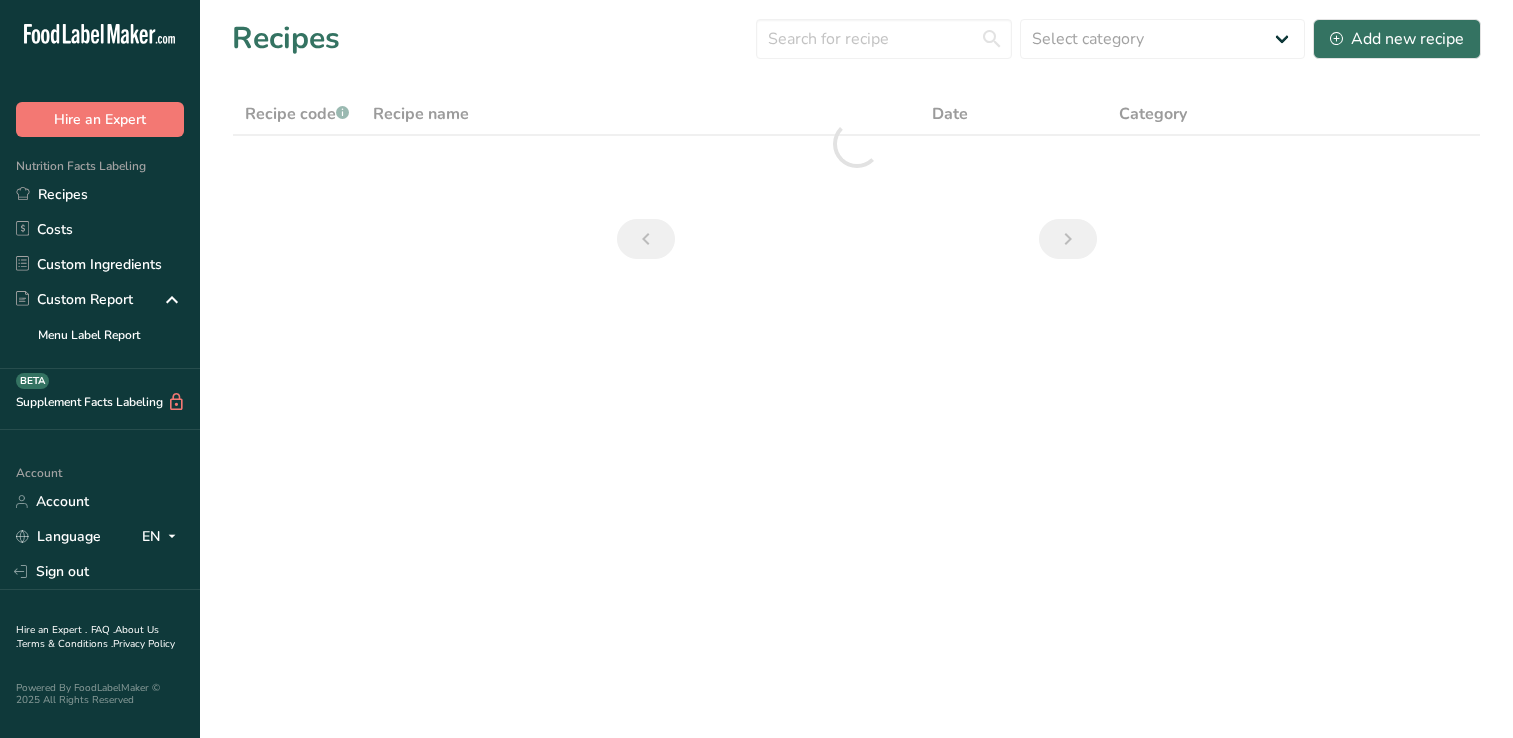 scroll, scrollTop: 0, scrollLeft: 0, axis: both 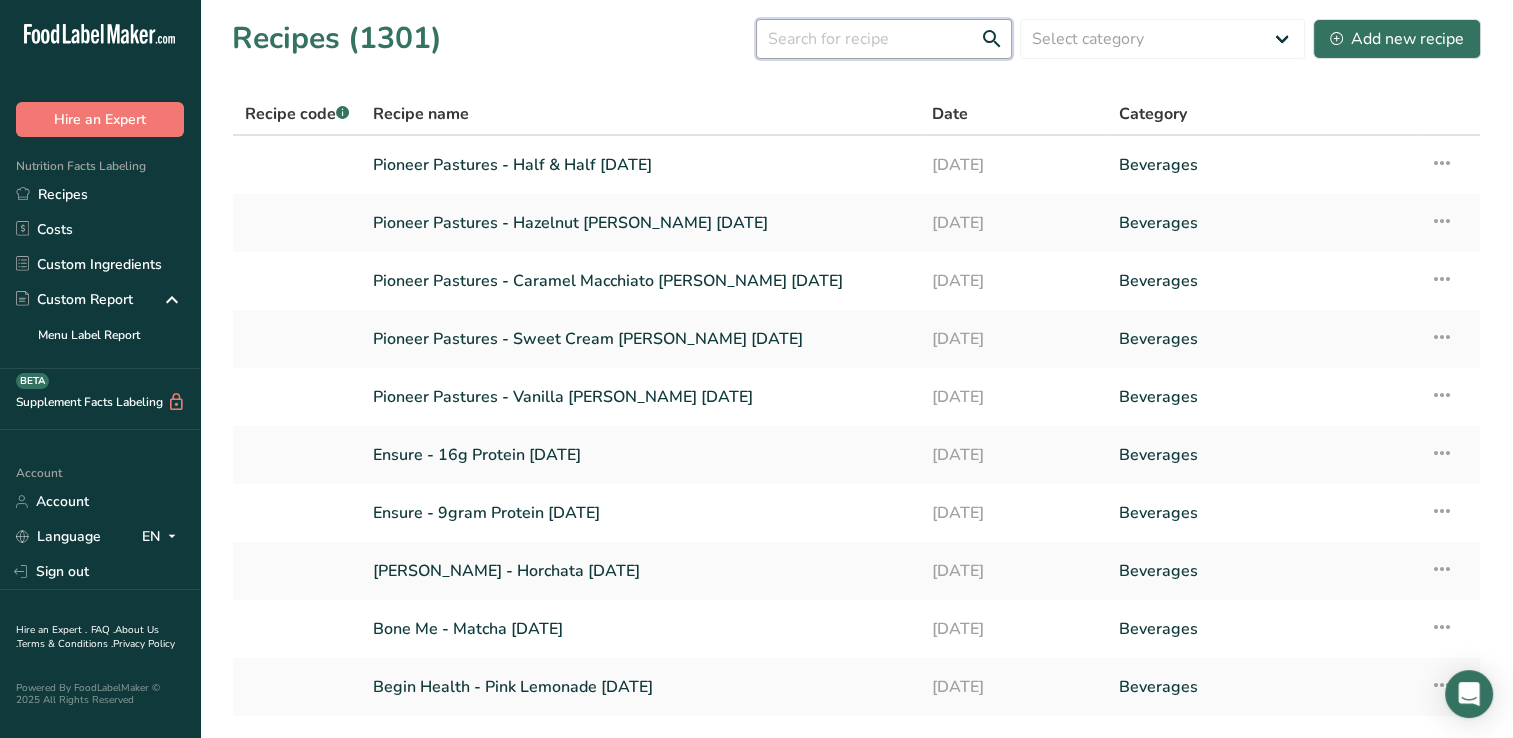 click at bounding box center [884, 39] 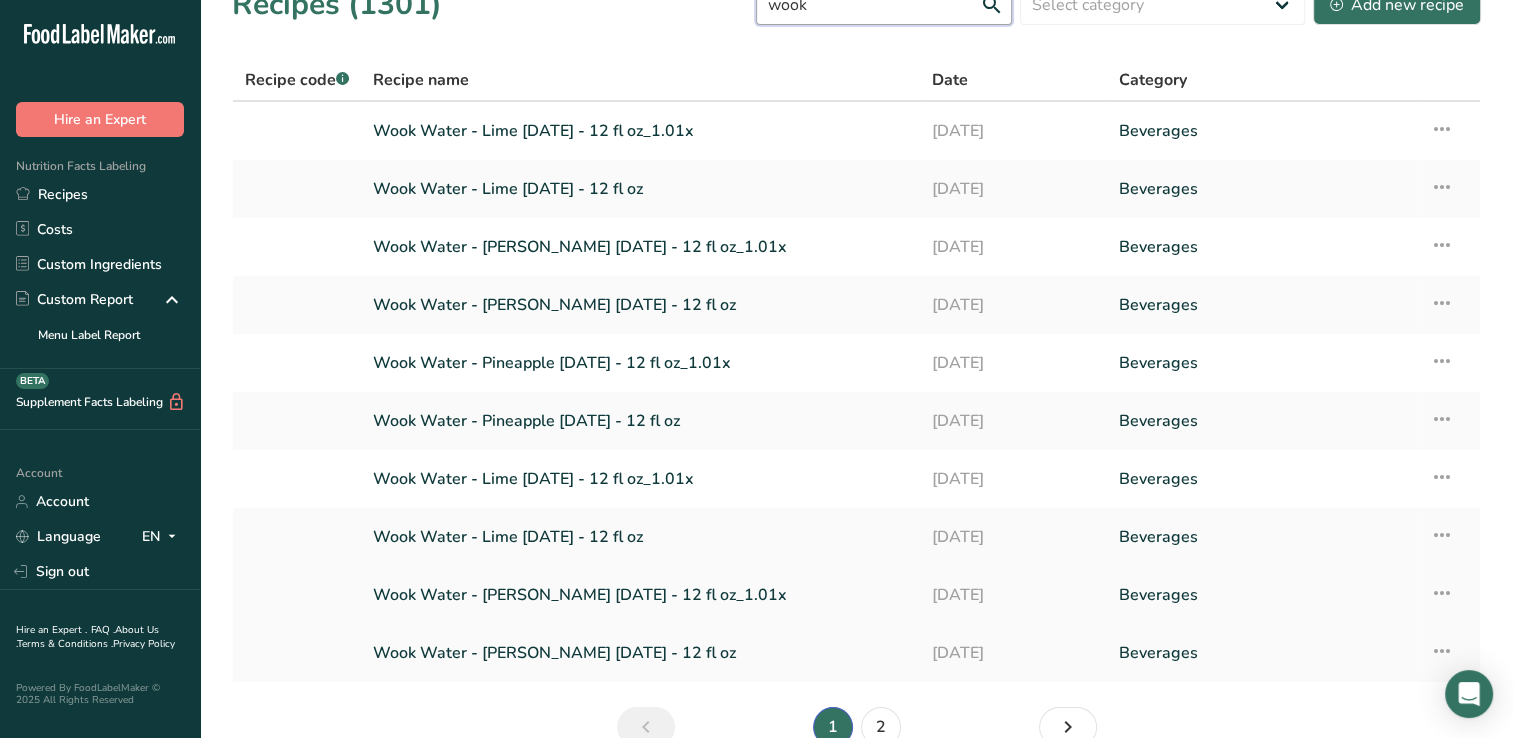 scroll, scrollTop: 0, scrollLeft: 0, axis: both 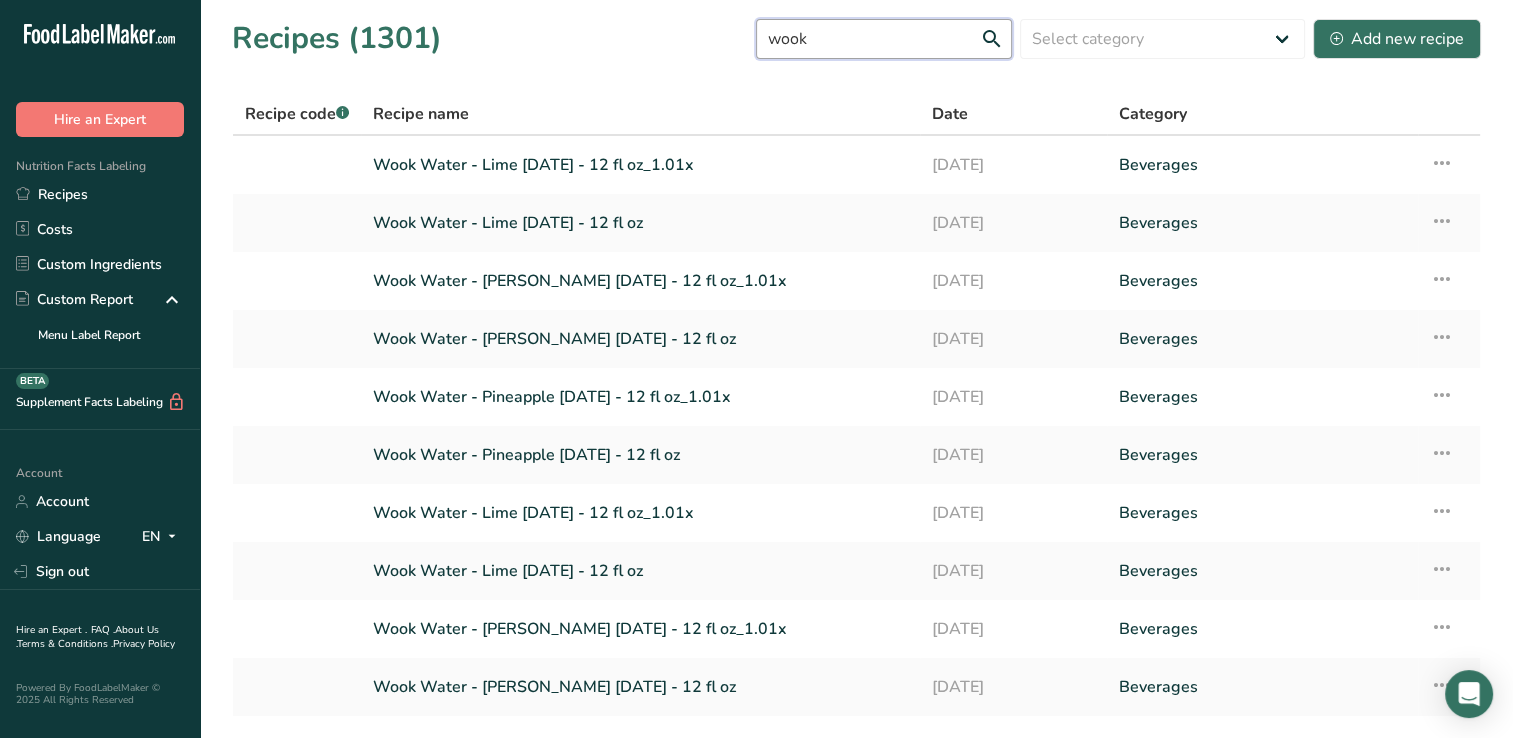 type on "wook" 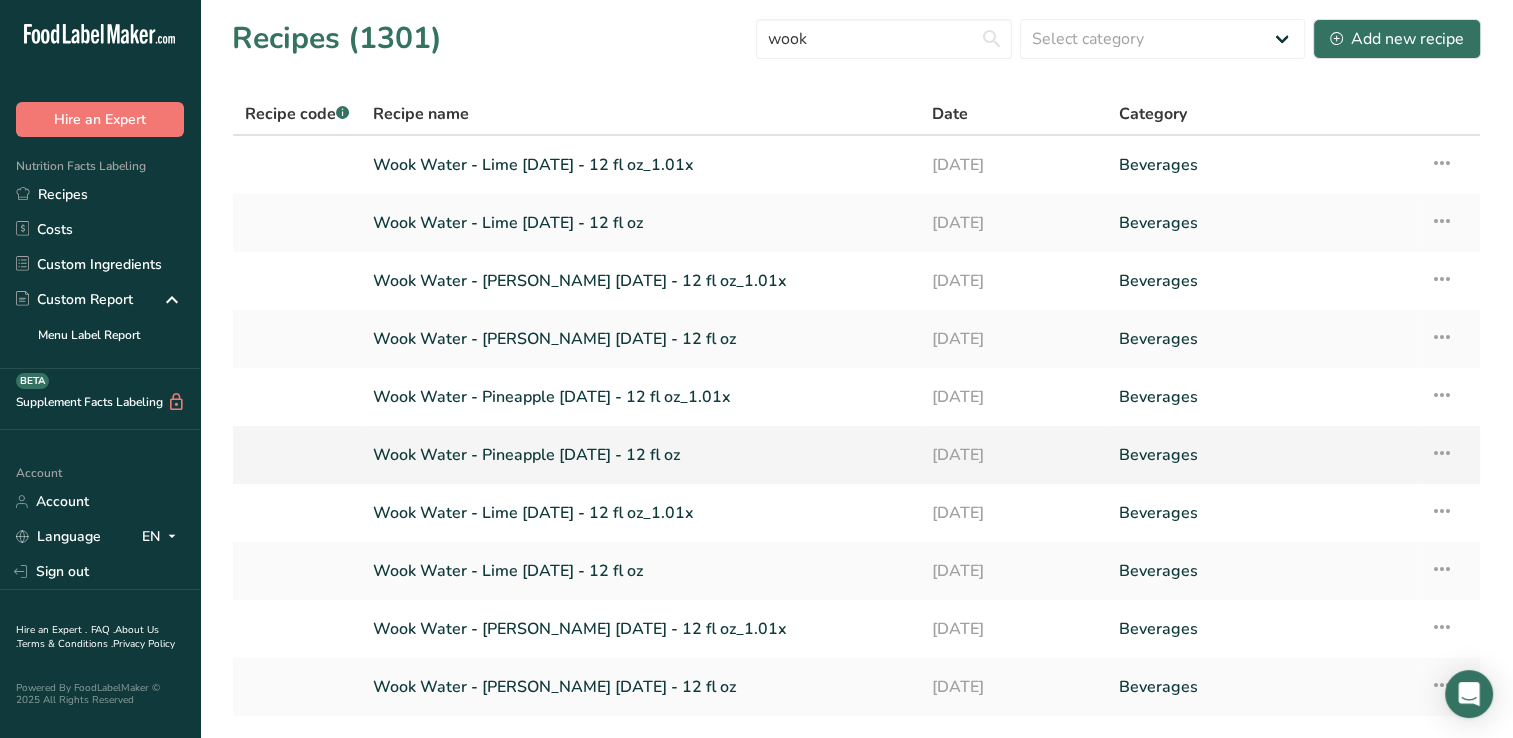 click at bounding box center (1442, 453) 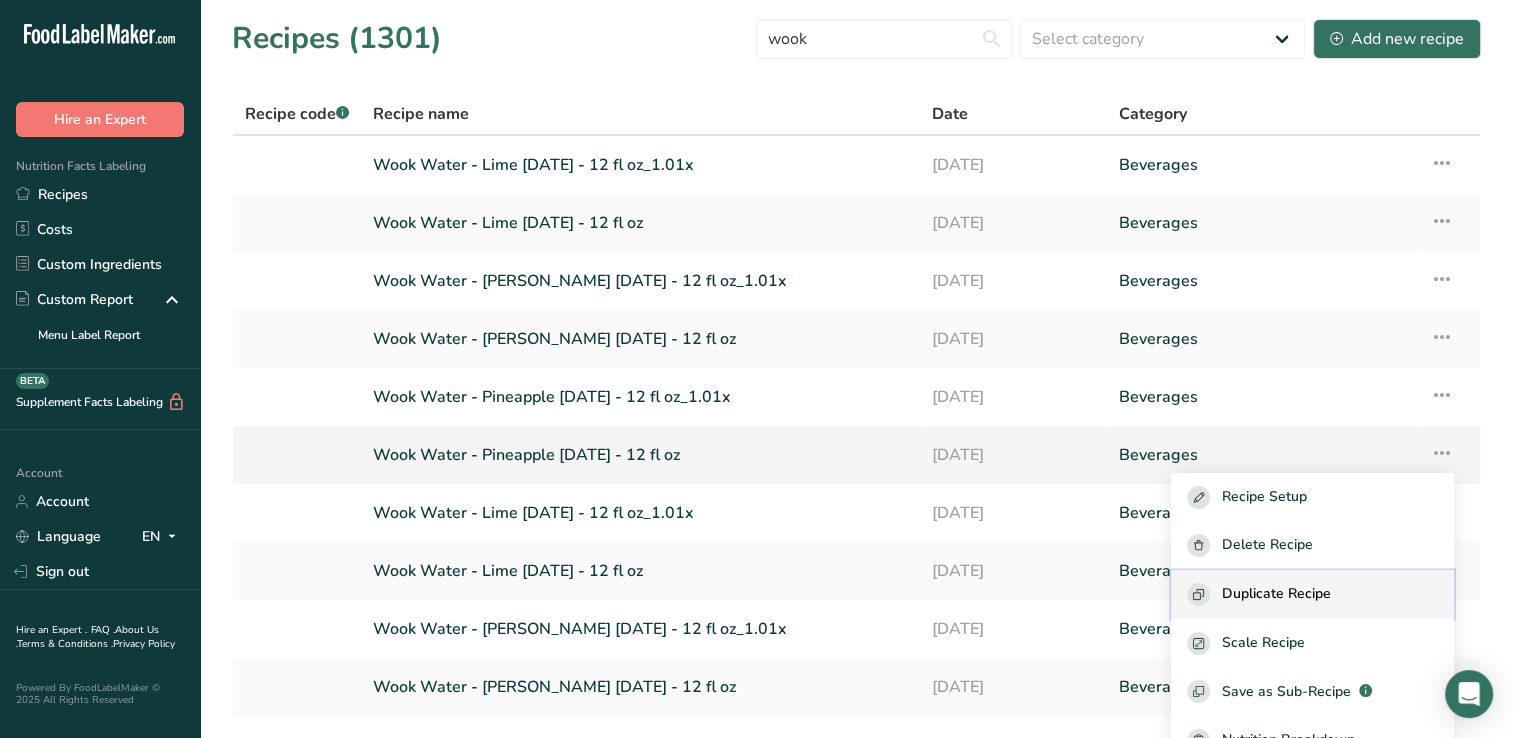 click on "Duplicate Recipe" at bounding box center (1276, 594) 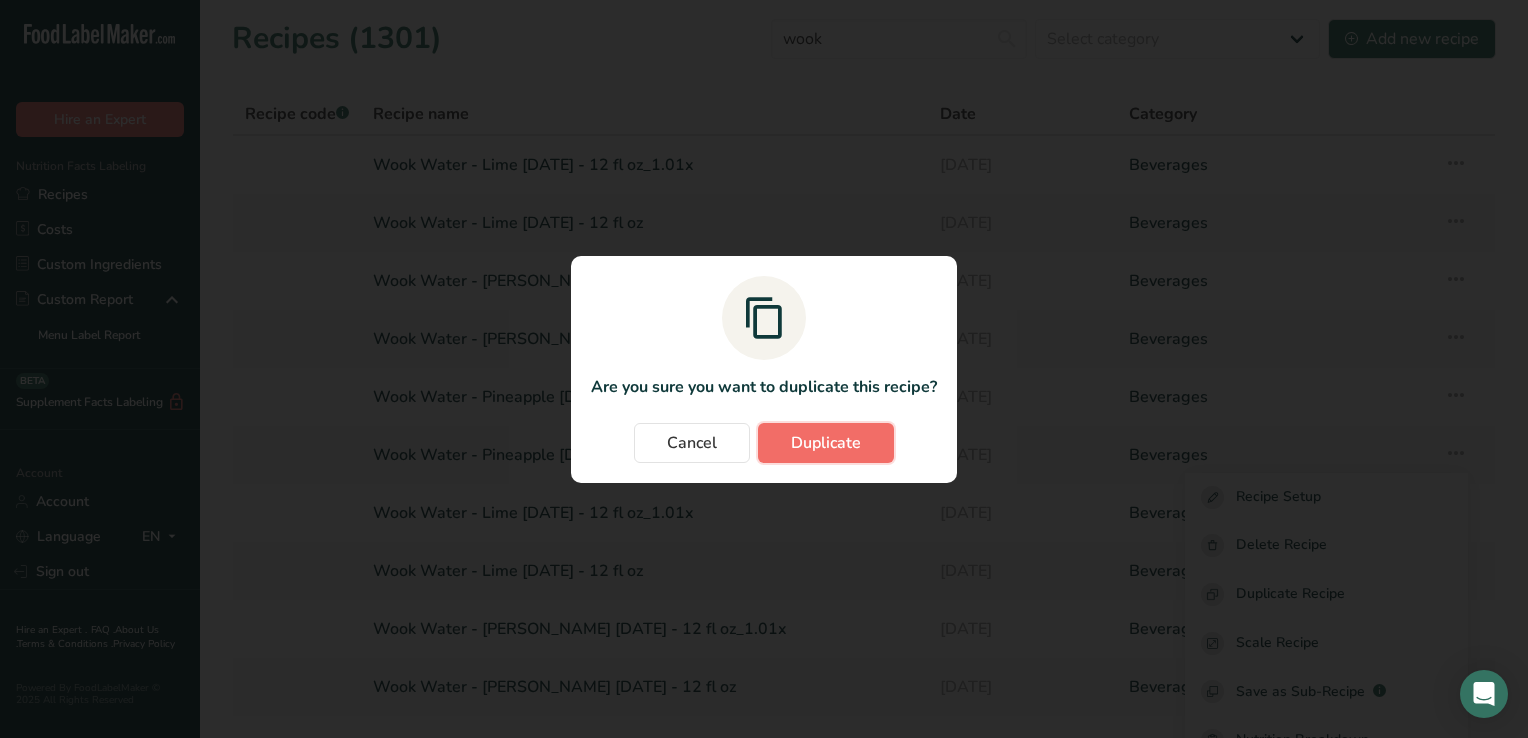 click on "Duplicate" at bounding box center [826, 443] 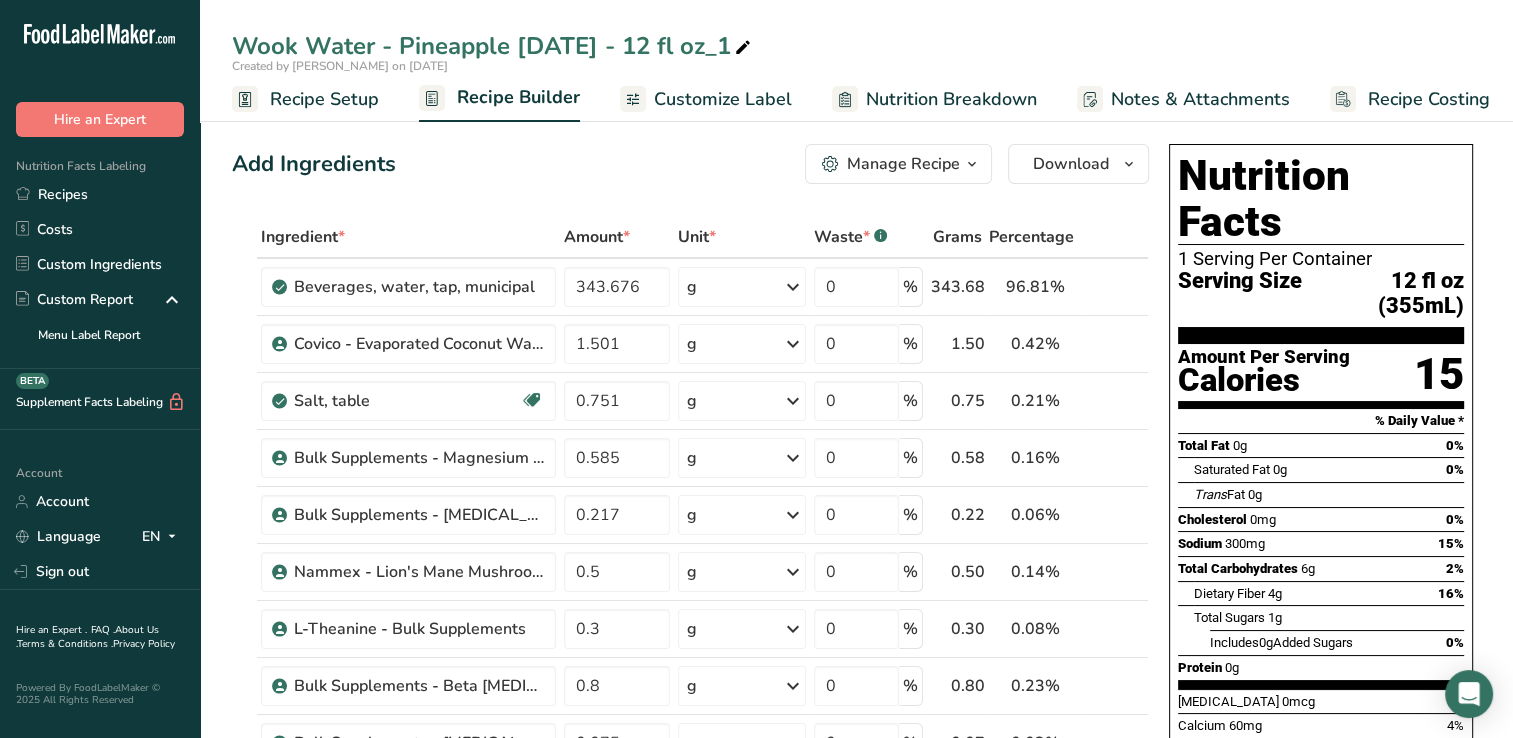 click at bounding box center (743, 48) 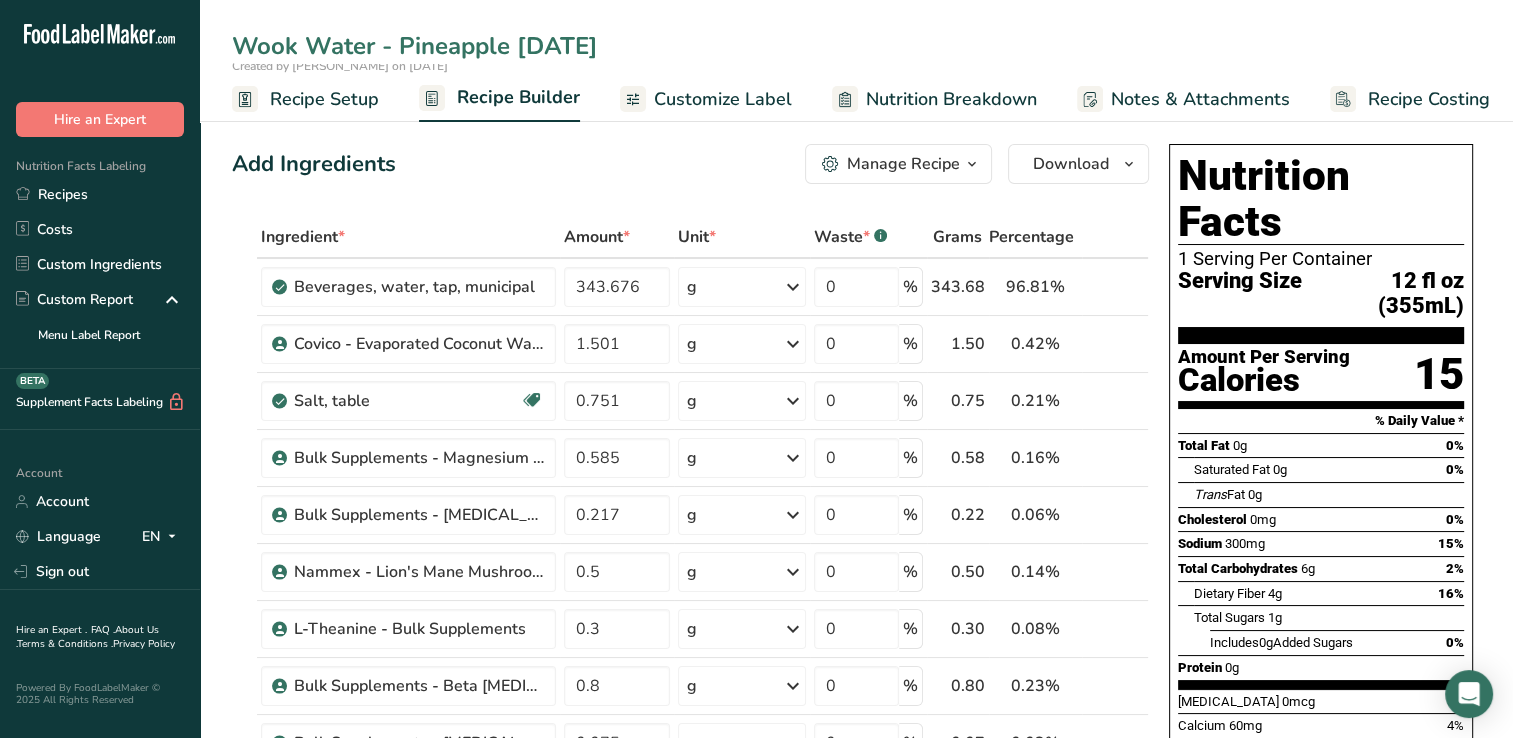 type on "Wook Water - Pineapple [DATE]" 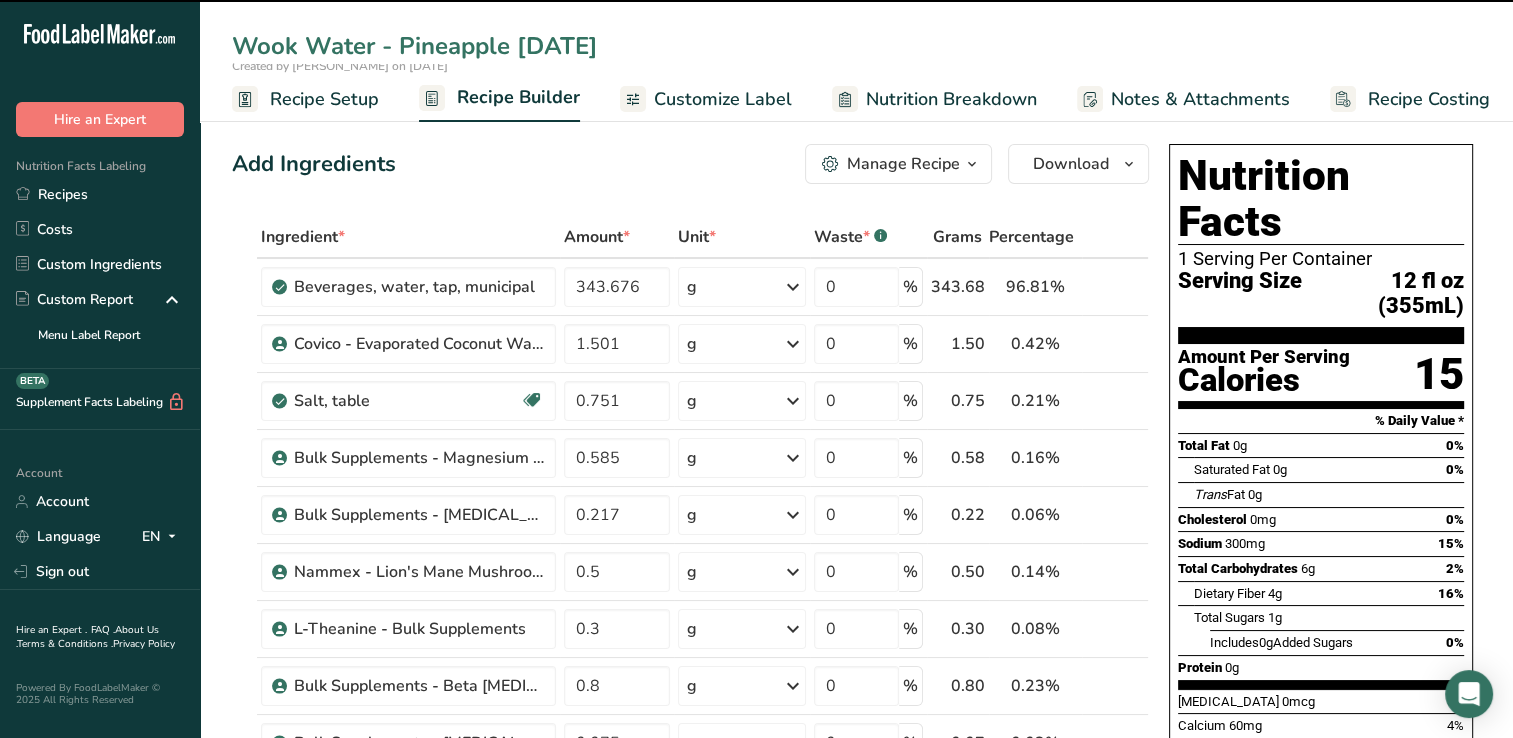 click on "Recipe Setup" at bounding box center [324, 99] 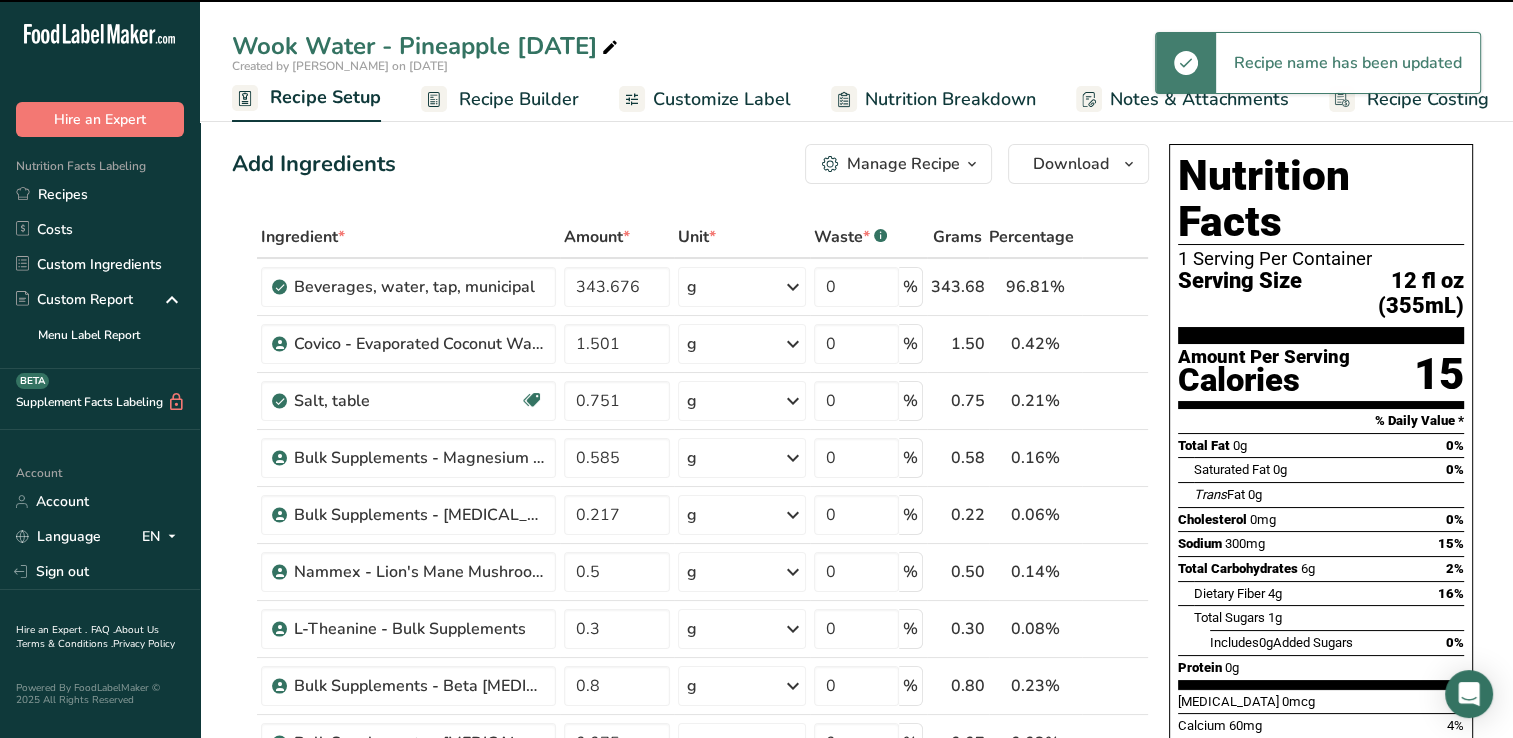 scroll, scrollTop: 0, scrollLeft: 7, axis: horizontal 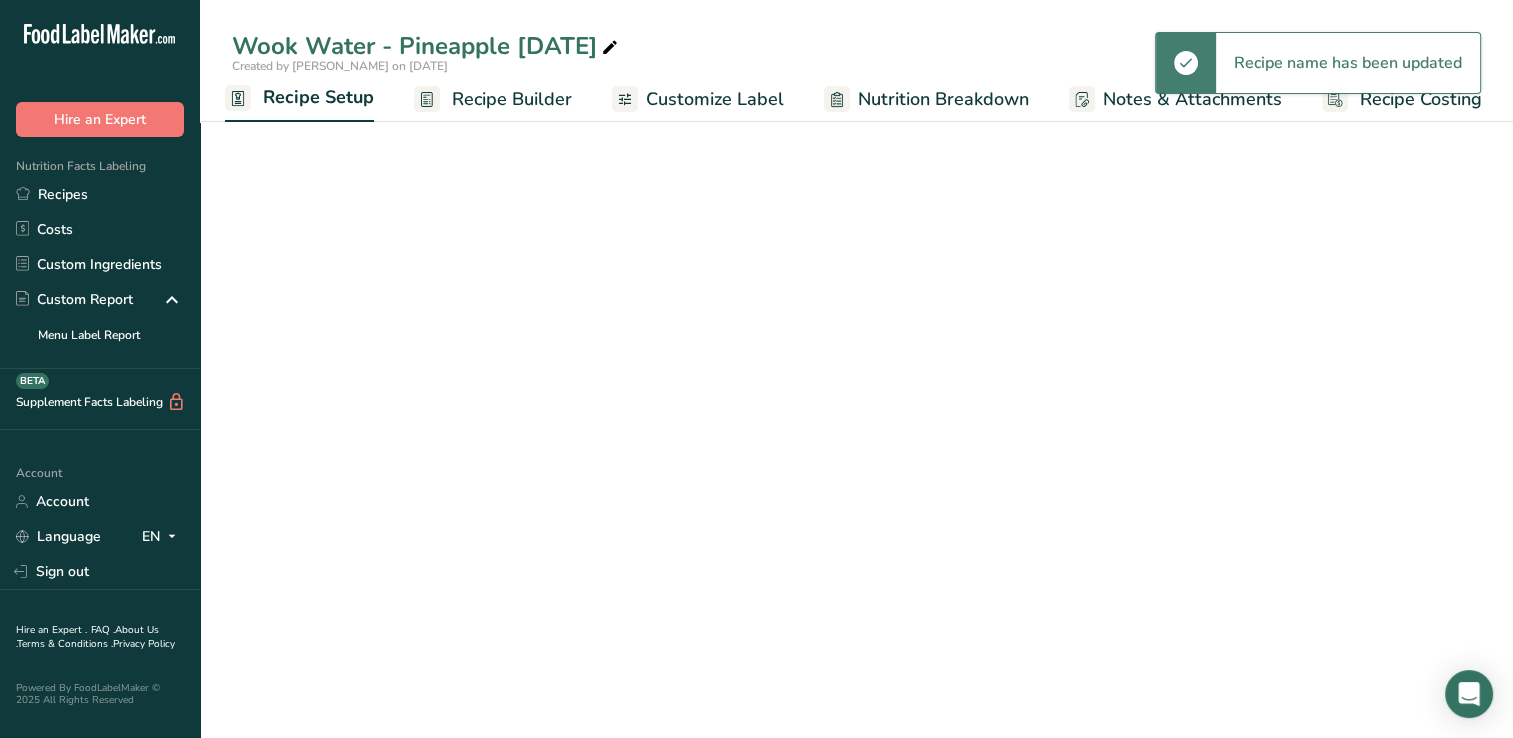 select on "22" 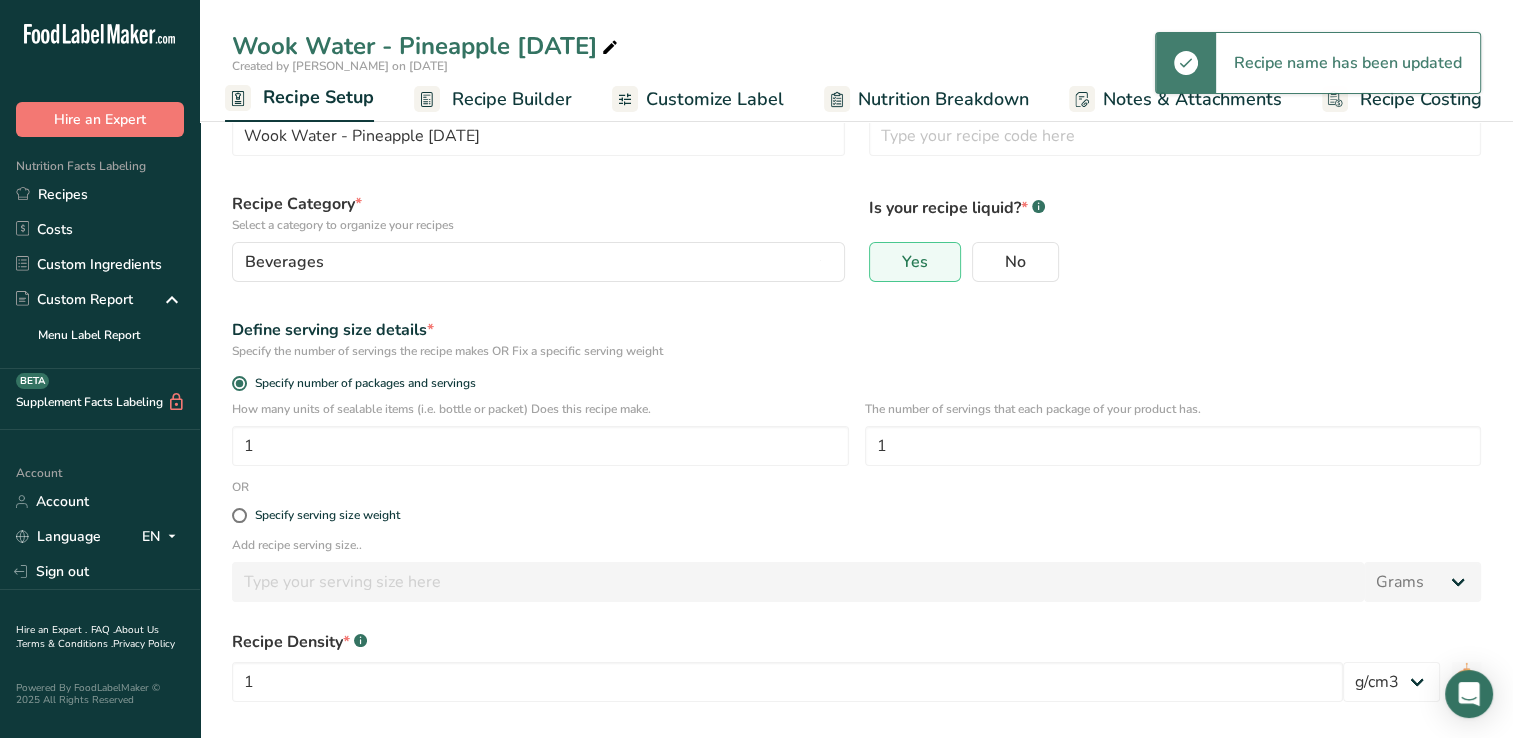 scroll, scrollTop: 160, scrollLeft: 0, axis: vertical 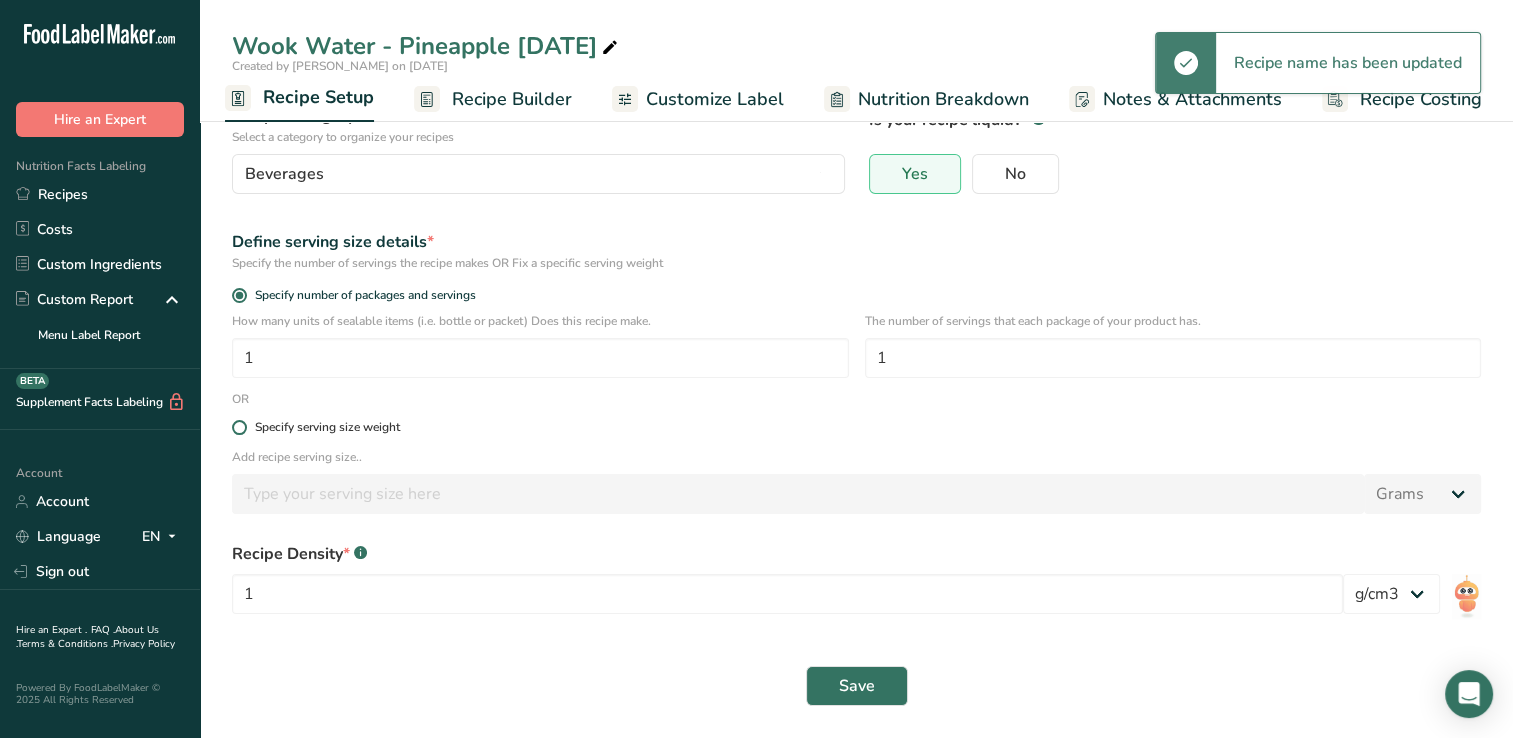click at bounding box center [239, 427] 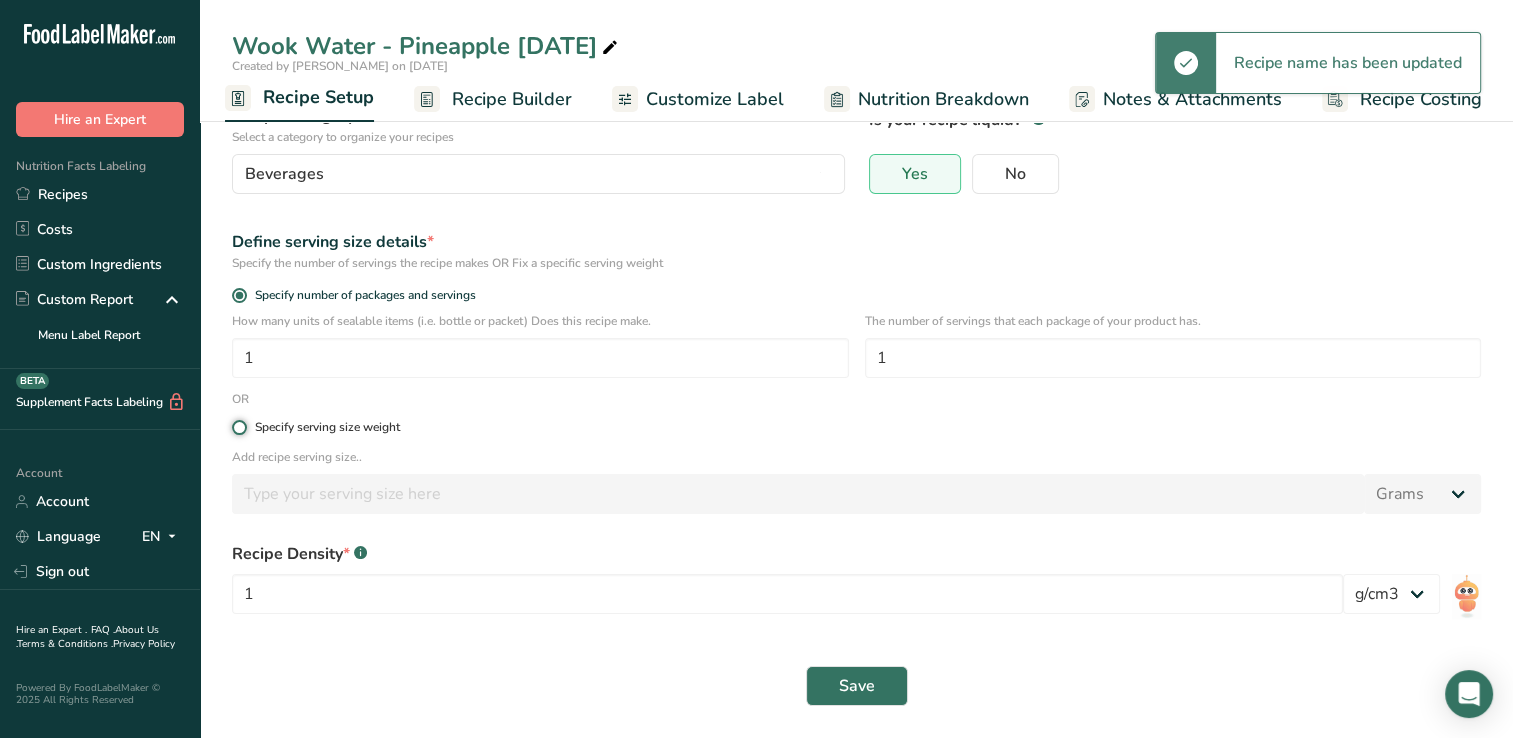 click on "Specify serving size weight" at bounding box center (238, 427) 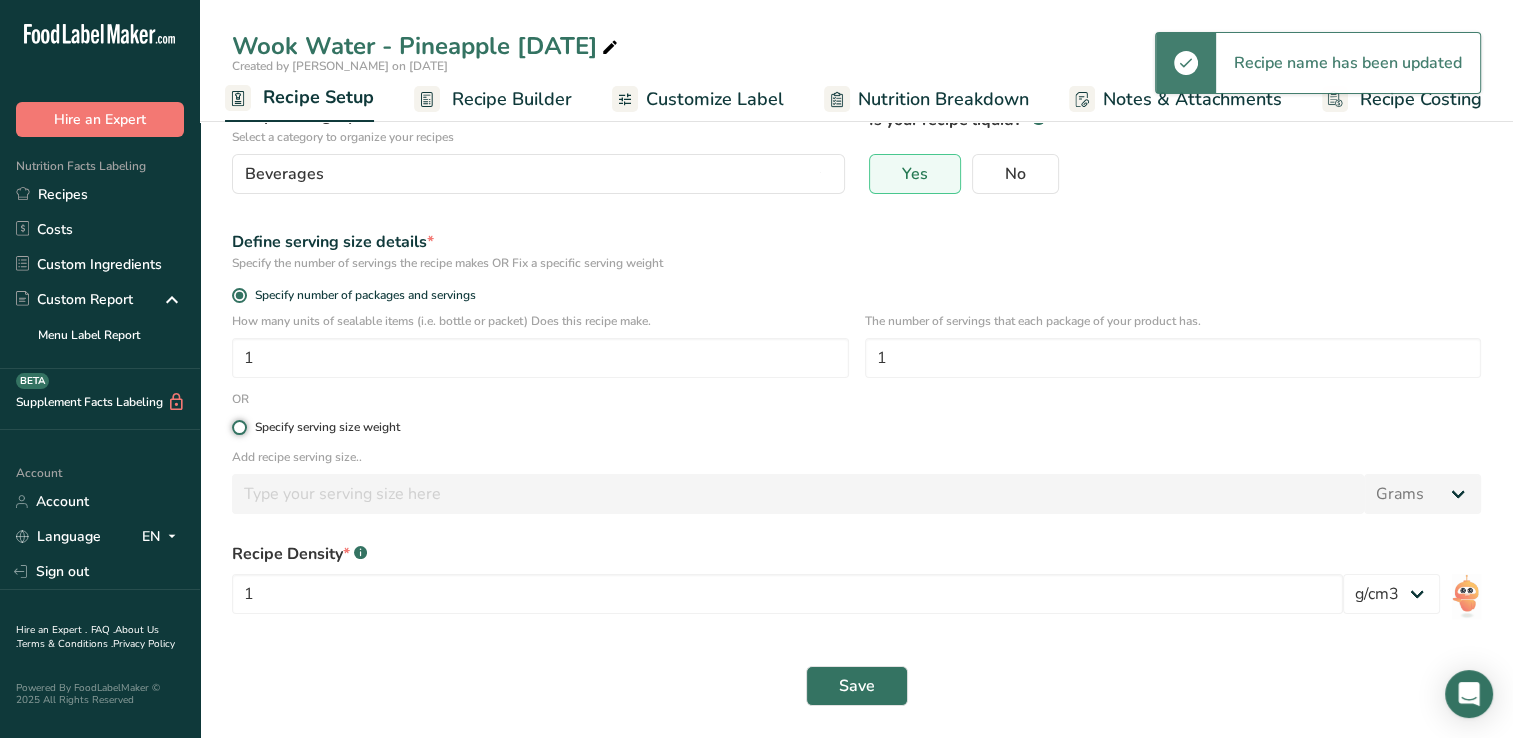 radio on "true" 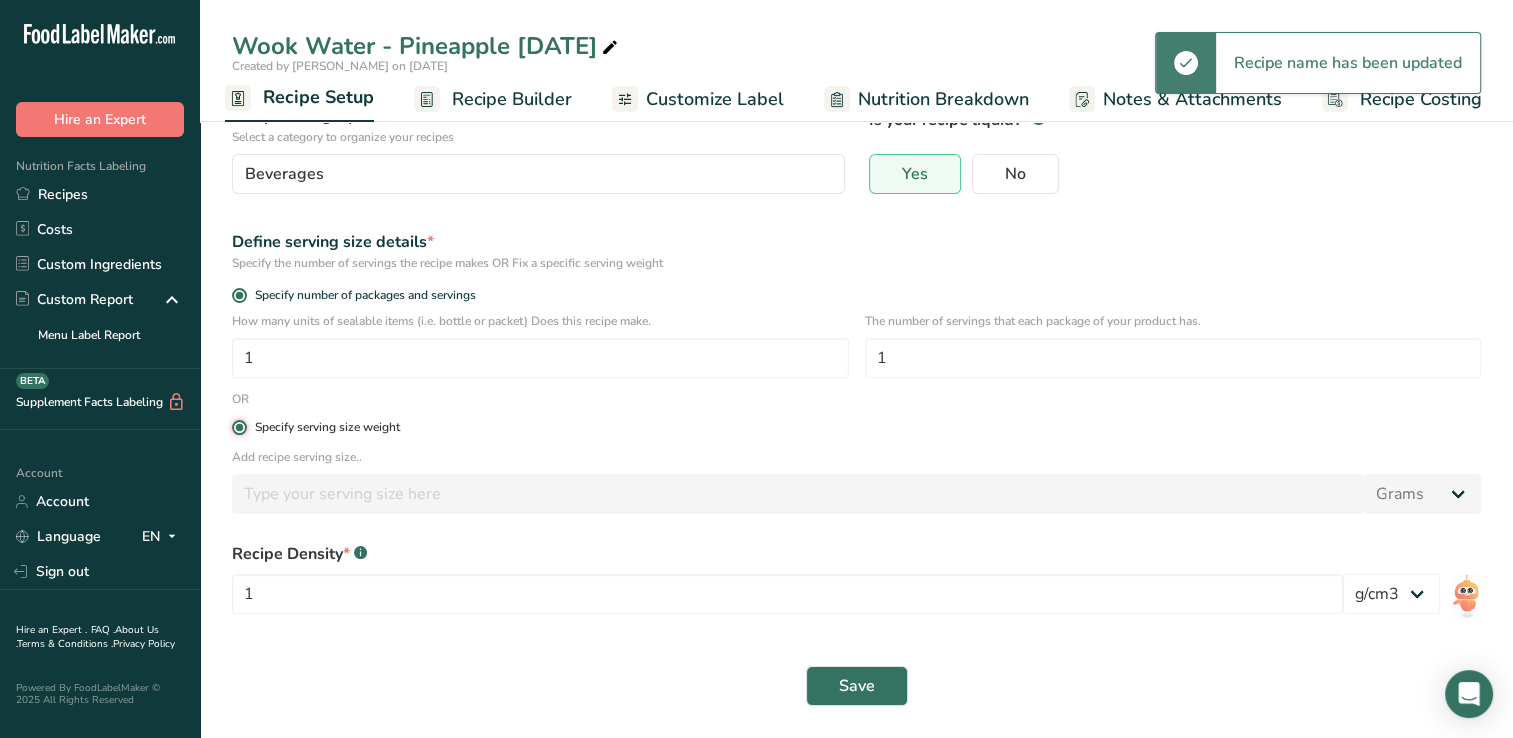 radio on "false" 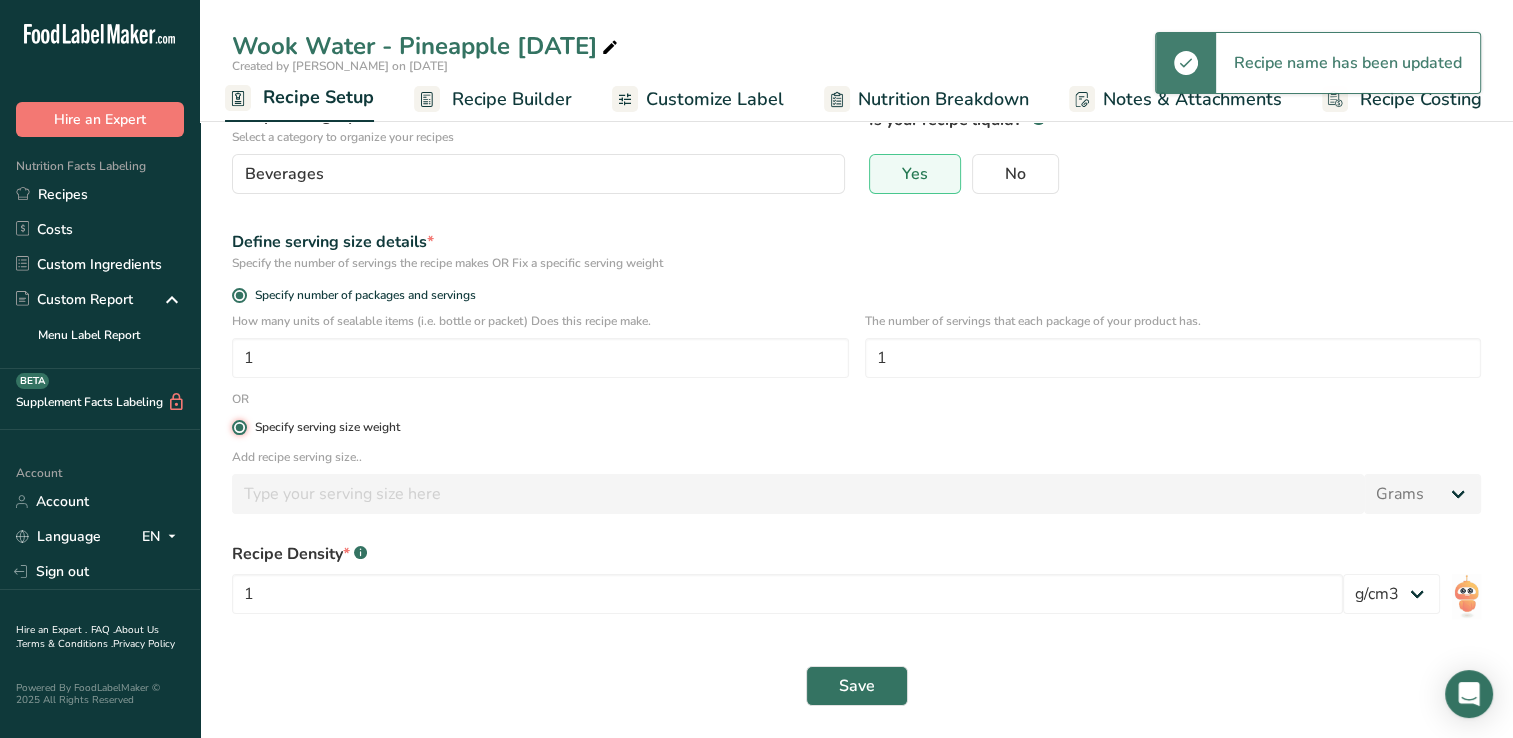 type 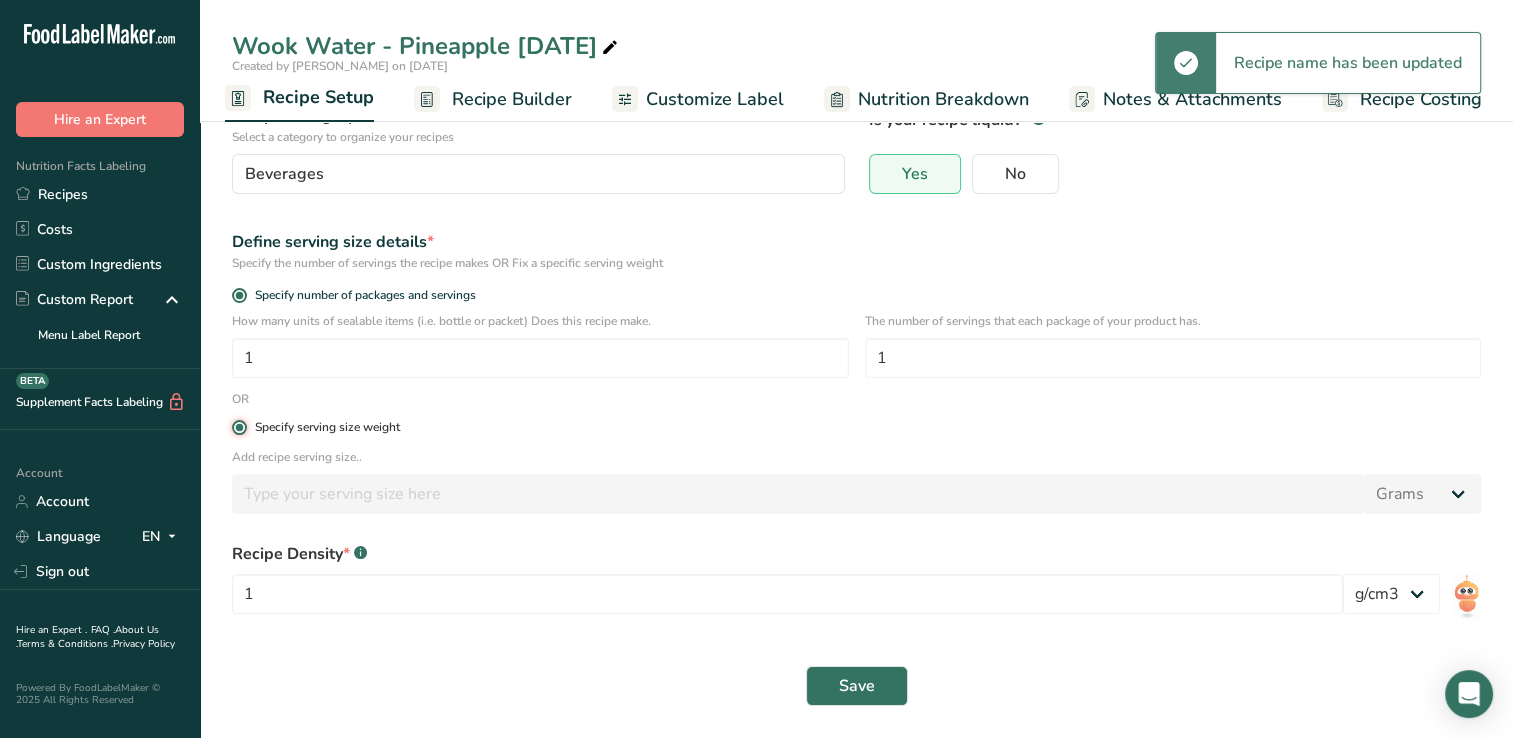 type 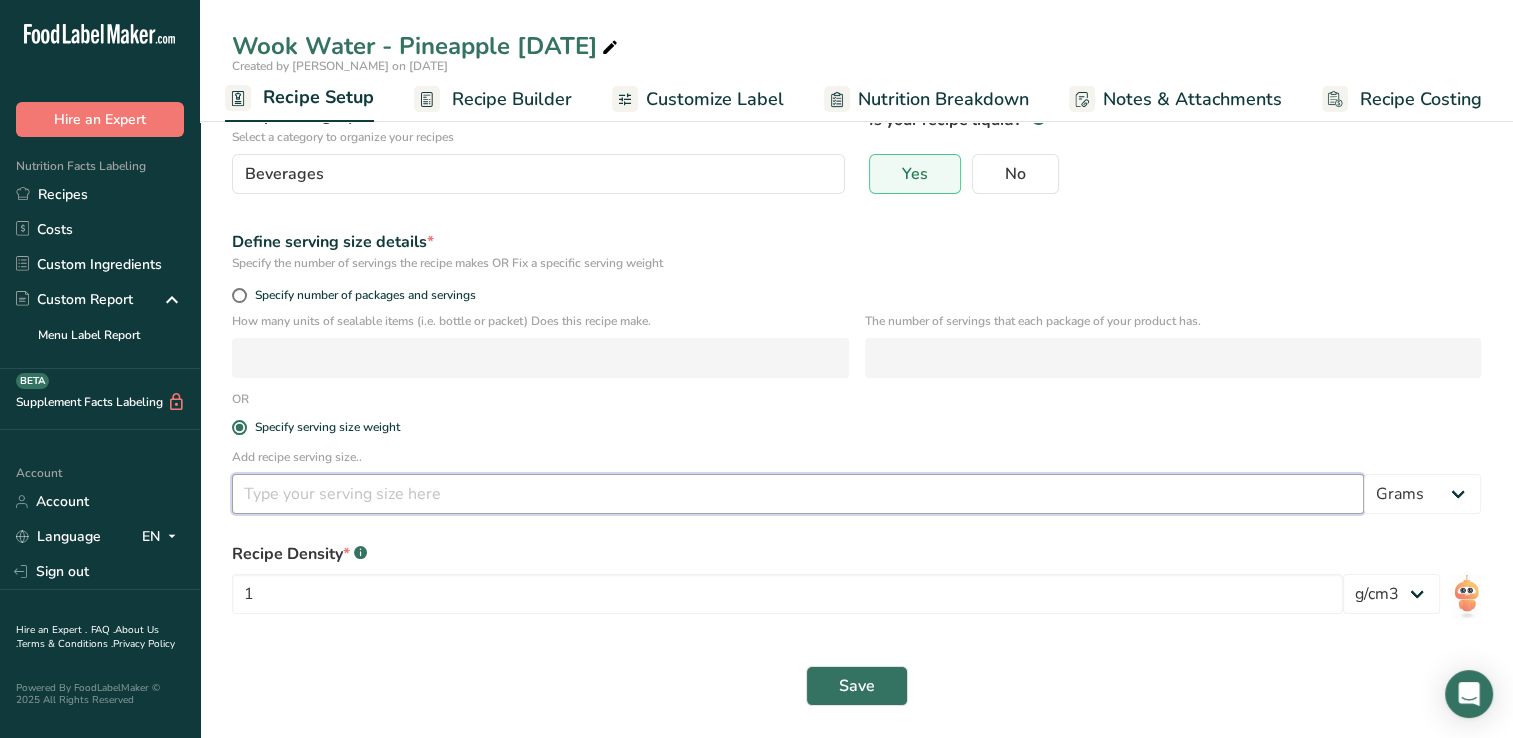 click at bounding box center (798, 494) 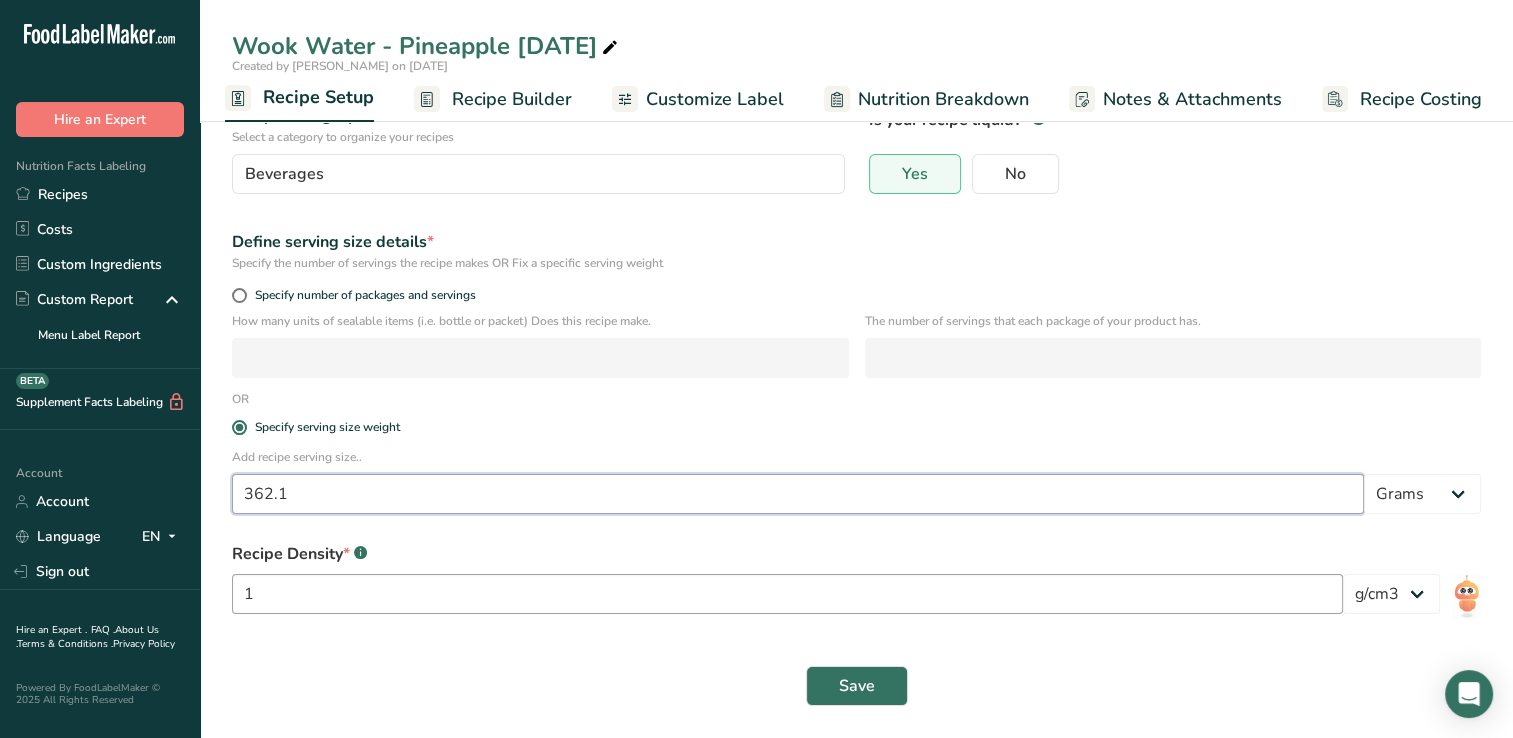 type on "362.1" 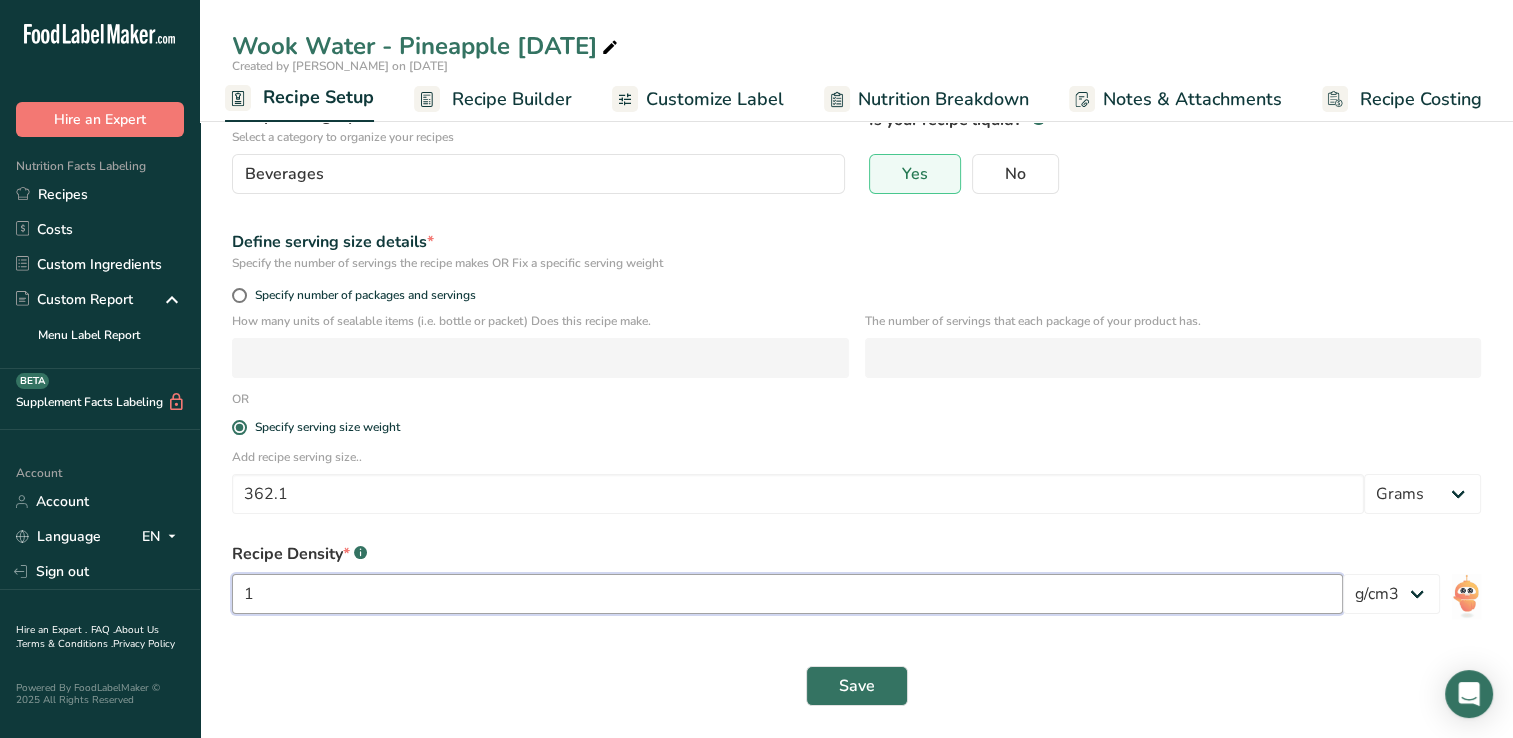 click on "1" at bounding box center (787, 594) 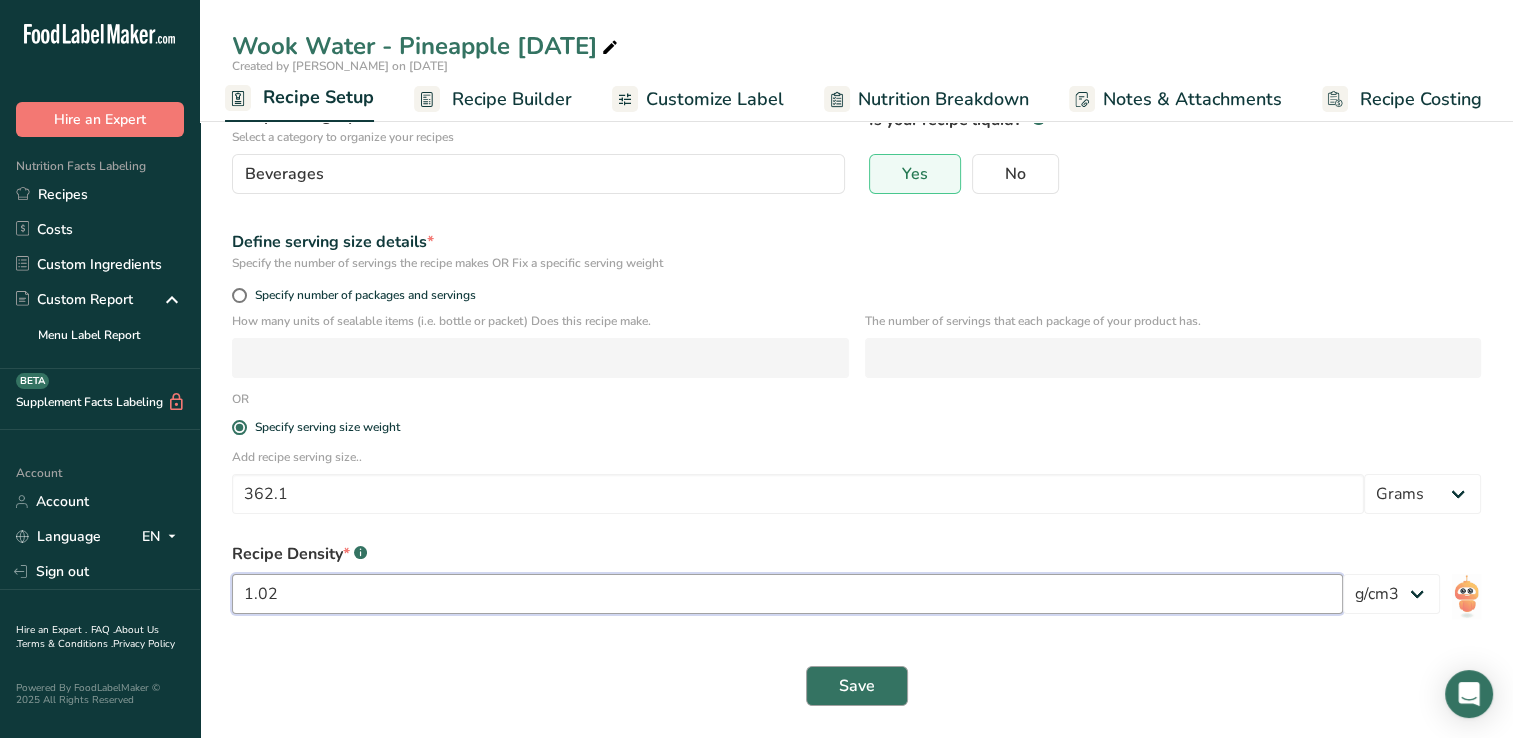 type on "1.02" 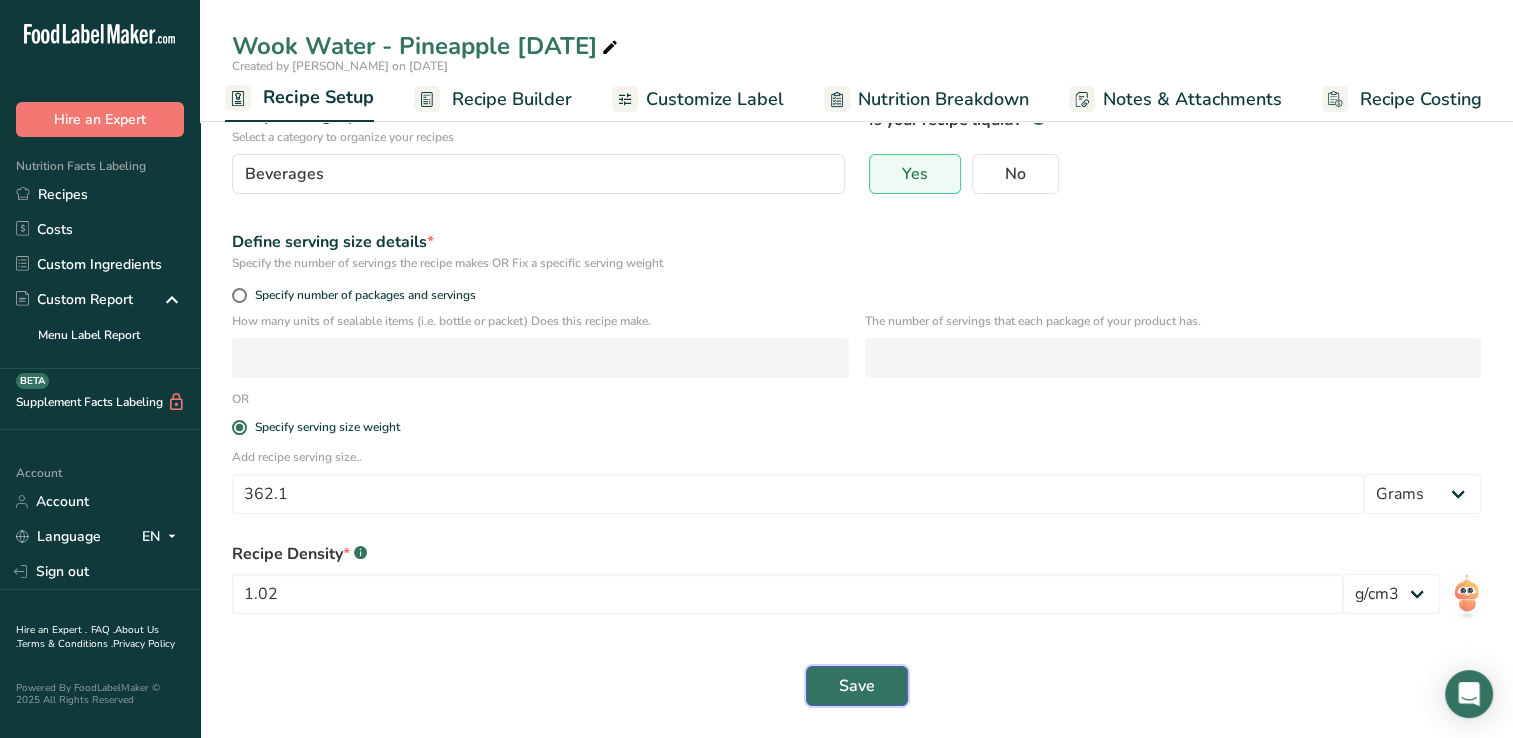 click on "Save" at bounding box center [857, 686] 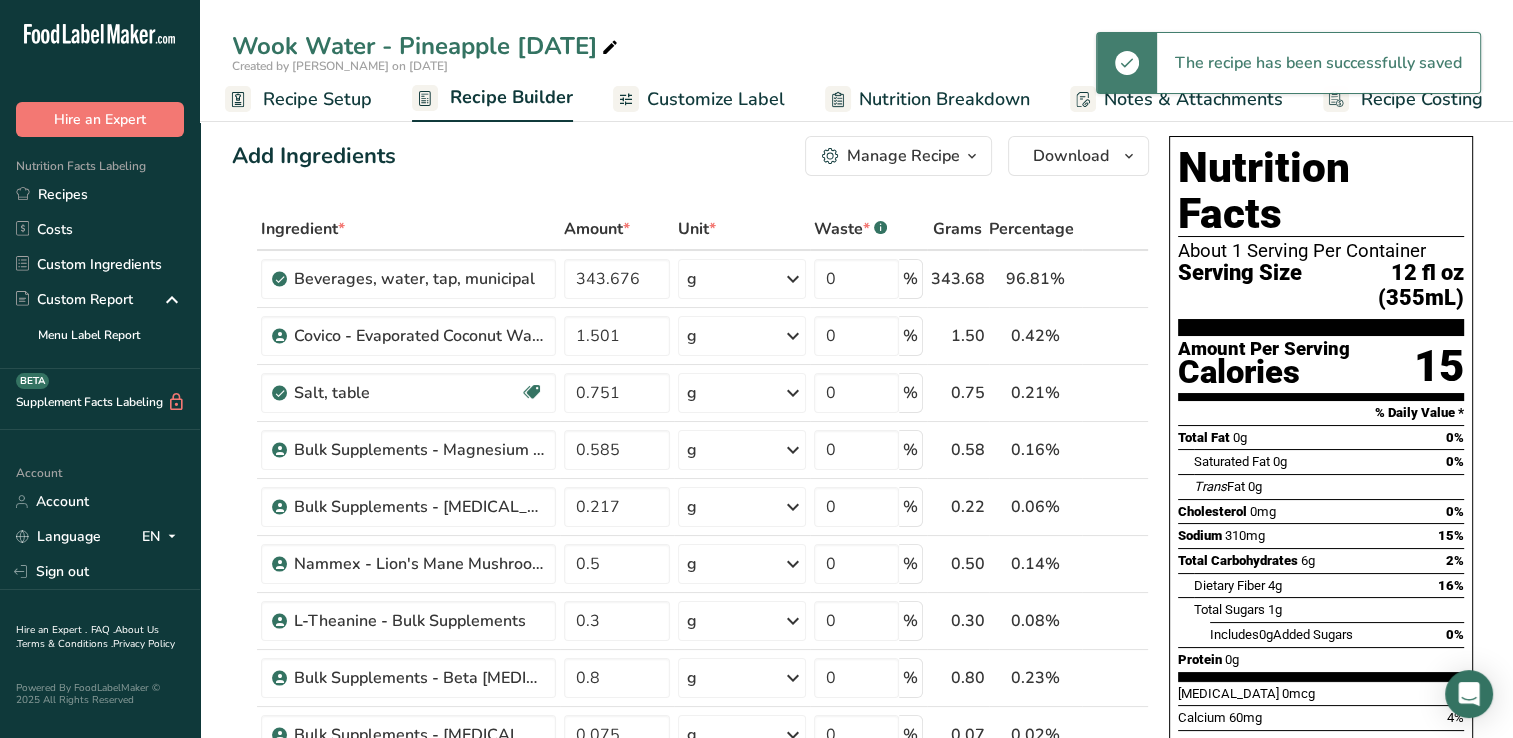scroll, scrollTop: 0, scrollLeft: 0, axis: both 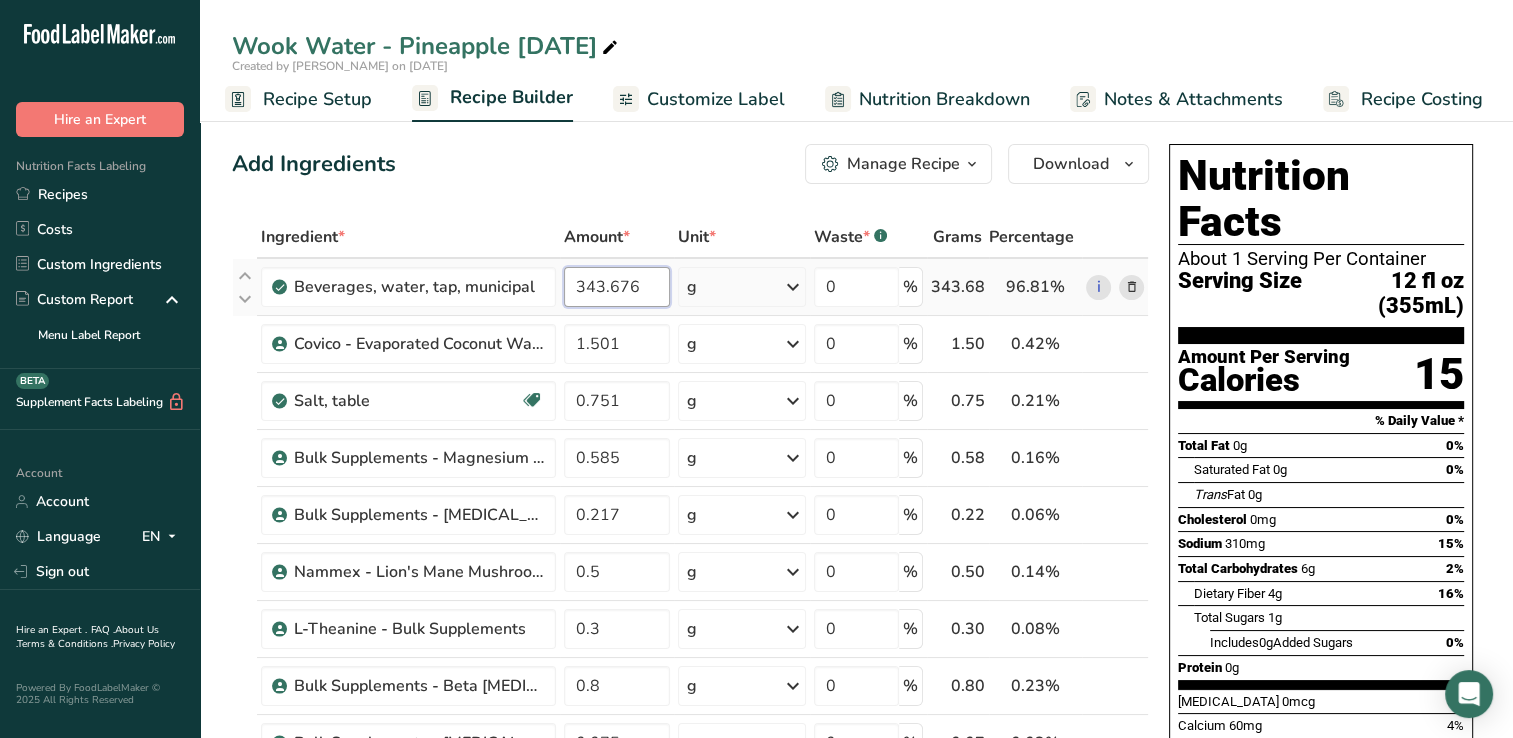 drag, startPoint x: 585, startPoint y: 282, endPoint x: 788, endPoint y: 267, distance: 203.55344 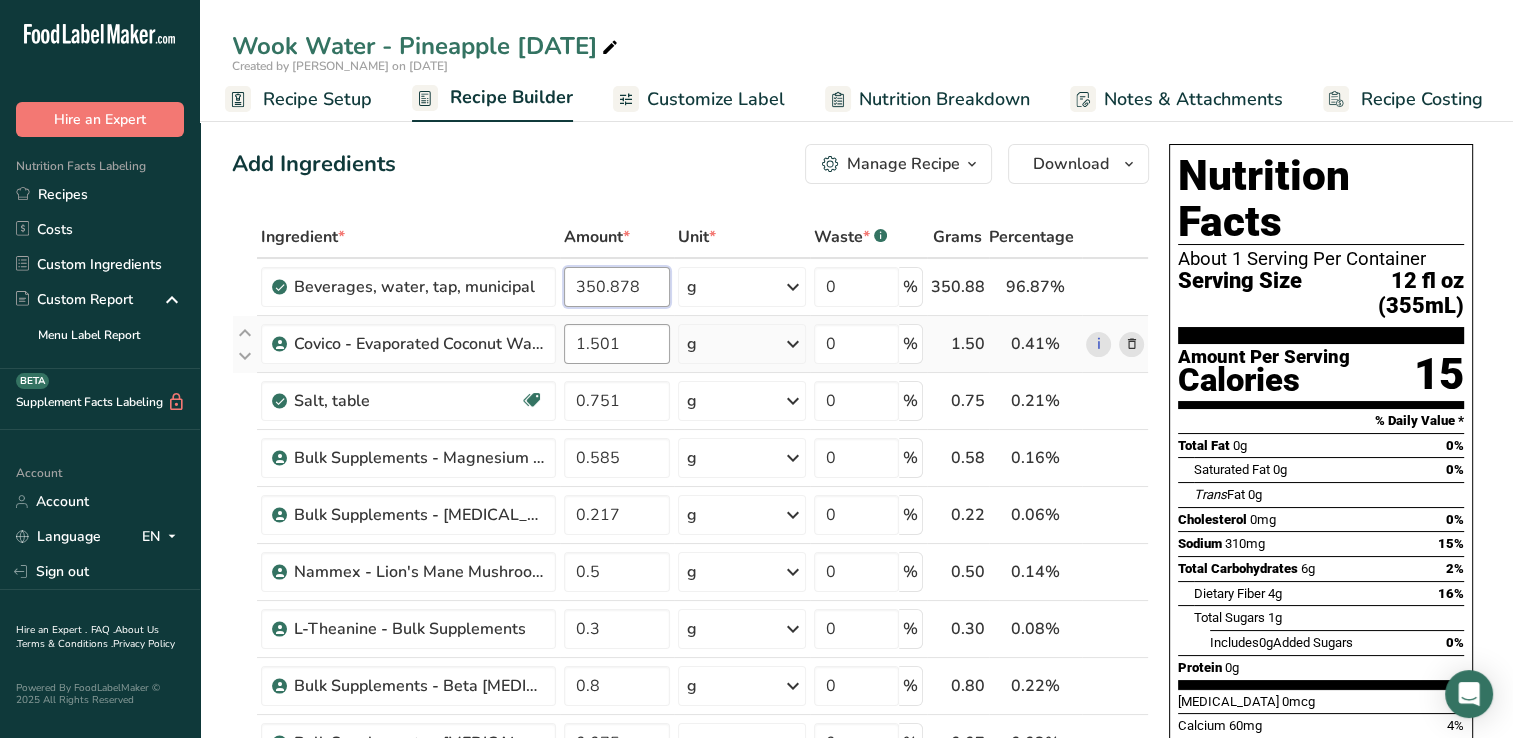 type on "350.878" 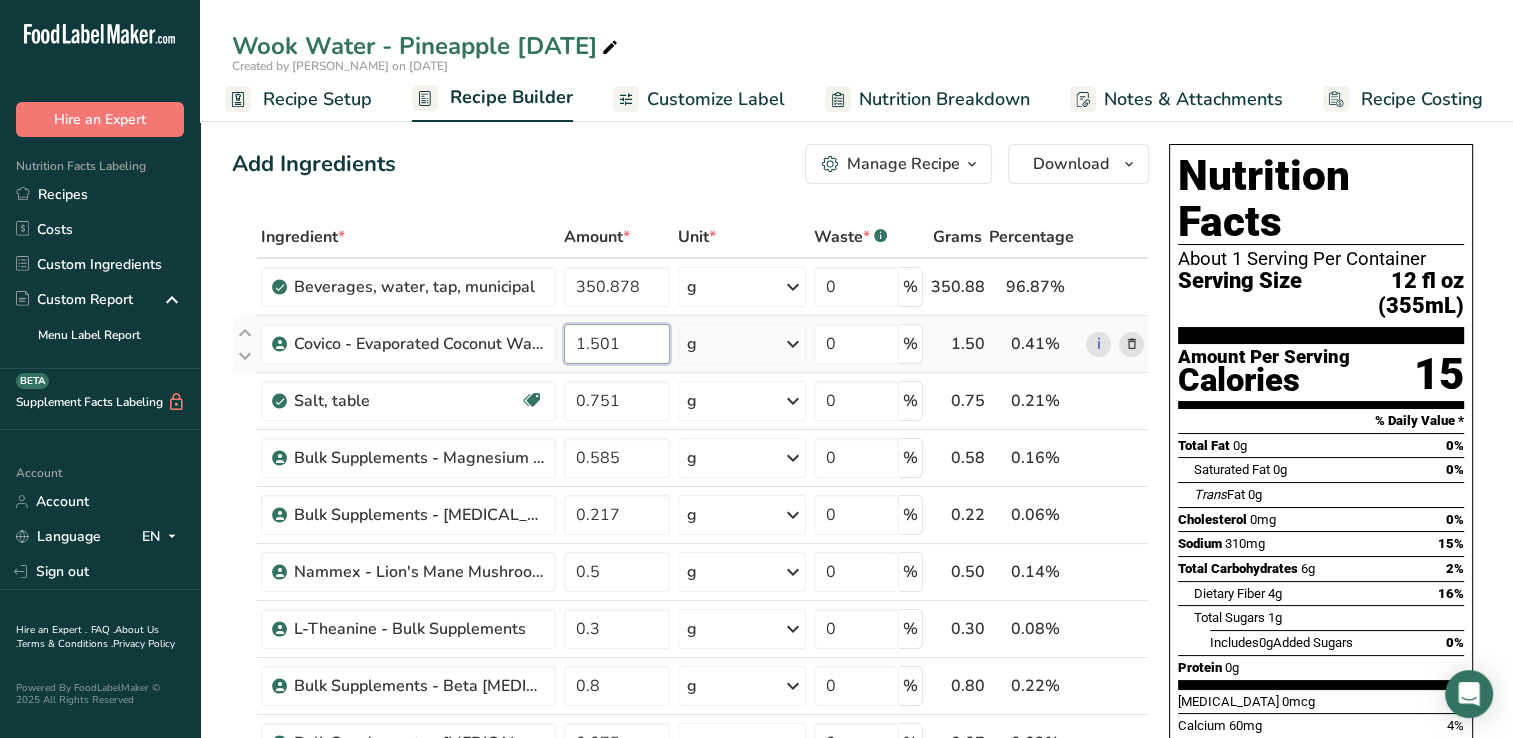 click on "Ingredient *
Amount *
Unit *
Waste *   .a-a{fill:#347362;}.b-a{fill:#fff;}          Grams
Percentage
[GEOGRAPHIC_DATA], water, tap, municipal
350.878
g
Portions
1 fl oz
1 bottle 8 fl oz
1 liter
See more
Weight Units
g
kg
mg
See more
Volume Units
l
Volume units require a density conversion. If you know your ingredient's density enter it below. Otherwise, click on "RIA" our AI Regulatory bot - she will be able to help you
lb/ft3
g/cm3
Confirm
mL
lb/ft3
g/cm3
fl oz" at bounding box center (690, 784) 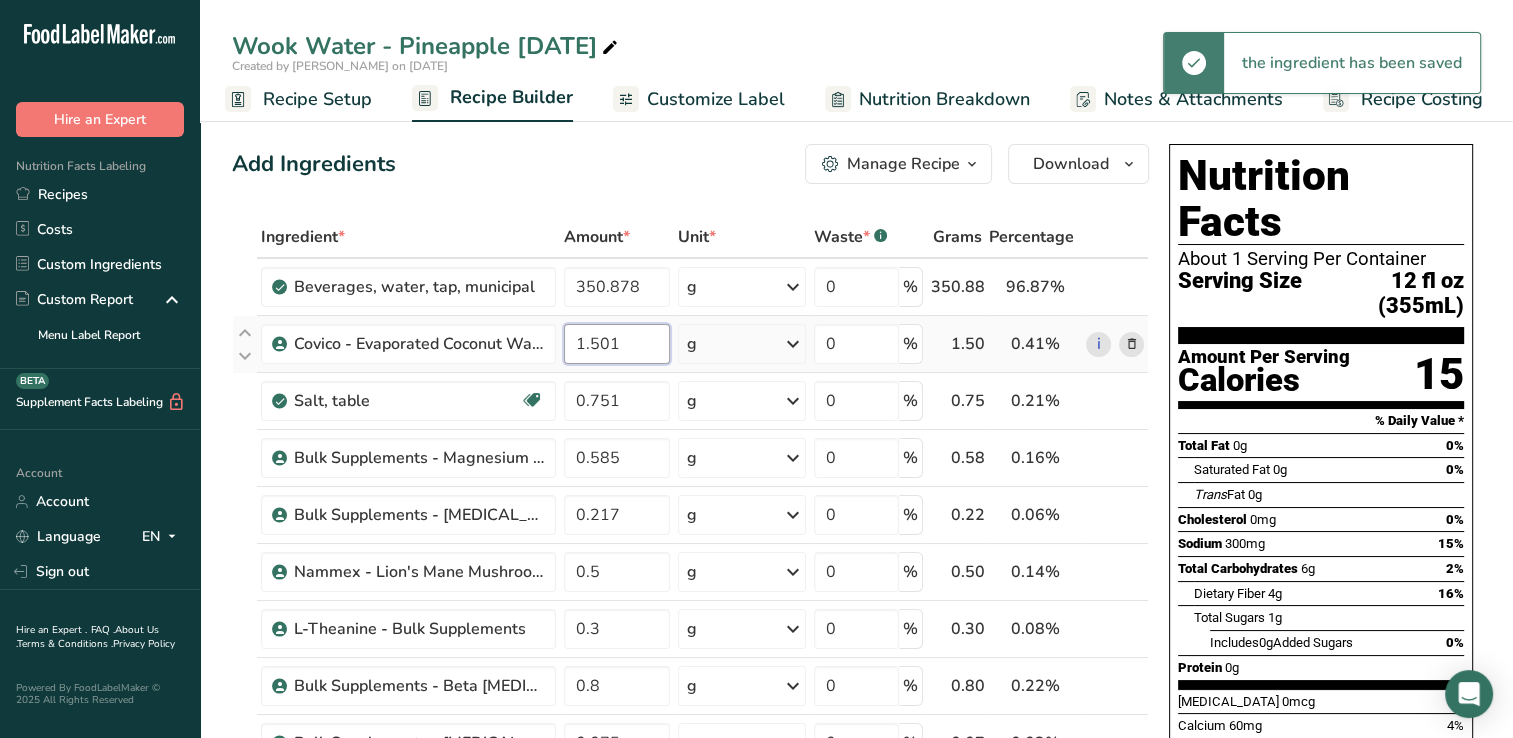 click on "1.501" at bounding box center [617, 344] 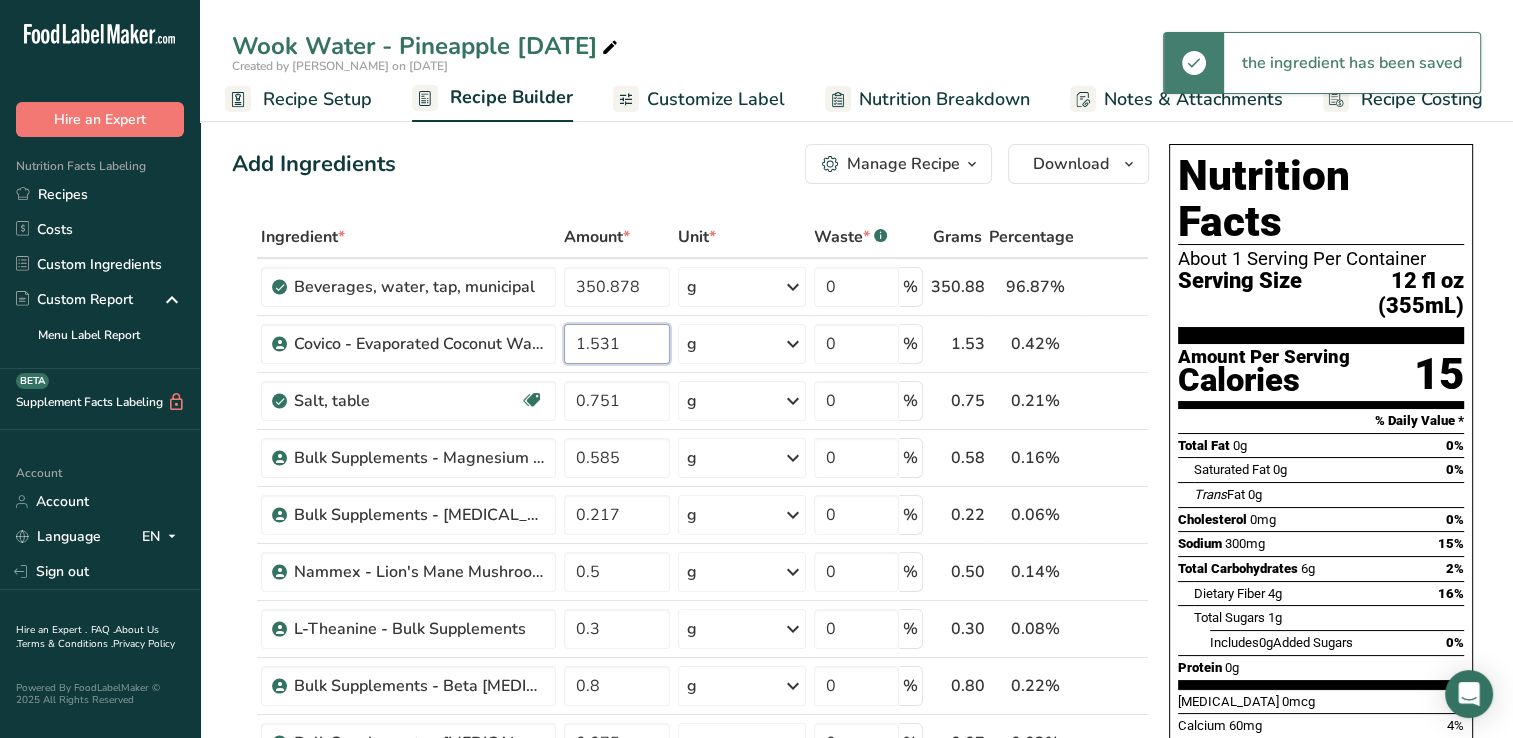 type on "1.531" 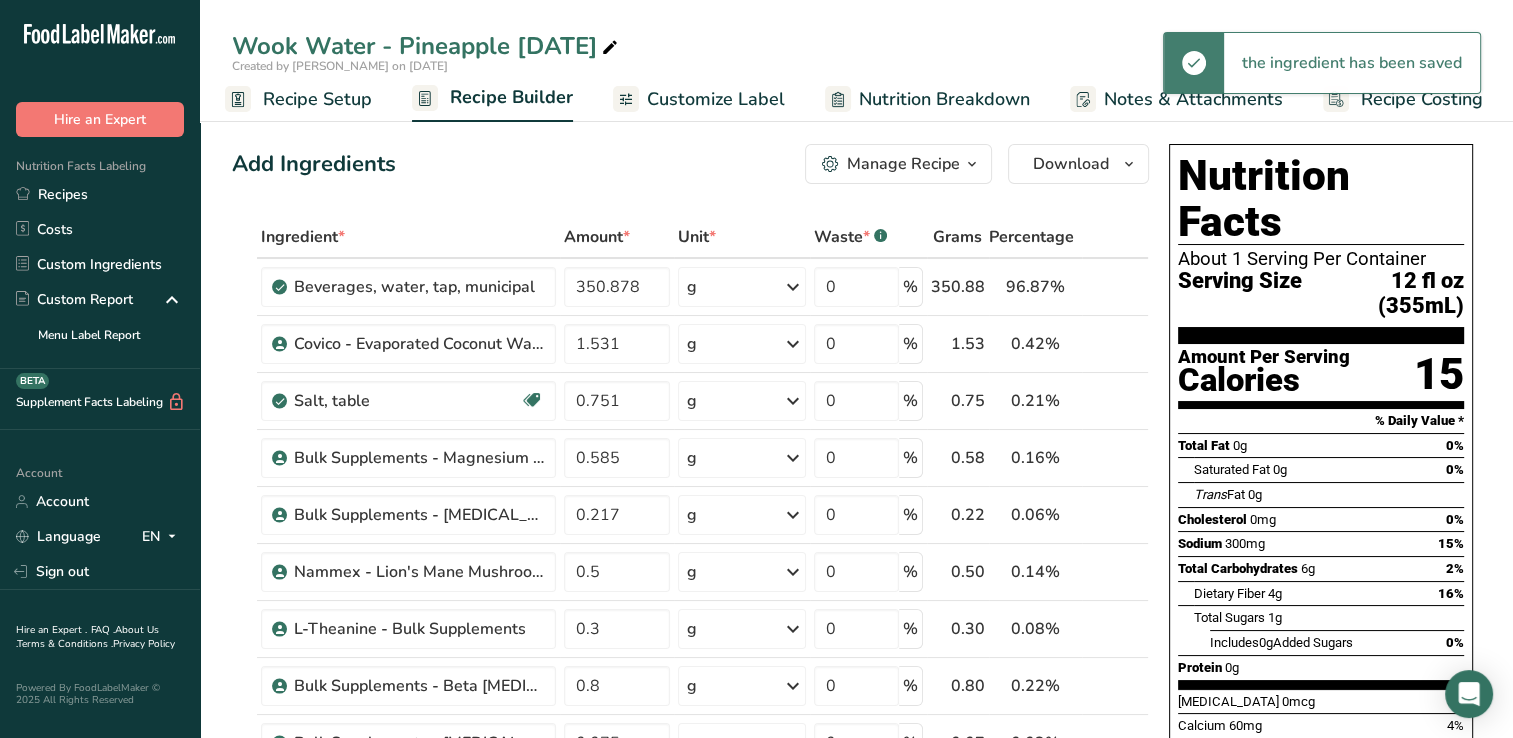 click on "Ingredient *
Amount *
Unit *
Waste *   .a-a{fill:#347362;}.b-a{fill:#fff;}          Grams
Percentage
[GEOGRAPHIC_DATA], water, tap, municipal
350.878
g
Portions
1 fl oz
1 bottle 8 fl oz
1 liter
See more
Weight Units
g
kg
mg
See more
Volume Units
l
Volume units require a density conversion. If you know your ingredient's density enter it below. Otherwise, click on "RIA" our AI Regulatory bot - she will be able to help you
lb/ft3
g/cm3
Confirm
mL
lb/ft3
g/cm3
fl oz" at bounding box center [690, 784] 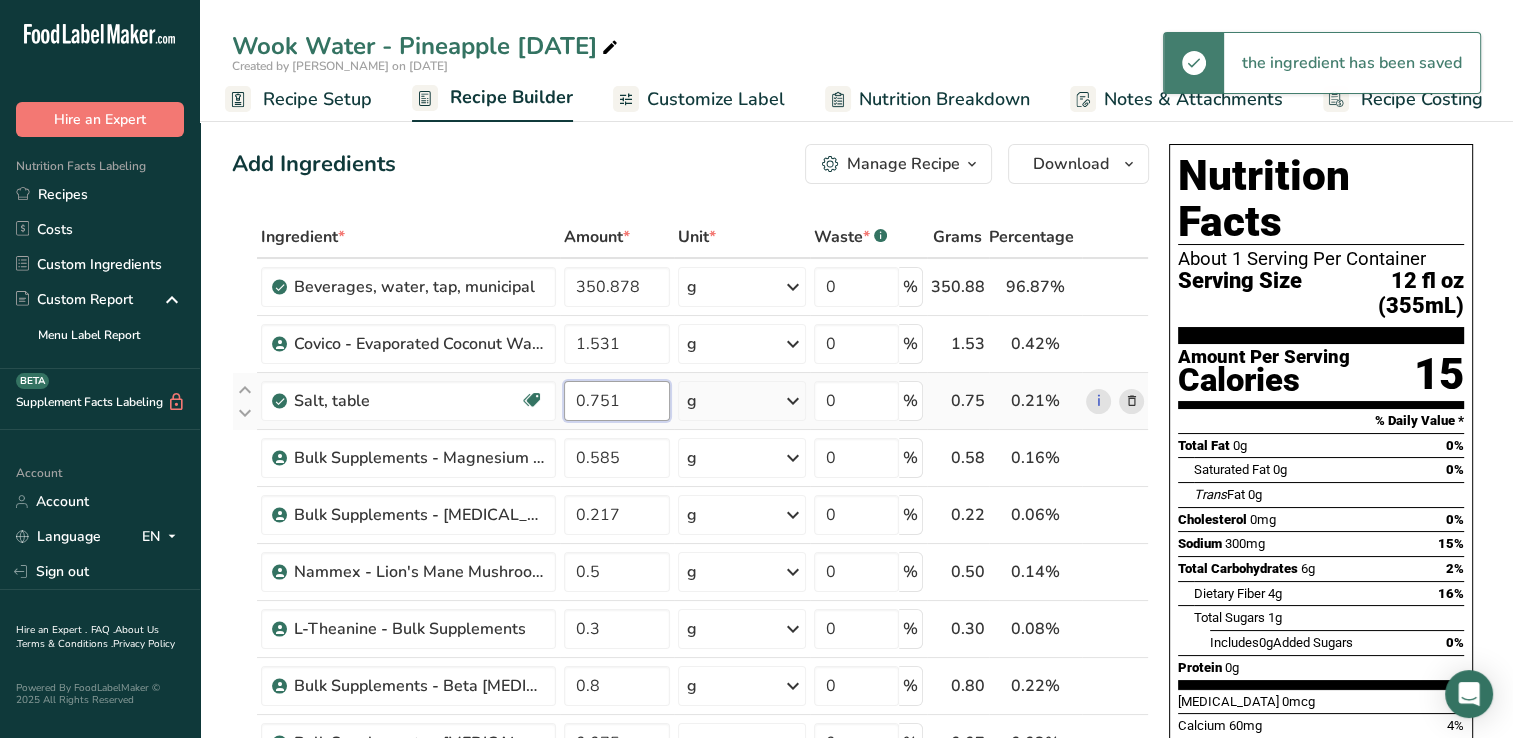 drag, startPoint x: 600, startPoint y: 402, endPoint x: 668, endPoint y: 397, distance: 68.18358 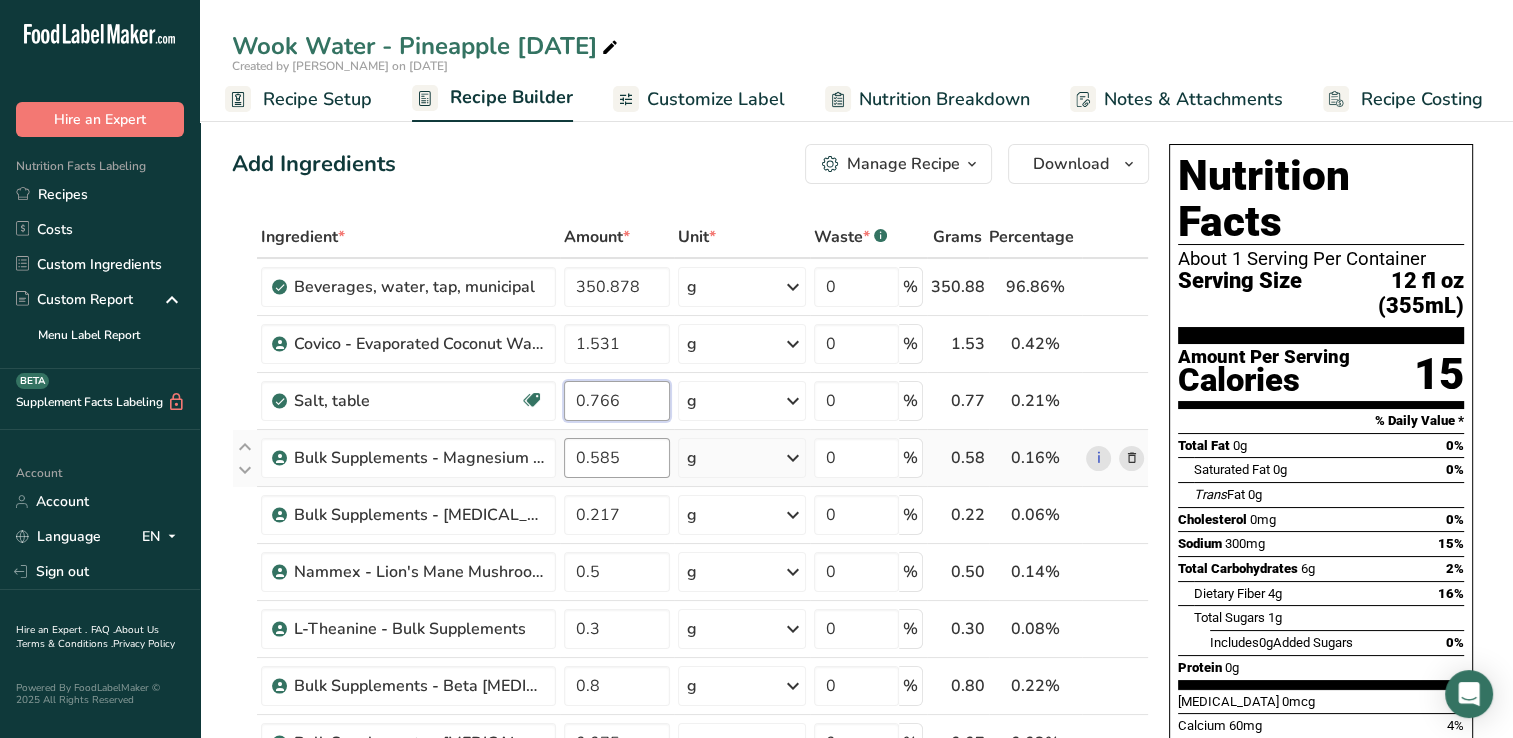type on "0.766" 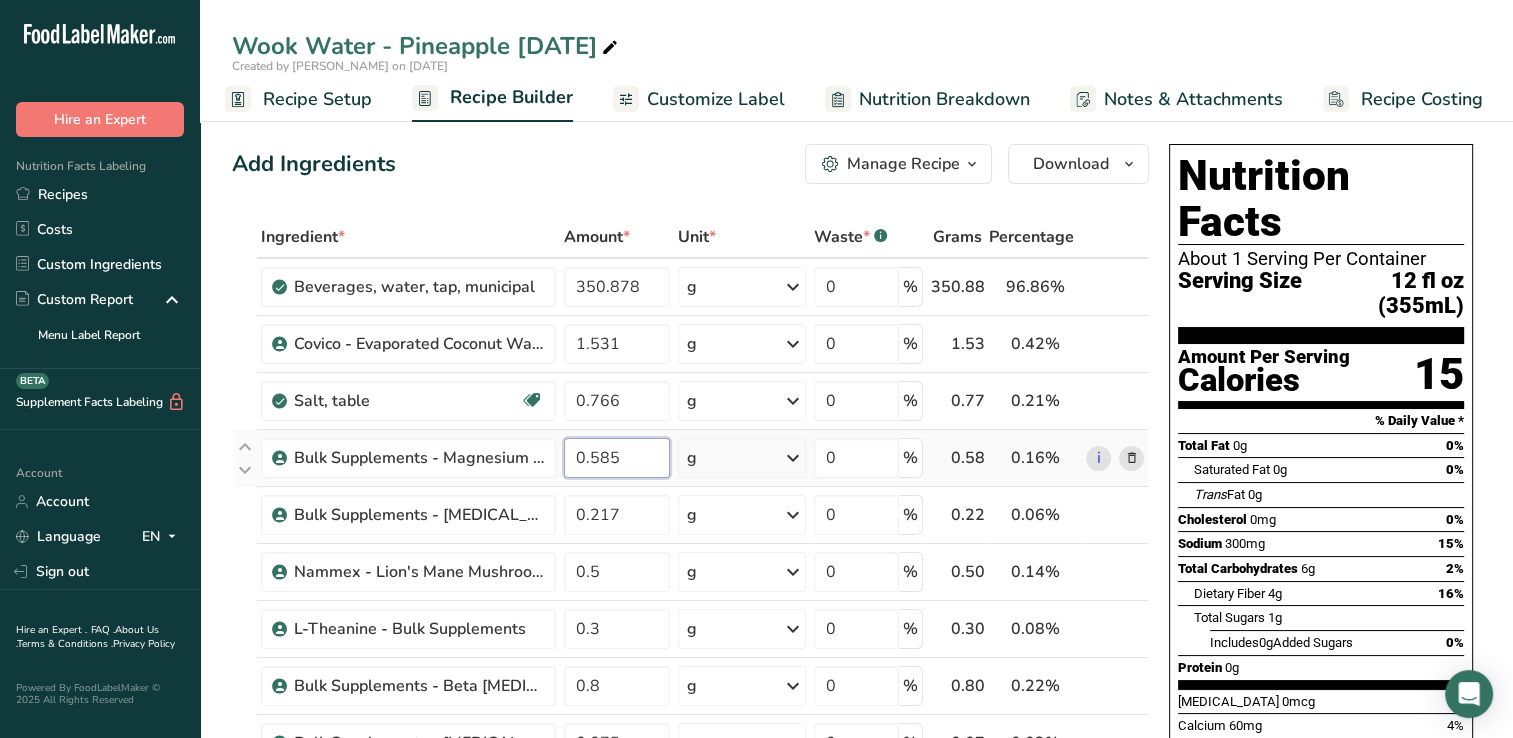 click on "Ingredient *
Amount *
Unit *
Waste *   .a-a{fill:#347362;}.b-a{fill:#fff;}          Grams
Percentage
[GEOGRAPHIC_DATA], water, tap, municipal
350.878
g
Portions
1 fl oz
1 bottle 8 fl oz
1 liter
See more
Weight Units
g
kg
mg
See more
Volume Units
l
Volume units require a density conversion. If you know your ingredient's density enter it below. Otherwise, click on "RIA" our AI Regulatory bot - she will be able to help you
lb/ft3
g/cm3
Confirm
mL
lb/ft3
g/cm3
fl oz" at bounding box center (690, 784) 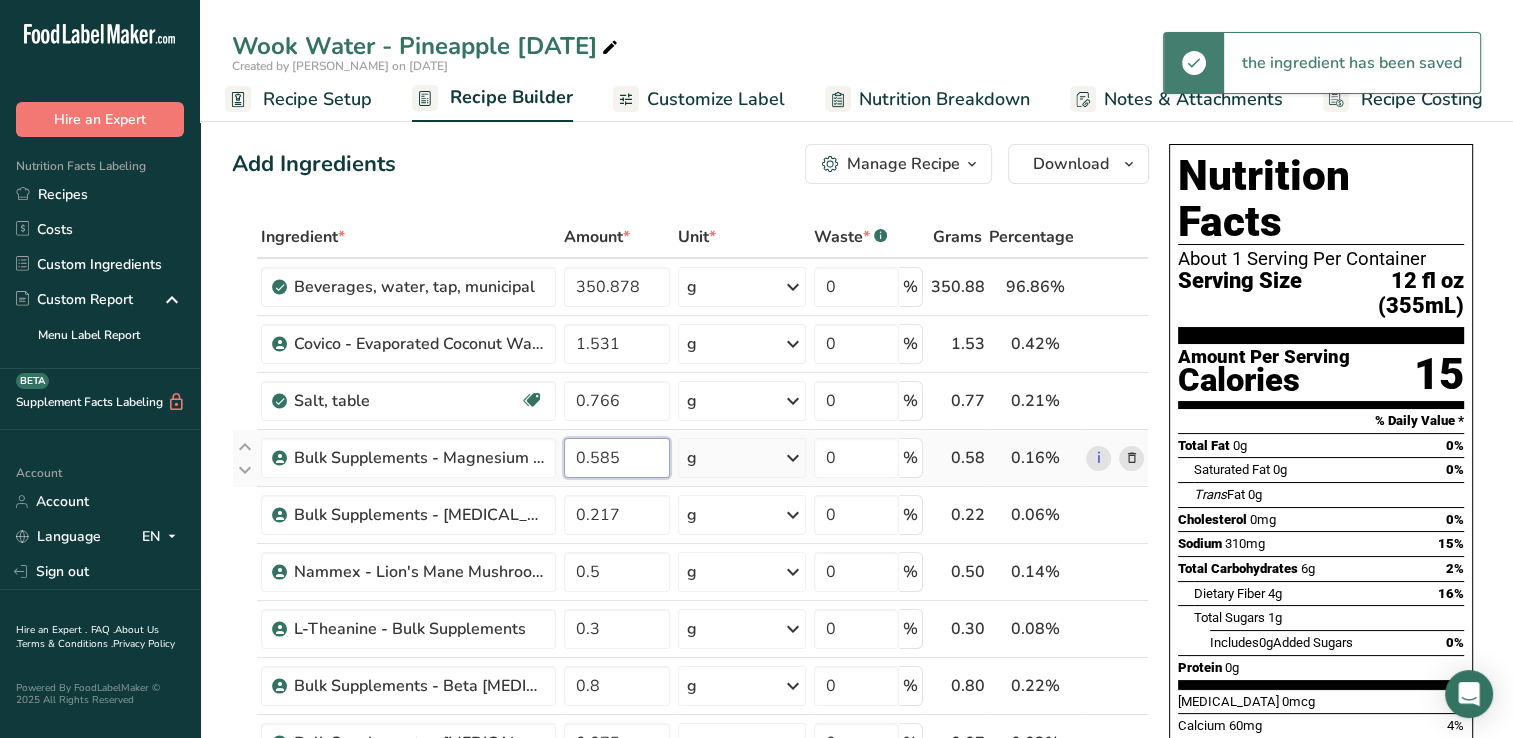 drag, startPoint x: 599, startPoint y: 462, endPoint x: 626, endPoint y: 458, distance: 27.294687 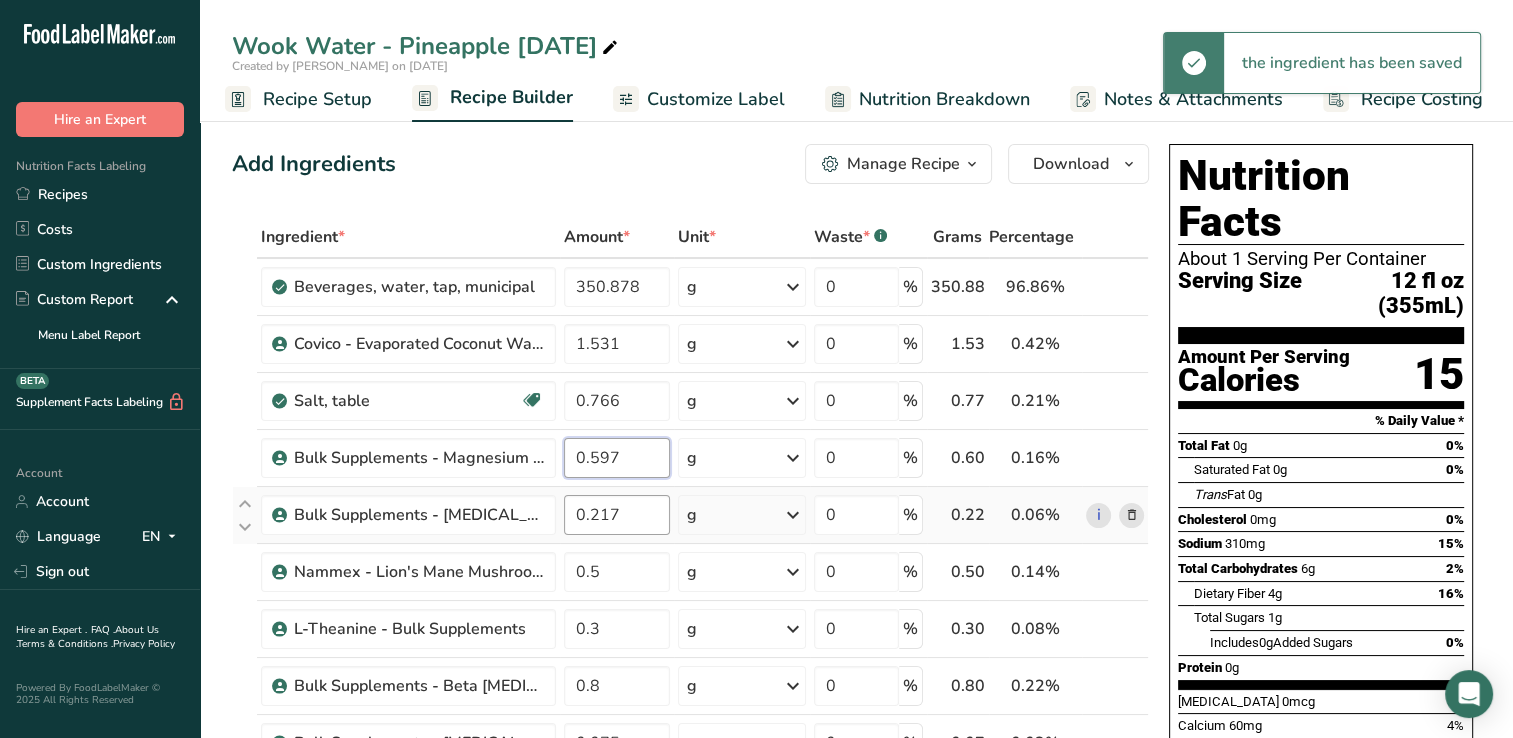 type on "0.597" 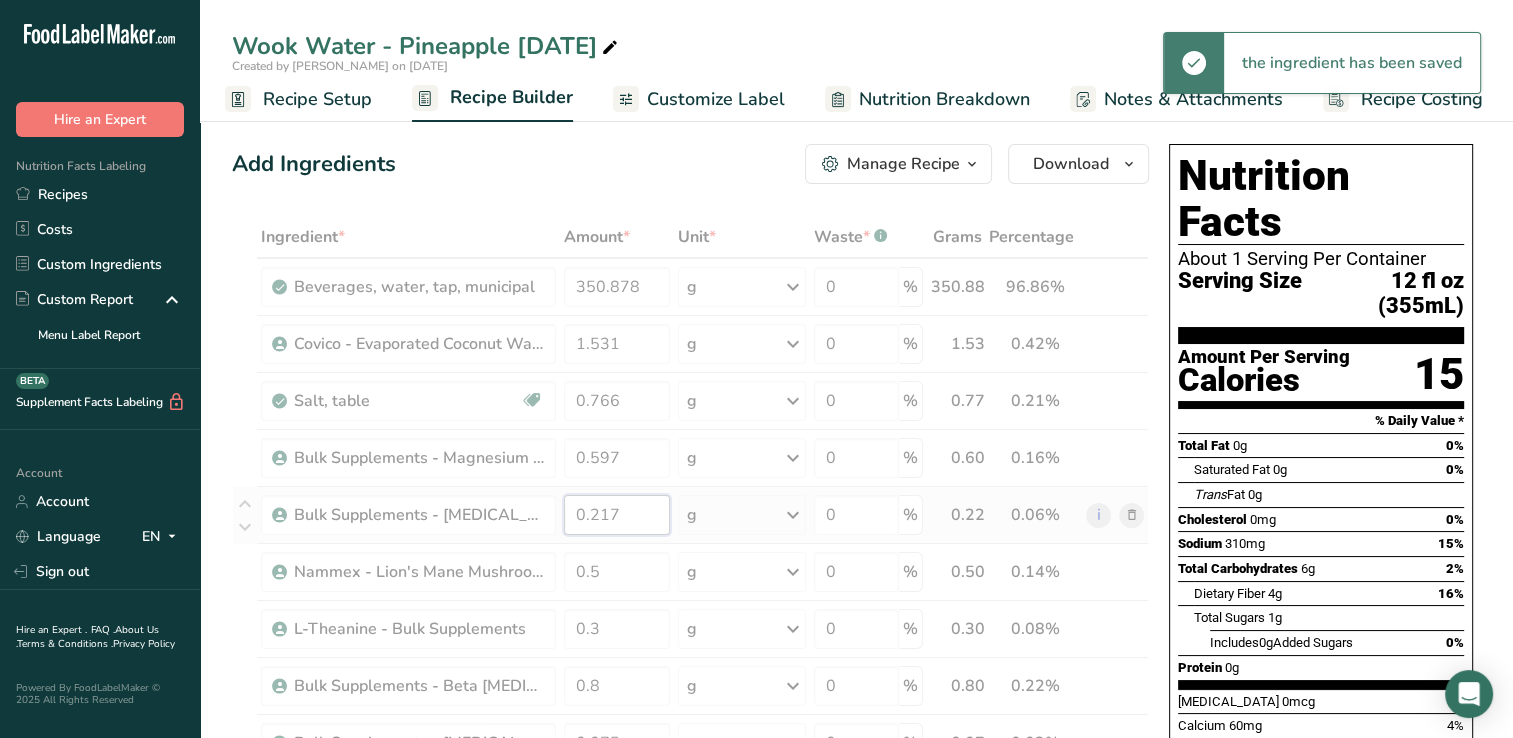 click on "Ingredient *
Amount *
Unit *
Waste *   .a-a{fill:#347362;}.b-a{fill:#fff;}          Grams
Percentage
[GEOGRAPHIC_DATA], water, tap, municipal
350.878
g
Portions
1 fl oz
1 bottle 8 fl oz
1 liter
See more
Weight Units
g
kg
mg
See more
Volume Units
l
Volume units require a density conversion. If you know your ingredient's density enter it below. Otherwise, click on "RIA" our AI Regulatory bot - she will be able to help you
lb/ft3
g/cm3
Confirm
mL
lb/ft3
g/cm3
fl oz" at bounding box center [690, 784] 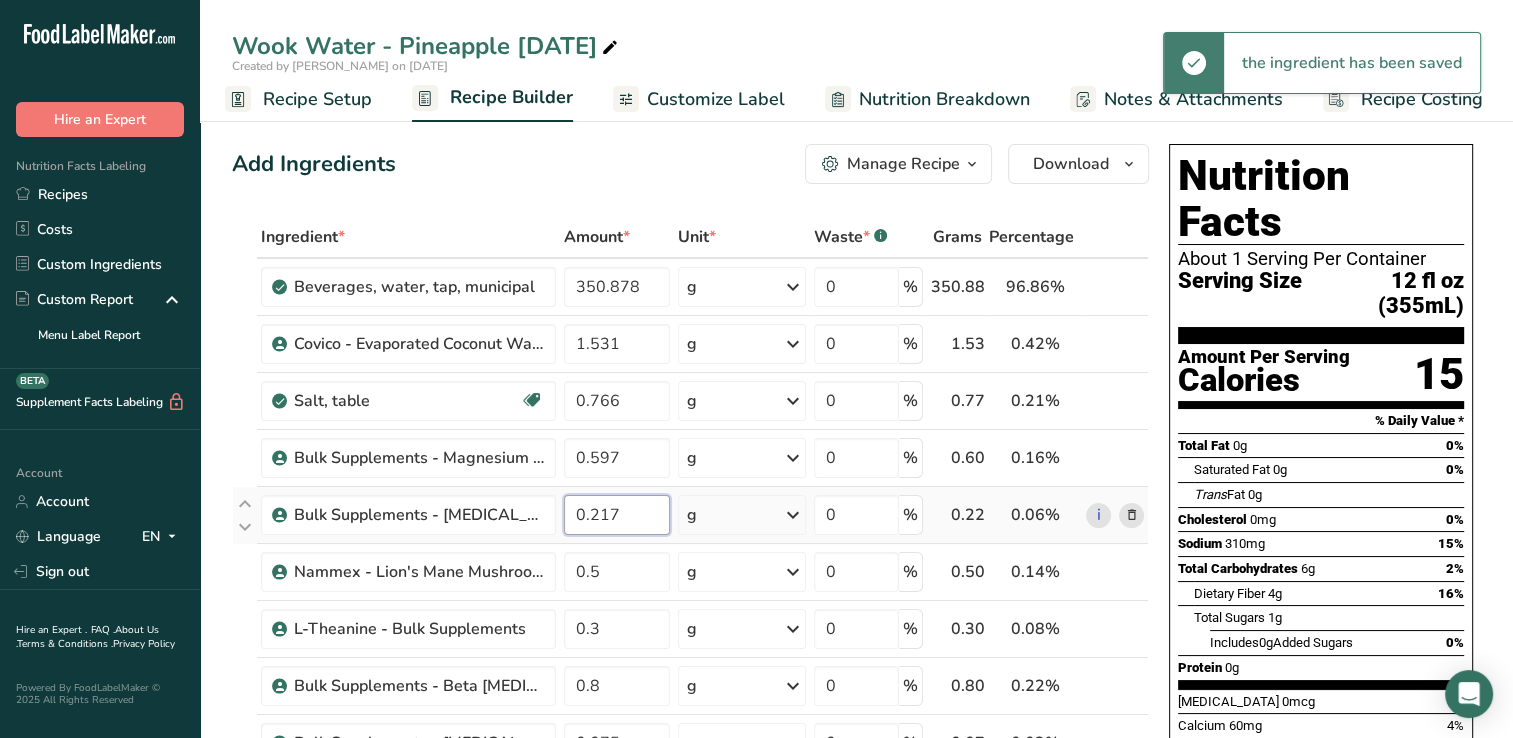 drag, startPoint x: 597, startPoint y: 508, endPoint x: 650, endPoint y: 501, distance: 53.460266 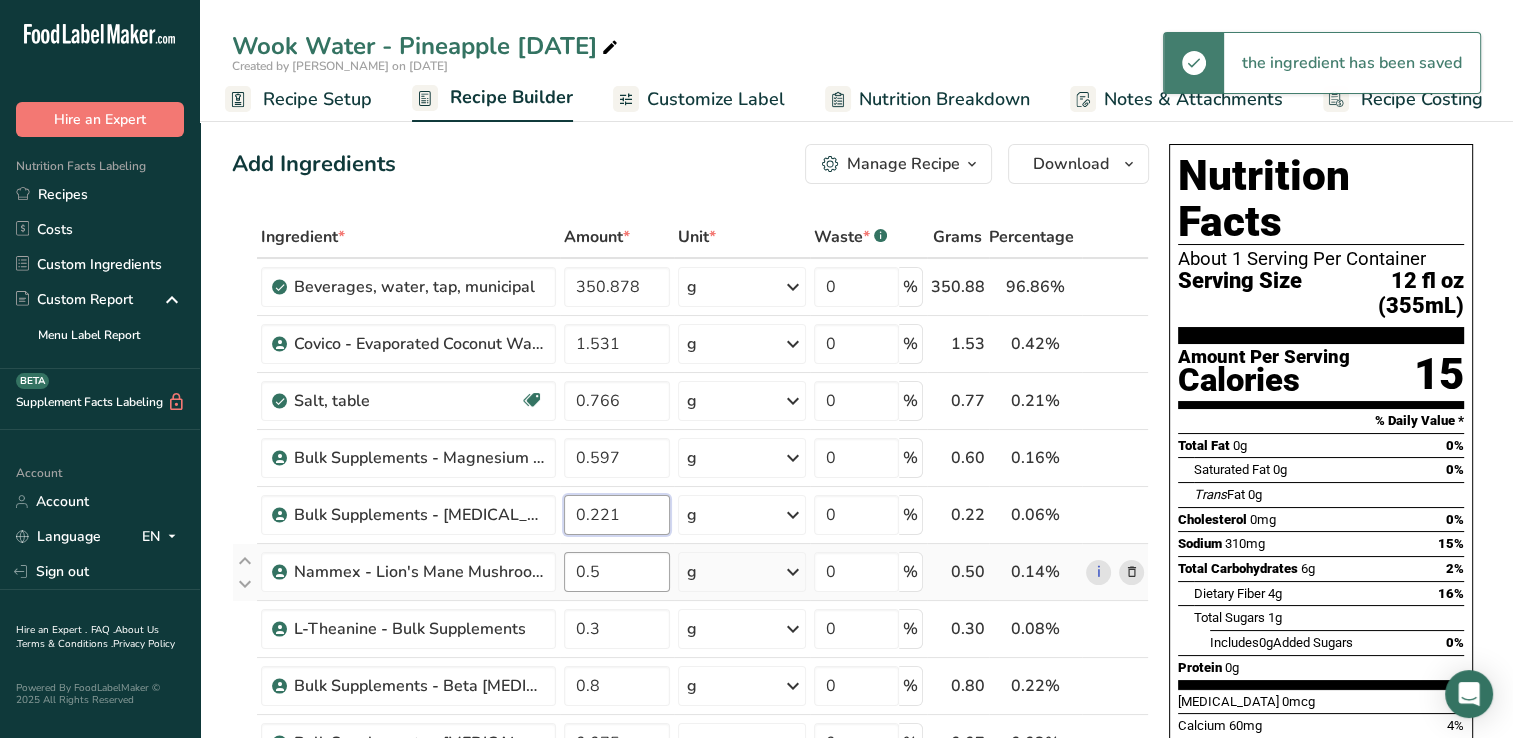 type on "0.221" 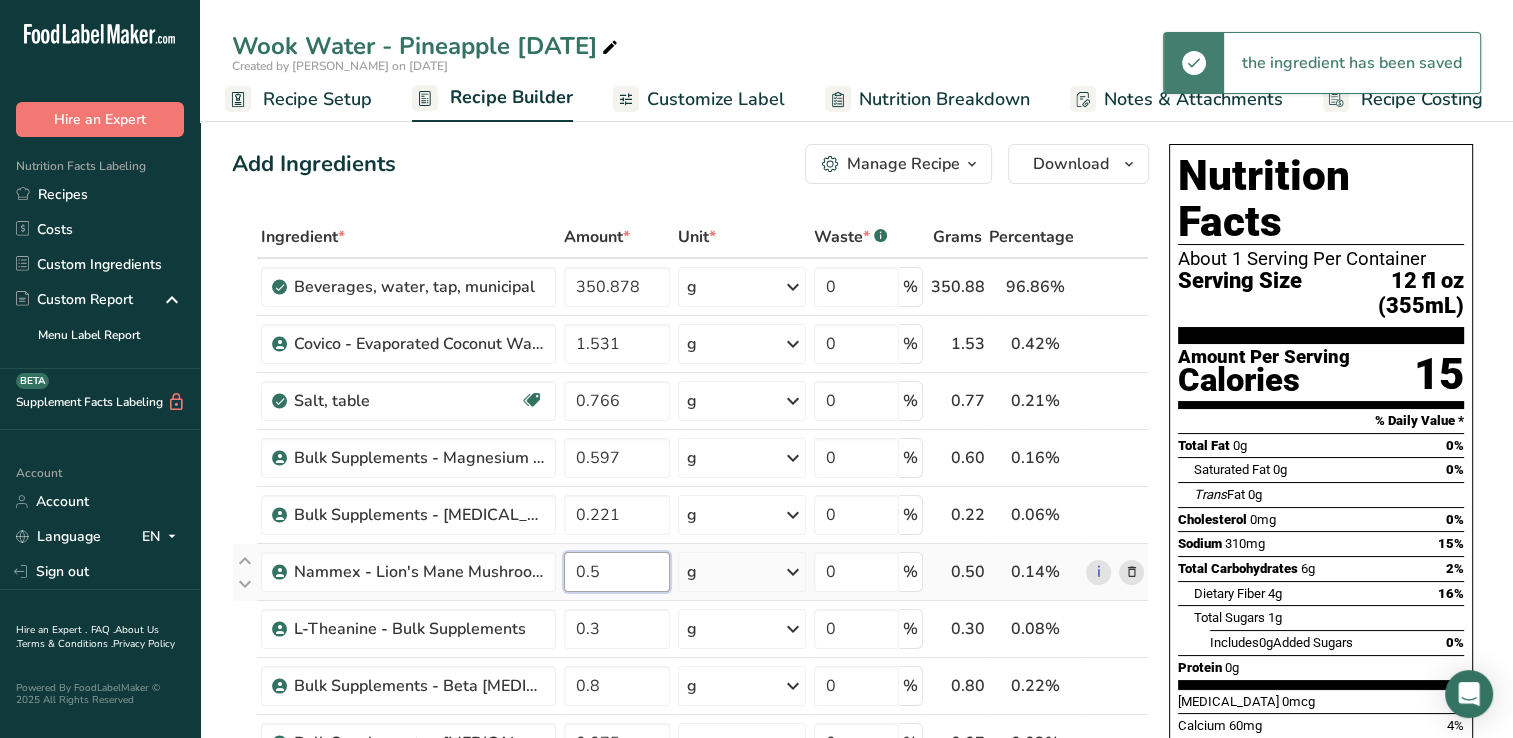 click on "Ingredient *
Amount *
Unit *
Waste *   .a-a{fill:#347362;}.b-a{fill:#fff;}          Grams
Percentage
[GEOGRAPHIC_DATA], water, tap, municipal
350.878
g
Portions
1 fl oz
1 bottle 8 fl oz
1 liter
See more
Weight Units
g
kg
mg
See more
Volume Units
l
Volume units require a density conversion. If you know your ingredient's density enter it below. Otherwise, click on "RIA" our AI Regulatory bot - she will be able to help you
lb/ft3
g/cm3
Confirm
mL
lb/ft3
g/cm3
fl oz" at bounding box center (690, 784) 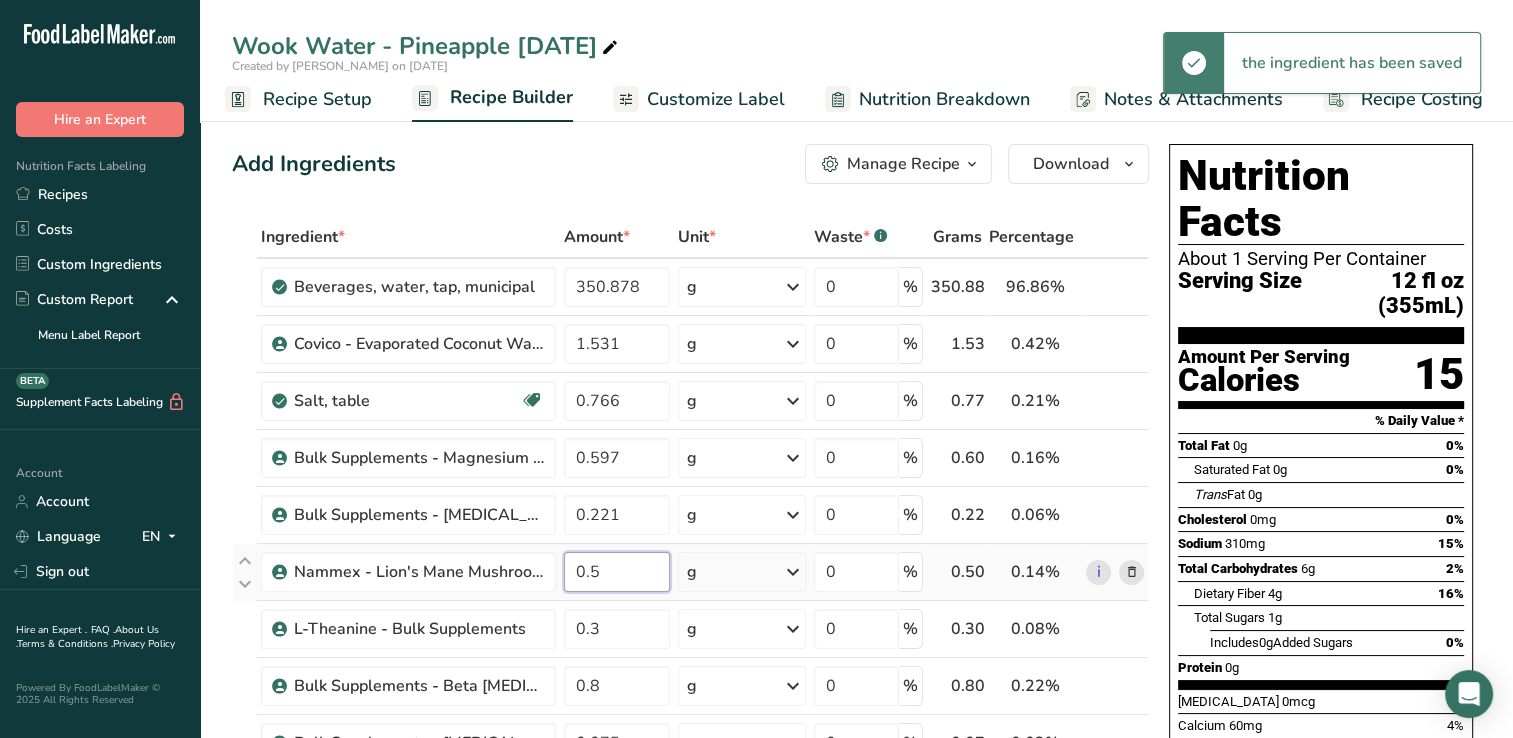 drag, startPoint x: 590, startPoint y: 570, endPoint x: 620, endPoint y: 568, distance: 30.066593 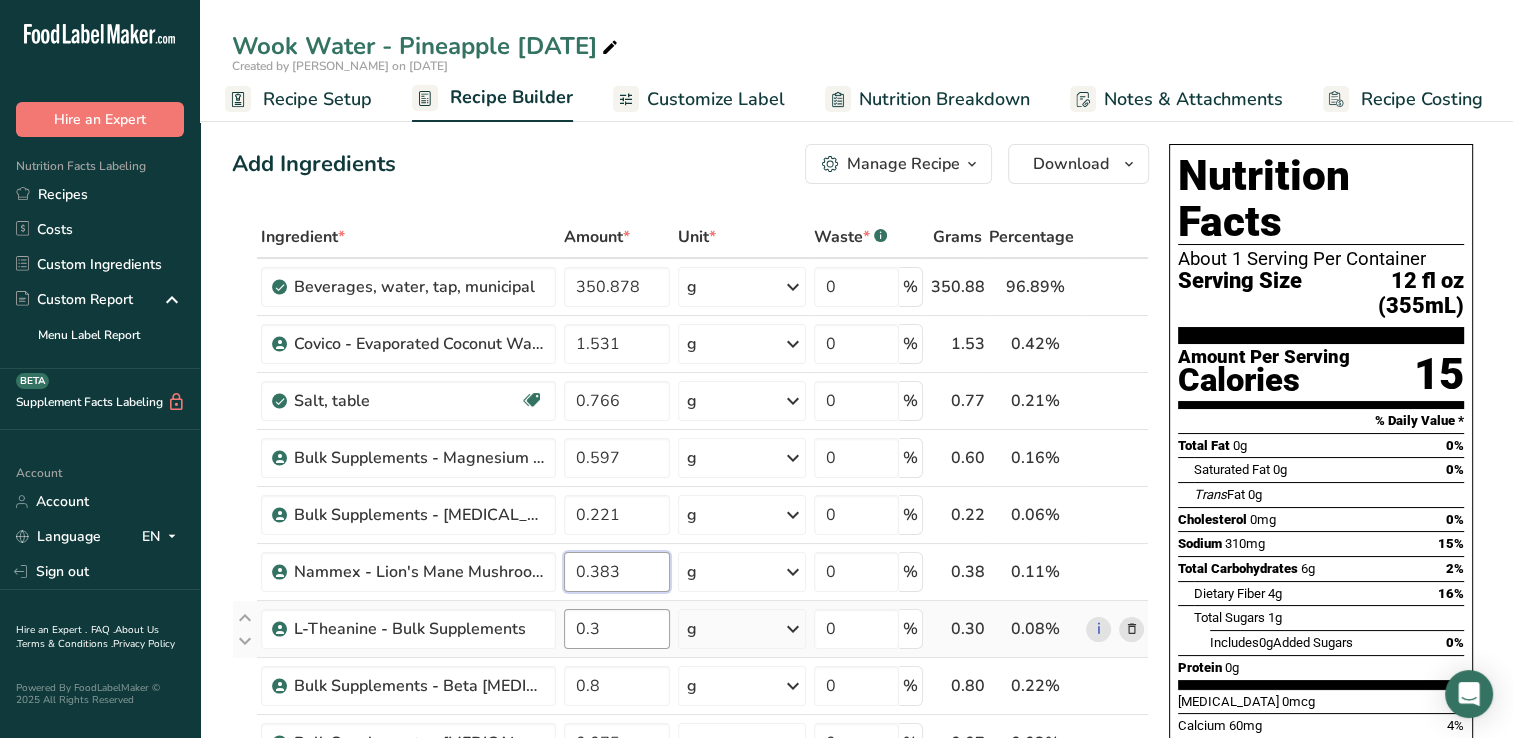 type on "0.383" 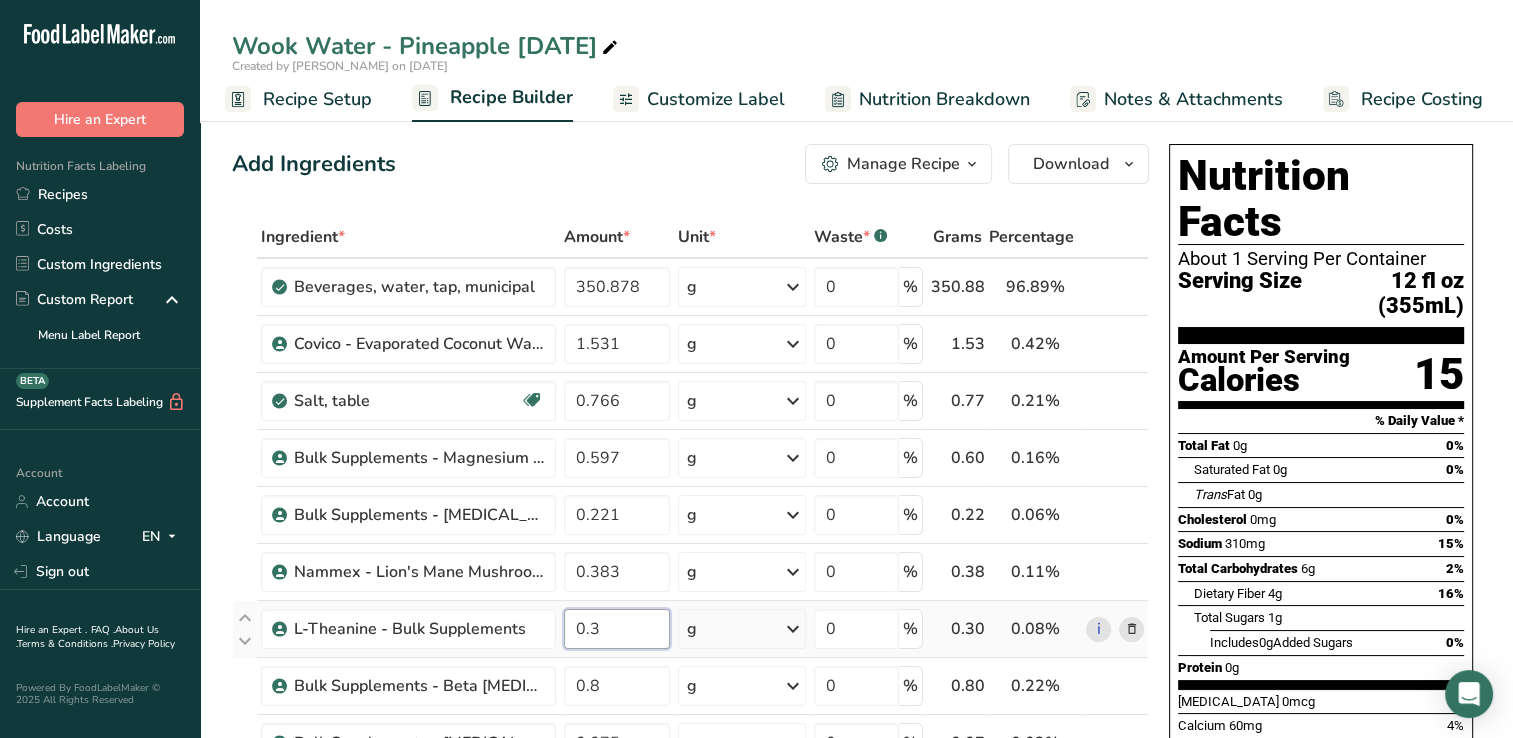click on "Ingredient *
Amount *
Unit *
Waste *   .a-a{fill:#347362;}.b-a{fill:#fff;}          Grams
Percentage
[GEOGRAPHIC_DATA], water, tap, municipal
350.878
g
Portions
1 fl oz
1 bottle 8 fl oz
1 liter
See more
Weight Units
g
kg
mg
See more
Volume Units
l
Volume units require a density conversion. If you know your ingredient's density enter it below. Otherwise, click on "RIA" our AI Regulatory bot - she will be able to help you
lb/ft3
g/cm3
Confirm
mL
lb/ft3
g/cm3
fl oz" at bounding box center (690, 784) 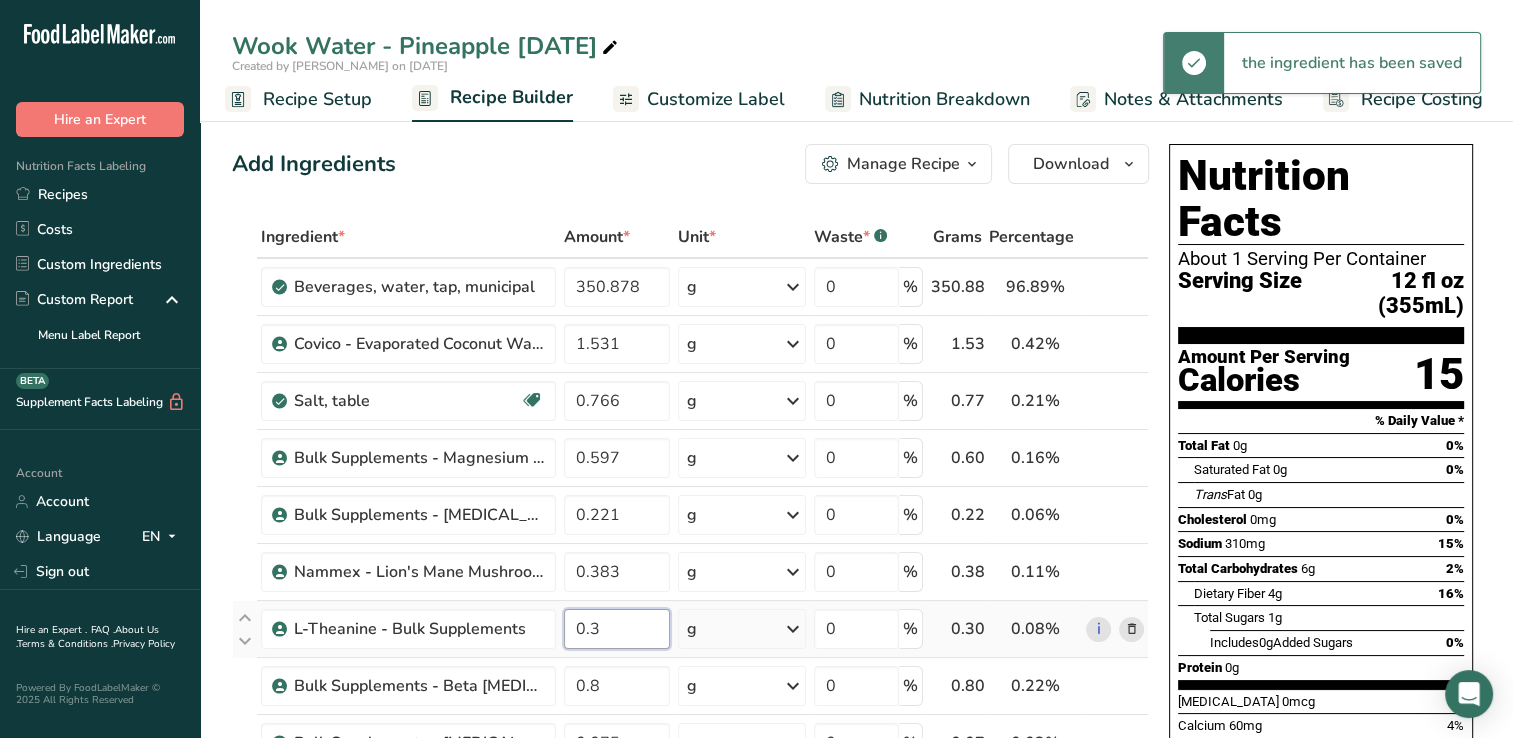 drag, startPoint x: 589, startPoint y: 628, endPoint x: 646, endPoint y: 614, distance: 58.694122 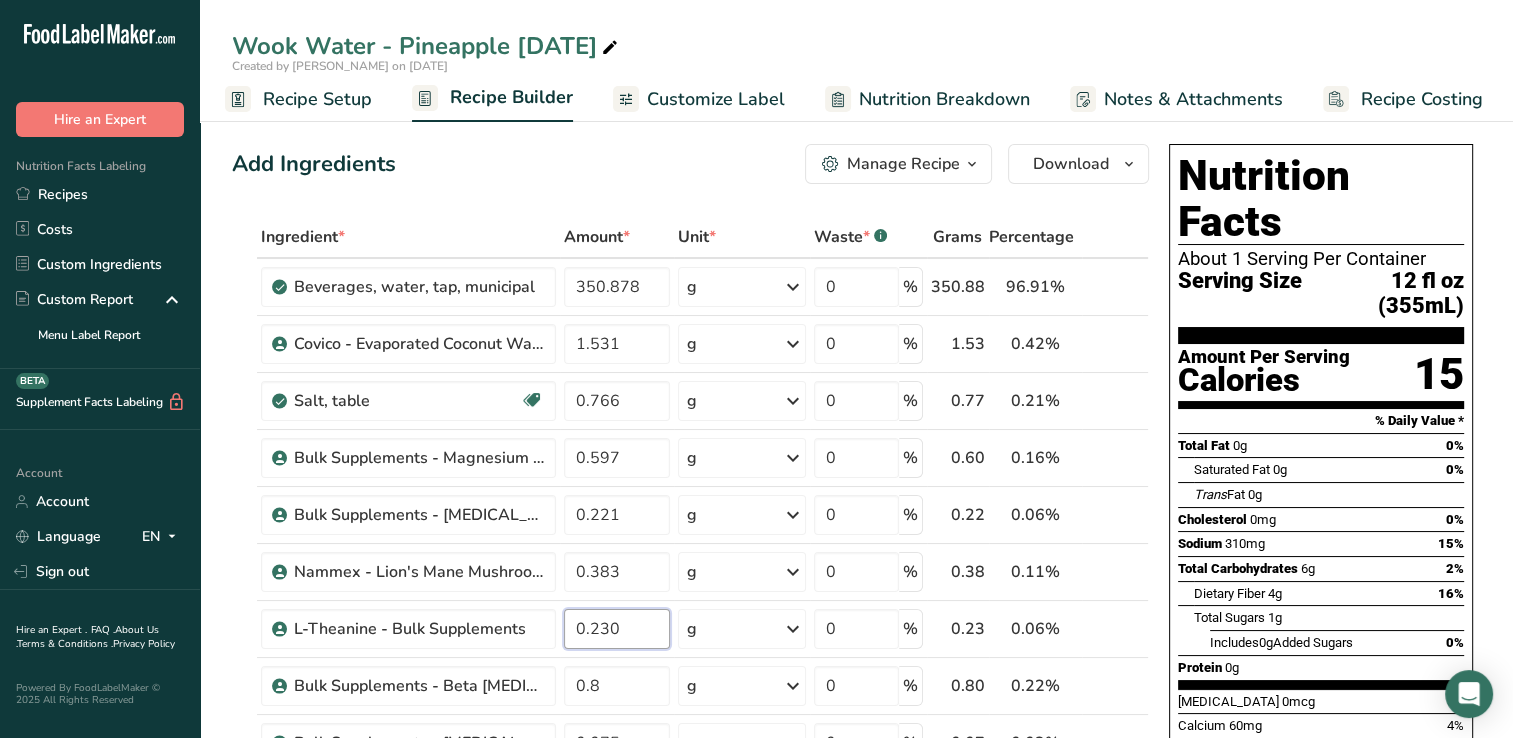 type on "0.230" 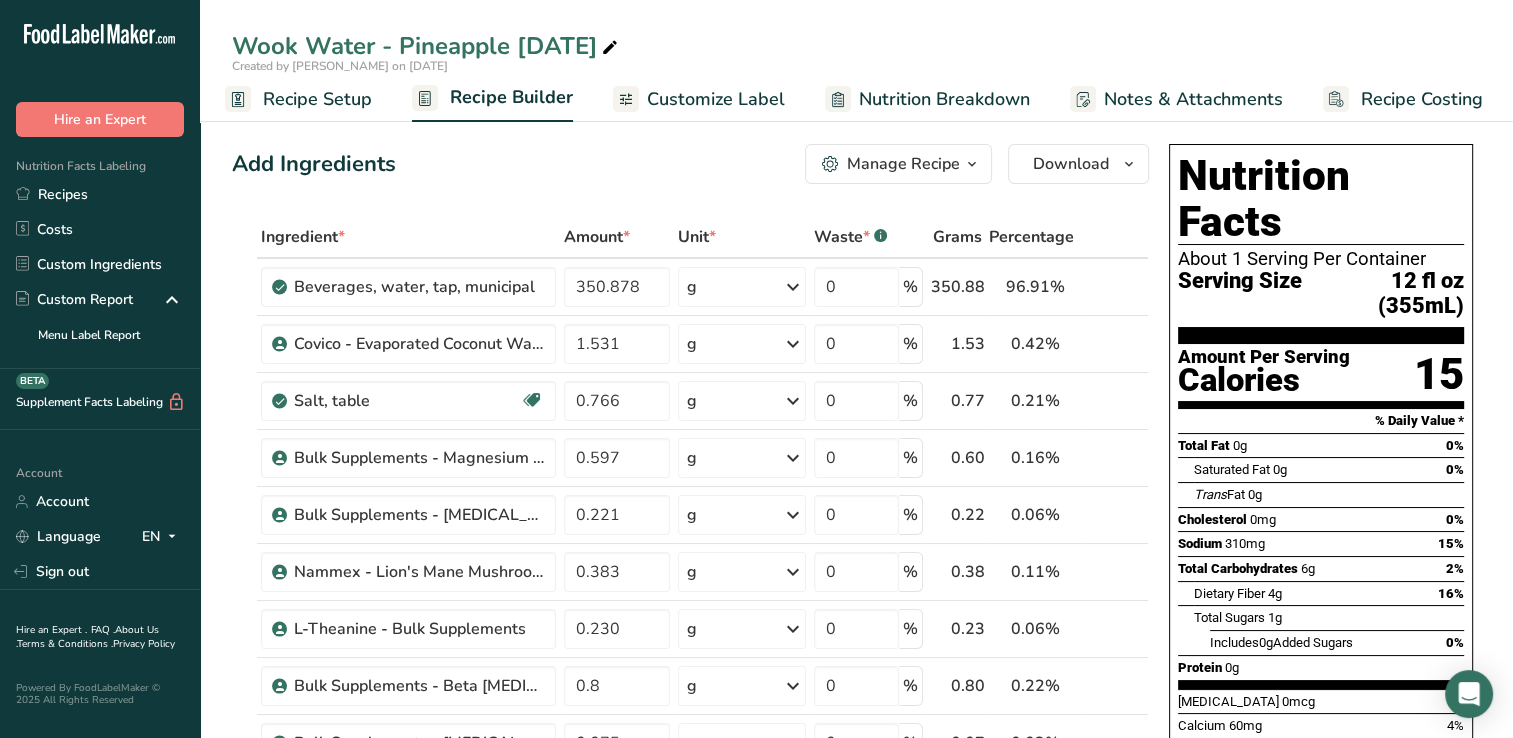 click on "Add Ingredients
Manage Recipe         Delete Recipe           Duplicate Recipe             Scale Recipe             Save as Sub-Recipe   .a-a{fill:#347362;}.b-a{fill:#fff;}                               Nutrition Breakdown                 Recipe Card
NEW
[MEDICAL_DATA] Pattern Report           Activity History
Download
Choose your preferred label style
Standard FDA label
Standard FDA label
The most common format for nutrition facts labels in compliance with the FDA's typeface, style and requirements
Tabular FDA label
A label format compliant with the FDA regulations presented in a tabular (horizontal) display.
Linear FDA label
A simple linear display for small sized packages.
Simplified FDA label" at bounding box center (696, 1110) 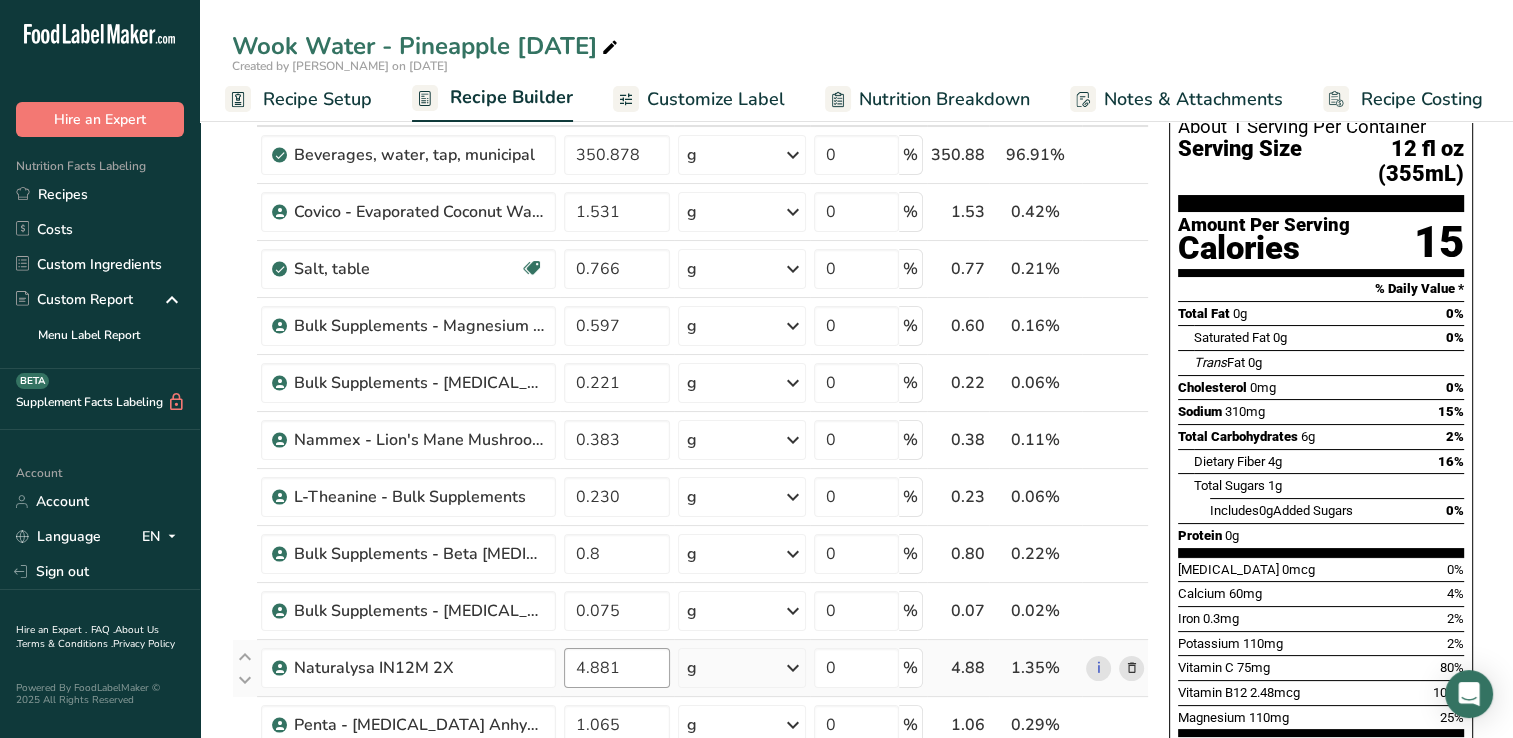 scroll, scrollTop: 200, scrollLeft: 0, axis: vertical 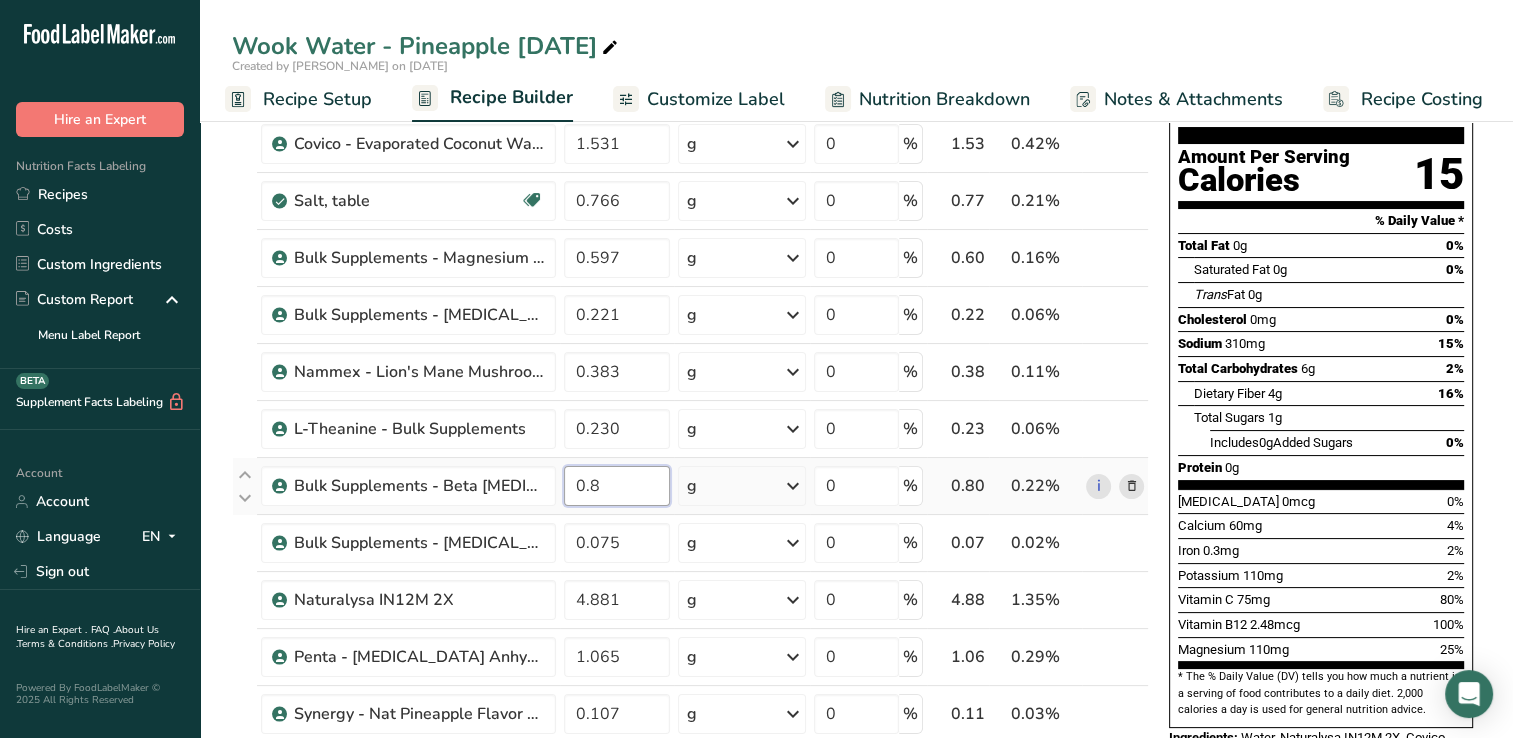 drag, startPoint x: 591, startPoint y: 486, endPoint x: 646, endPoint y: 498, distance: 56.293873 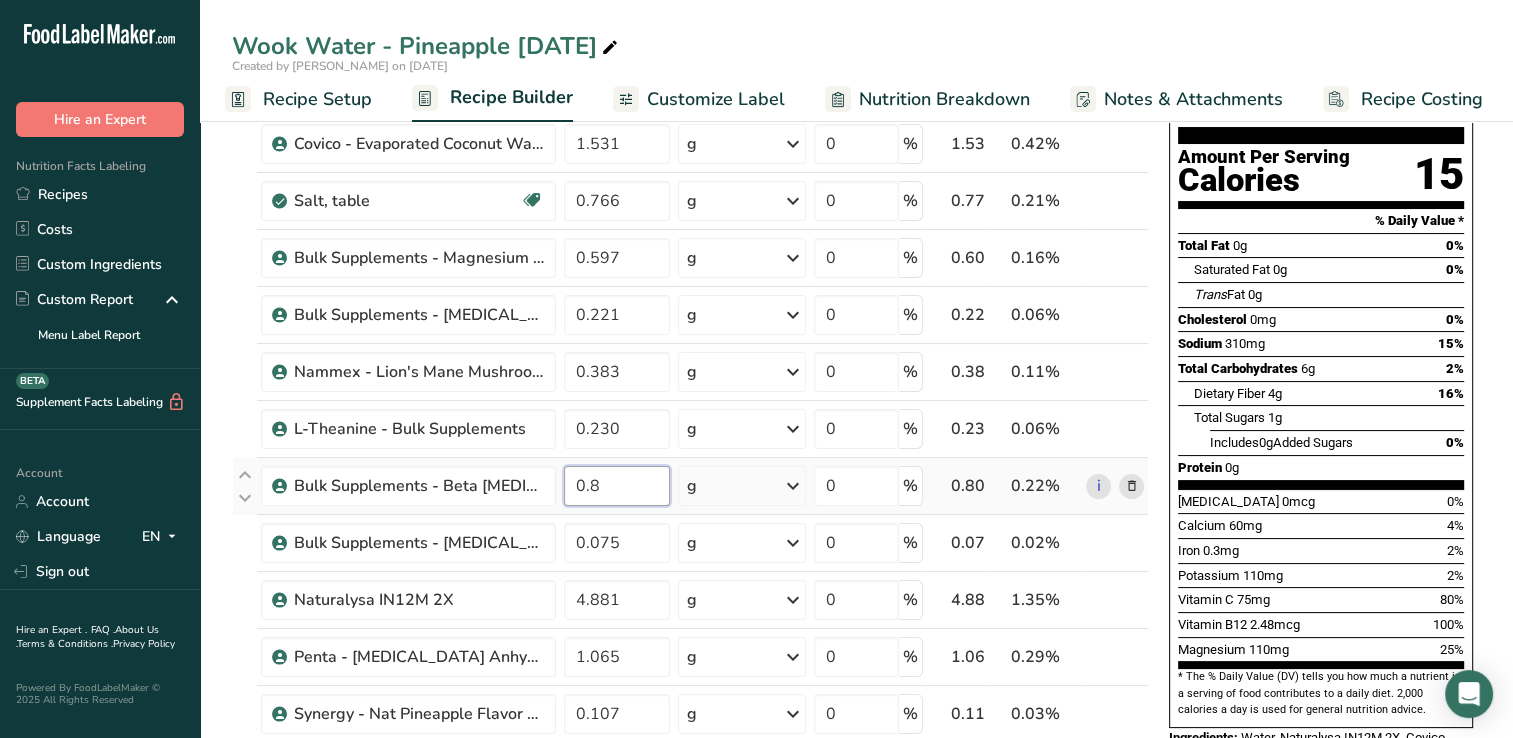 click on "0.8" at bounding box center [617, 486] 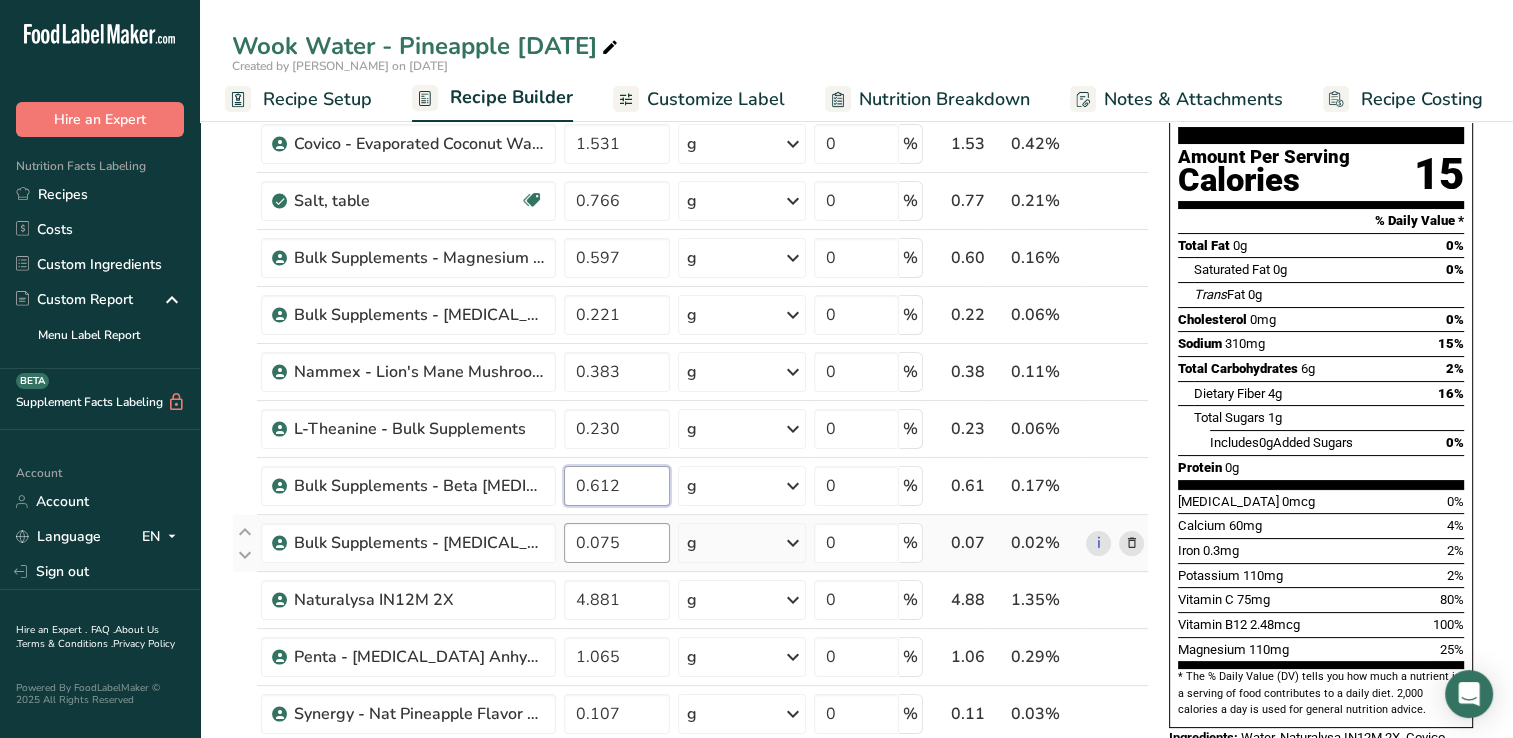 type on "0.612" 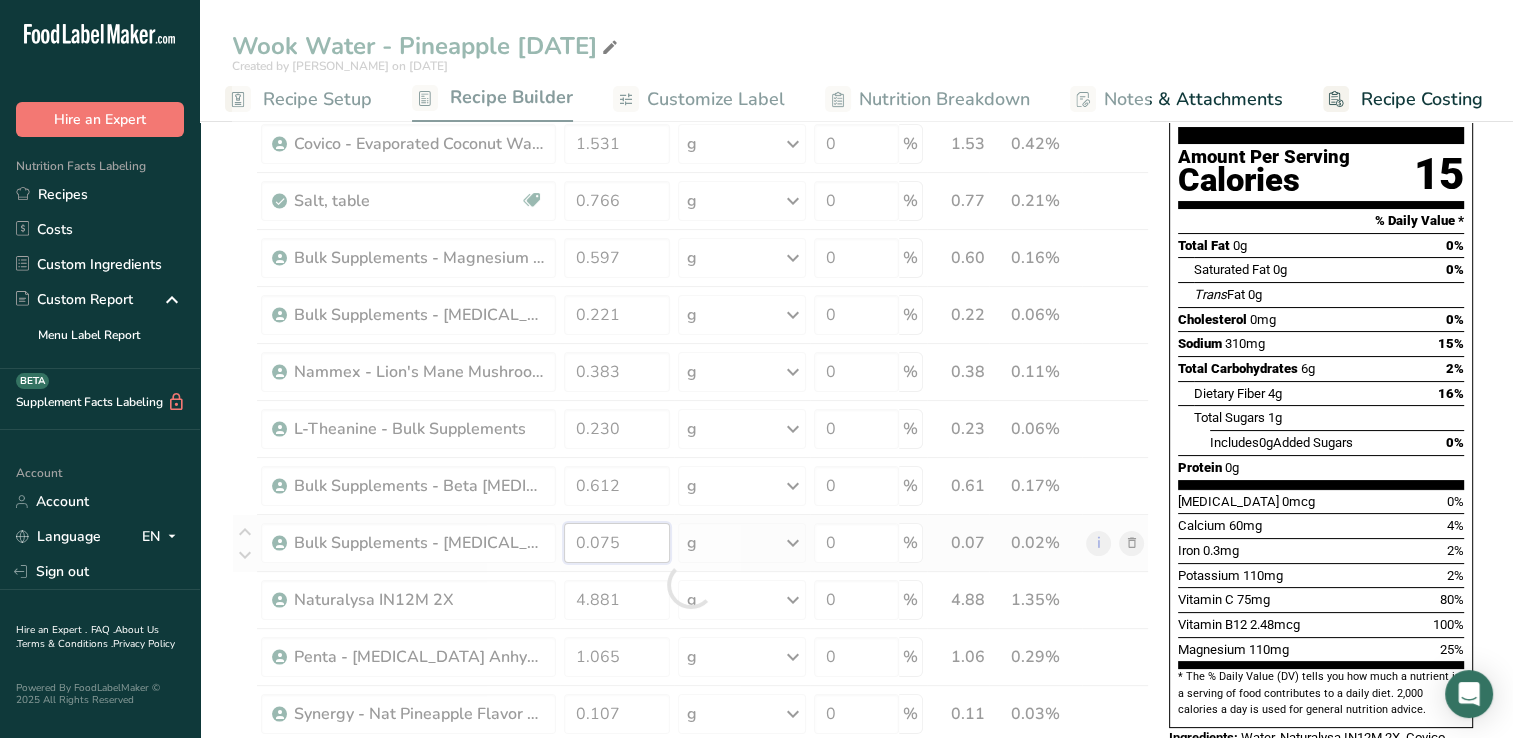click on "Ingredient *
Amount *
Unit *
Waste *   .a-a{fill:#347362;}.b-a{fill:#fff;}          Grams
Percentage
[GEOGRAPHIC_DATA], water, tap, municipal
350.878
g
Portions
1 fl oz
1 bottle 8 fl oz
1 liter
See more
Weight Units
g
kg
mg
See more
Volume Units
l
Volume units require a density conversion. If you know your ingredient's density enter it below. Otherwise, click on "RIA" our AI Regulatory bot - she will be able to help you
lb/ft3
g/cm3
Confirm
mL
lb/ft3
g/cm3
fl oz" at bounding box center [690, 584] 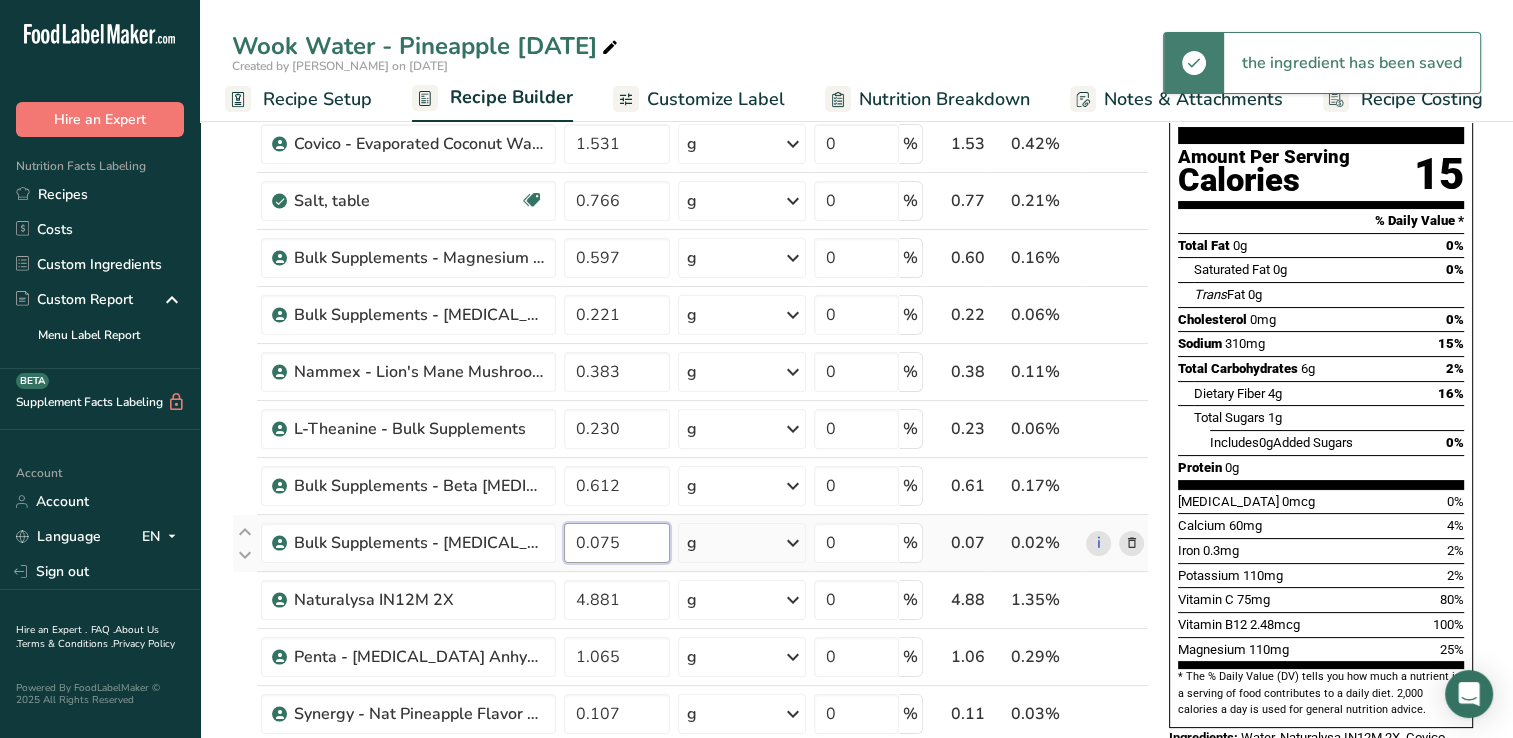 drag, startPoint x: 610, startPoint y: 541, endPoint x: 621, endPoint y: 542, distance: 11.045361 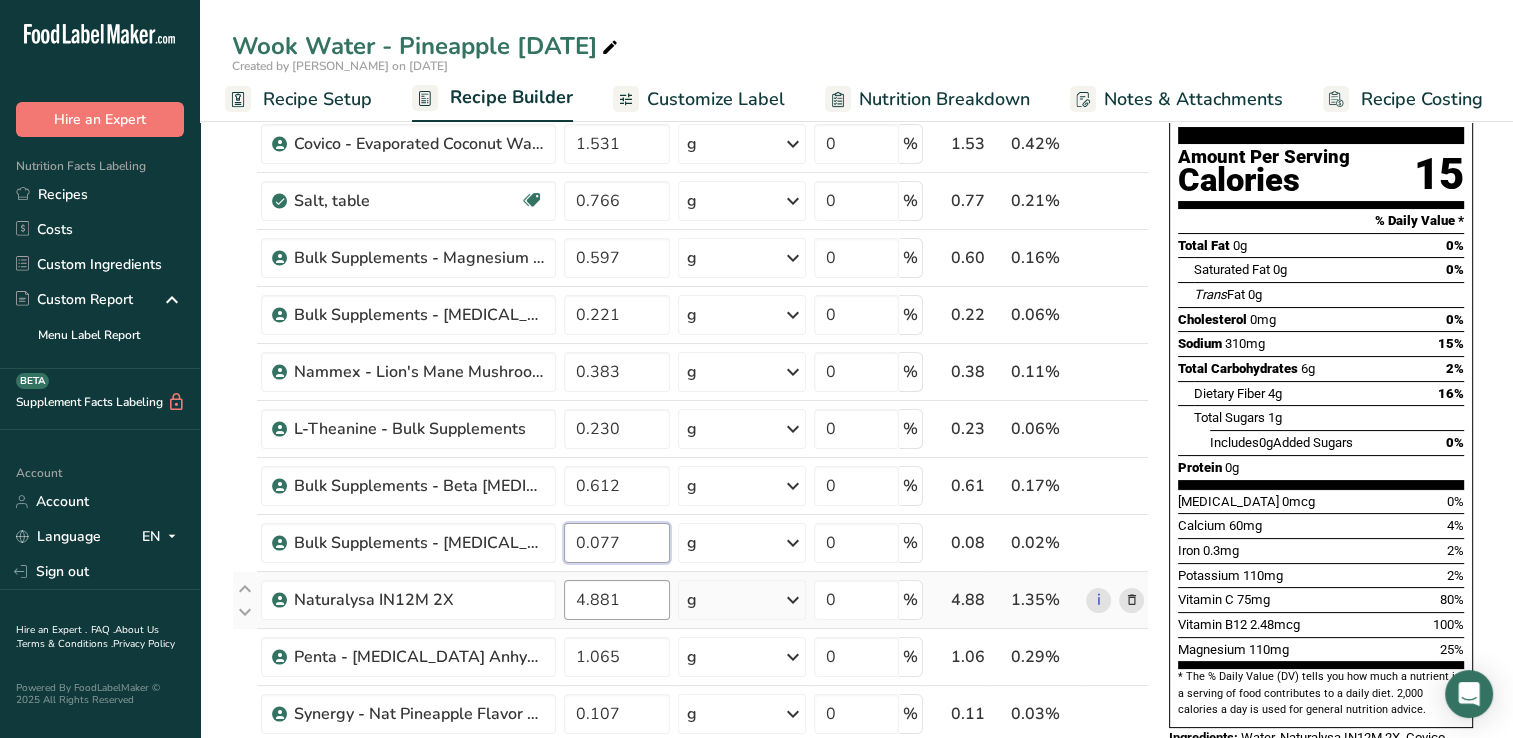 type on "0.077" 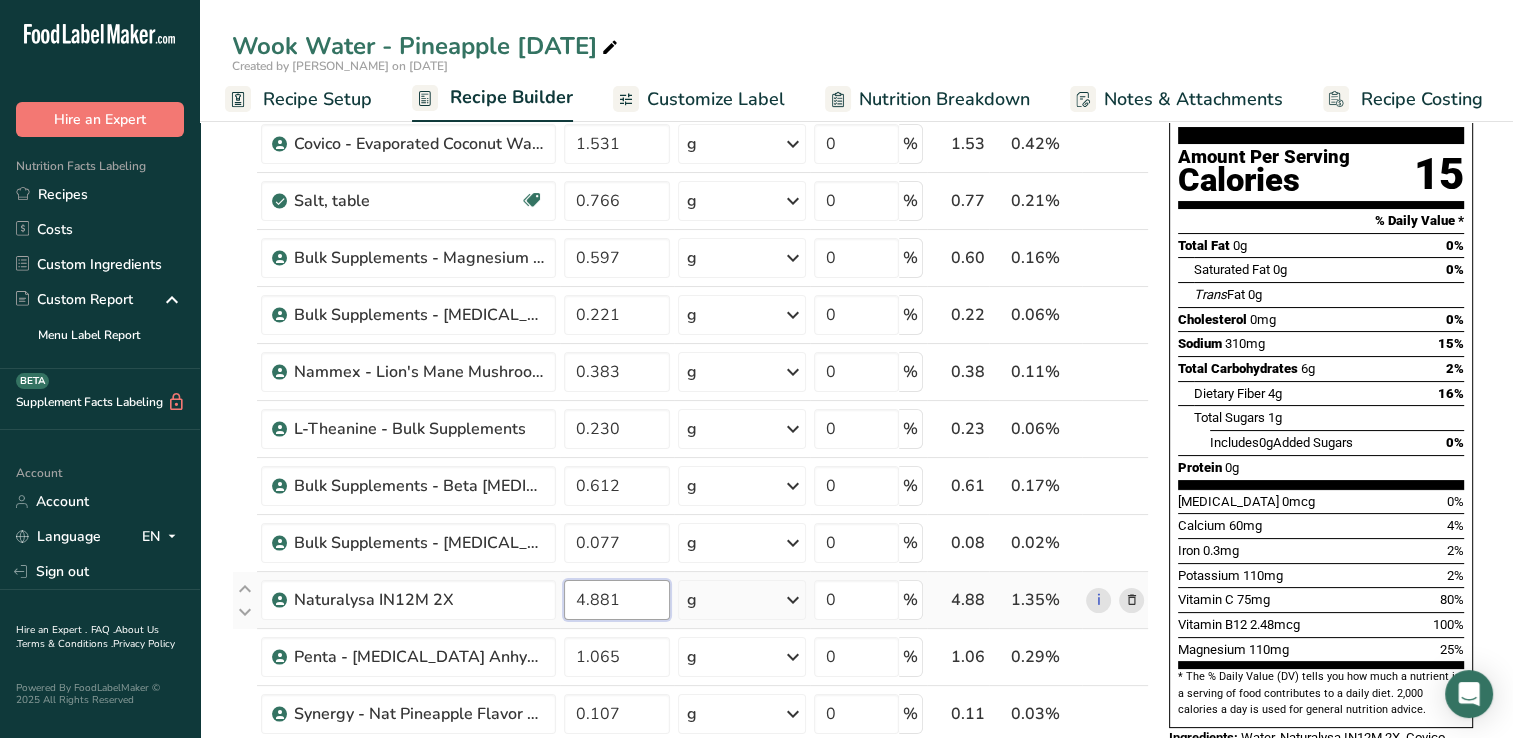 click on "Ingredient *
Amount *
Unit *
Waste *   .a-a{fill:#347362;}.b-a{fill:#fff;}          Grams
Percentage
[GEOGRAPHIC_DATA], water, tap, municipal
350.878
g
Portions
1 fl oz
1 bottle 8 fl oz
1 liter
See more
Weight Units
g
kg
mg
See more
Volume Units
l
Volume units require a density conversion. If you know your ingredient's density enter it below. Otherwise, click on "RIA" our AI Regulatory bot - she will be able to help you
lb/ft3
g/cm3
Confirm
mL
lb/ft3
g/cm3
fl oz" at bounding box center (690, 584) 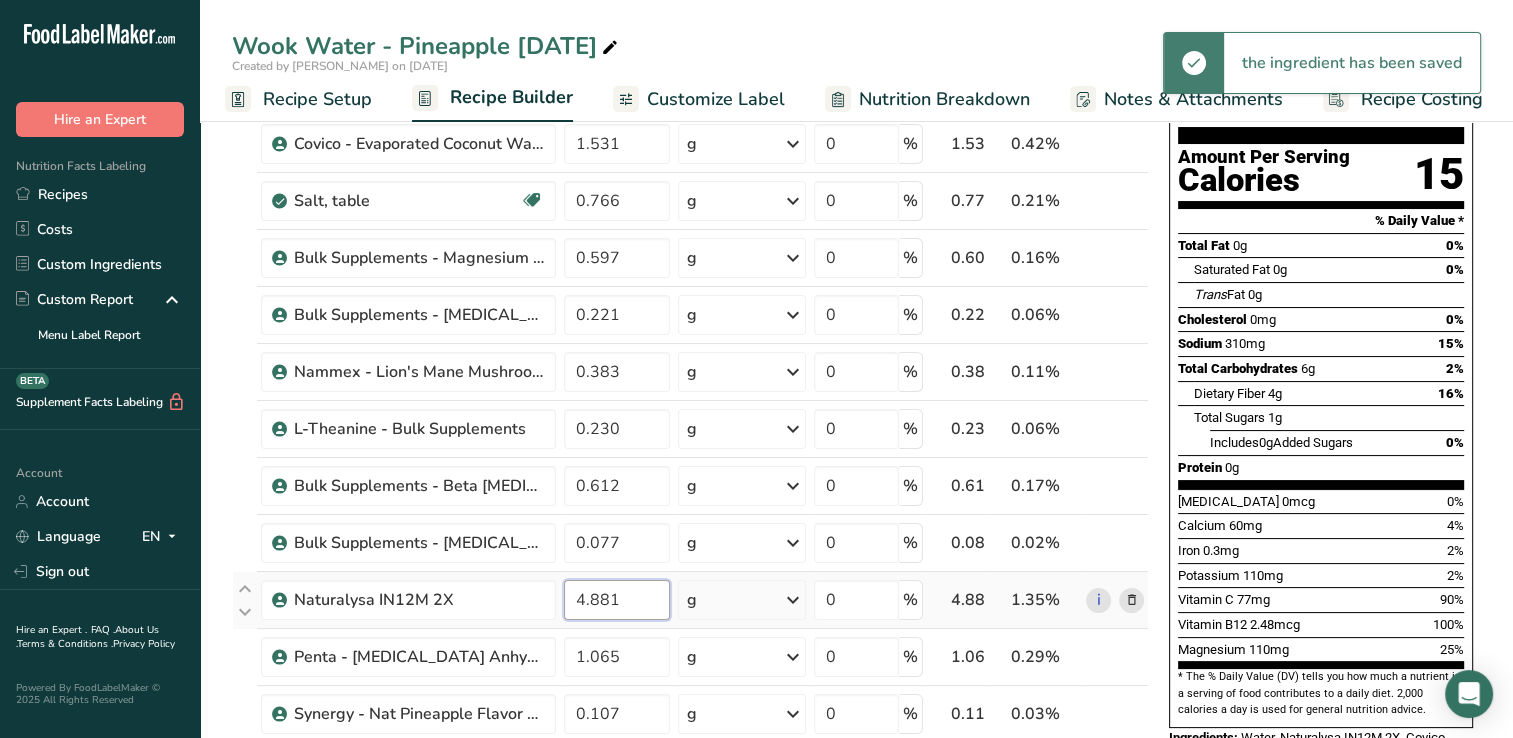 drag, startPoint x: 591, startPoint y: 604, endPoint x: 668, endPoint y: 600, distance: 77.10383 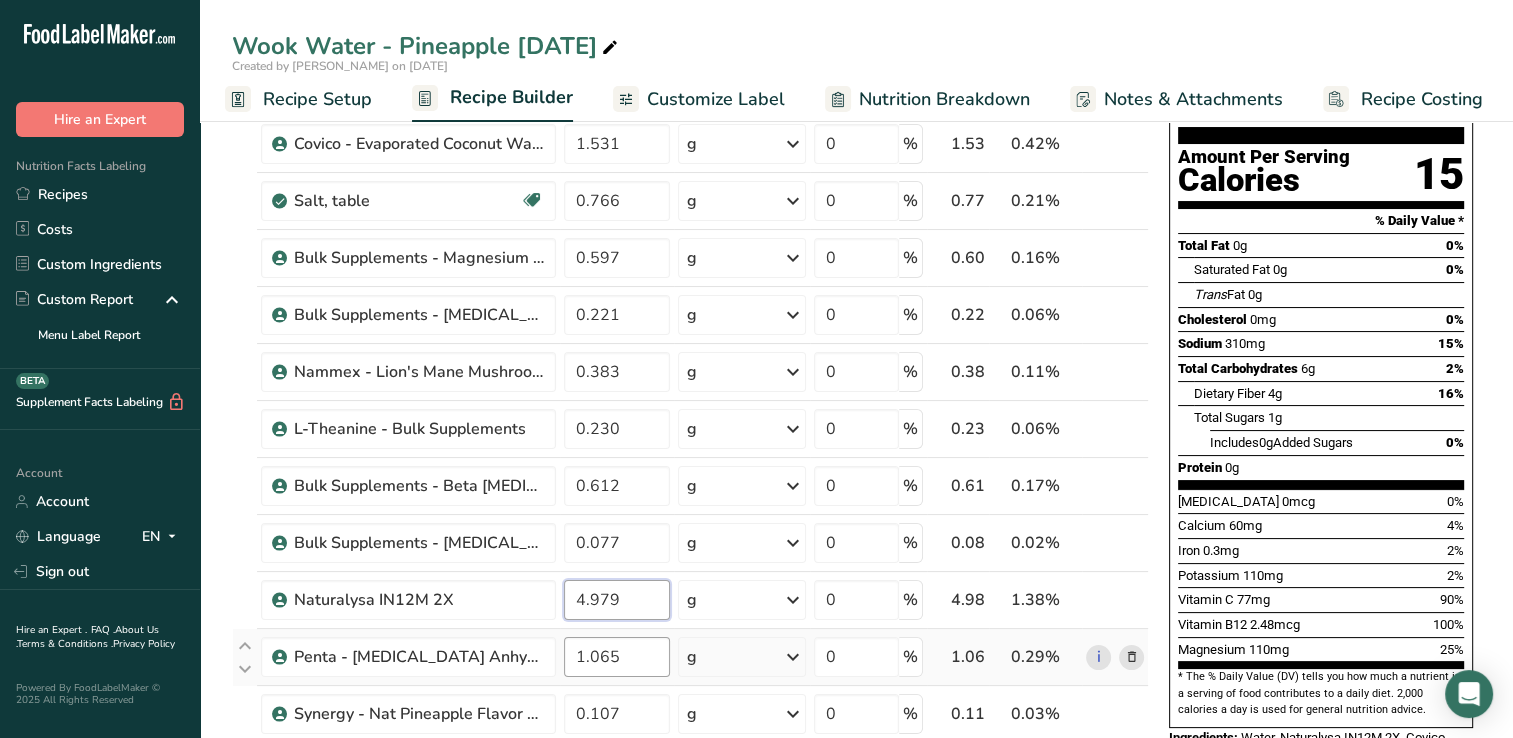type on "4.979" 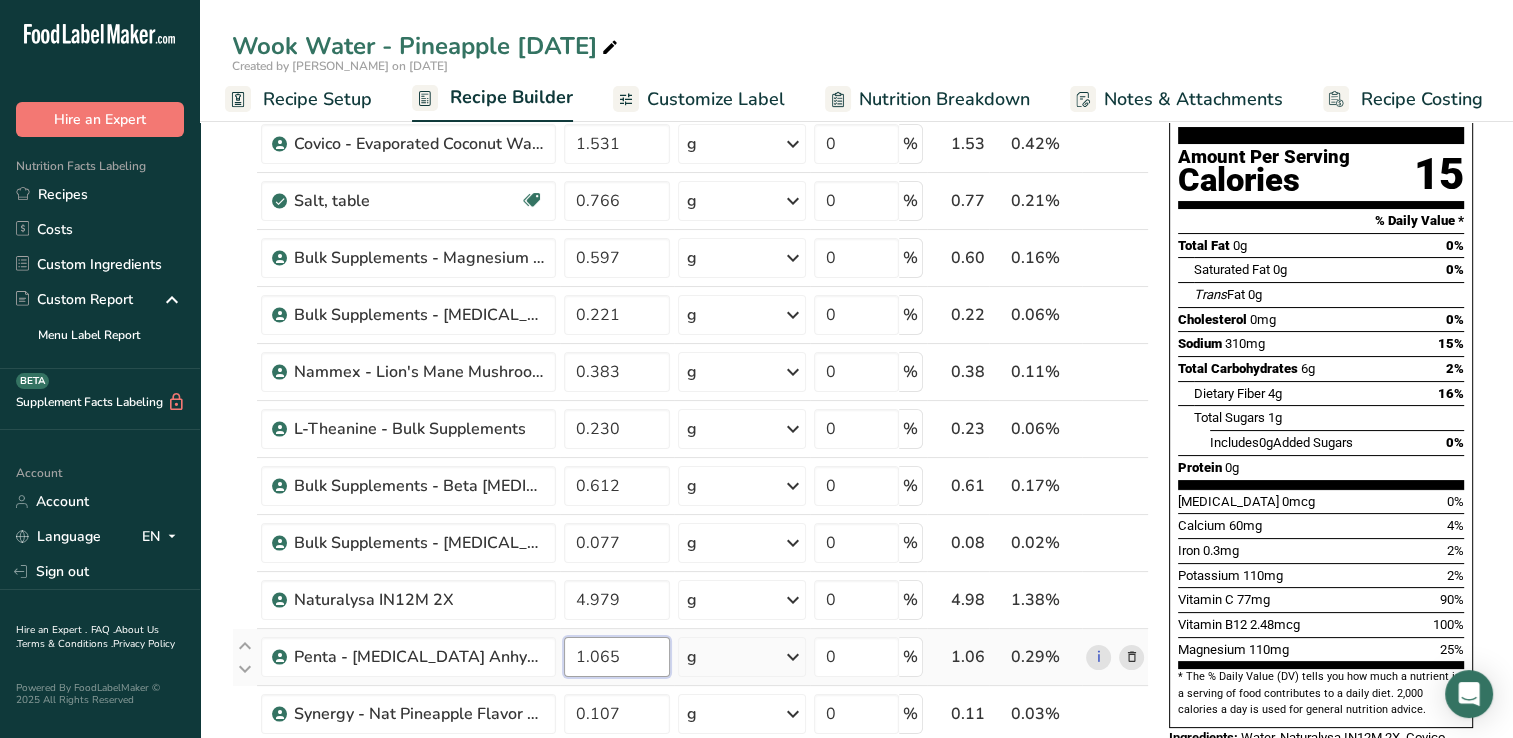 click on "Ingredient *
Amount *
Unit *
Waste *   .a-a{fill:#347362;}.b-a{fill:#fff;}          Grams
Percentage
[GEOGRAPHIC_DATA], water, tap, municipal
350.878
g
Portions
1 fl oz
1 bottle 8 fl oz
1 liter
See more
Weight Units
g
kg
mg
See more
Volume Units
l
Volume units require a density conversion. If you know your ingredient's density enter it below. Otherwise, click on "RIA" our AI Regulatory bot - she will be able to help you
lb/ft3
g/cm3
Confirm
mL
lb/ft3
g/cm3
fl oz" at bounding box center [690, 584] 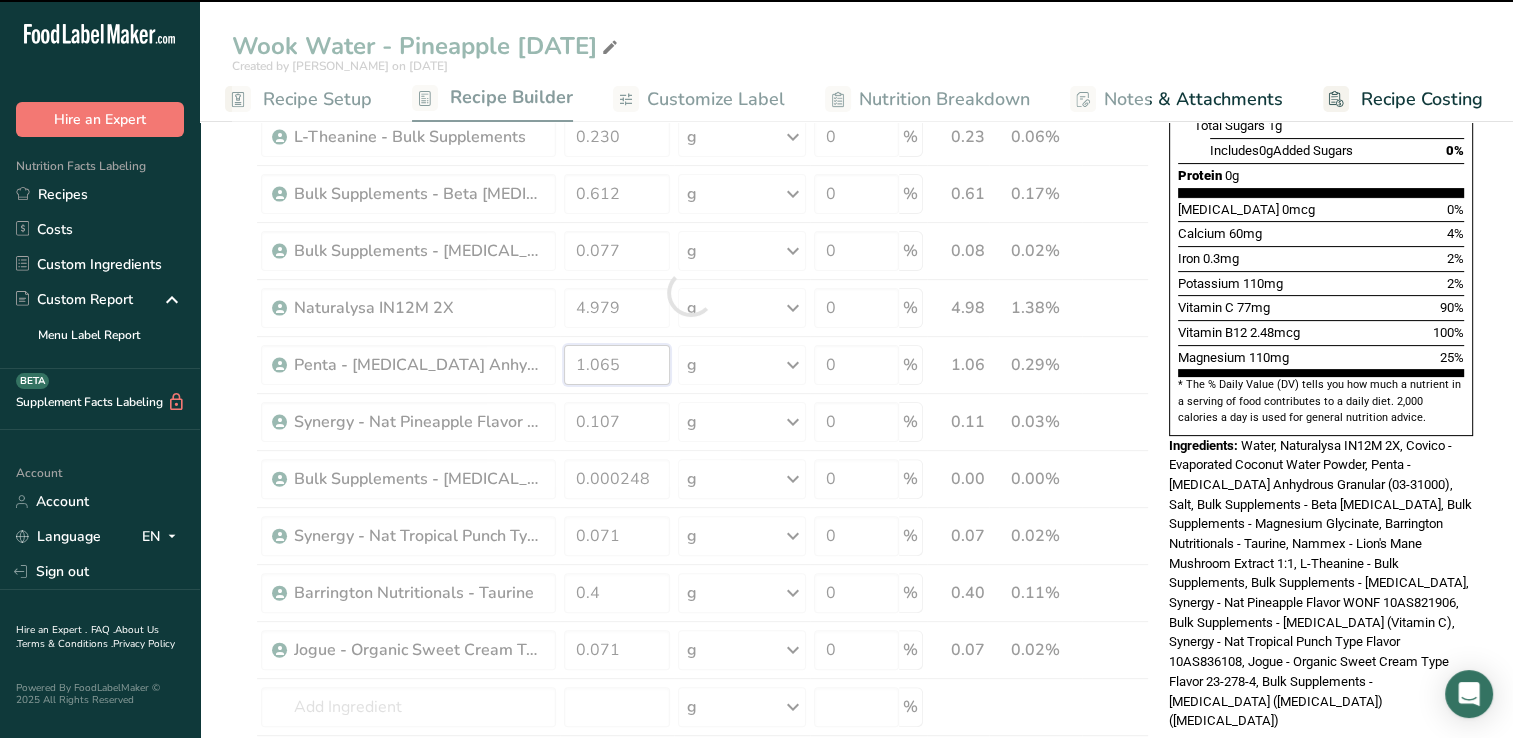 scroll, scrollTop: 500, scrollLeft: 0, axis: vertical 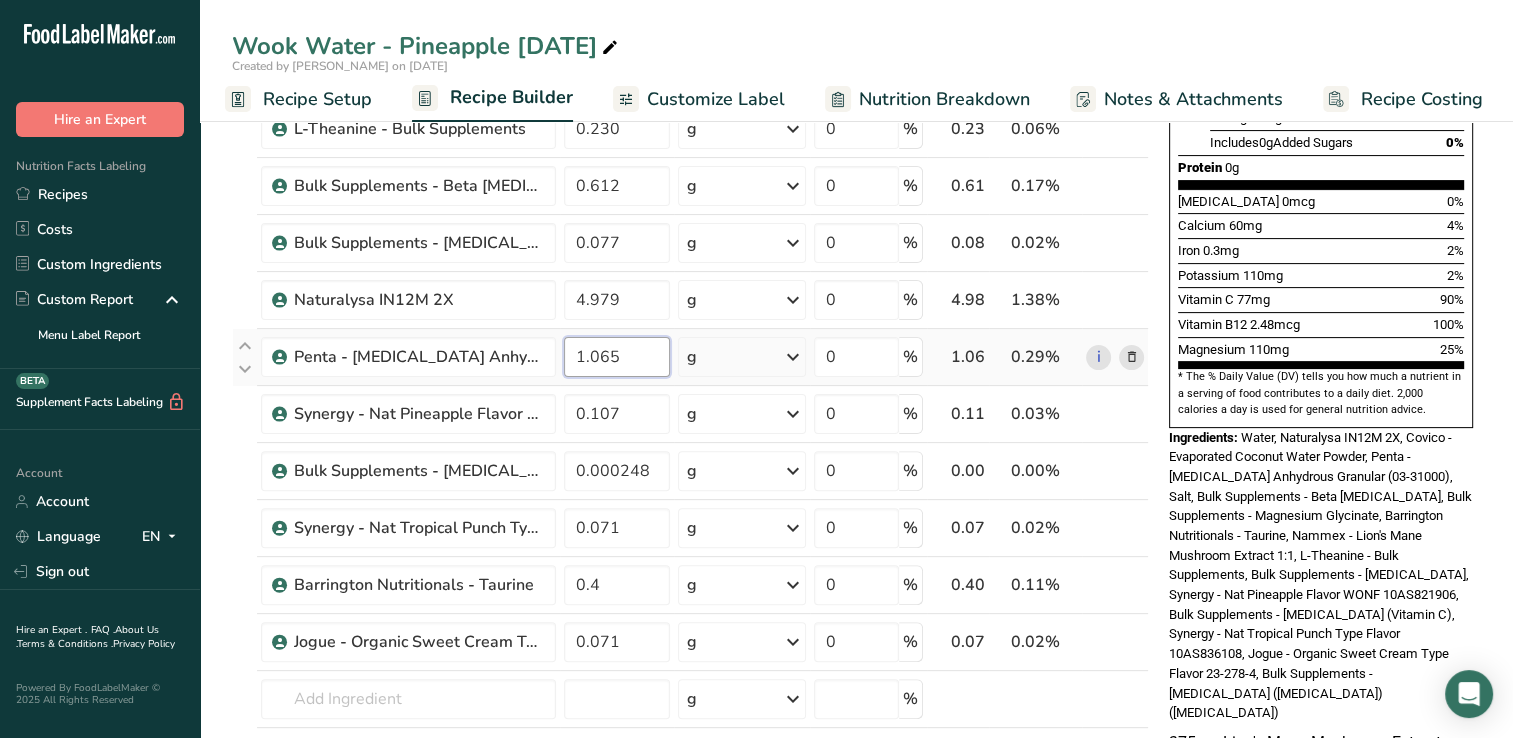 drag, startPoint x: 600, startPoint y: 358, endPoint x: 652, endPoint y: 368, distance: 52.95281 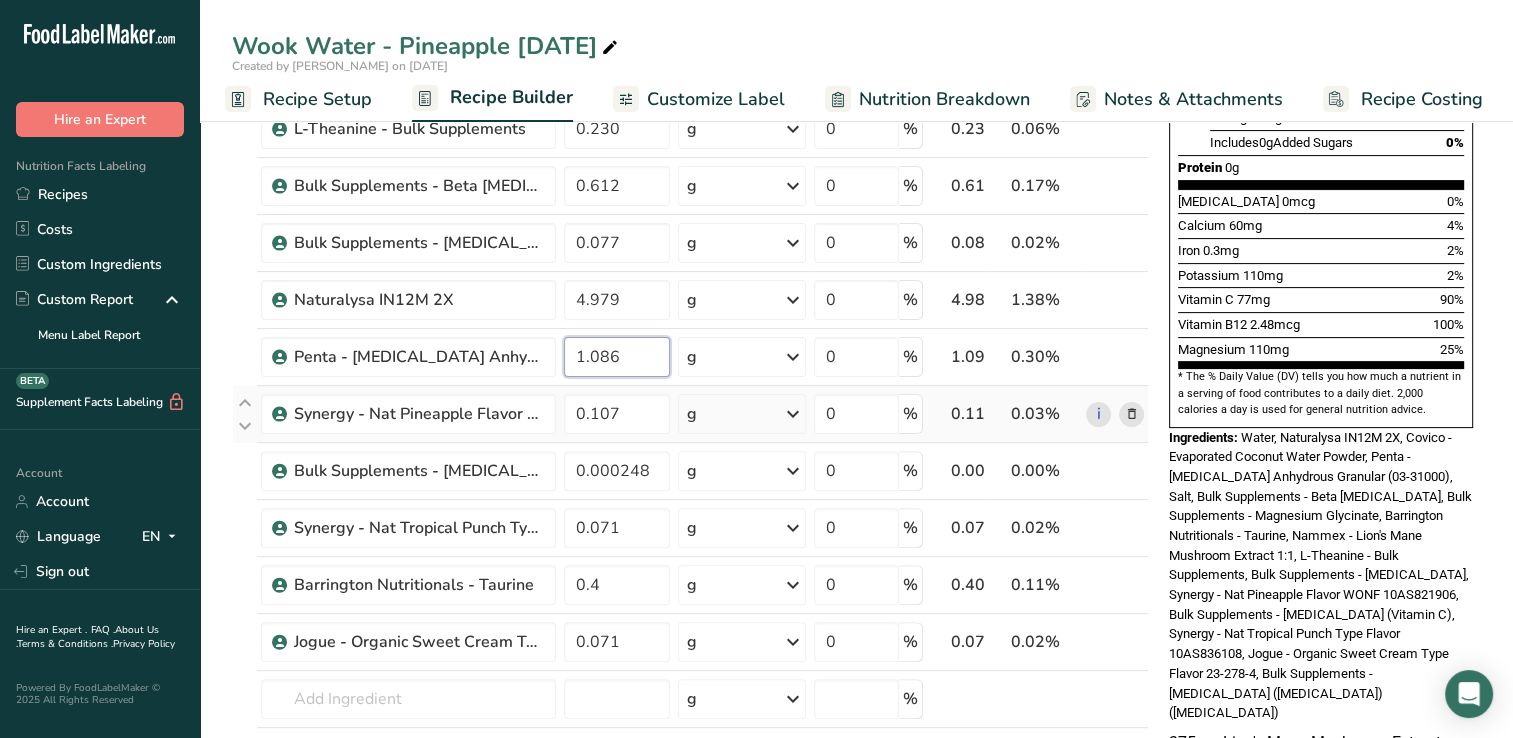 type on "1.086" 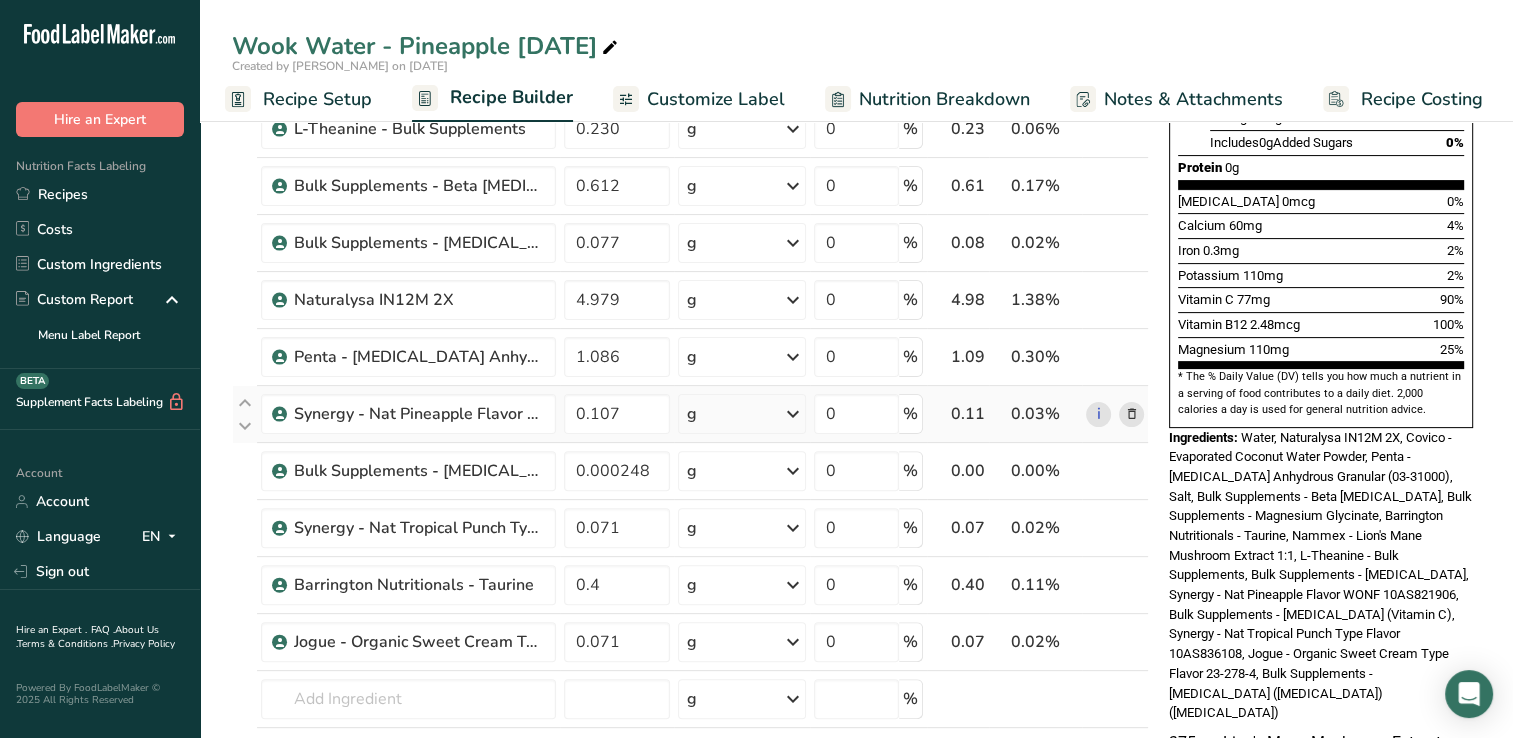 click on "Ingredient *
Amount *
Unit *
Waste *   .a-a{fill:#347362;}.b-a{fill:#fff;}          Grams
Percentage
[GEOGRAPHIC_DATA], water, tap, municipal
350.878
g
Portions
1 fl oz
1 bottle 8 fl oz
1 liter
See more
Weight Units
g
kg
mg
See more
Volume Units
l
Volume units require a density conversion. If you know your ingredient's density enter it below. Otherwise, click on "RIA" our AI Regulatory bot - she will be able to help you
lb/ft3
g/cm3
Confirm
mL
lb/ft3
g/cm3
fl oz" at bounding box center [690, 284] 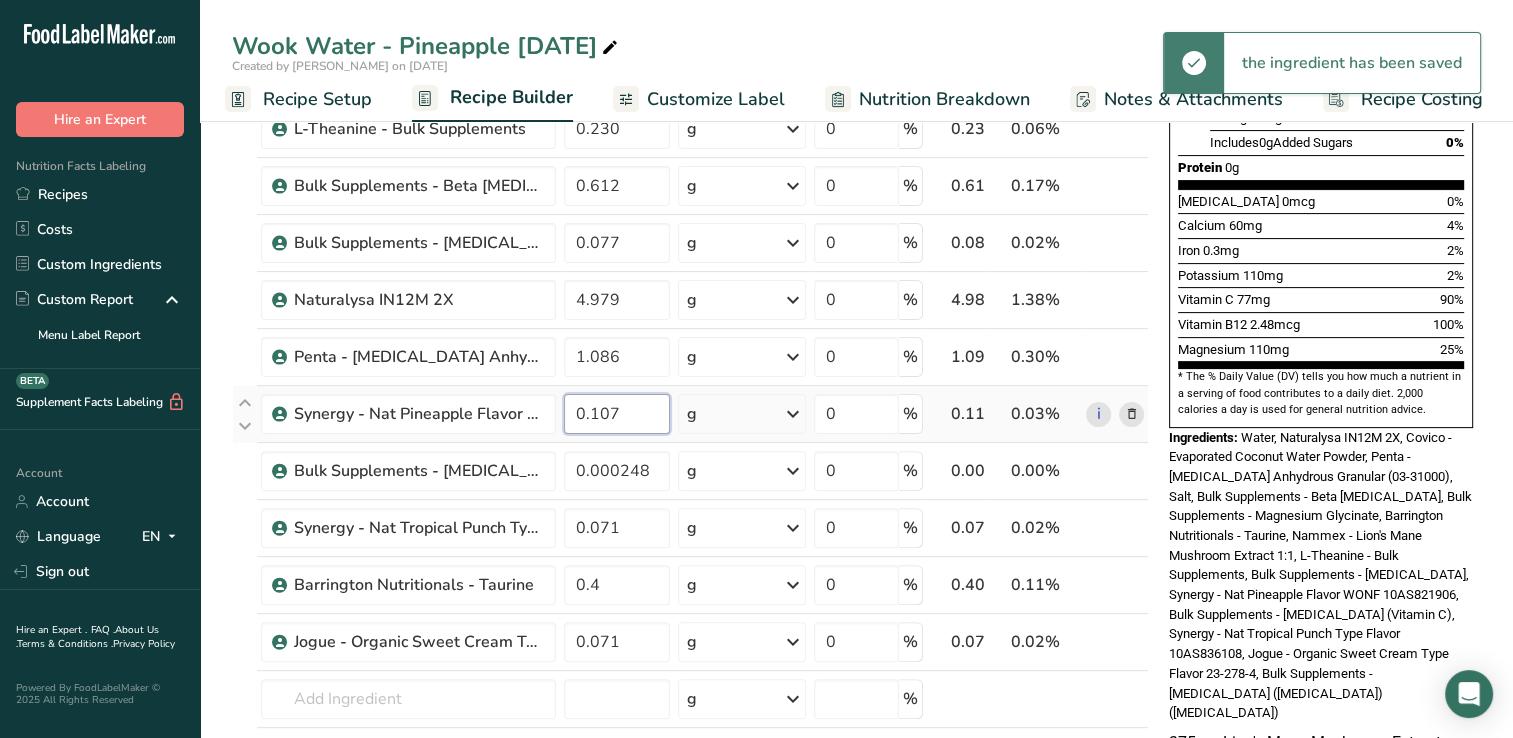 click on "0.107" at bounding box center (617, 414) 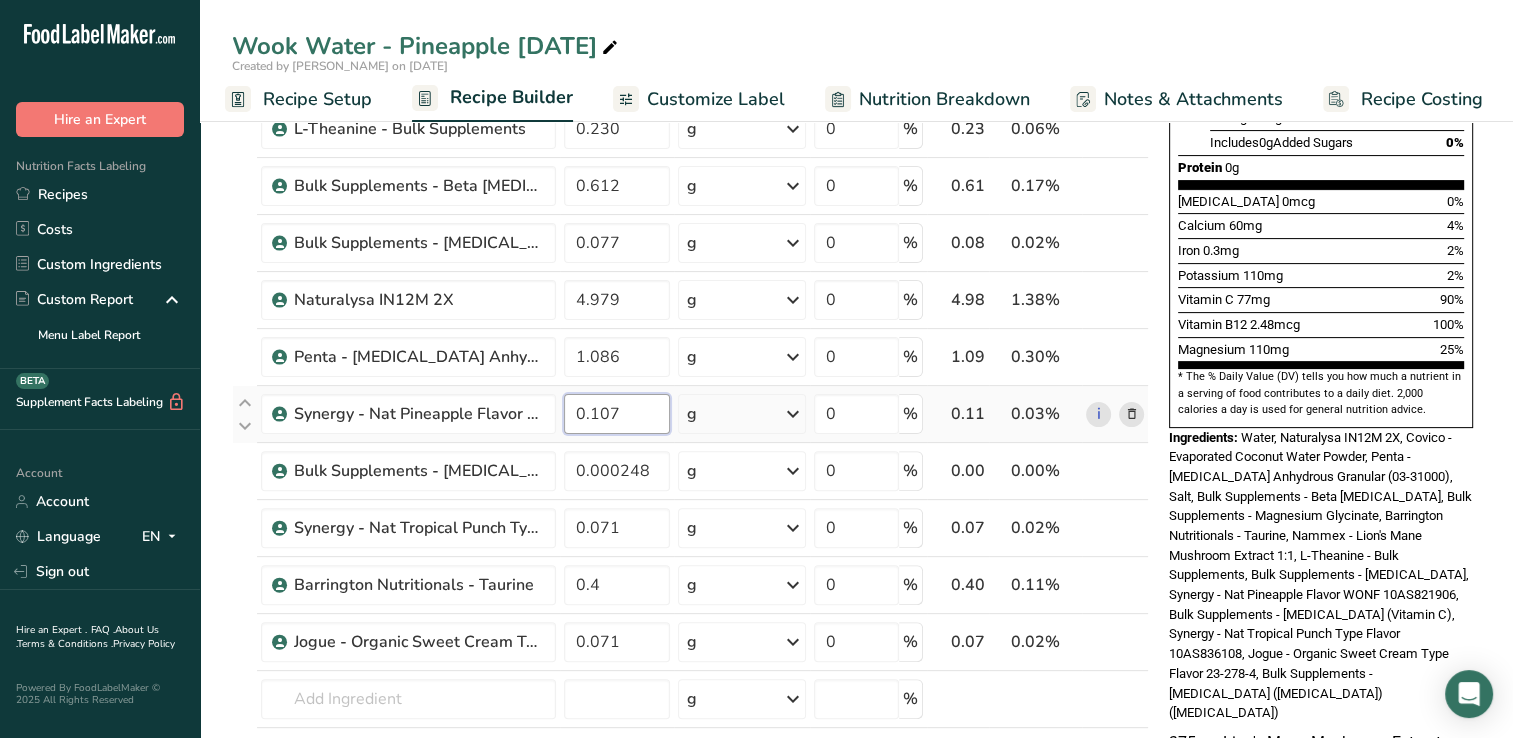 drag, startPoint x: 610, startPoint y: 409, endPoint x: 620, endPoint y: 410, distance: 10.049875 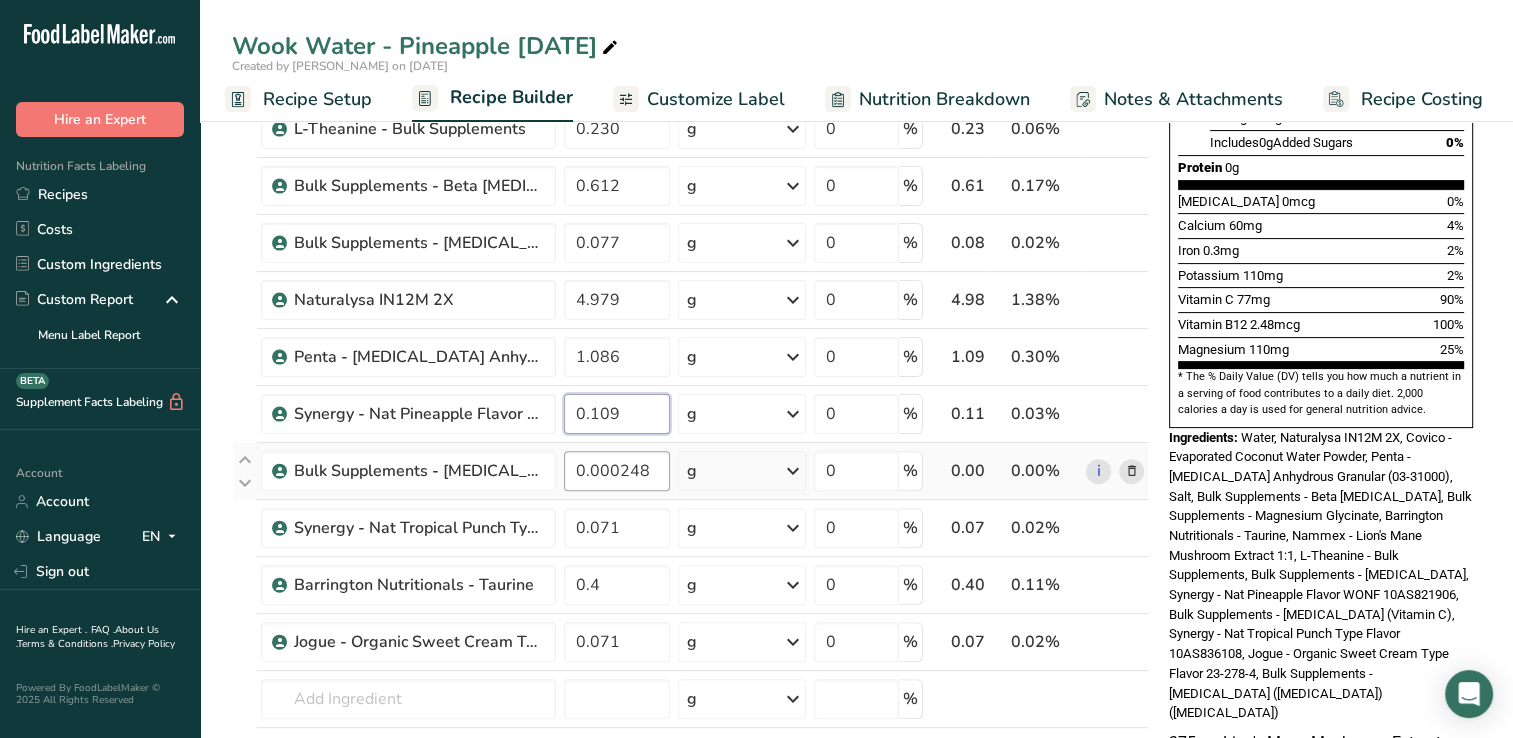 type on "0.109" 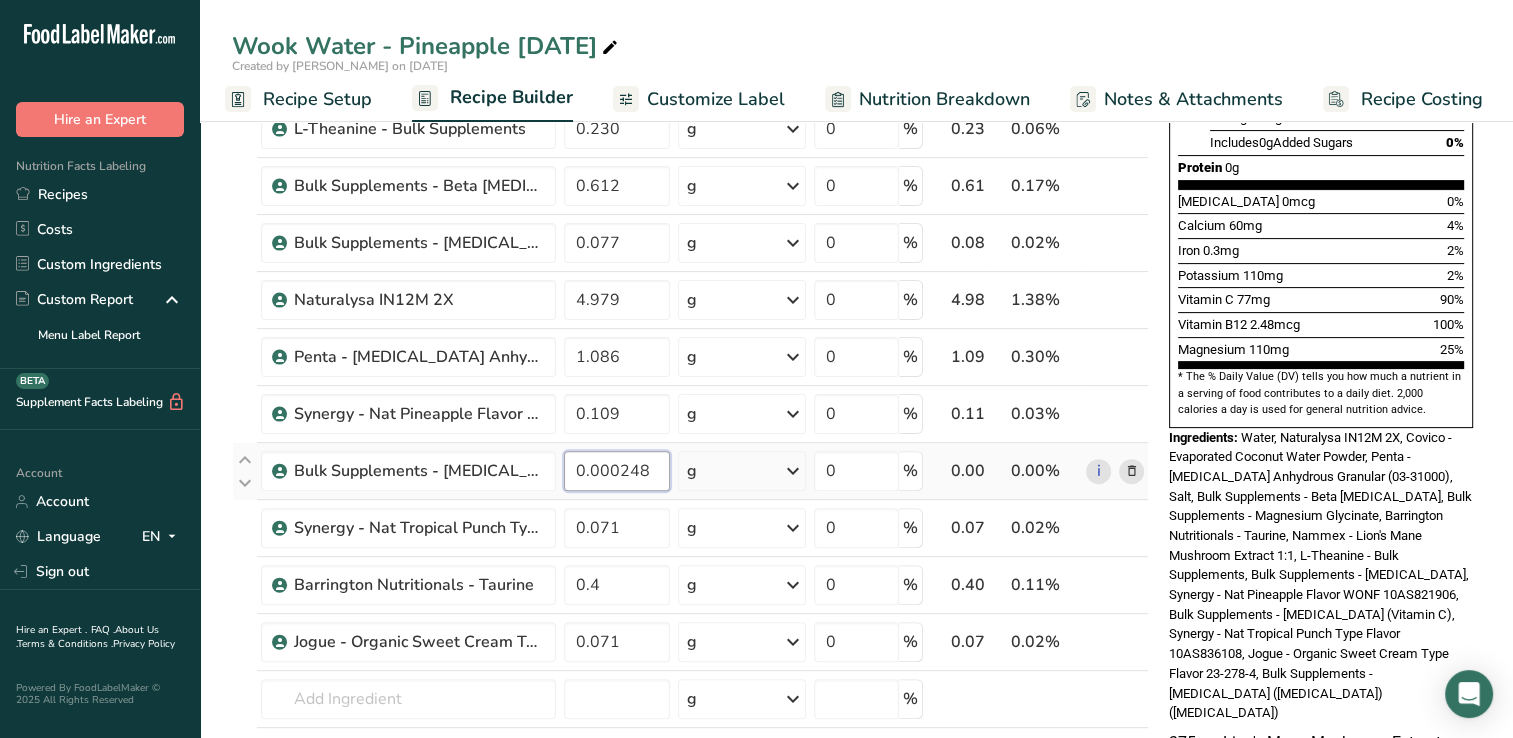 click on "Ingredient *
Amount *
Unit *
Waste *   .a-a{fill:#347362;}.b-a{fill:#fff;}          Grams
Percentage
[GEOGRAPHIC_DATA], water, tap, municipal
350.878
g
Portions
1 fl oz
1 bottle 8 fl oz
1 liter
See more
Weight Units
g
kg
mg
See more
Volume Units
l
Volume units require a density conversion. If you know your ingredient's density enter it below. Otherwise, click on "RIA" our AI Regulatory bot - she will be able to help you
lb/ft3
g/cm3
Confirm
mL
lb/ft3
g/cm3
fl oz" at bounding box center [690, 284] 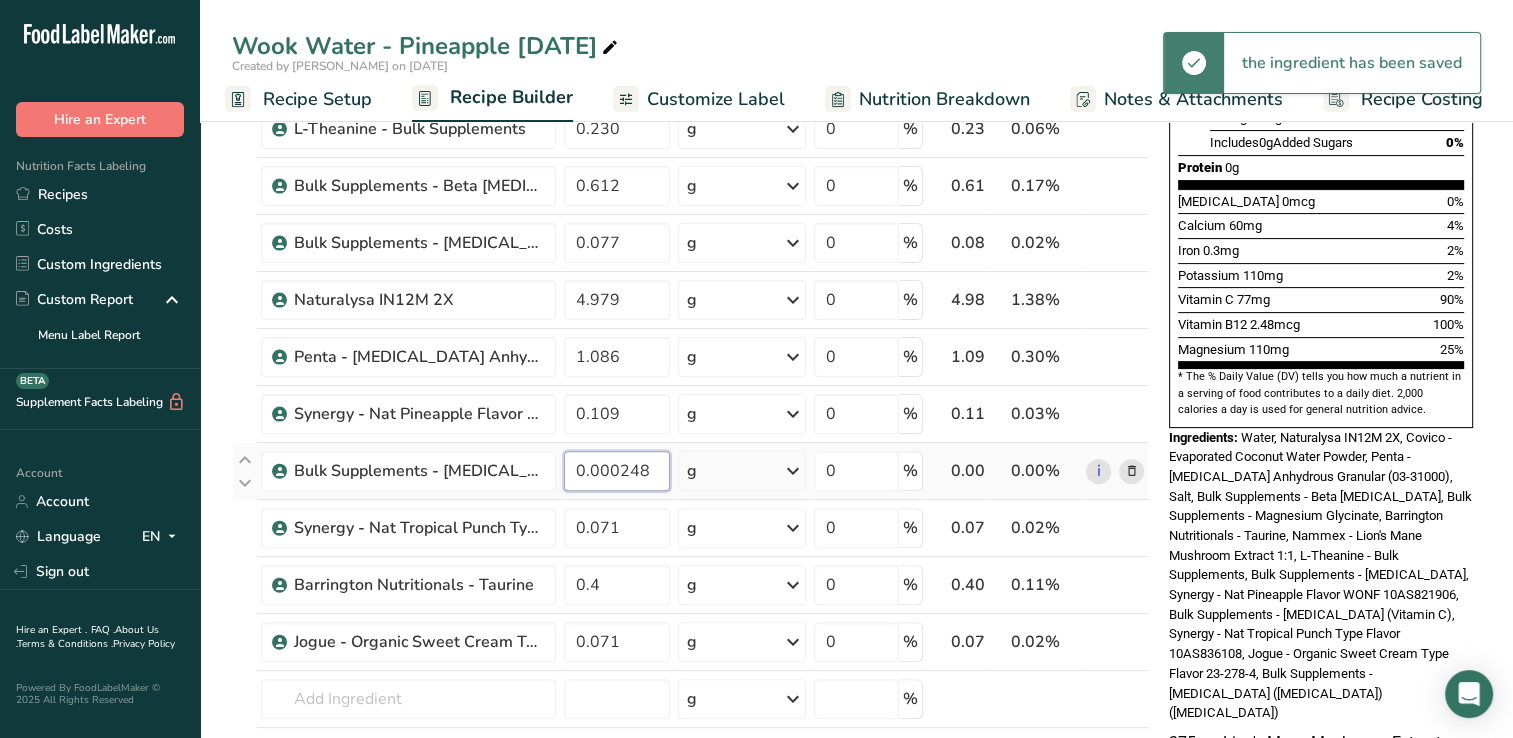drag, startPoint x: 625, startPoint y: 465, endPoint x: 744, endPoint y: 470, distance: 119.104996 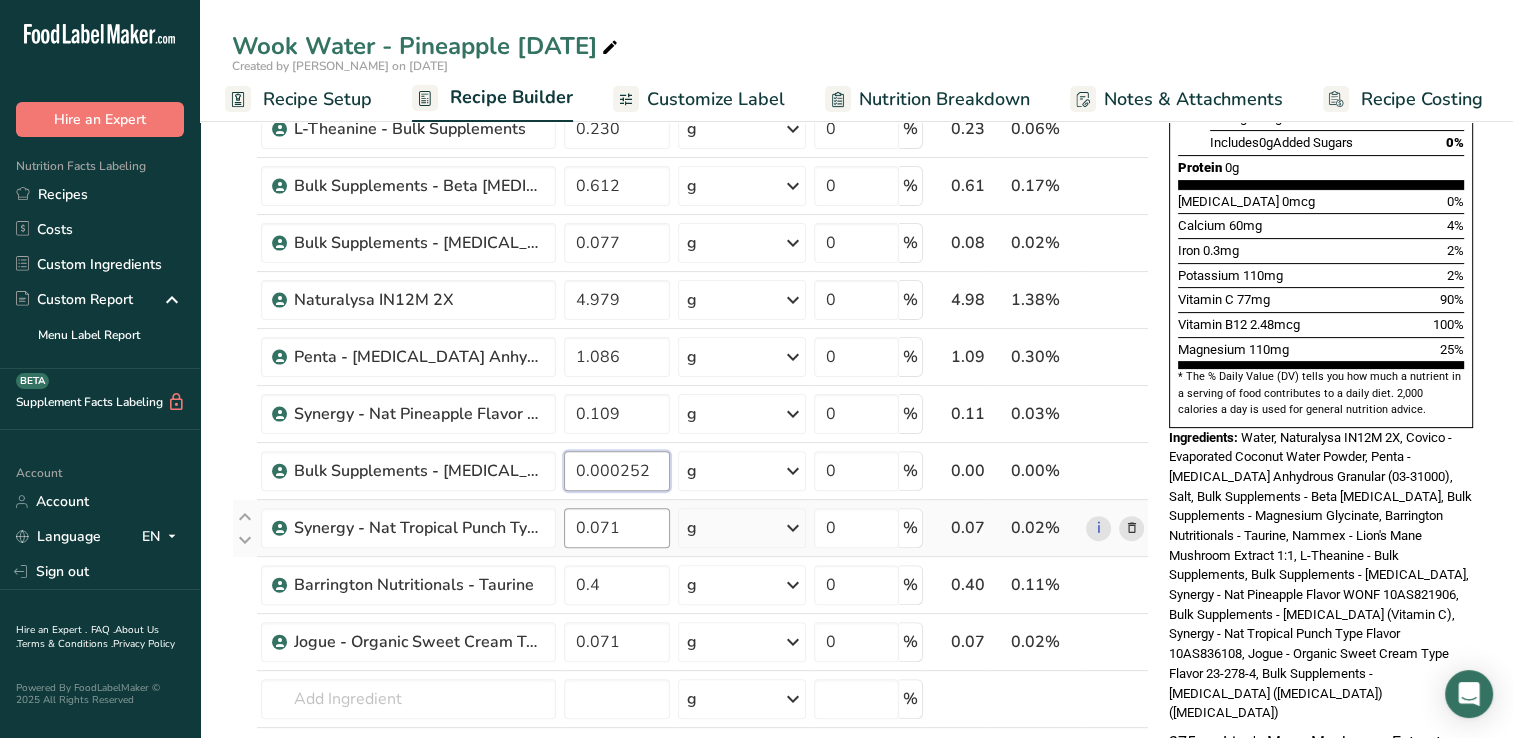 type on "0.000252" 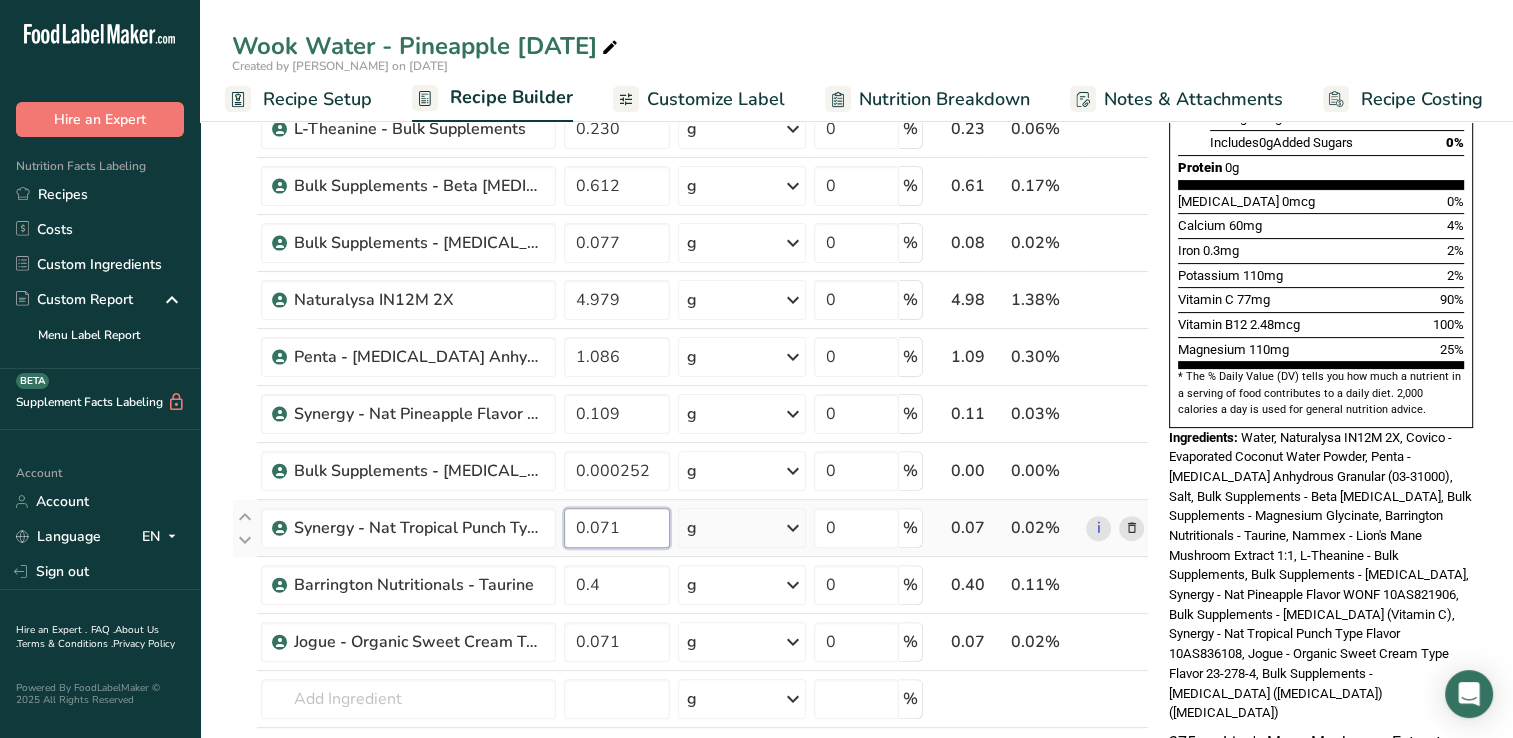 click on "Ingredient *
Amount *
Unit *
Waste *   .a-a{fill:#347362;}.b-a{fill:#fff;}          Grams
Percentage
[GEOGRAPHIC_DATA], water, tap, municipal
350.878
g
Portions
1 fl oz
1 bottle 8 fl oz
1 liter
See more
Weight Units
g
kg
mg
See more
Volume Units
l
Volume units require a density conversion. If you know your ingredient's density enter it below. Otherwise, click on "RIA" our AI Regulatory bot - she will be able to help you
lb/ft3
g/cm3
Confirm
mL
lb/ft3
g/cm3
fl oz" at bounding box center (690, 284) 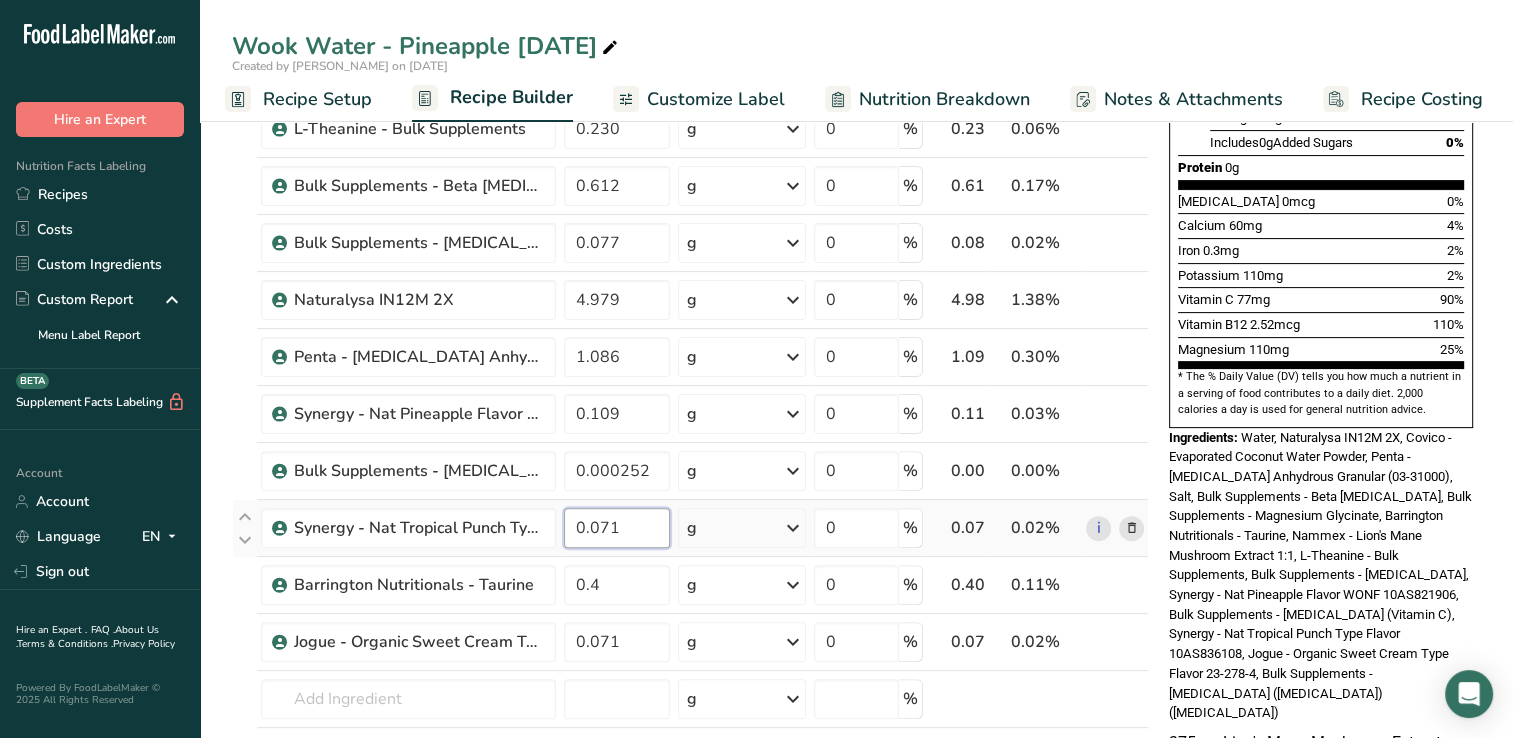 drag, startPoint x: 616, startPoint y: 528, endPoint x: 628, endPoint y: 528, distance: 12 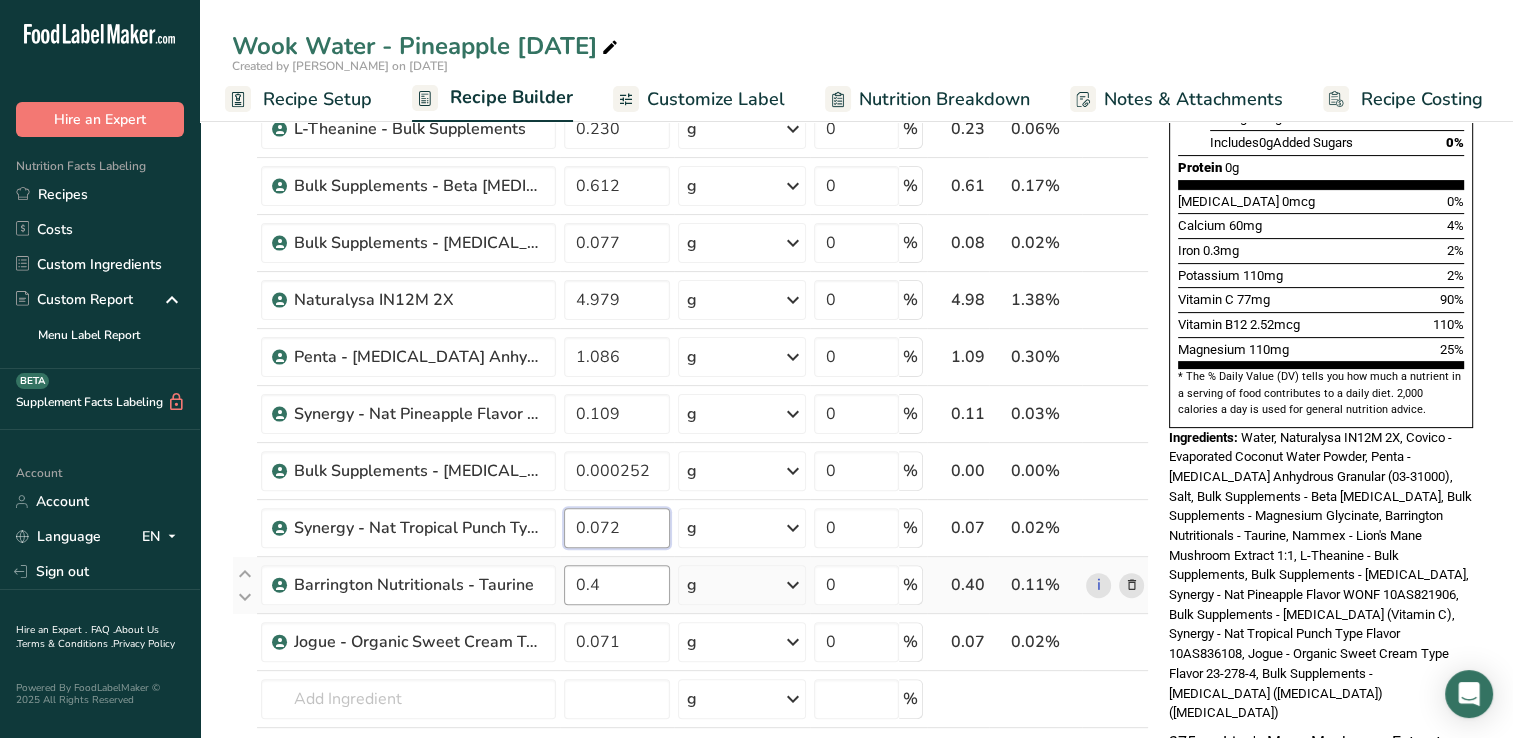 type on "0.072" 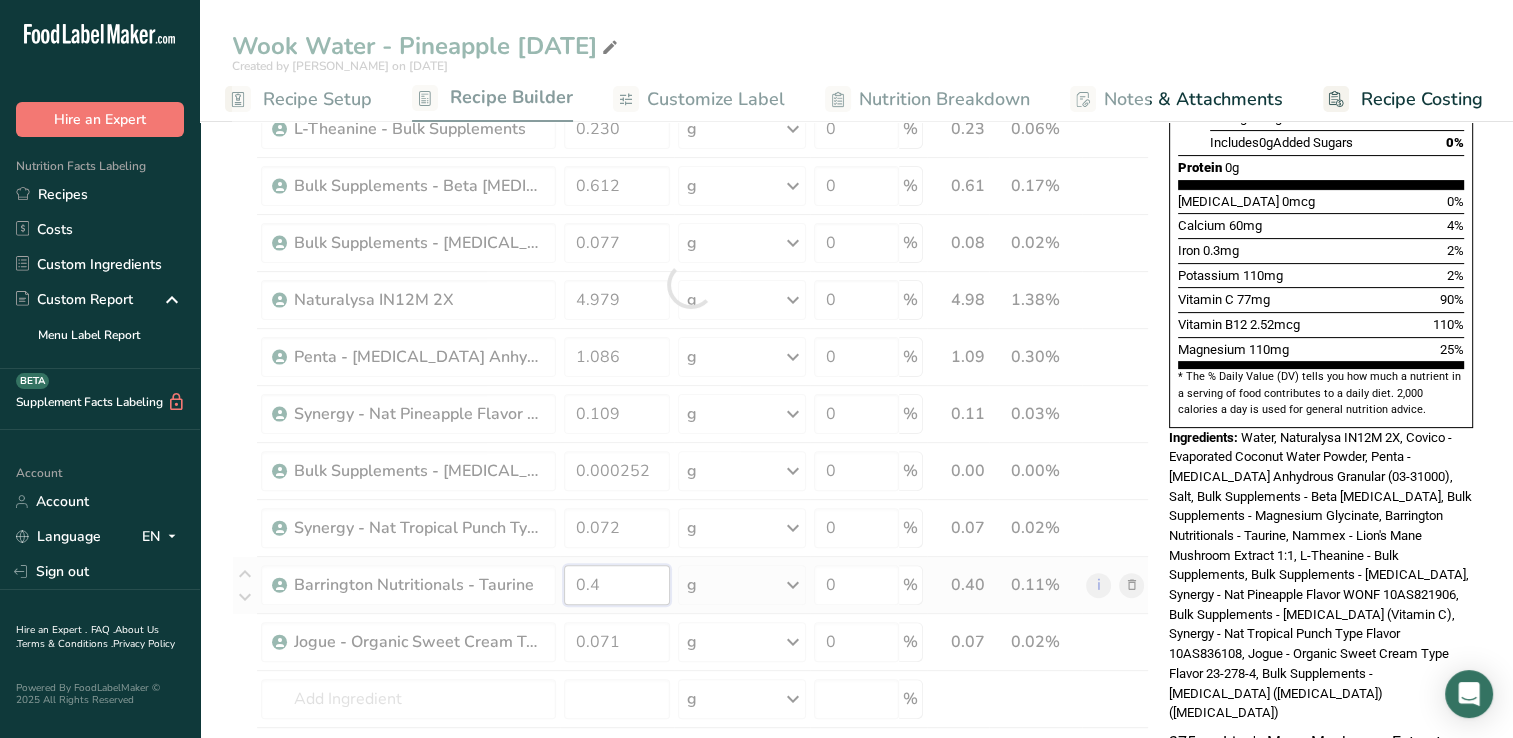 click on "Ingredient *
Amount *
Unit *
Waste *   .a-a{fill:#347362;}.b-a{fill:#fff;}          Grams
Percentage
[GEOGRAPHIC_DATA], water, tap, municipal
350.878
g
Portions
1 fl oz
1 bottle 8 fl oz
1 liter
See more
Weight Units
g
kg
mg
See more
Volume Units
l
Volume units require a density conversion. If you know your ingredient's density enter it below. Otherwise, click on "RIA" our AI Regulatory bot - she will be able to help you
lb/ft3
g/cm3
Confirm
mL
lb/ft3
g/cm3
fl oz" at bounding box center (690, 284) 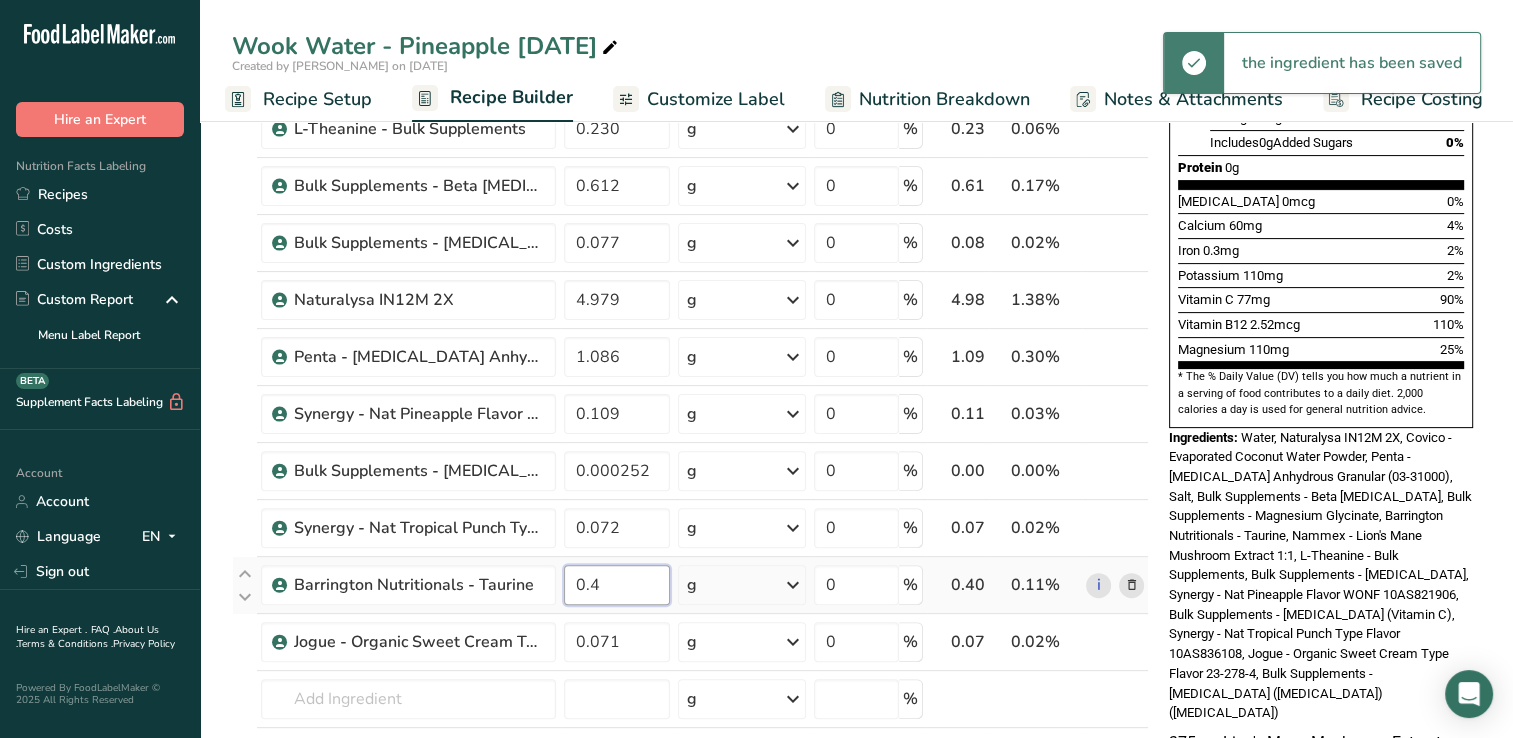 drag, startPoint x: 592, startPoint y: 582, endPoint x: 615, endPoint y: 583, distance: 23.021729 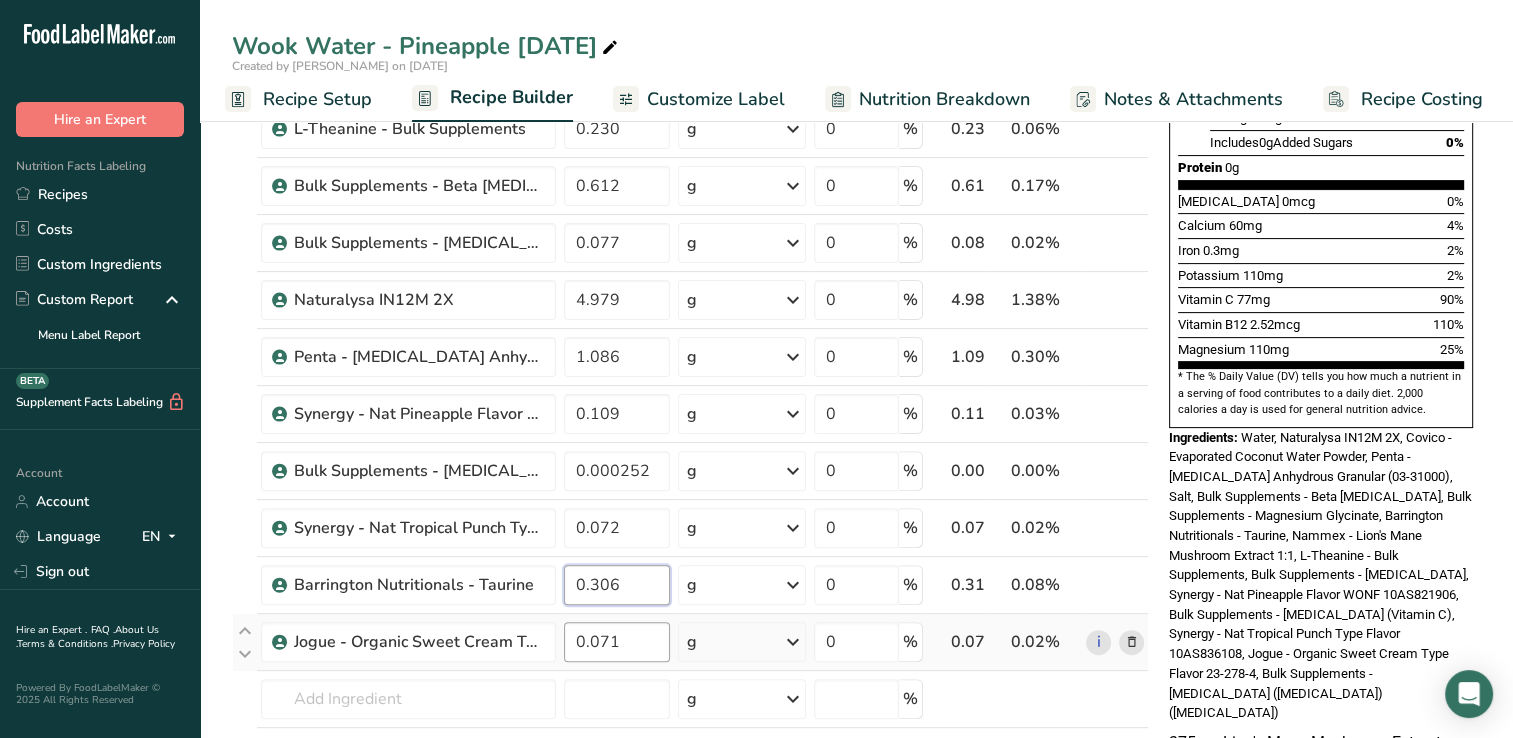 type on "0.306" 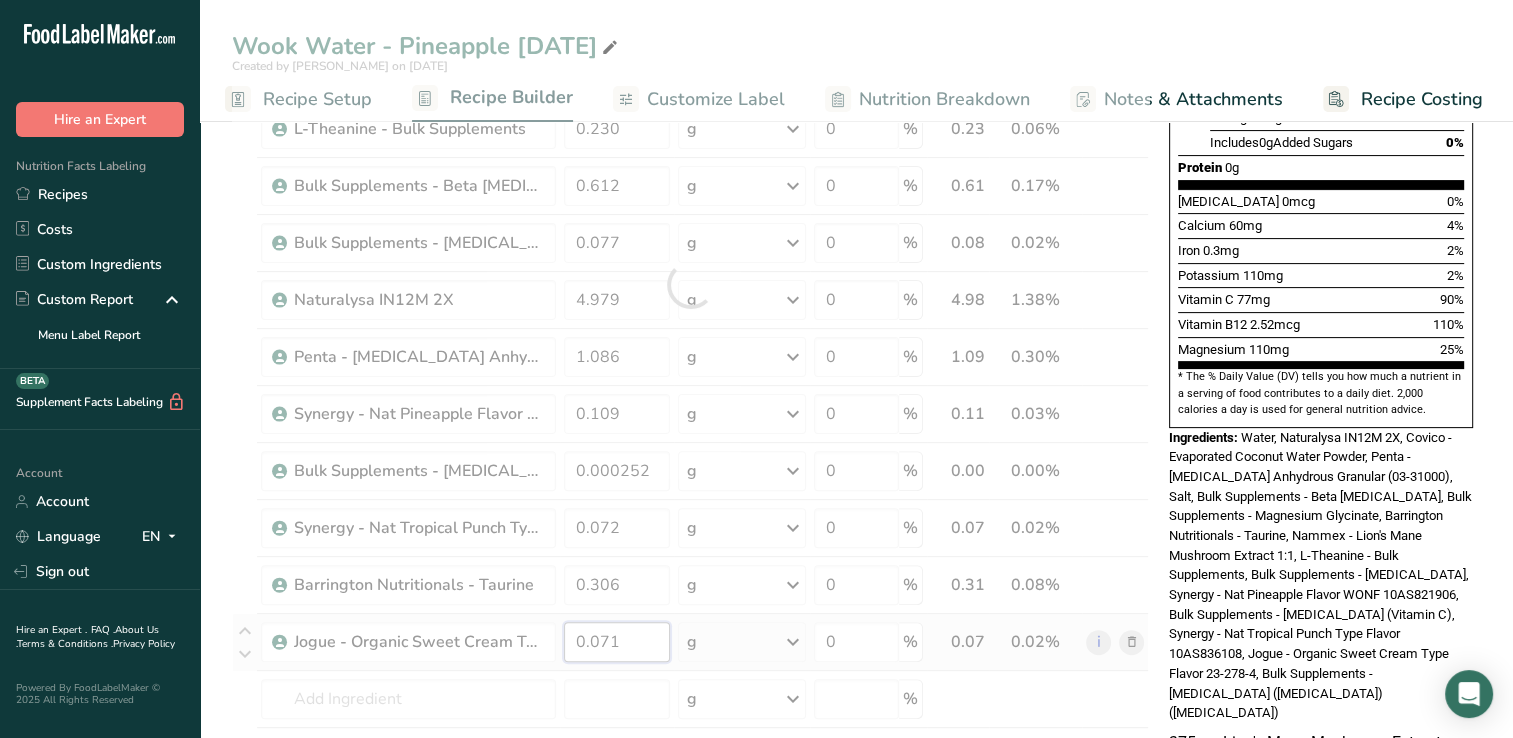 click on "Ingredient *
Amount *
Unit *
Waste *   .a-a{fill:#347362;}.b-a{fill:#fff;}          Grams
Percentage
[GEOGRAPHIC_DATA], water, tap, municipal
350.878
g
Portions
1 fl oz
1 bottle 8 fl oz
1 liter
See more
Weight Units
g
kg
mg
See more
Volume Units
l
Volume units require a density conversion. If you know your ingredient's density enter it below. Otherwise, click on "RIA" our AI Regulatory bot - she will be able to help you
lb/ft3
g/cm3
Confirm
mL
lb/ft3
g/cm3
fl oz" at bounding box center [690, 284] 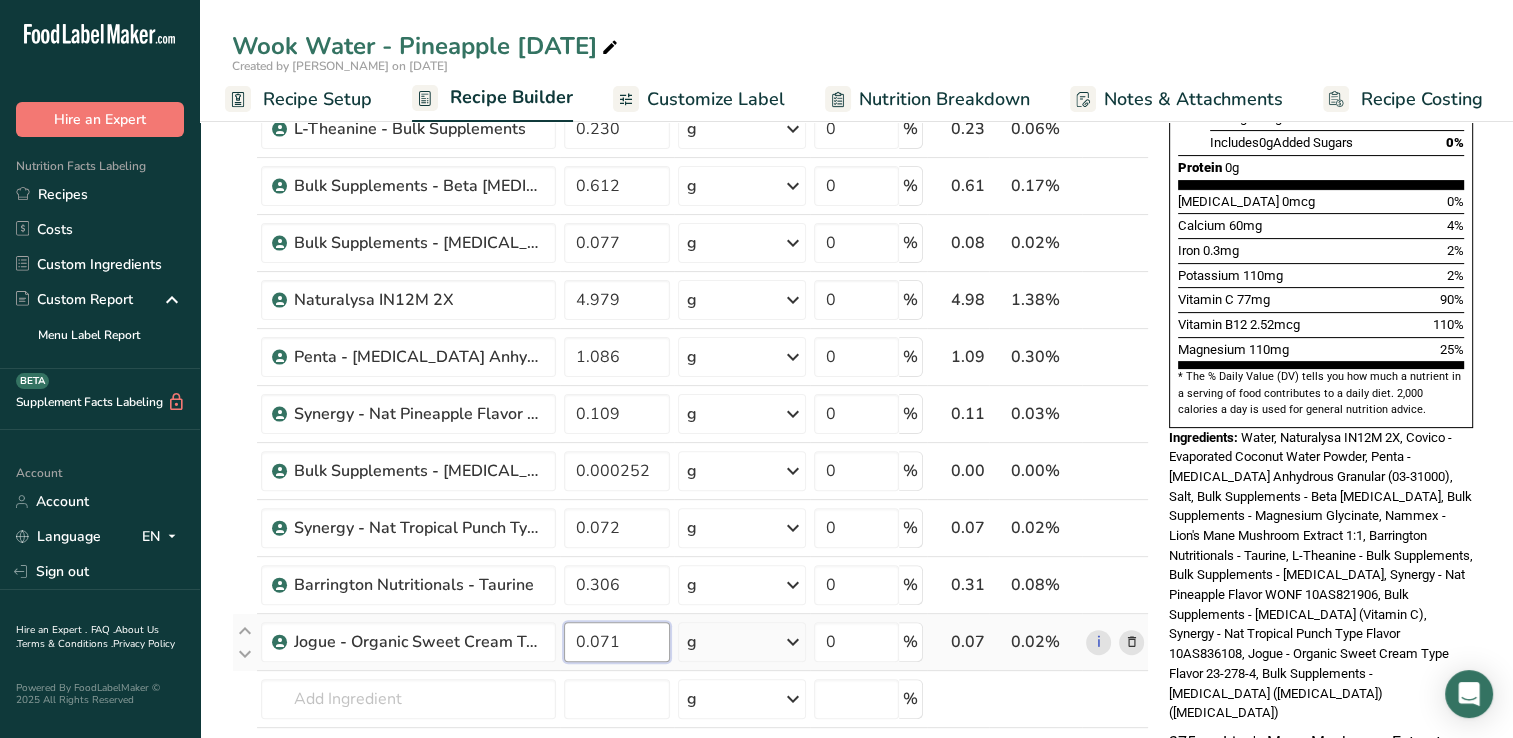 drag, startPoint x: 610, startPoint y: 642, endPoint x: 622, endPoint y: 635, distance: 13.892444 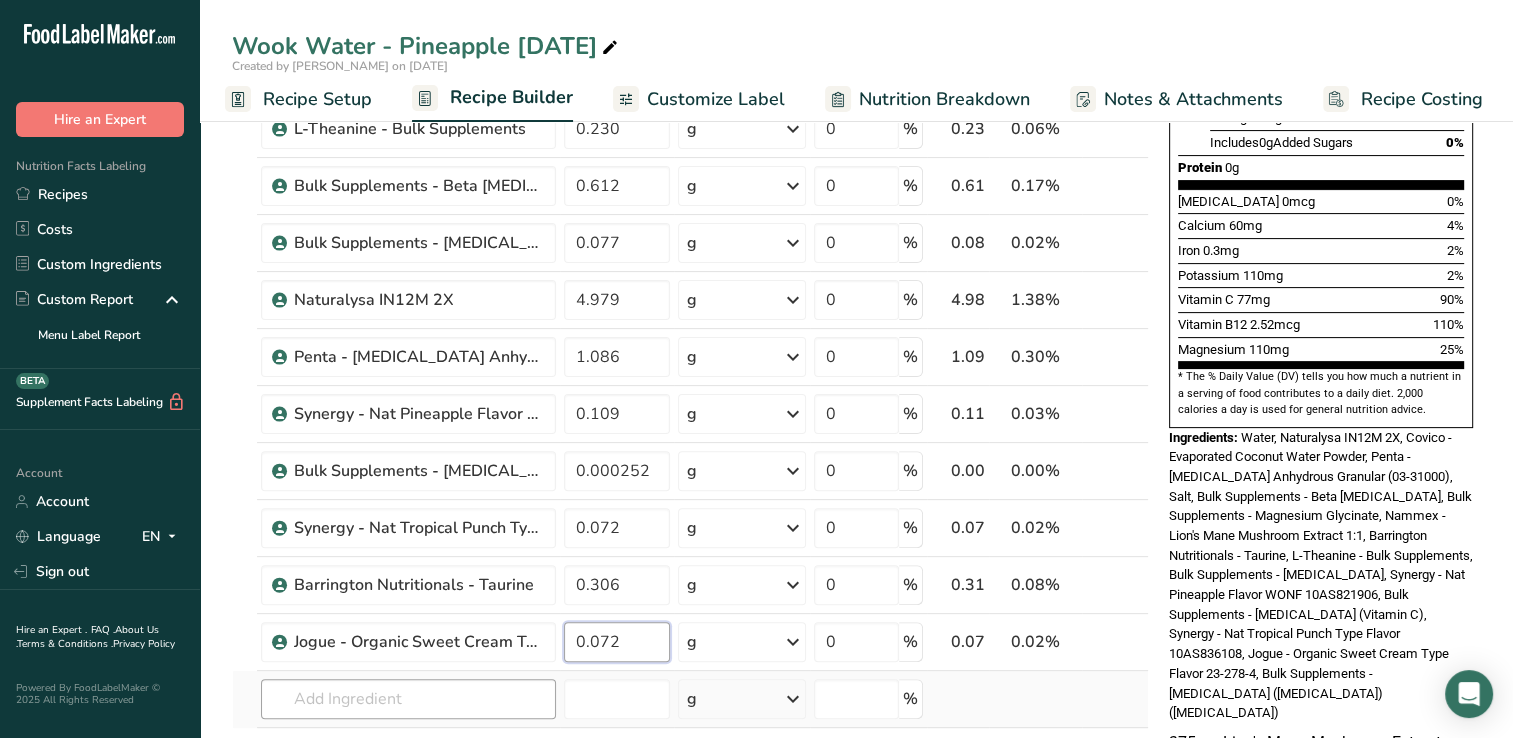 type on "0.072" 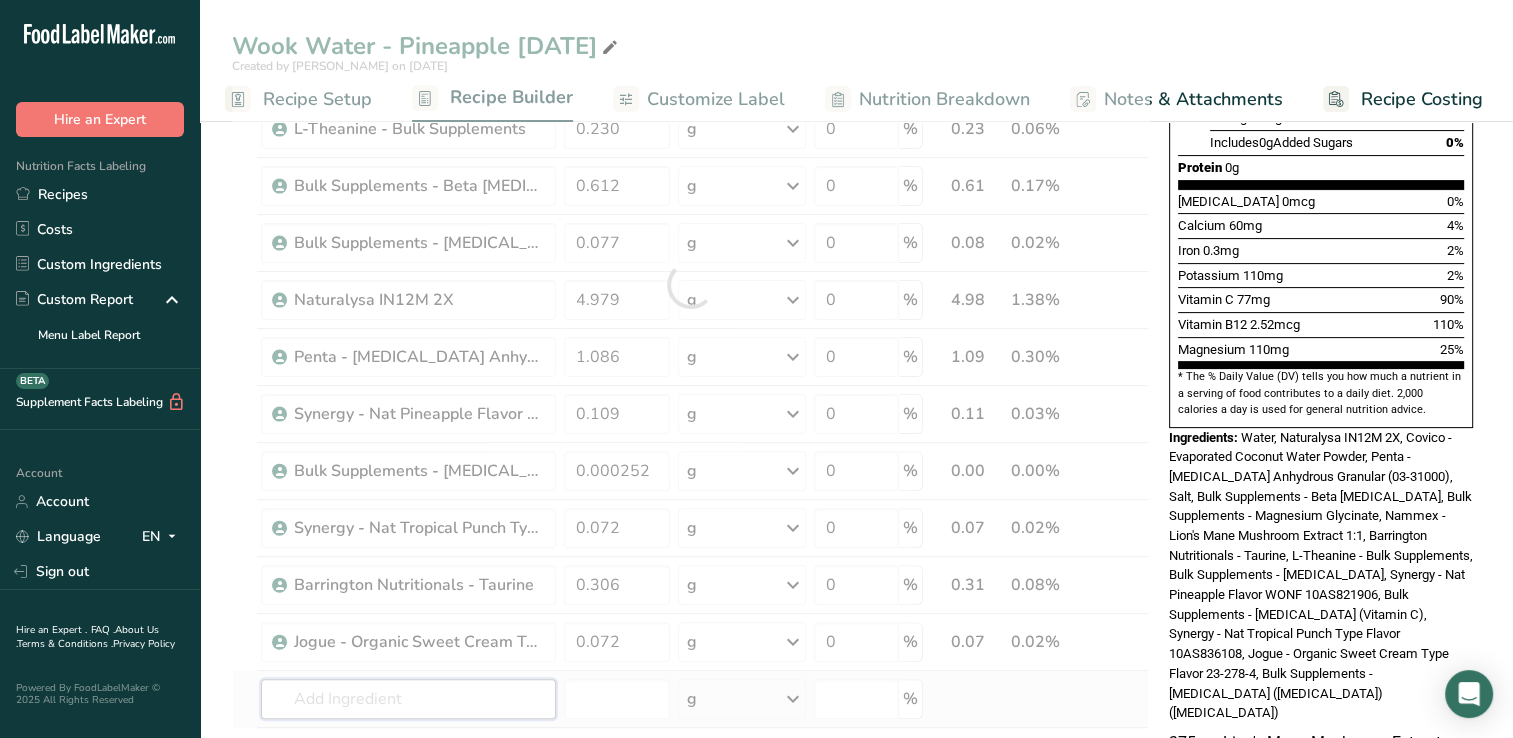 click on "Ingredient *
Amount *
Unit *
Waste *   .a-a{fill:#347362;}.b-a{fill:#fff;}          Grams
Percentage
[GEOGRAPHIC_DATA], water, tap, municipal
350.878
g
Portions
1 fl oz
1 bottle 8 fl oz
1 liter
See more
Weight Units
g
kg
mg
See more
Volume Units
l
Volume units require a density conversion. If you know your ingredient's density enter it below. Otherwise, click on "RIA" our AI Regulatory bot - she will be able to help you
lb/ft3
g/cm3
Confirm
mL
lb/ft3
g/cm3
fl oz" at bounding box center (690, 284) 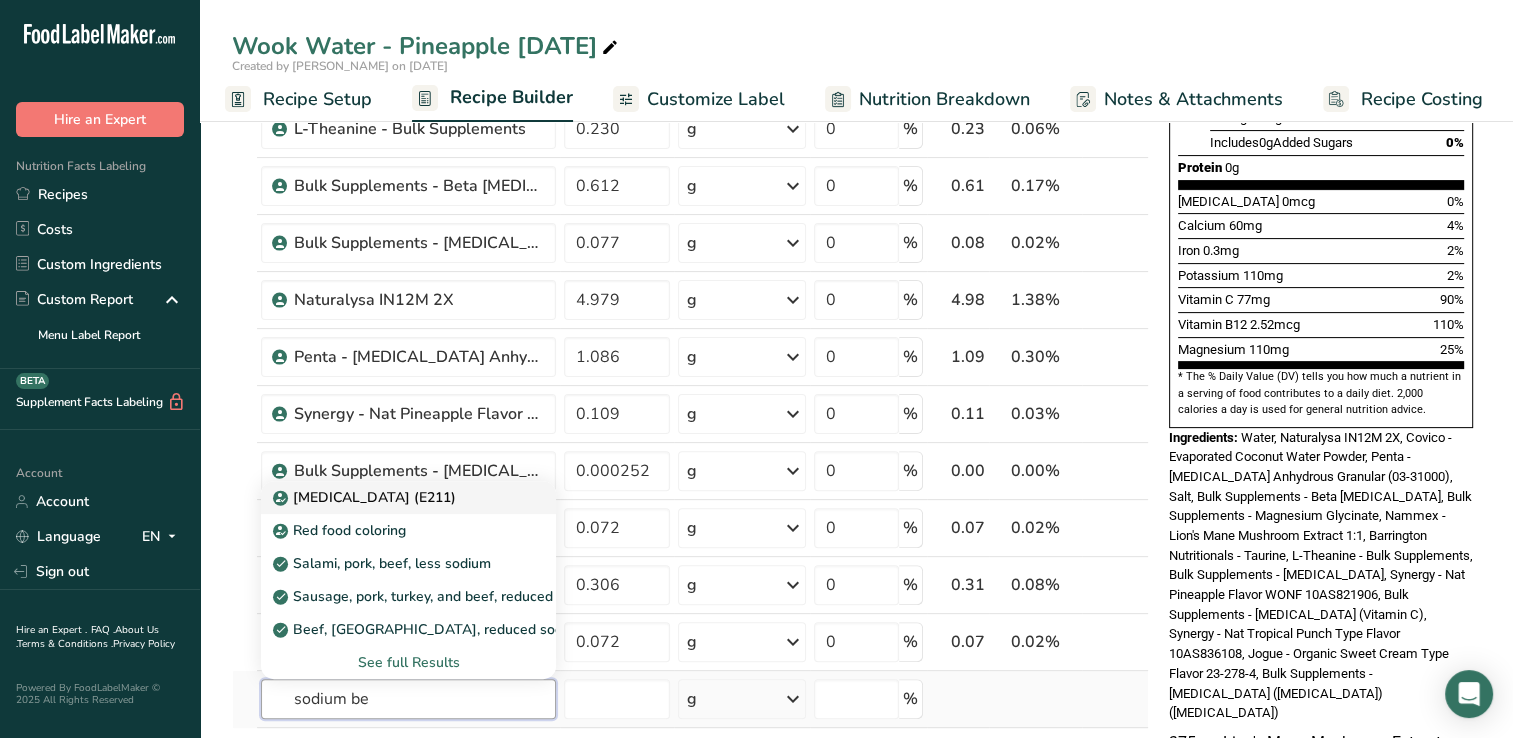 type on "sodium be" 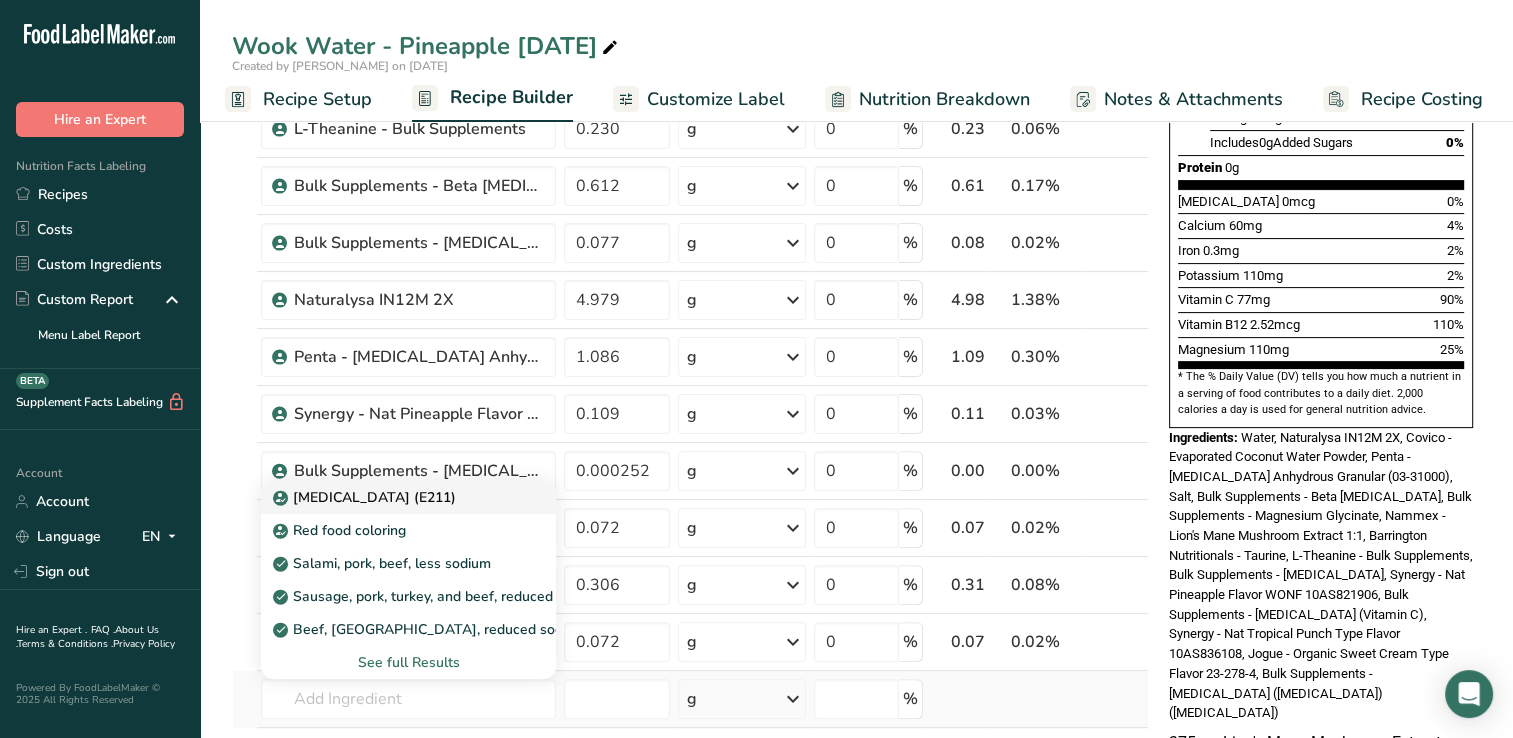 click on "[MEDICAL_DATA] (E211)" at bounding box center [366, 497] 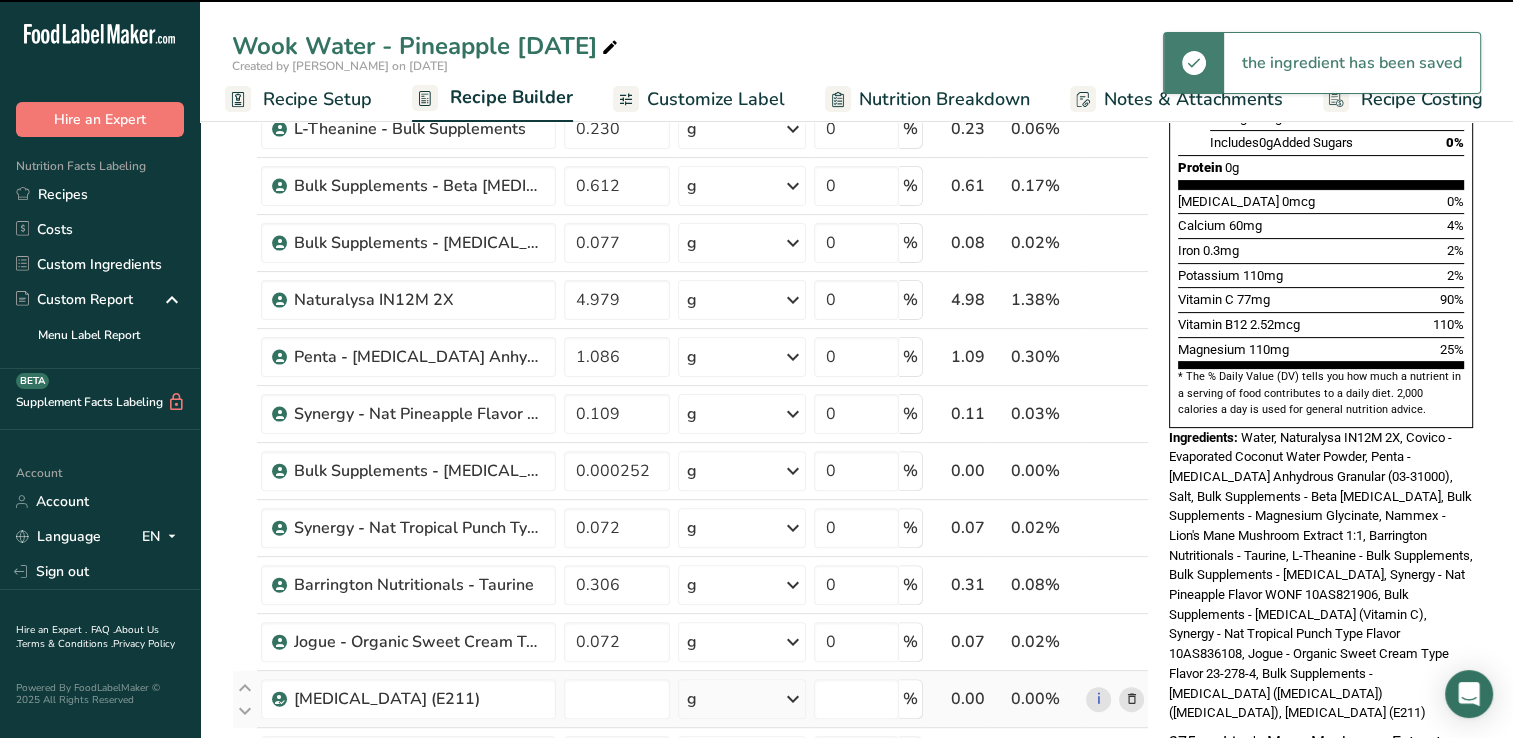 type on "0" 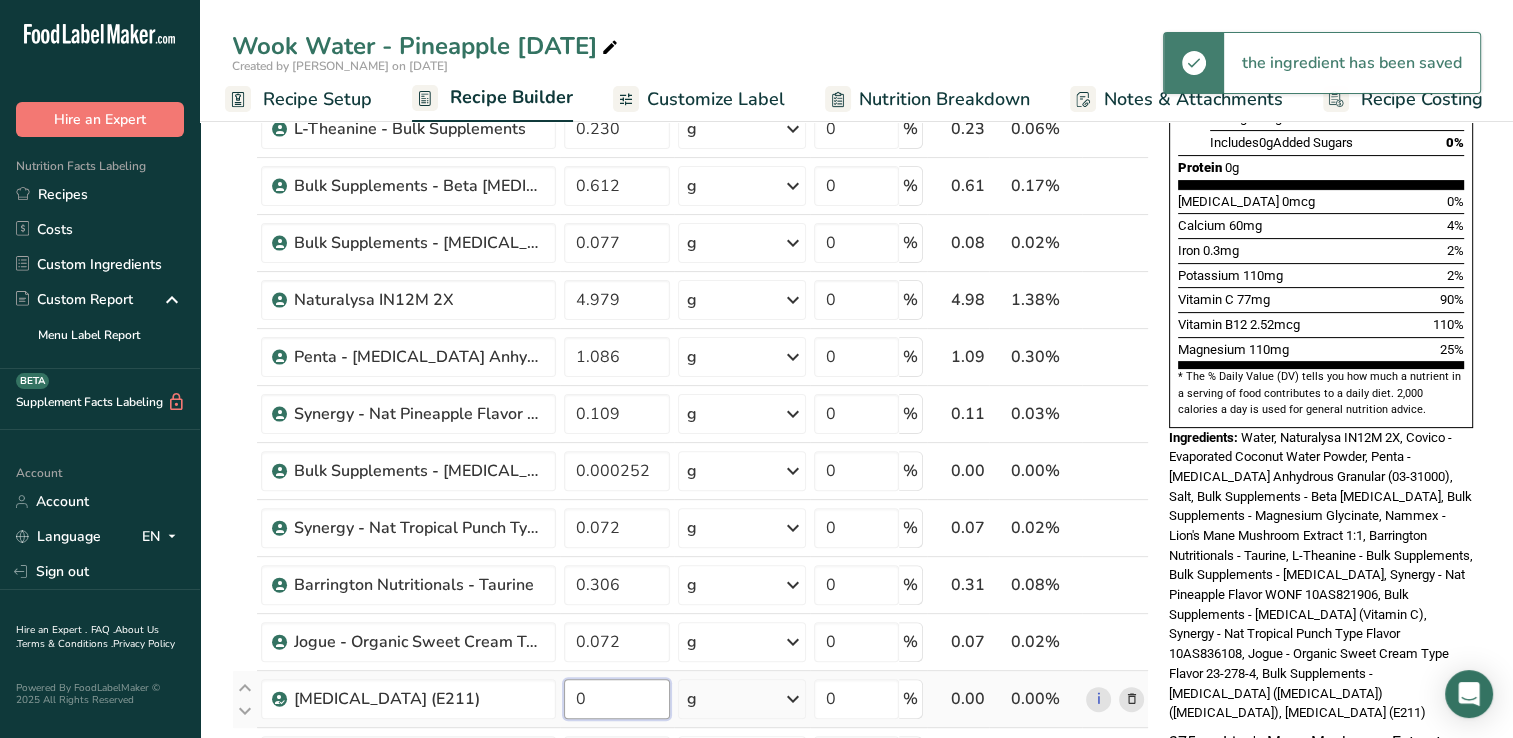 click on "0" at bounding box center [617, 699] 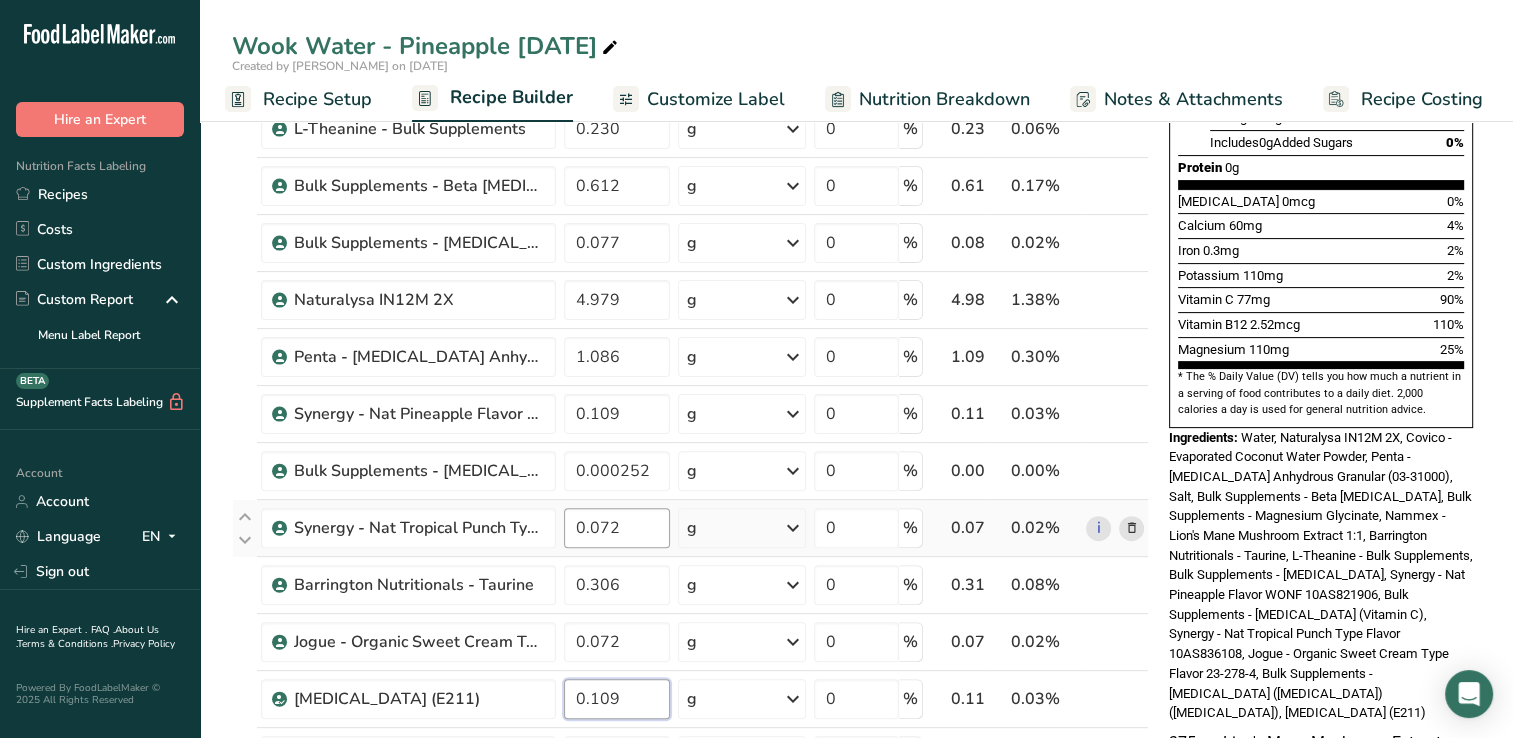 type on "0.109" 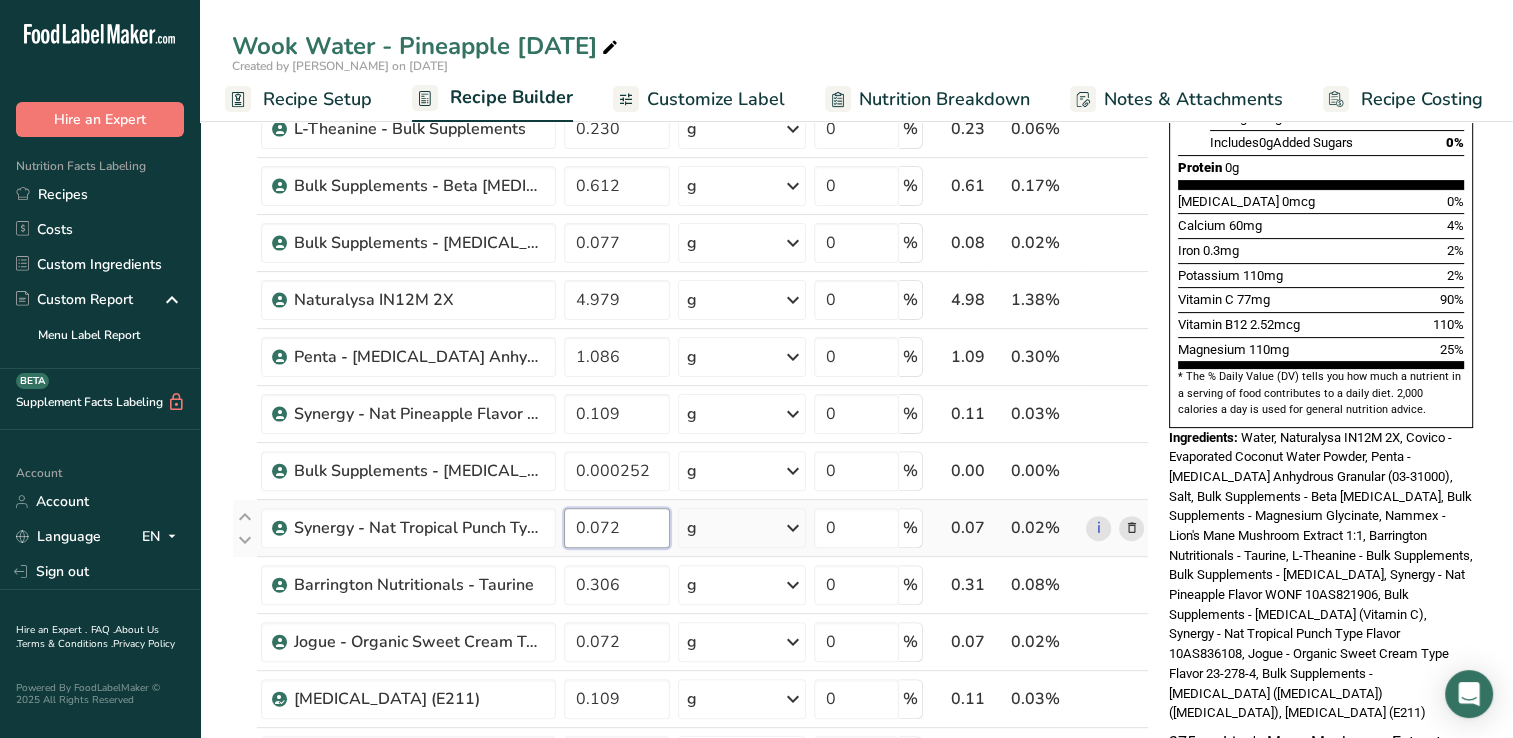 click on "Ingredient *
Amount *
Unit *
Waste *   .a-a{fill:#347362;}.b-a{fill:#fff;}          Grams
Percentage
[GEOGRAPHIC_DATA], water, tap, municipal
350.878
g
Portions
1 fl oz
1 bottle 8 fl oz
1 liter
See more
Weight Units
g
kg
mg
See more
Volume Units
l
Volume units require a density conversion. If you know your ingredient's density enter it below. Otherwise, click on "RIA" our AI Regulatory bot - she will be able to help you
lb/ft3
g/cm3
Confirm
mL
lb/ft3
g/cm3
fl oz" at bounding box center [690, 313] 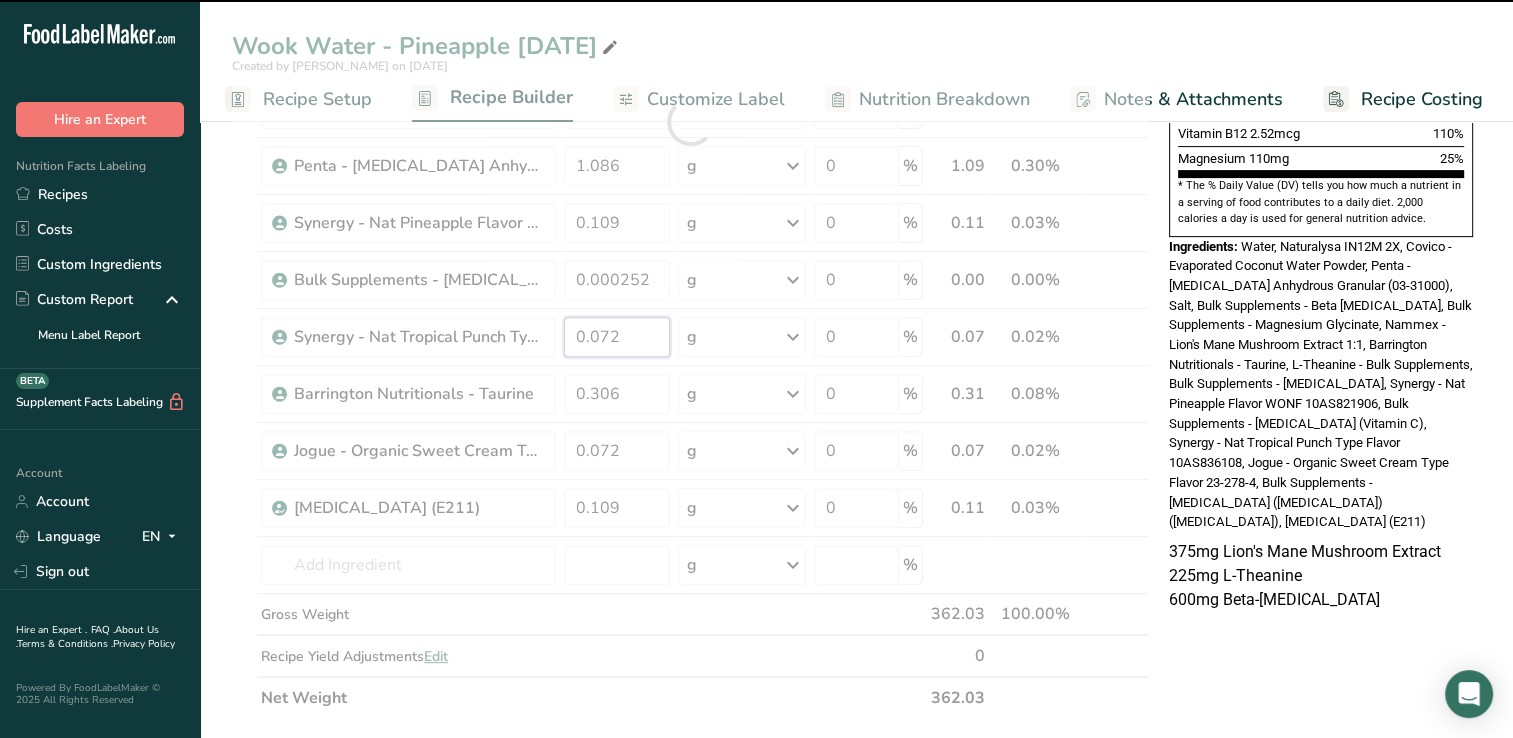 scroll, scrollTop: 700, scrollLeft: 0, axis: vertical 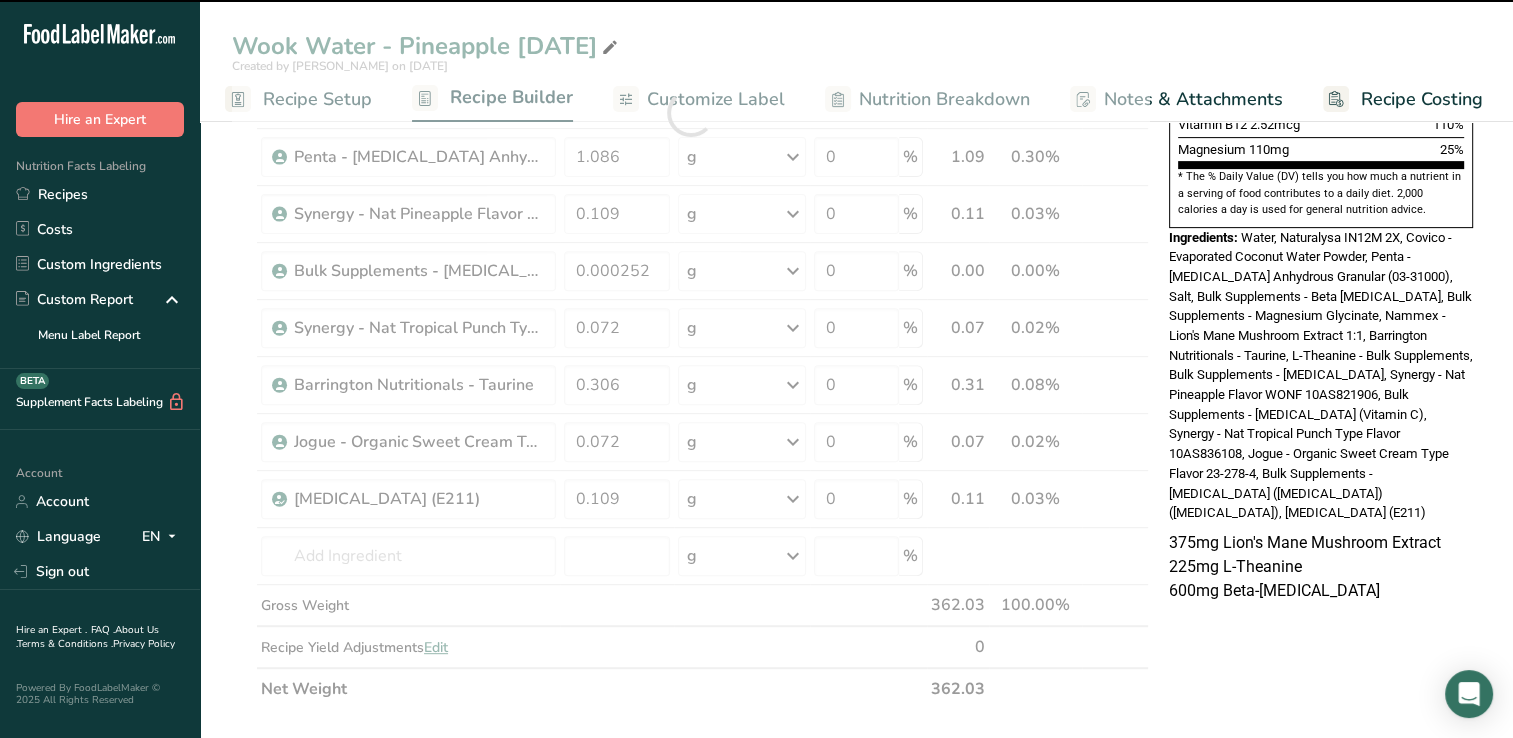 click at bounding box center [690, 113] 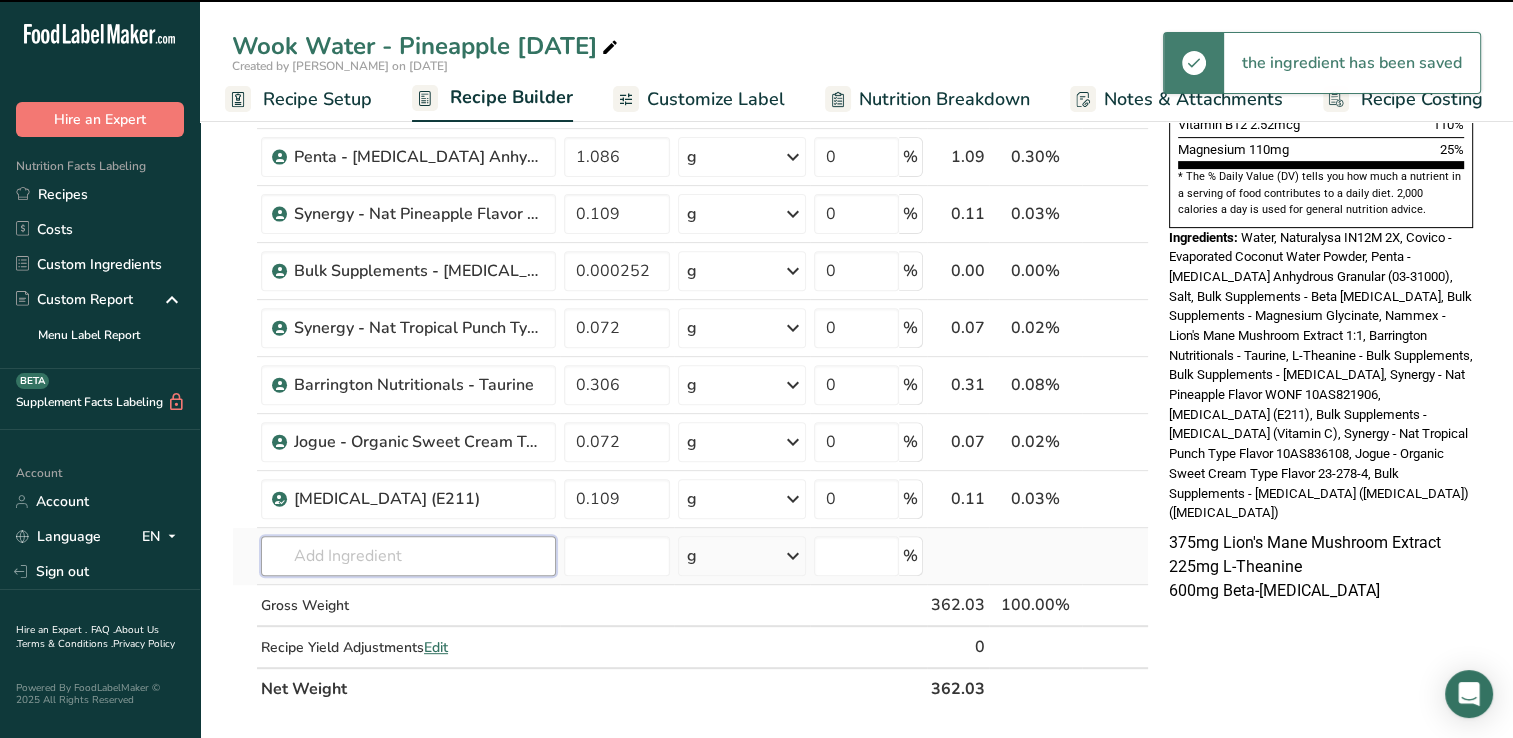 click at bounding box center (408, 556) 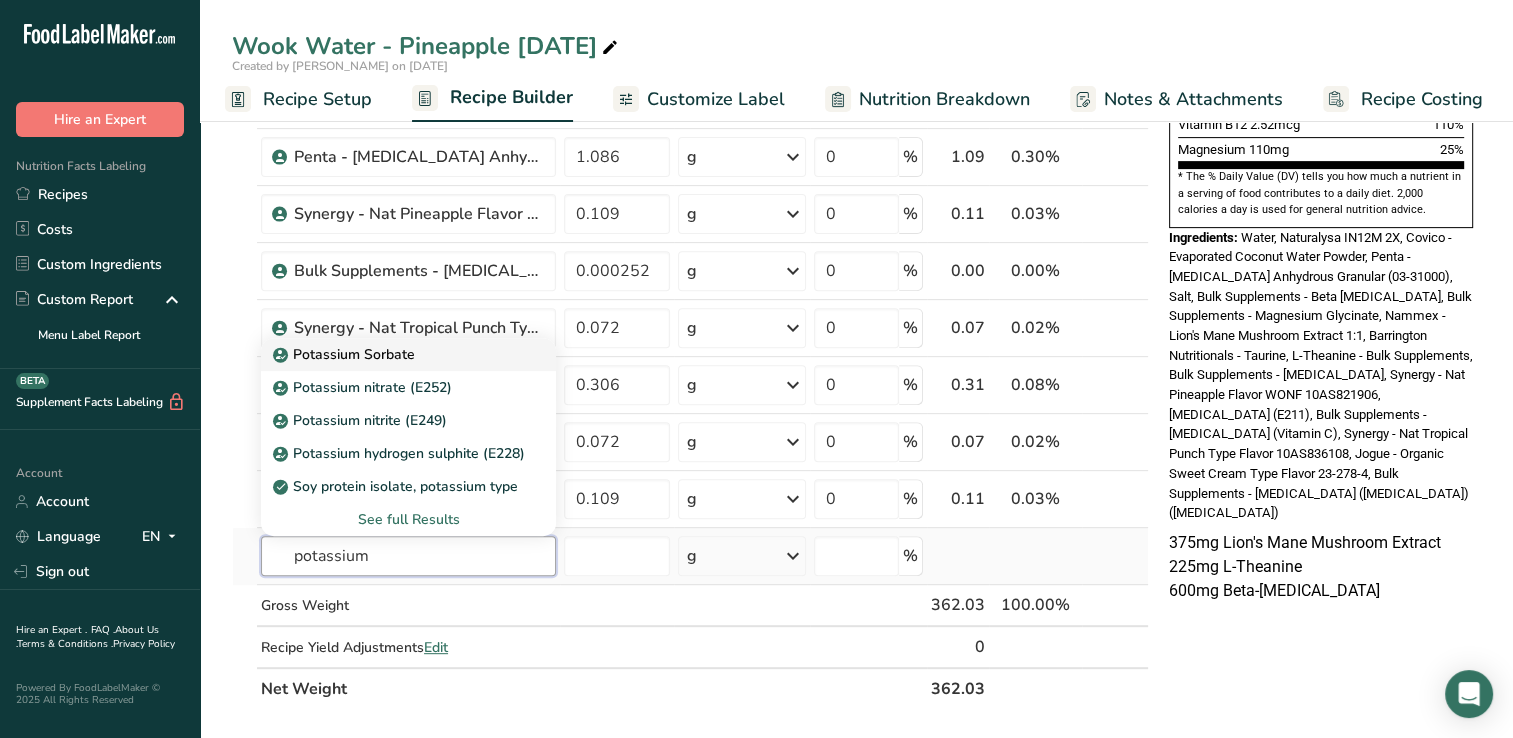 type on "potassium" 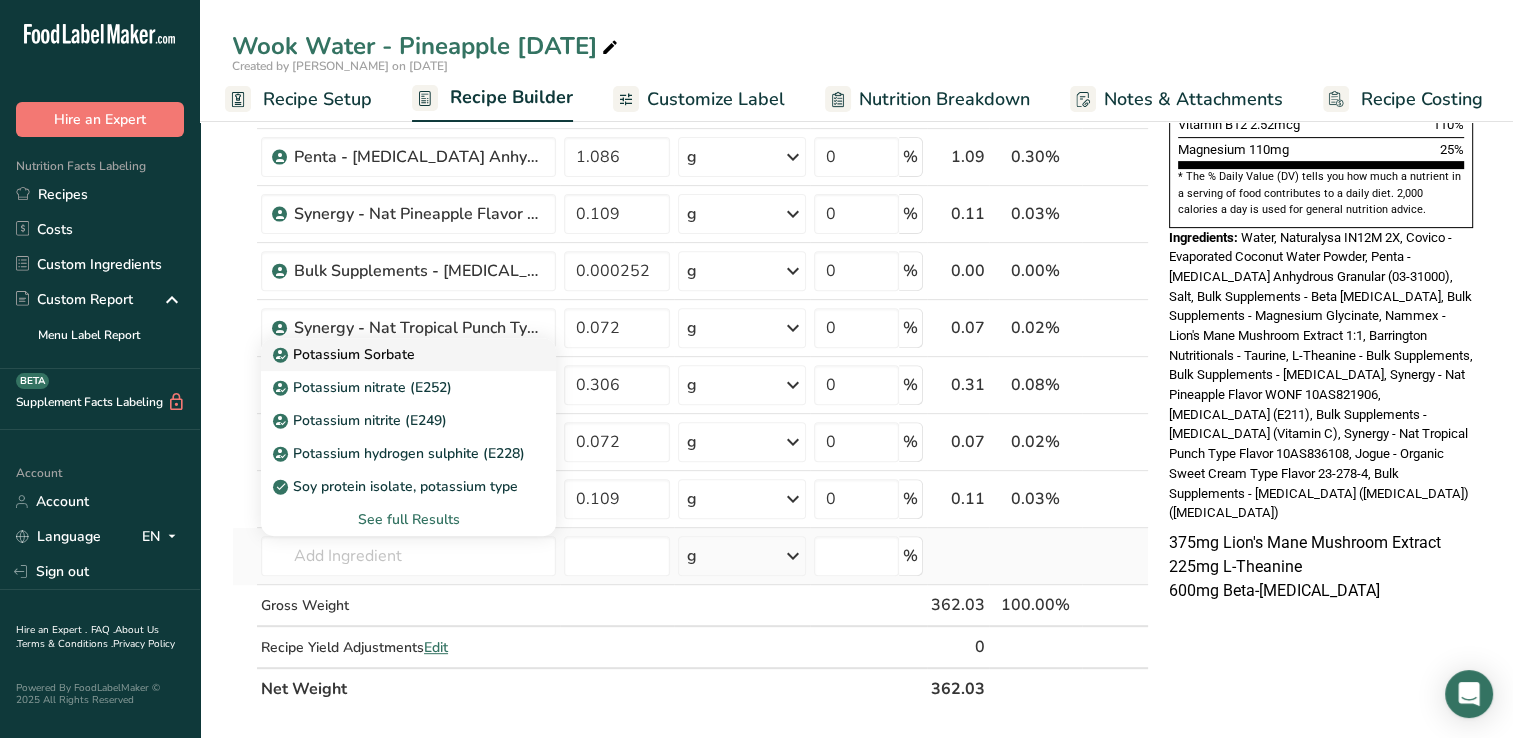 click on "Potassium Sorbate" at bounding box center [346, 354] 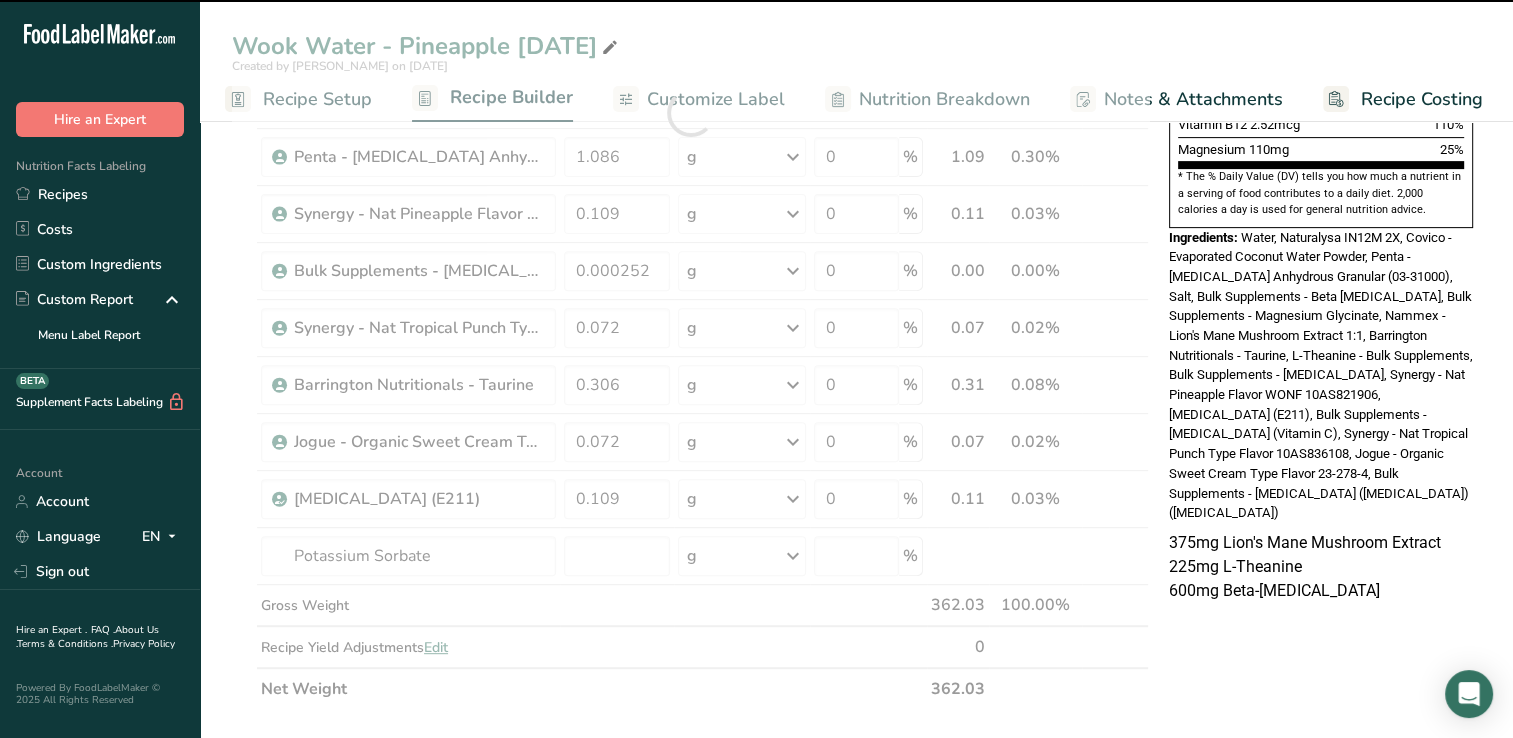 type on "0" 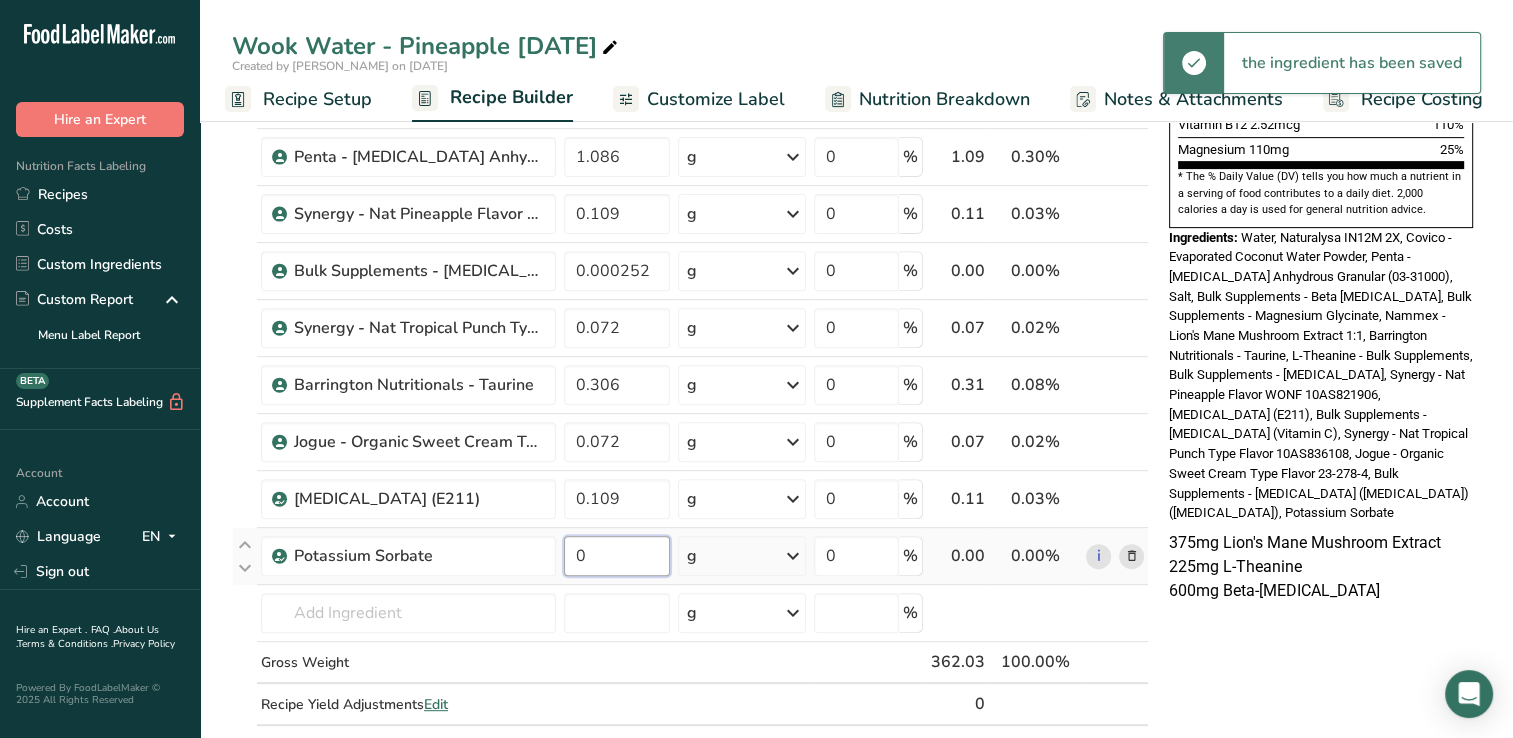 click on "0" at bounding box center [617, 556] 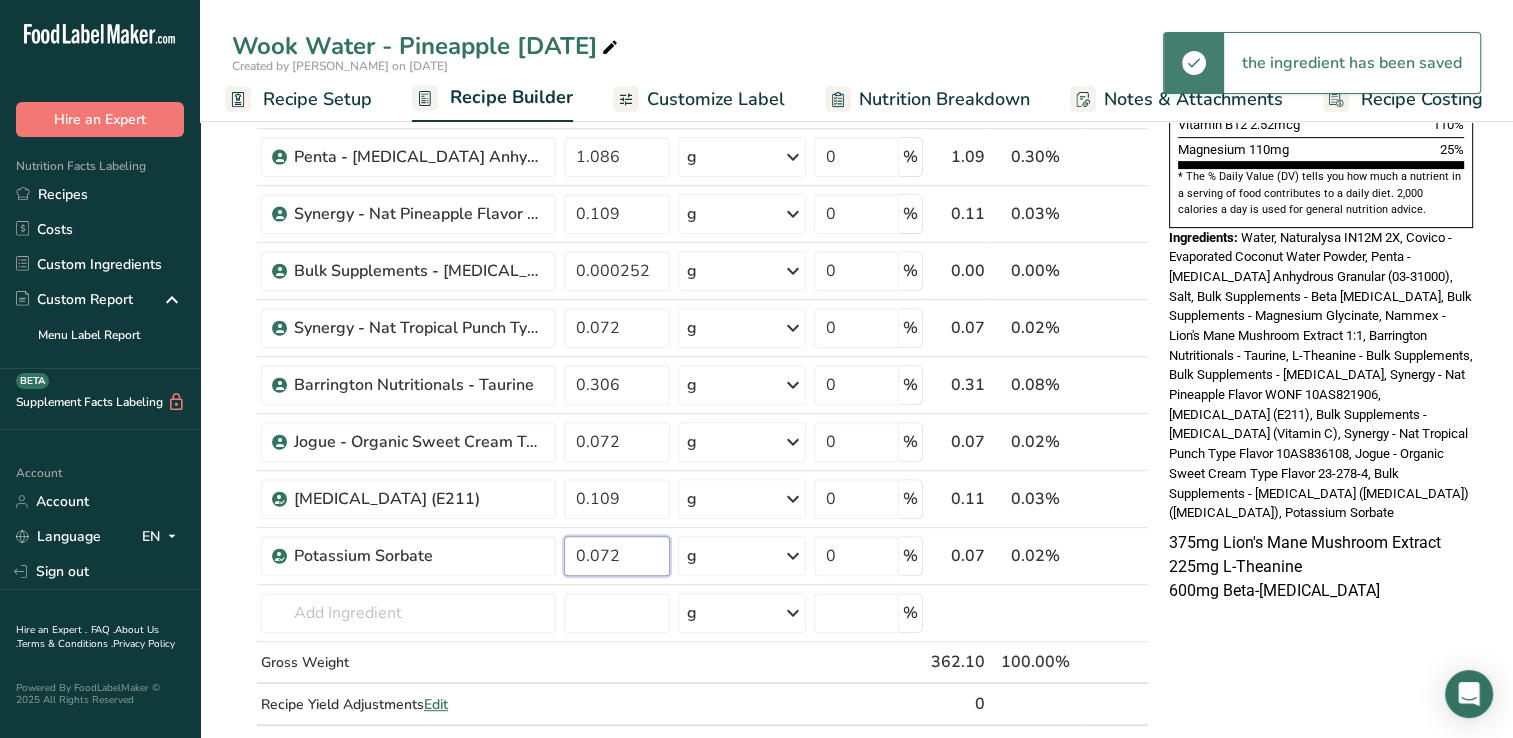 type on "0.072" 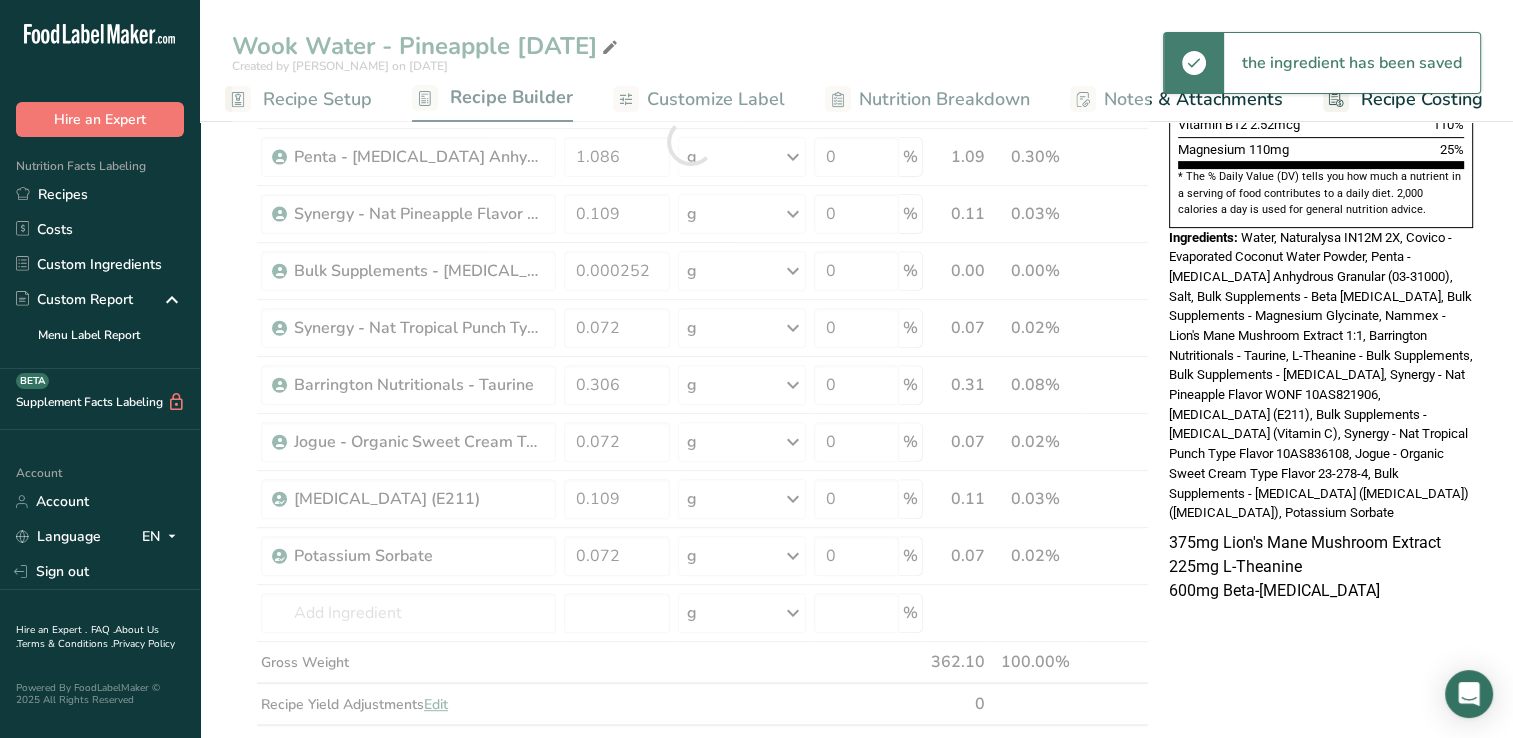 click on "Nutrition Facts
About 1 Serving Per Container
Serving Size
12 fl oz (355mL)
Amount Per Serving
Calories
15
% Daily Value *
Total Fat
0g
0%
Saturated Fat
0g
0%
Trans  Fat
0g
[MEDICAL_DATA]
0mg
0%
Sodium
330mg
15%
Total Carbohydrates
6g
2%
Dietary Fiber
4g" at bounding box center (1321, 467) 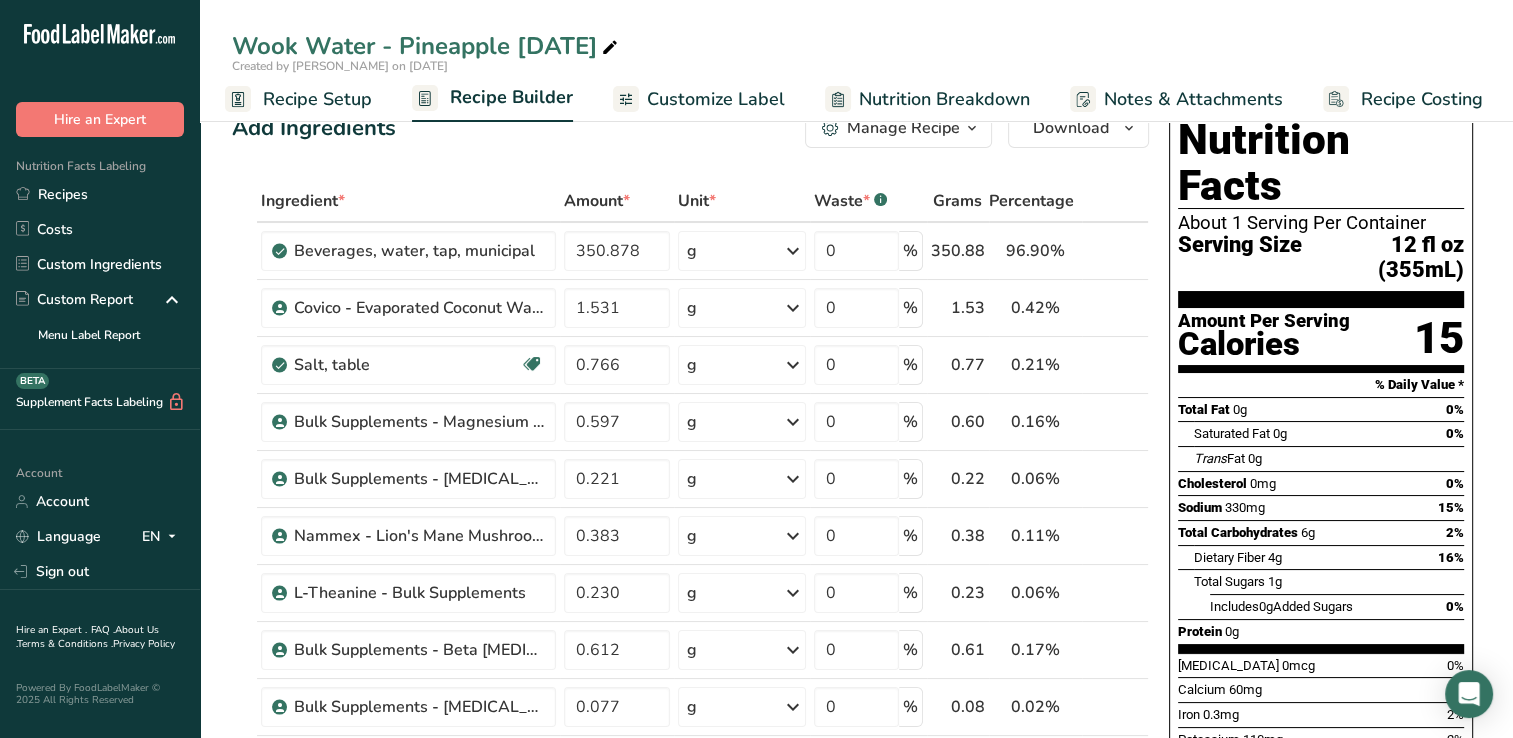 scroll, scrollTop: 0, scrollLeft: 0, axis: both 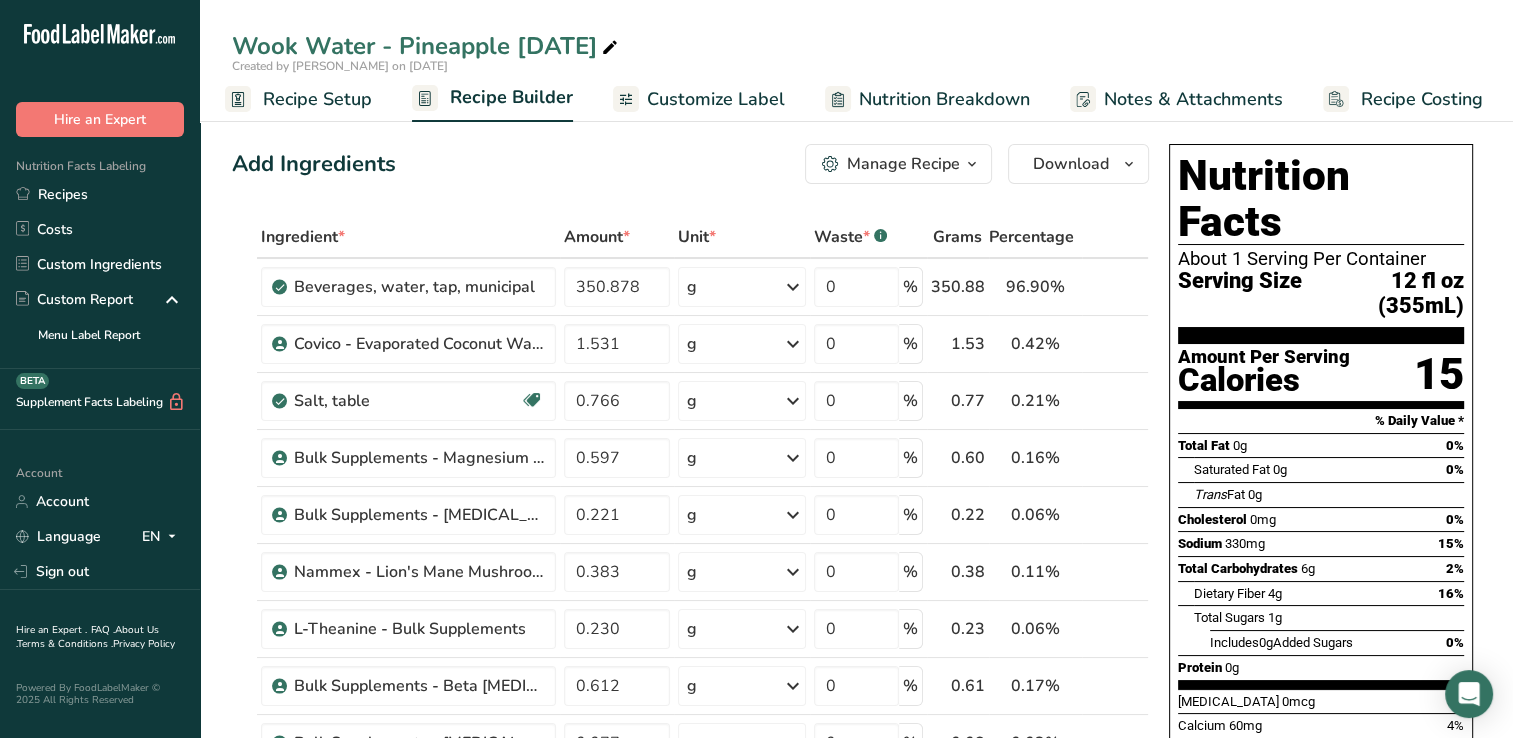 click on "Notes & Attachments" at bounding box center (1193, 99) 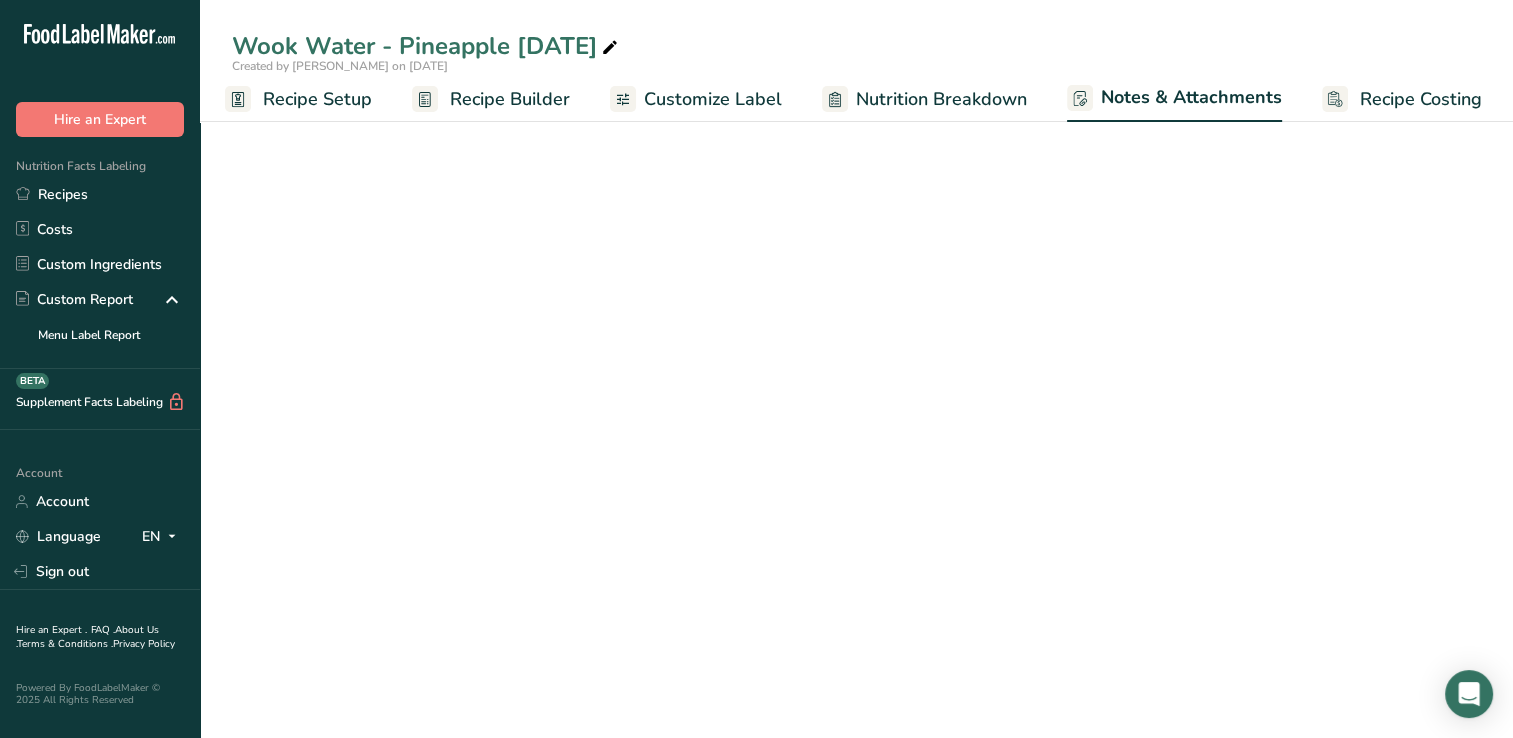 scroll, scrollTop: 0, scrollLeft: 9, axis: horizontal 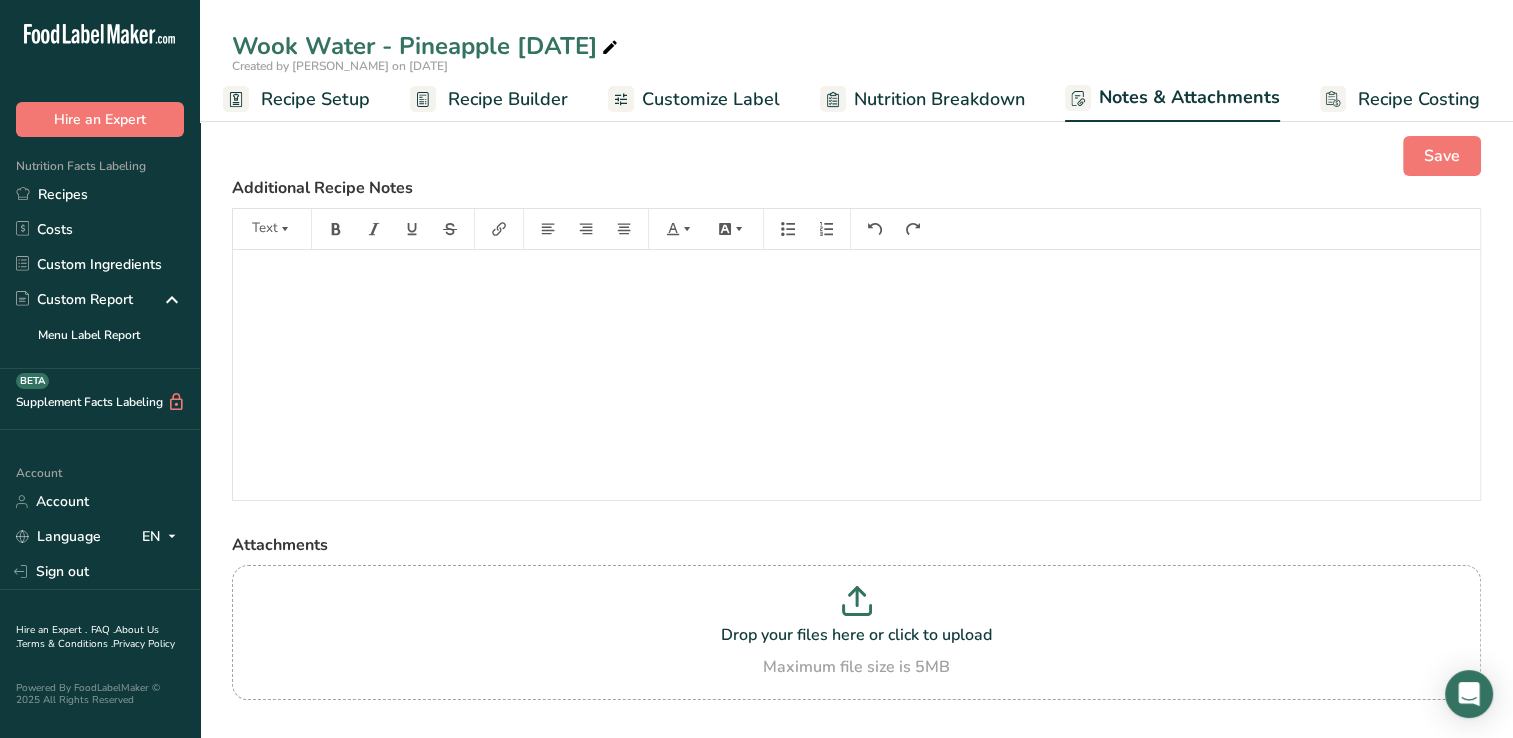 click on "Nutrition Breakdown" at bounding box center [939, 99] 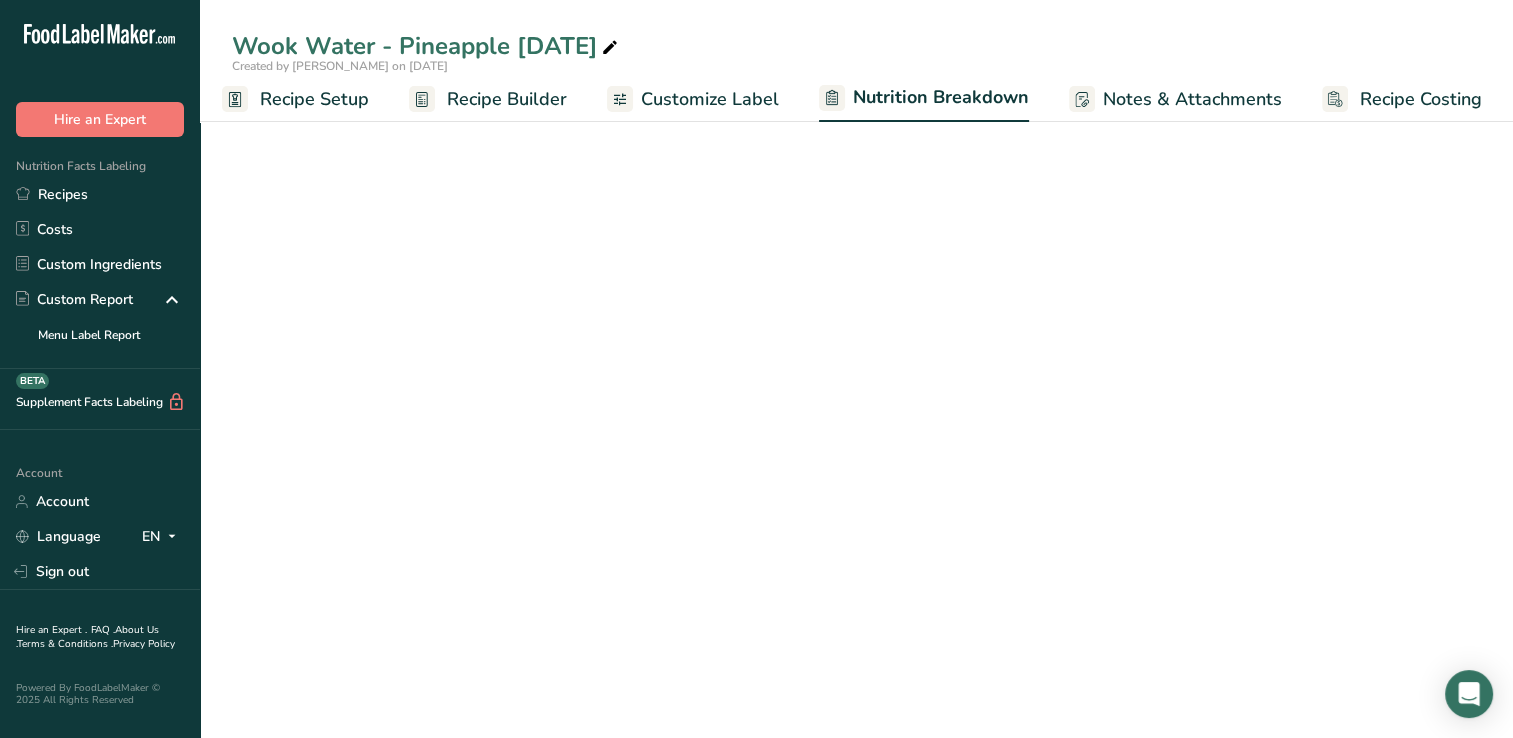 select on "Calories" 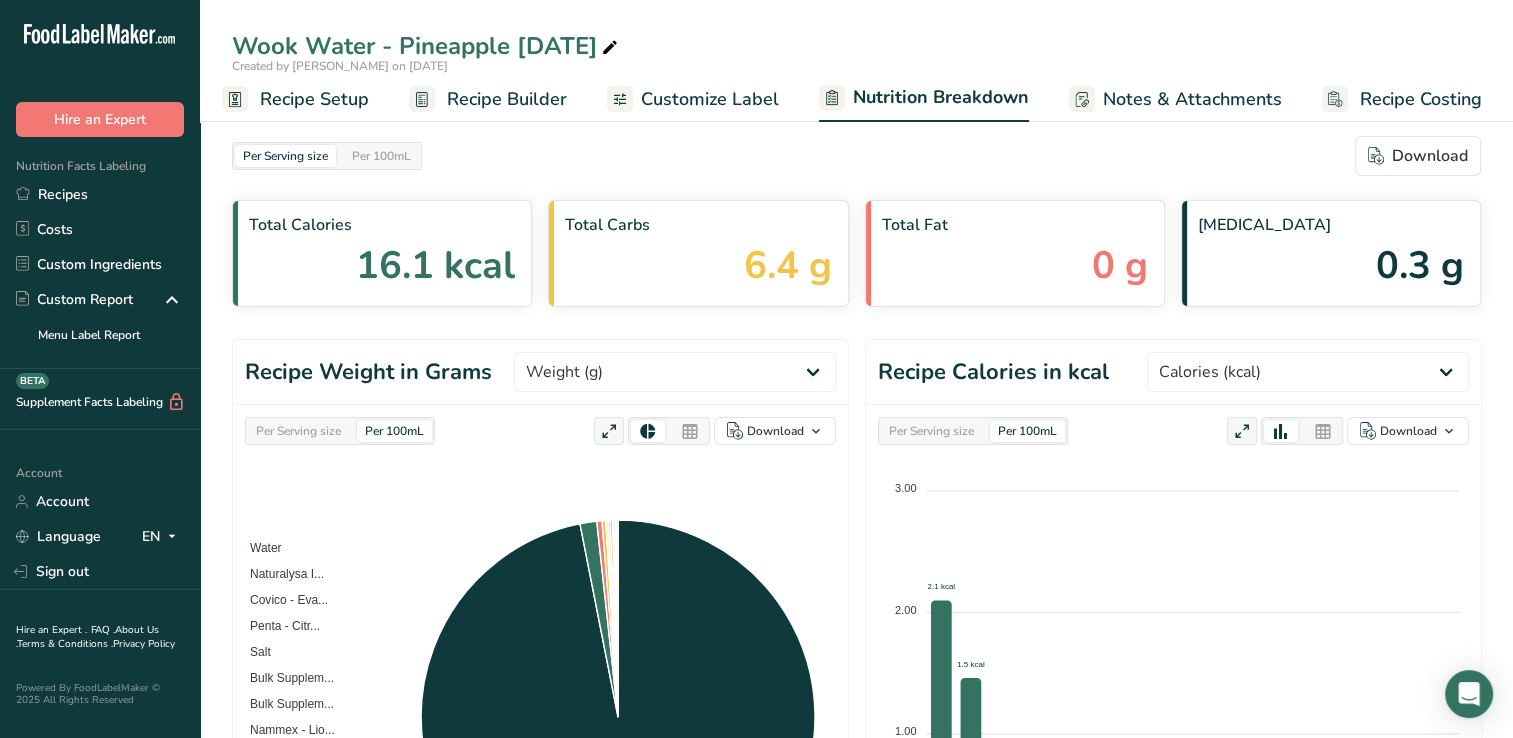 click on "Customize Label" at bounding box center (693, 99) 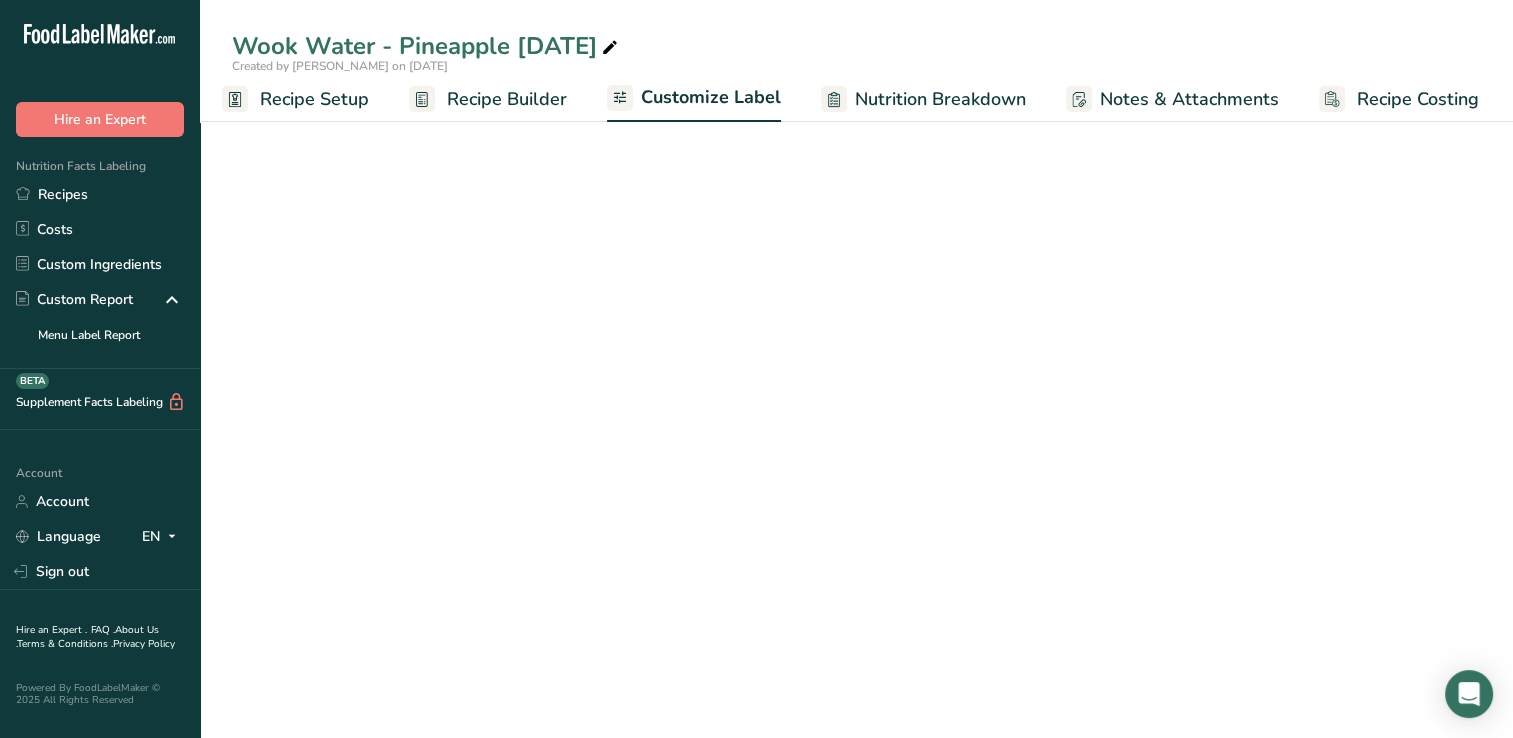 scroll, scrollTop: 0, scrollLeft: 8, axis: horizontal 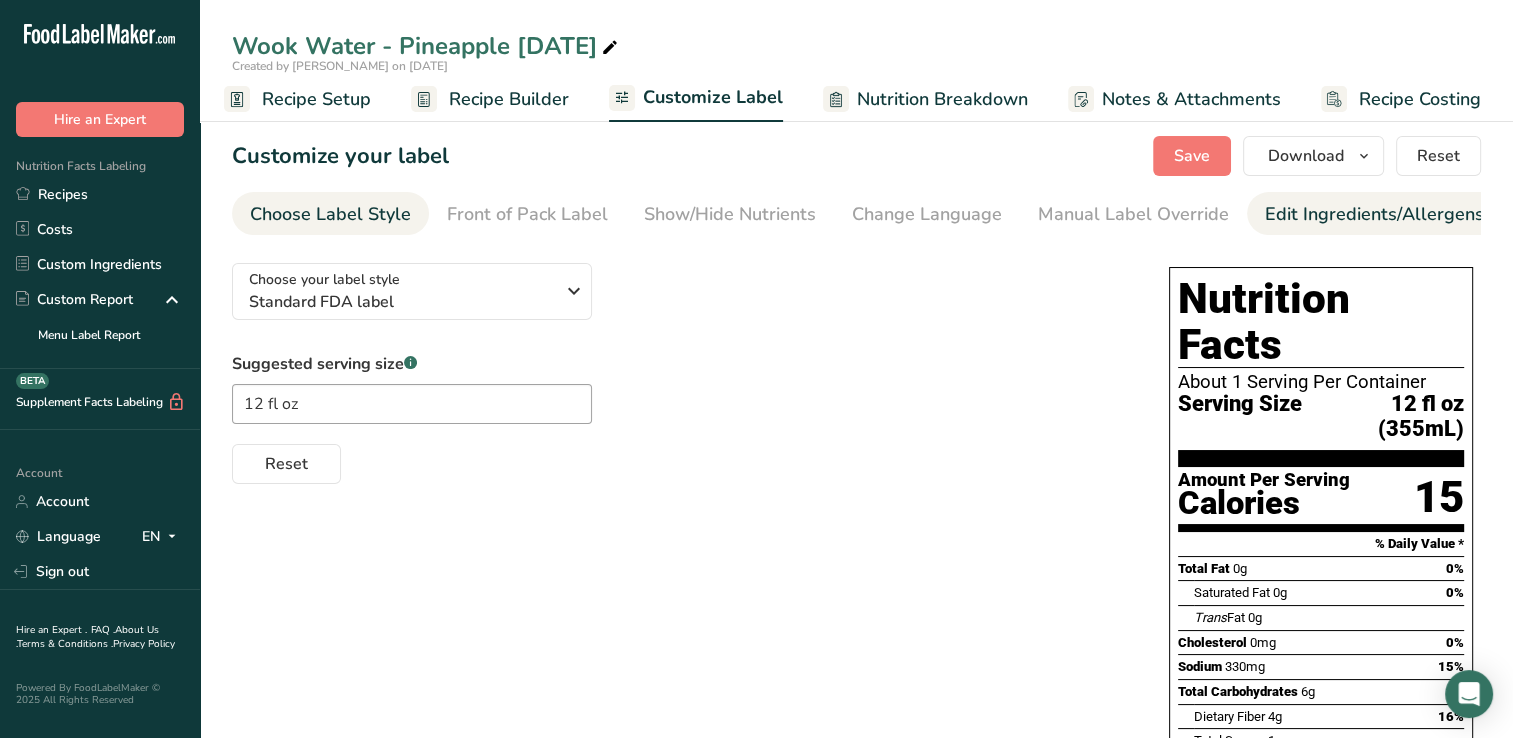 click on "Edit Ingredients/Allergens List" at bounding box center (1392, 214) 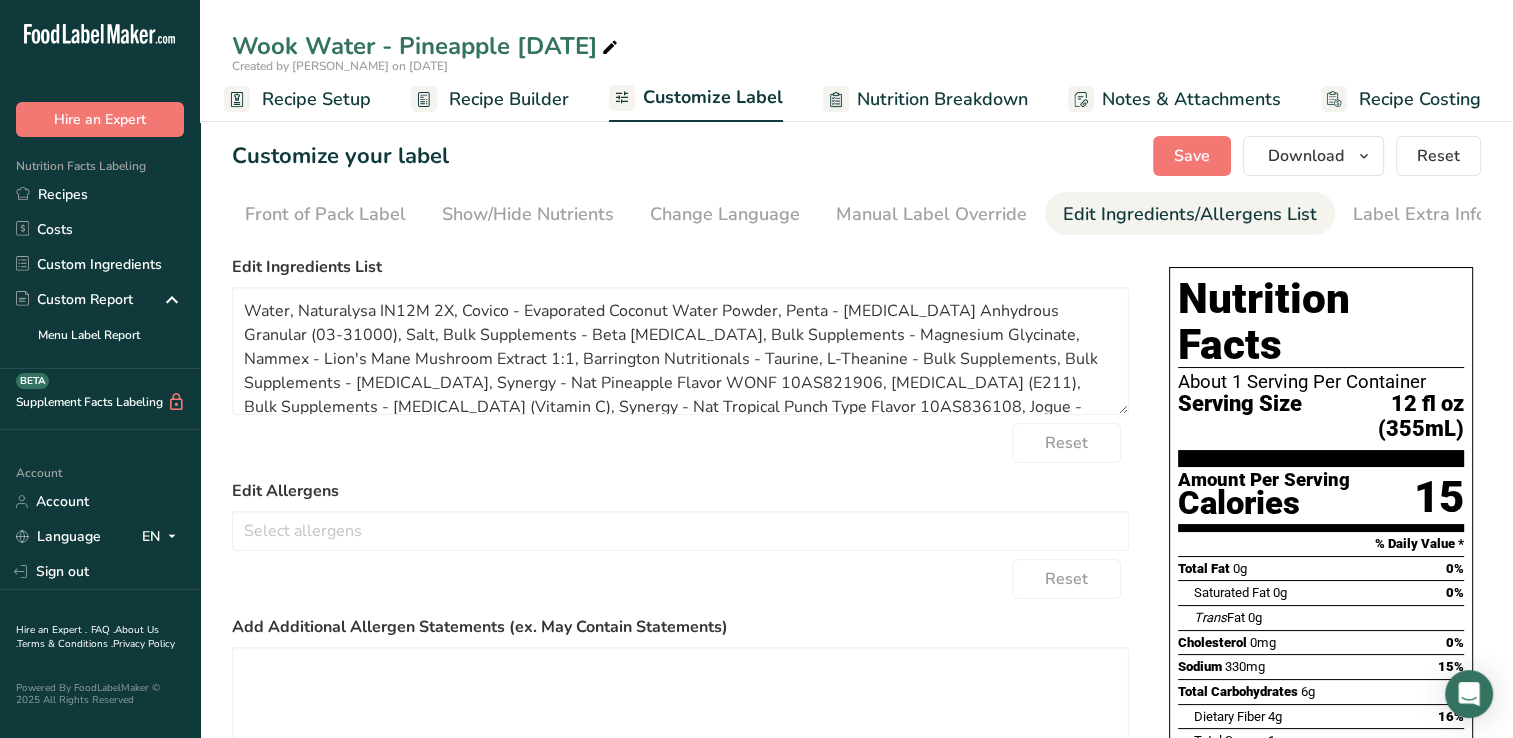 scroll, scrollTop: 0, scrollLeft: 204, axis: horizontal 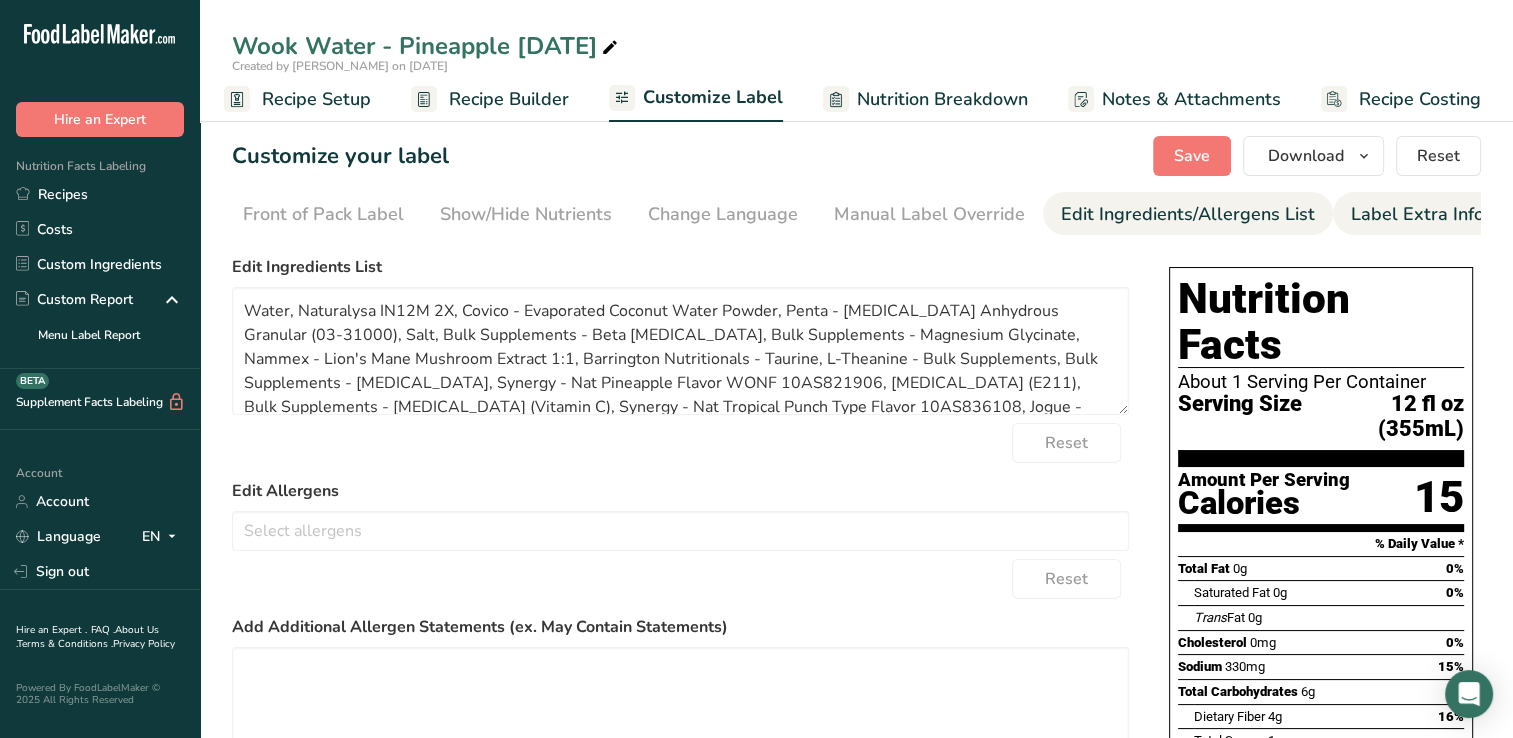 click on "Label Extra Info" at bounding box center [1417, 214] 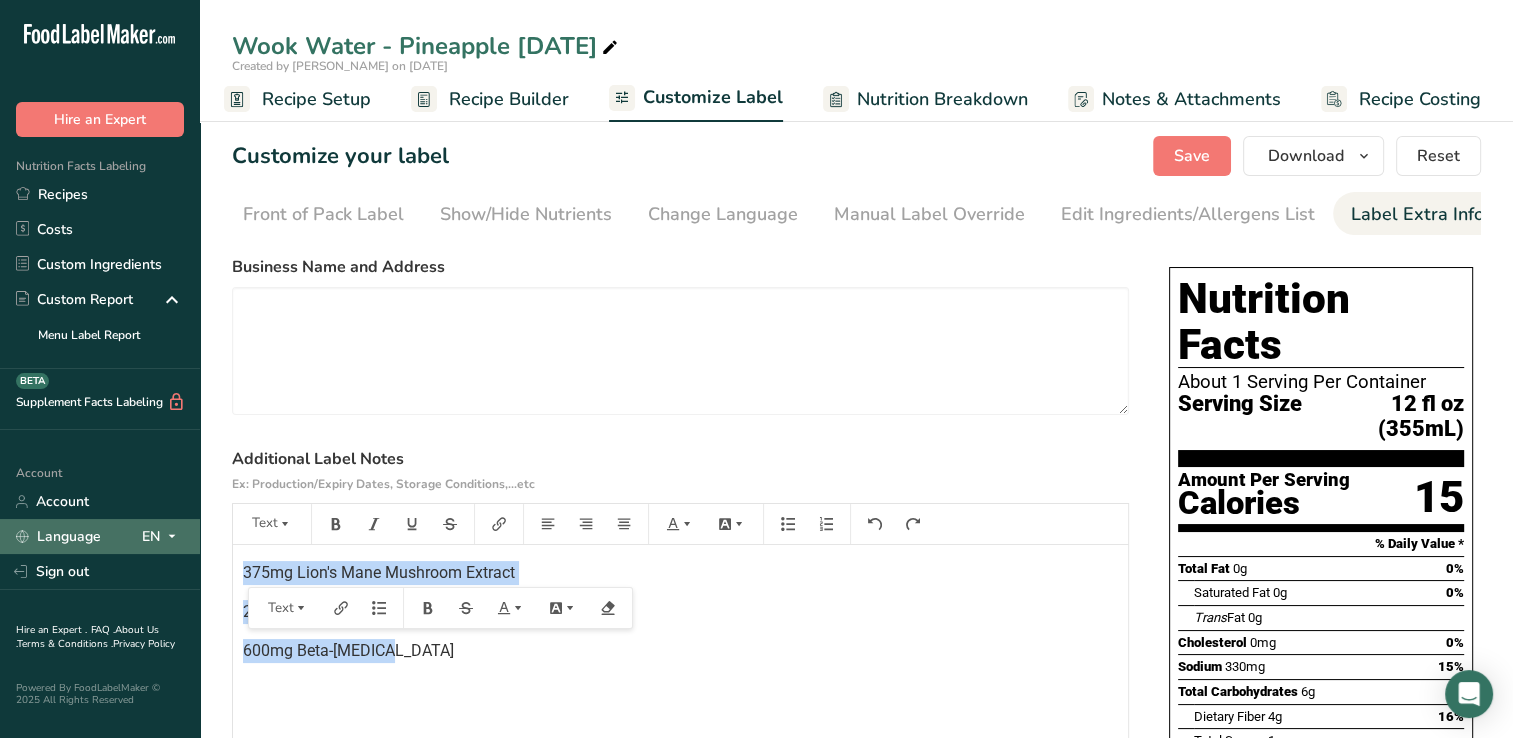 drag, startPoint x: 405, startPoint y: 668, endPoint x: 196, endPoint y: 548, distance: 241 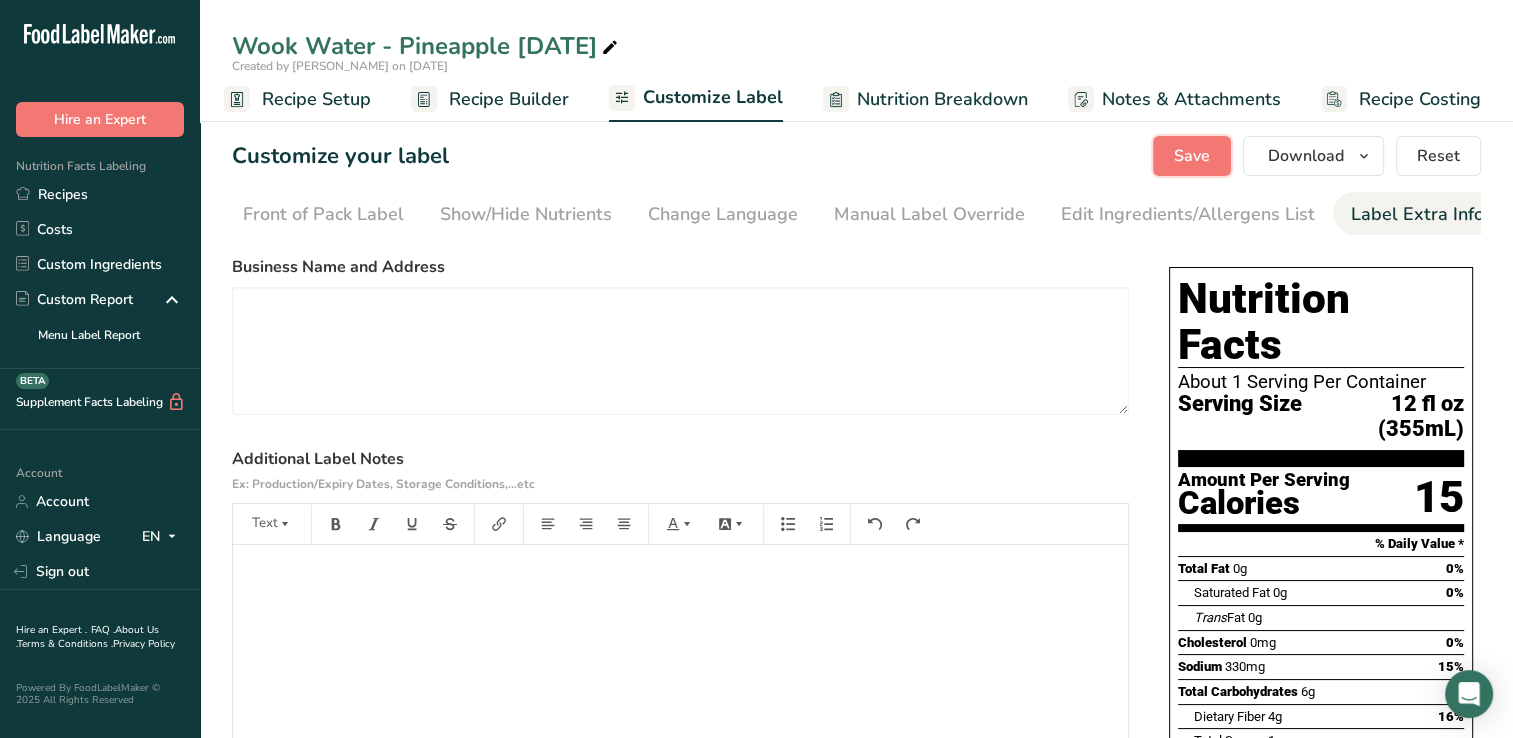 click on "Save" at bounding box center [1192, 156] 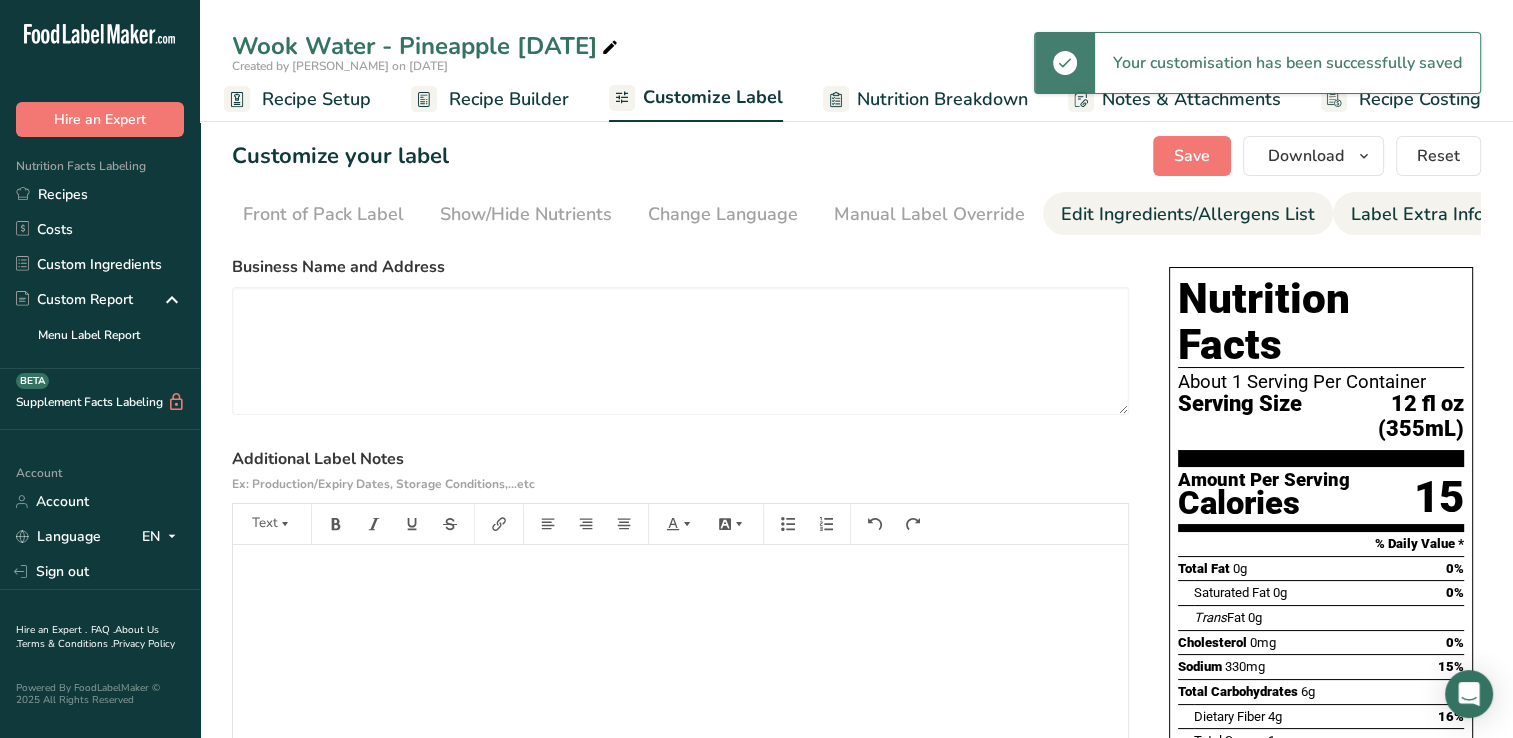 click on "Edit Ingredients/Allergens List" at bounding box center (1188, 214) 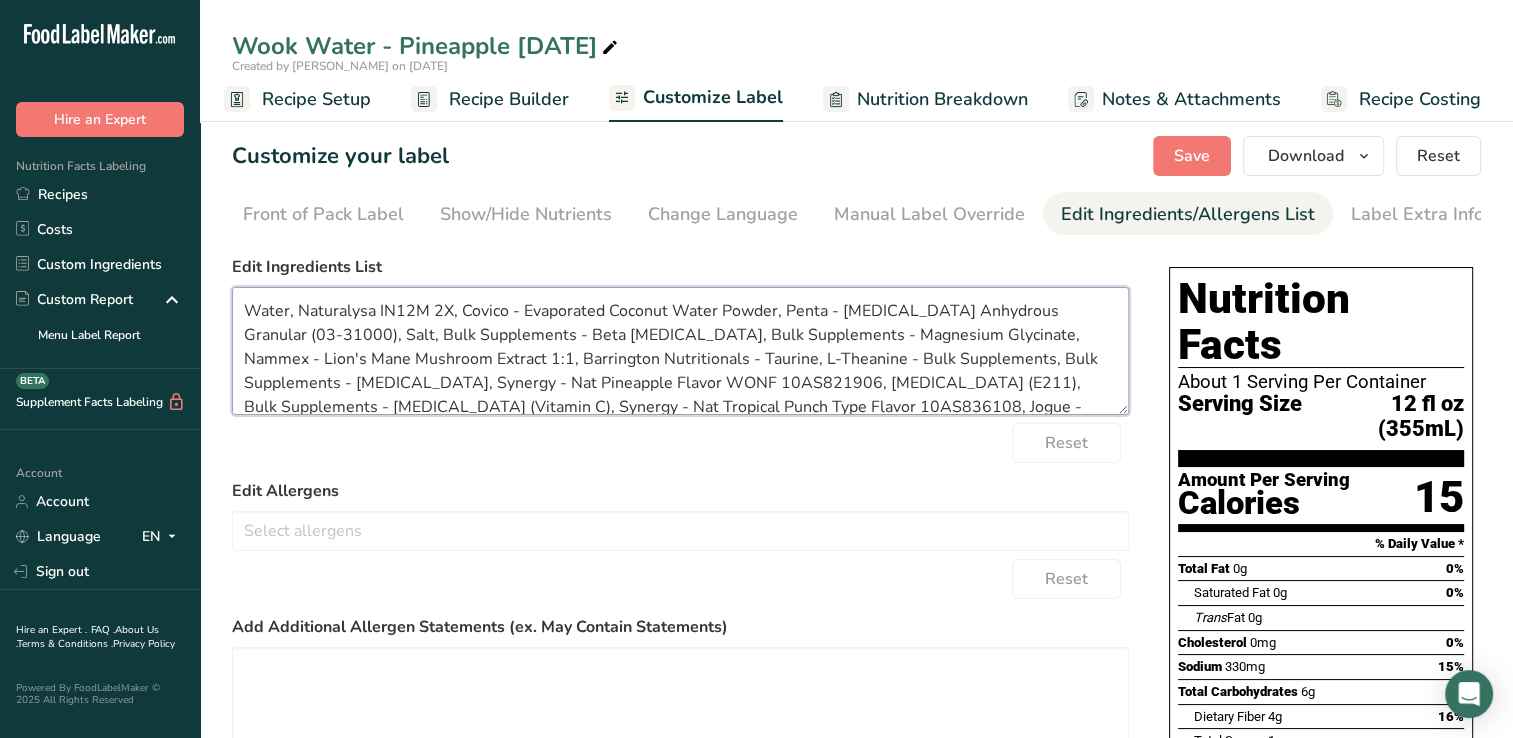 drag, startPoint x: 449, startPoint y: 315, endPoint x: 298, endPoint y: 318, distance: 151.0298 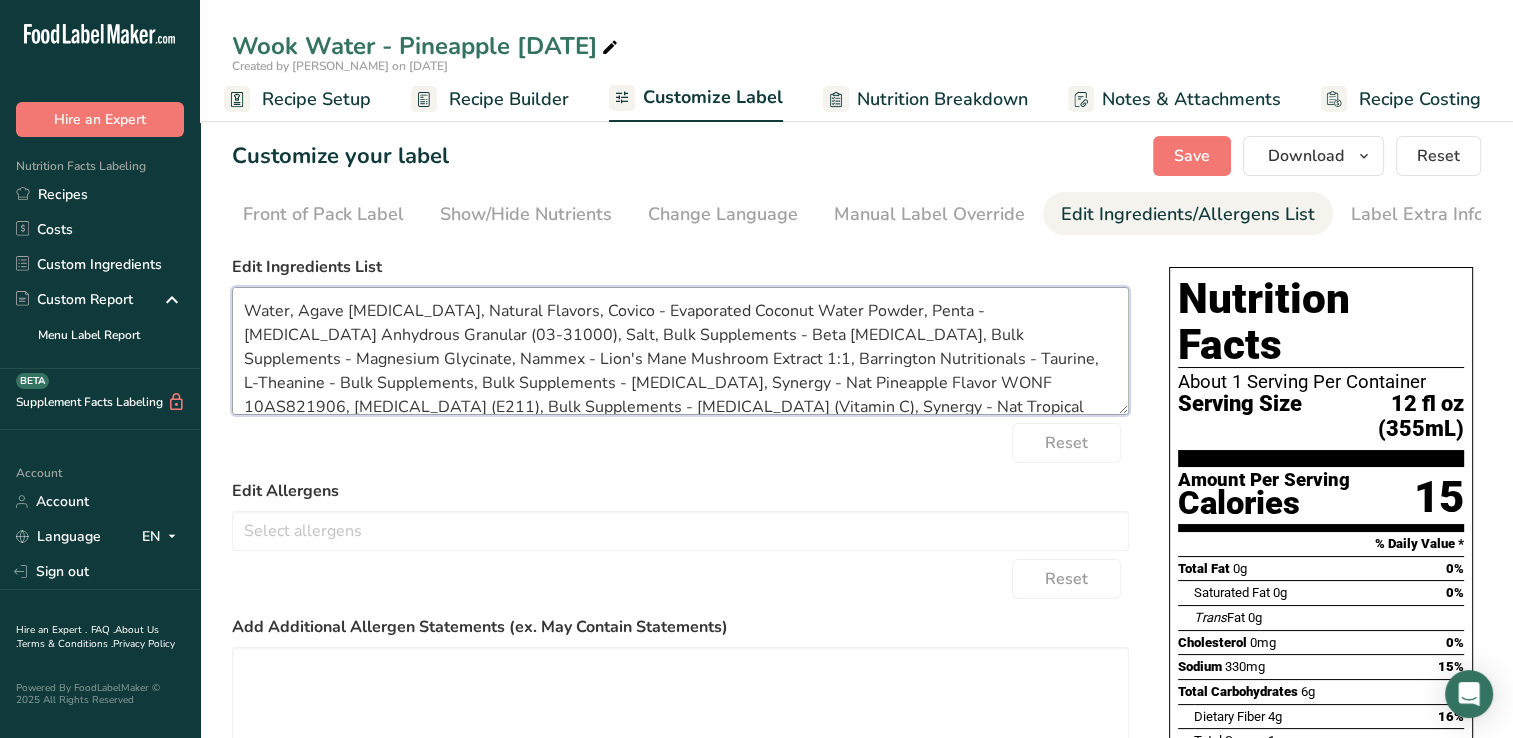 drag, startPoint x: 662, startPoint y: 315, endPoint x: 514, endPoint y: 308, distance: 148.16545 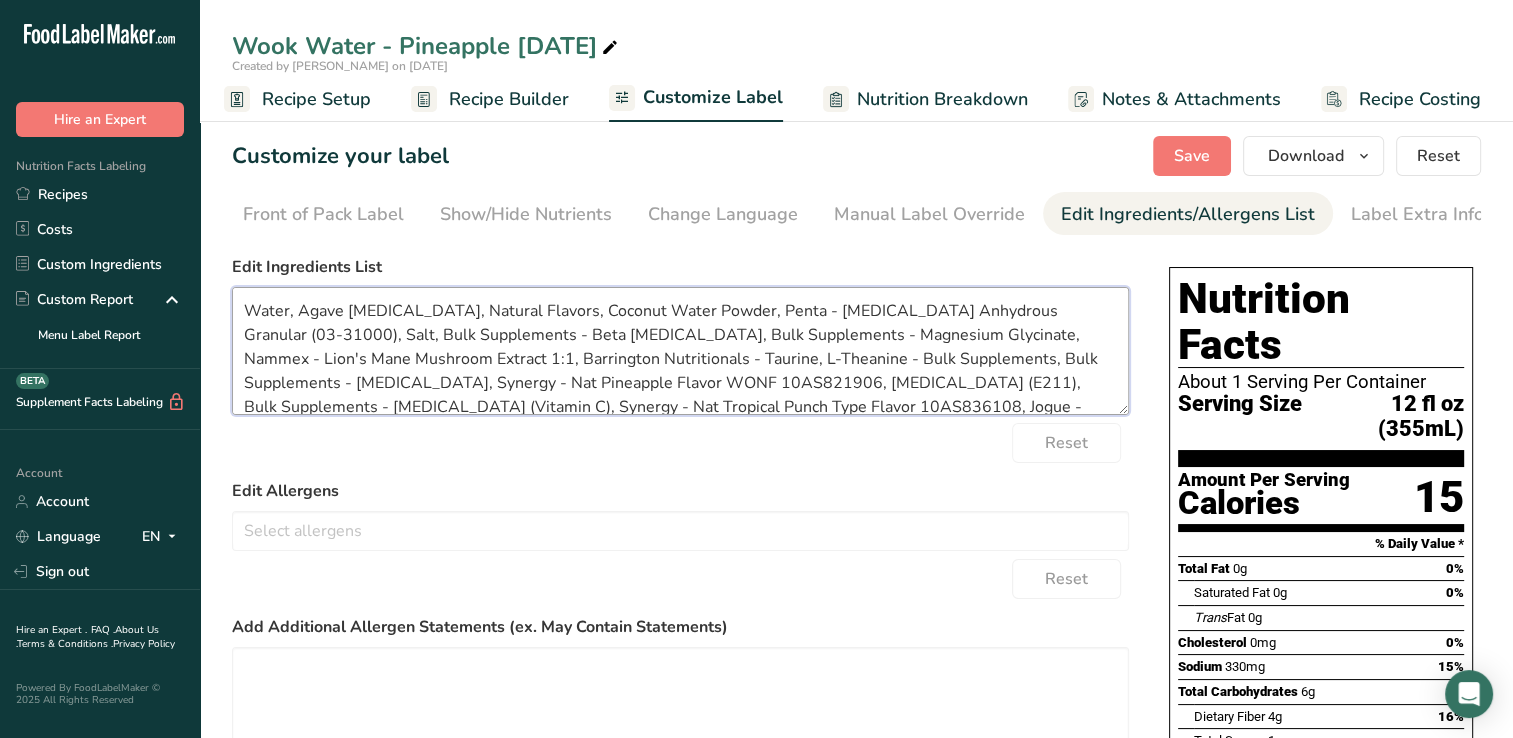 drag, startPoint x: 747, startPoint y: 314, endPoint x: 690, endPoint y: 318, distance: 57.14018 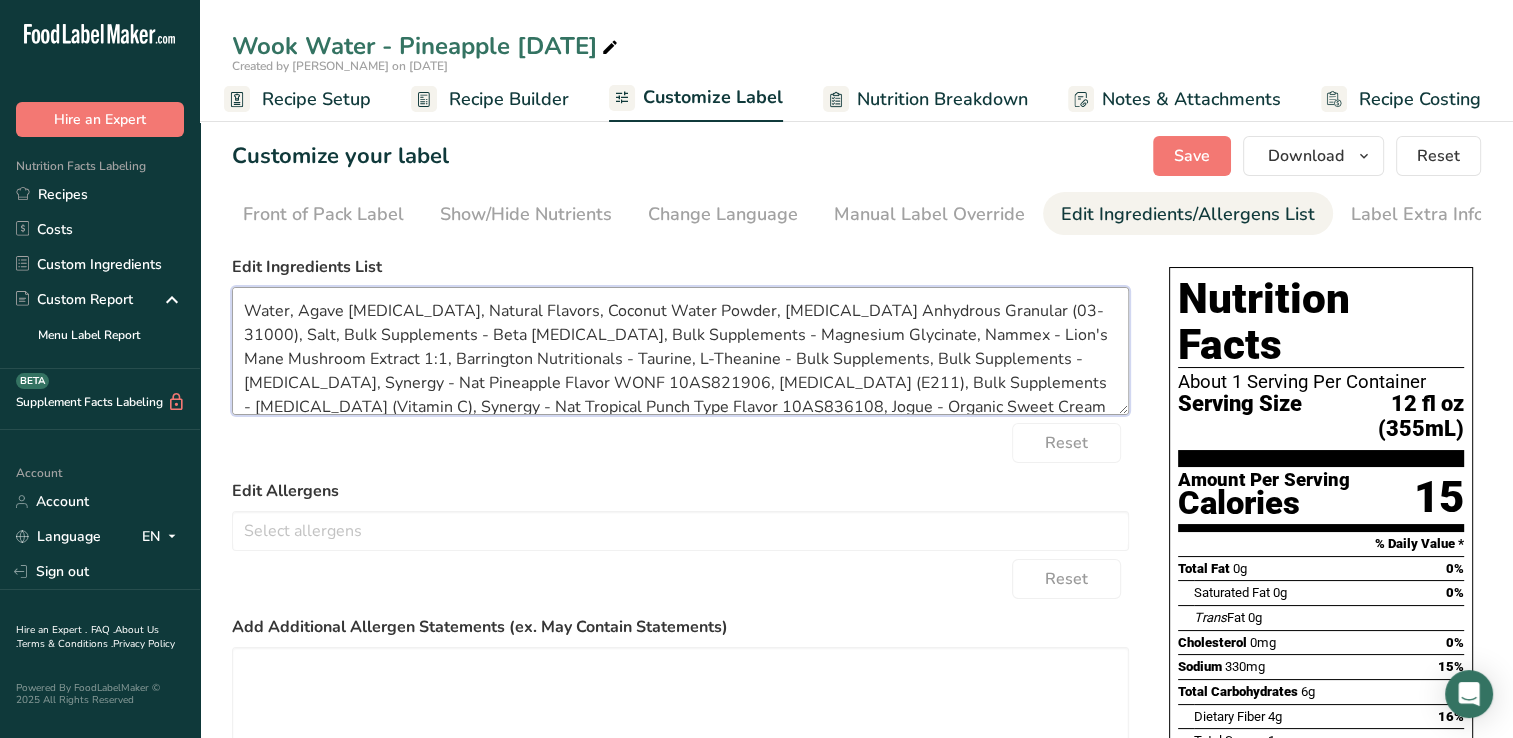 click on "Water, Agave [MEDICAL_DATA], Natural Flavors, Coconut Water Powder, [MEDICAL_DATA] Anhydrous Granular (03-31000), Salt, Bulk Supplements - Beta [MEDICAL_DATA], Bulk Supplements - Magnesium Glycinate, Nammex - Lion's Mane Mushroom Extract 1:1, Barrington Nutritionals - Taurine, L-Theanine - Bulk Supplements, Bulk Supplements - [MEDICAL_DATA], Synergy - Nat Pineapple Flavor WONF 10AS821906, [MEDICAL_DATA] (E211), Bulk Supplements - [MEDICAL_DATA] (Vitamin C), Synergy - Nat Tropical Punch Type Flavor 10AS836108, Jogue - Organic Sweet Cream Type Flavor 23-278-4, Potassium Sorbate, Bulk Supplements - [MEDICAL_DATA] ([MEDICAL_DATA]) ([MEDICAL_DATA])" at bounding box center (680, 351) 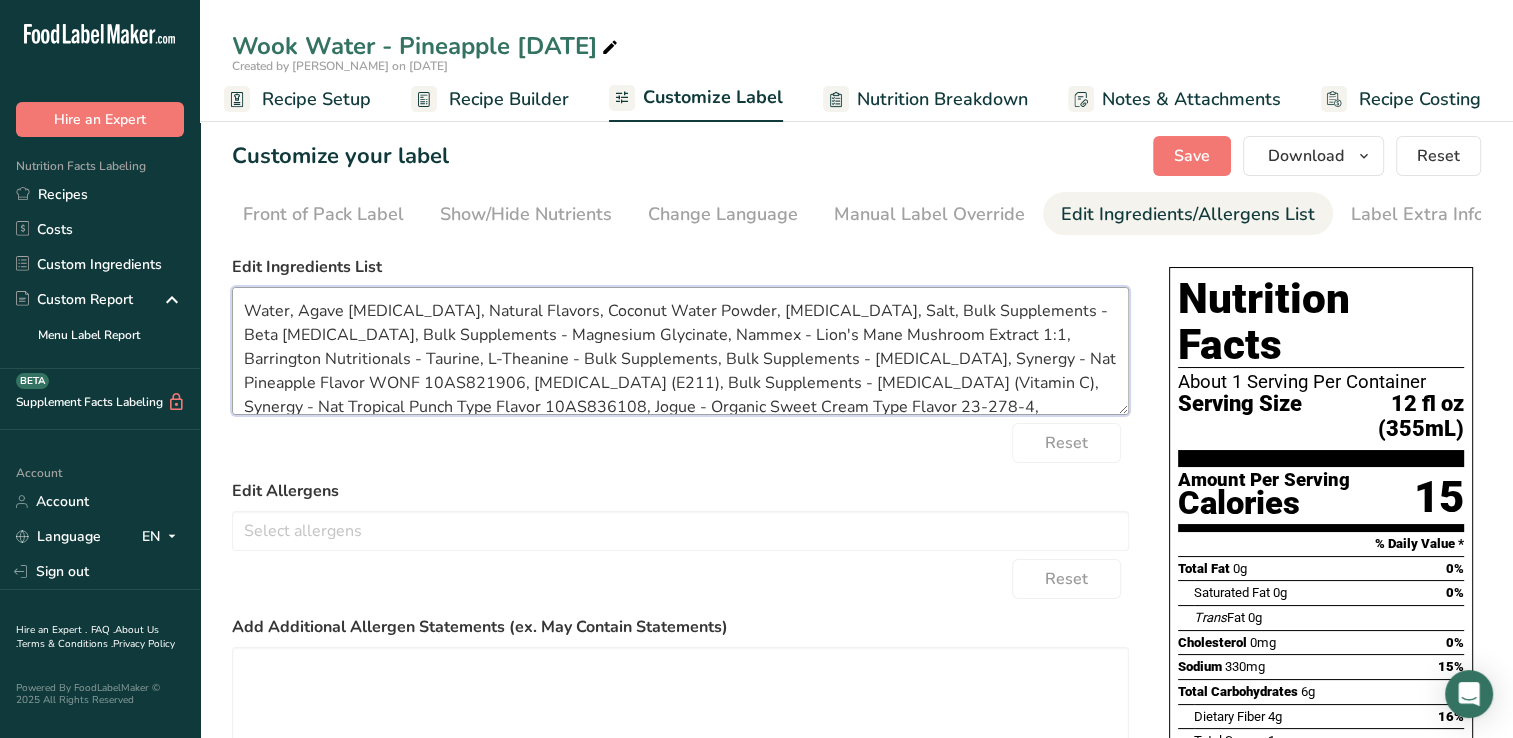 drag, startPoint x: 954, startPoint y: 310, endPoint x: 807, endPoint y: 326, distance: 147.86818 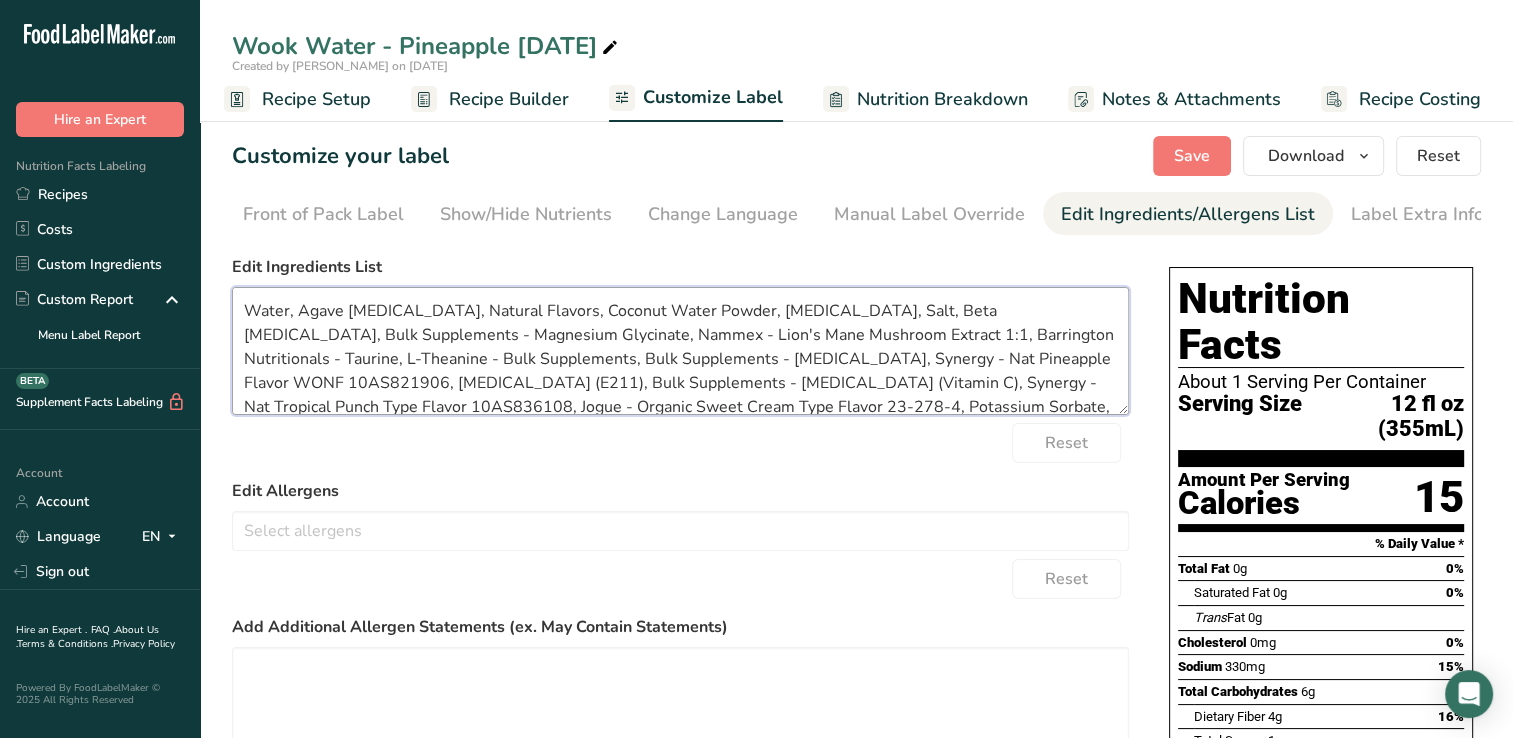 drag, startPoint x: 906, startPoint y: 317, endPoint x: 1052, endPoint y: 310, distance: 146.16771 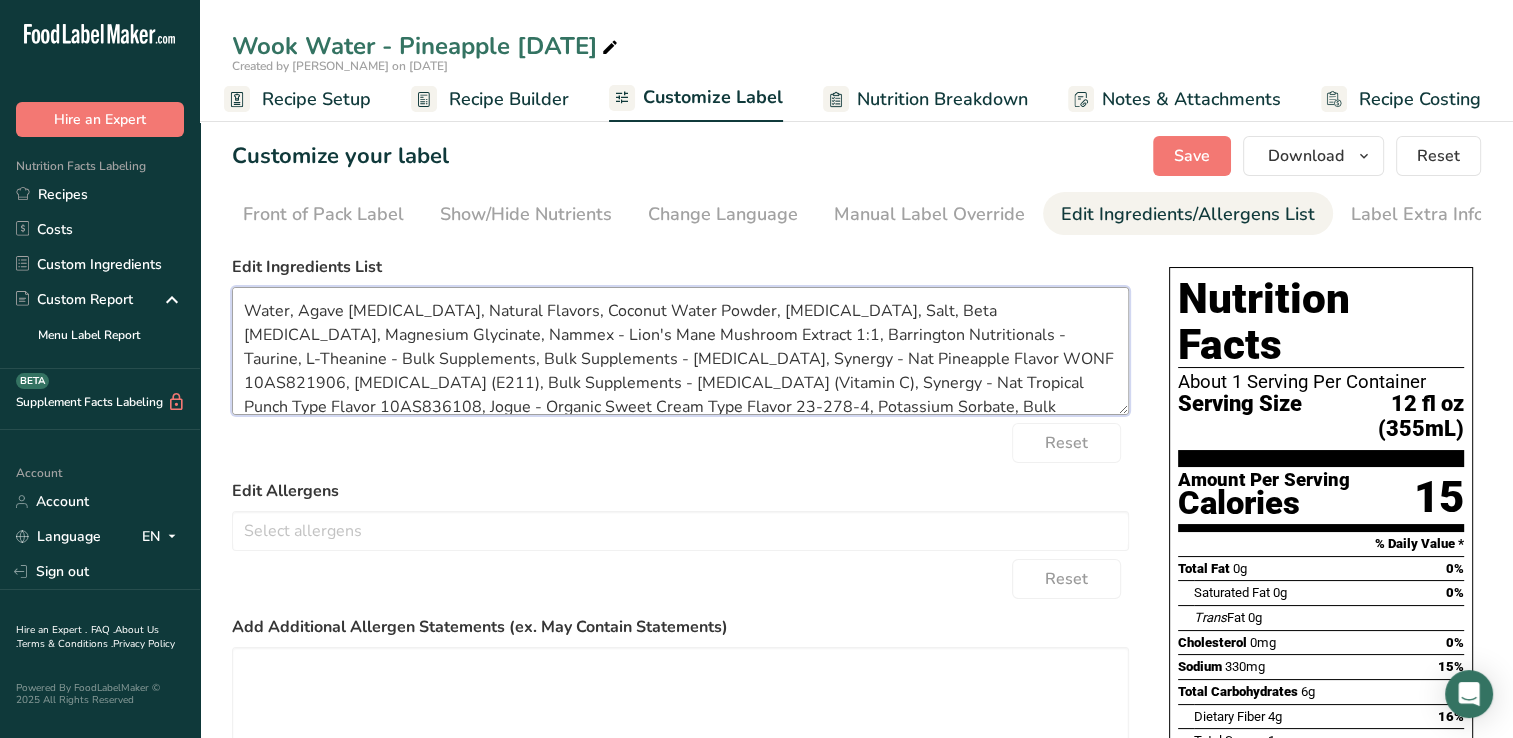 drag, startPoint x: 324, startPoint y: 340, endPoint x: 241, endPoint y: 346, distance: 83.21658 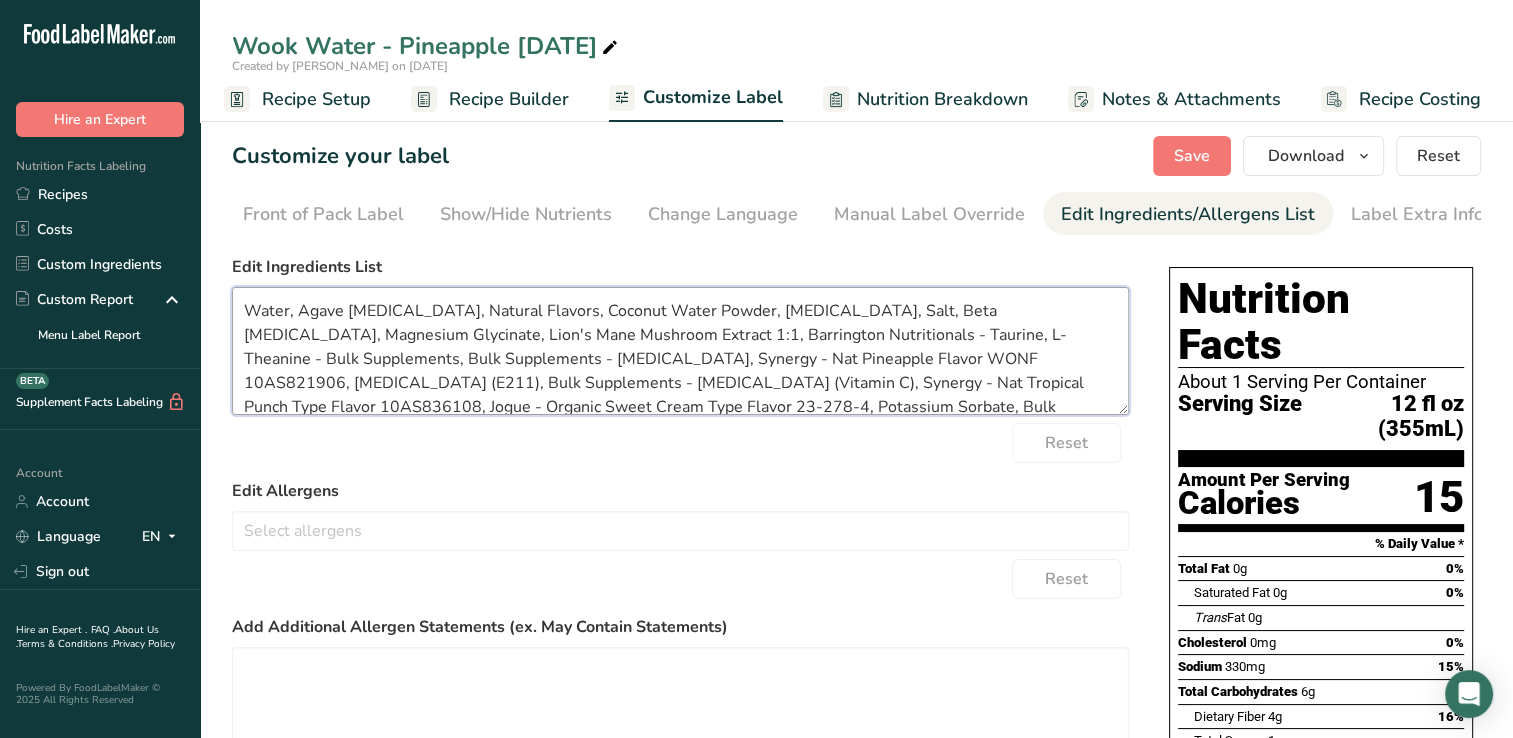 drag, startPoint x: 490, startPoint y: 341, endPoint x: 464, endPoint y: 345, distance: 26.305893 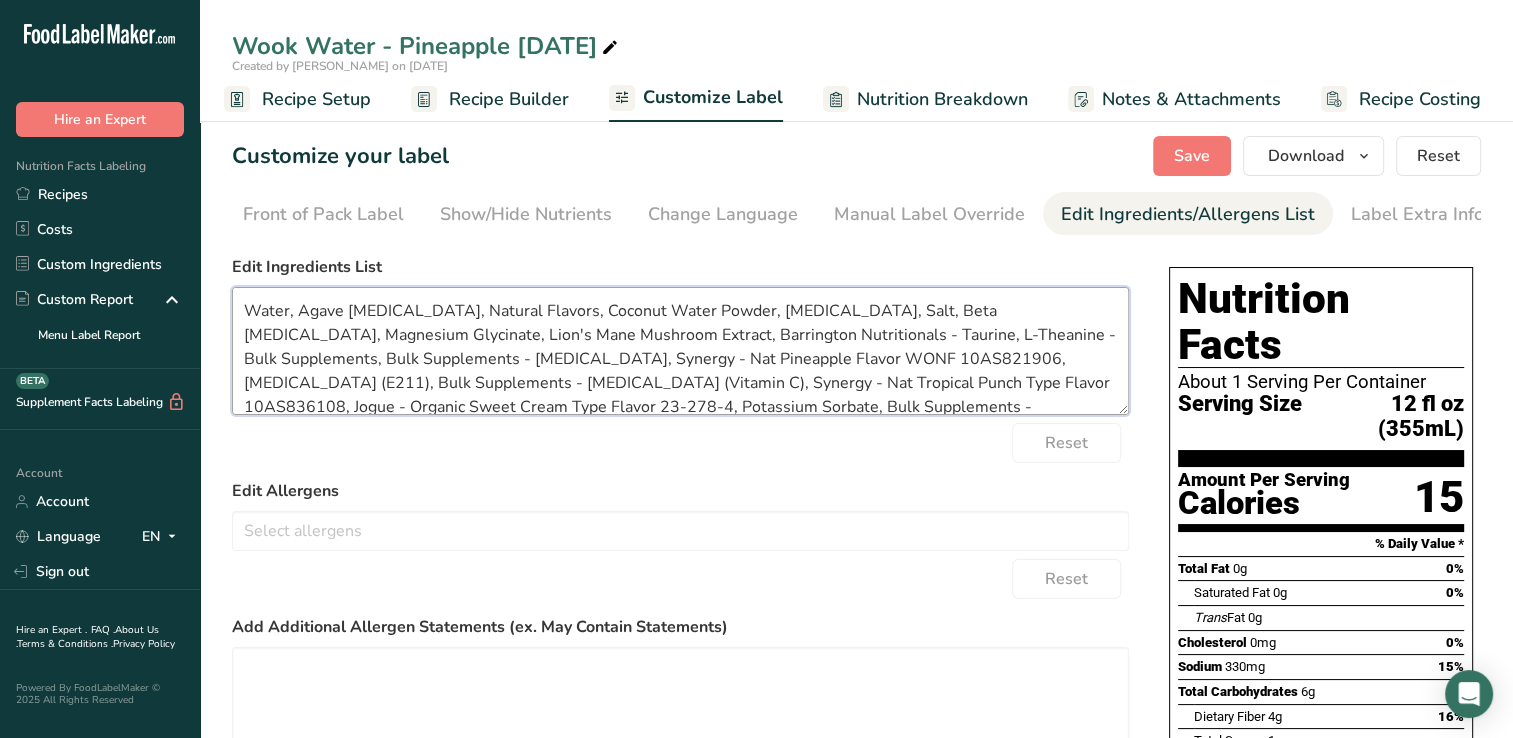 drag, startPoint x: 656, startPoint y: 333, endPoint x: 475, endPoint y: 337, distance: 181.04419 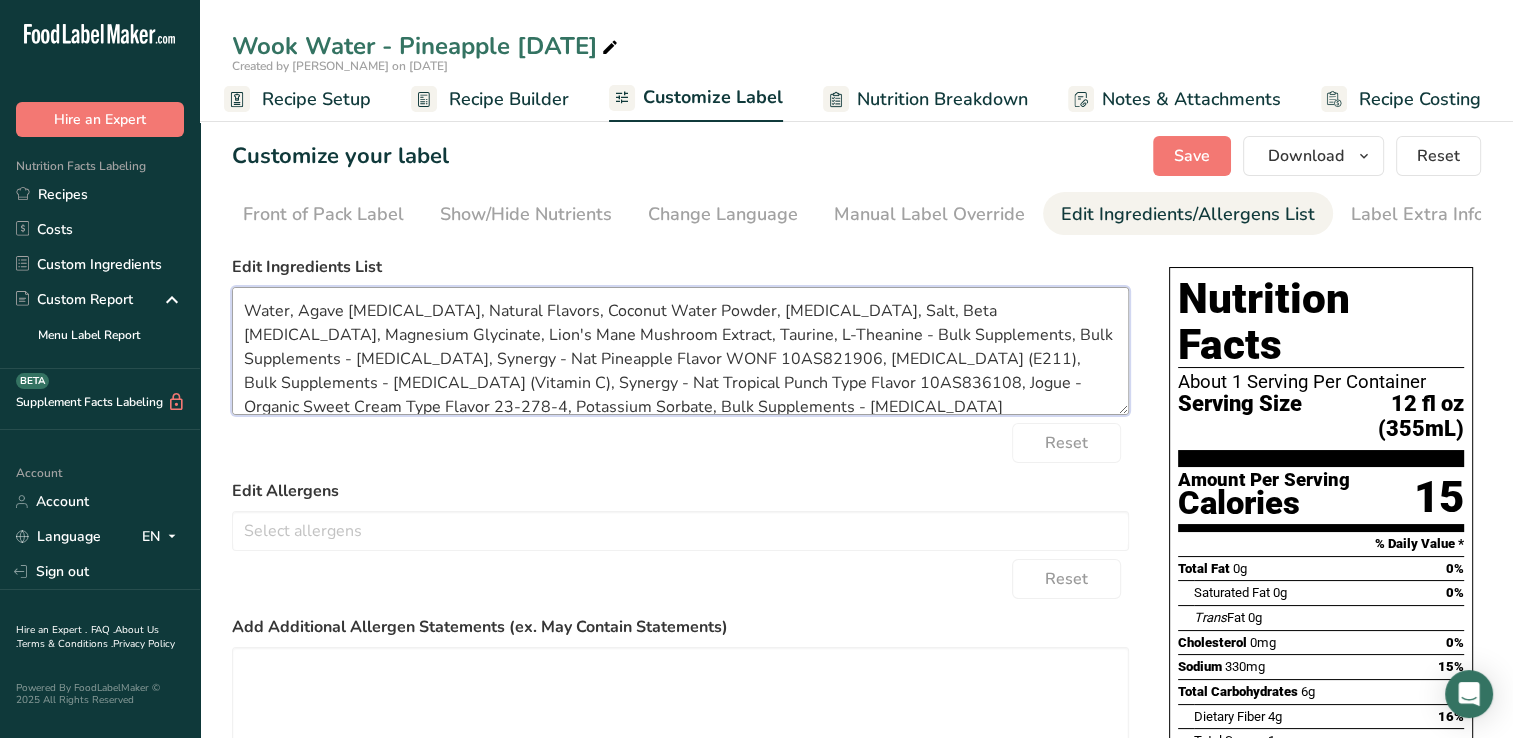 drag, startPoint x: 760, startPoint y: 342, endPoint x: 611, endPoint y: 348, distance: 149.12076 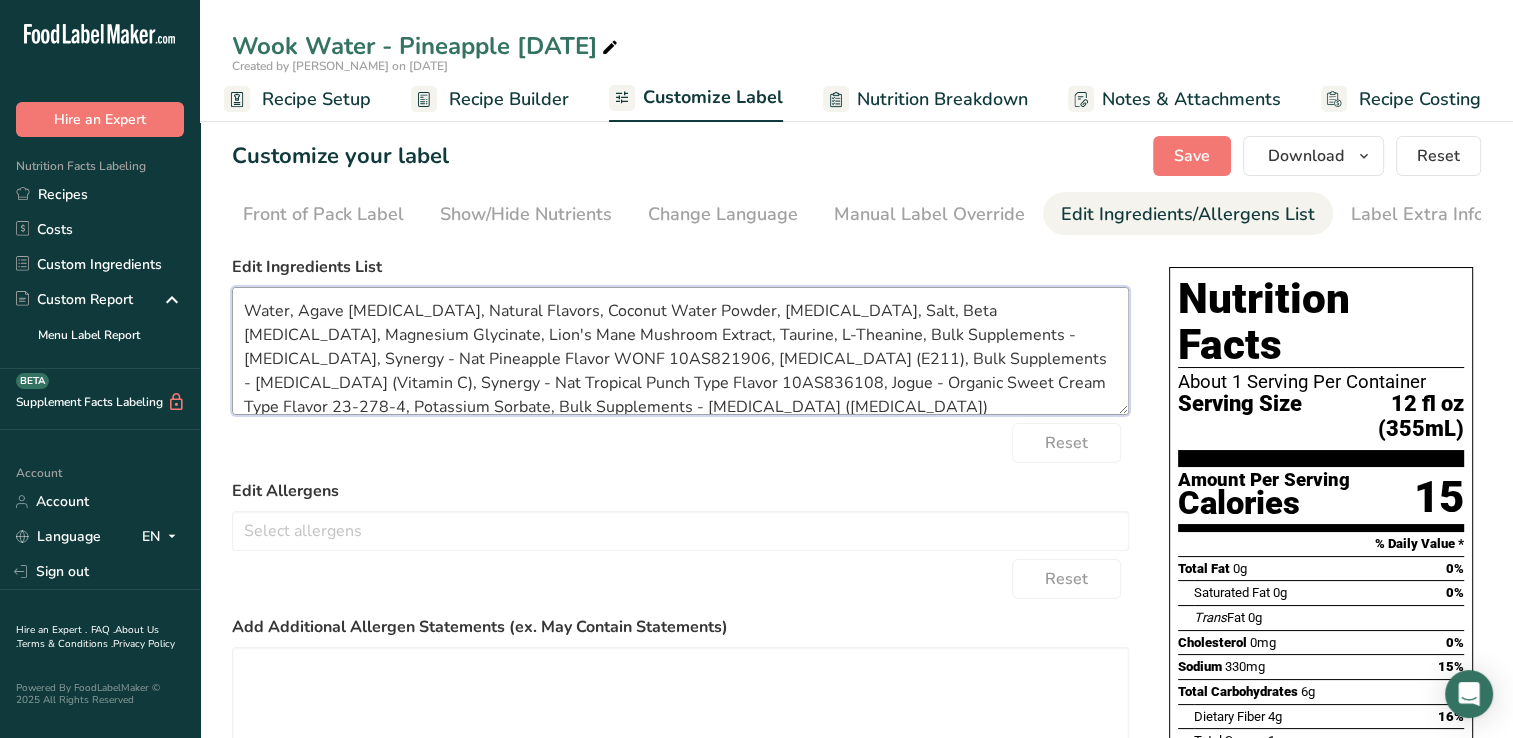 drag, startPoint x: 767, startPoint y: 338, endPoint x: 624, endPoint y: 348, distance: 143.34923 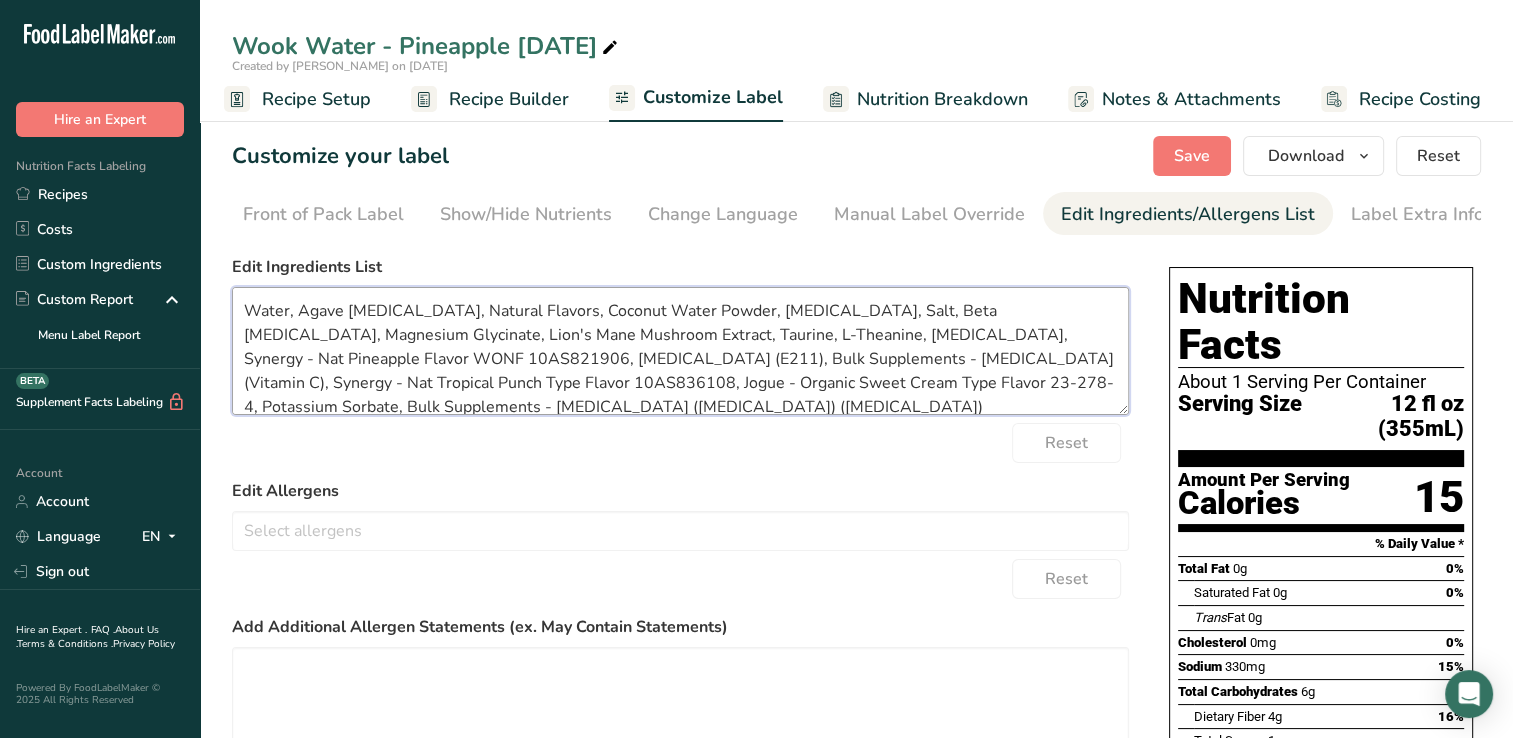 drag, startPoint x: 738, startPoint y: 338, endPoint x: 352, endPoint y: 351, distance: 386.21884 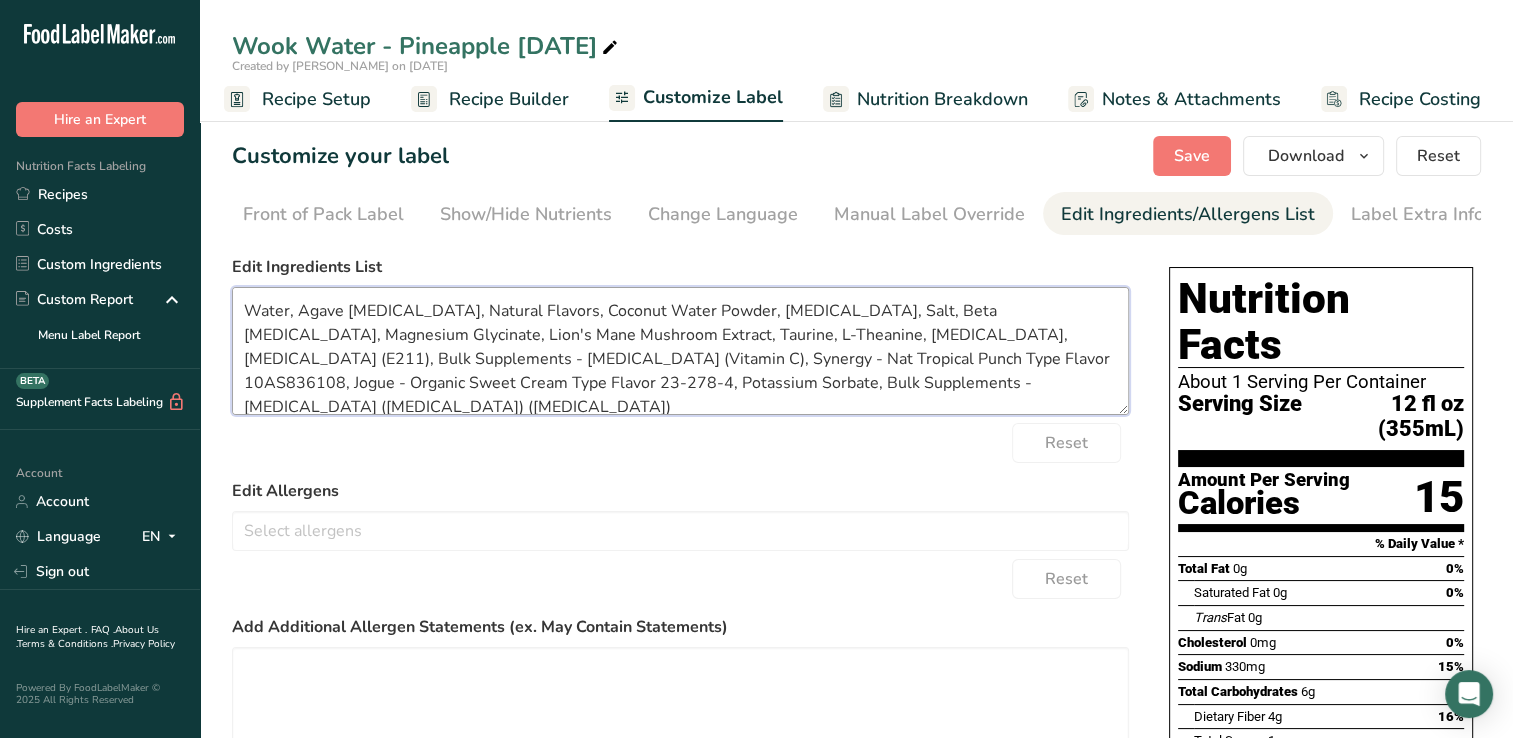 drag, startPoint x: 874, startPoint y: 334, endPoint x: 815, endPoint y: 338, distance: 59.135437 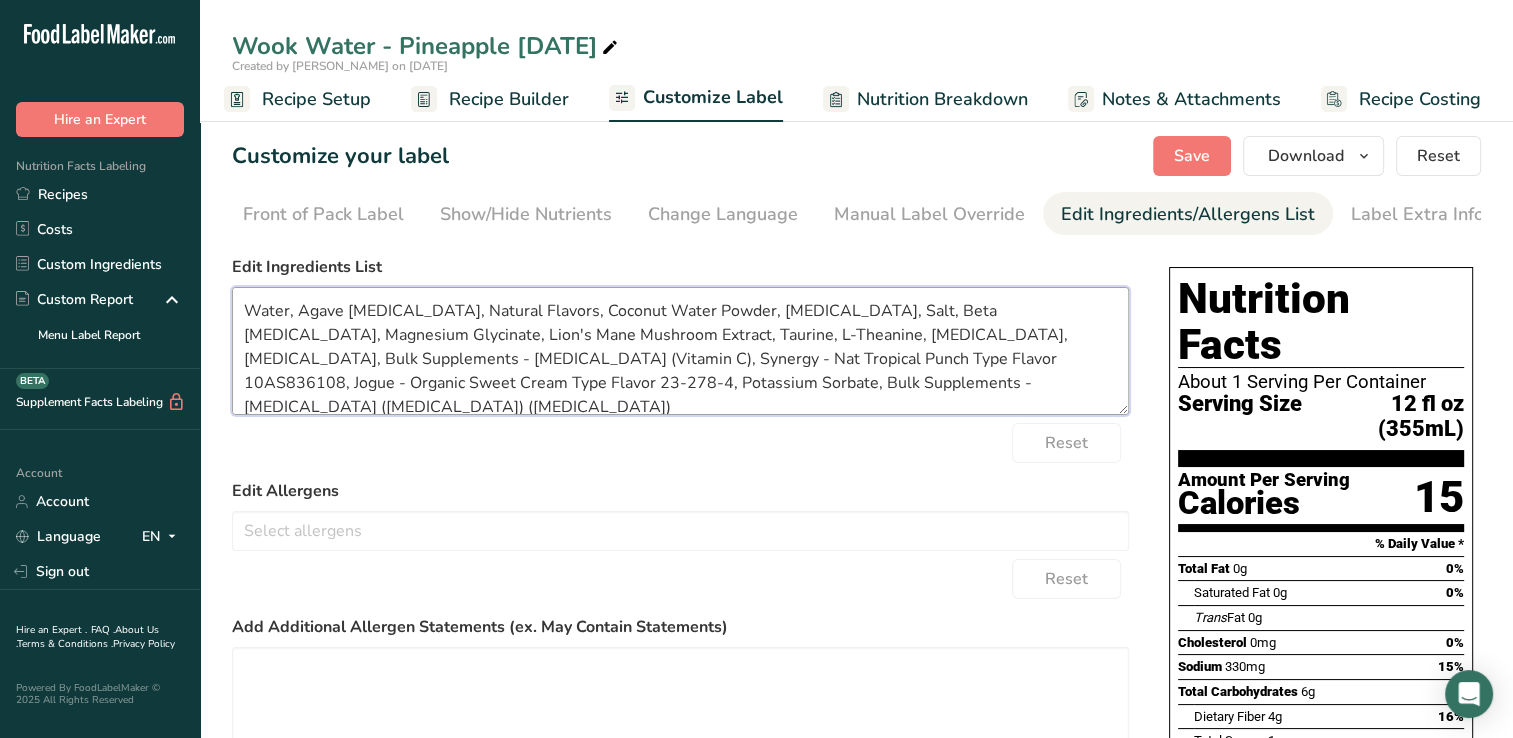 drag, startPoint x: 827, startPoint y: 335, endPoint x: 976, endPoint y: 344, distance: 149.27156 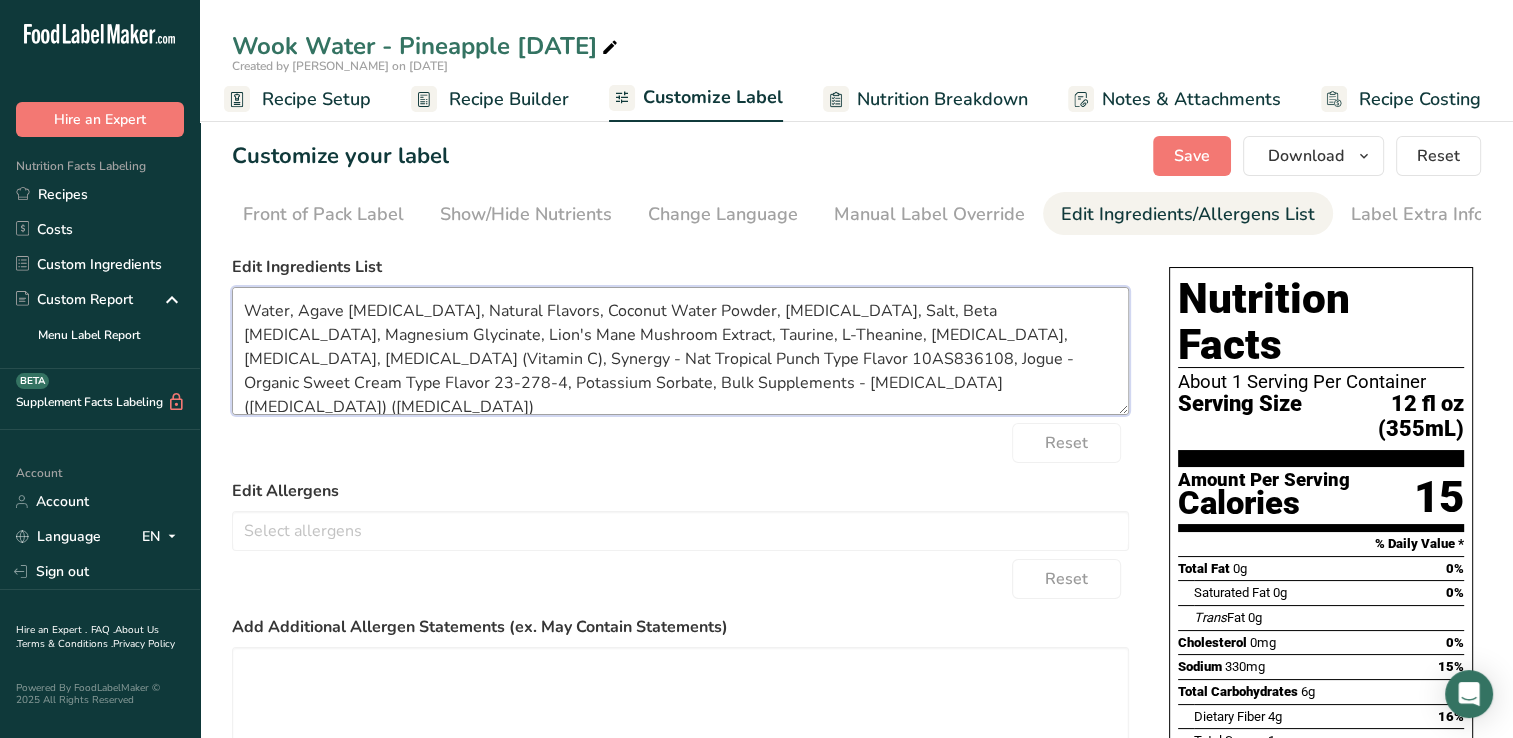 drag, startPoint x: 1019, startPoint y: 336, endPoint x: 577, endPoint y: 366, distance: 443.01694 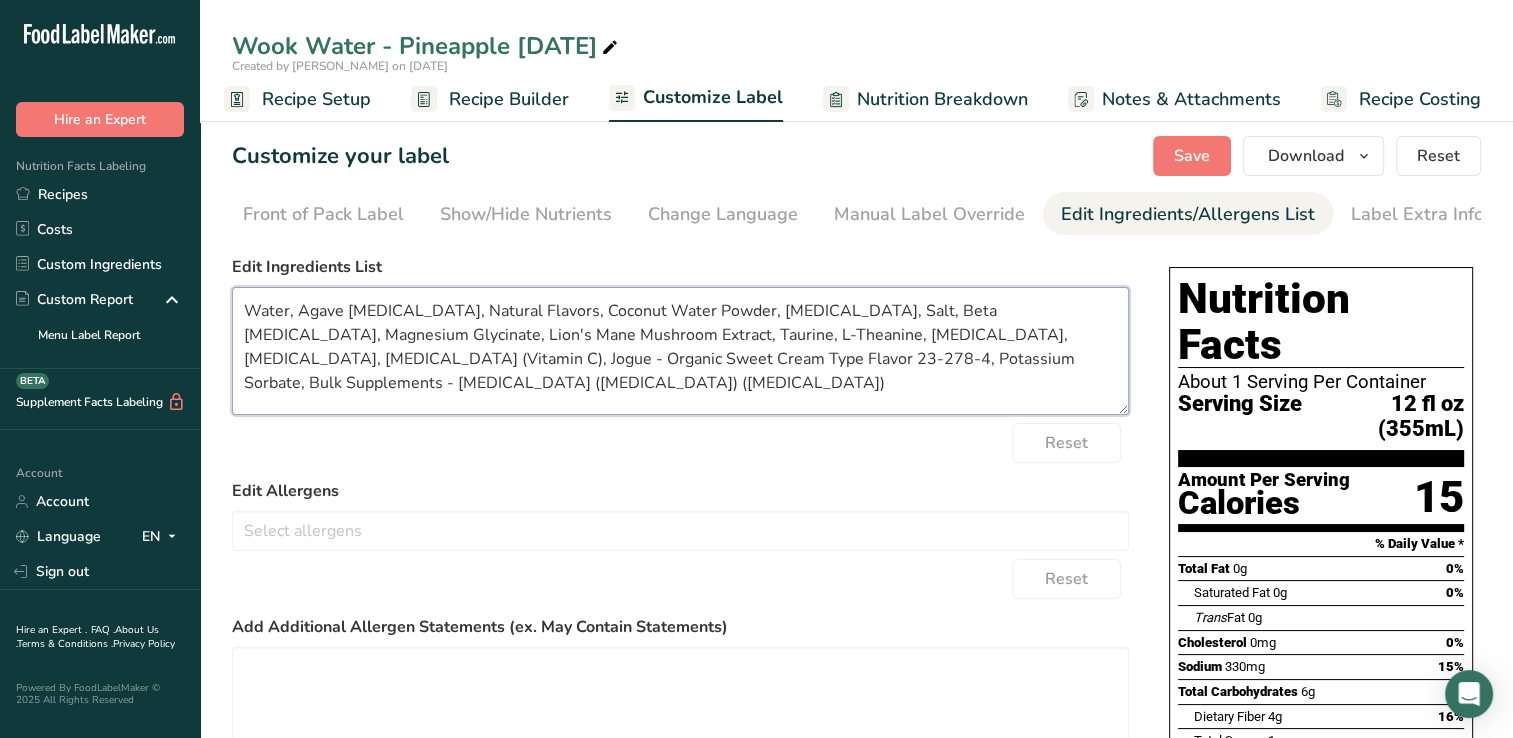 drag, startPoint x: 1026, startPoint y: 344, endPoint x: 571, endPoint y: 362, distance: 455.3559 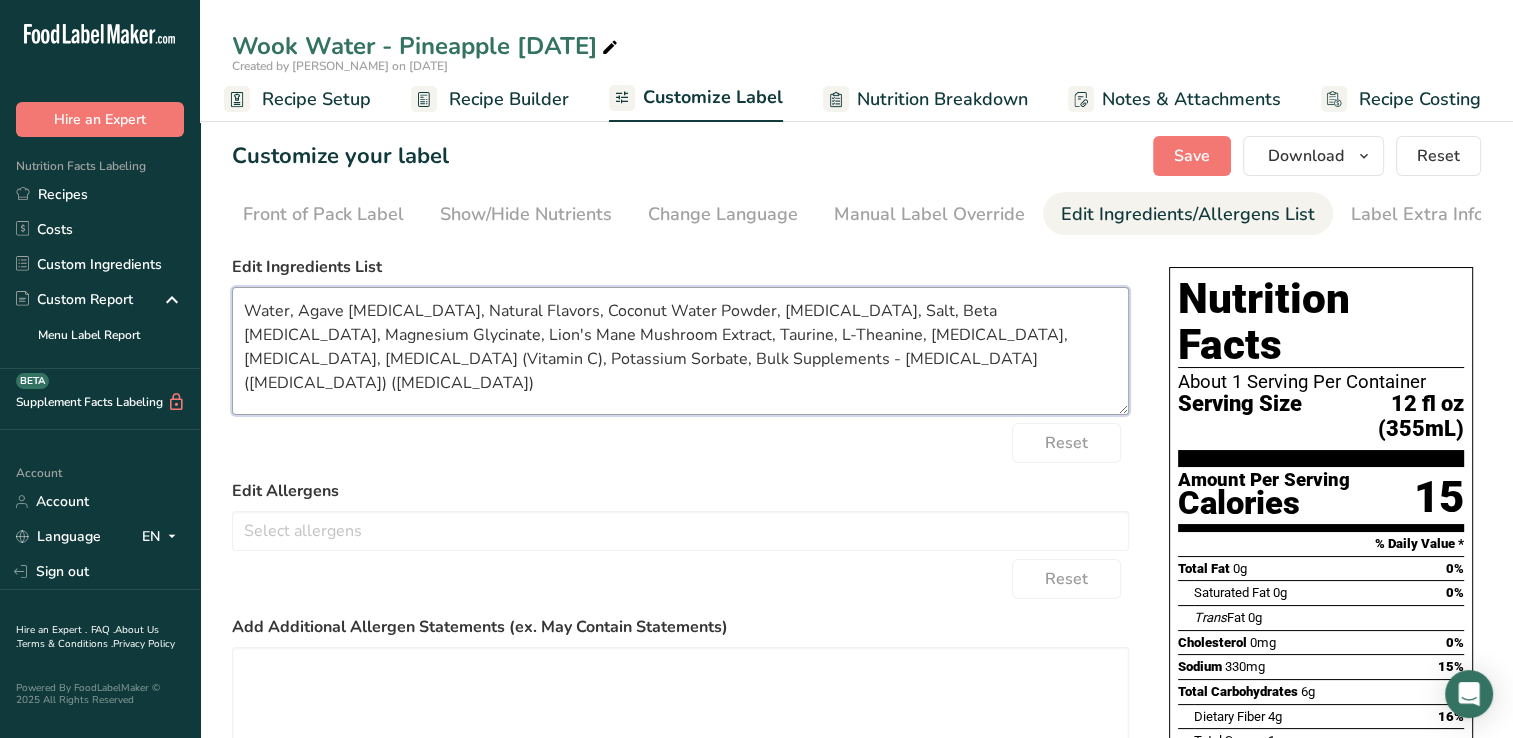 drag, startPoint x: 310, startPoint y: 363, endPoint x: 457, endPoint y: 366, distance: 147.03061 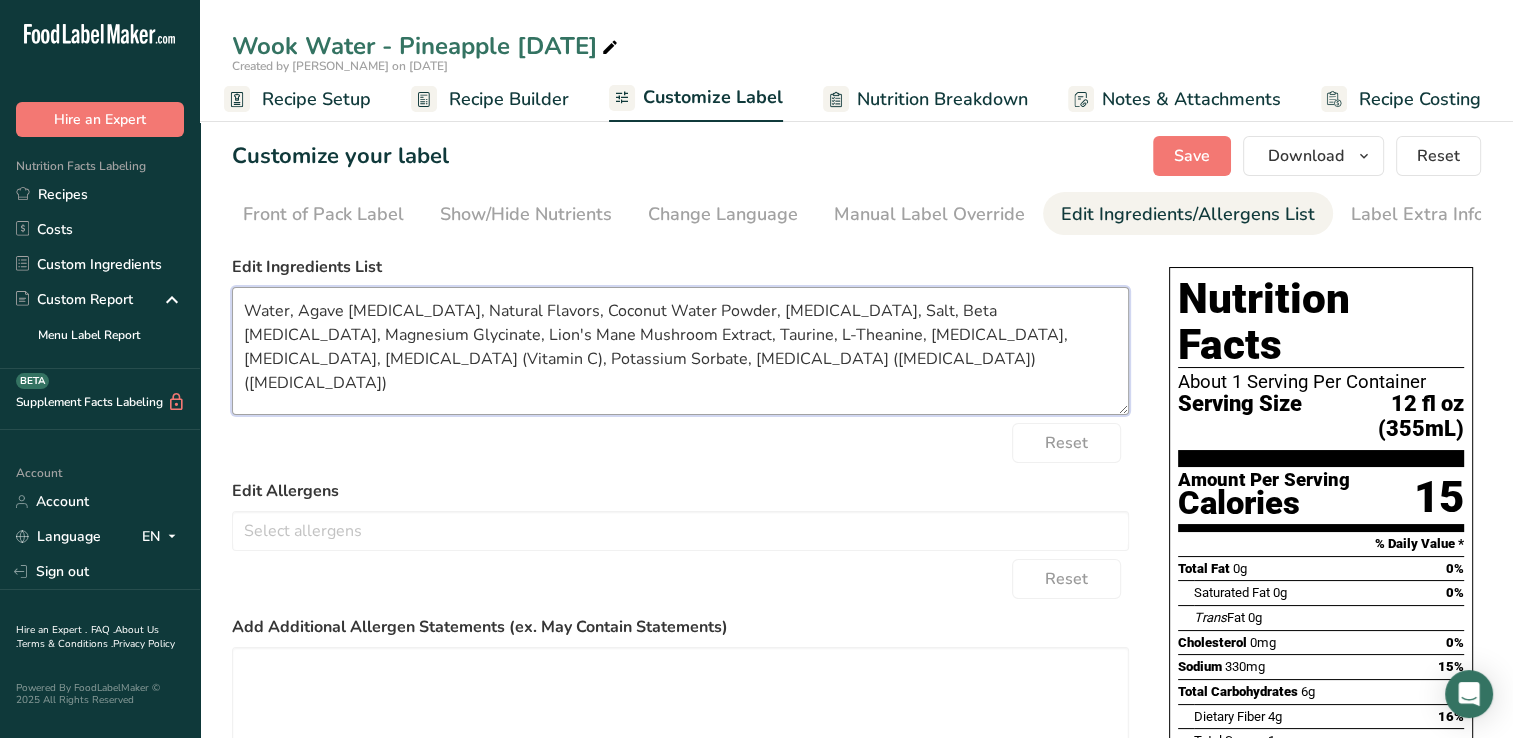 drag, startPoint x: 680, startPoint y: 365, endPoint x: 533, endPoint y: 386, distance: 148.49243 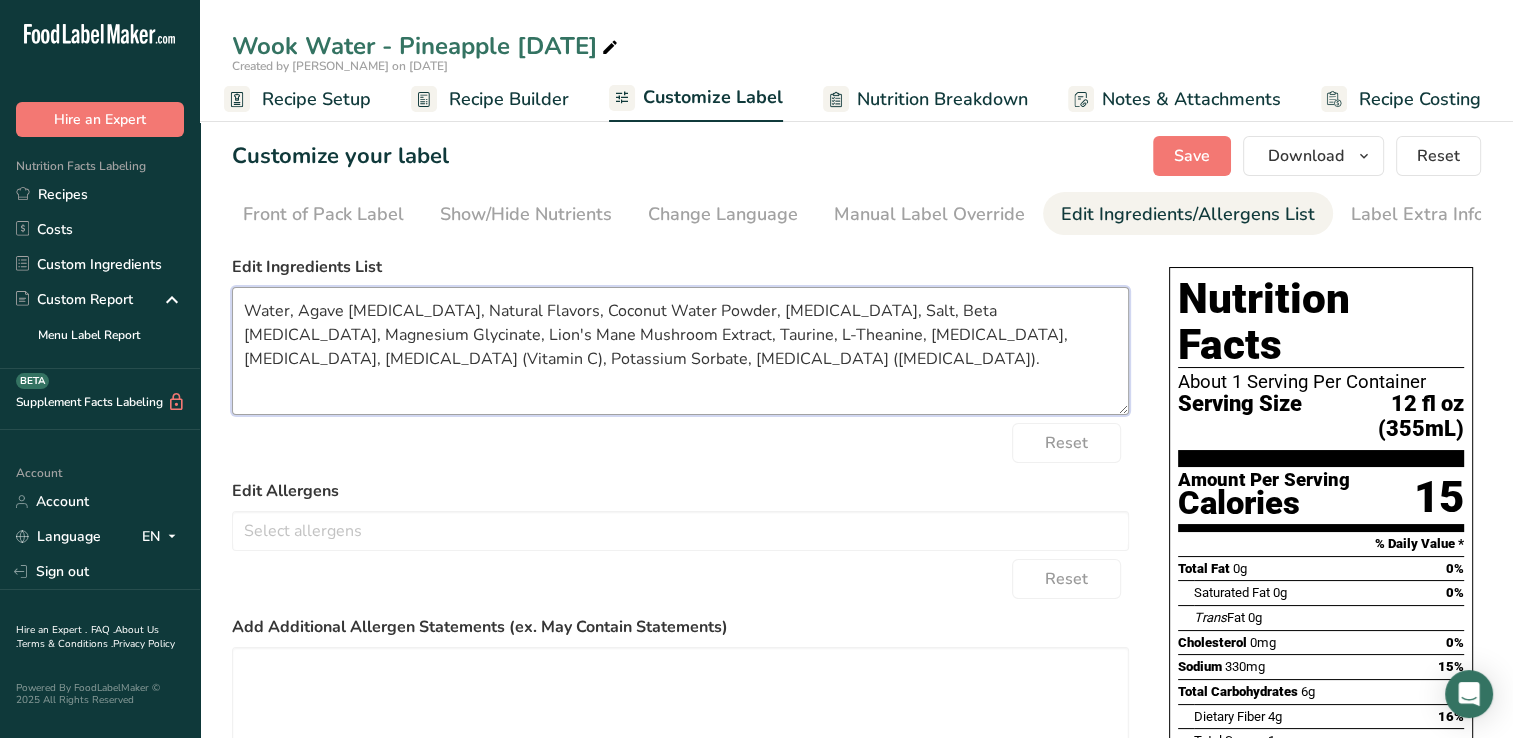 drag, startPoint x: 344, startPoint y: 368, endPoint x: 712, endPoint y: 396, distance: 369.0637 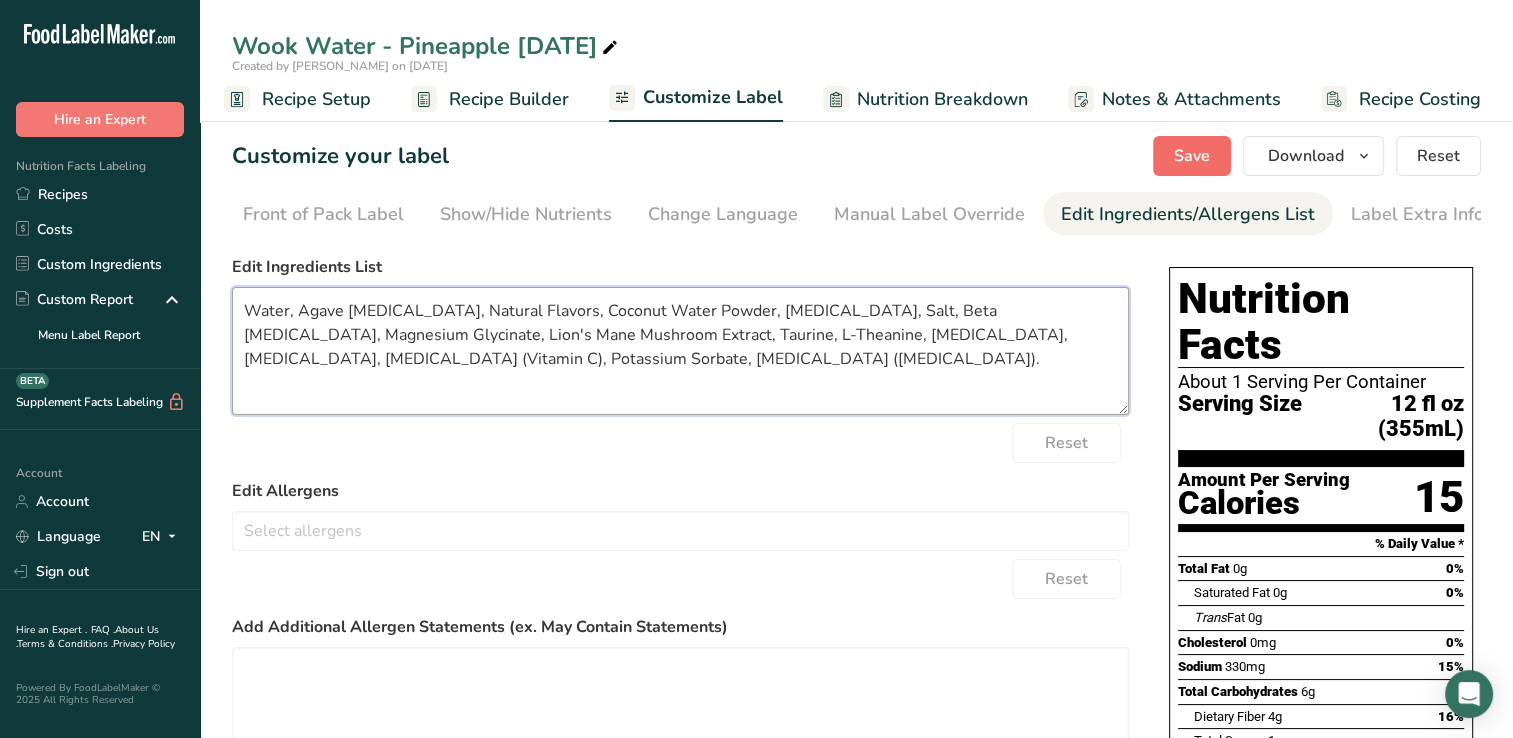 type on "Water, Agave [MEDICAL_DATA], Natural Flavors, Coconut Water Powder, [MEDICAL_DATA], Salt, Beta [MEDICAL_DATA], Magnesium Glycinate, Lion's Mane Mushroom Extract, Taurine, L-Theanine, [MEDICAL_DATA], [MEDICAL_DATA], [MEDICAL_DATA] (Vitamin C), Potassium Sorbate, [MEDICAL_DATA] ([MEDICAL_DATA])." 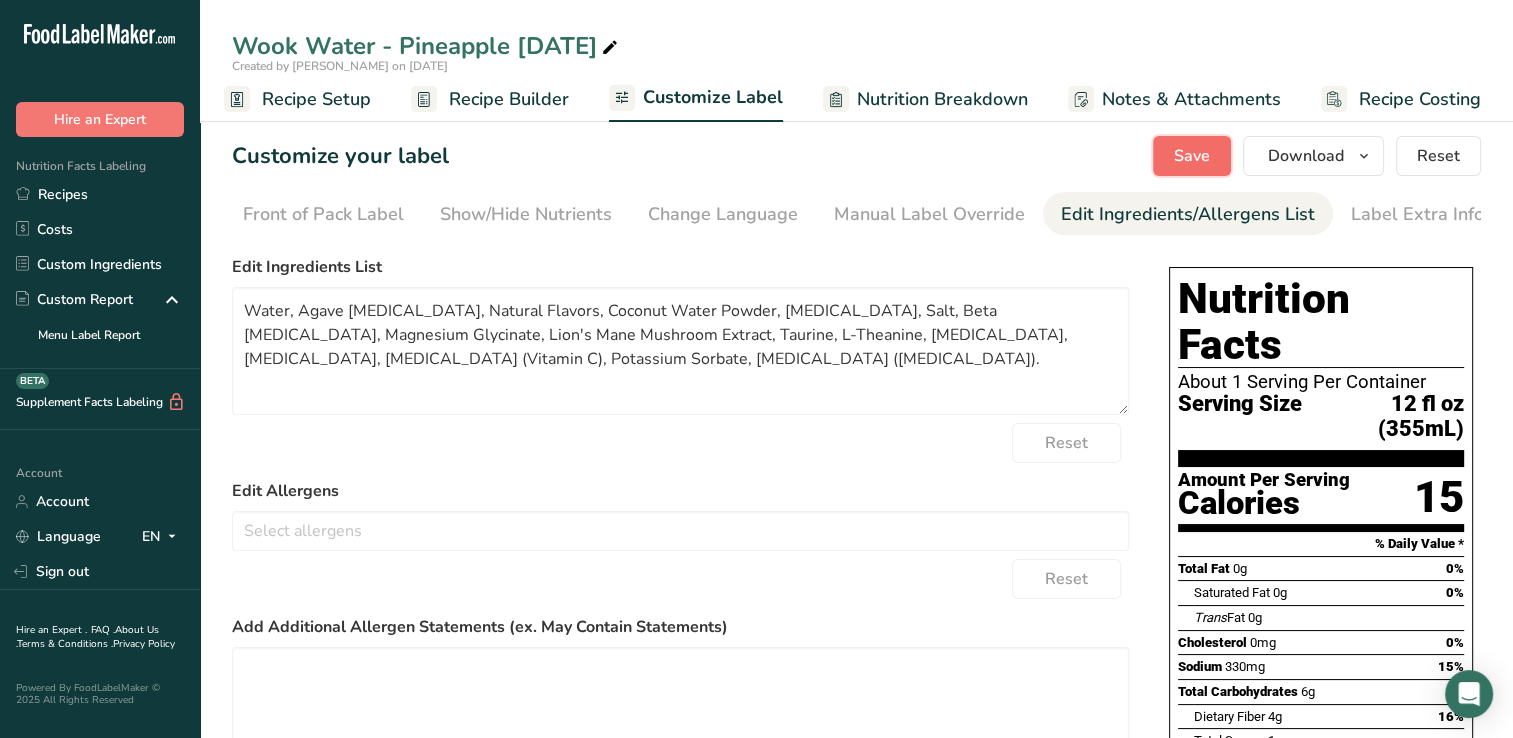 click on "Save" at bounding box center (1192, 156) 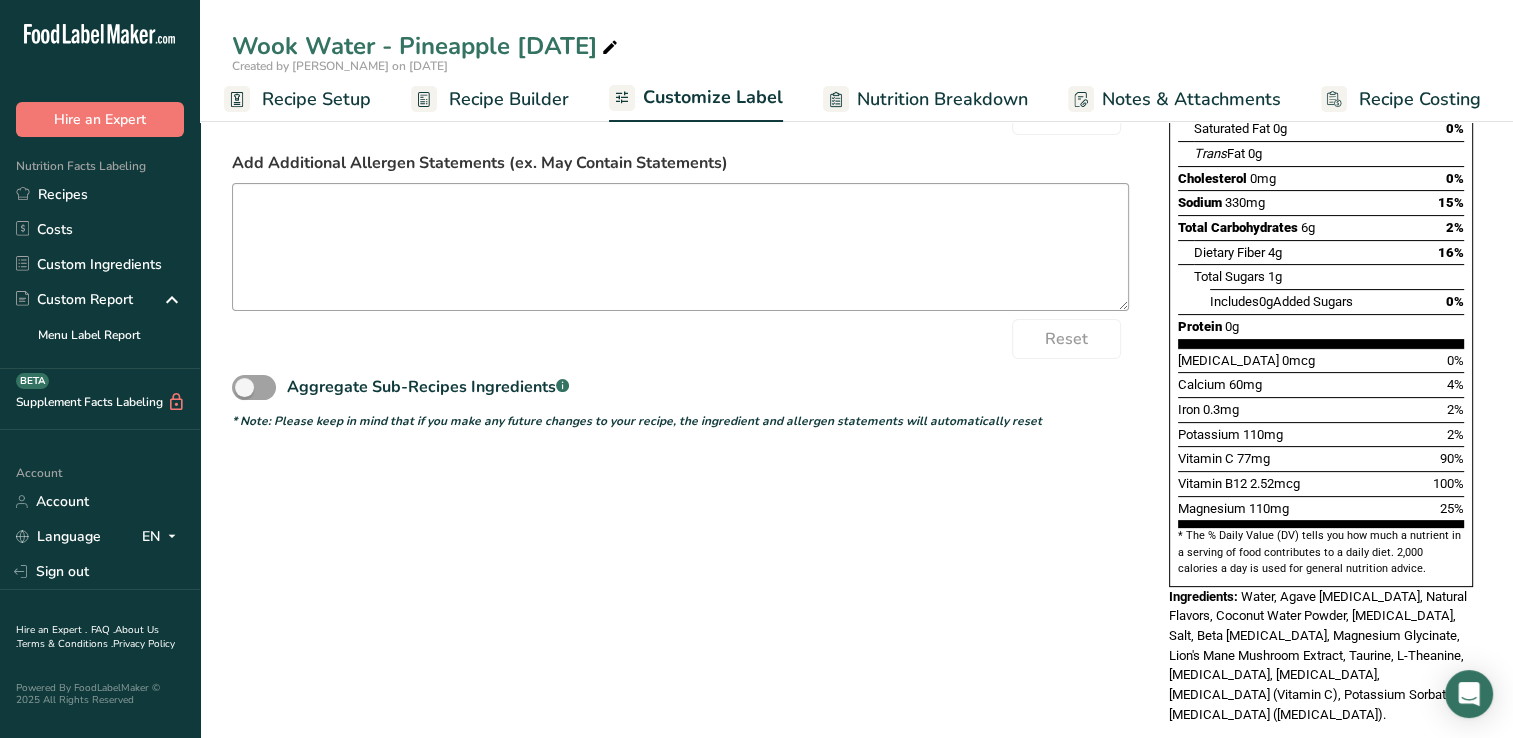 scroll, scrollTop: 0, scrollLeft: 0, axis: both 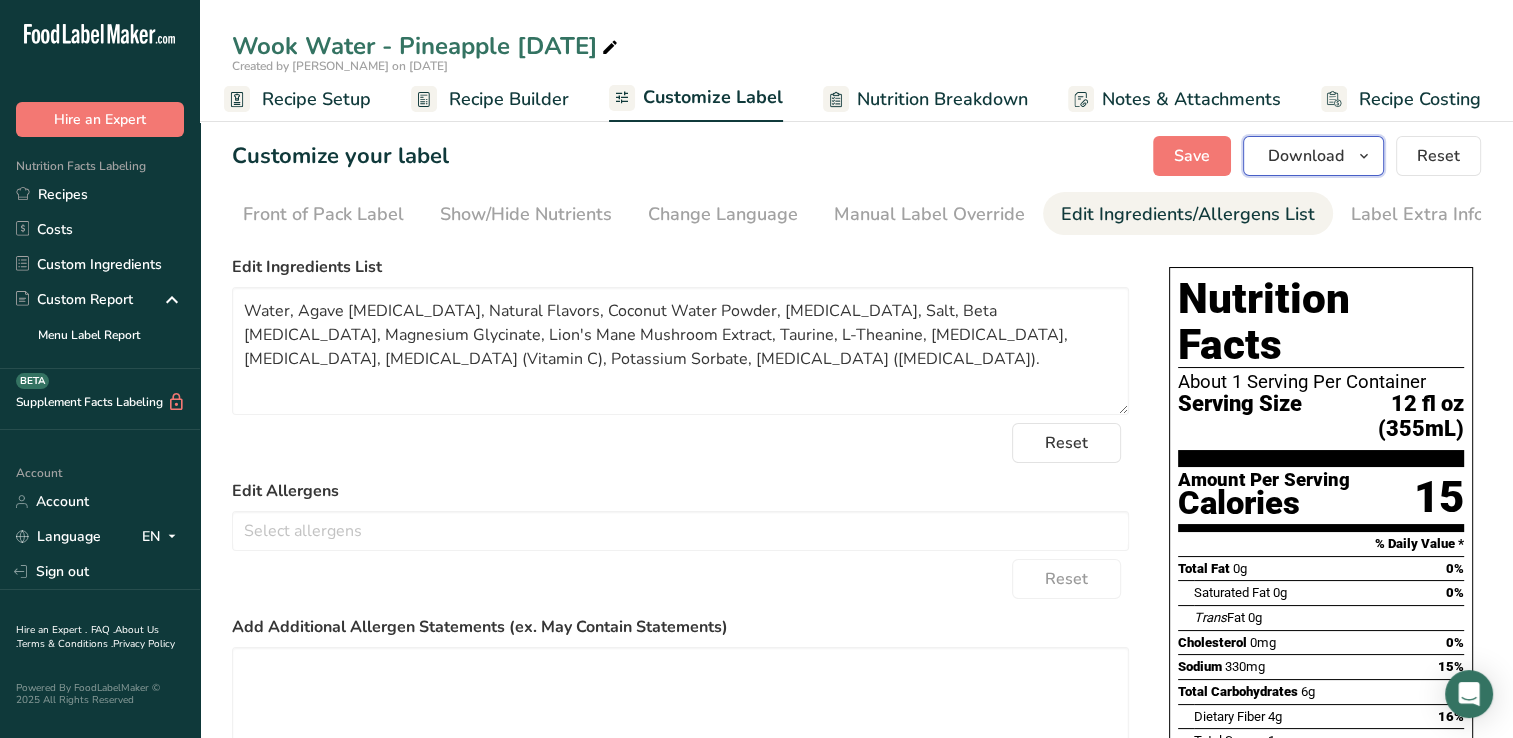 click at bounding box center (1364, 156) 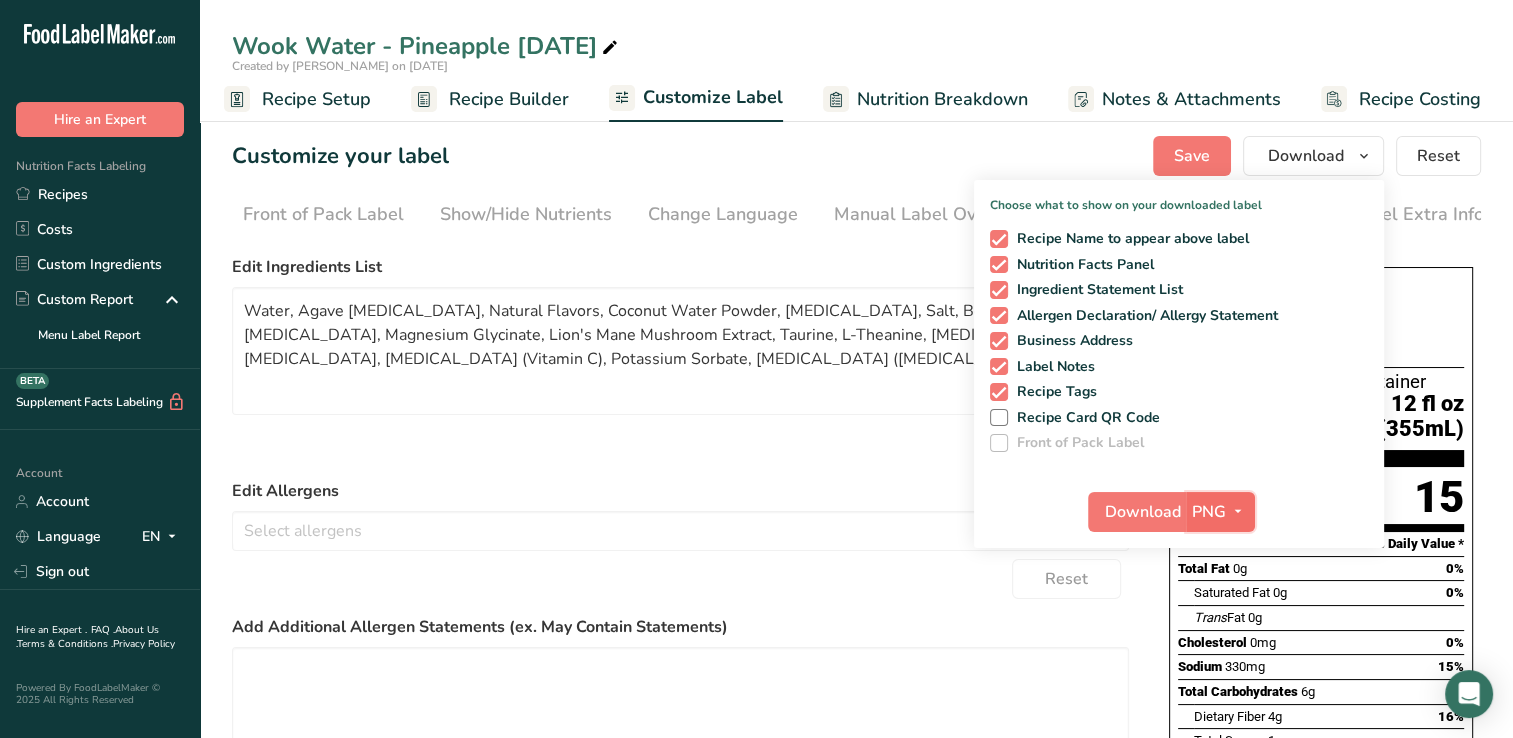 click at bounding box center [1238, 511] 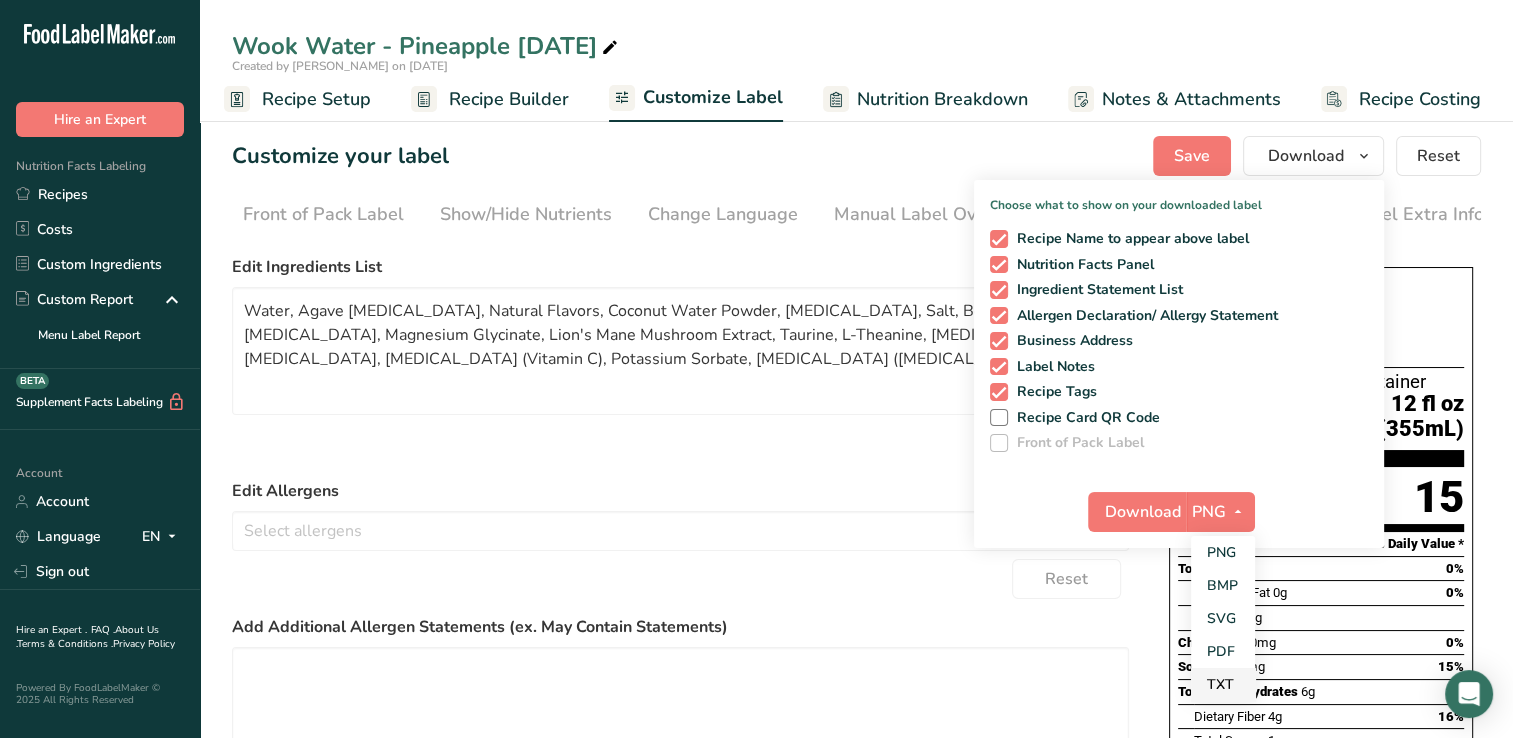 click on "TXT" at bounding box center [1223, 684] 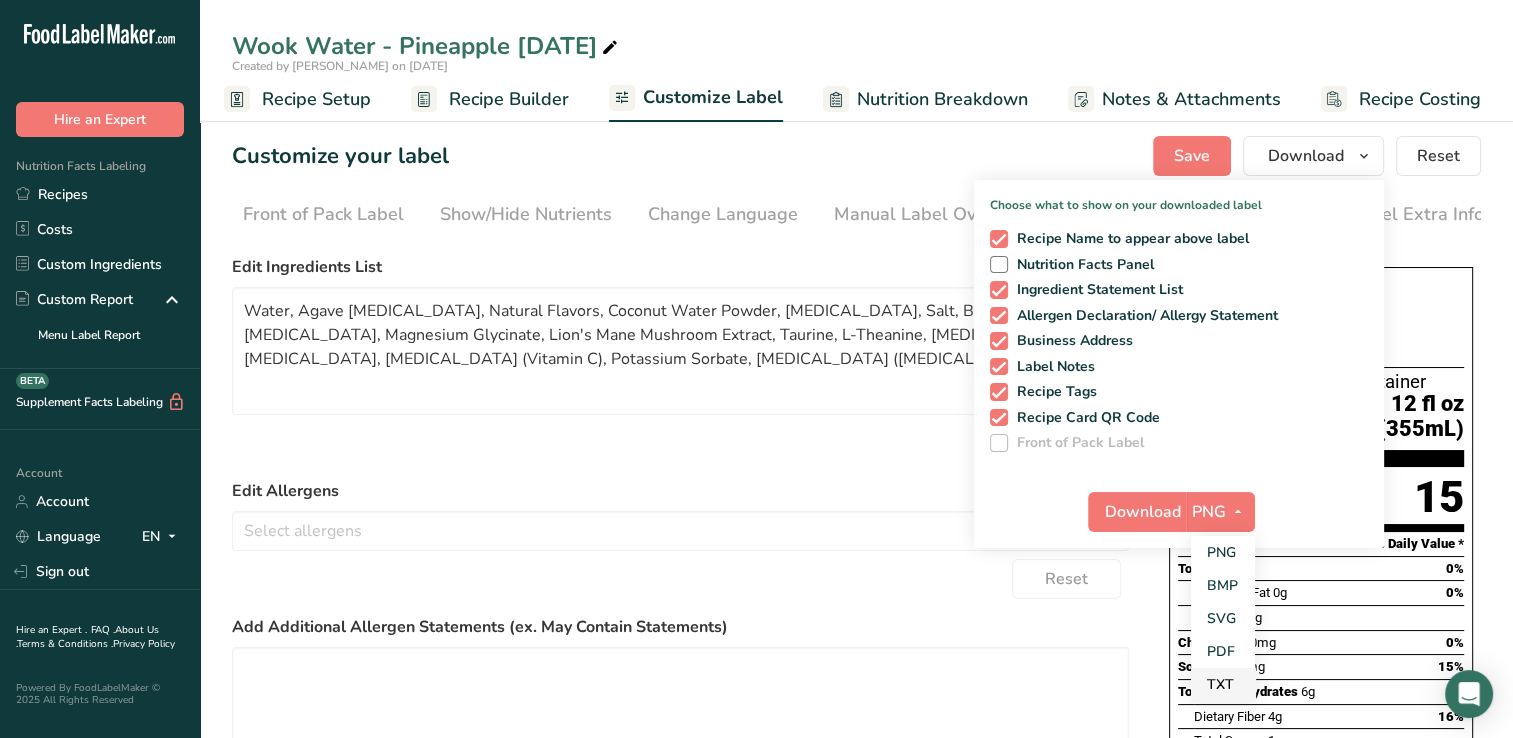 checkbox on "false" 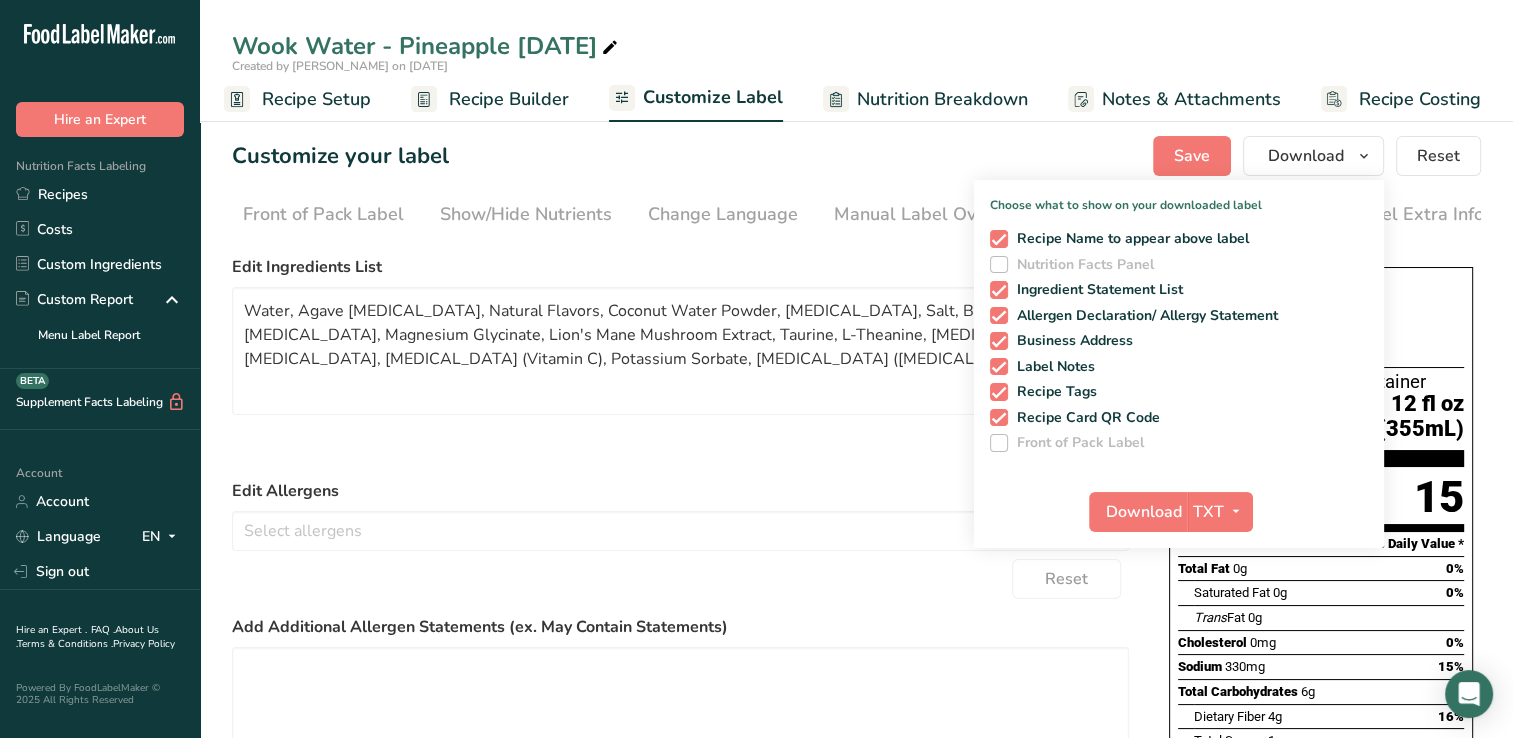 drag, startPoint x: 1229, startPoint y: 688, endPoint x: 1276, endPoint y: 434, distance: 258.31183 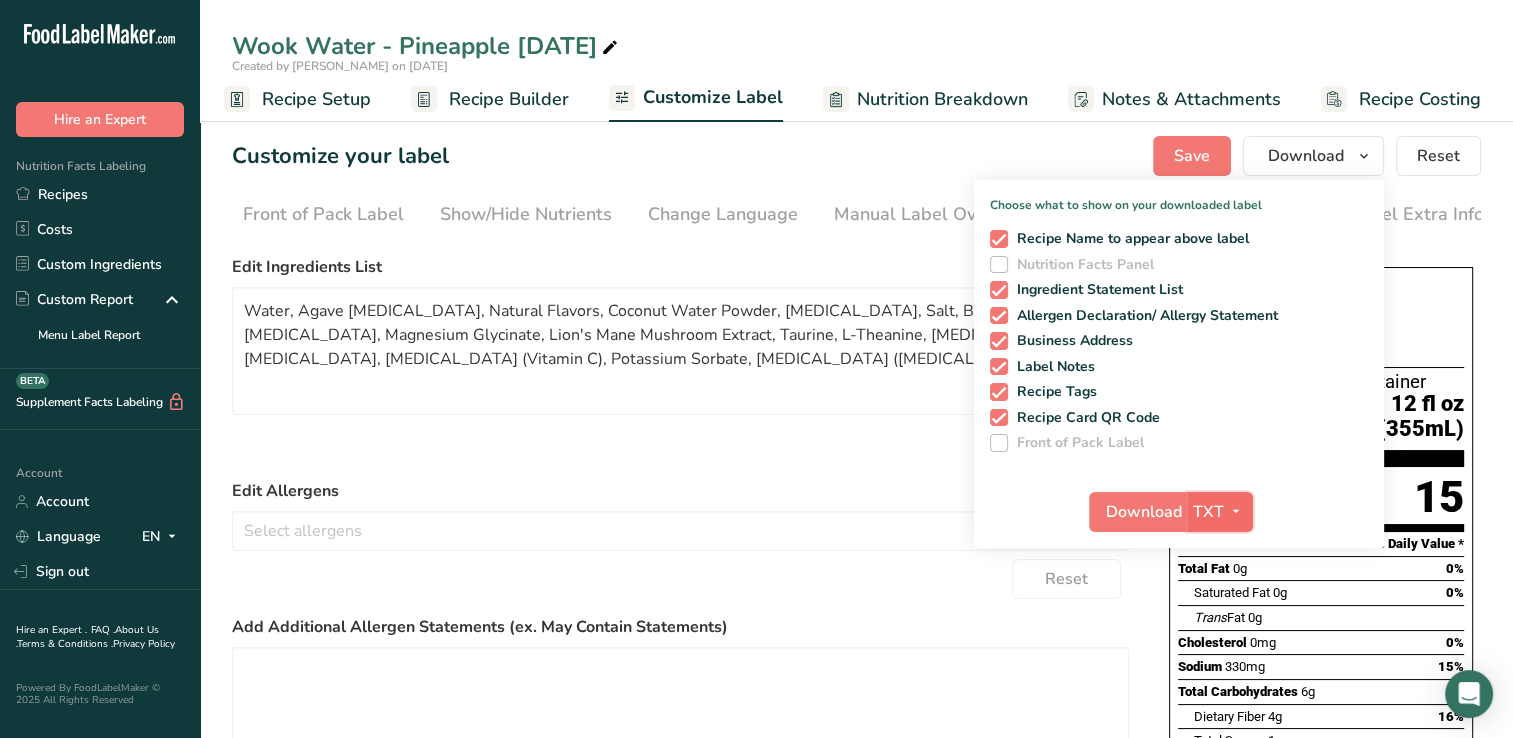 click at bounding box center [1236, 512] 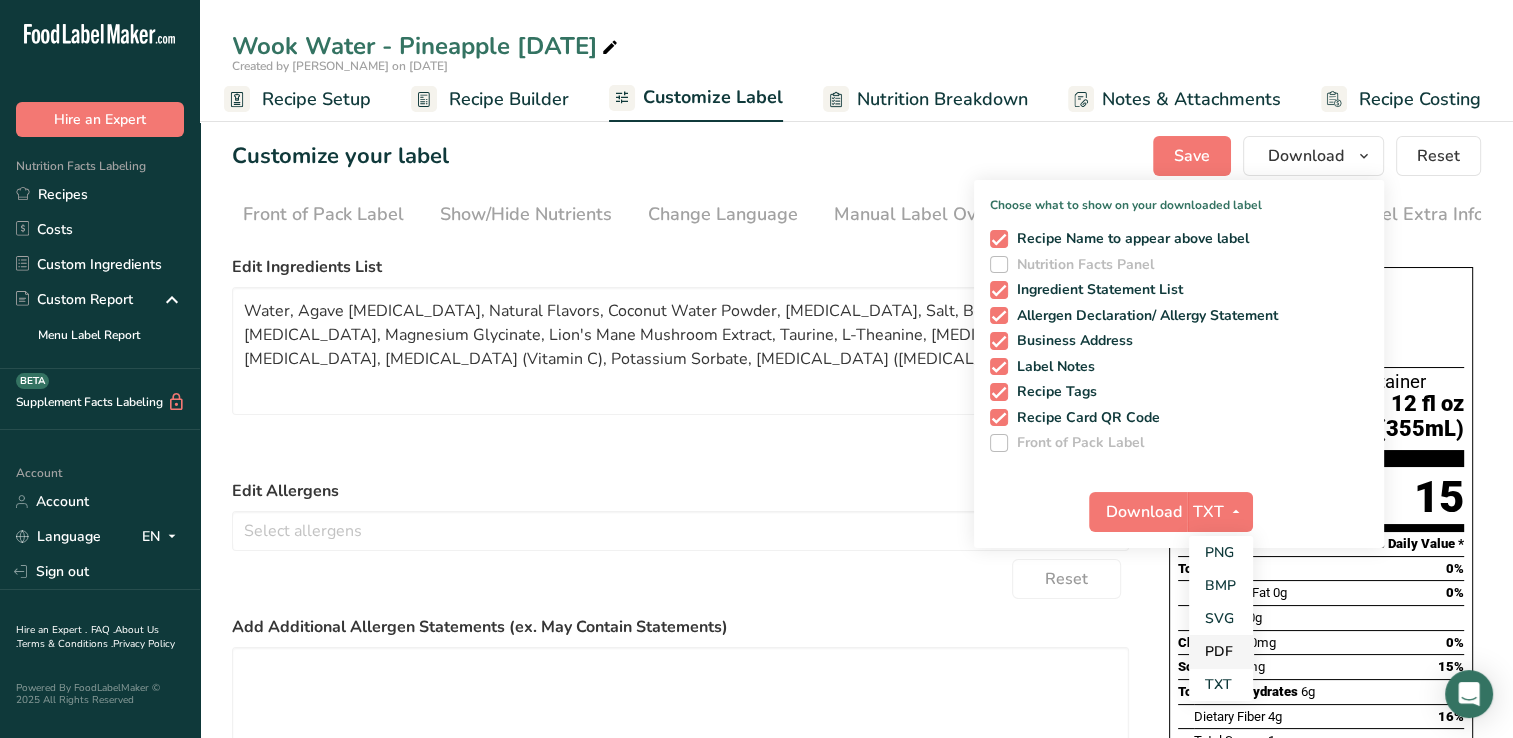 click on "PDF" at bounding box center [1221, 651] 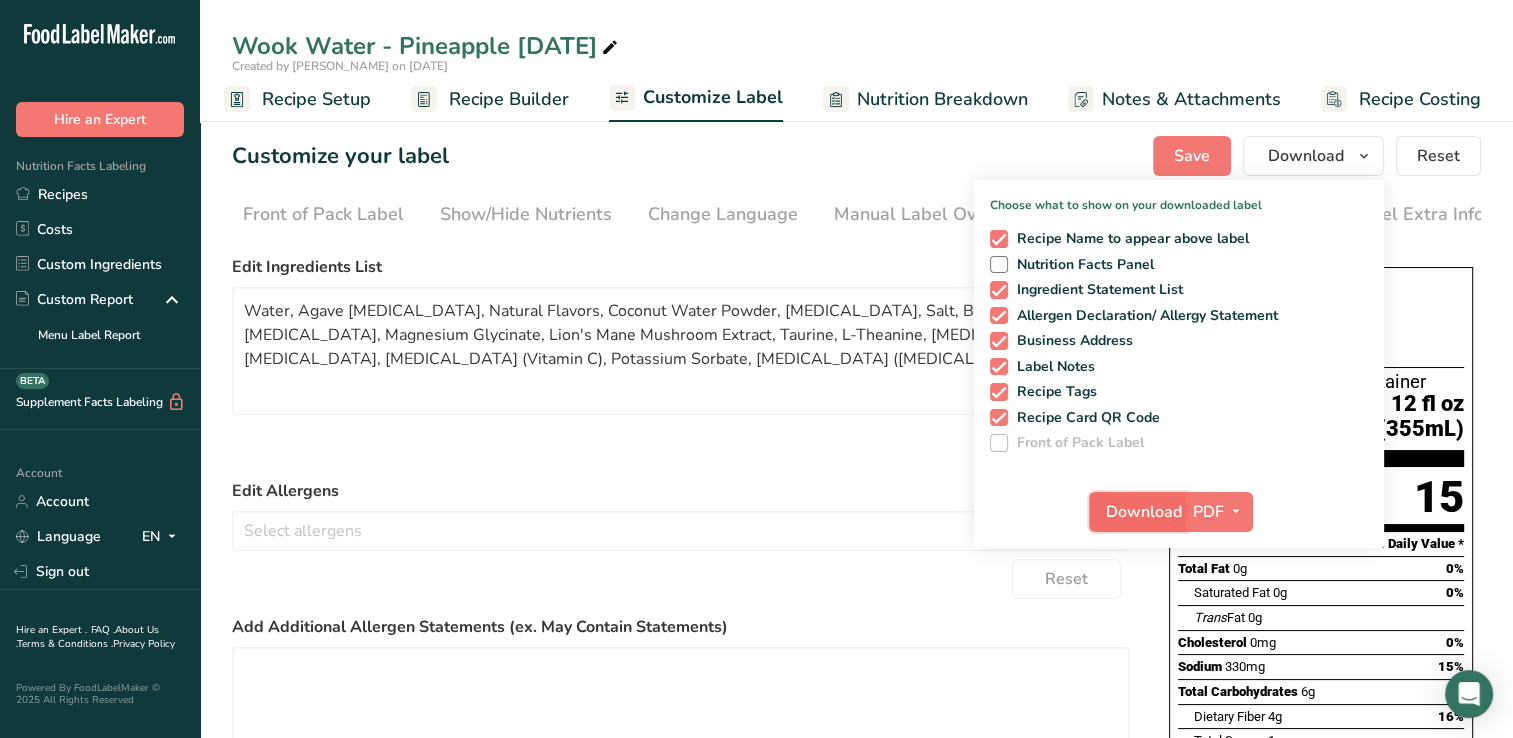 click on "Download" at bounding box center [1144, 512] 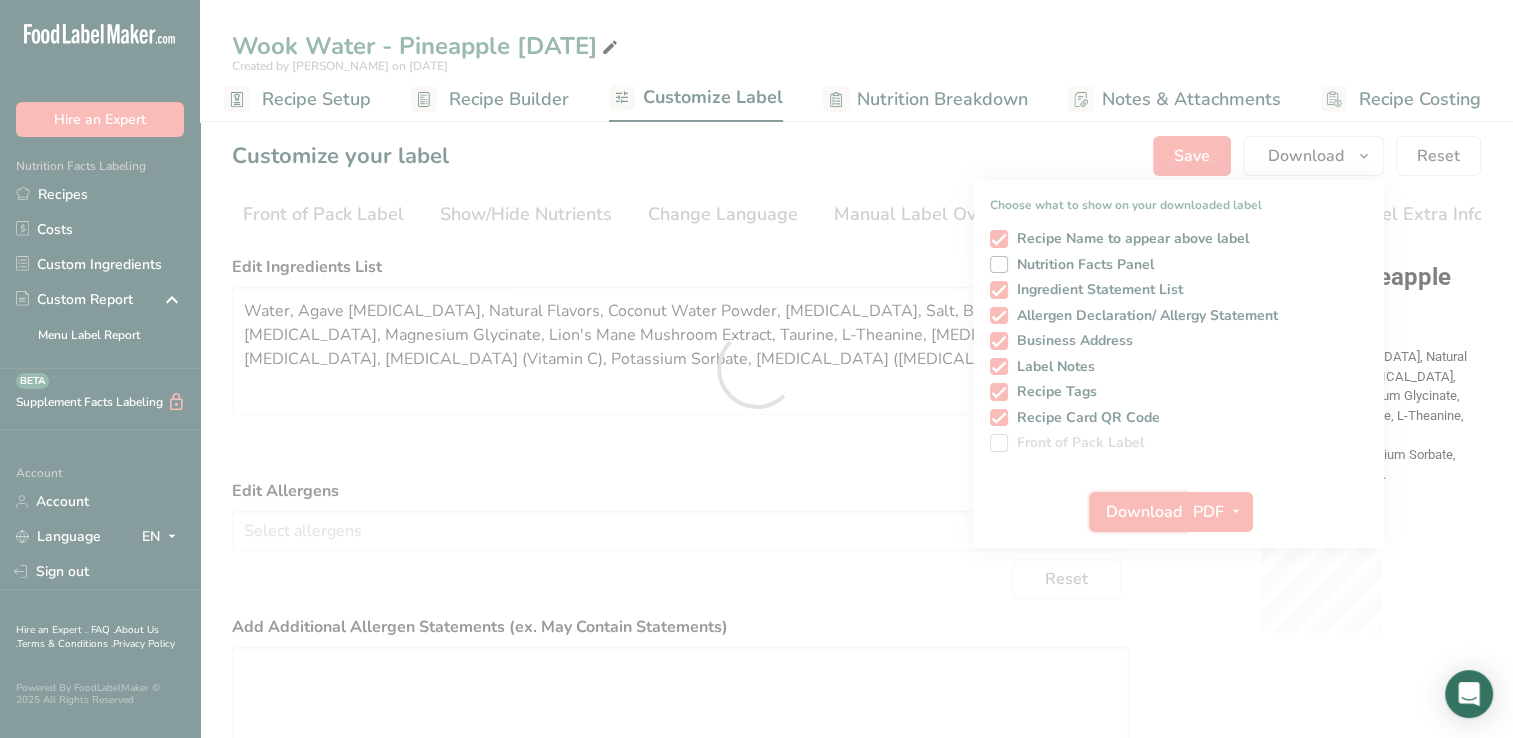 scroll, scrollTop: 0, scrollLeft: 0, axis: both 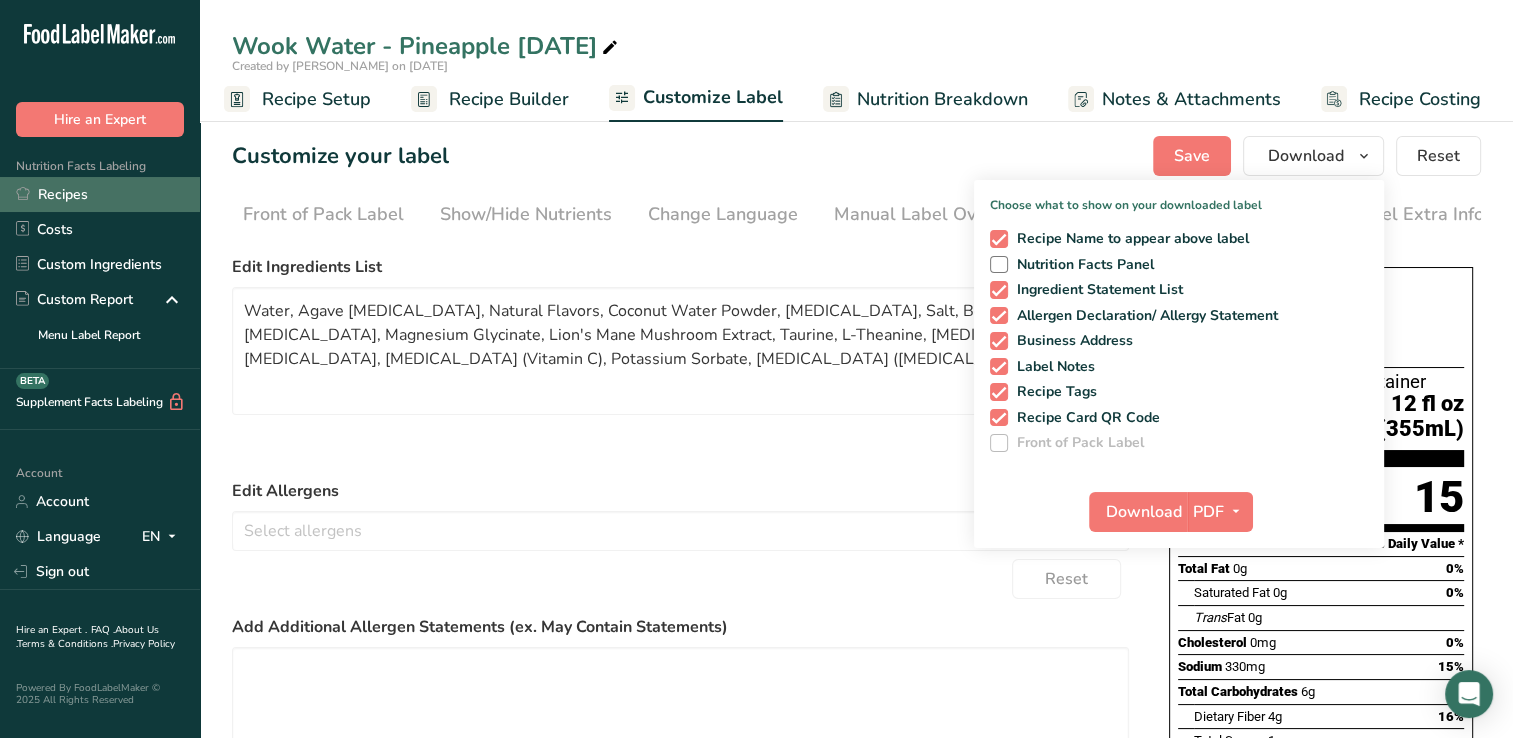 drag, startPoint x: 106, startPoint y: 184, endPoint x: 164, endPoint y: 206, distance: 62.03225 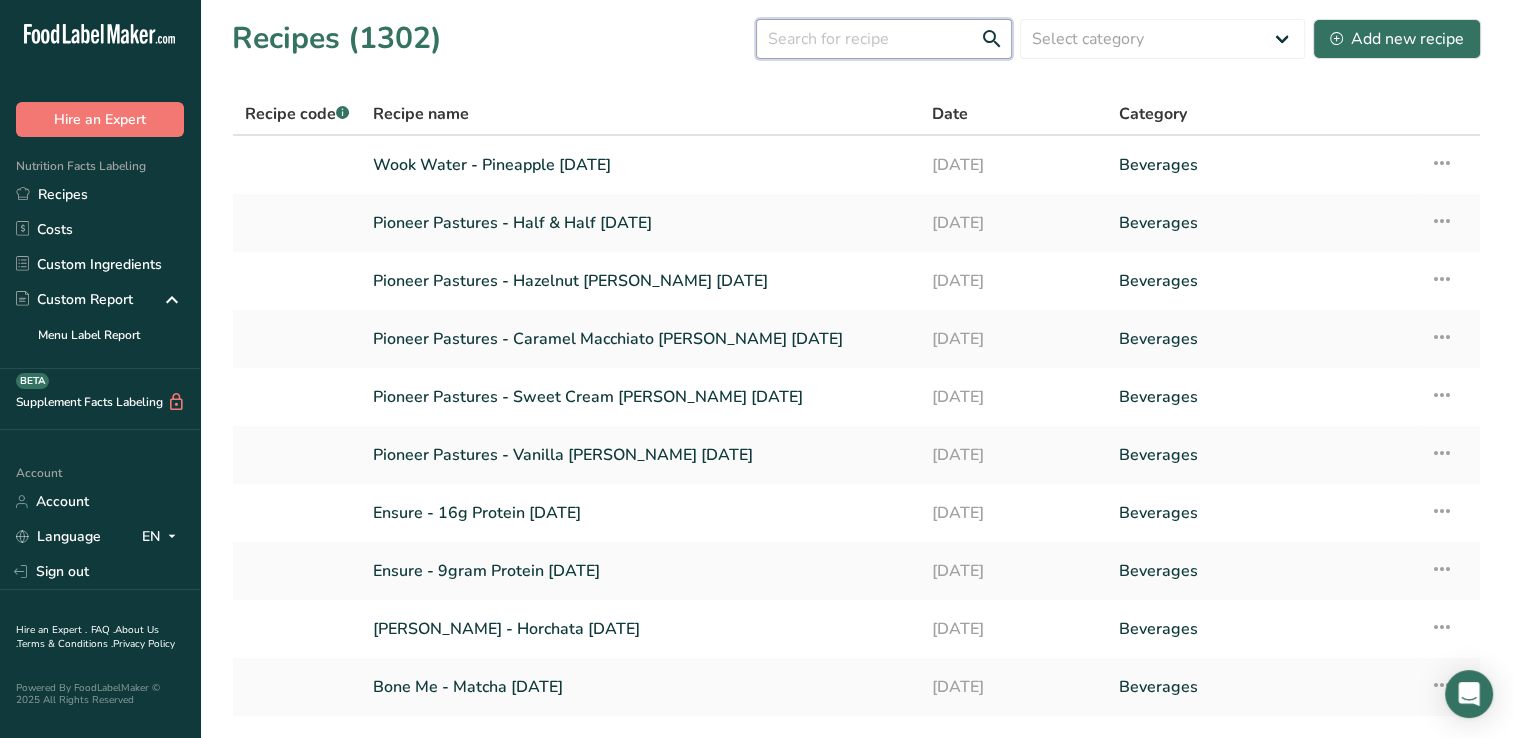 click at bounding box center (884, 39) 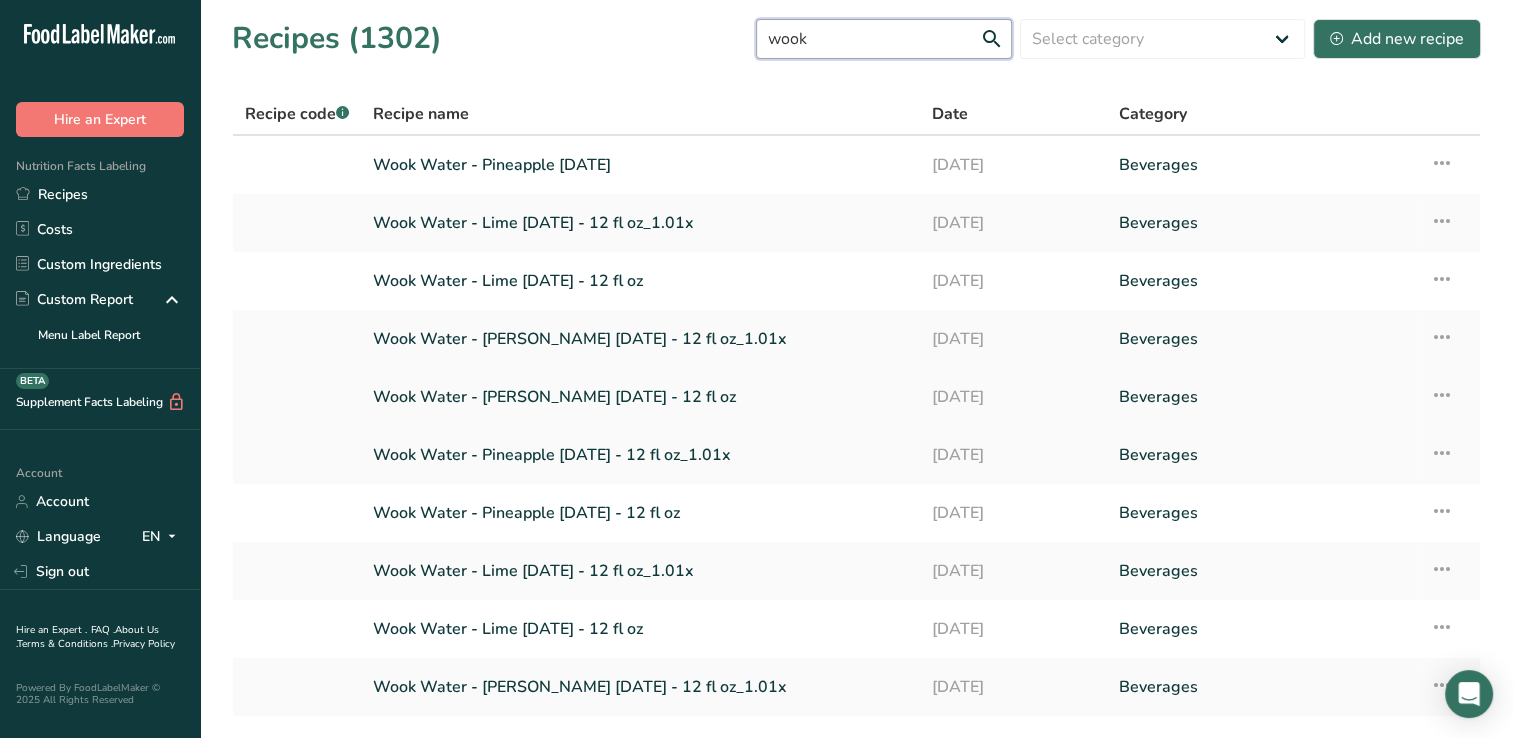 type on "wook" 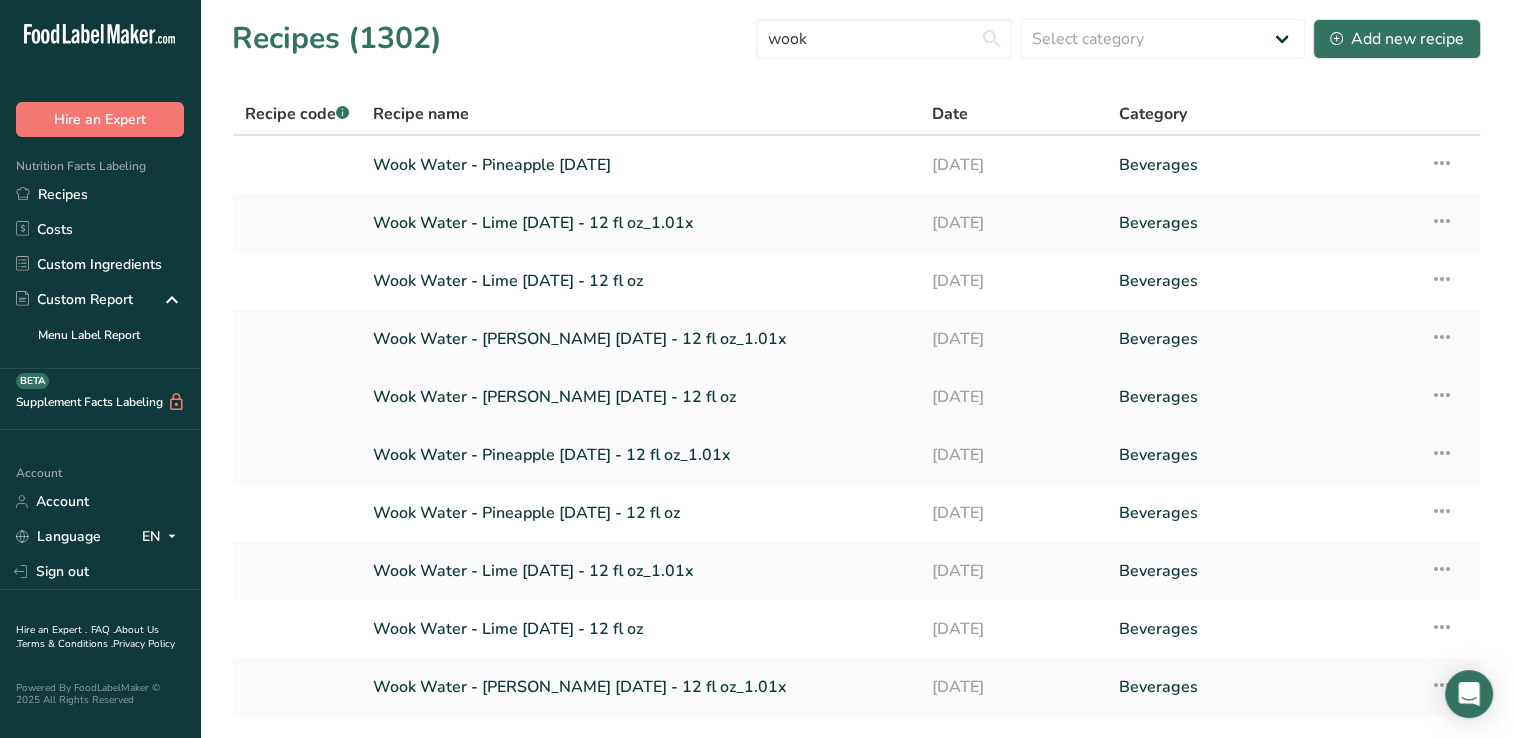 click at bounding box center [1442, 395] 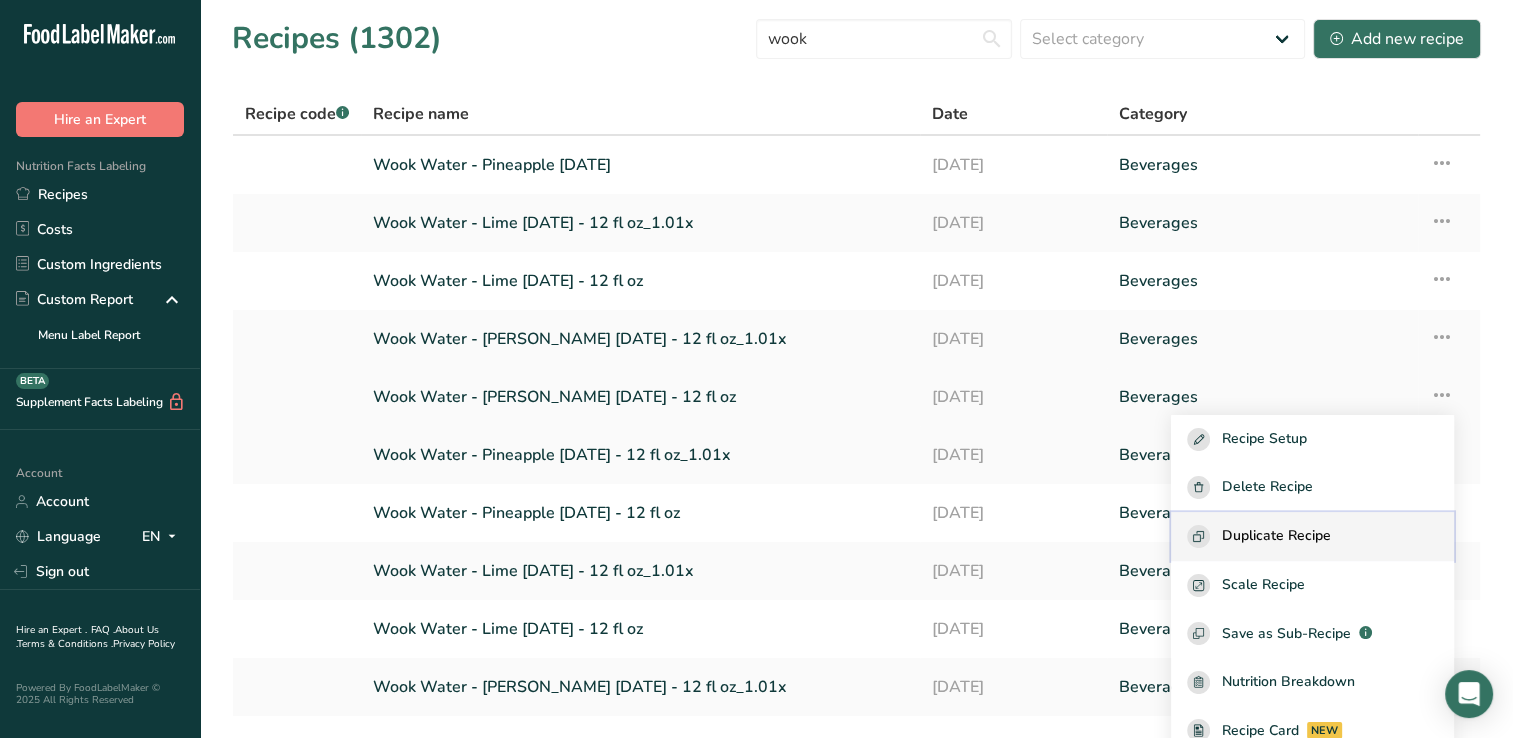 click on "Duplicate Recipe" at bounding box center (1276, 536) 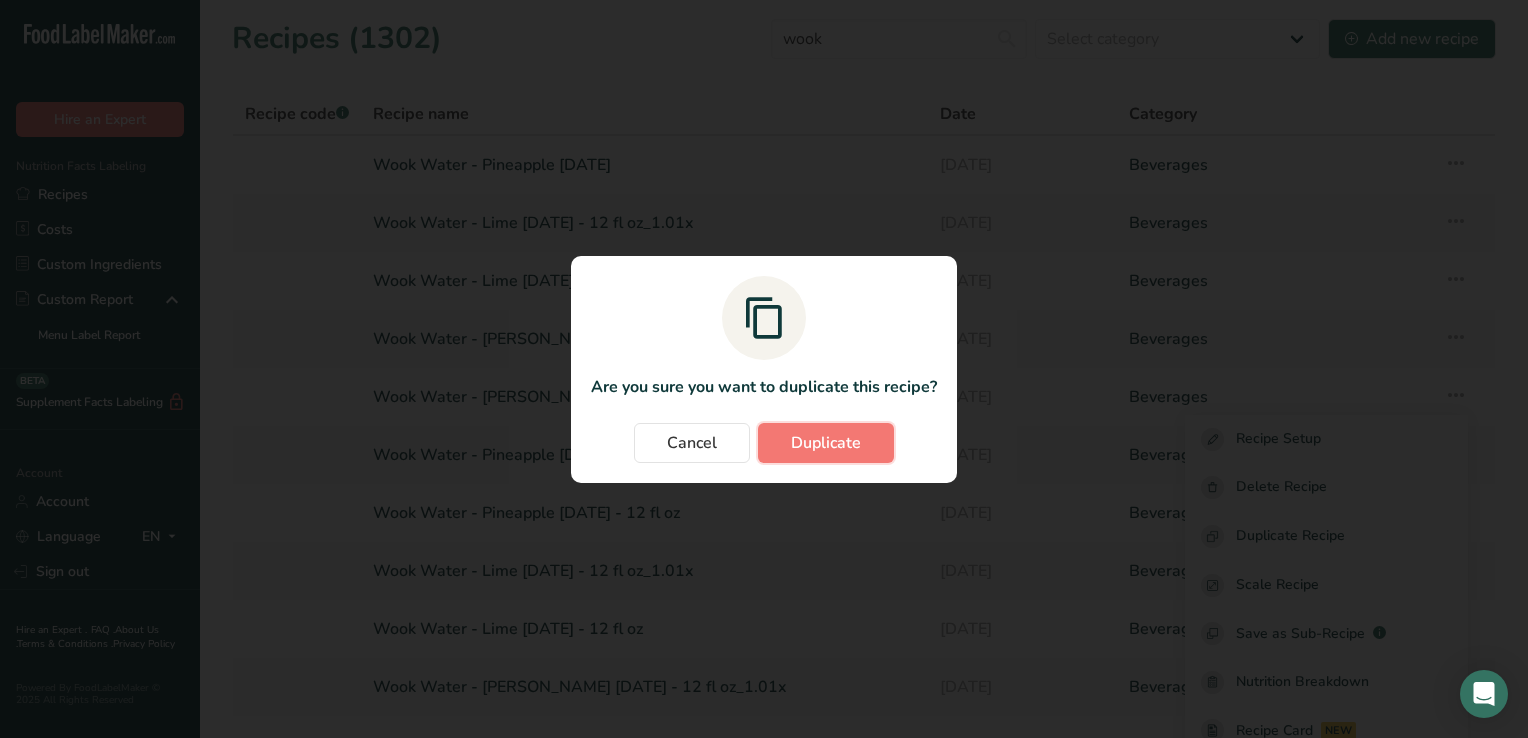 click on "Duplicate" at bounding box center (826, 443) 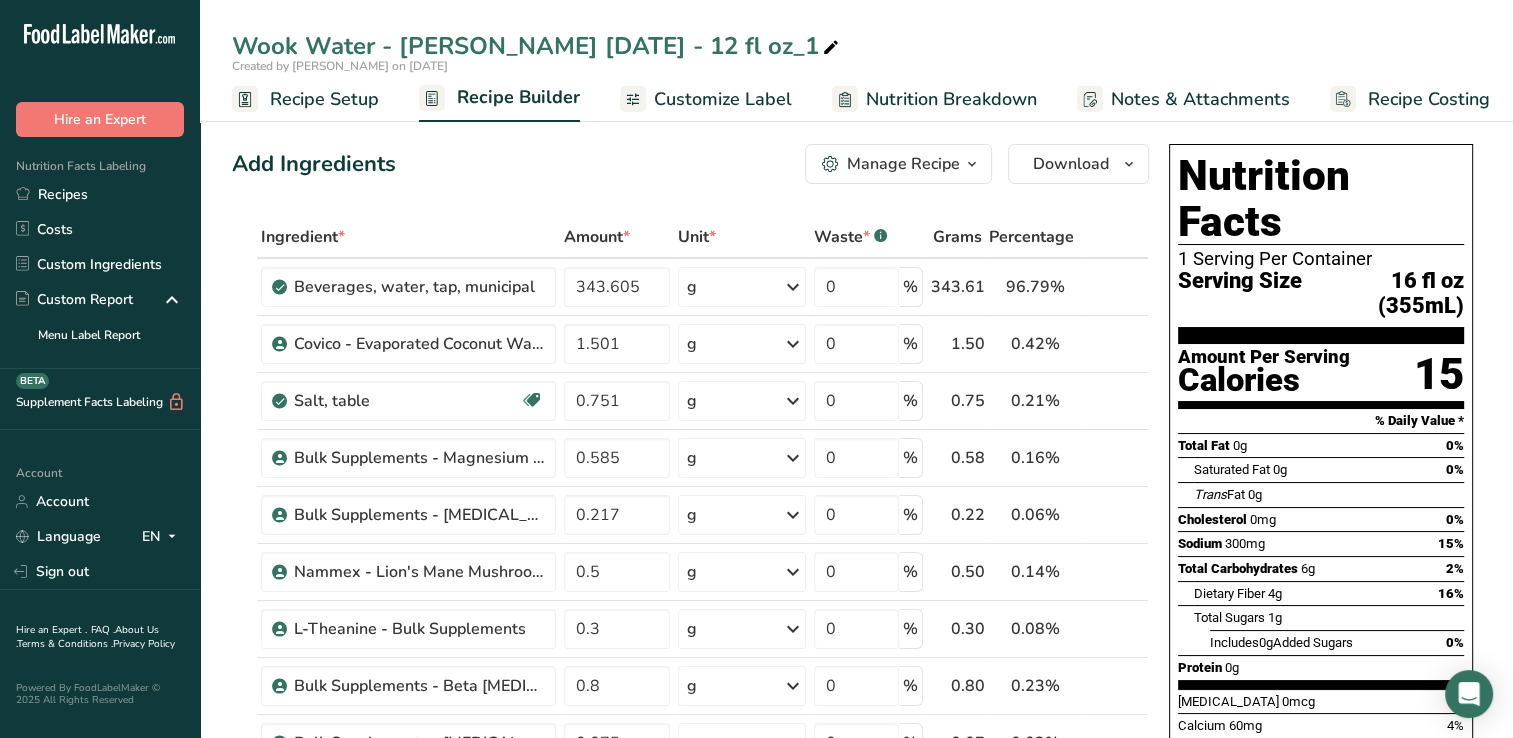 click at bounding box center (831, 48) 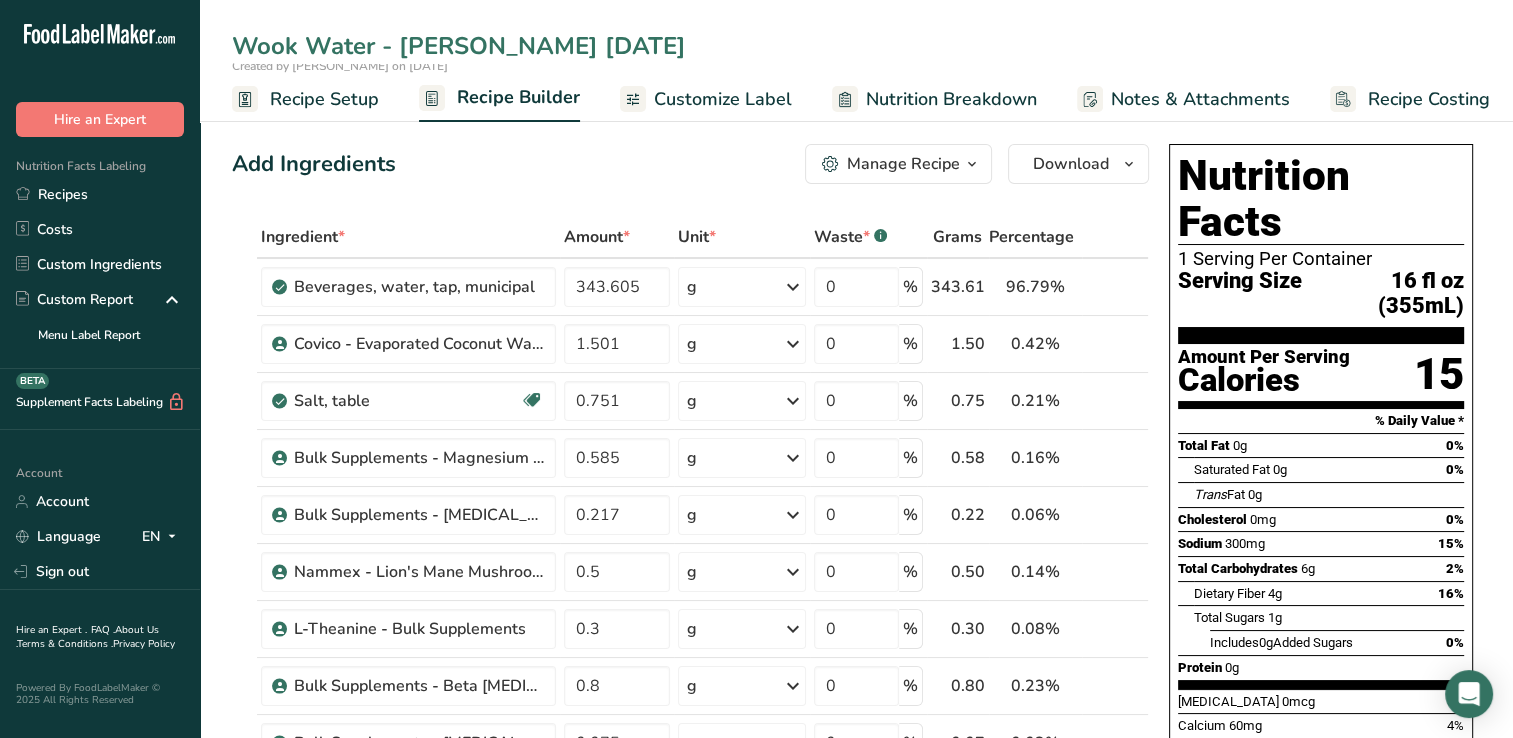 type on "Wook Water - [PERSON_NAME] [DATE]" 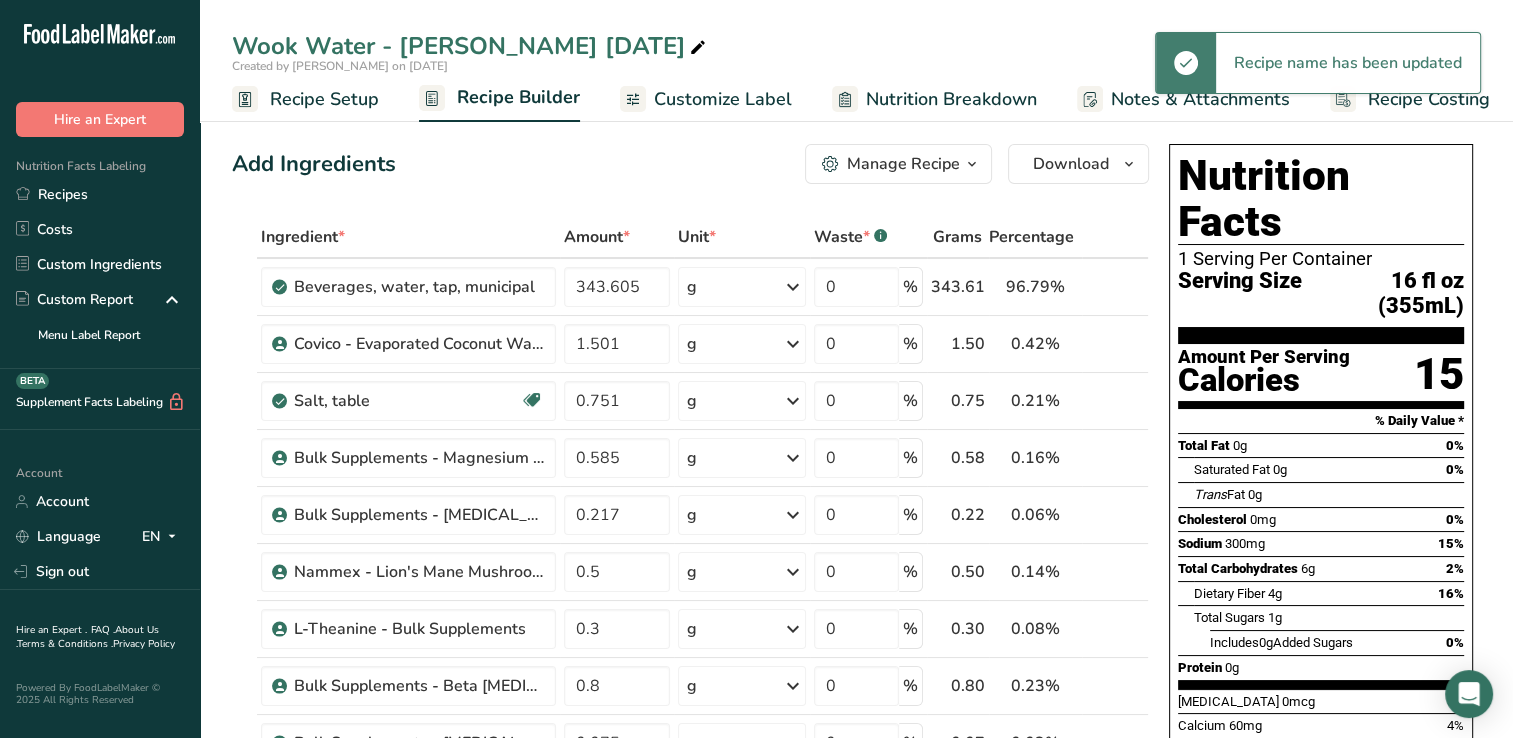 click on "Recipe Setup" at bounding box center [324, 99] 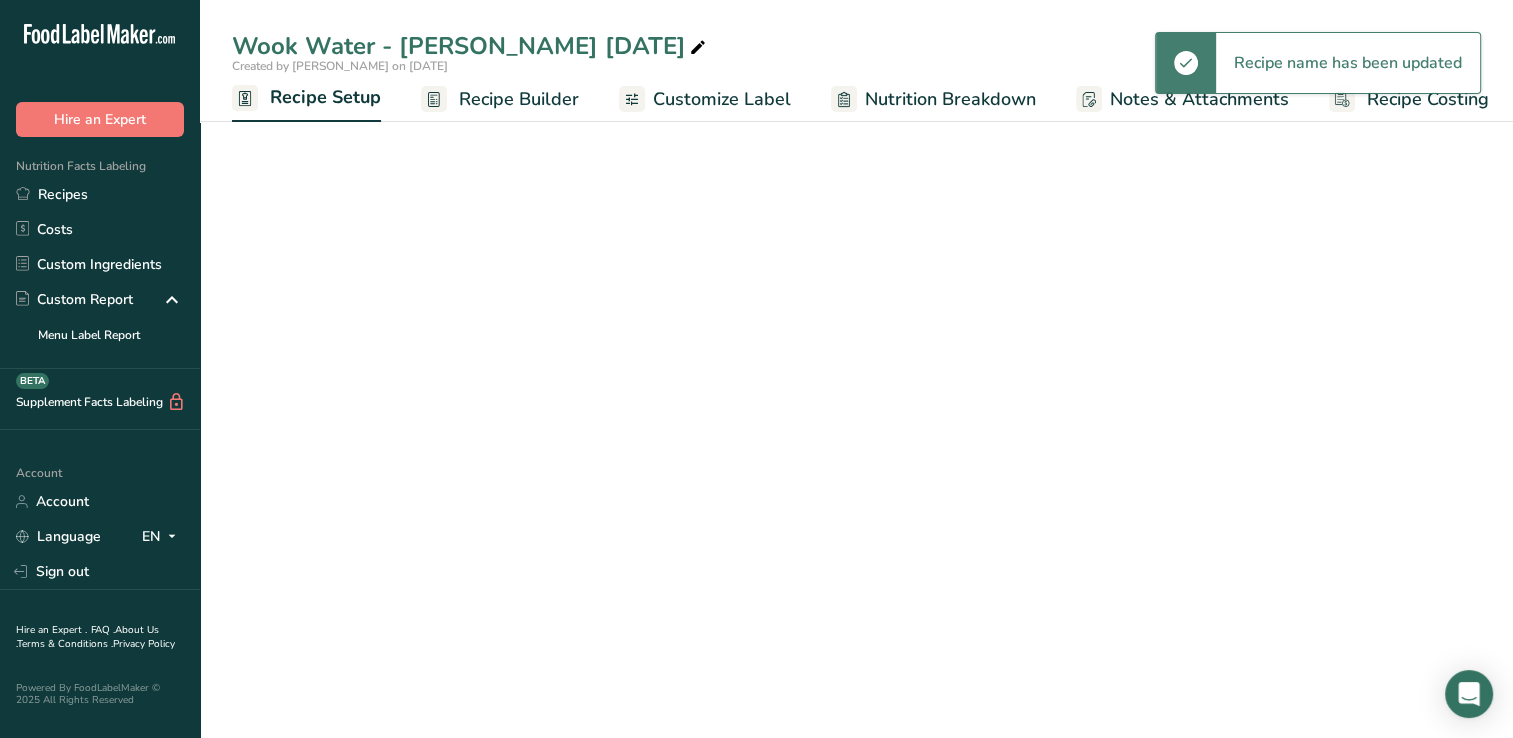 scroll, scrollTop: 0, scrollLeft: 7, axis: horizontal 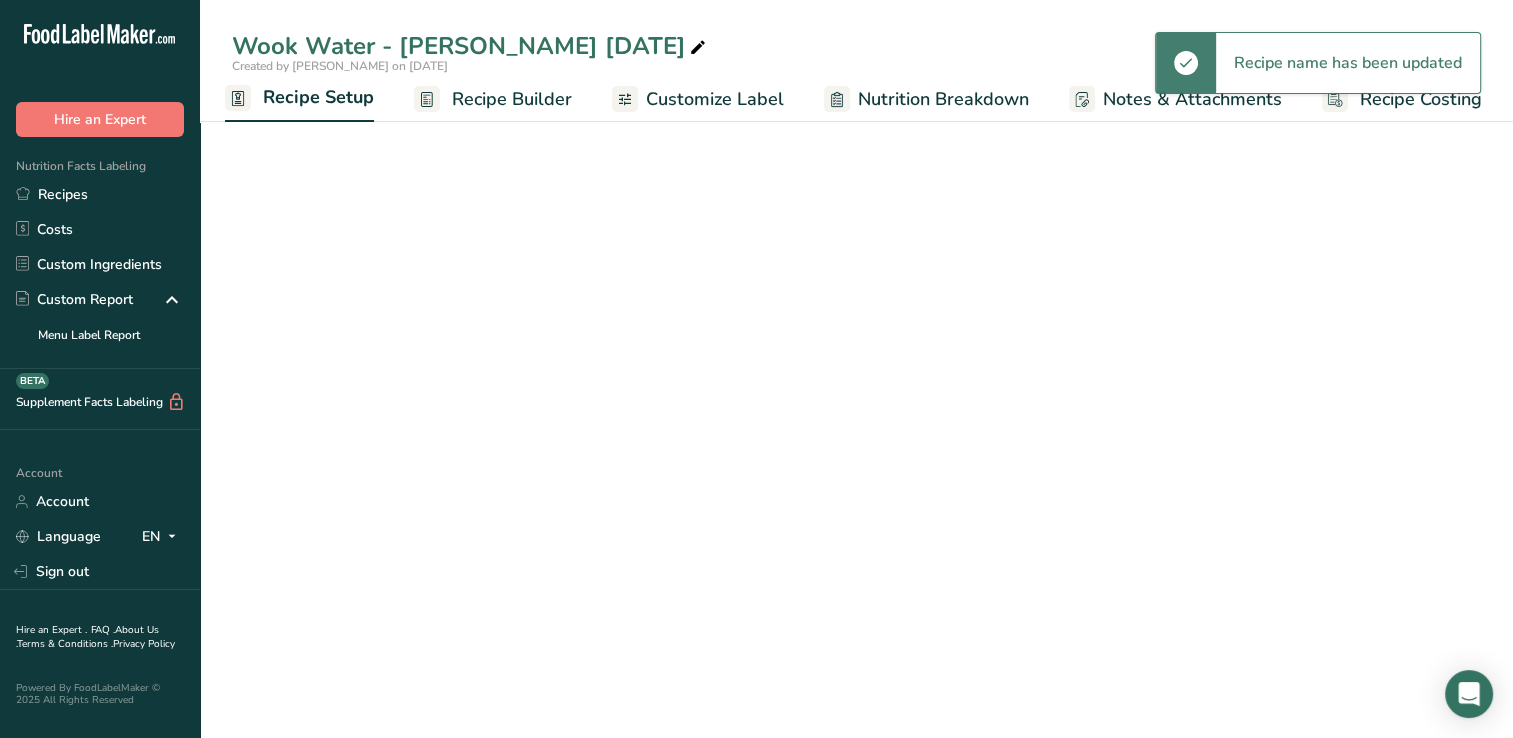 select on "22" 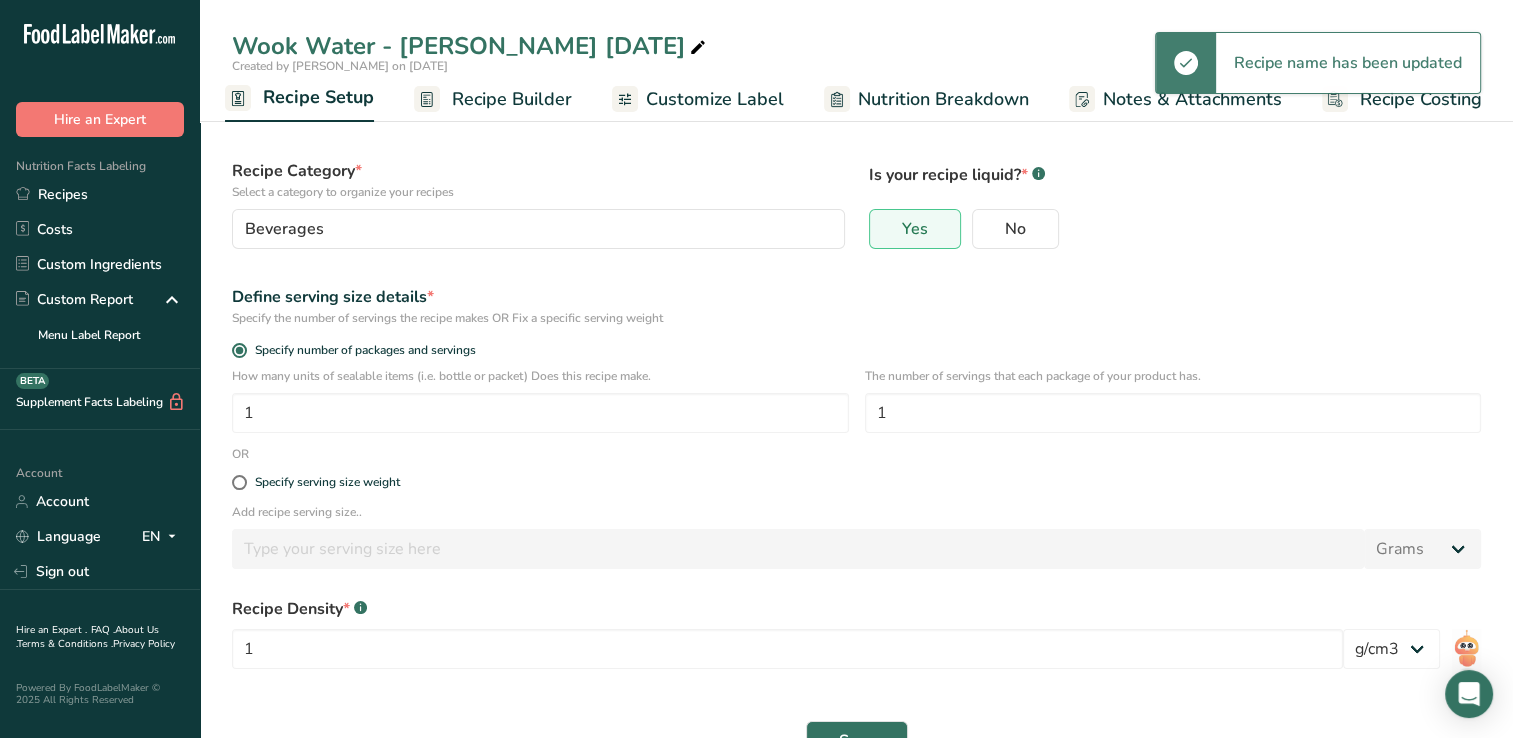 scroll, scrollTop: 160, scrollLeft: 0, axis: vertical 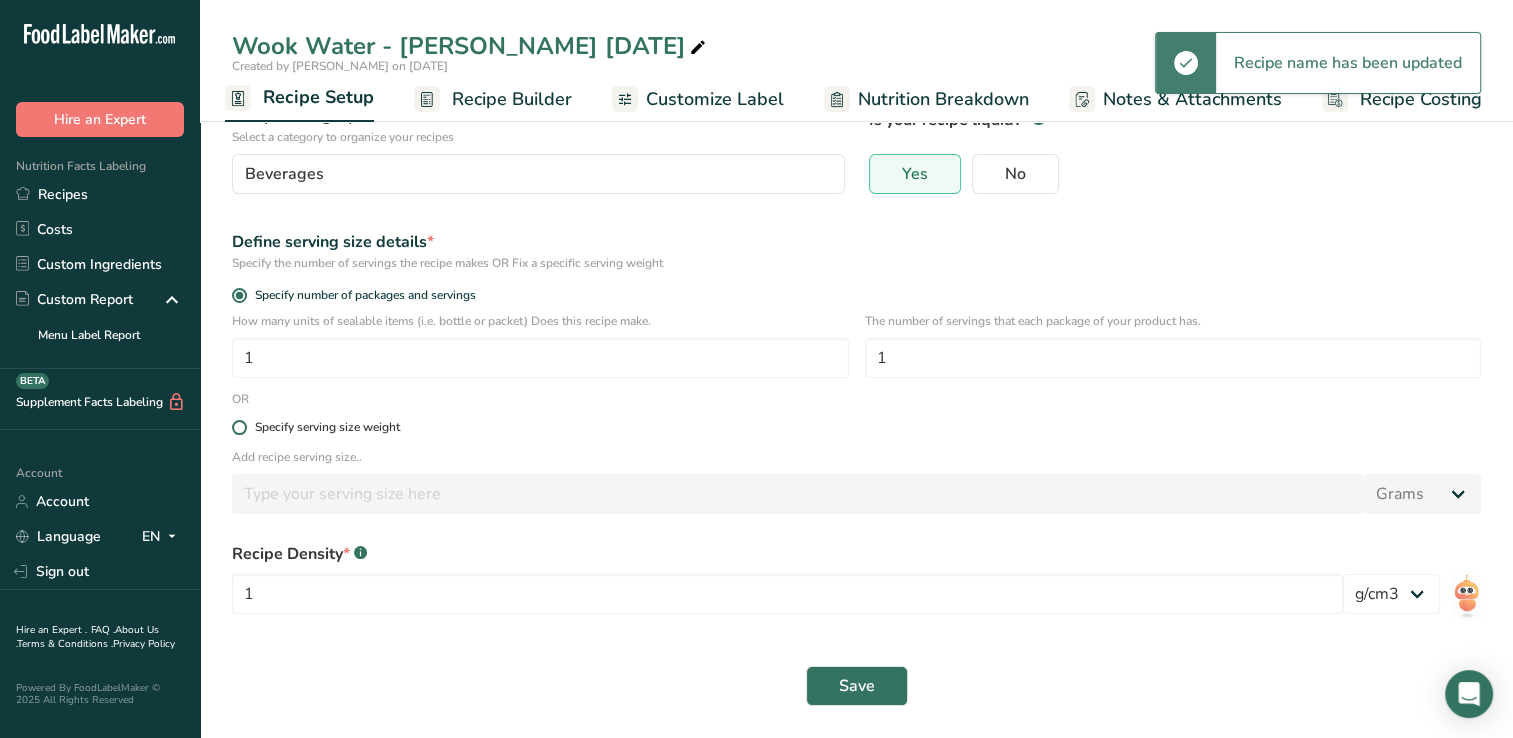 click on "Specify serving size weight" at bounding box center [856, 427] 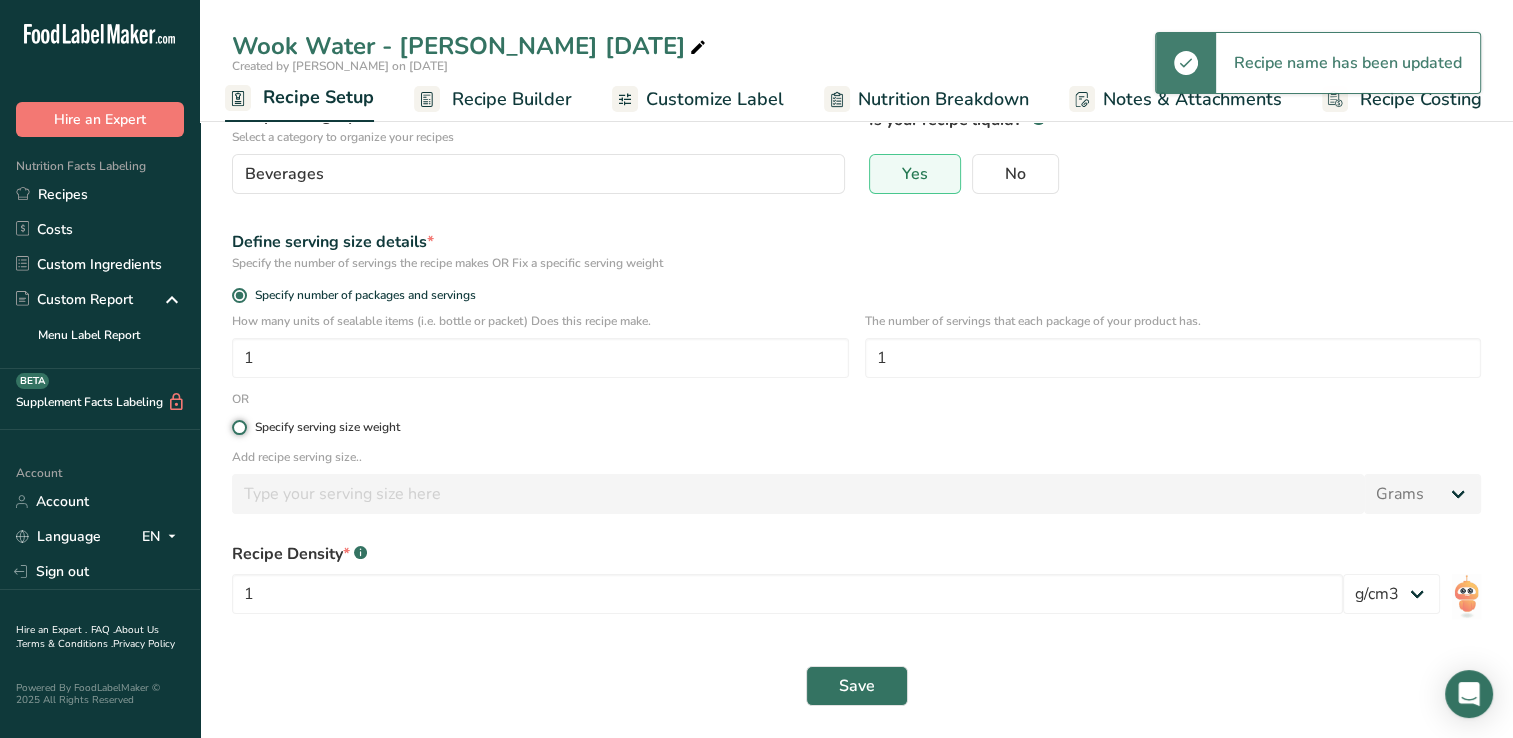 click on "Specify serving size weight" at bounding box center [238, 427] 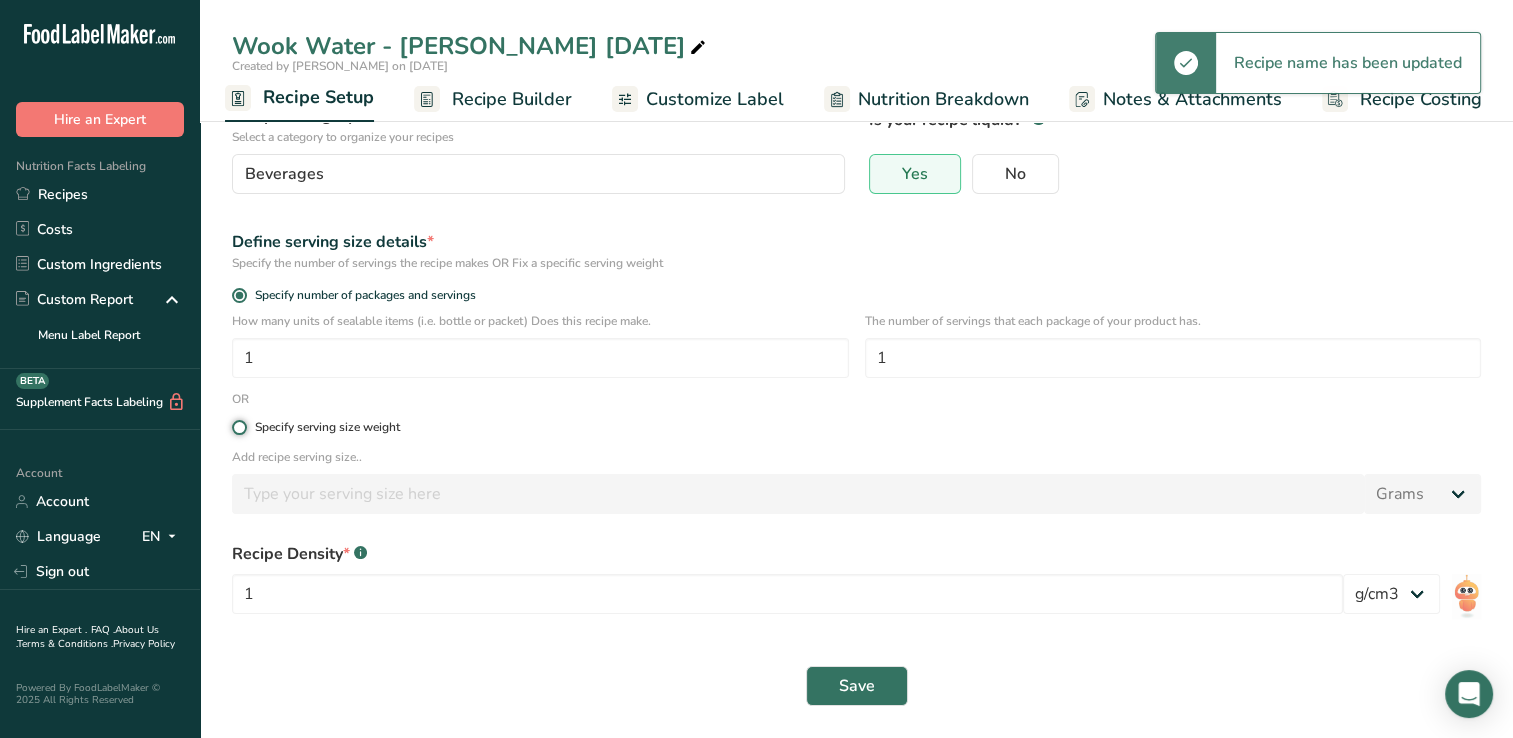 radio on "true" 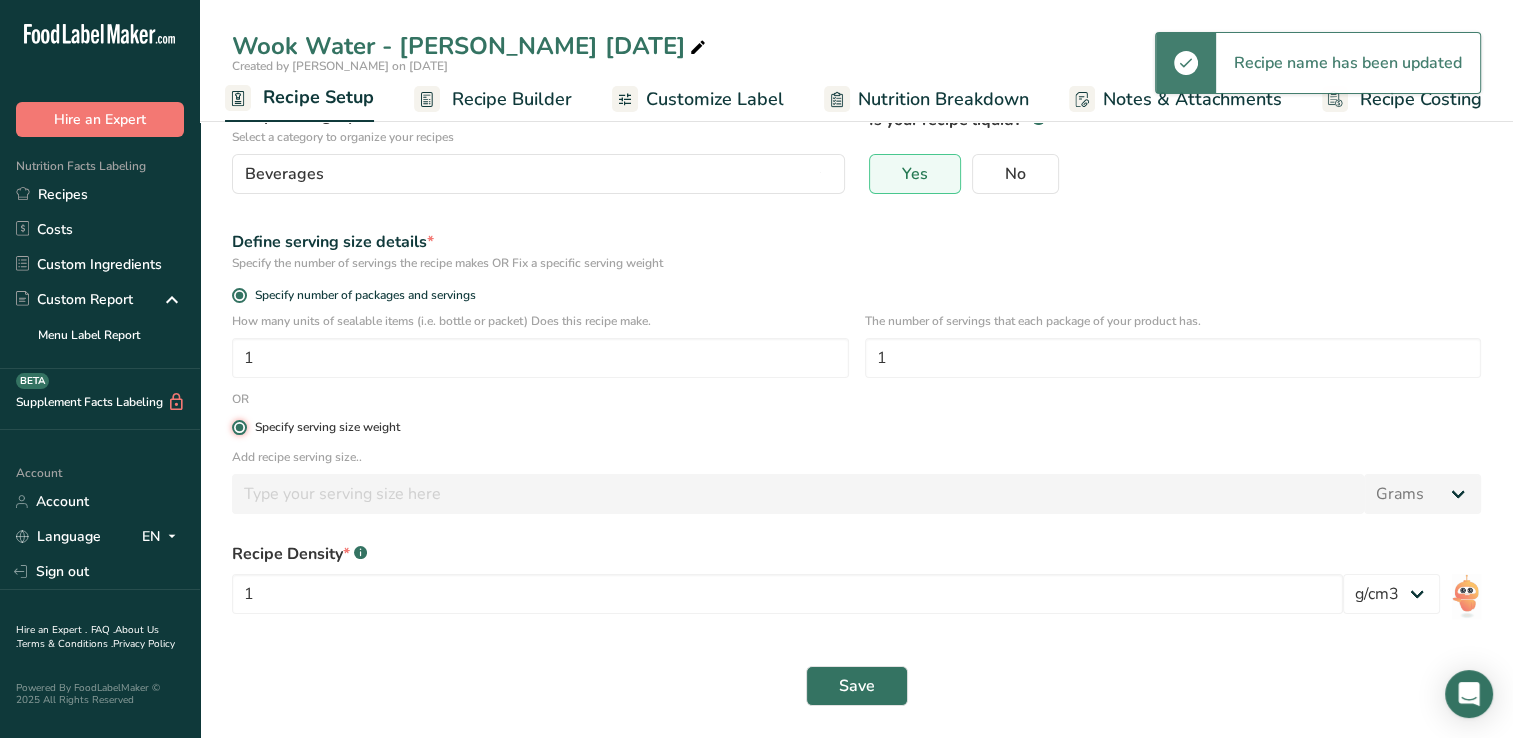 radio on "false" 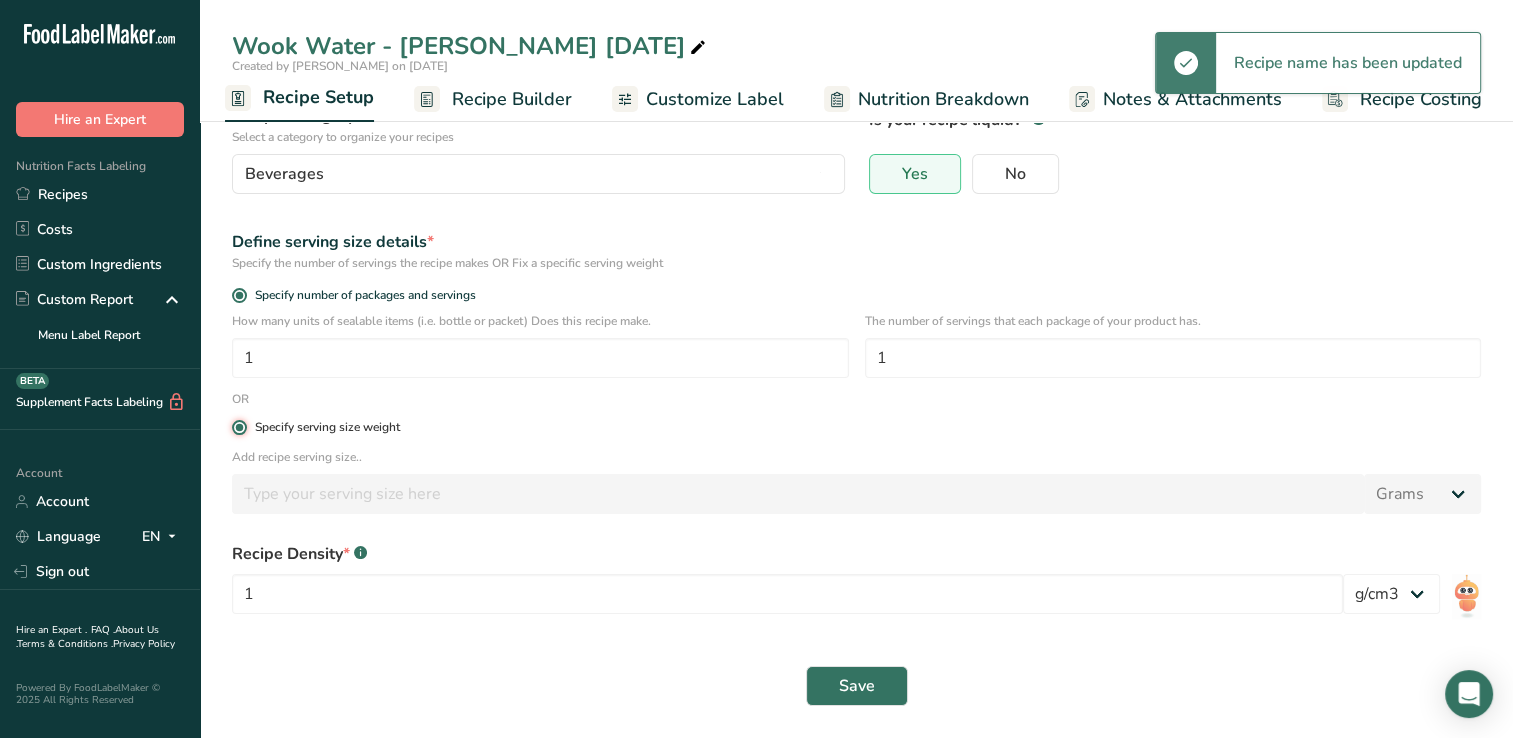 type 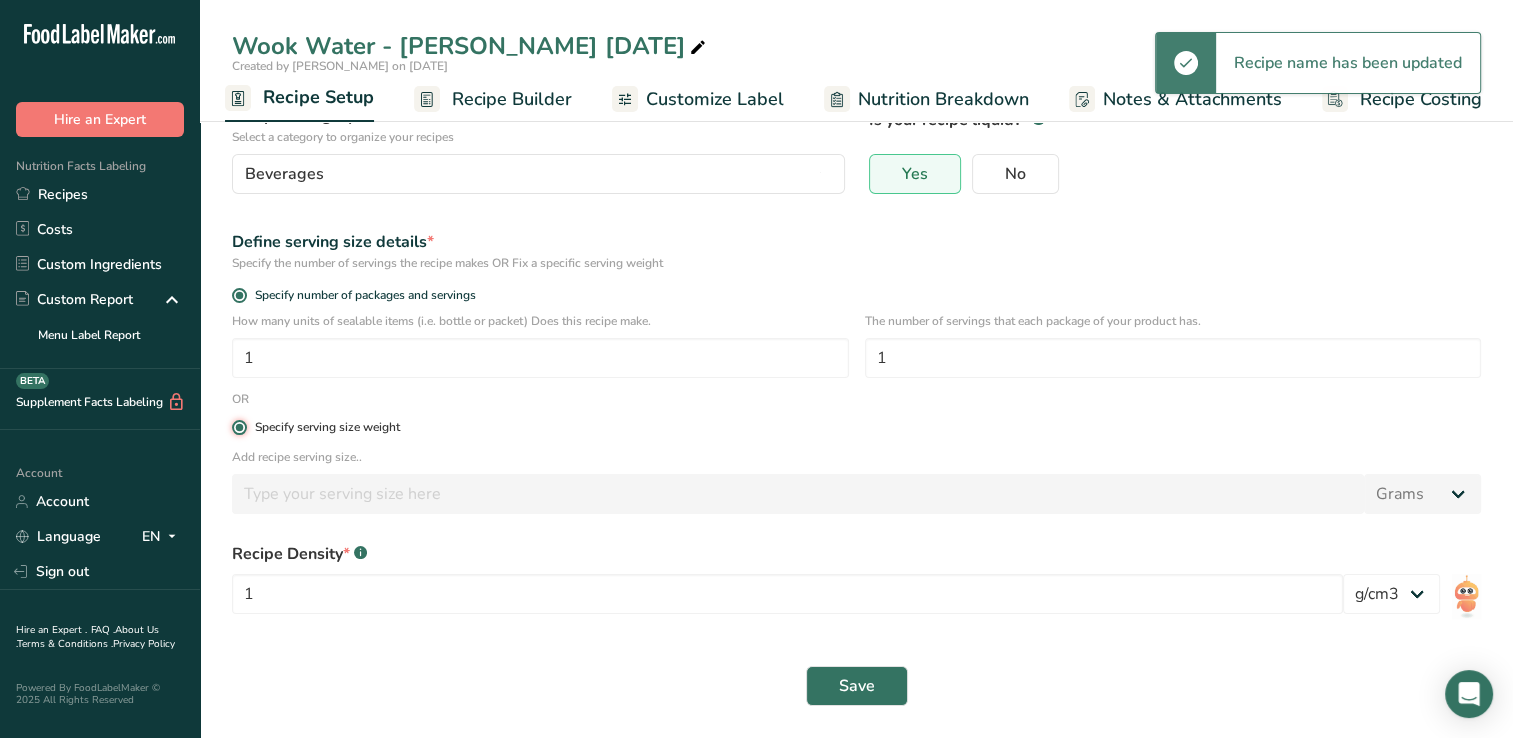 type 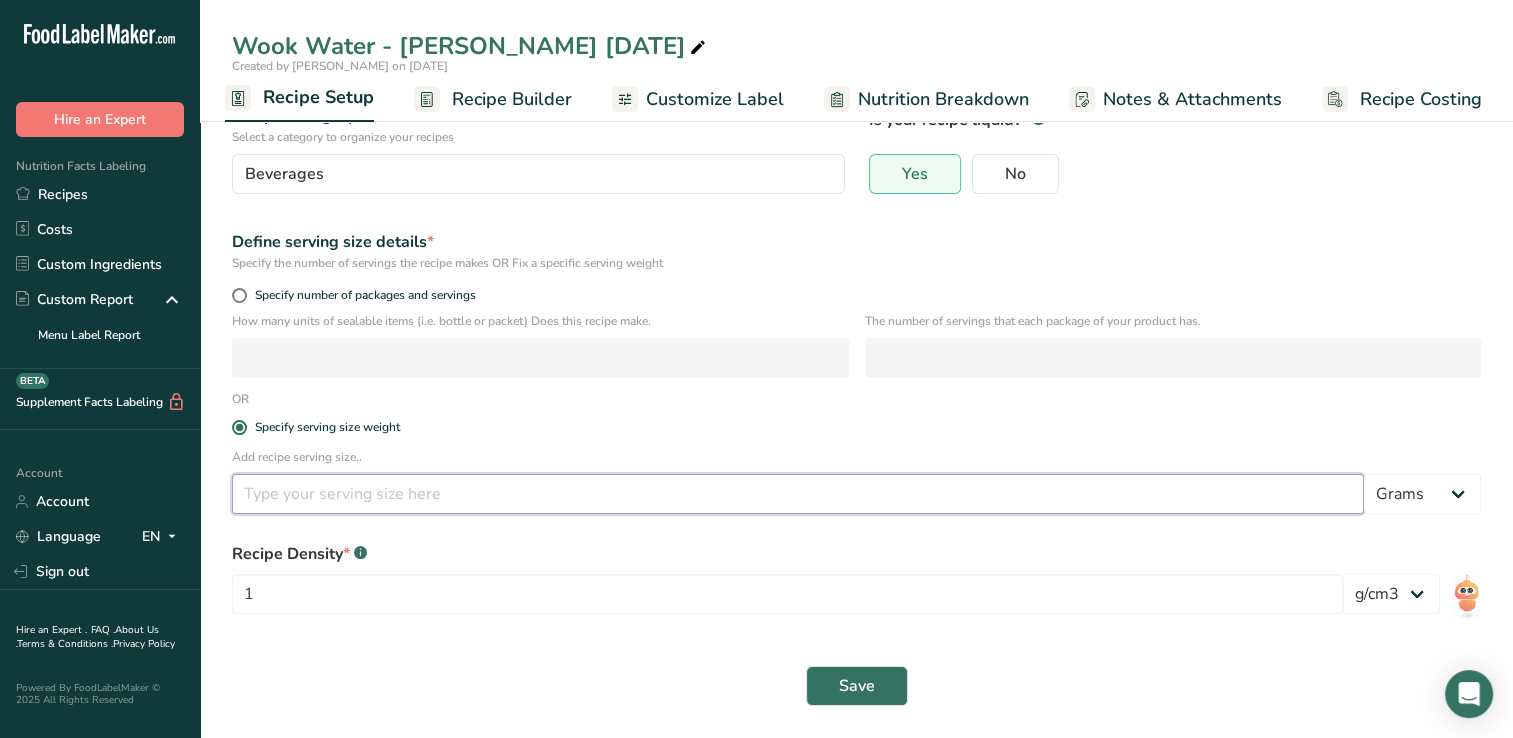 click at bounding box center (798, 494) 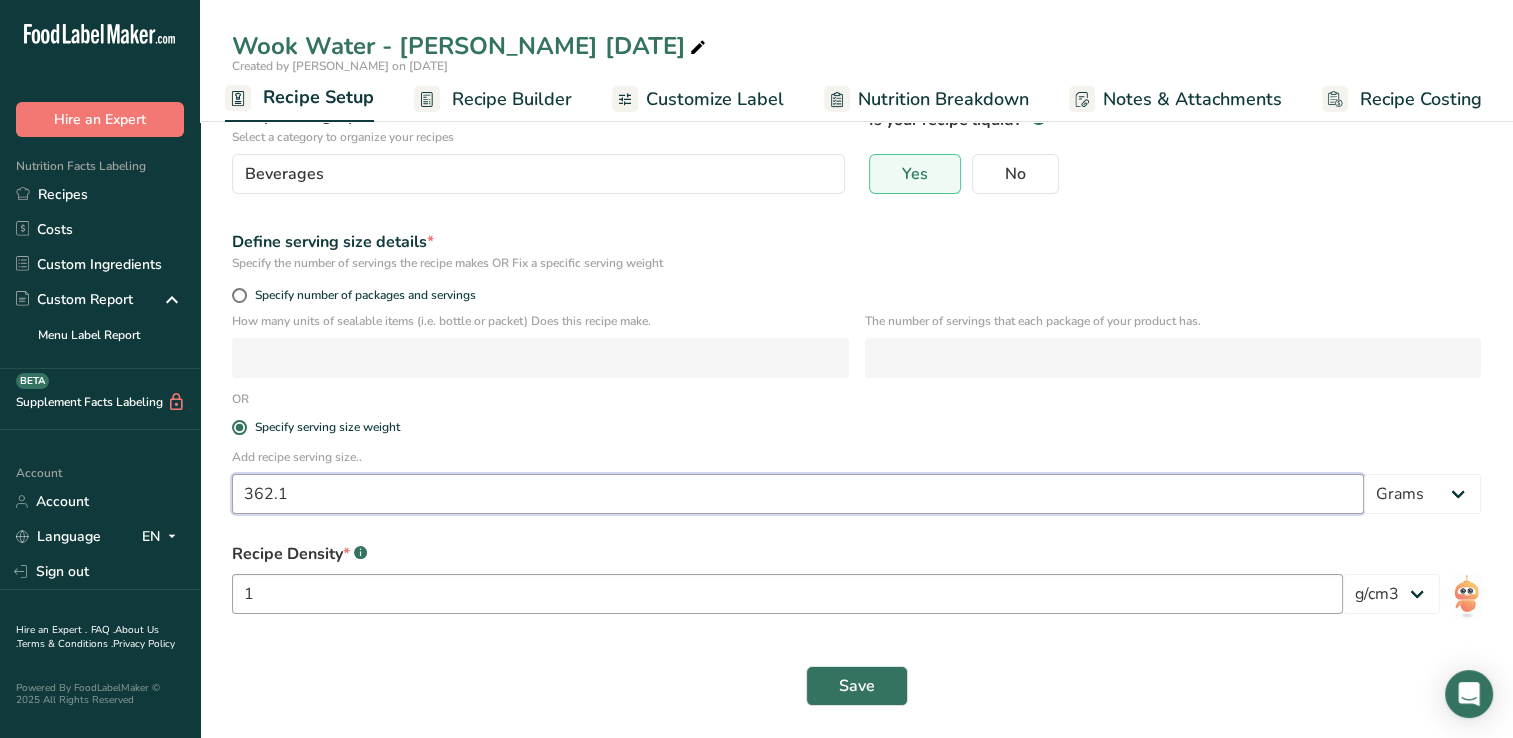 type on "362.1" 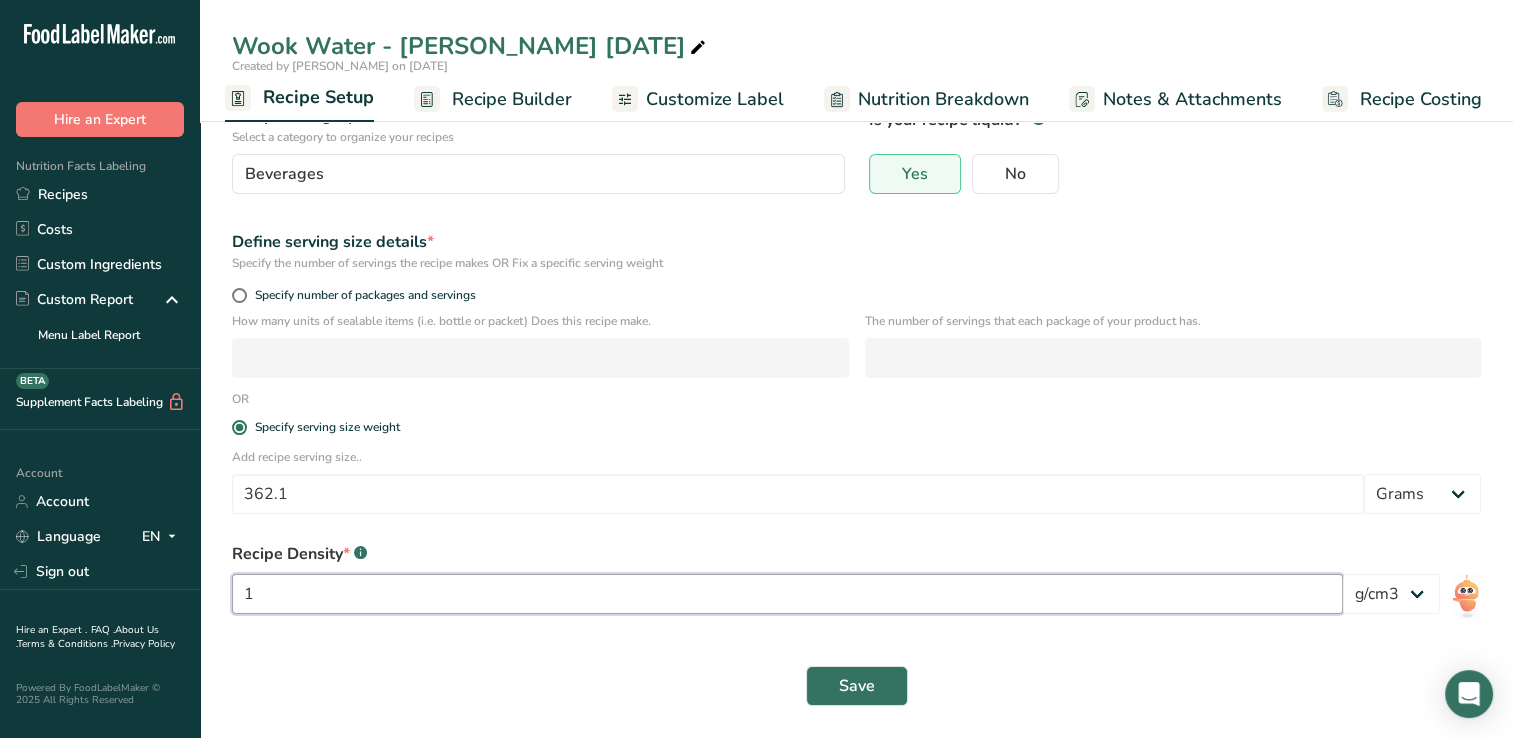 click on "1" at bounding box center (787, 594) 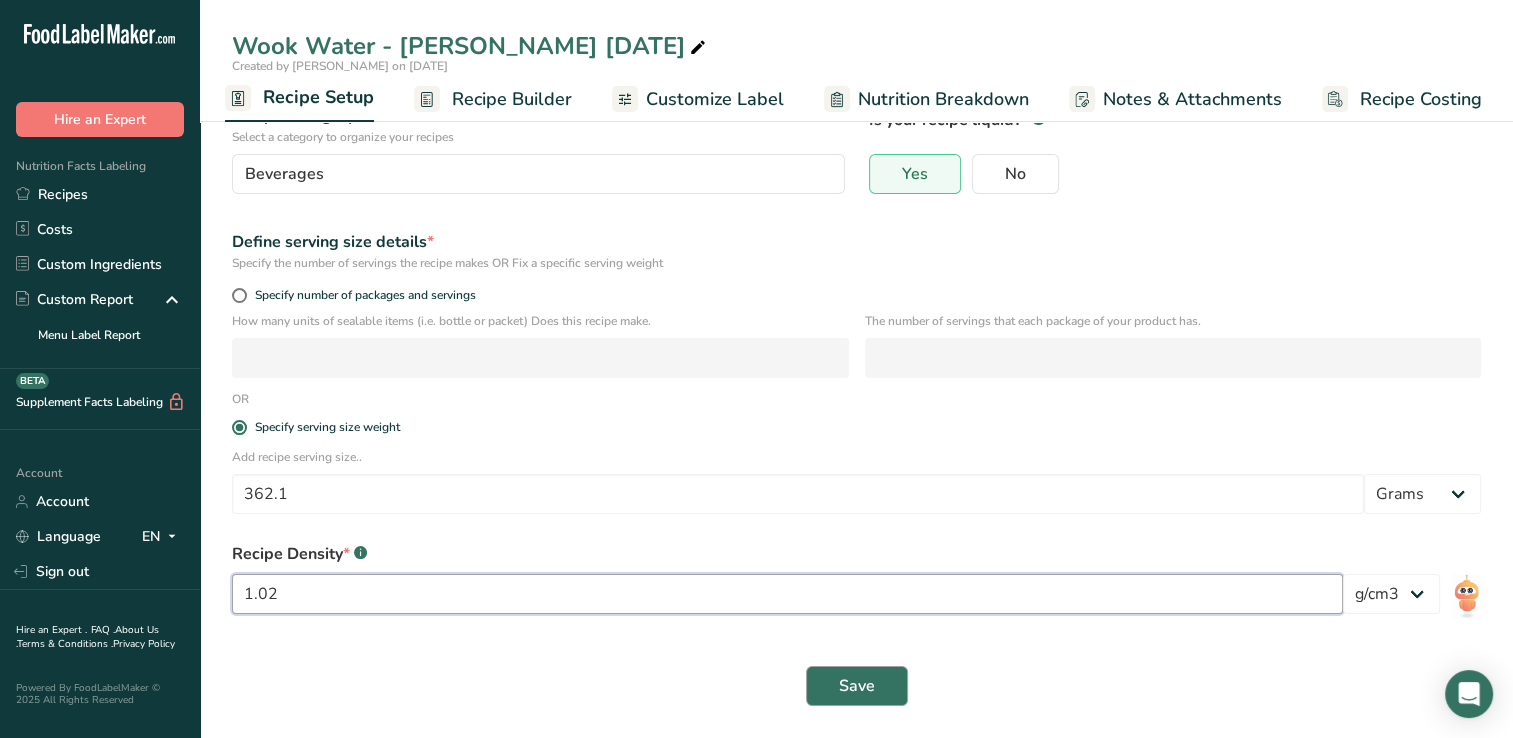 type on "1.02" 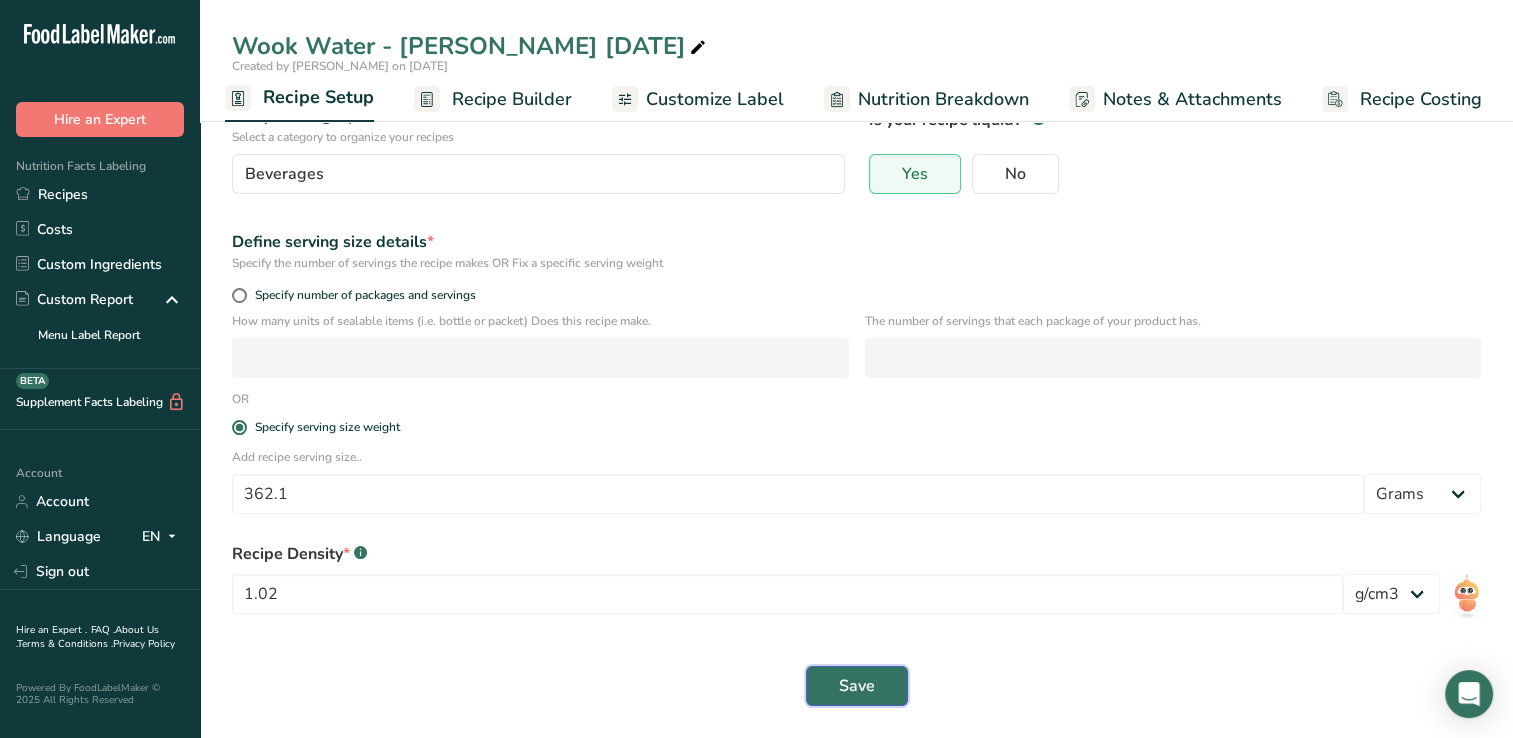 click on "Save" at bounding box center (857, 686) 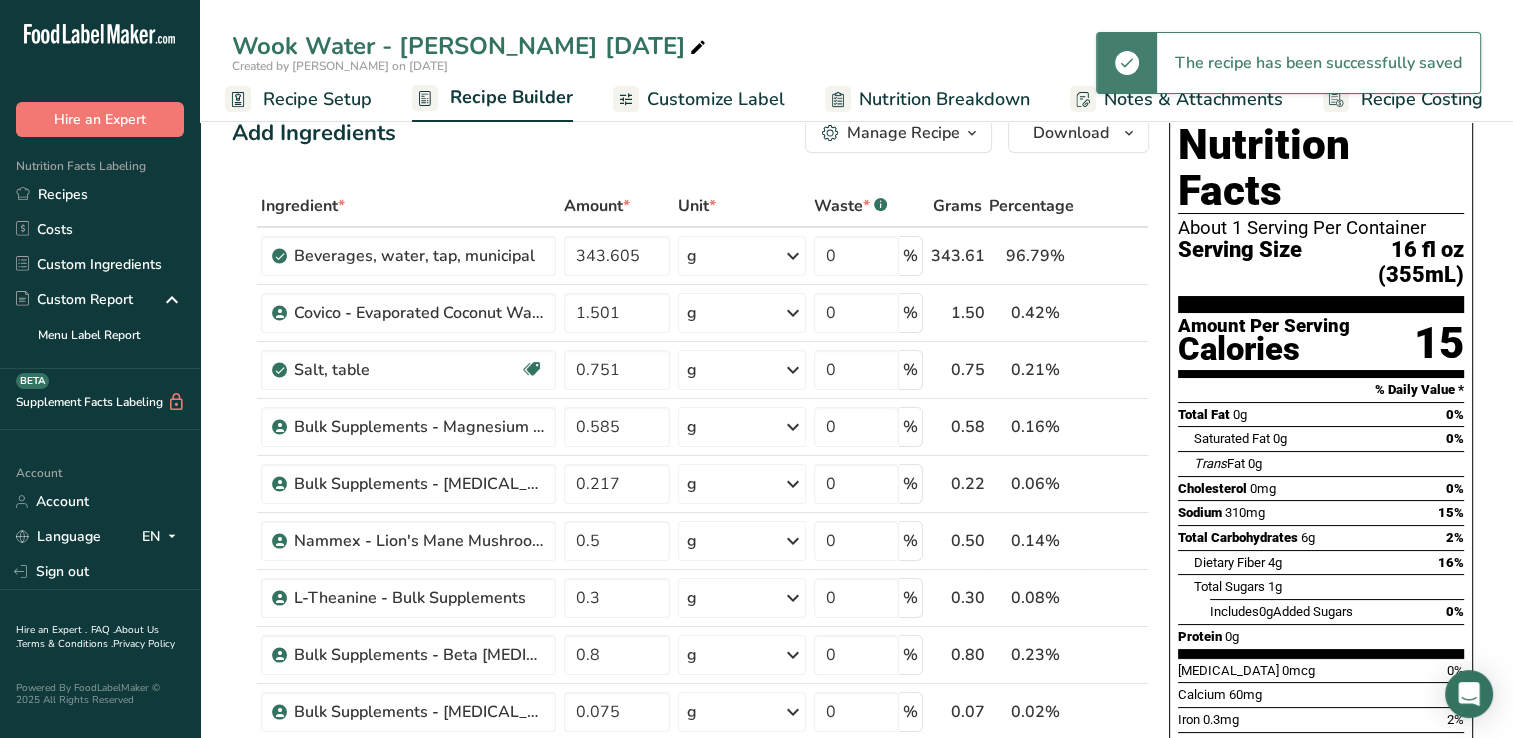 scroll, scrollTop: 0, scrollLeft: 0, axis: both 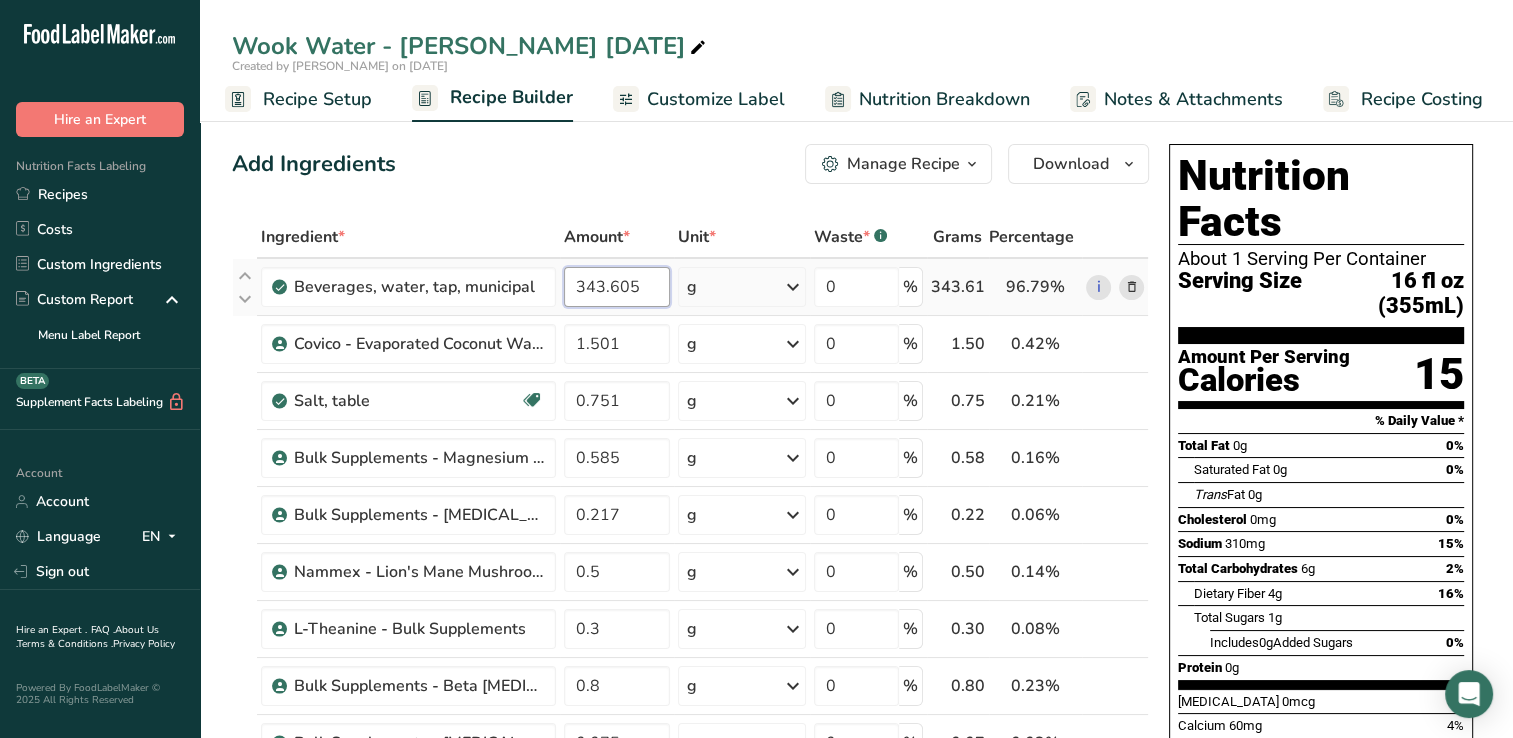 drag, startPoint x: 610, startPoint y: 287, endPoint x: 780, endPoint y: 299, distance: 170.423 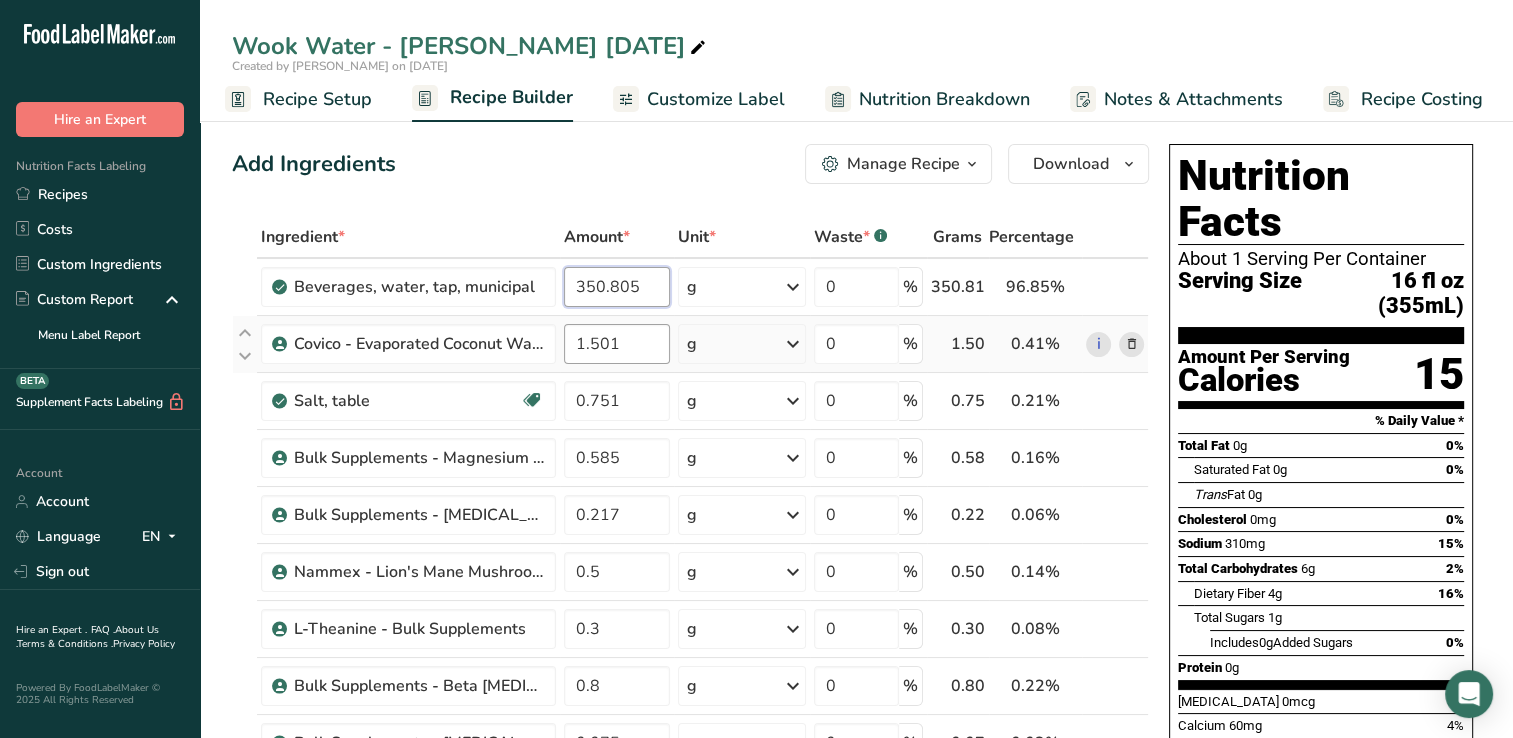type on "350.805" 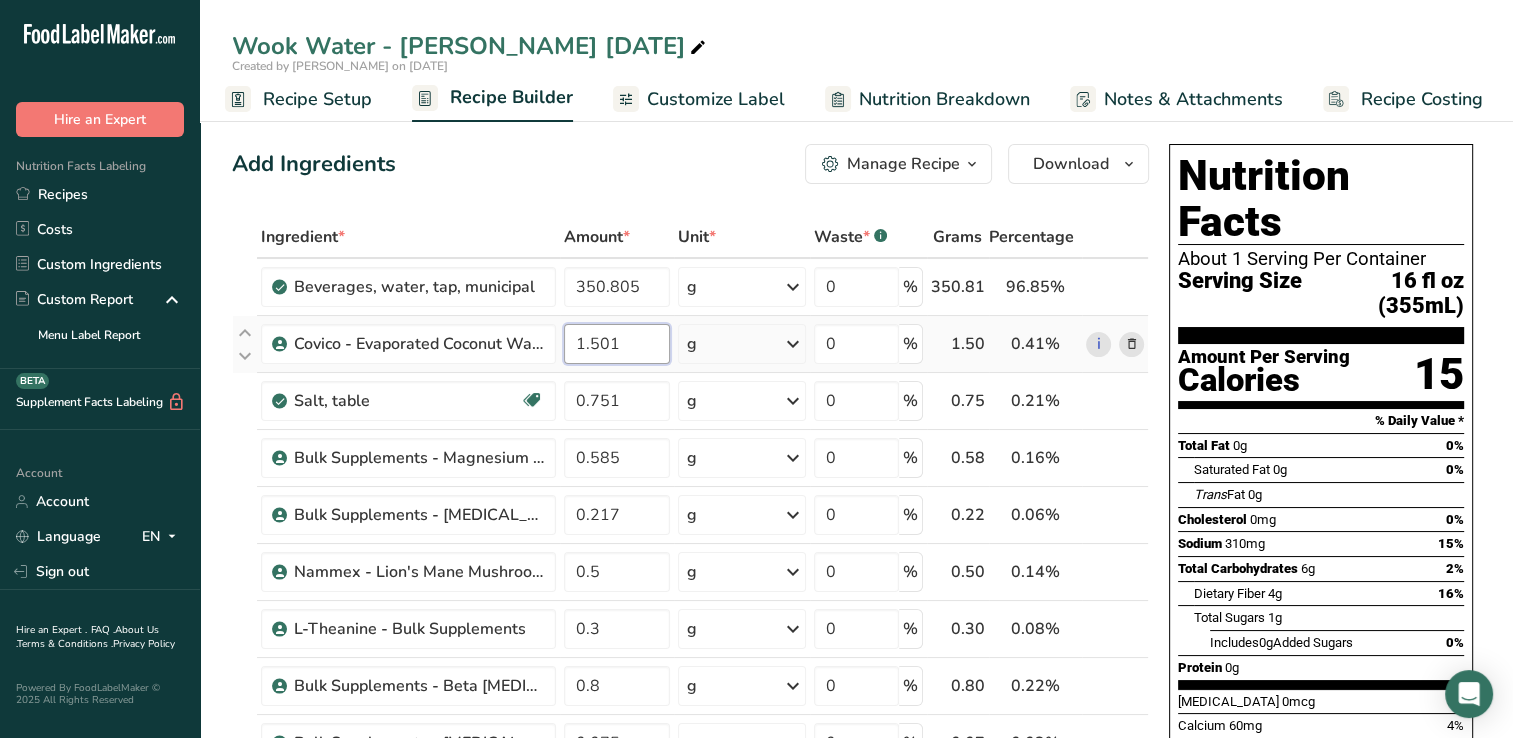 click on "Ingredient *
Amount *
Unit *
Waste *   .a-a{fill:#347362;}.b-a{fill:#fff;}          Grams
Percentage
[GEOGRAPHIC_DATA], water, tap, municipal
350.805
g
Portions
1 fl oz
1 bottle 8 fl oz
1 liter
See more
Weight Units
g
kg
mg
See more
Volume Units
l
Volume units require a density conversion. If you know your ingredient's density enter it below. Otherwise, click on "RIA" our AI Regulatory bot - she will be able to help you
lb/ft3
g/cm3
Confirm
mL
lb/ft3
g/cm3
fl oz" at bounding box center [690, 756] 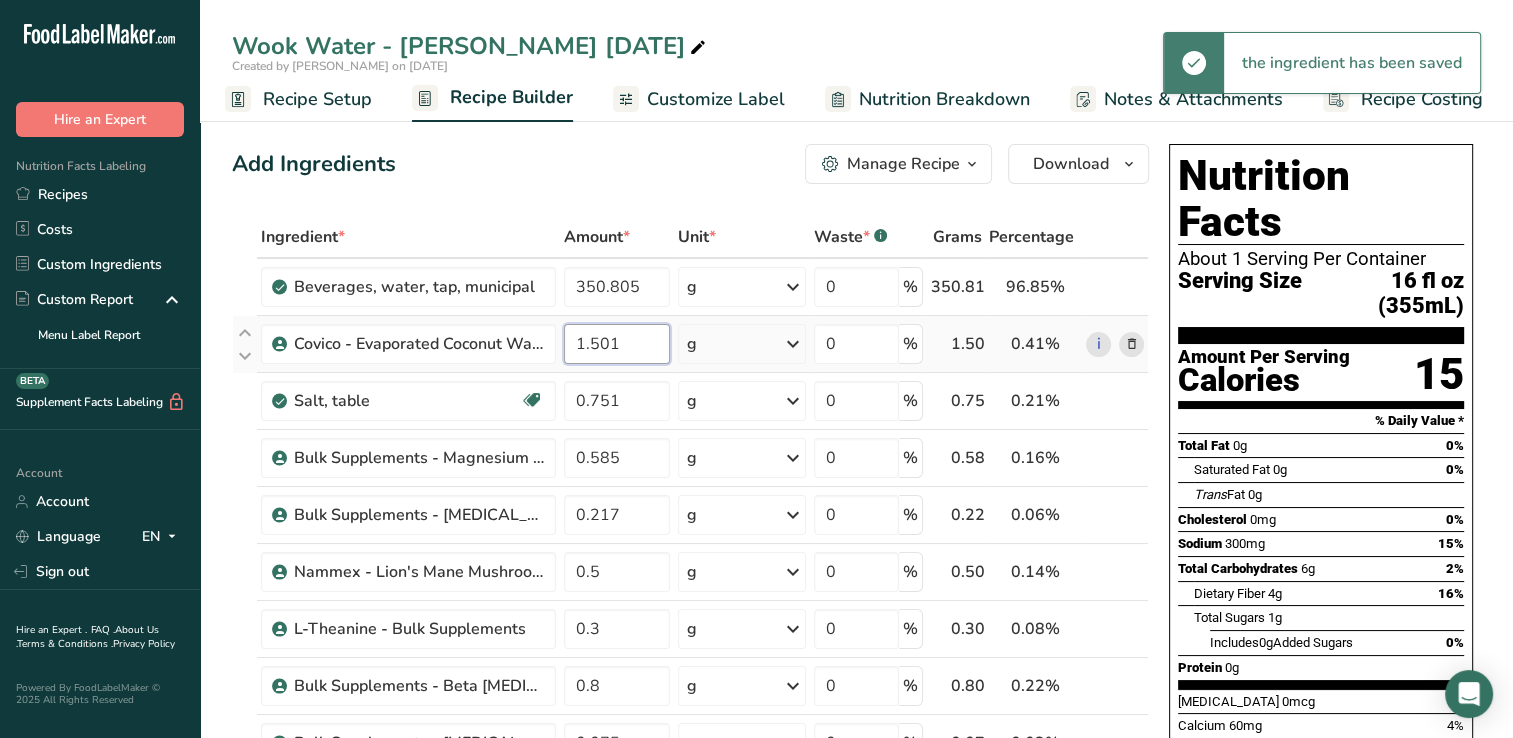 click on "1.501" at bounding box center (617, 344) 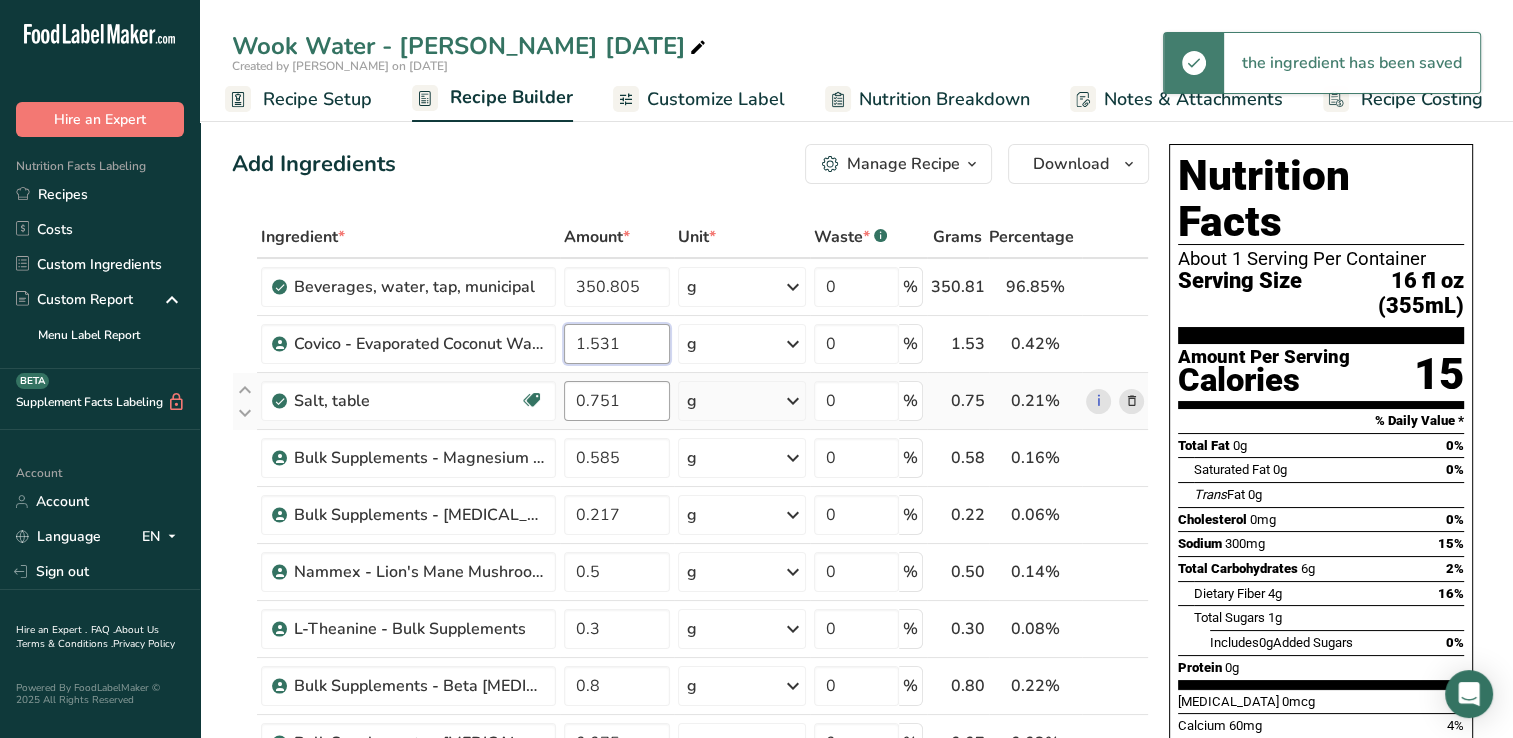 type on "1.531" 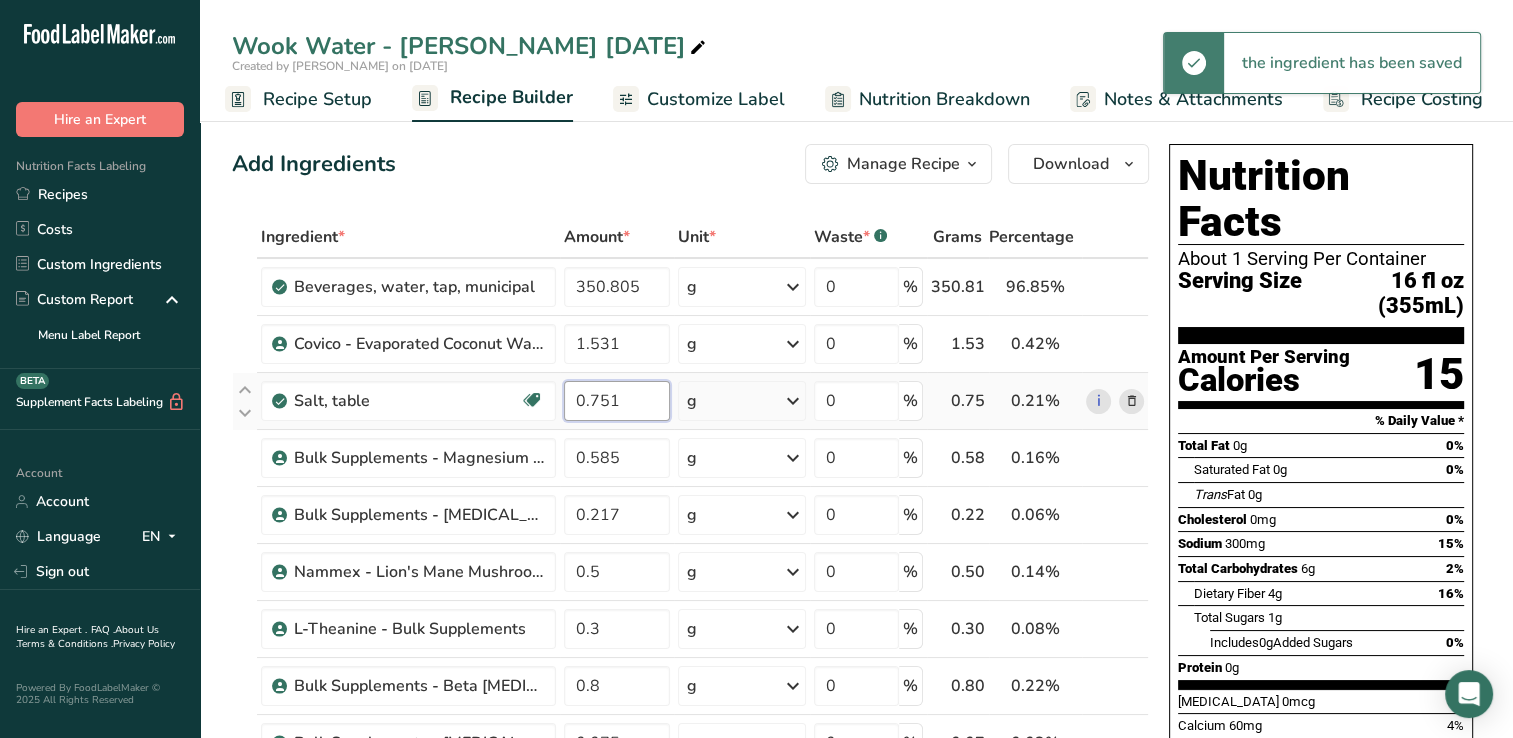 click on "Ingredient *
Amount *
Unit *
Waste *   .a-a{fill:#347362;}.b-a{fill:#fff;}          Grams
Percentage
[GEOGRAPHIC_DATA], water, tap, municipal
350.805
g
Portions
1 fl oz
1 bottle 8 fl oz
1 liter
See more
Weight Units
g
kg
mg
See more
Volume Units
l
Volume units require a density conversion. If you know your ingredient's density enter it below. Otherwise, click on "RIA" our AI Regulatory bot - she will be able to help you
lb/ft3
g/cm3
Confirm
mL
lb/ft3
g/cm3
fl oz" at bounding box center (690, 756) 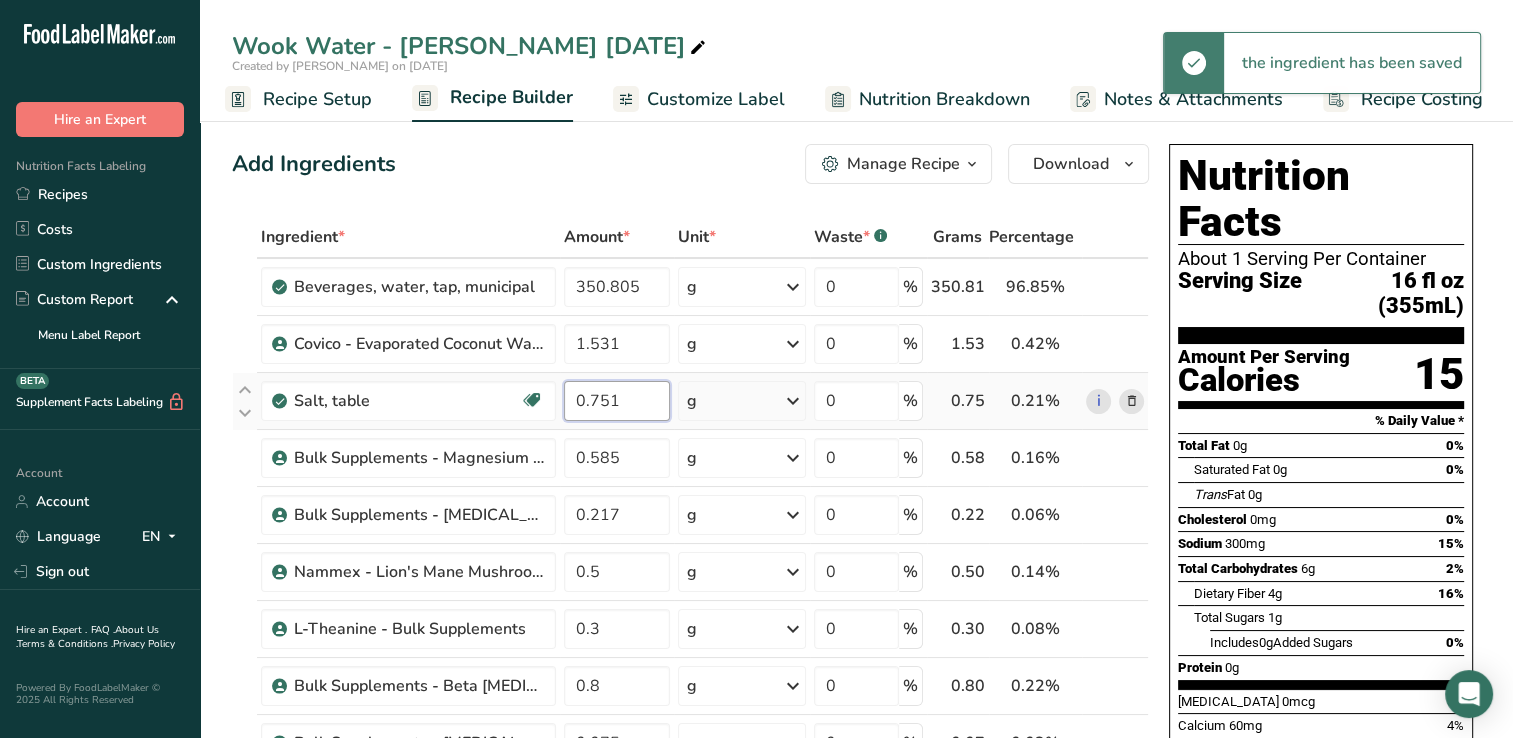 drag, startPoint x: 599, startPoint y: 400, endPoint x: 616, endPoint y: 397, distance: 17.262676 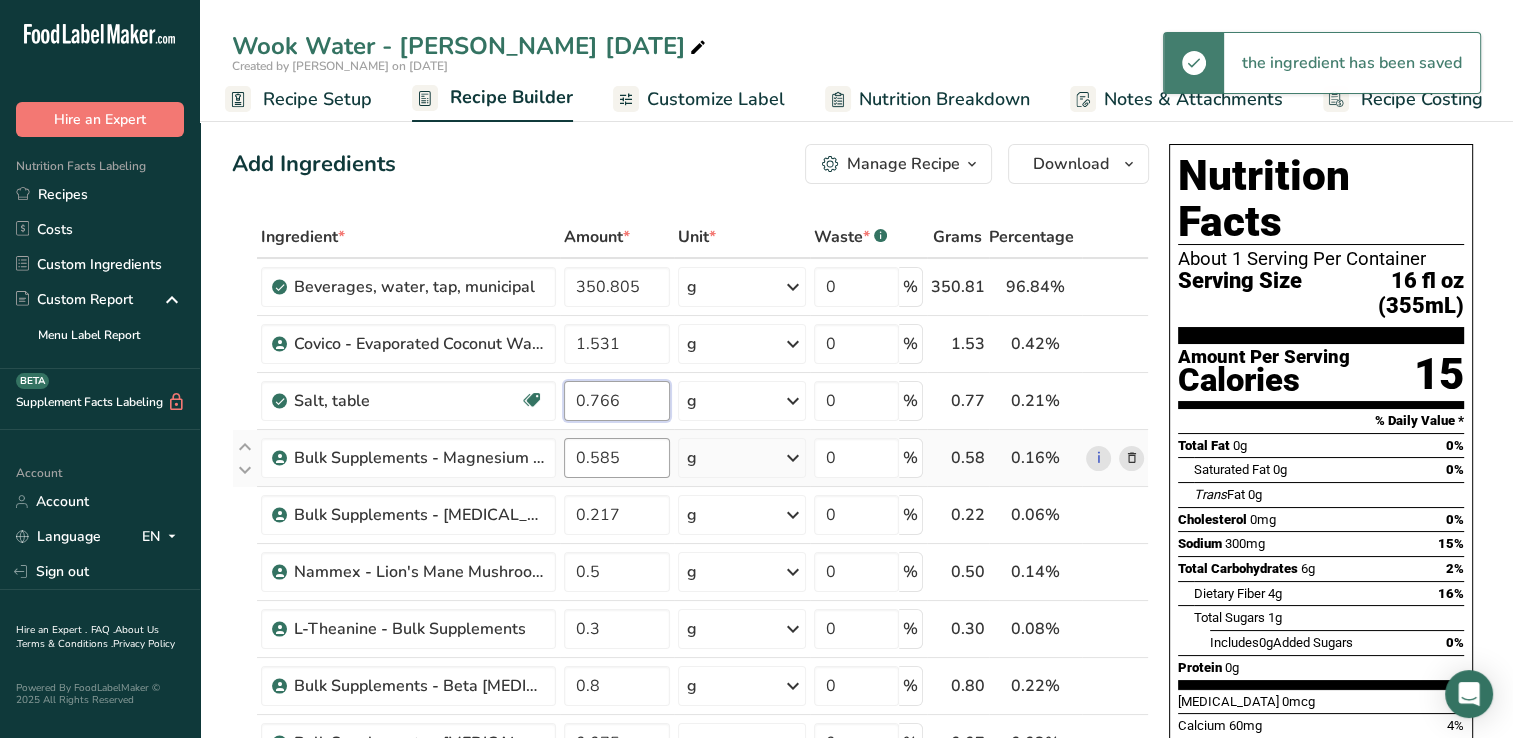 type on "0.766" 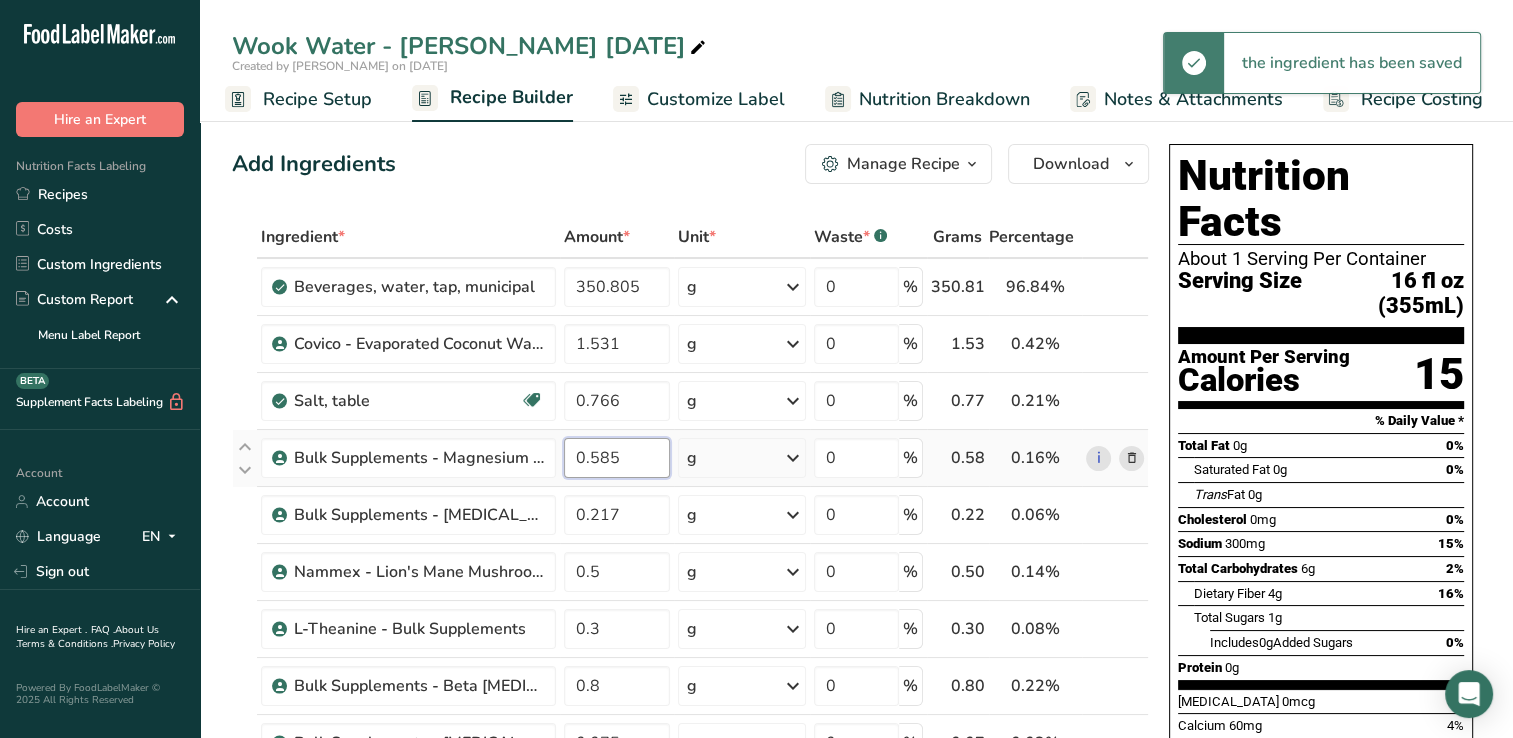 click on "Ingredient *
Amount *
Unit *
Waste *   .a-a{fill:#347362;}.b-a{fill:#fff;}          Grams
Percentage
[GEOGRAPHIC_DATA], water, tap, municipal
350.805
g
Portions
1 fl oz
1 bottle 8 fl oz
1 liter
See more
Weight Units
g
kg
mg
See more
Volume Units
l
Volume units require a density conversion. If you know your ingredient's density enter it below. Otherwise, click on "RIA" our AI Regulatory bot - she will be able to help you
lb/ft3
g/cm3
Confirm
mL
lb/ft3
g/cm3
fl oz" at bounding box center [690, 756] 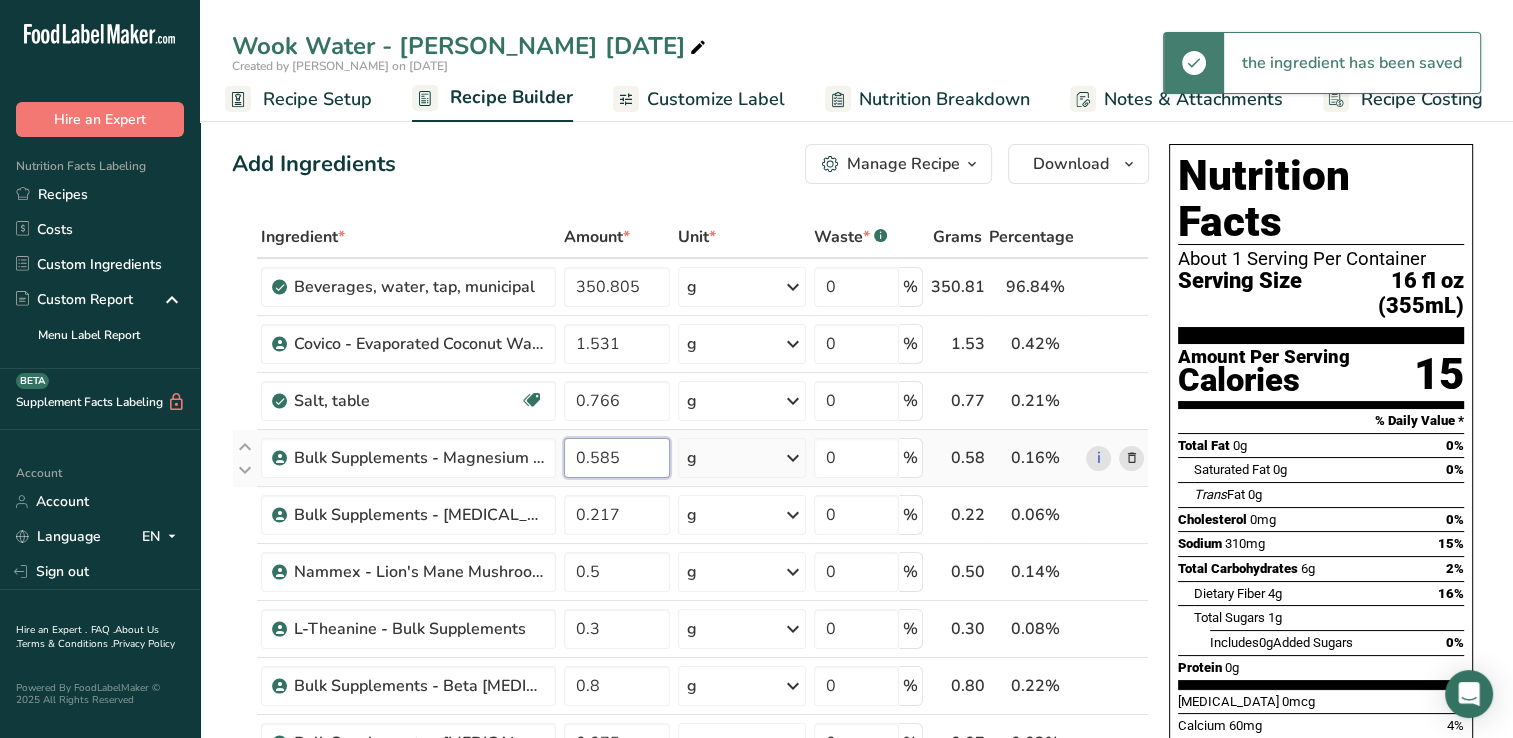 drag, startPoint x: 602, startPoint y: 463, endPoint x: 622, endPoint y: 456, distance: 21.189621 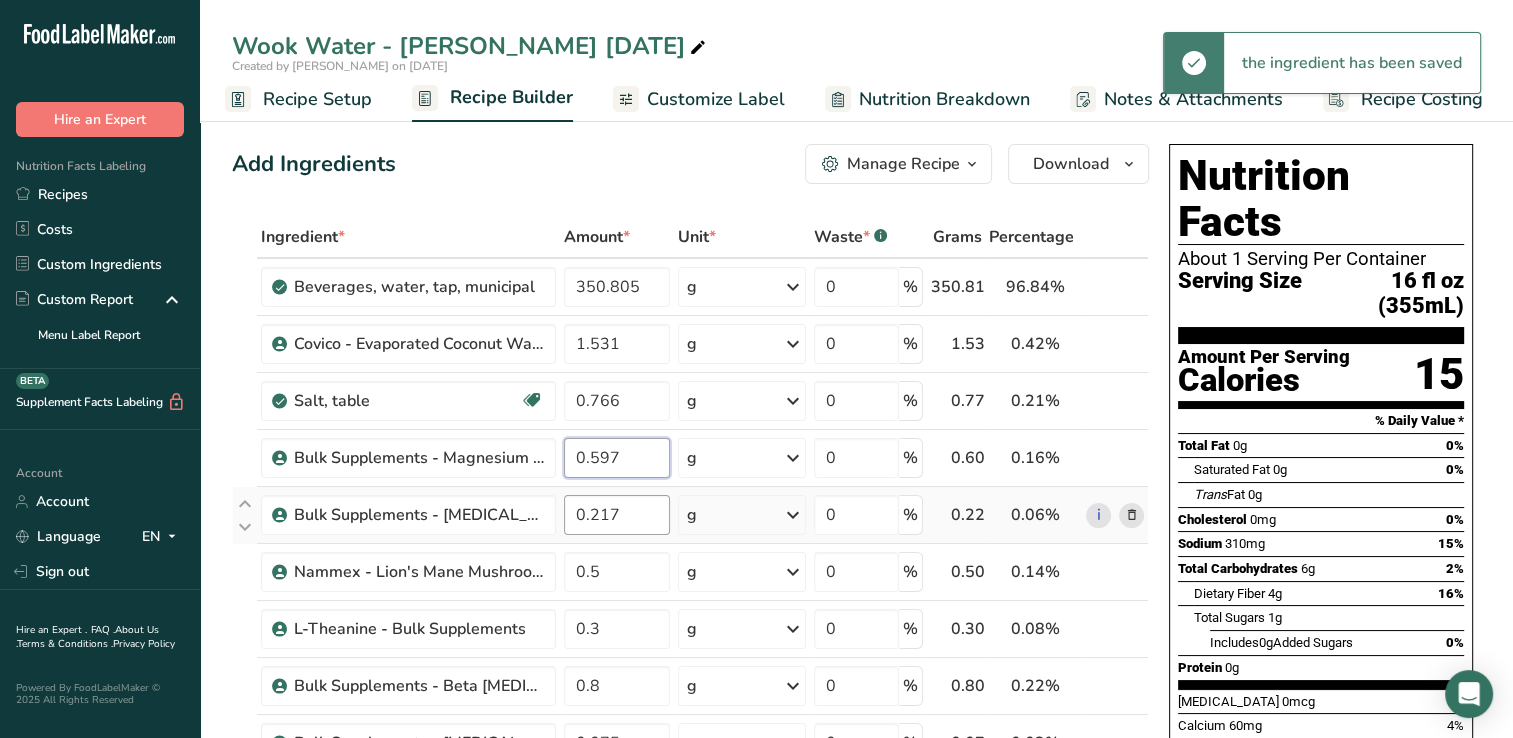 type on "0.597" 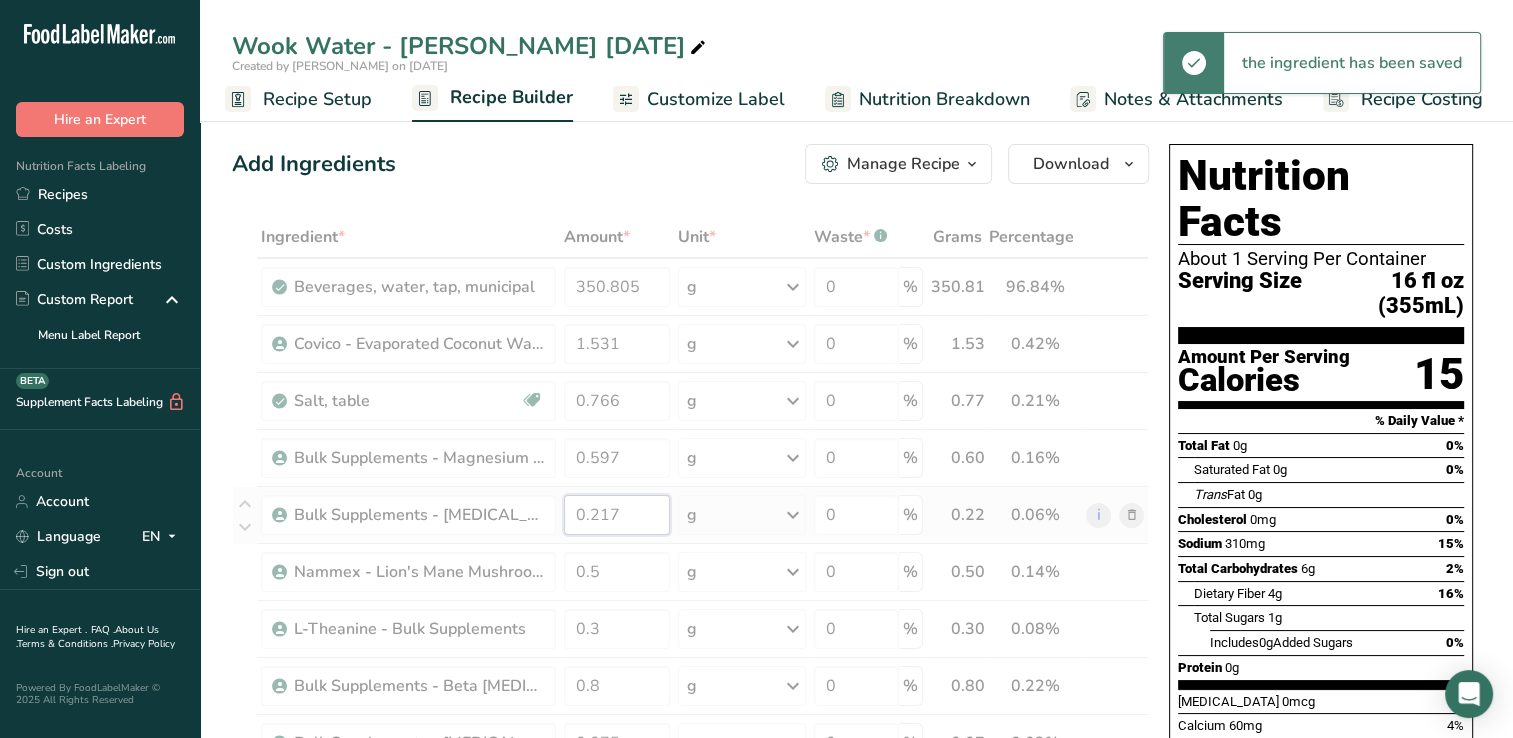 click on "Ingredient *
Amount *
Unit *
Waste *   .a-a{fill:#347362;}.b-a{fill:#fff;}          Grams
Percentage
[GEOGRAPHIC_DATA], water, tap, municipal
350.805
g
Portions
1 fl oz
1 bottle 8 fl oz
1 liter
See more
Weight Units
g
kg
mg
See more
Volume Units
l
Volume units require a density conversion. If you know your ingredient's density enter it below. Otherwise, click on "RIA" our AI Regulatory bot - she will be able to help you
lb/ft3
g/cm3
Confirm
mL
lb/ft3
g/cm3
fl oz" at bounding box center [690, 756] 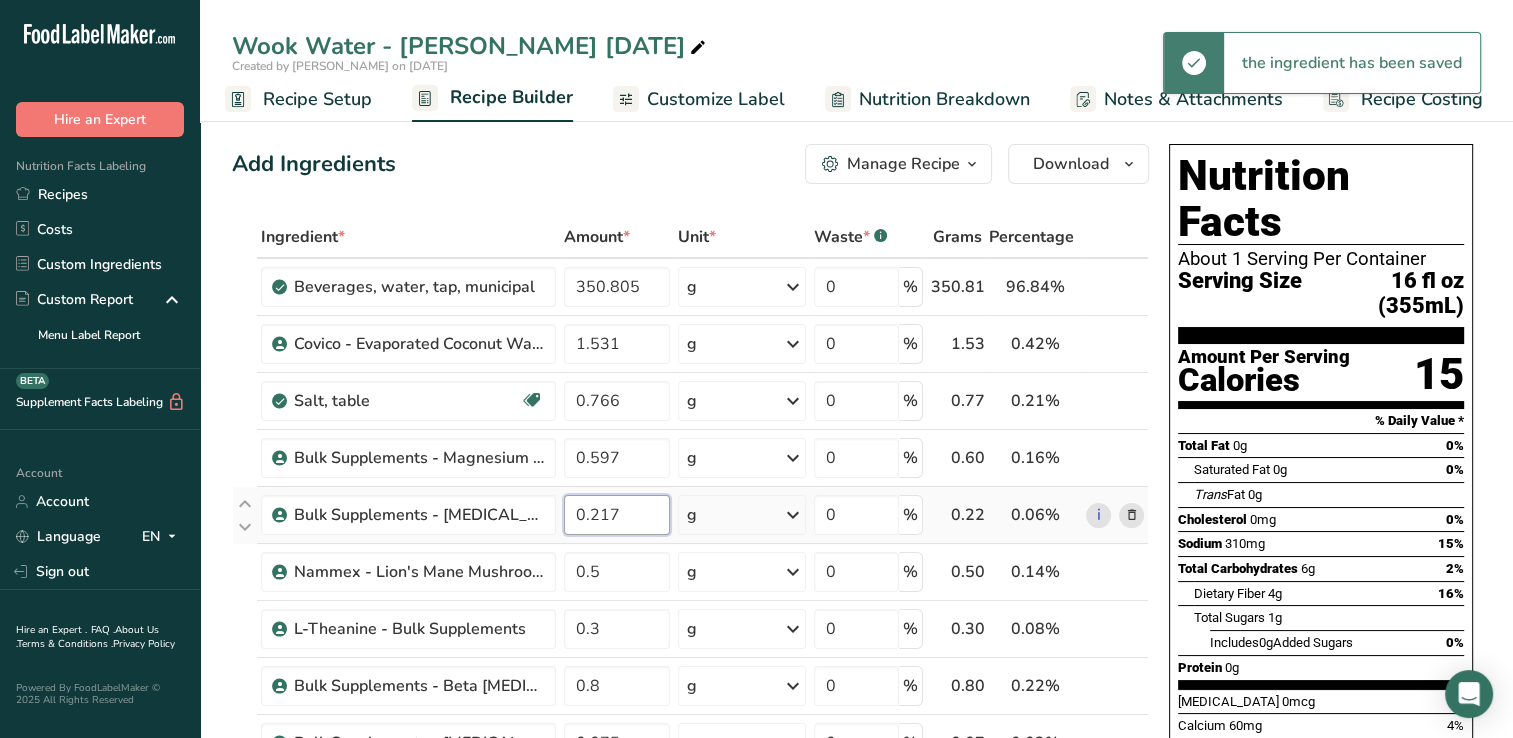 drag, startPoint x: 601, startPoint y: 520, endPoint x: 676, endPoint y: 507, distance: 76.11833 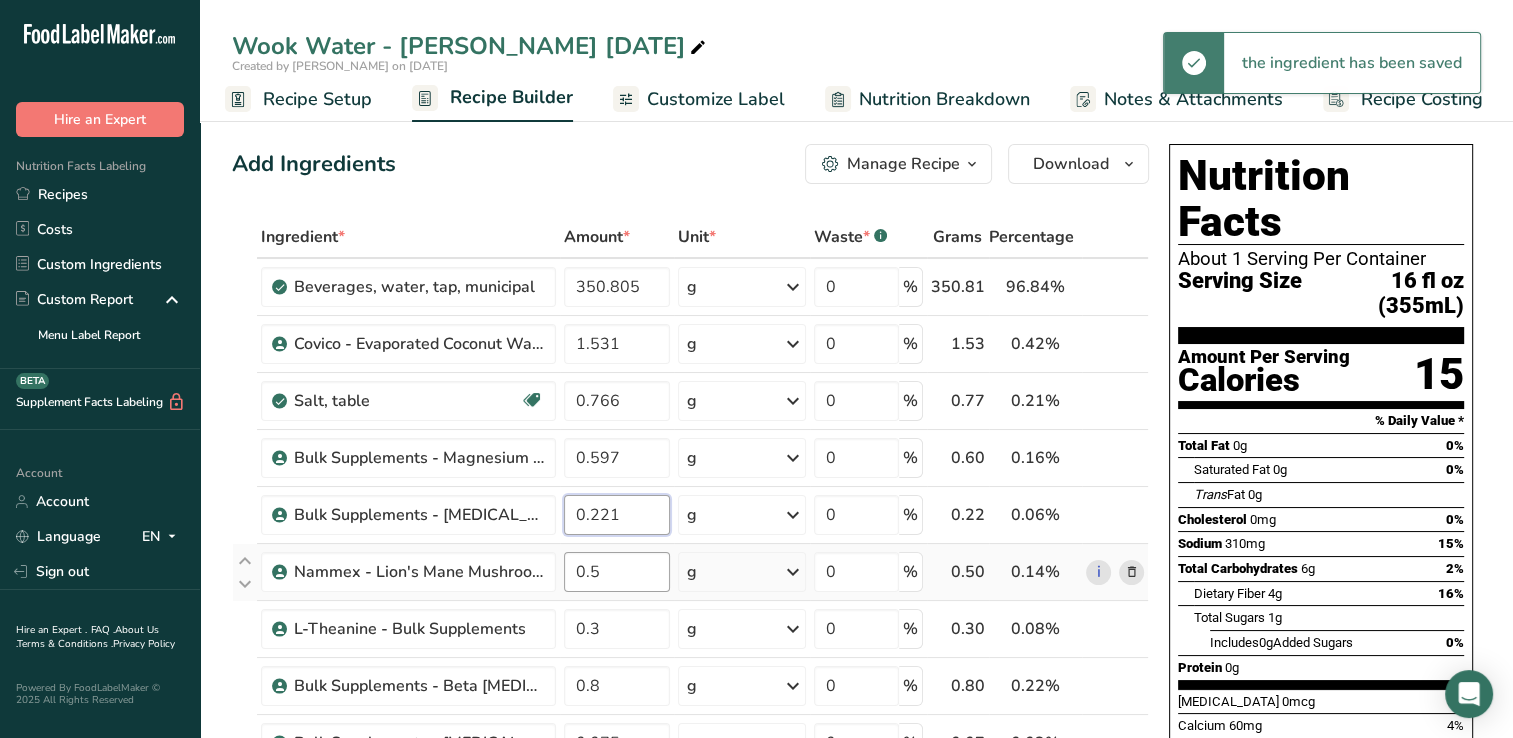 type on "0.221" 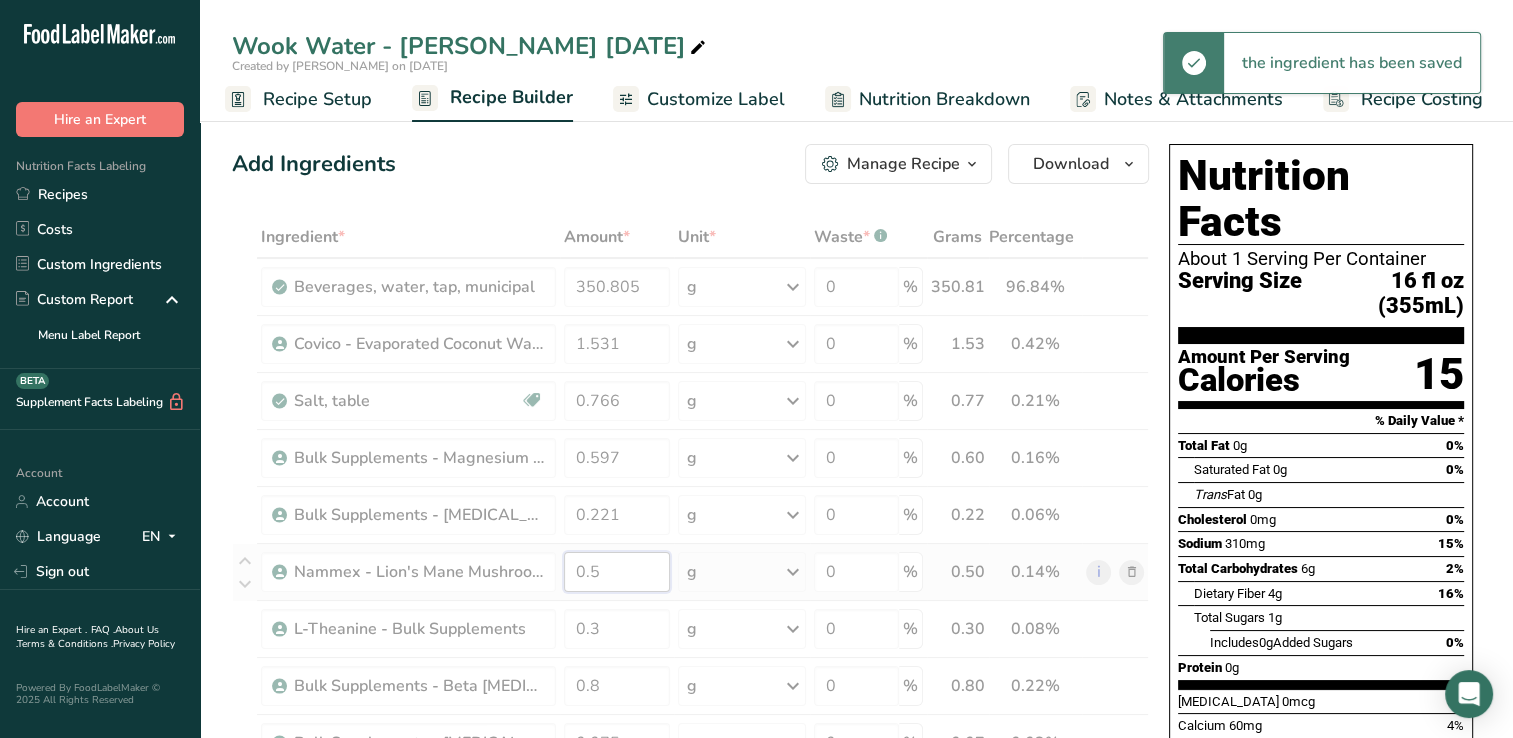 click on "Ingredient *
Amount *
Unit *
Waste *   .a-a{fill:#347362;}.b-a{fill:#fff;}          Grams
Percentage
[GEOGRAPHIC_DATA], water, tap, municipal
350.805
g
Portions
1 fl oz
1 bottle 8 fl oz
1 liter
See more
Weight Units
g
kg
mg
See more
Volume Units
l
Volume units require a density conversion. If you know your ingredient's density enter it below. Otherwise, click on "RIA" our AI Regulatory bot - she will be able to help you
lb/ft3
g/cm3
Confirm
mL
lb/ft3
g/cm3
fl oz" at bounding box center [690, 756] 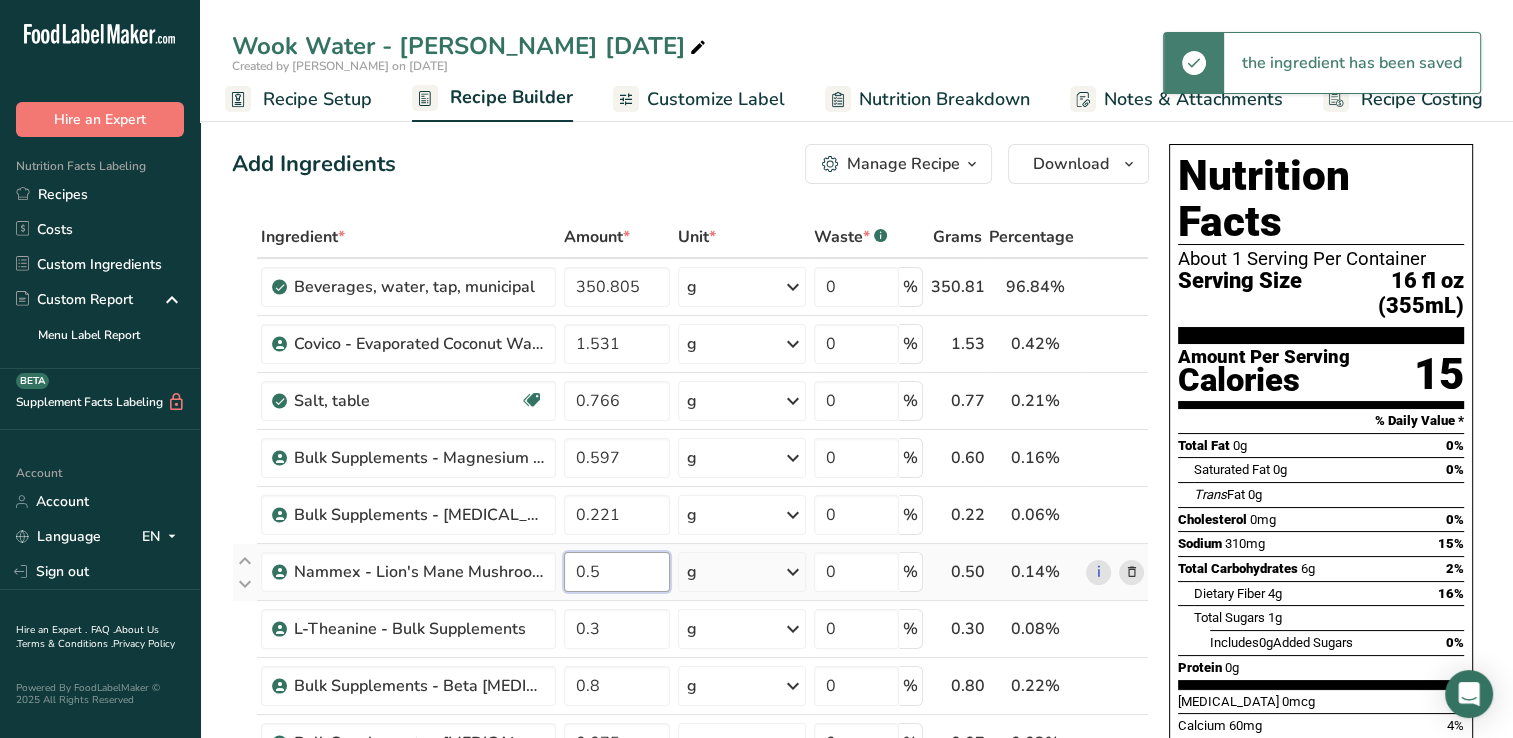 click on "0.5" at bounding box center (617, 572) 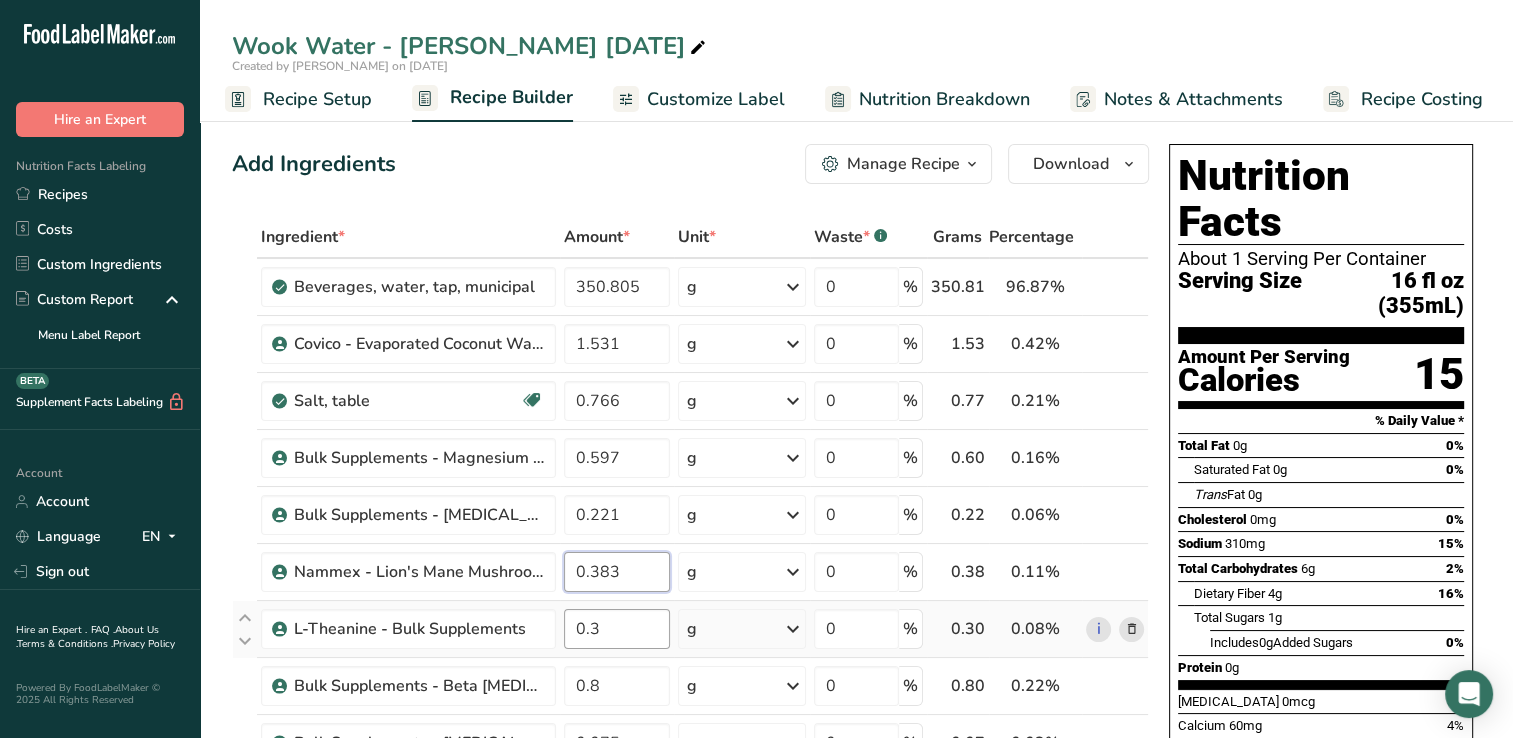 type on "0.383" 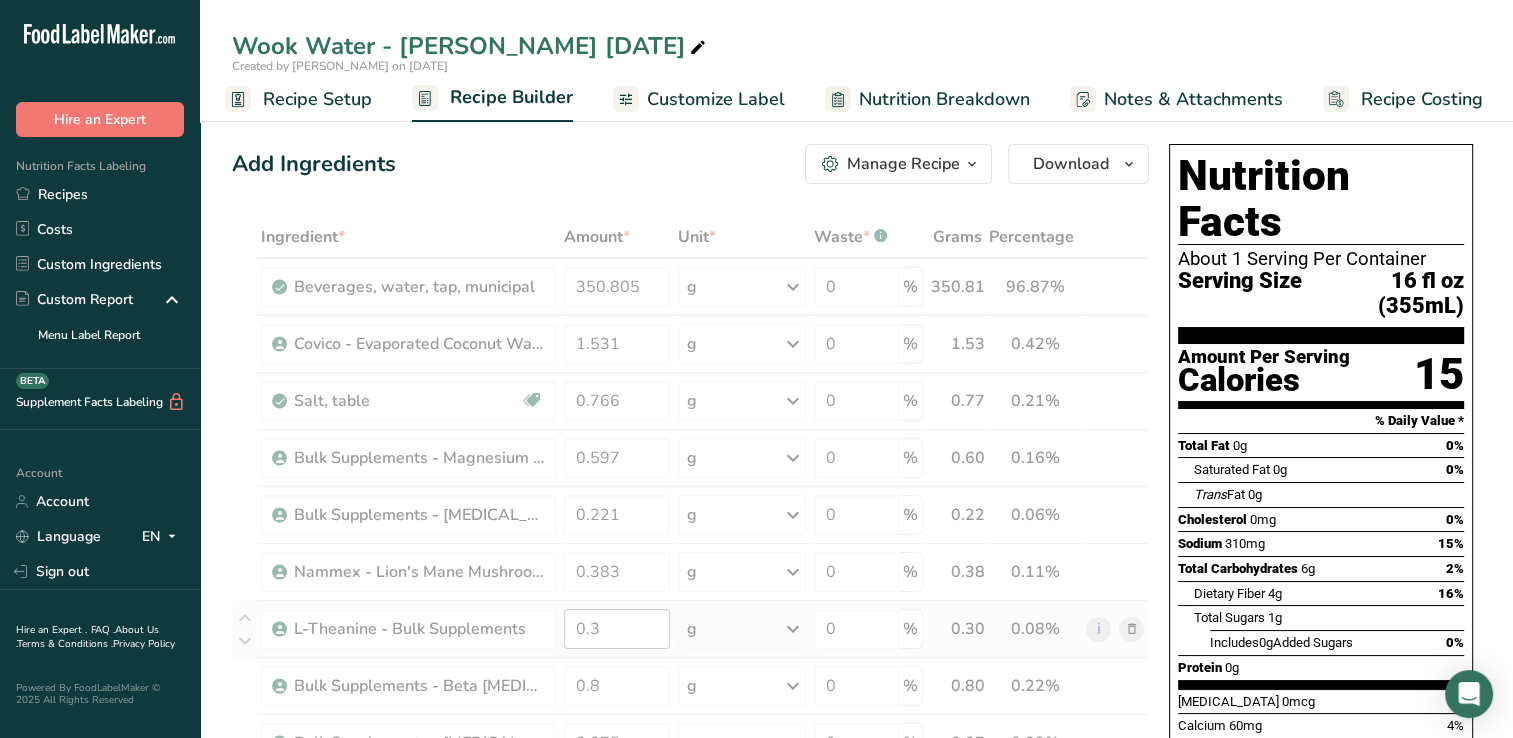 click on "Ingredient *
Amount *
Unit *
Waste *   .a-a{fill:#347362;}.b-a{fill:#fff;}          Grams
Percentage
[GEOGRAPHIC_DATA], water, tap, municipal
350.805
g
Portions
1 fl oz
1 bottle 8 fl oz
1 liter
See more
Weight Units
g
kg
mg
See more
Volume Units
l
Volume units require a density conversion. If you know your ingredient's density enter it below. Otherwise, click on "RIA" our AI Regulatory bot - she will be able to help you
lb/ft3
g/cm3
Confirm
mL
lb/ft3
g/cm3
fl oz" at bounding box center [690, 756] 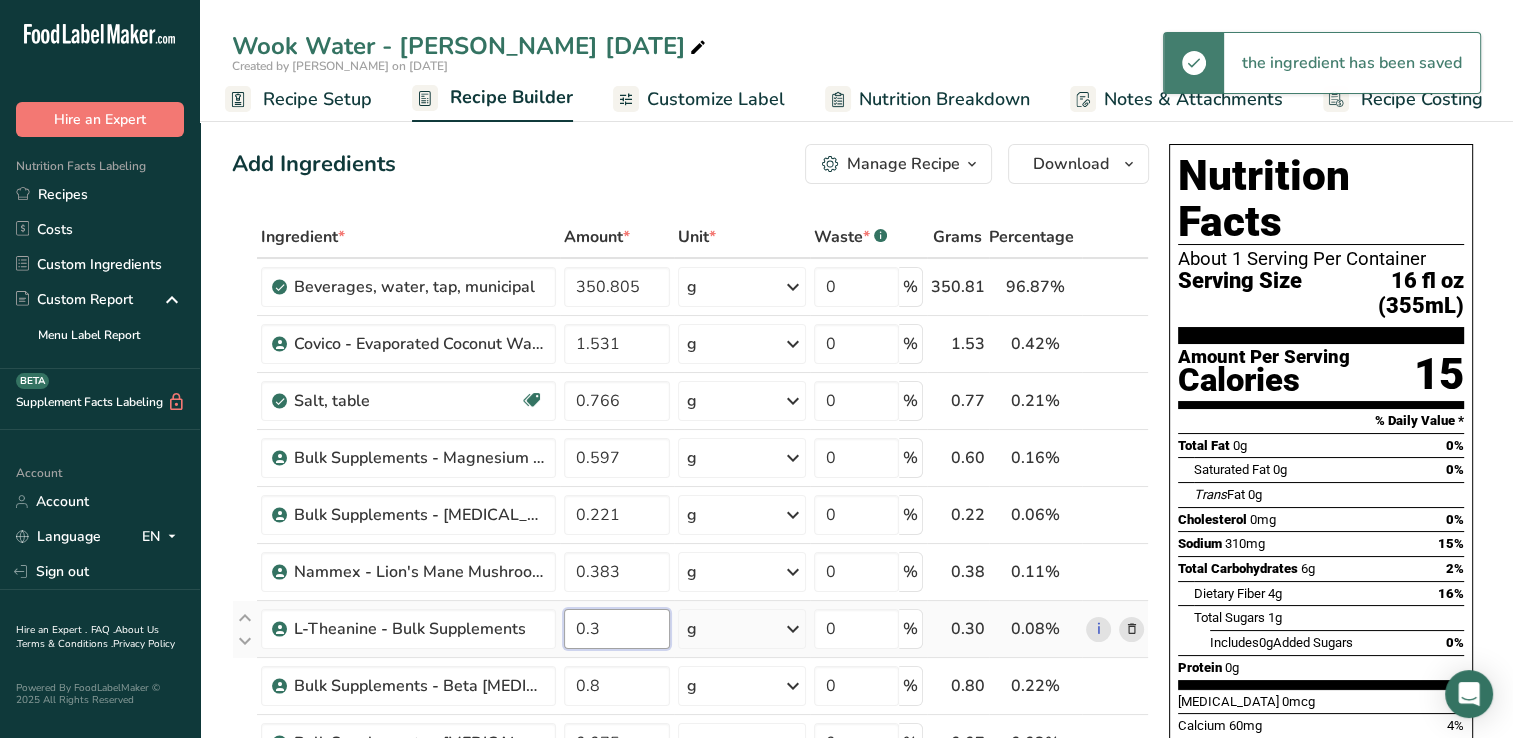 click on "0.3" at bounding box center (617, 629) 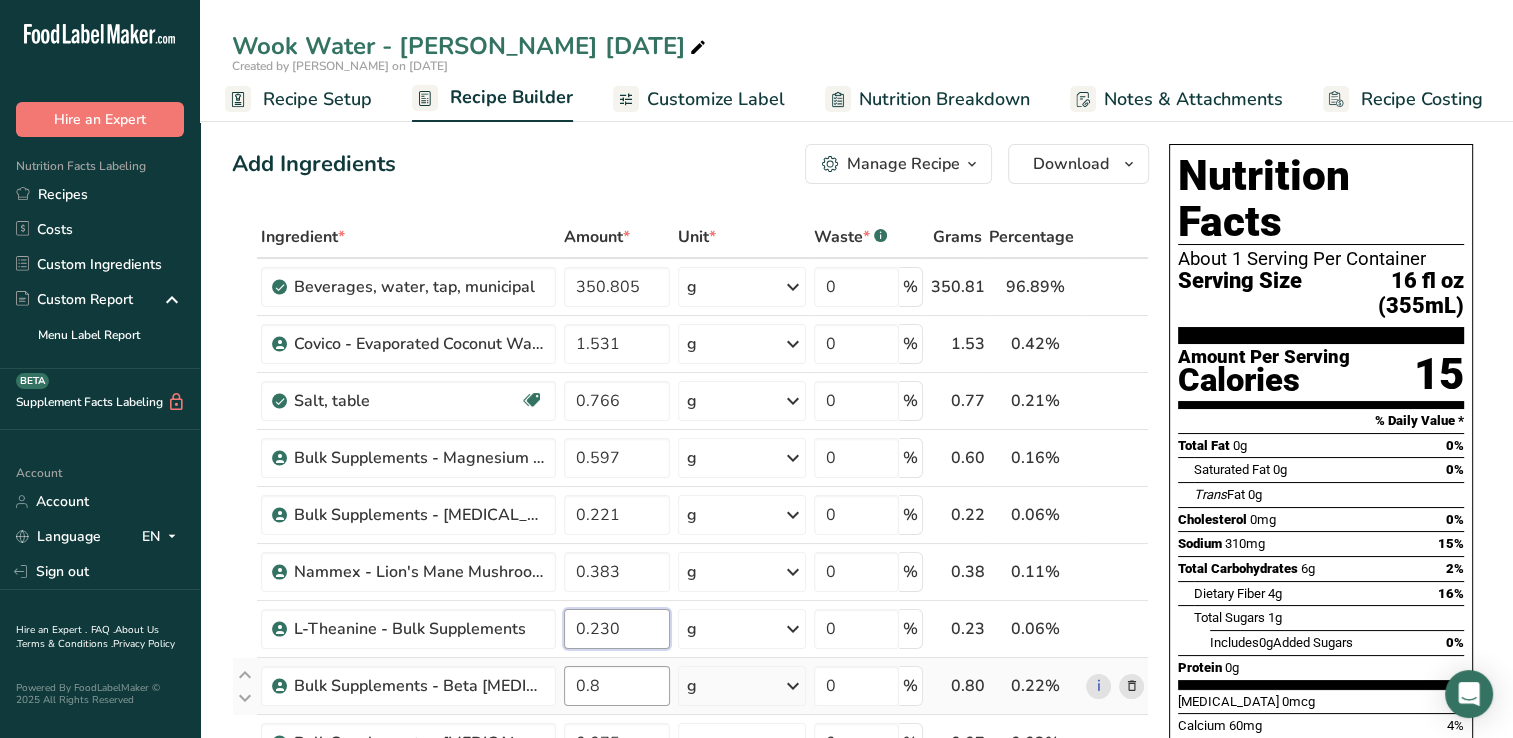 type on "0.230" 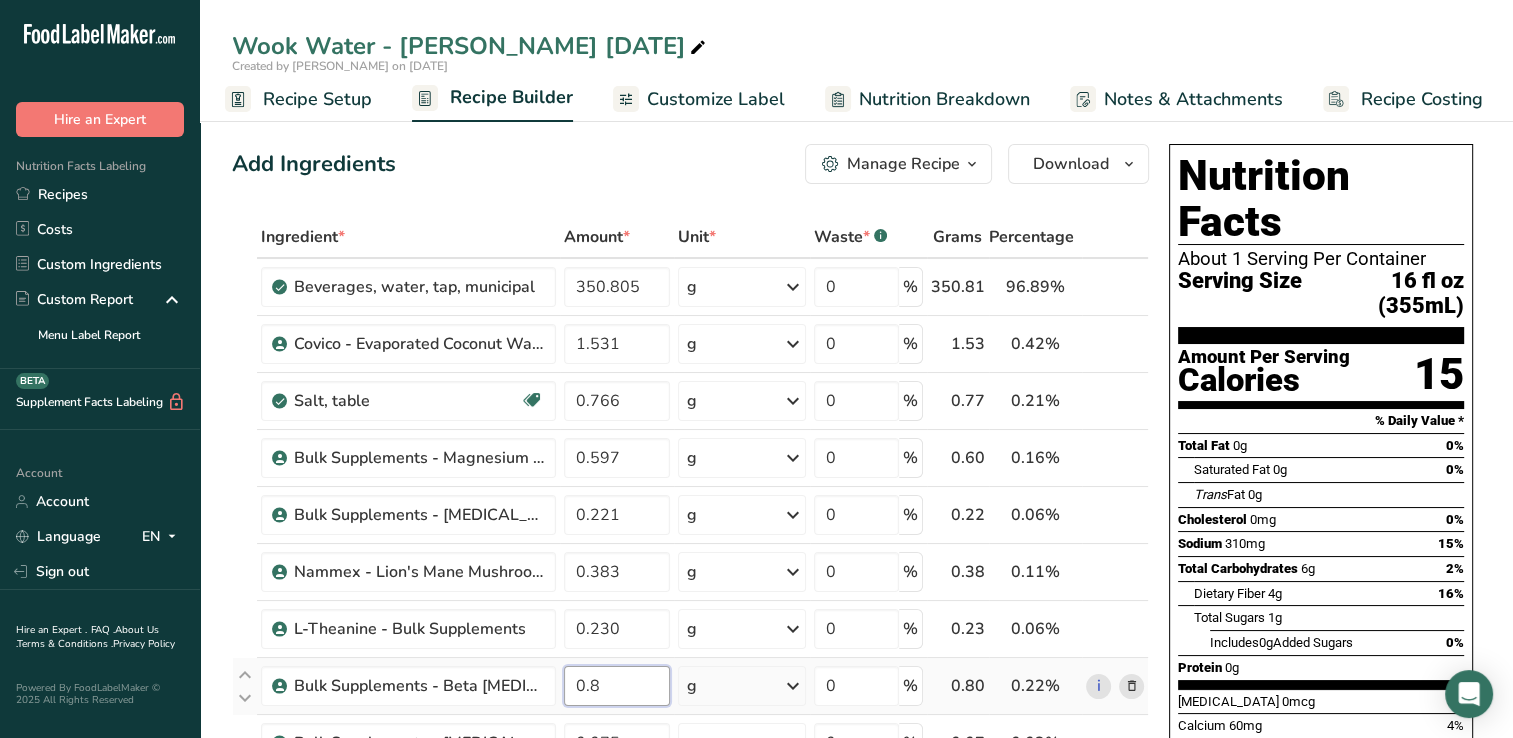 click on "Ingredient *
Amount *
Unit *
Waste *   .a-a{fill:#347362;}.b-a{fill:#fff;}          Grams
Percentage
[GEOGRAPHIC_DATA], water, tap, municipal
350.805
g
Portions
1 fl oz
1 bottle 8 fl oz
1 liter
See more
Weight Units
g
kg
mg
See more
Volume Units
l
Volume units require a density conversion. If you know your ingredient's density enter it below. Otherwise, click on "RIA" our AI Regulatory bot - she will be able to help you
lb/ft3
g/cm3
Confirm
mL
lb/ft3
g/cm3
fl oz" at bounding box center [690, 756] 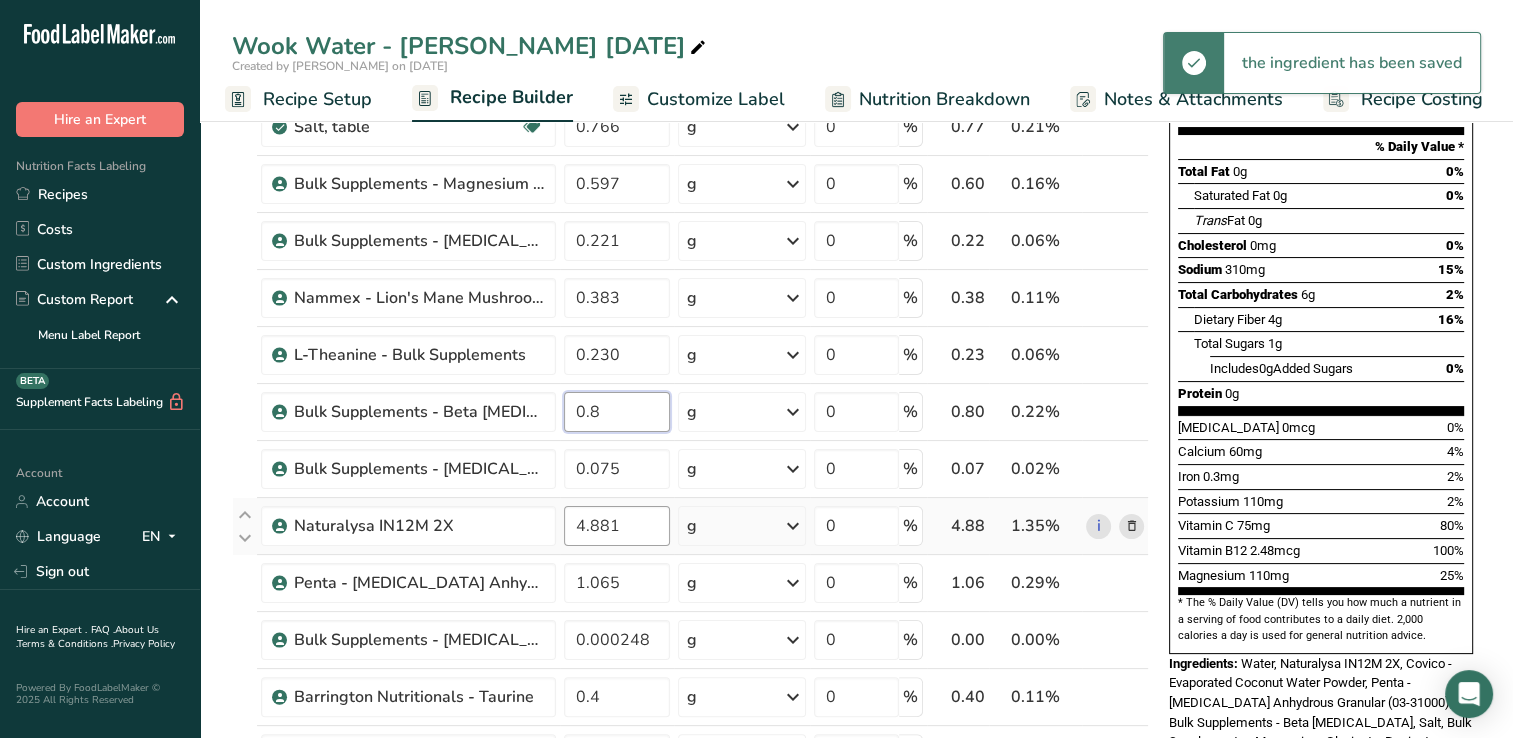 scroll, scrollTop: 300, scrollLeft: 0, axis: vertical 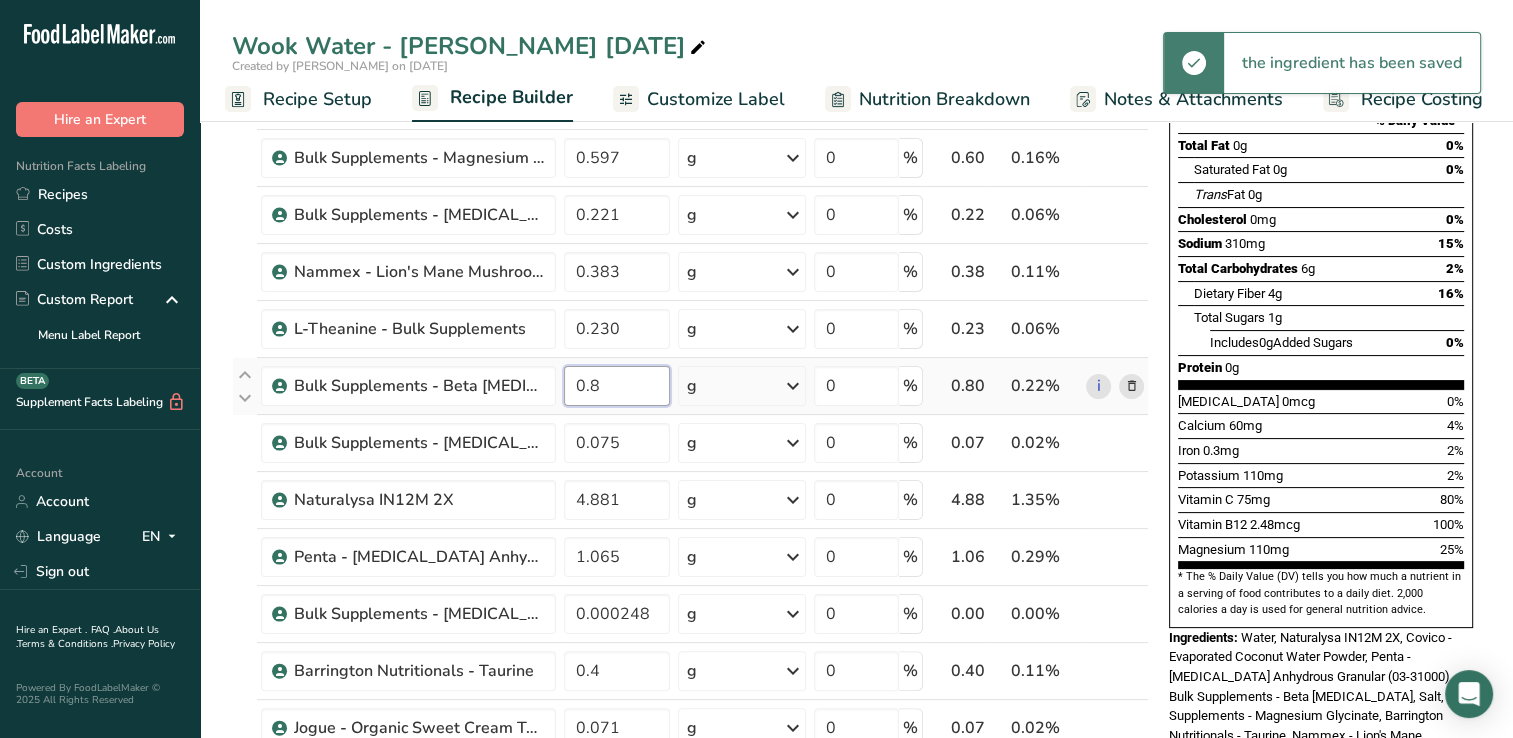 drag, startPoint x: 587, startPoint y: 386, endPoint x: 620, endPoint y: 379, distance: 33.734257 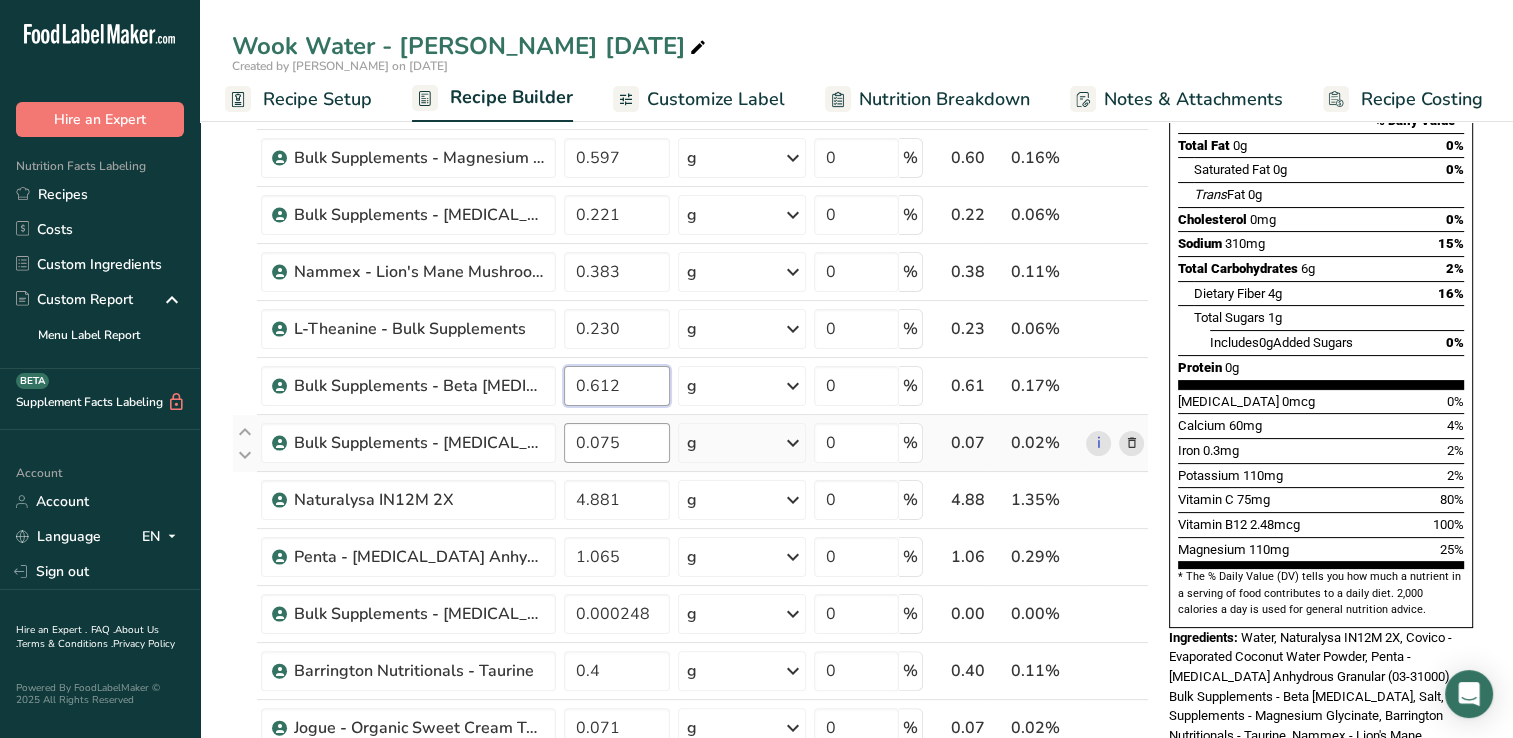 type on "0.612" 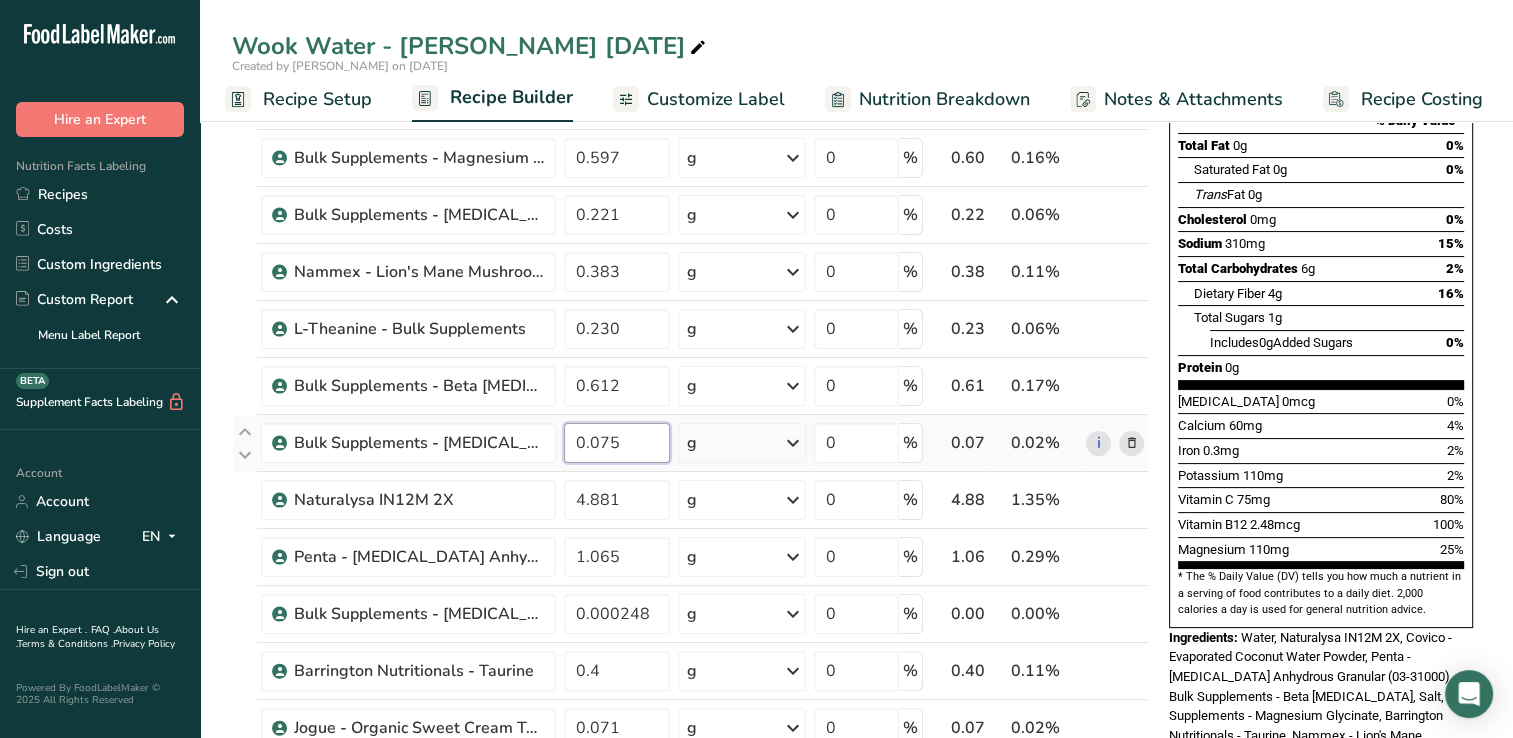 click on "Ingredient *
Amount *
Unit *
Waste *   .a-a{fill:#347362;}.b-a{fill:#fff;}          Grams
Percentage
[GEOGRAPHIC_DATA], water, tap, municipal
350.805
g
Portions
1 fl oz
1 bottle 8 fl oz
1 liter
See more
Weight Units
g
kg
mg
See more
Volume Units
l
Volume units require a density conversion. If you know your ingredient's density enter it below. Otherwise, click on "RIA" our AI Regulatory bot - she will be able to help you
lb/ft3
g/cm3
Confirm
mL
lb/ft3
g/cm3
fl oz" at bounding box center [690, 456] 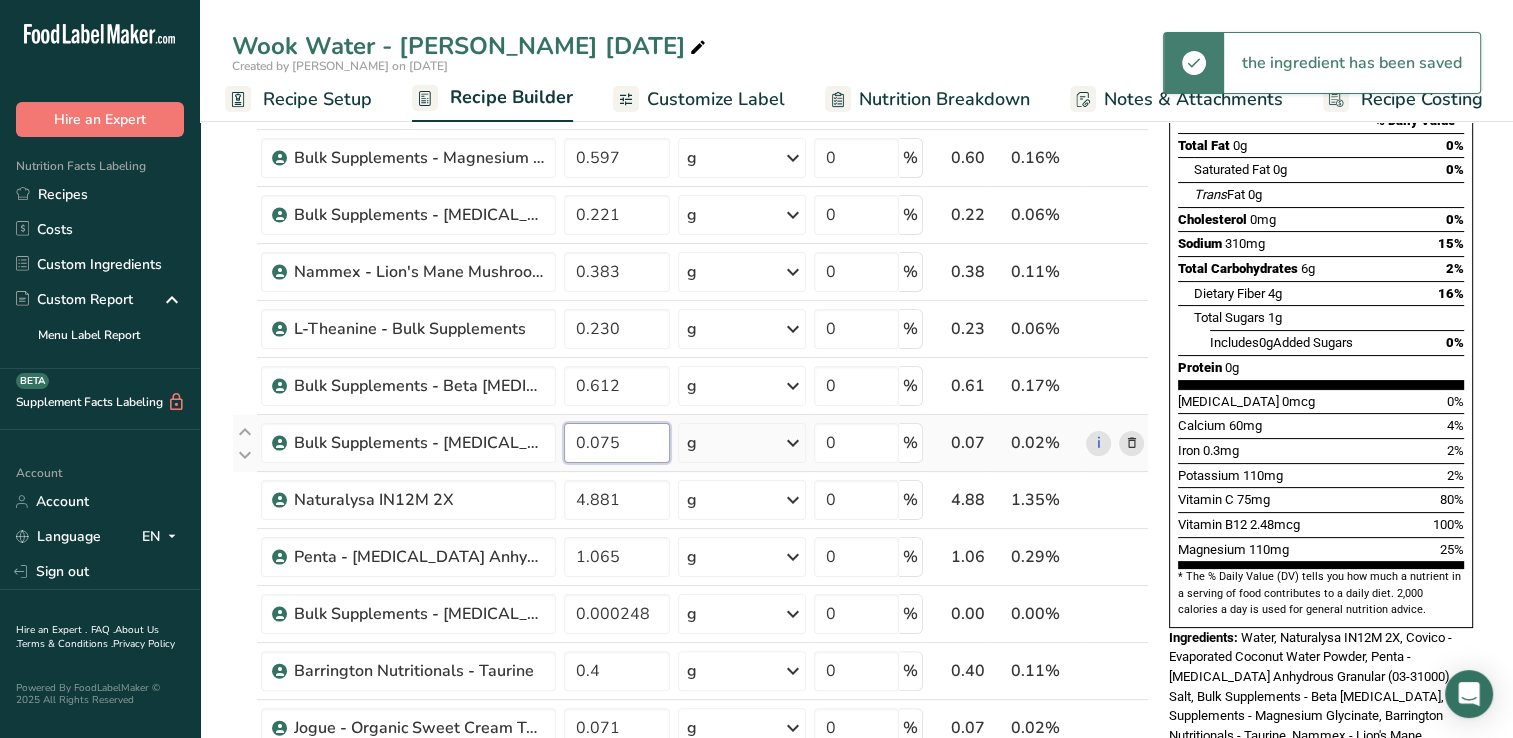 drag, startPoint x: 610, startPoint y: 442, endPoint x: 631, endPoint y: 442, distance: 21 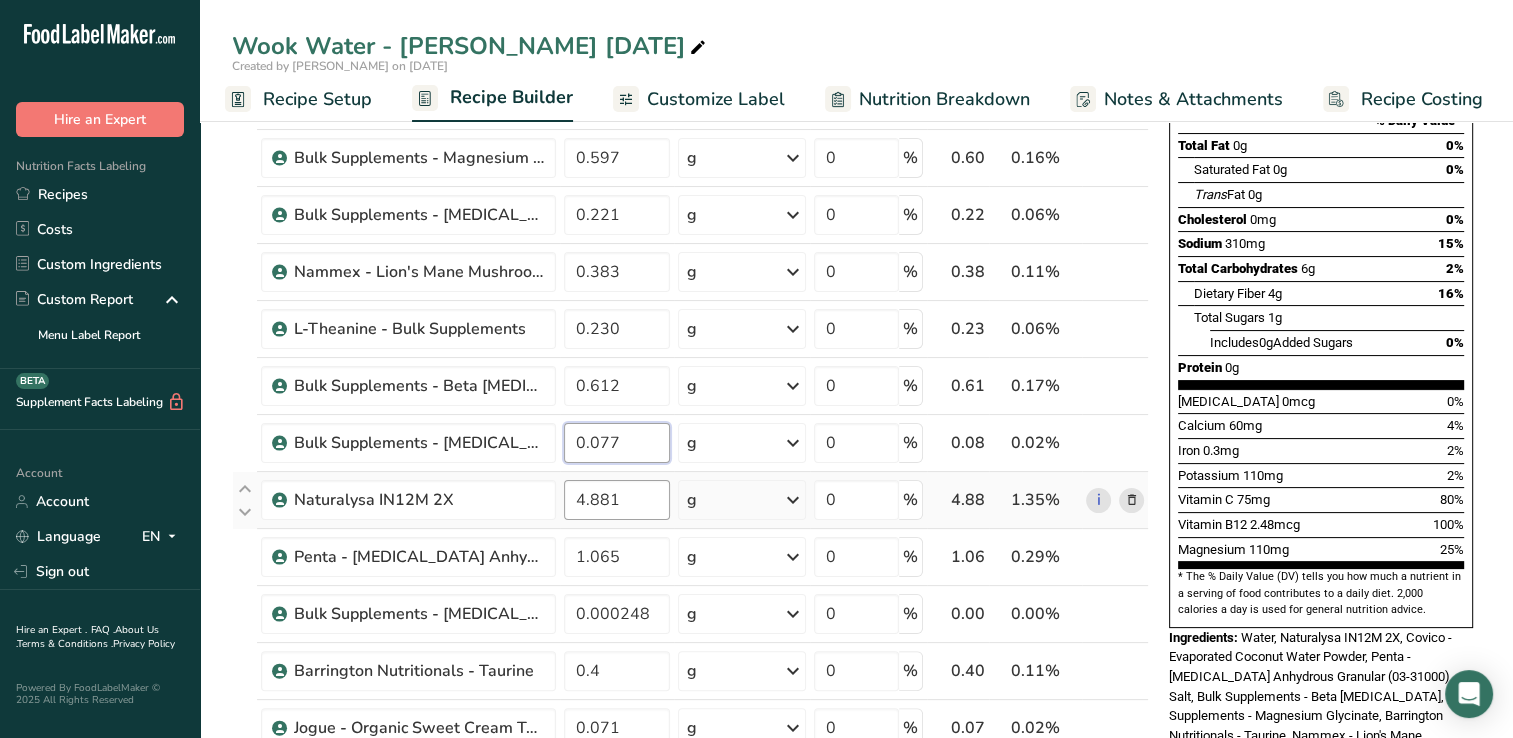 type on "0.077" 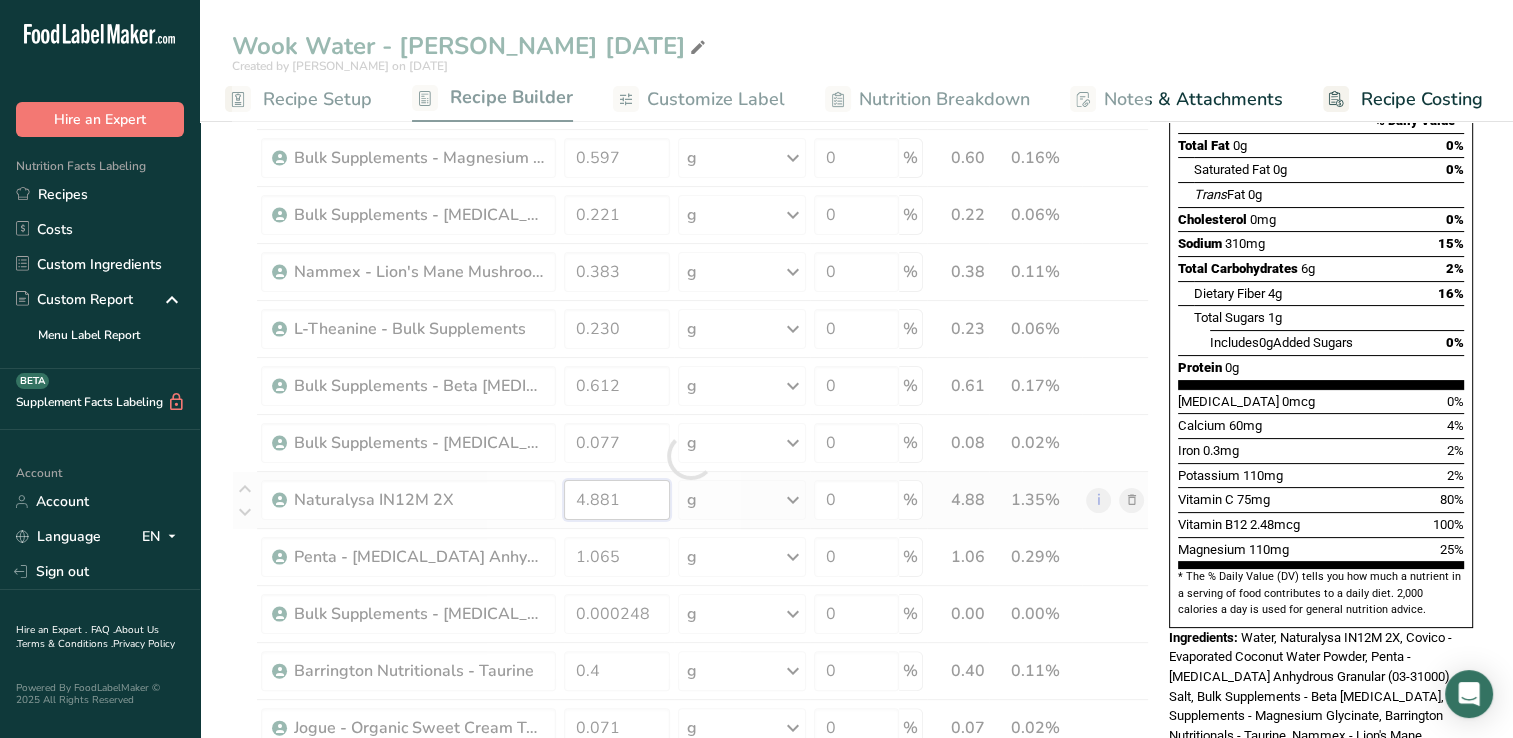 click on "Ingredient *
Amount *
Unit *
Waste *   .a-a{fill:#347362;}.b-a{fill:#fff;}          Grams
Percentage
[GEOGRAPHIC_DATA], water, tap, municipal
350.805
g
Portions
1 fl oz
1 bottle 8 fl oz
1 liter
See more
Weight Units
g
kg
mg
See more
Volume Units
l
Volume units require a density conversion. If you know your ingredient's density enter it below. Otherwise, click on "RIA" our AI Regulatory bot - she will be able to help you
lb/ft3
g/cm3
Confirm
mL
lb/ft3
g/cm3
fl oz" at bounding box center (690, 456) 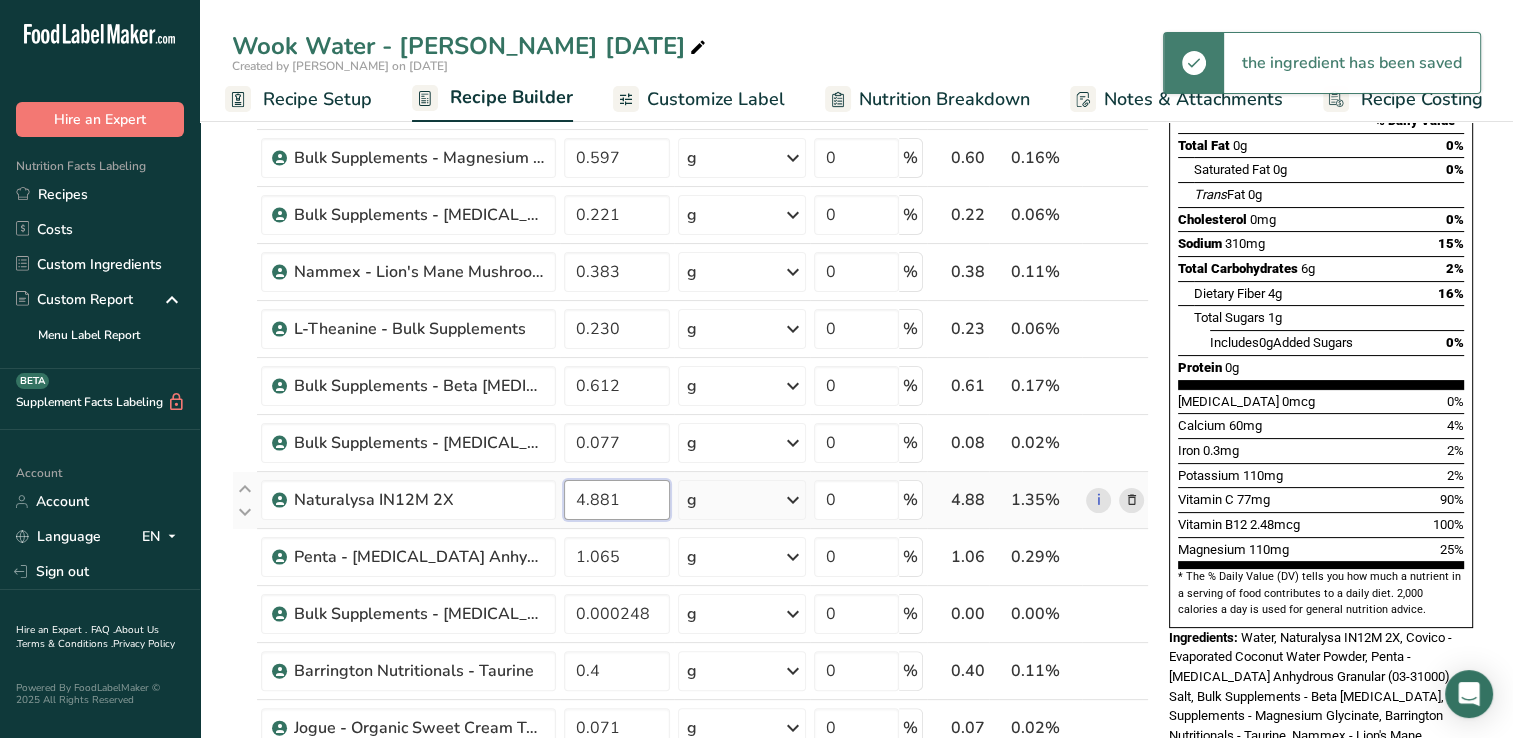 drag, startPoint x: 587, startPoint y: 498, endPoint x: 678, endPoint y: 480, distance: 92.76314 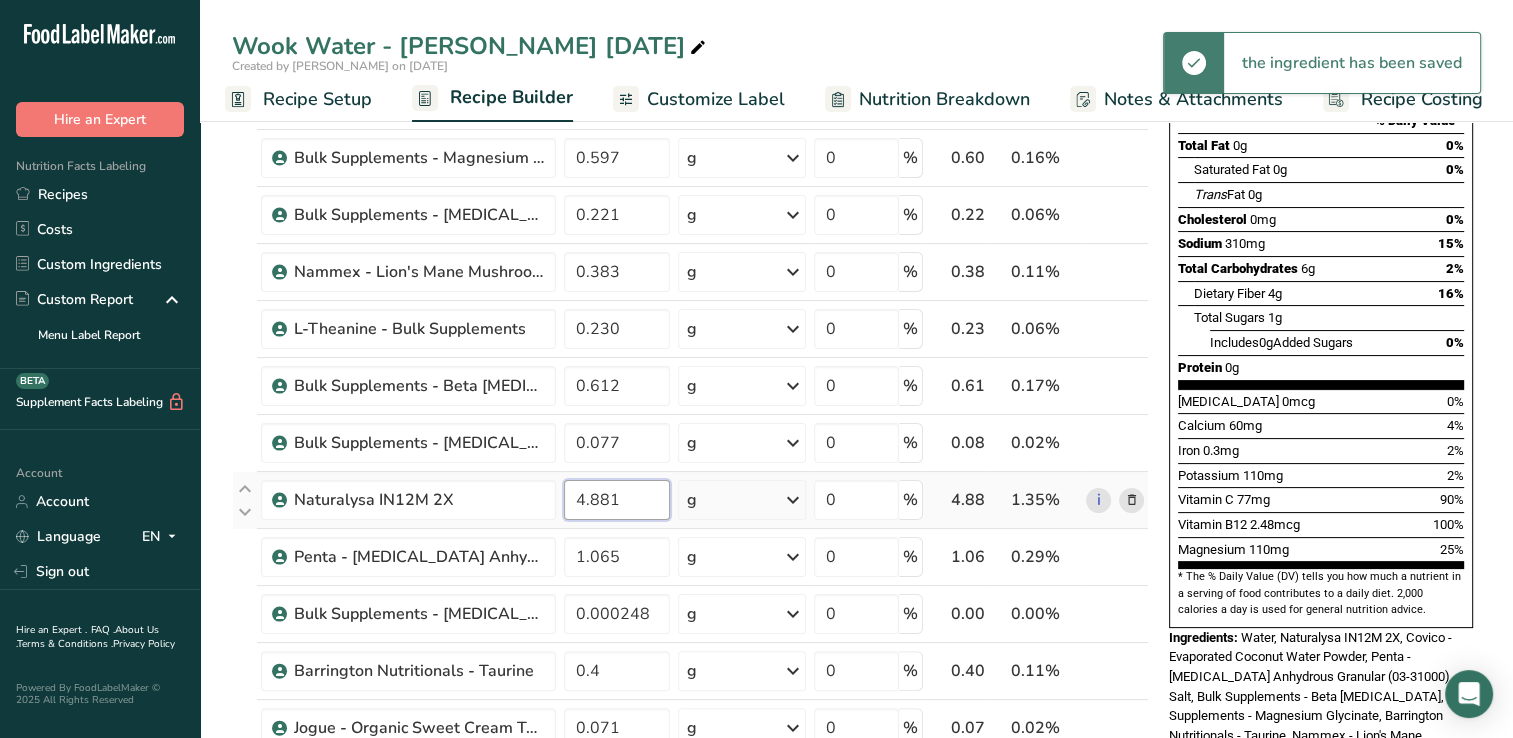 click on "Naturalysa IN12M 2X
4.881
g
Weight Units
g
kg
mg
See more
Volume Units
l
mL
fl oz
See more
0
%
4.88
1.35%
i" at bounding box center [690, 500] 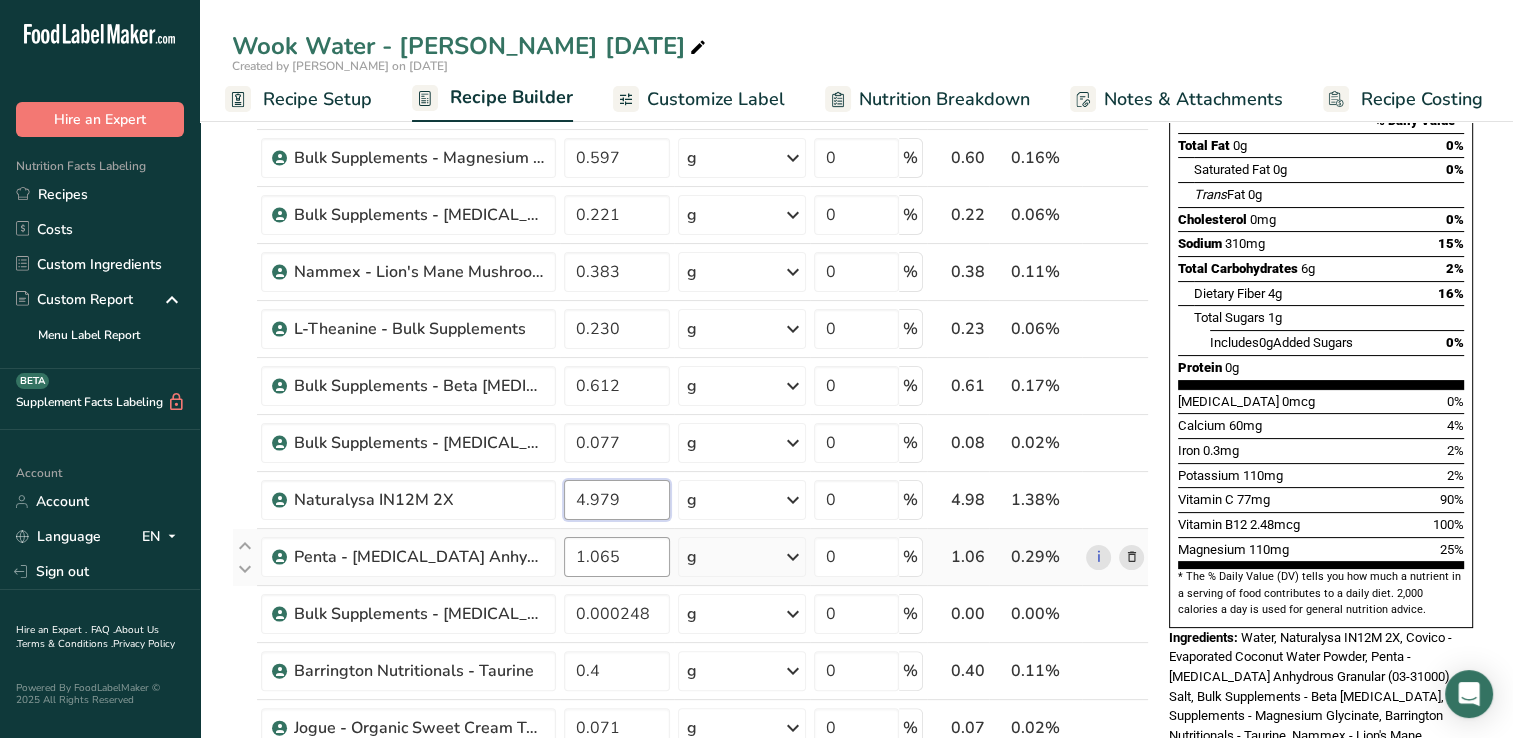 type on "4.979" 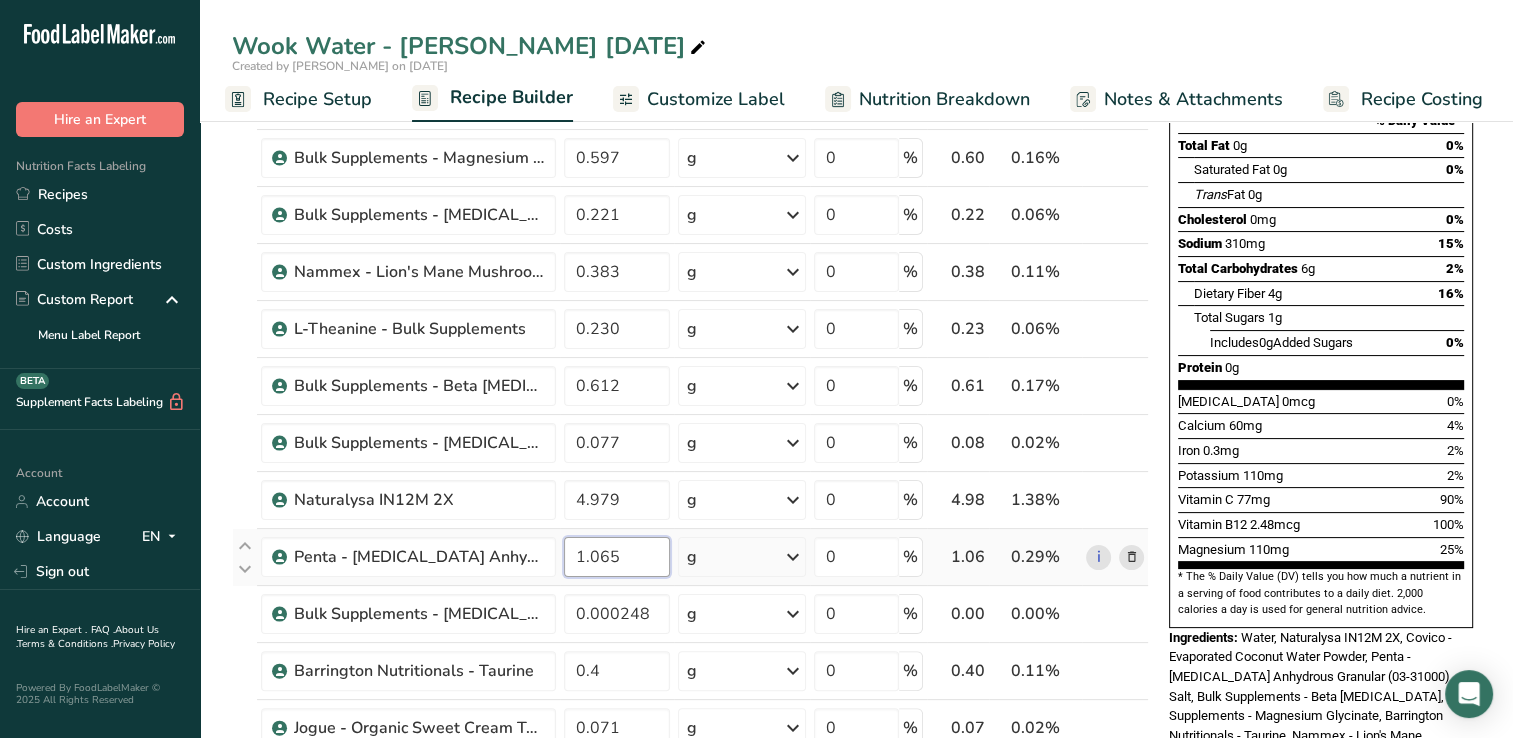 click on "Ingredient *
Amount *
Unit *
Waste *   .a-a{fill:#347362;}.b-a{fill:#fff;}          Grams
Percentage
[GEOGRAPHIC_DATA], water, tap, municipal
350.805
g
Portions
1 fl oz
1 bottle 8 fl oz
1 liter
See more
Weight Units
g
kg
mg
See more
Volume Units
l
Volume units require a density conversion. If you know your ingredient's density enter it below. Otherwise, click on "RIA" our AI Regulatory bot - she will be able to help you
lb/ft3
g/cm3
Confirm
mL
lb/ft3
g/cm3
fl oz" at bounding box center [690, 456] 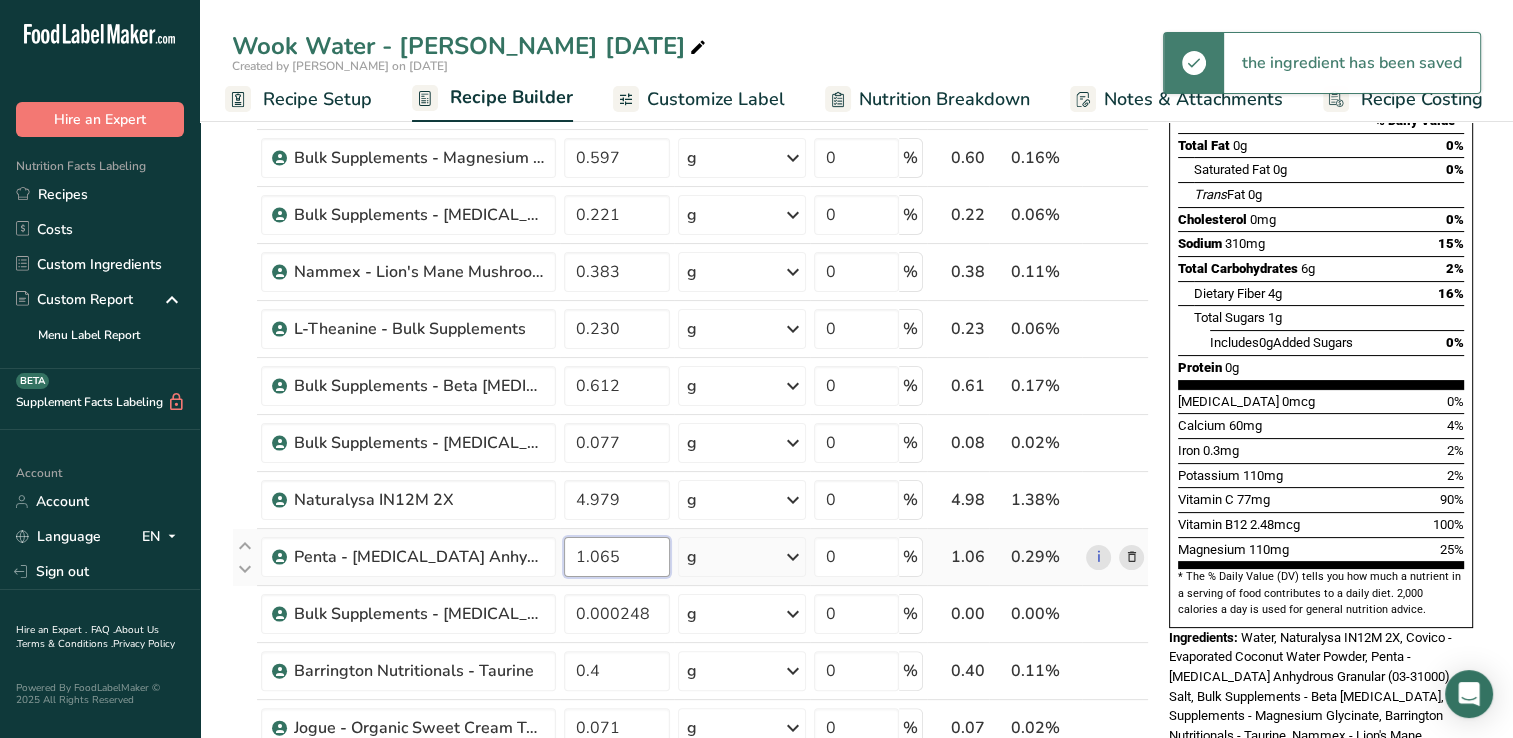 drag, startPoint x: 598, startPoint y: 552, endPoint x: 726, endPoint y: 560, distance: 128.24976 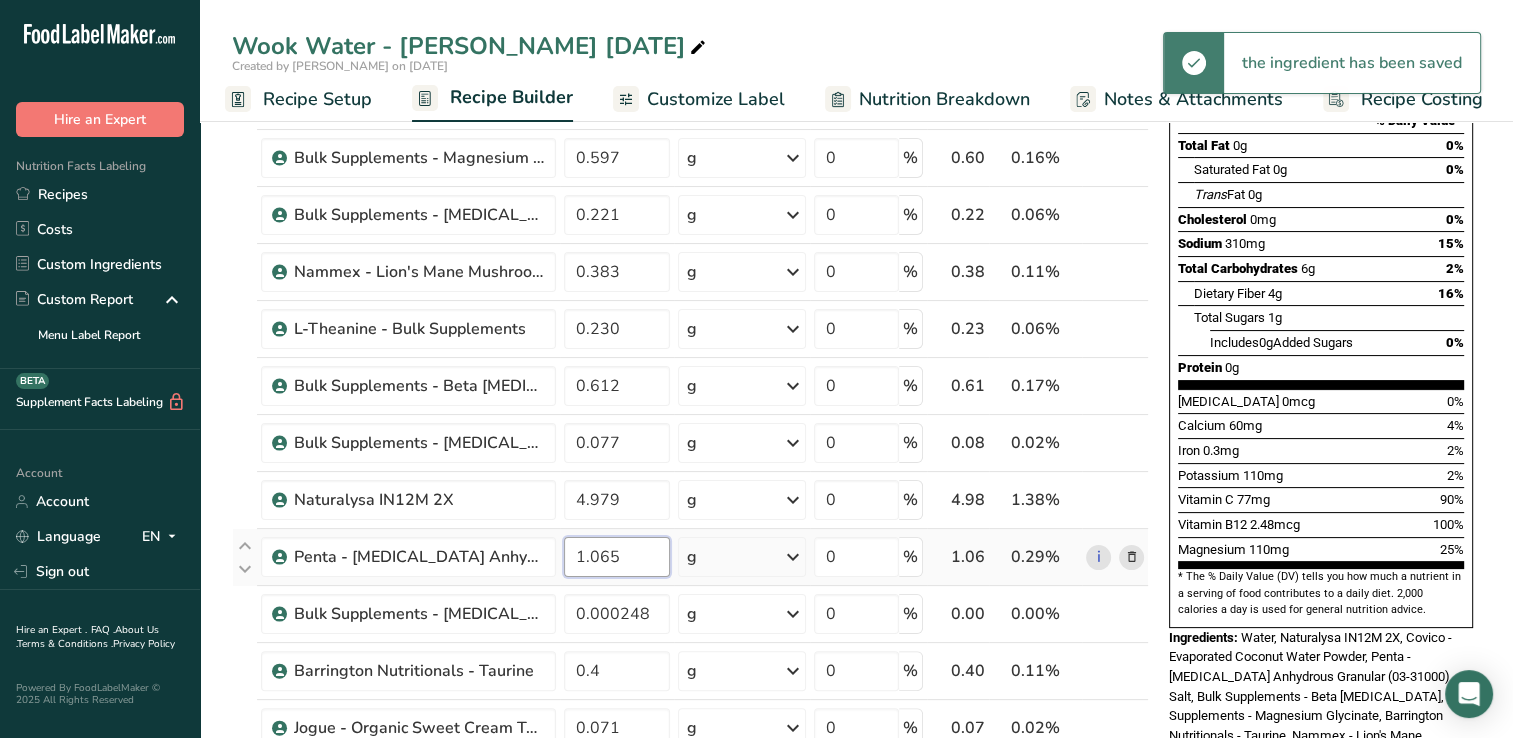 click on "Penta - [MEDICAL_DATA] Anhydrous Granular (03-31000)
1.065
g
Weight Units
g
kg
mg
See more
Volume Units
l
mL
fl oz
See more
0
%
1.06
0.29%
i" at bounding box center (690, 557) 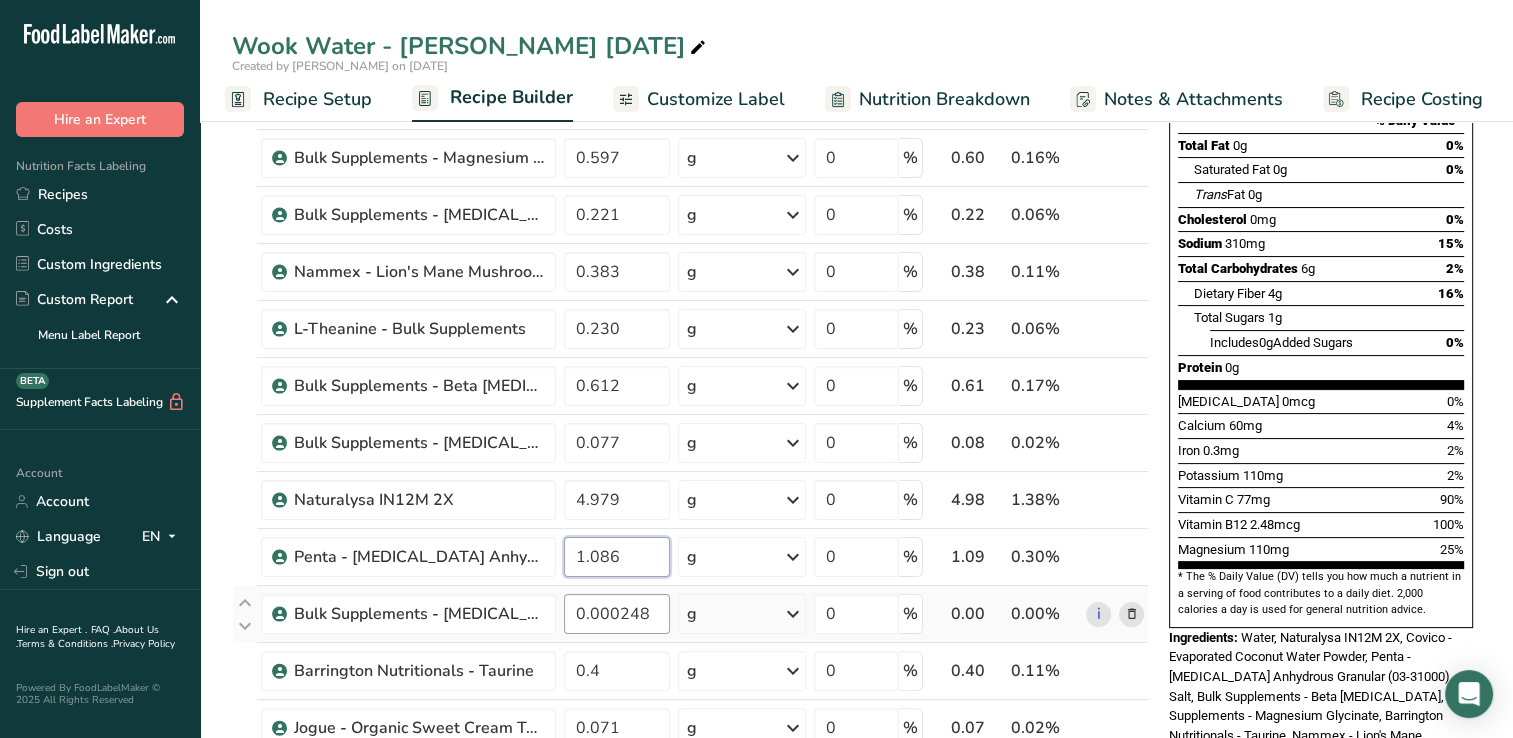 type on "1.086" 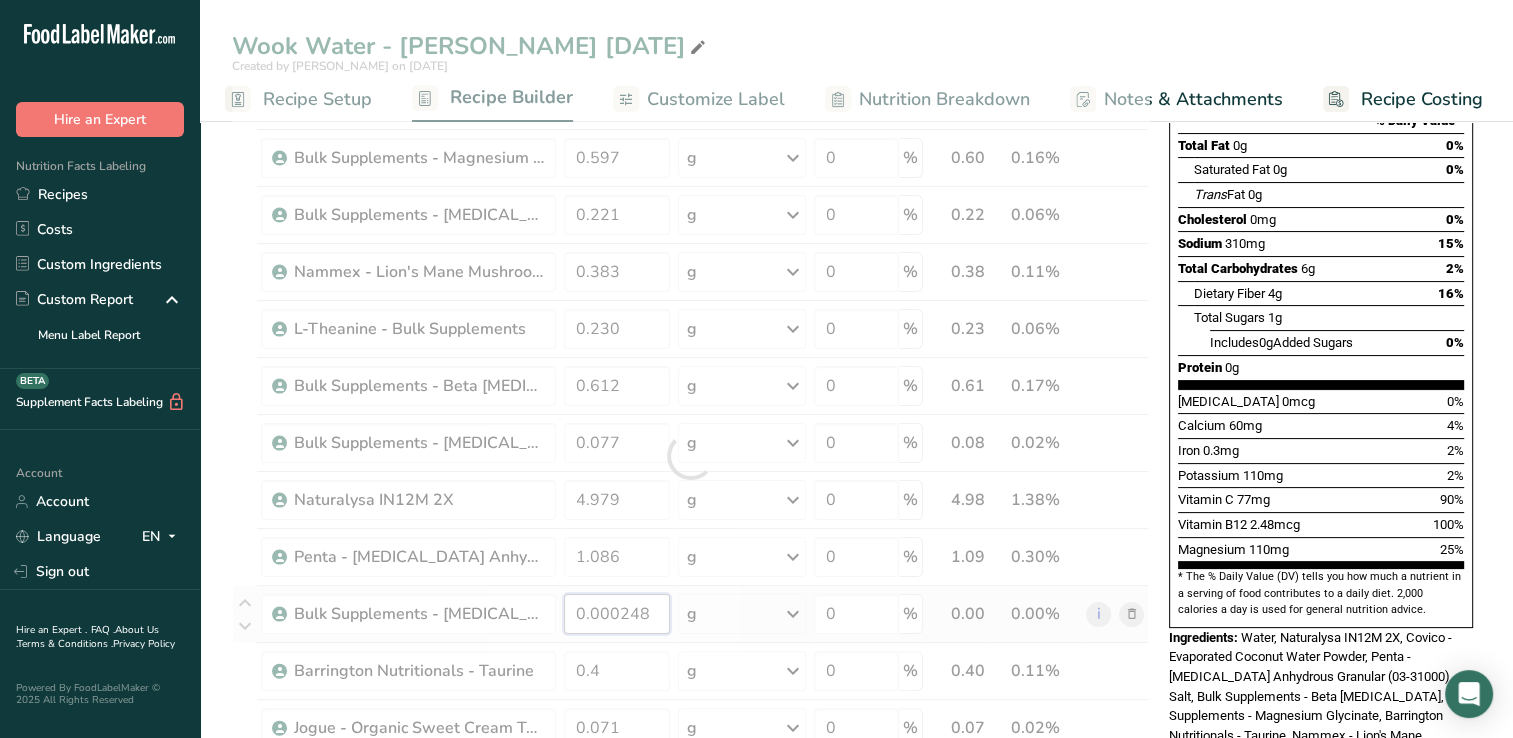 click on "Ingredient *
Amount *
Unit *
Waste *   .a-a{fill:#347362;}.b-a{fill:#fff;}          Grams
Percentage
[GEOGRAPHIC_DATA], water, tap, municipal
350.805
g
Portions
1 fl oz
1 bottle 8 fl oz
1 liter
See more
Weight Units
g
kg
mg
See more
Volume Units
l
Volume units require a density conversion. If you know your ingredient's density enter it below. Otherwise, click on "RIA" our AI Regulatory bot - she will be able to help you
lb/ft3
g/cm3
Confirm
mL
lb/ft3
g/cm3
fl oz" at bounding box center (690, 456) 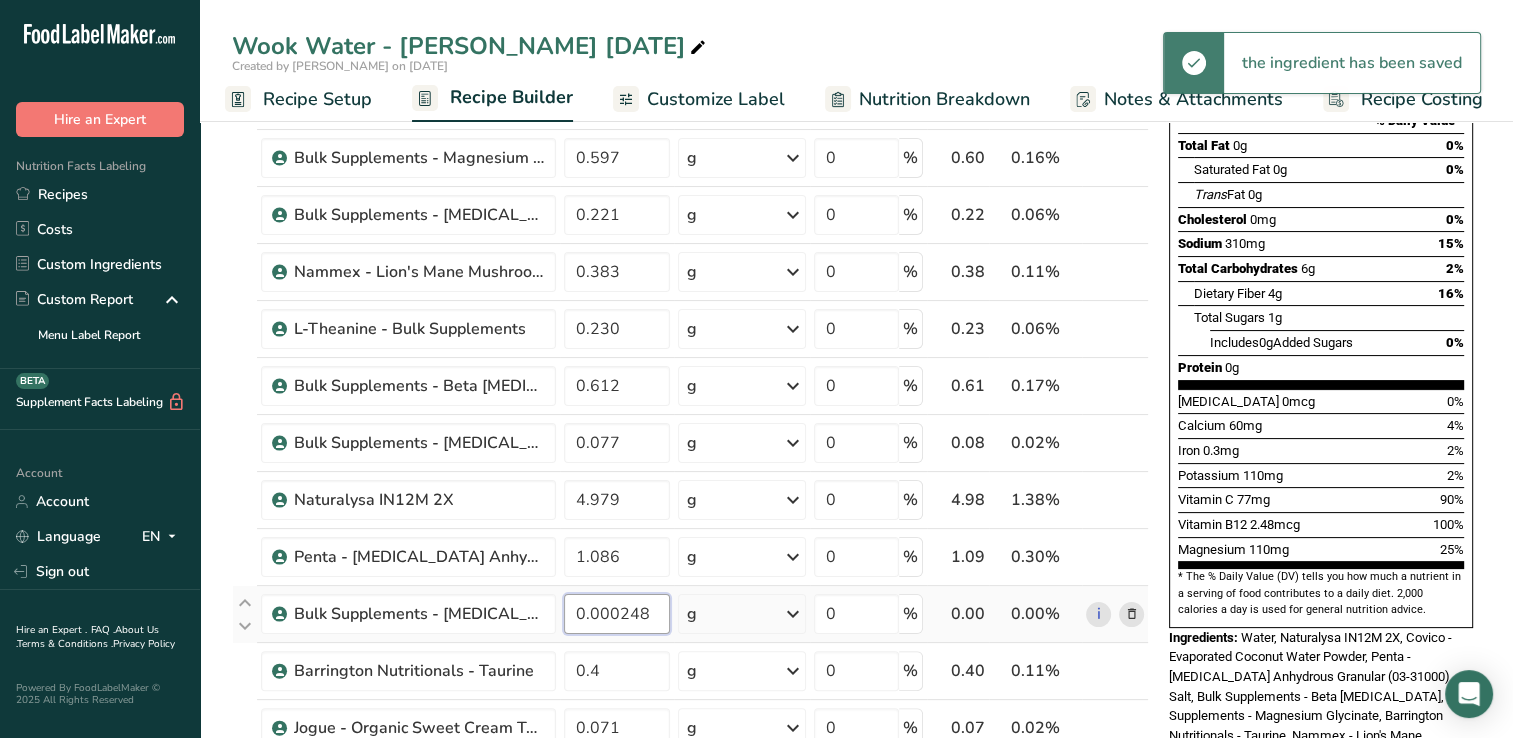 drag, startPoint x: 628, startPoint y: 610, endPoint x: 681, endPoint y: 610, distance: 53 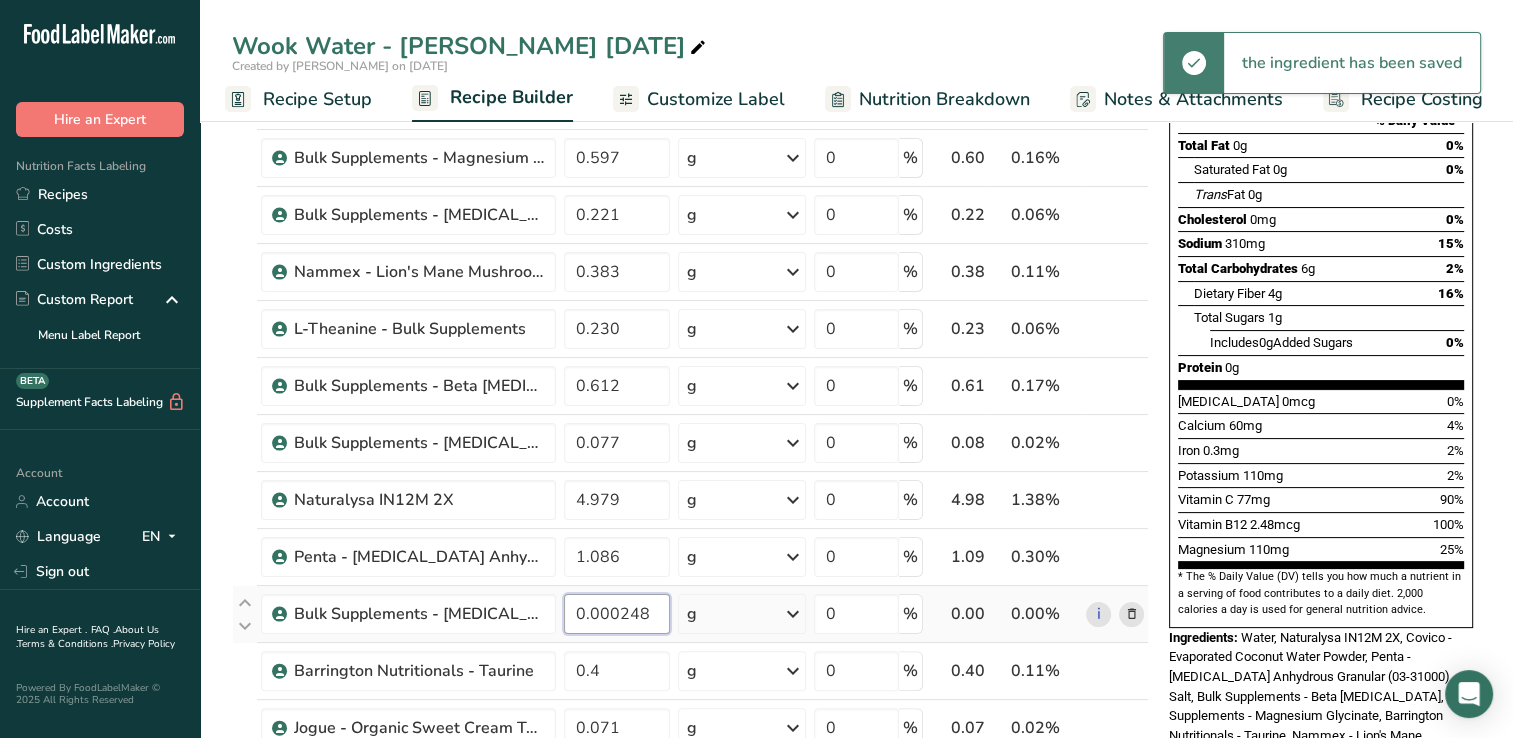 click on "Bulk Supplements - [MEDICAL_DATA] ([MEDICAL_DATA])
0.000248
g
Weight Units
g
kg
mg
See more
Volume Units
l
mL
fl oz
See more
0
%
0.00
0.00%
i" at bounding box center [690, 614] 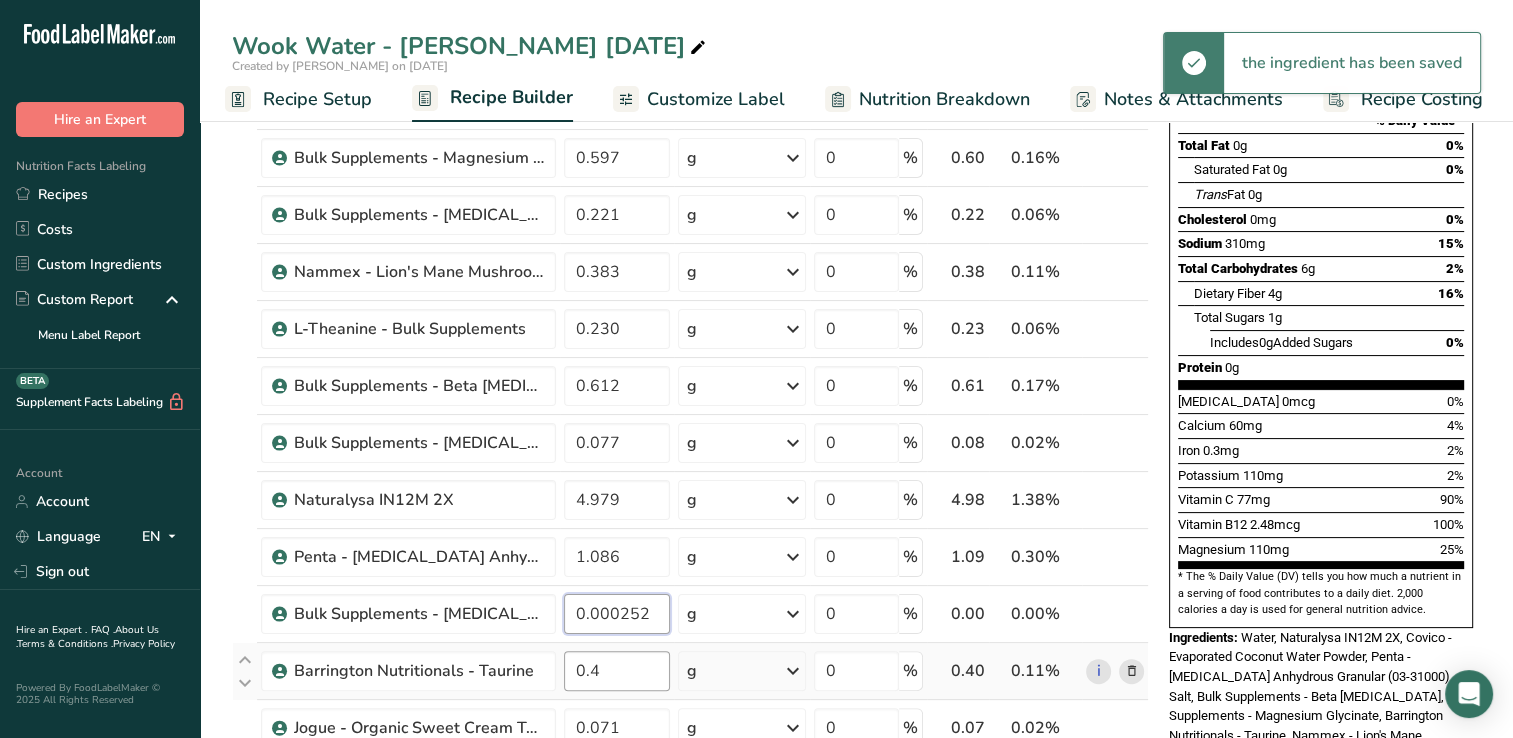 type on "0.000252" 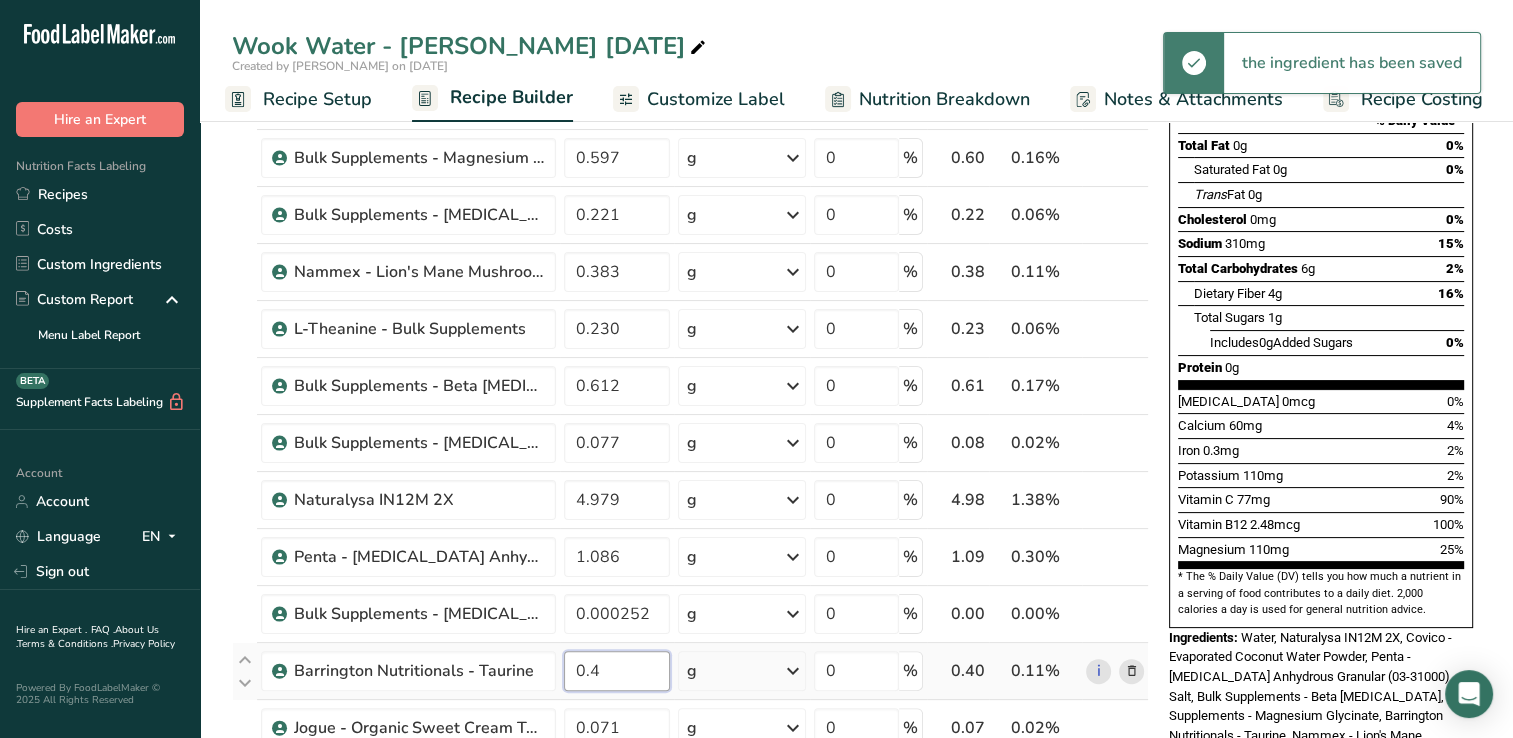 click on "Ingredient *
Amount *
Unit *
Waste *   .a-a{fill:#347362;}.b-a{fill:#fff;}          Grams
Percentage
[GEOGRAPHIC_DATA], water, tap, municipal
350.805
g
Portions
1 fl oz
1 bottle 8 fl oz
1 liter
See more
Weight Units
g
kg
mg
See more
Volume Units
l
Volume units require a density conversion. If you know your ingredient's density enter it below. Otherwise, click on "RIA" our AI Regulatory bot - she will be able to help you
lb/ft3
g/cm3
Confirm
mL
lb/ft3
g/cm3
fl oz" at bounding box center [690, 456] 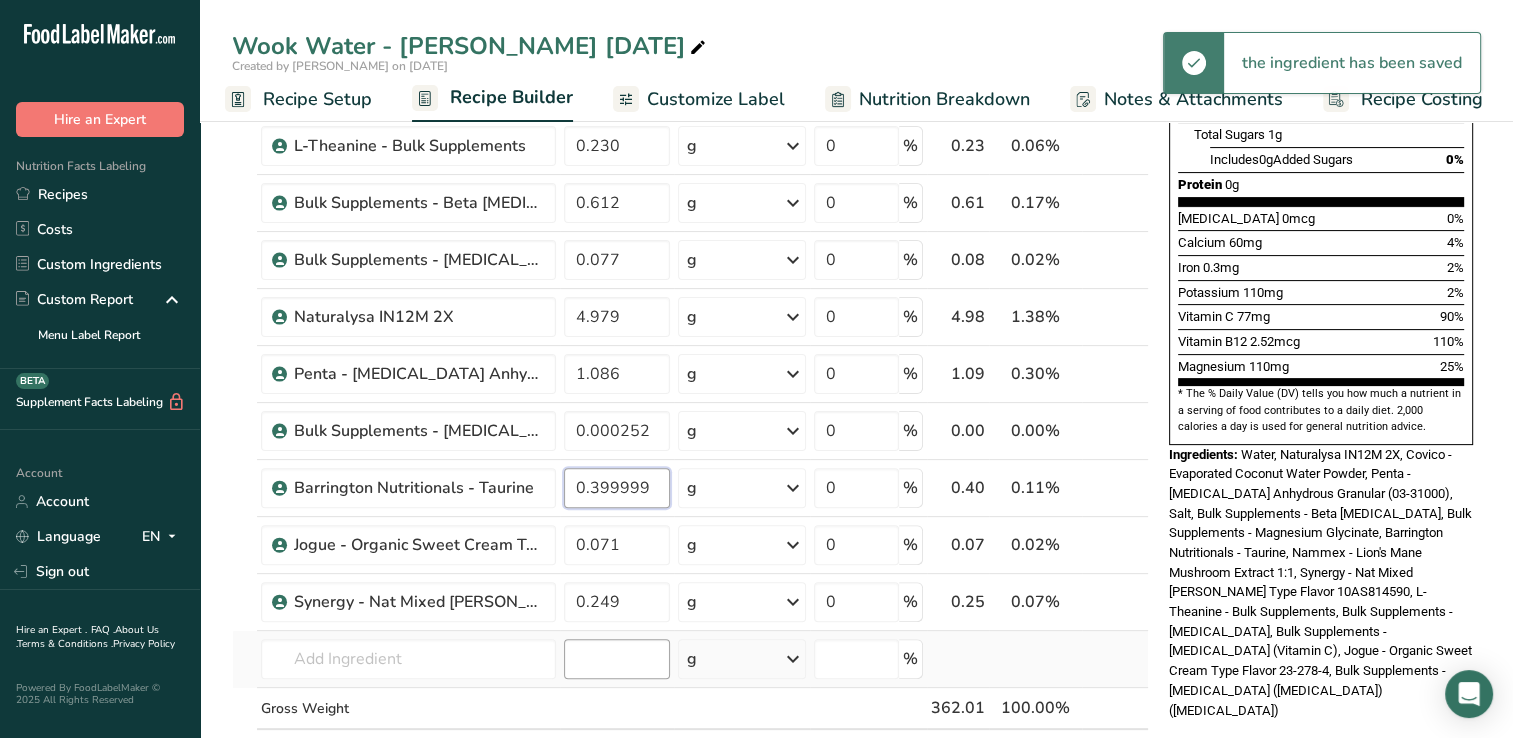 scroll, scrollTop: 500, scrollLeft: 0, axis: vertical 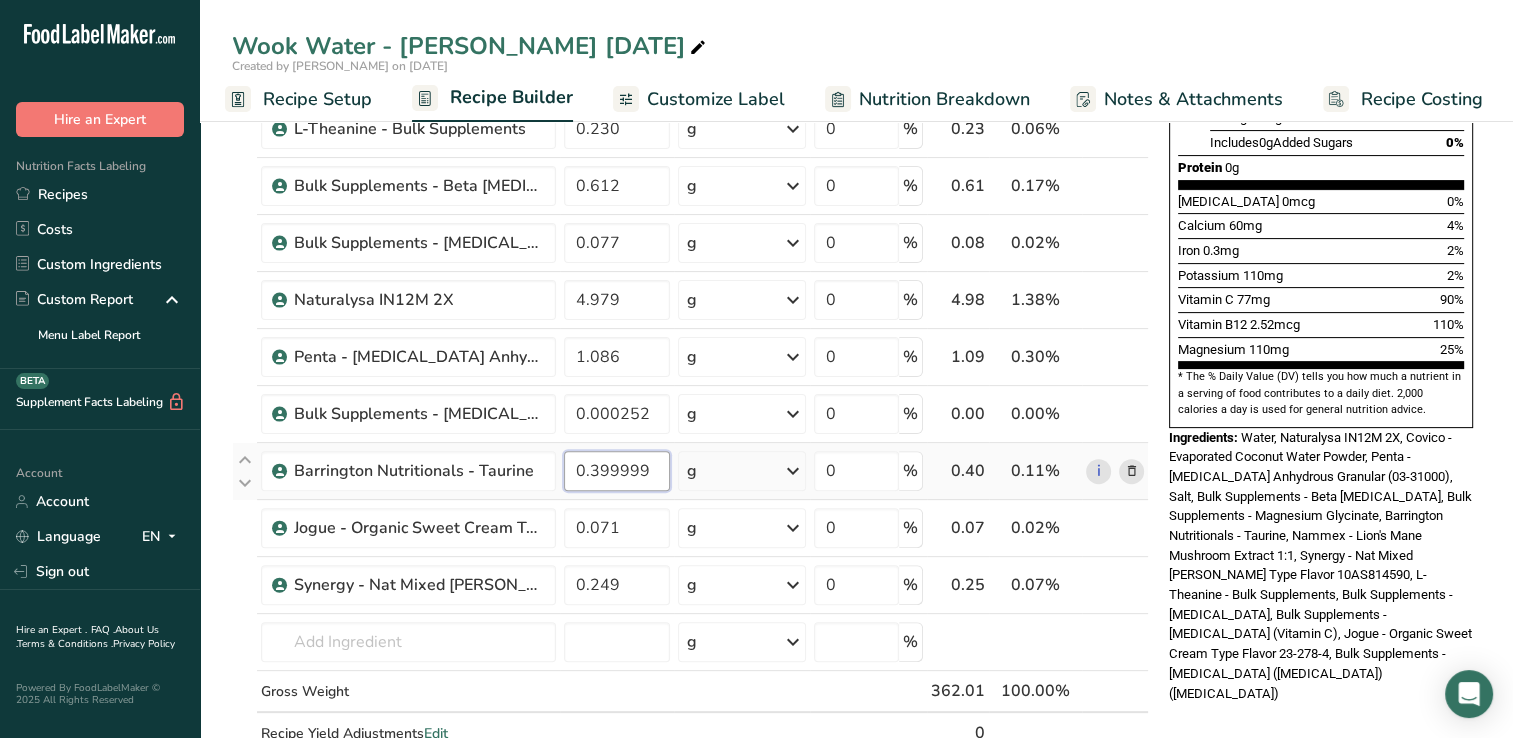 drag, startPoint x: 591, startPoint y: 466, endPoint x: 684, endPoint y: 468, distance: 93.0215 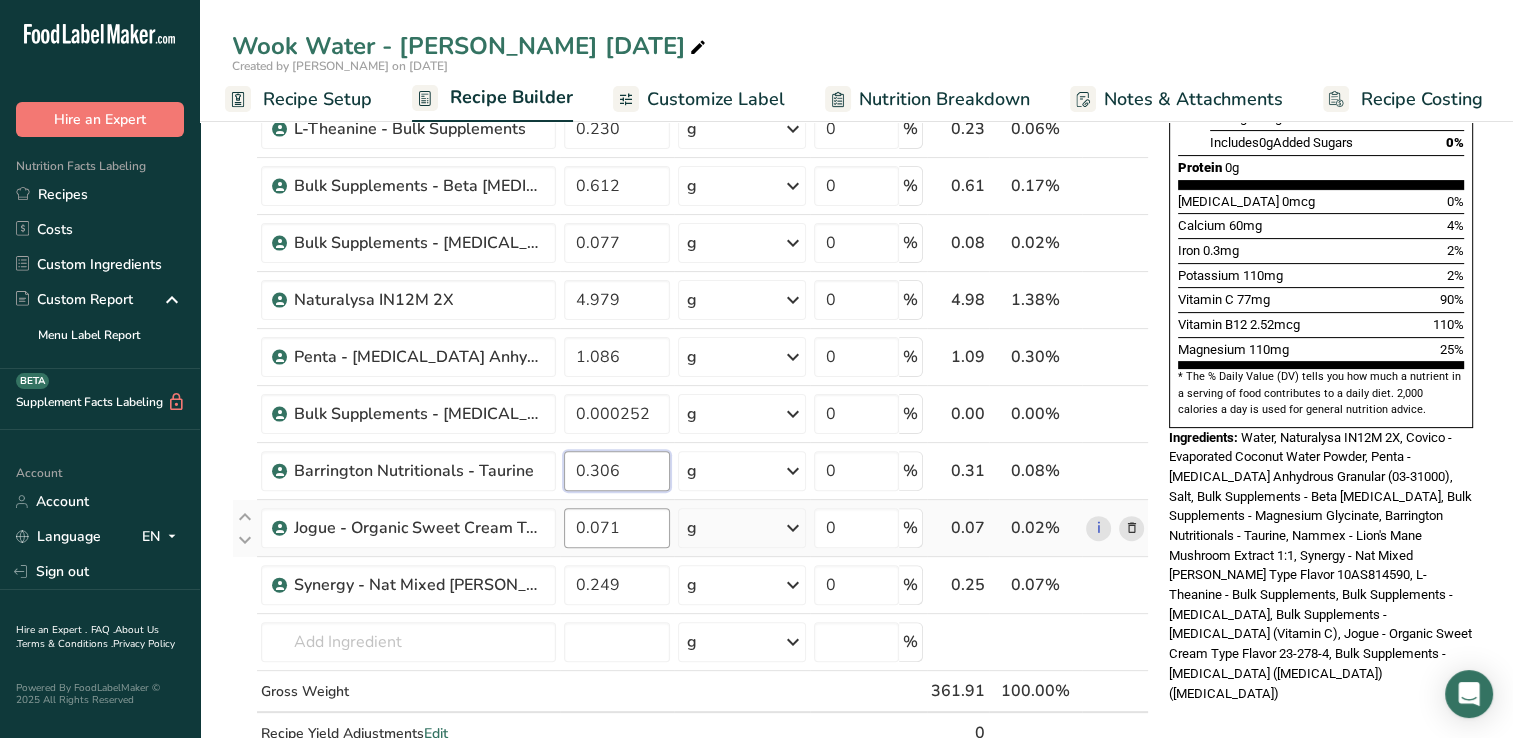 type on "0.306" 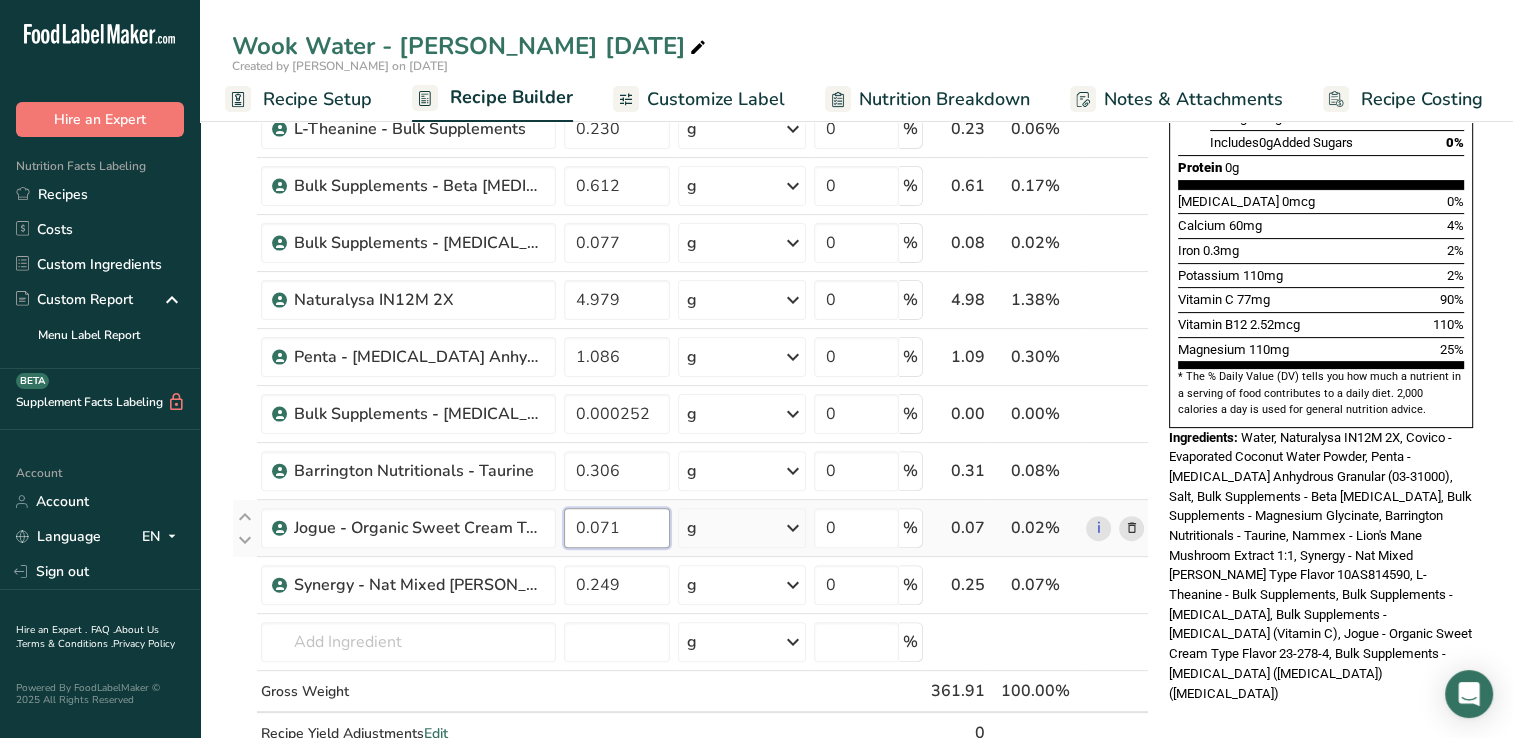 click on "Ingredient *
Amount *
Unit *
Waste *   .a-a{fill:#347362;}.b-a{fill:#fff;}          Grams
Percentage
[GEOGRAPHIC_DATA], water, tap, municipal
350.805
g
Portions
1 fl oz
1 bottle 8 fl oz
1 liter
See more
Weight Units
g
kg
mg
See more
Volume Units
l
Volume units require a density conversion. If you know your ingredient's density enter it below. Otherwise, click on "RIA" our AI Regulatory bot - she will be able to help you
lb/ft3
g/cm3
Confirm
mL
lb/ft3
g/cm3
fl oz" at bounding box center [690, 256] 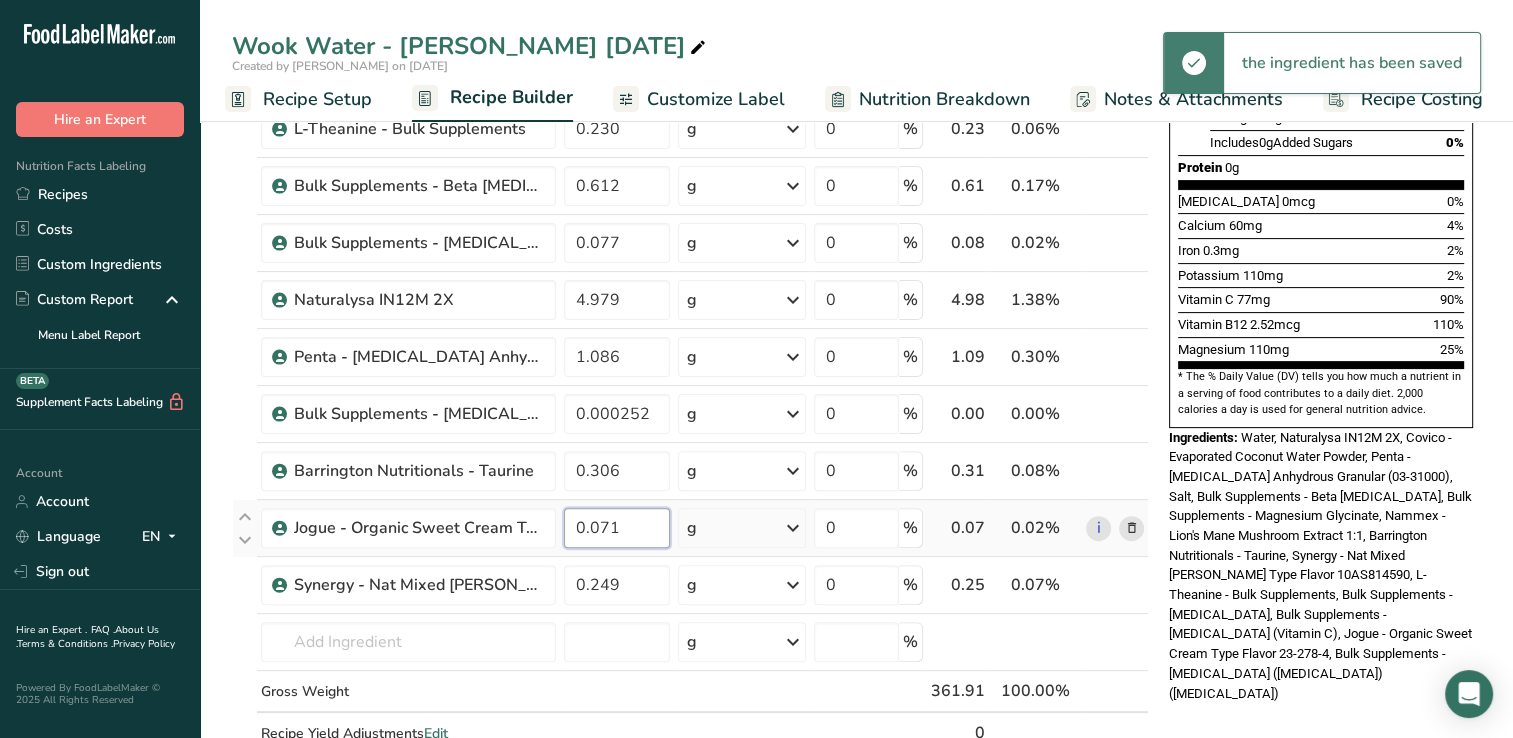 drag, startPoint x: 609, startPoint y: 524, endPoint x: 619, endPoint y: 525, distance: 10.049875 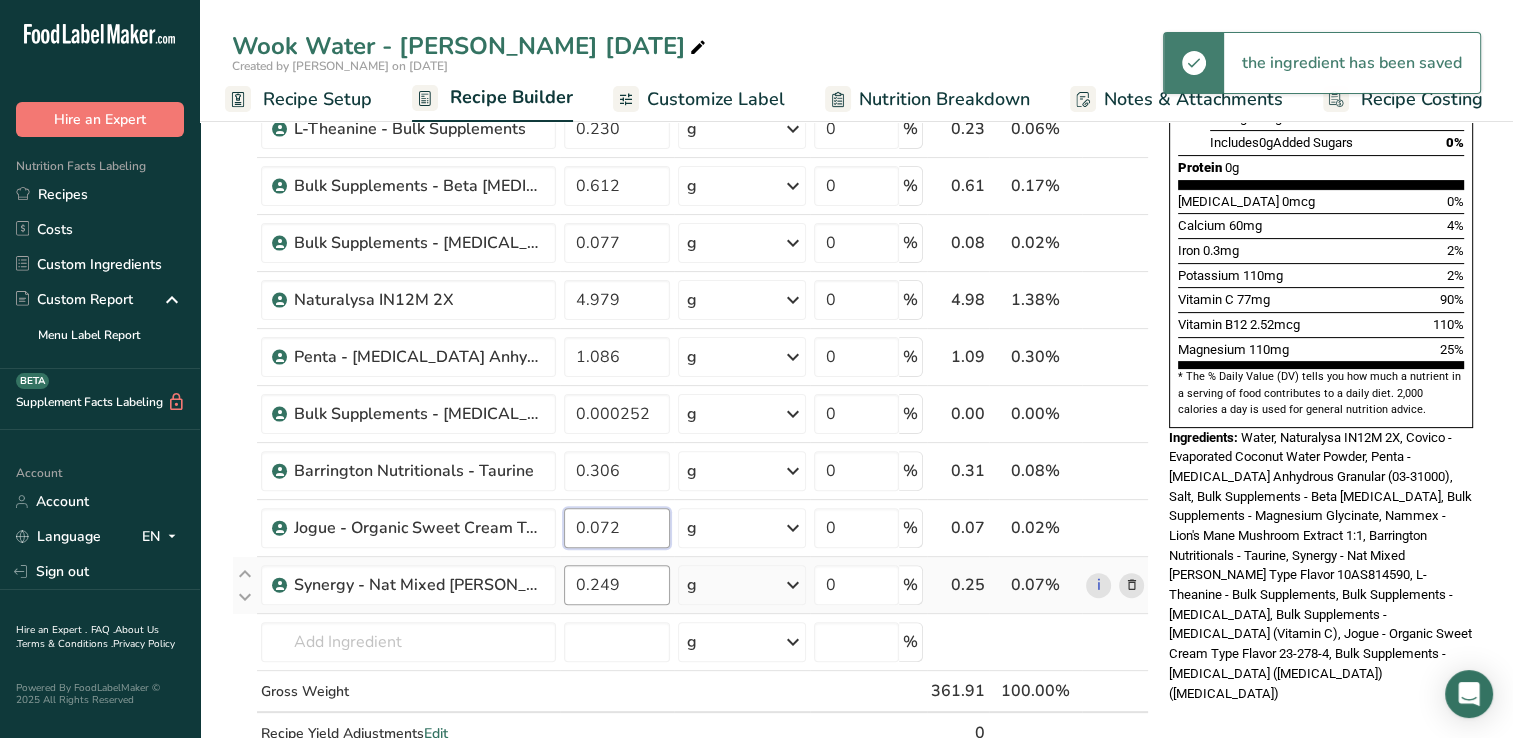 type on "0.072" 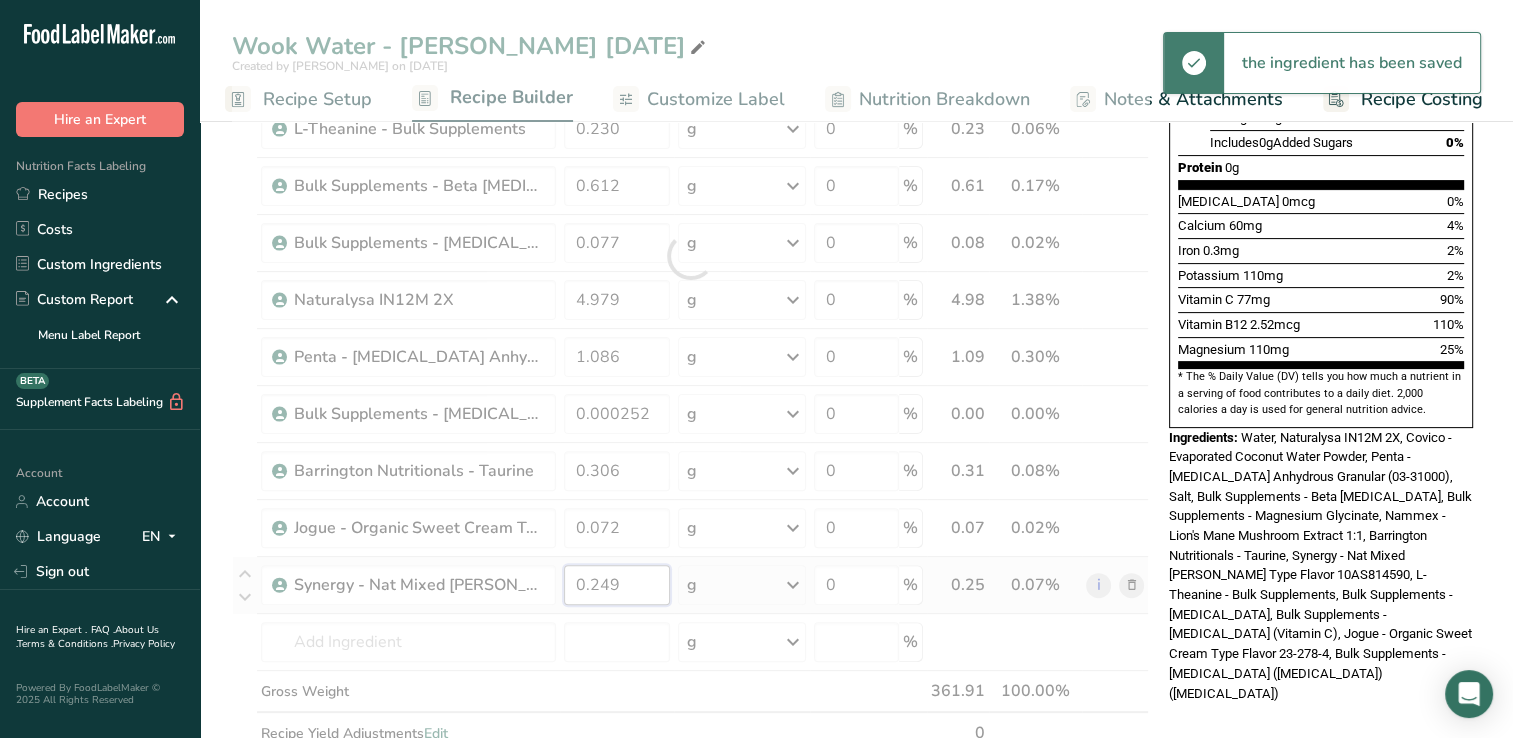 click on "Ingredient *
Amount *
Unit *
Waste *   .a-a{fill:#347362;}.b-a{fill:#fff;}          Grams
Percentage
[GEOGRAPHIC_DATA], water, tap, municipal
350.805
g
Portions
1 fl oz
1 bottle 8 fl oz
1 liter
See more
Weight Units
g
kg
mg
See more
Volume Units
l
Volume units require a density conversion. If you know your ingredient's density enter it below. Otherwise, click on "RIA" our AI Regulatory bot - she will be able to help you
lb/ft3
g/cm3
Confirm
mL
lb/ft3
g/cm3
fl oz" at bounding box center (690, 256) 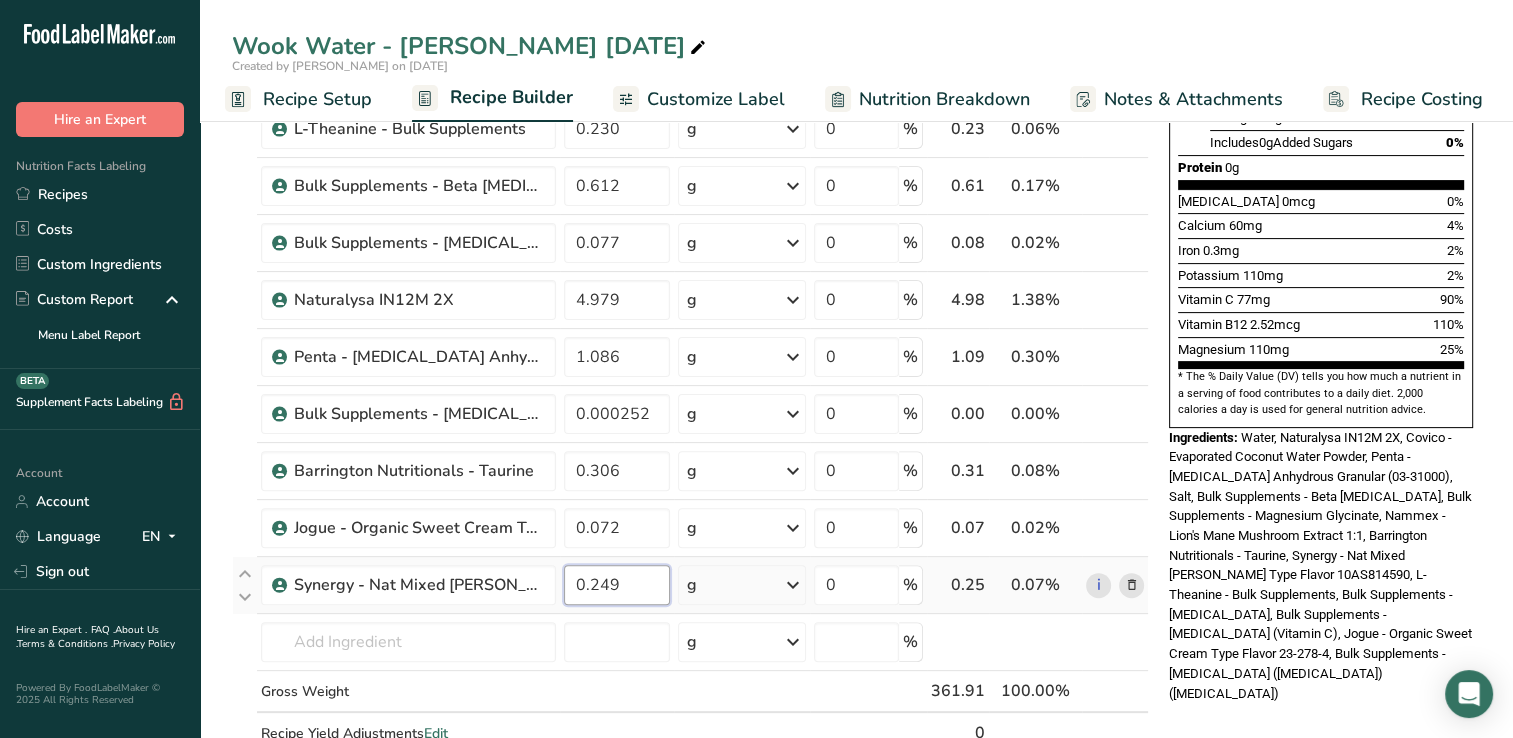 drag, startPoint x: 599, startPoint y: 578, endPoint x: 655, endPoint y: 561, distance: 58.5235 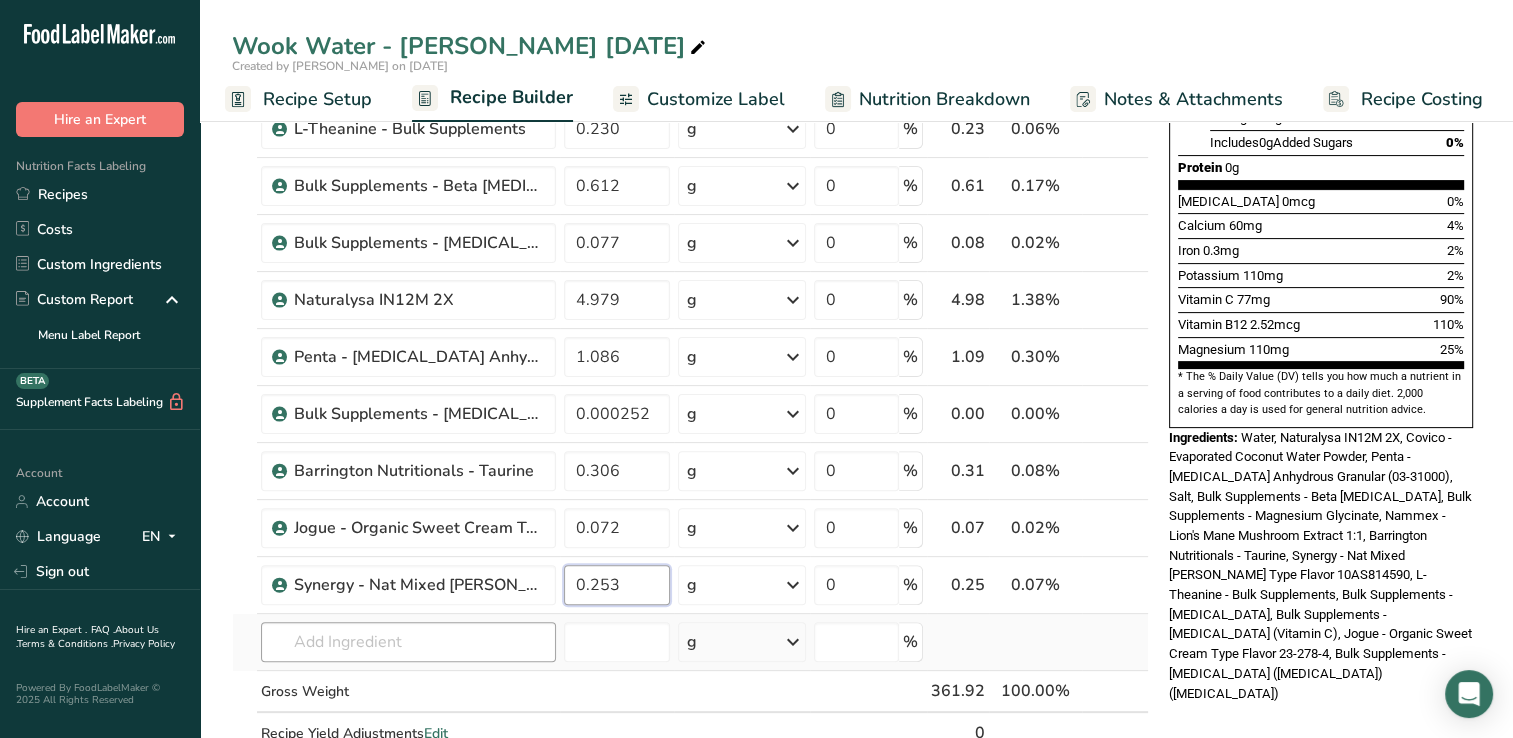 type on "0.253" 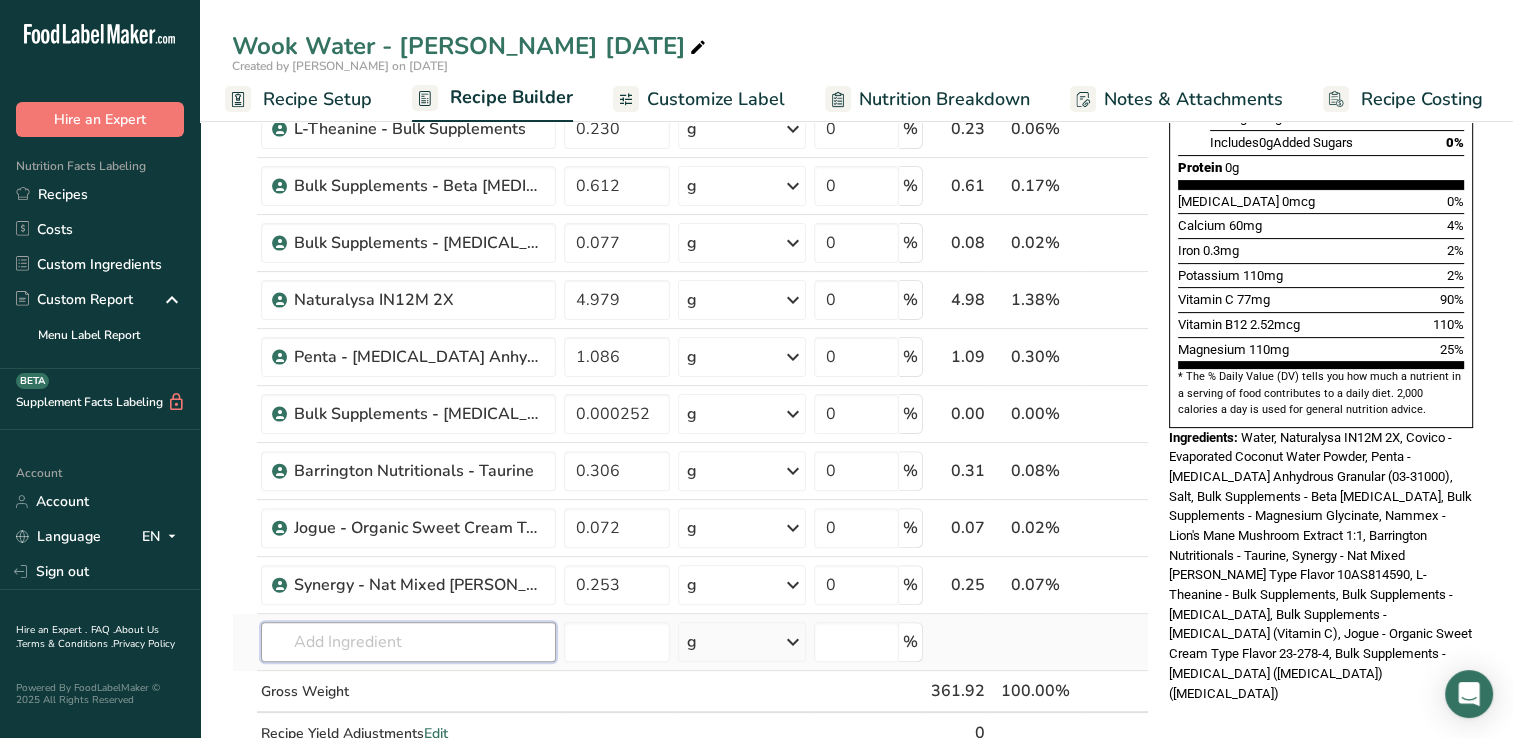 click on "Ingredient *
Amount *
Unit *
Waste *   .a-a{fill:#347362;}.b-a{fill:#fff;}          Grams
Percentage
[GEOGRAPHIC_DATA], water, tap, municipal
350.805
g
Portions
1 fl oz
1 bottle 8 fl oz
1 liter
See more
Weight Units
g
kg
mg
See more
Volume Units
l
Volume units require a density conversion. If you know your ingredient's density enter it below. Otherwise, click on "RIA" our AI Regulatory bot - she will be able to help you
lb/ft3
g/cm3
Confirm
mL
lb/ft3
g/cm3
fl oz" at bounding box center (690, 256) 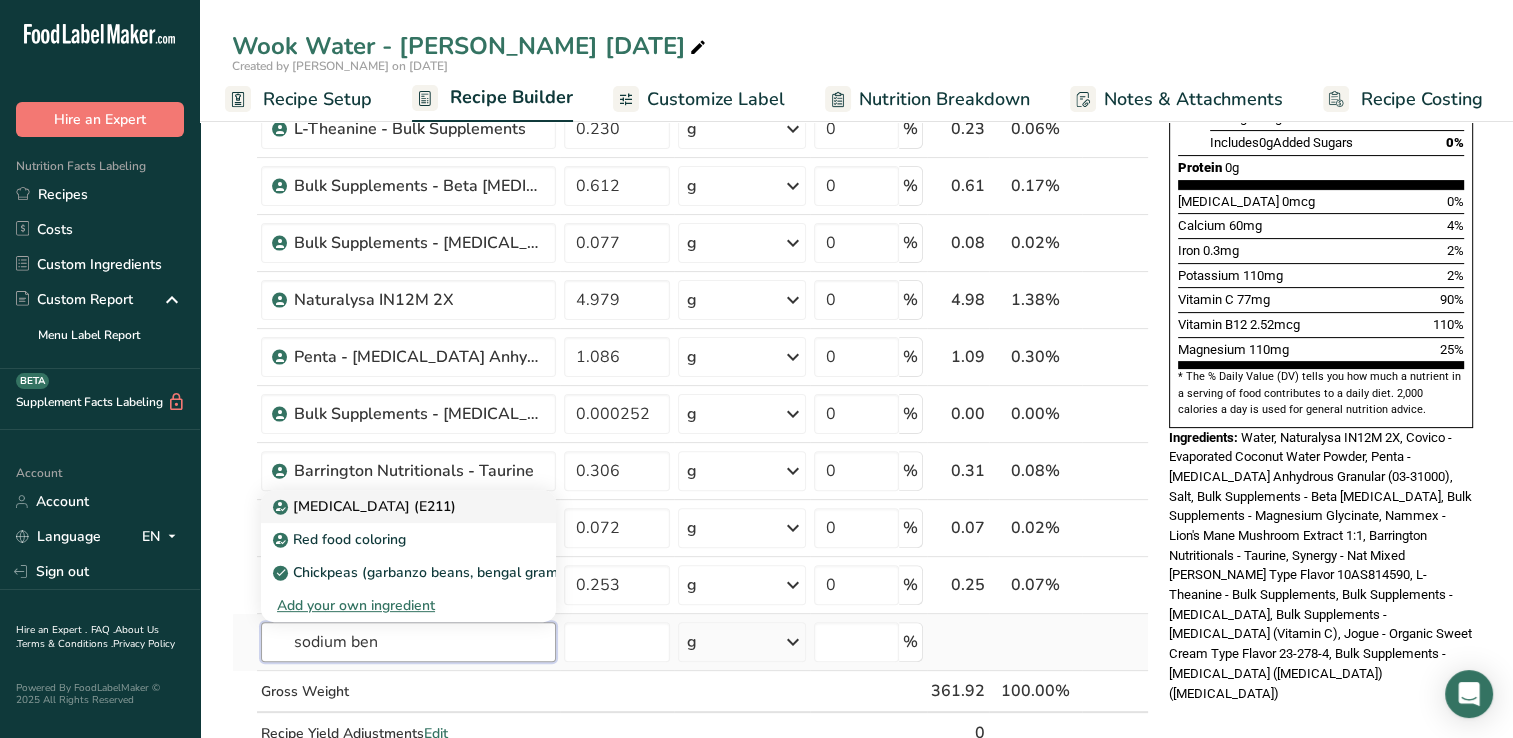 type on "sodium ben" 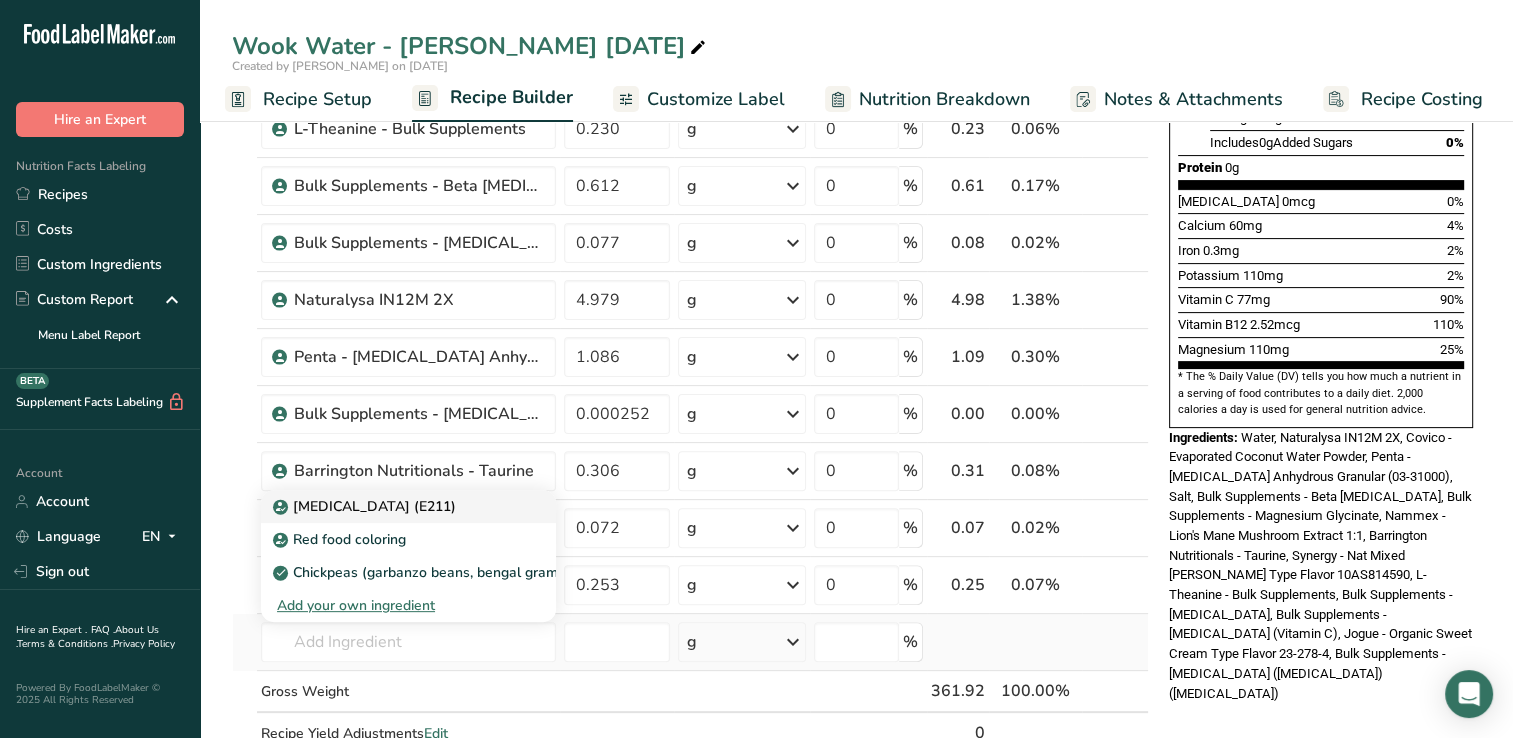 click on "[MEDICAL_DATA] (E211)" at bounding box center [366, 506] 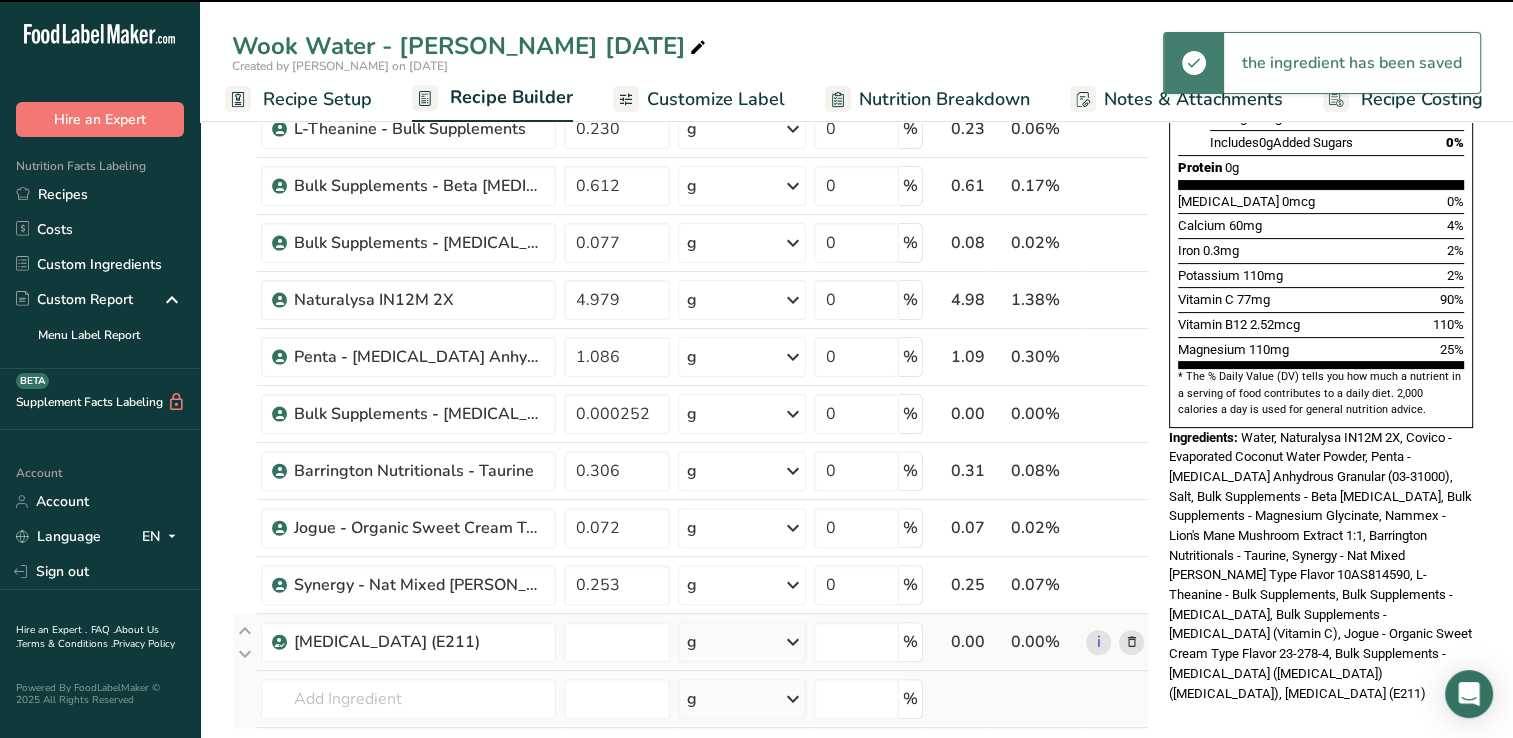 type on "0" 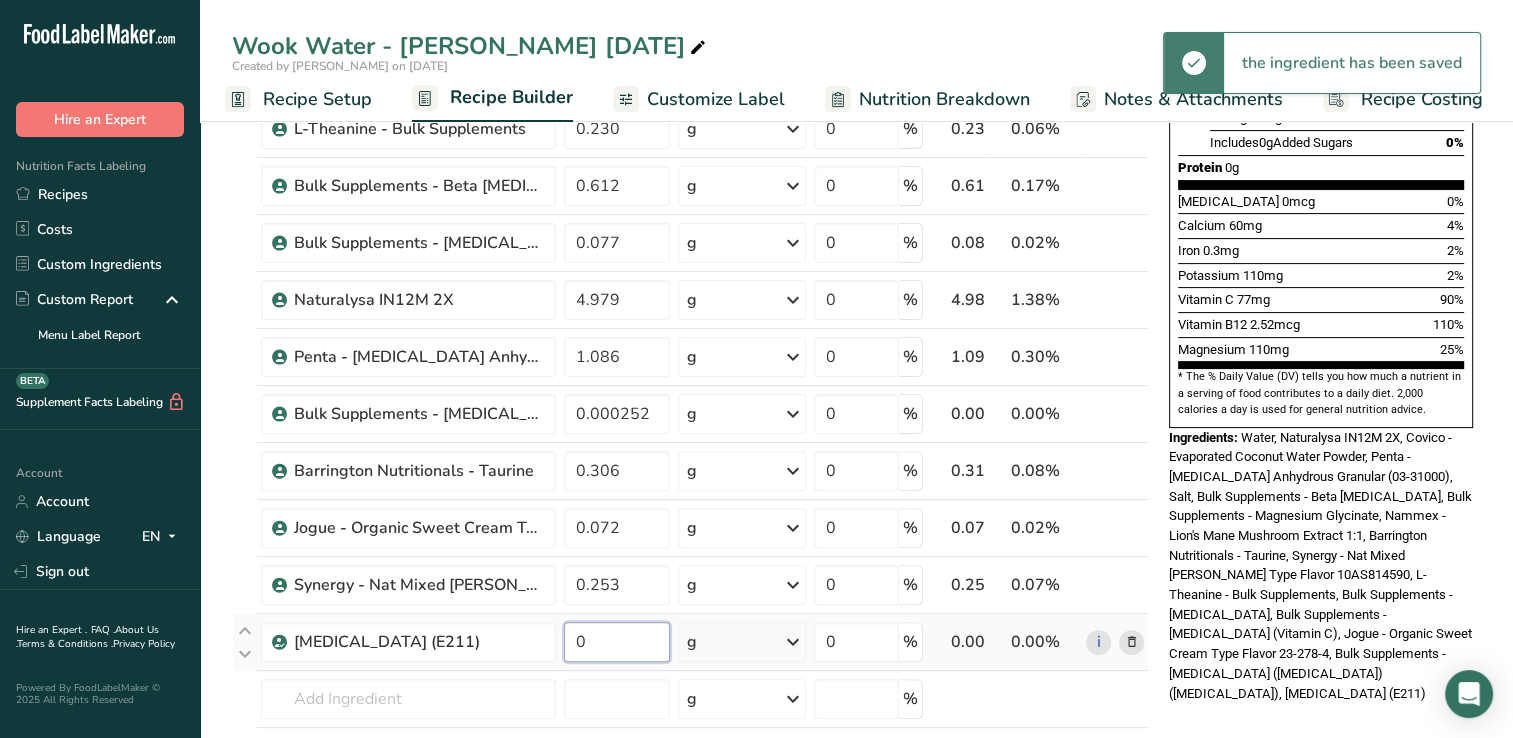 click on "0" at bounding box center [617, 642] 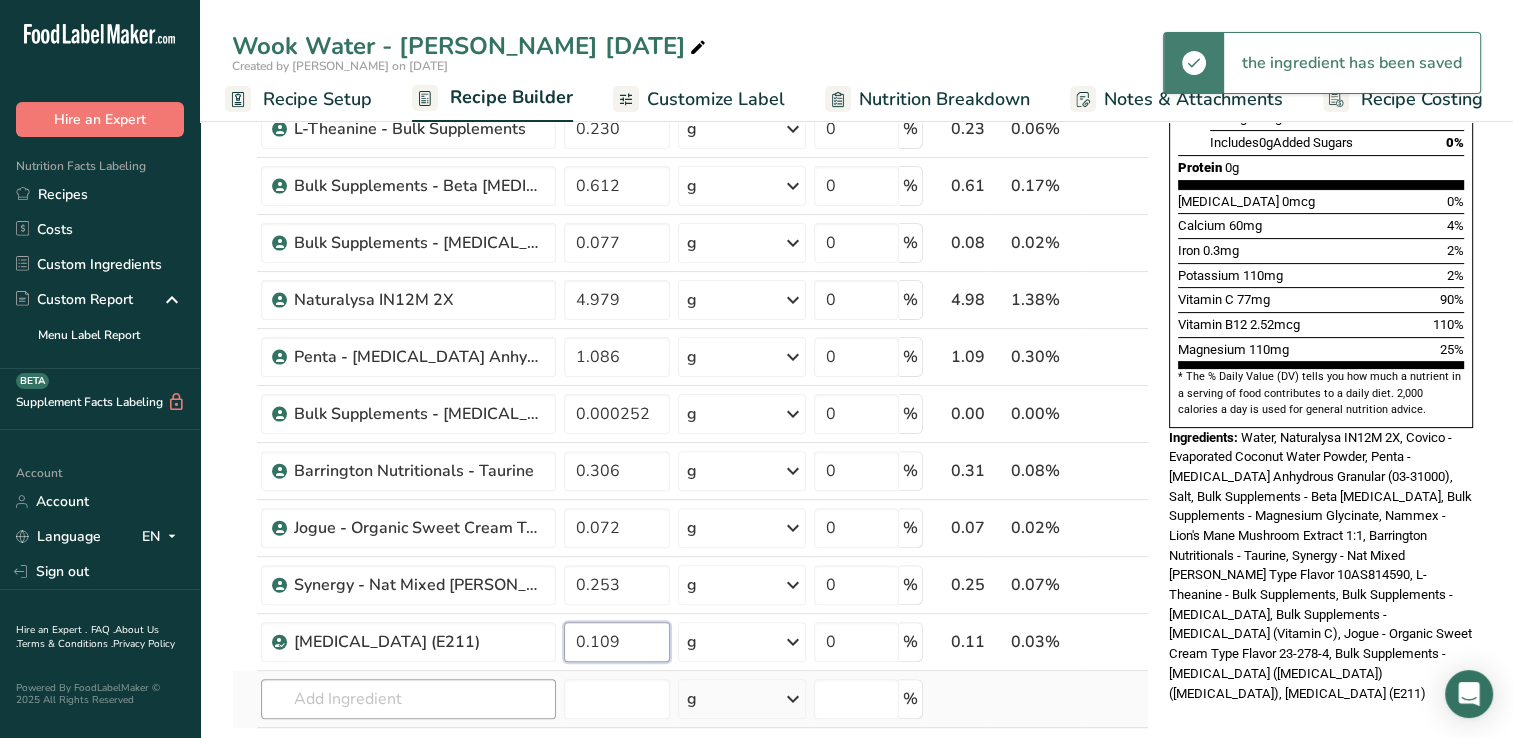 type on "0.109" 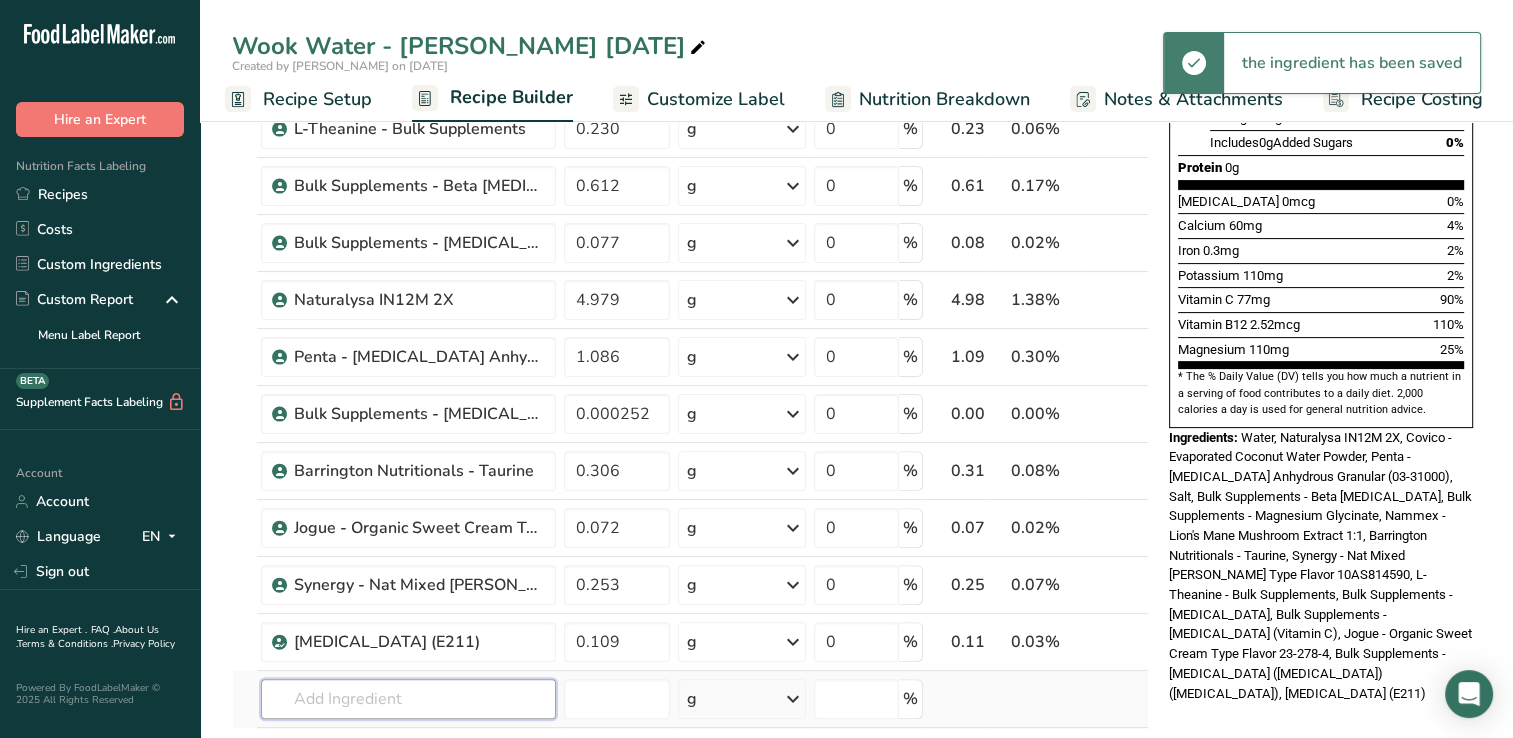 click on "Ingredient *
Amount *
Unit *
Waste *   .a-a{fill:#347362;}.b-a{fill:#fff;}          Grams
Percentage
[GEOGRAPHIC_DATA], water, tap, municipal
350.805
g
Portions
1 fl oz
1 bottle 8 fl oz
1 liter
See more
Weight Units
g
kg
mg
See more
Volume Units
l
Volume units require a density conversion. If you know your ingredient's density enter it below. Otherwise, click on "RIA" our AI Regulatory bot - she will be able to help you
lb/ft3
g/cm3
Confirm
mL
lb/ft3
g/cm3
fl oz" at bounding box center [690, 284] 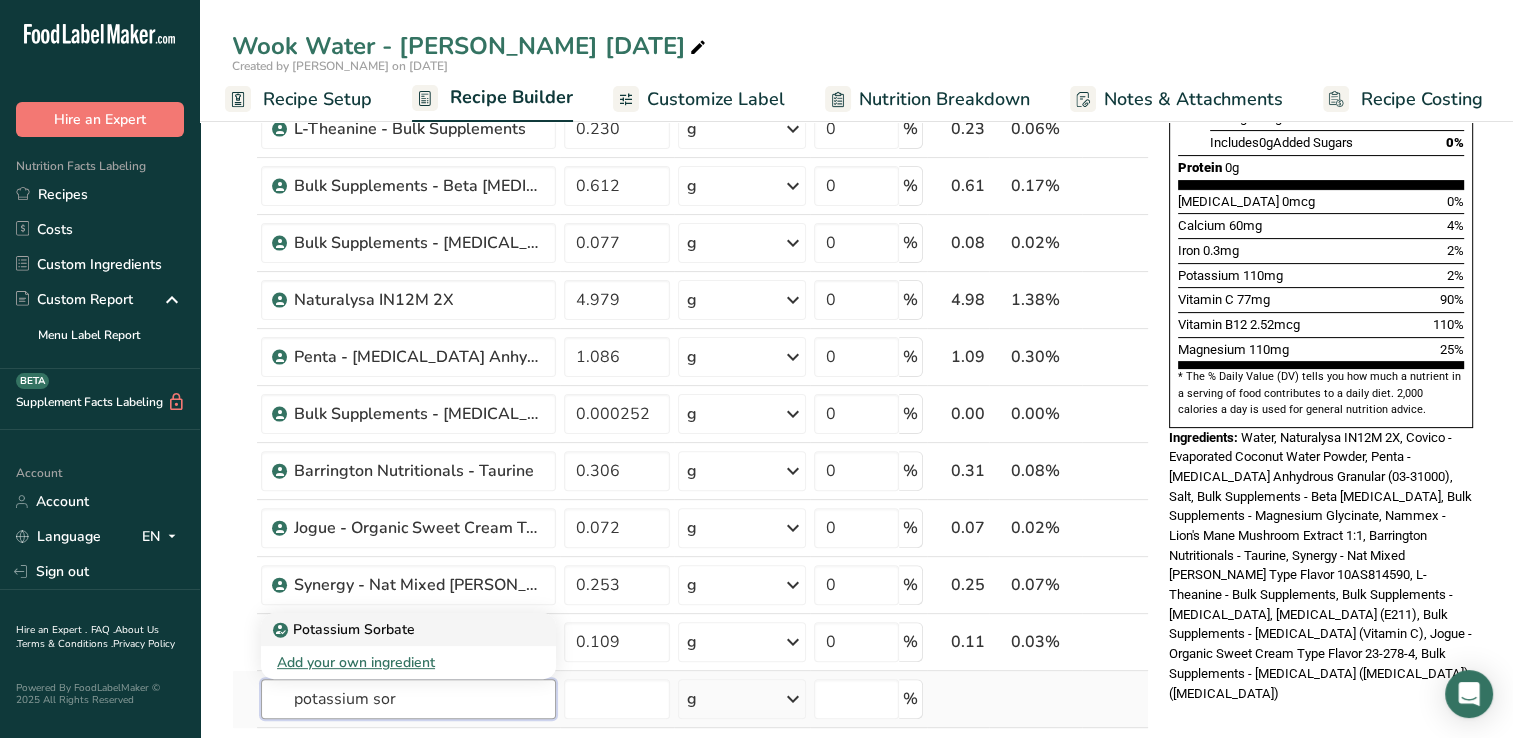 type on "potassium sor" 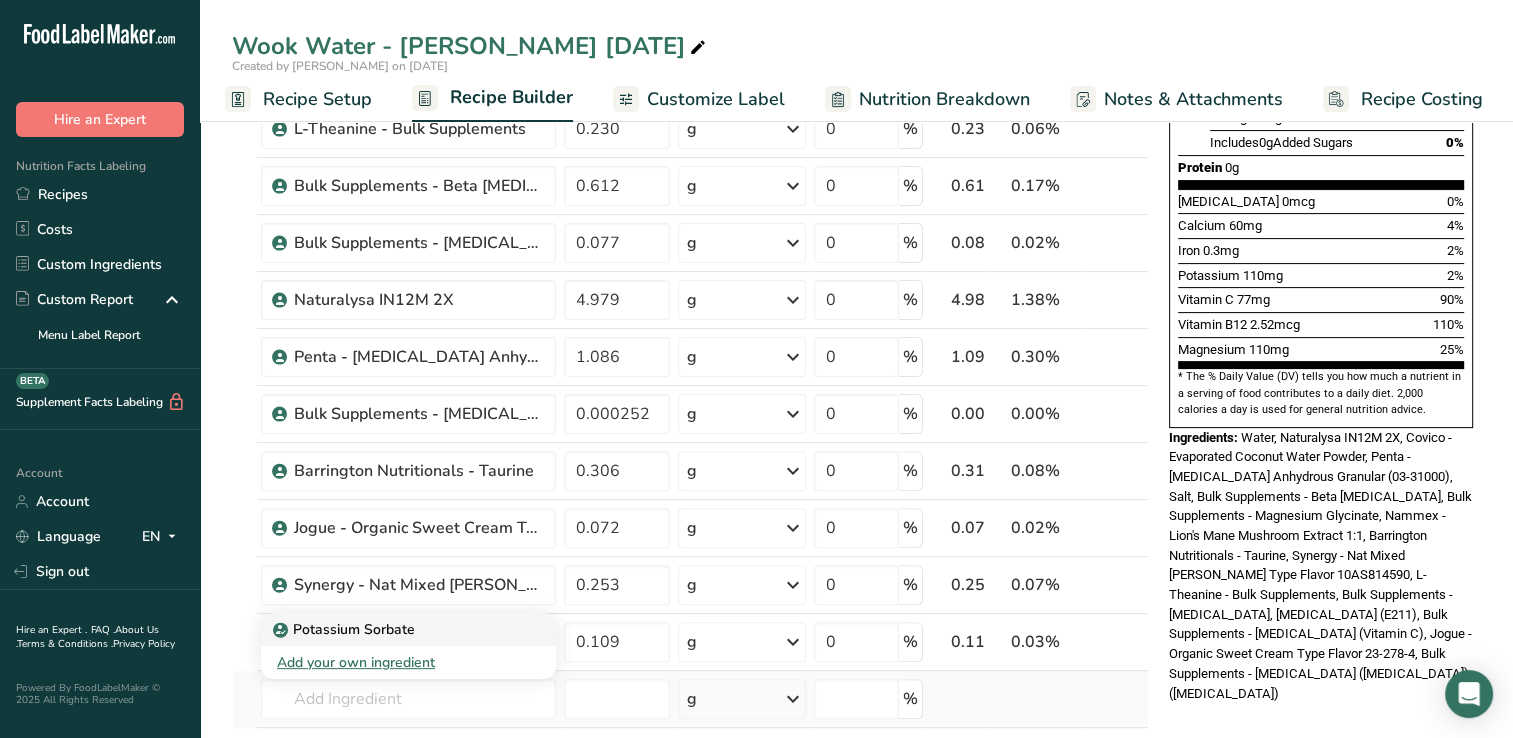 click on "Potassium Sorbate" at bounding box center [392, 629] 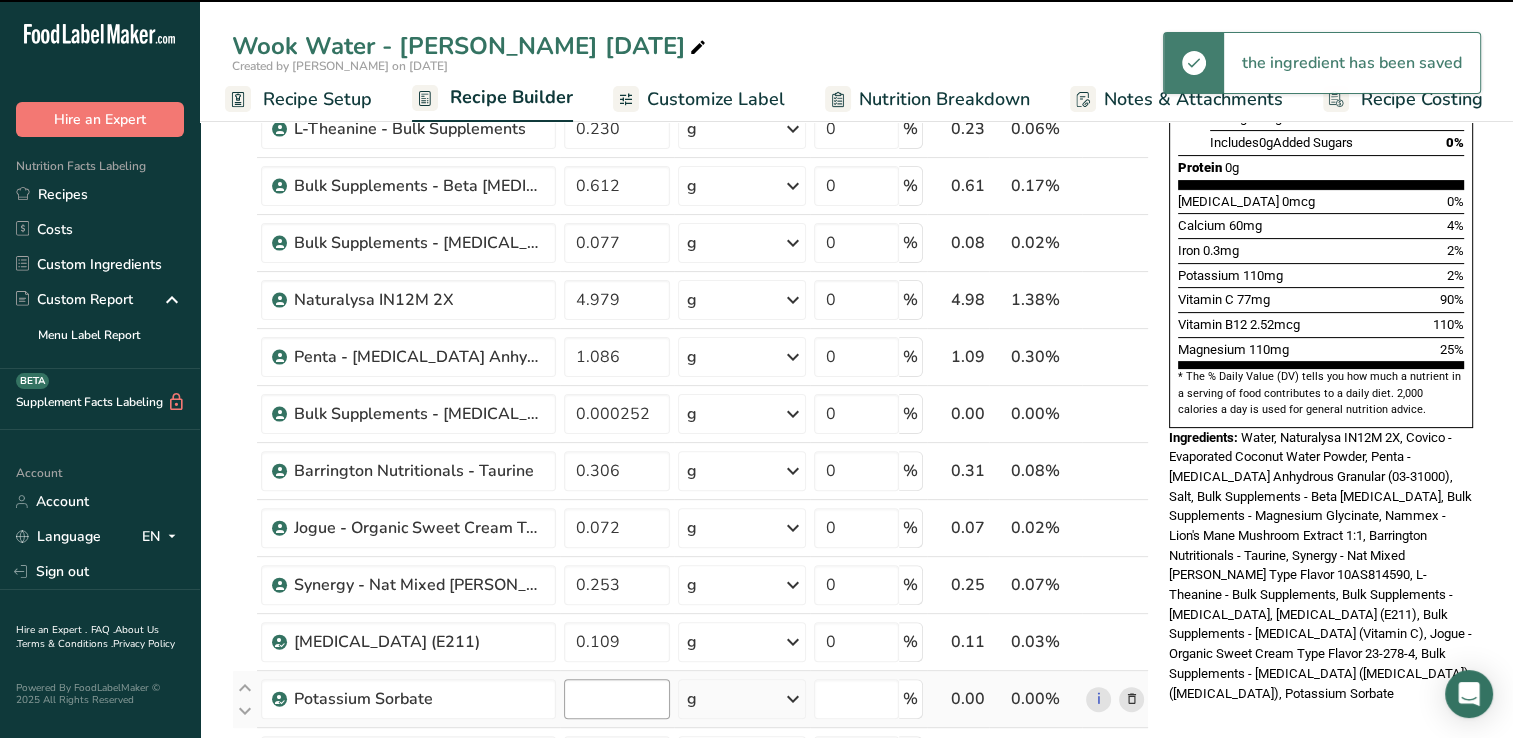 type on "0" 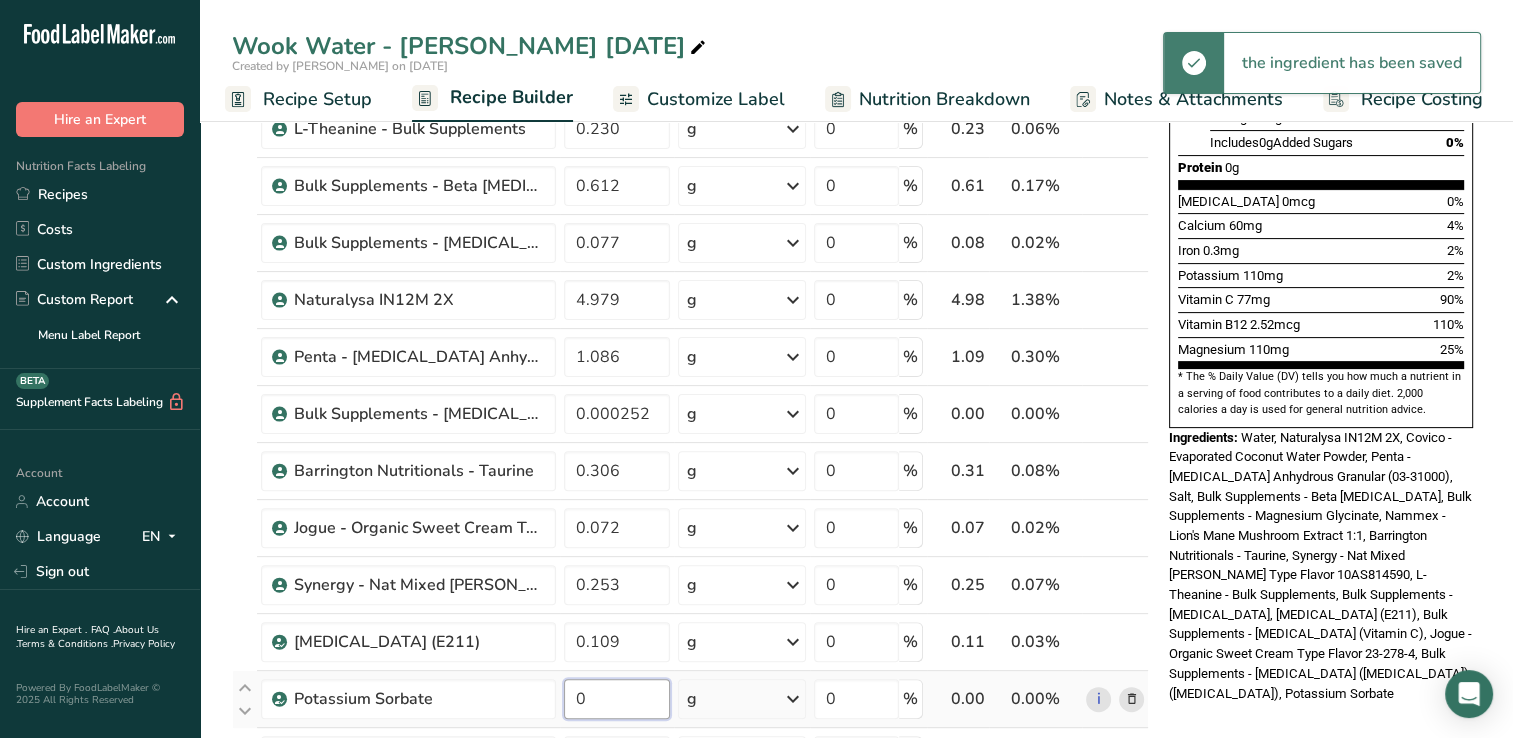click on "0" at bounding box center [617, 699] 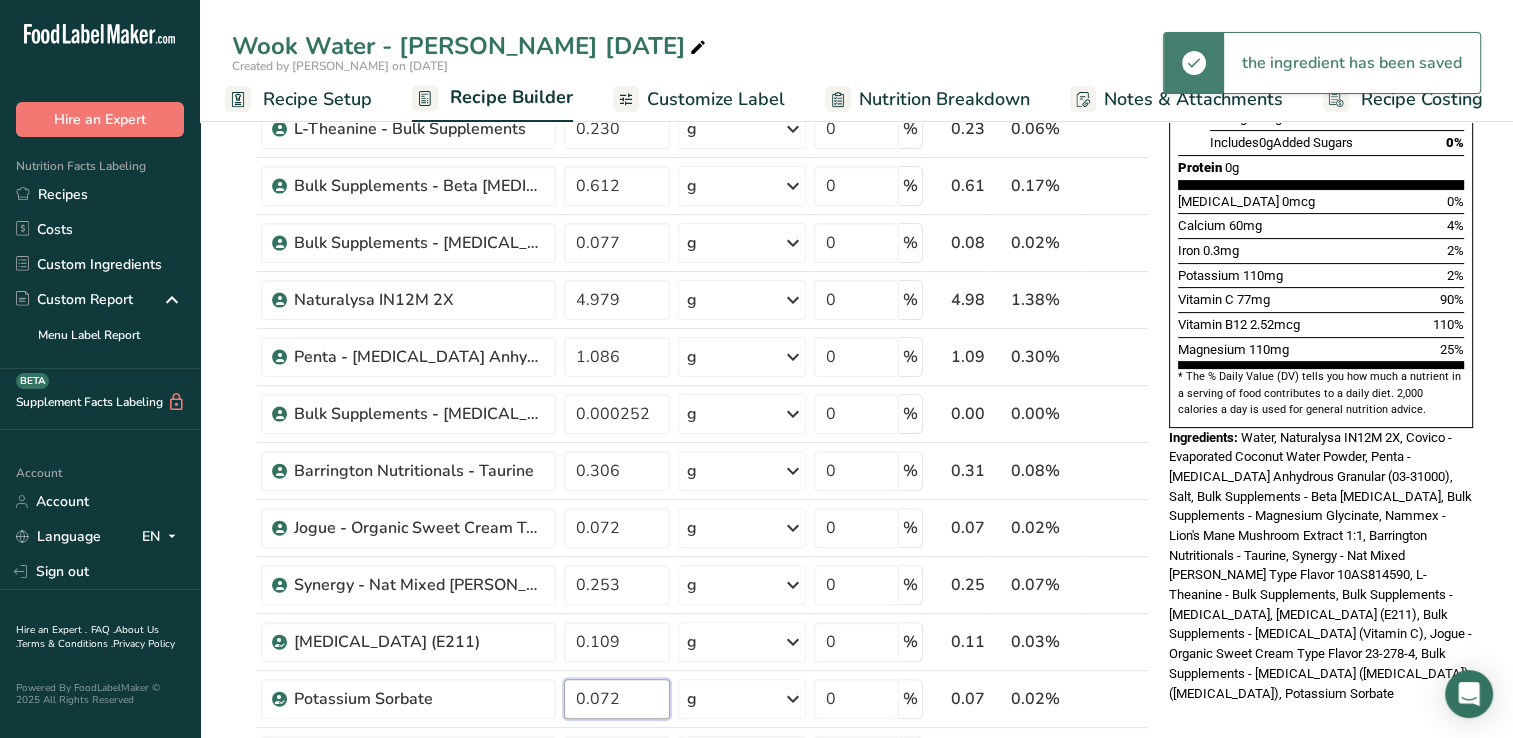 type on "0.072" 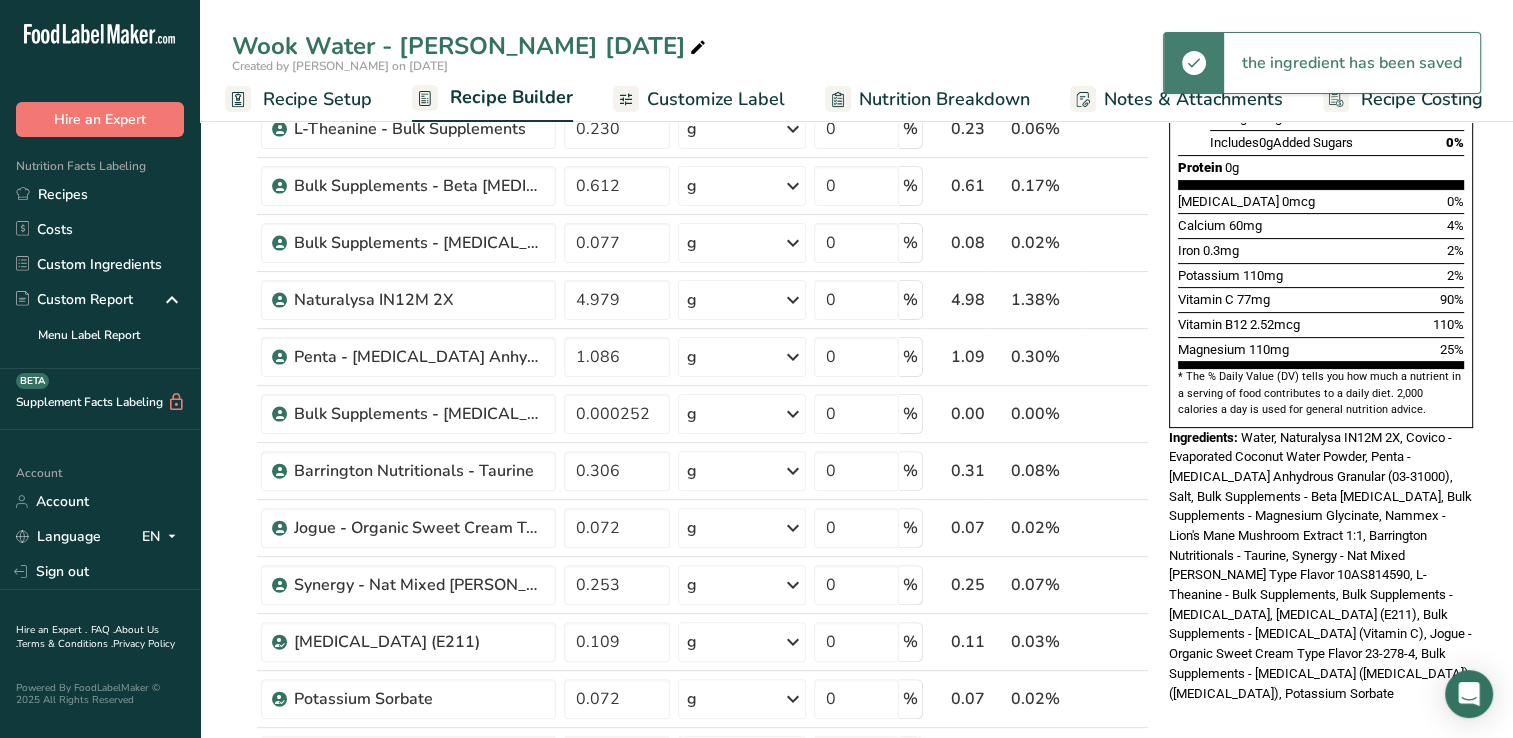 click on "Ingredients:    Water, Naturalysa IN12M 2X, Covico - Evaporated Coconut Water Powder, Penta - [MEDICAL_DATA] Anhydrous Granular (03-31000), Salt, Bulk Supplements - Beta [MEDICAL_DATA], Bulk Supplements - Magnesium Glycinate, Nammex - Lion's Mane Mushroom Extract 1:1, Barrington Nutritionals - Taurine, Synergy - Nat Mixed [PERSON_NAME] Type Flavor 10AS814590, L-Theanine - Bulk Supplements, Bulk Supplements - [MEDICAL_DATA], [MEDICAL_DATA] (E211), Bulk Supplements - [MEDICAL_DATA] (Vitamin C), Jogue - Organic Sweet Cream Type Flavor 23-278-4, Bulk Supplements - [MEDICAL_DATA] ([MEDICAL_DATA]) ([MEDICAL_DATA]), Potassium Sorbate" at bounding box center (1321, 566) 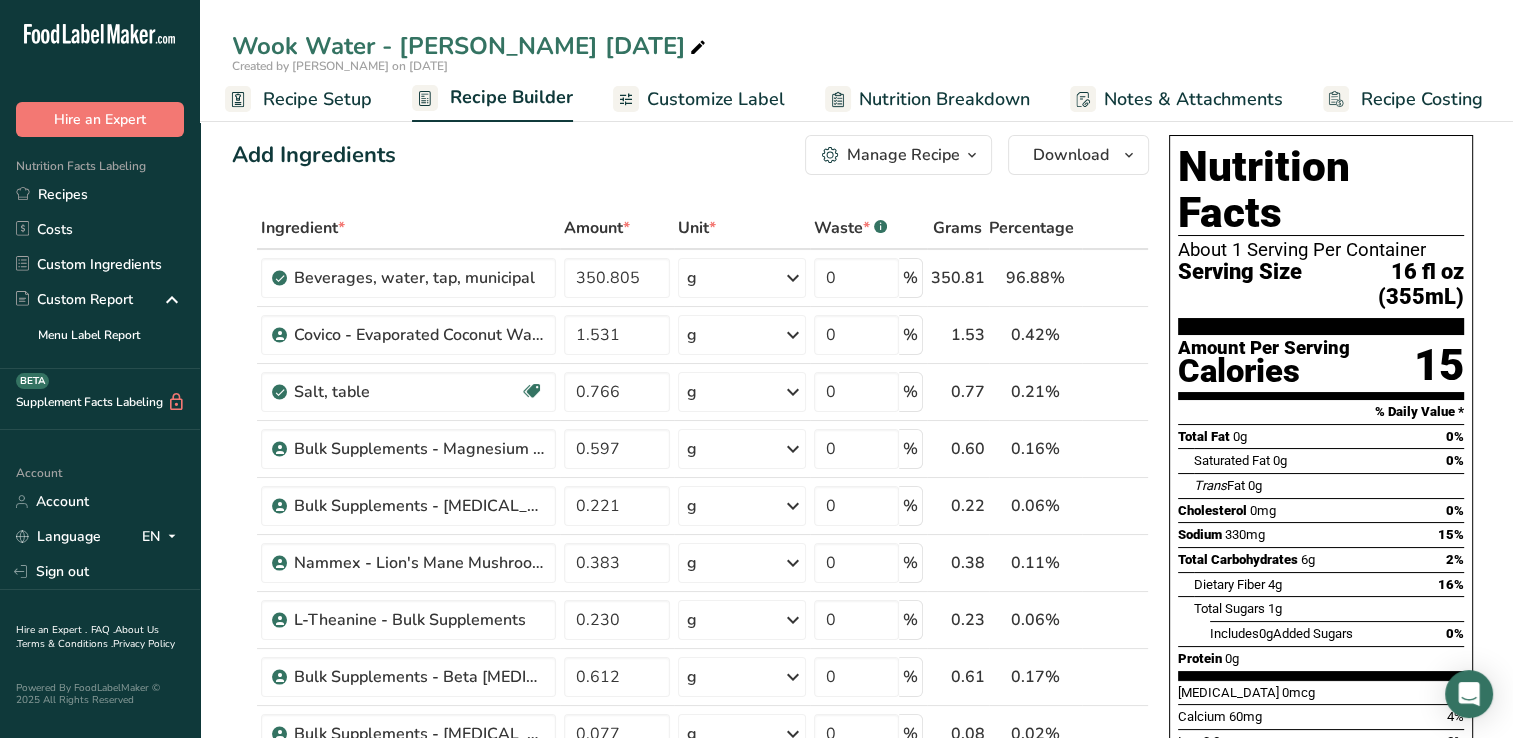 scroll, scrollTop: 0, scrollLeft: 0, axis: both 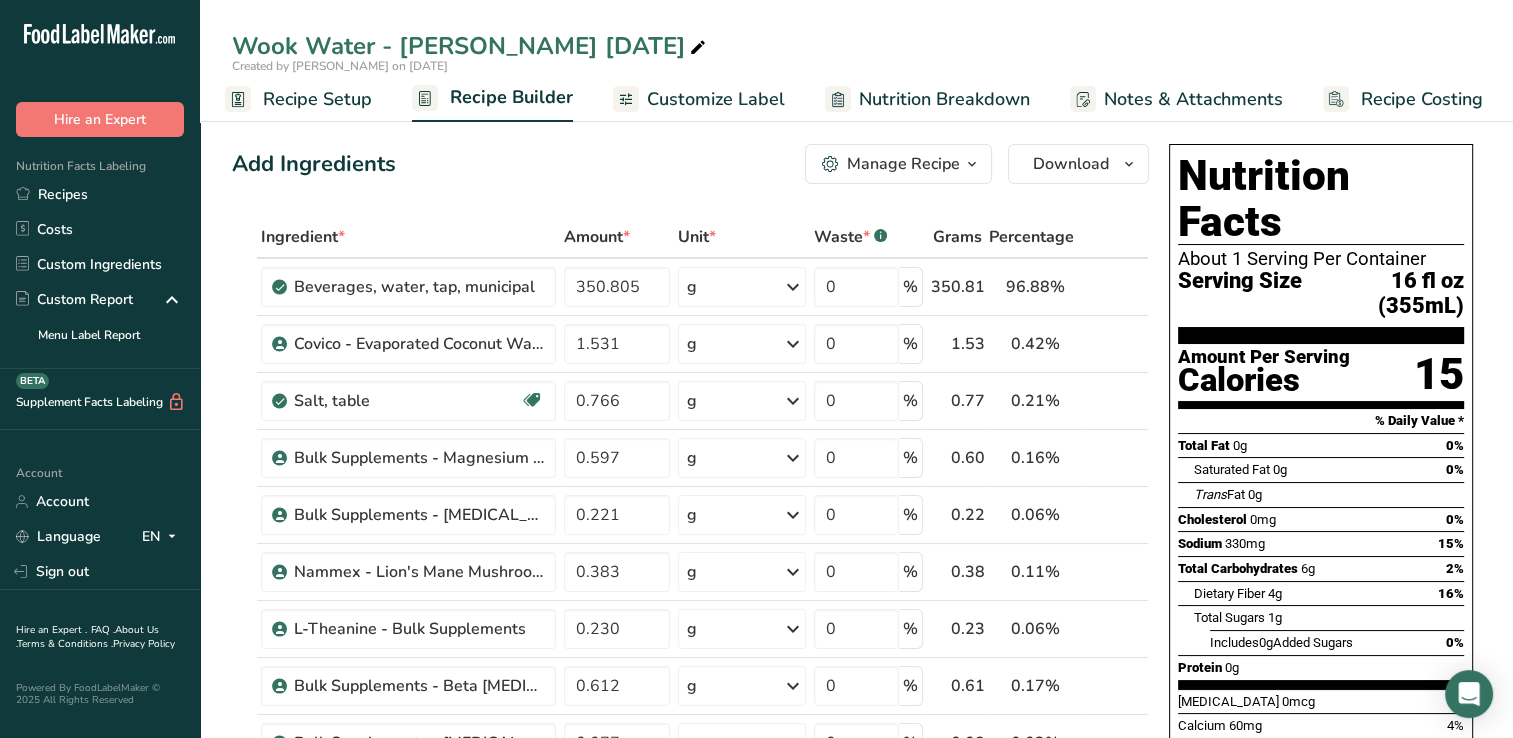click on "Customize Label" at bounding box center (716, 99) 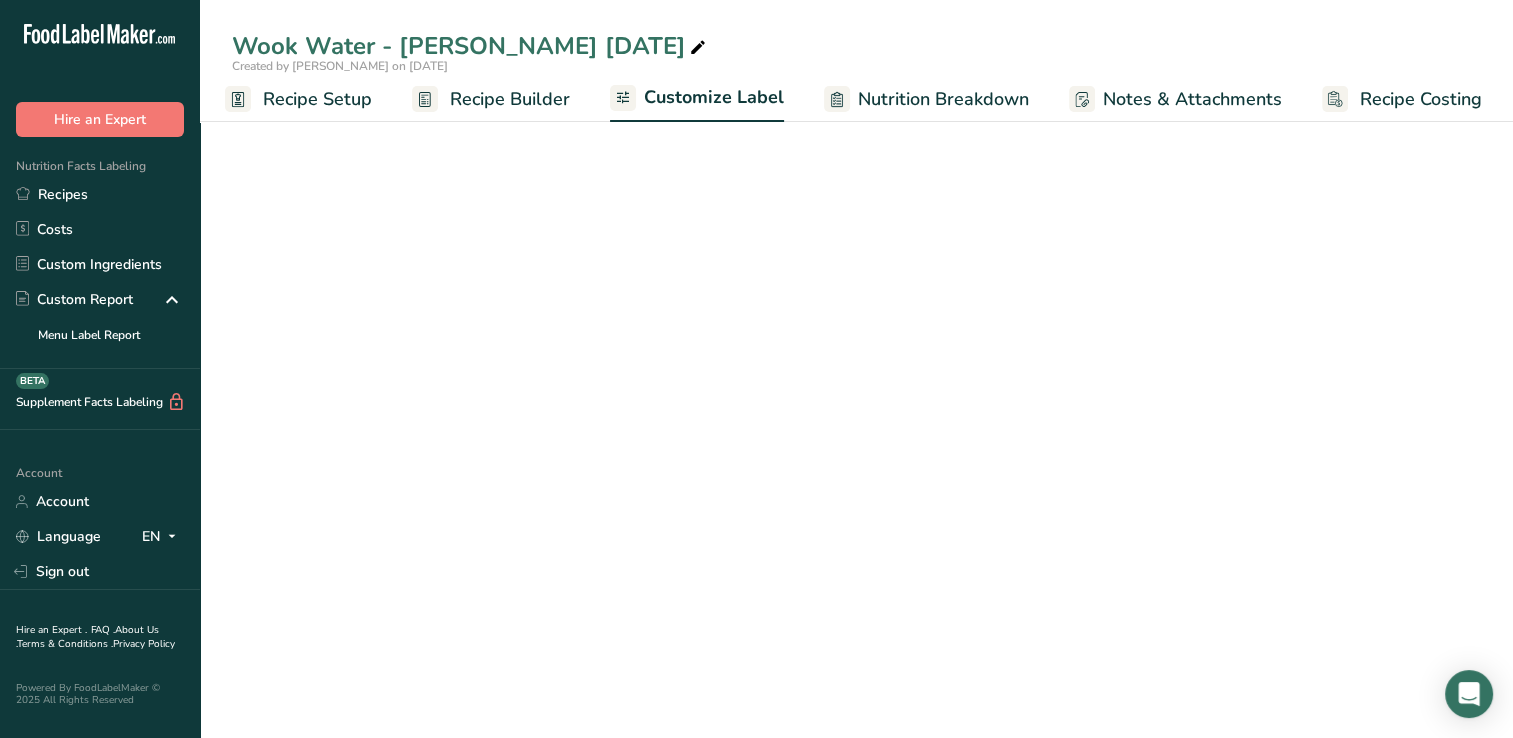 scroll, scrollTop: 0, scrollLeft: 8, axis: horizontal 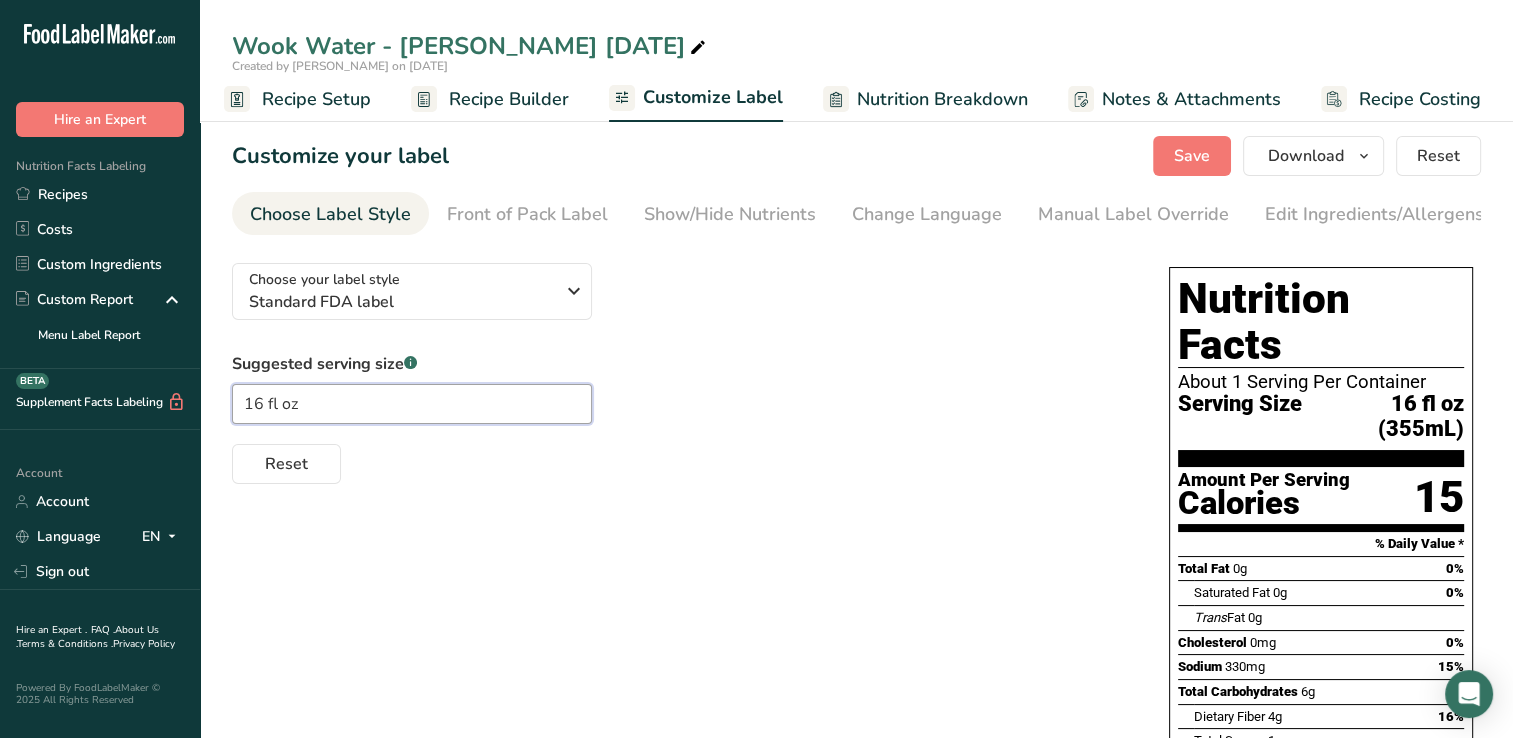 click on "16 fl oz" at bounding box center [412, 404] 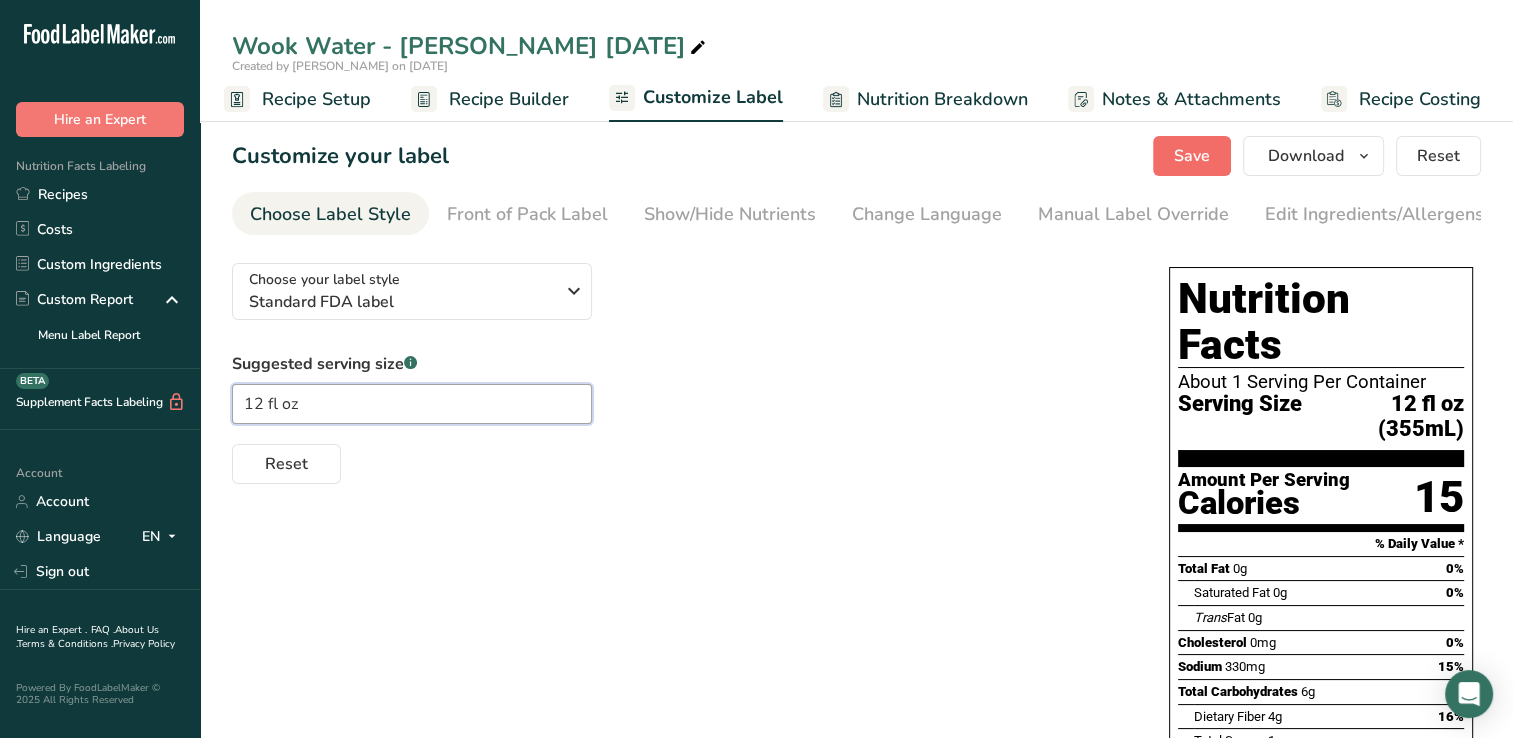 type on "12 fl oz" 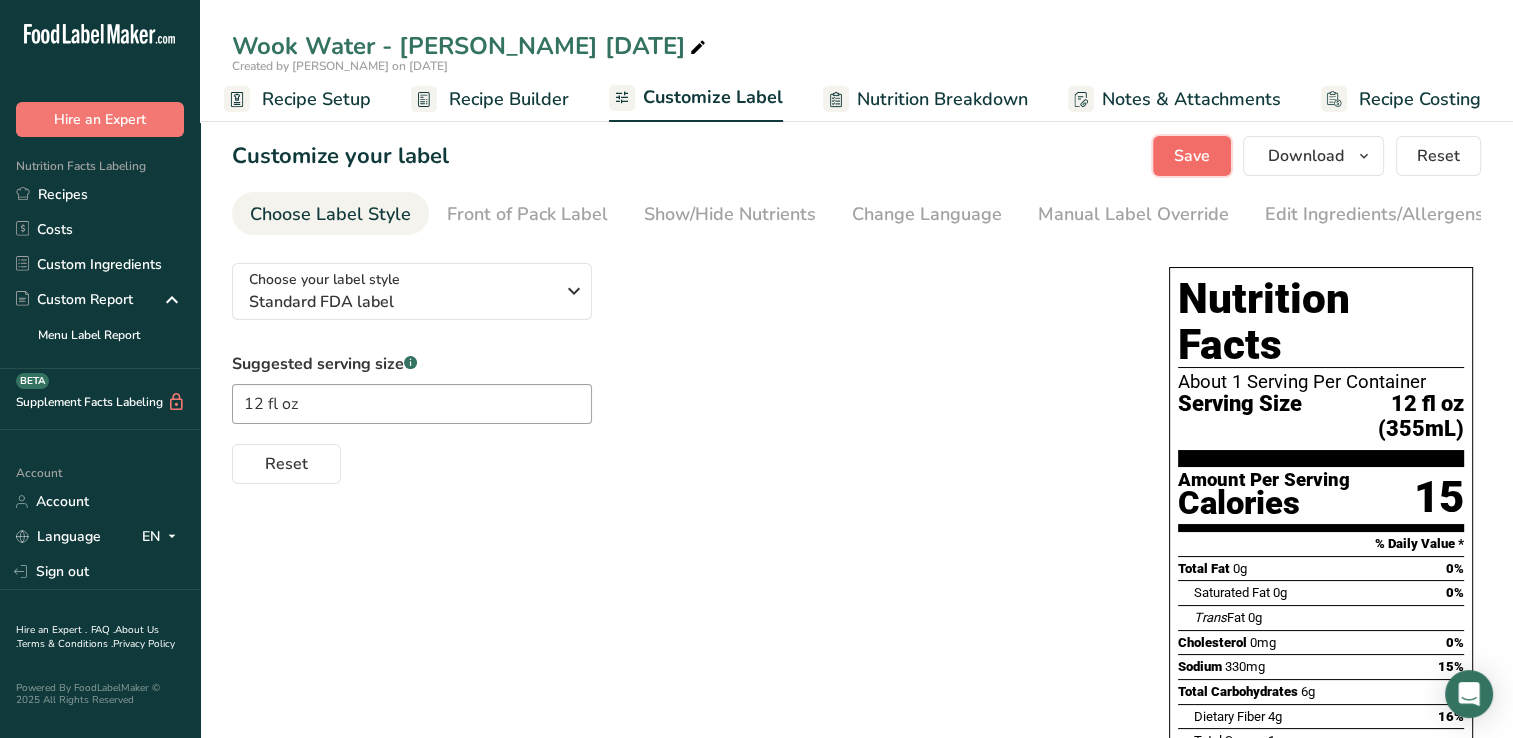 click on "Save" at bounding box center [1192, 156] 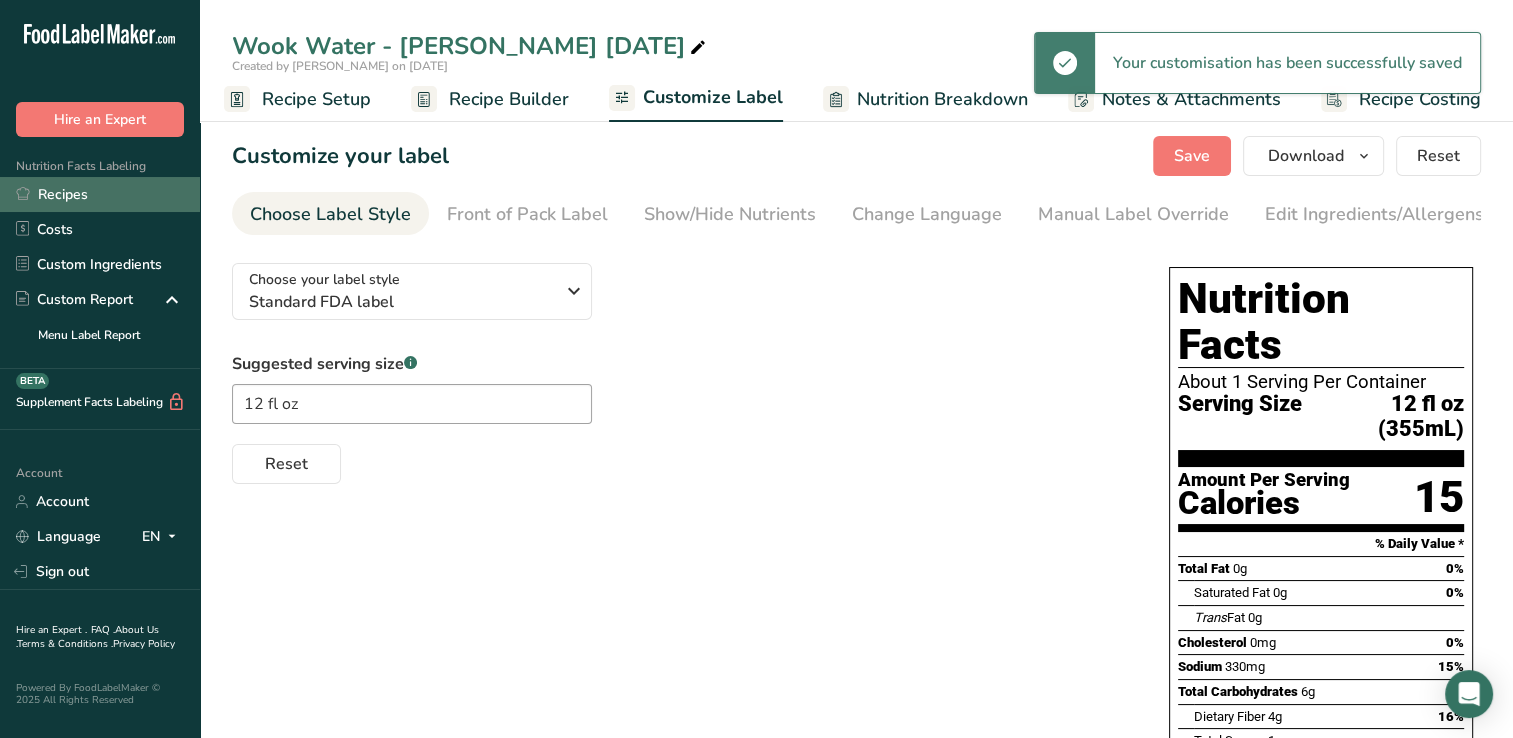 click on "Recipes" at bounding box center (100, 194) 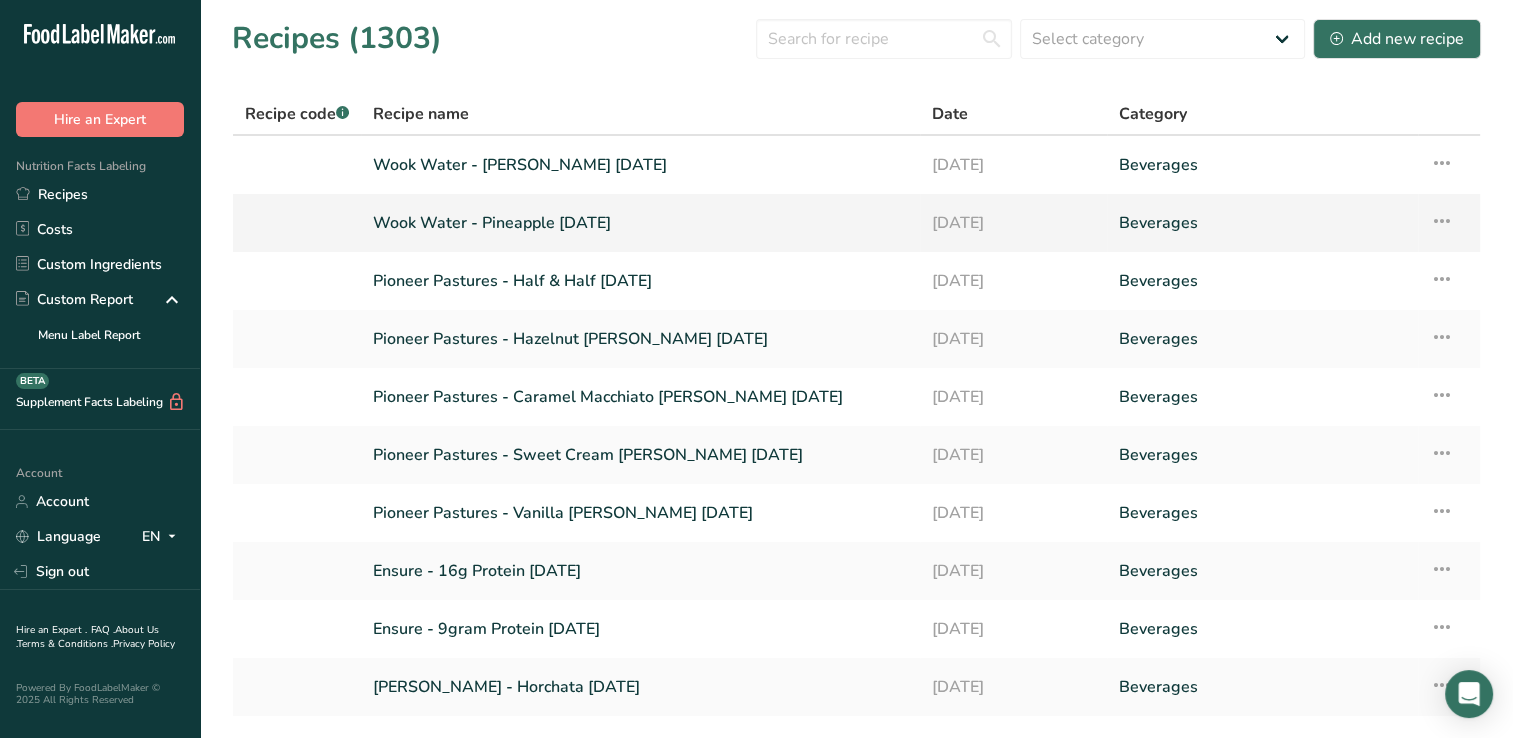 click on "Wook Water - Pineapple [DATE]" at bounding box center (640, 223) 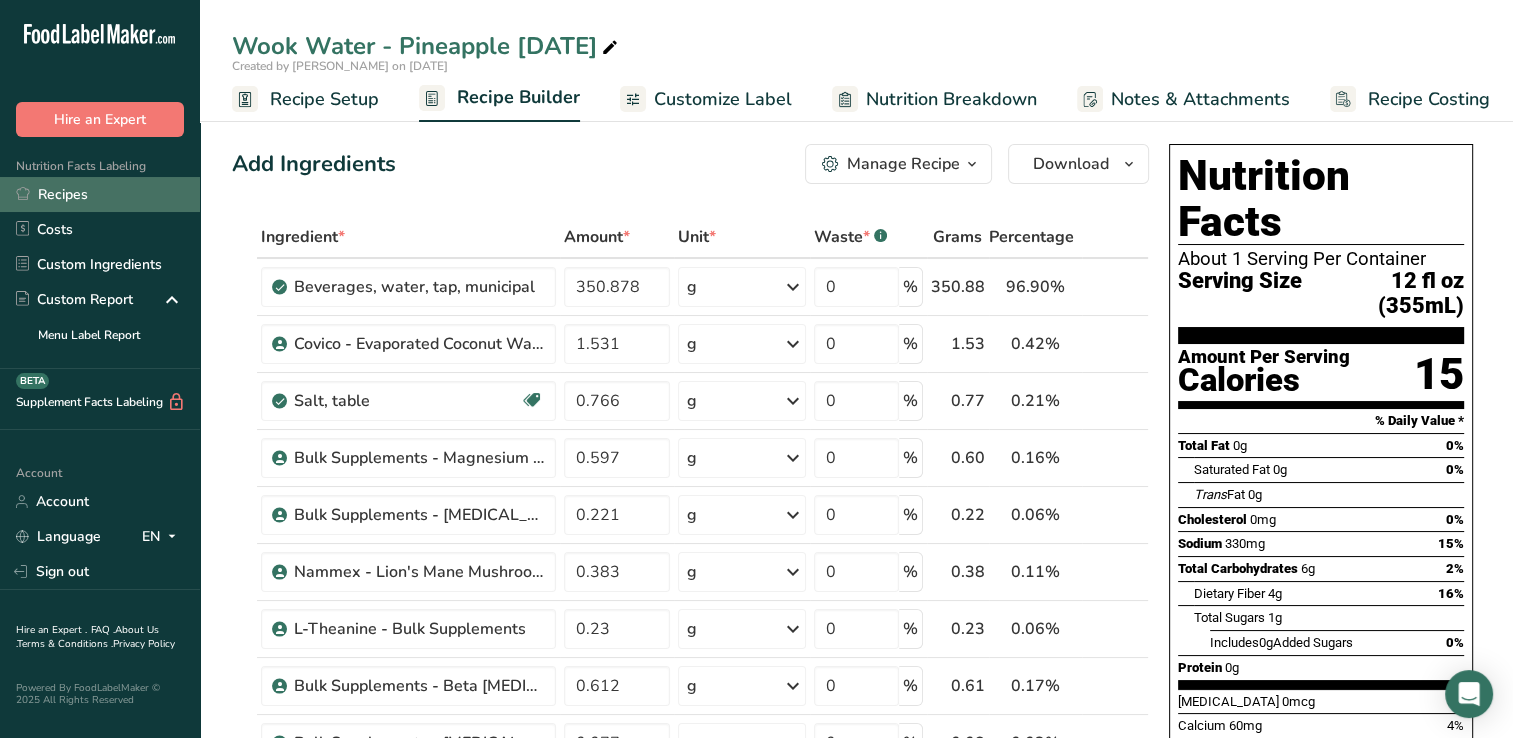 click on "Recipes" at bounding box center [100, 194] 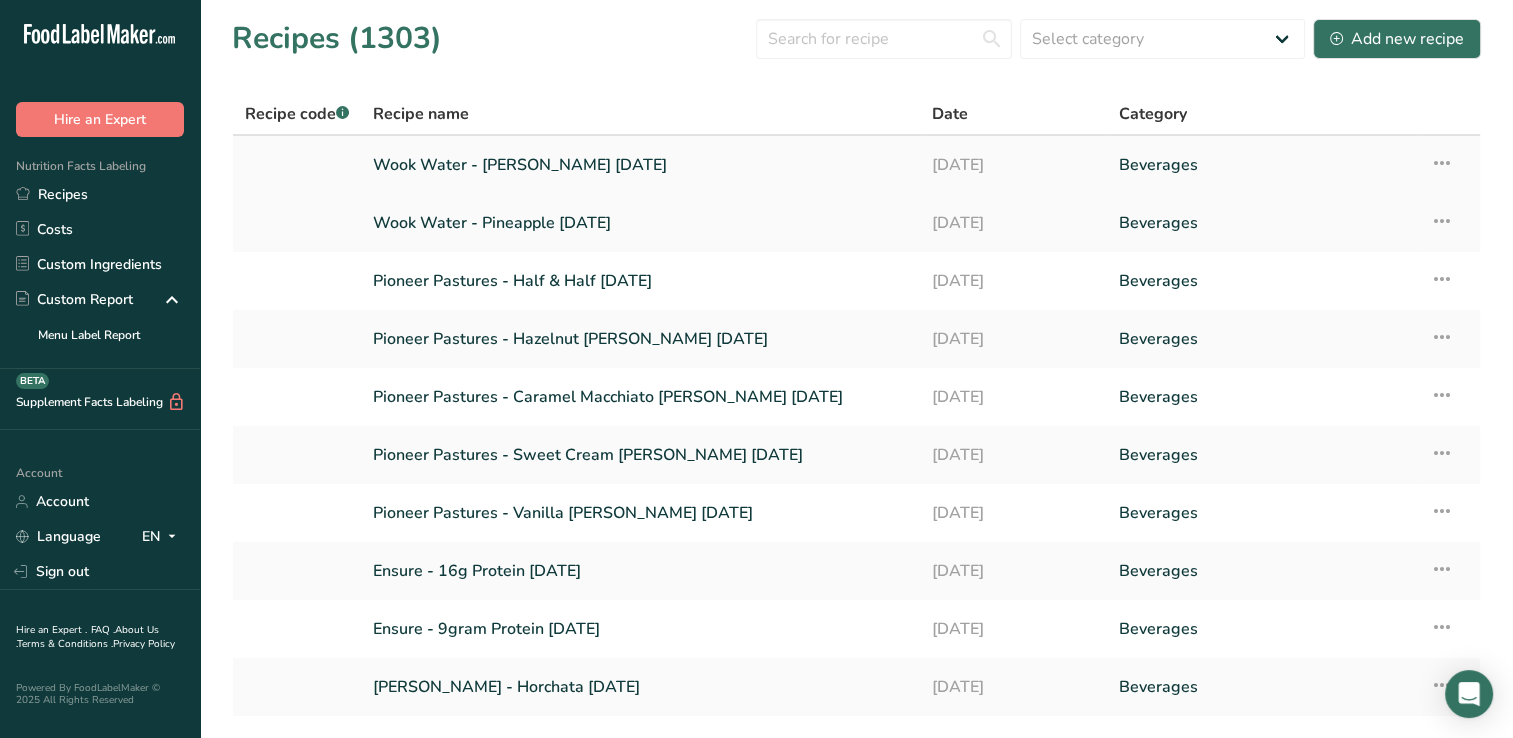 click on "Wook Water - [PERSON_NAME] [DATE]" at bounding box center [640, 165] 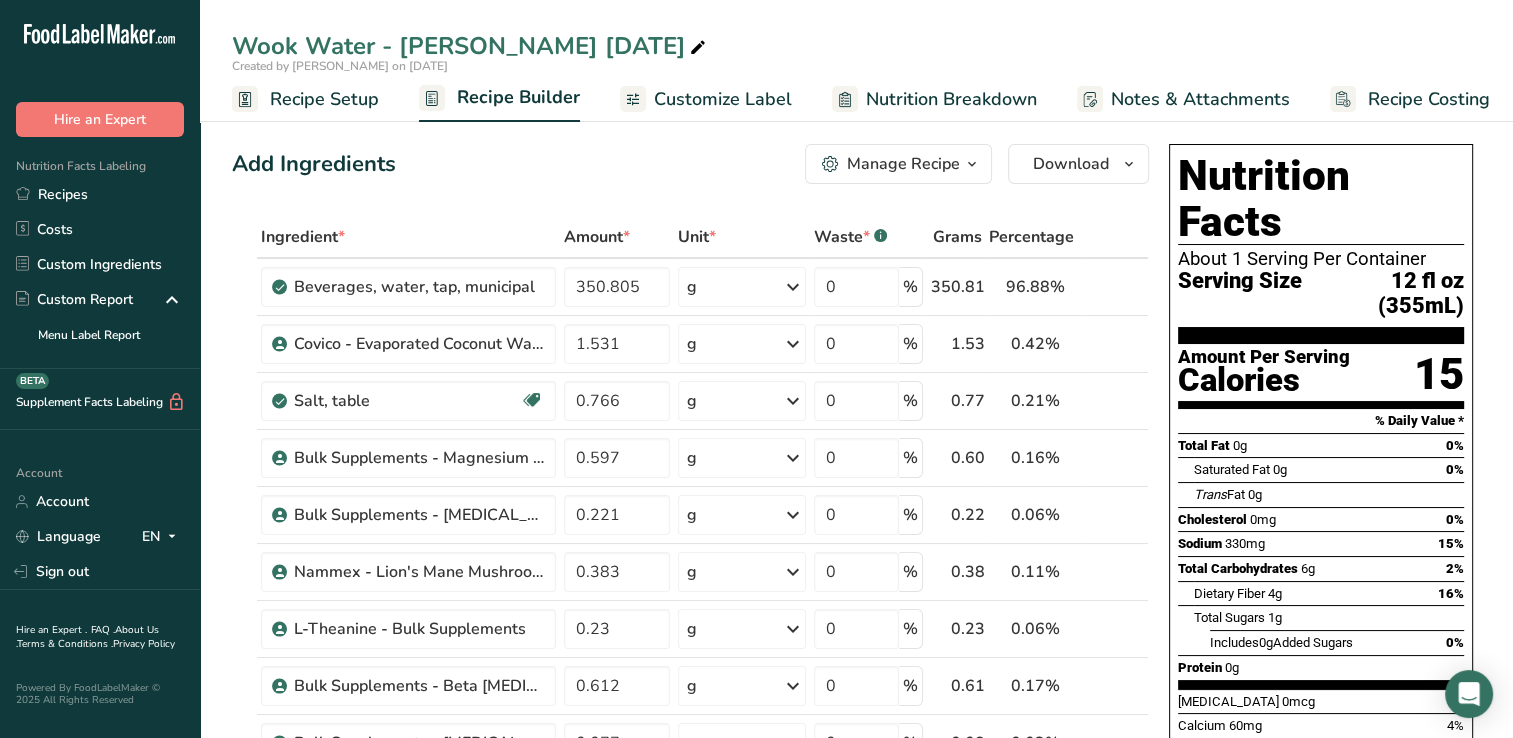 click on "Nutrition Breakdown" at bounding box center [951, 99] 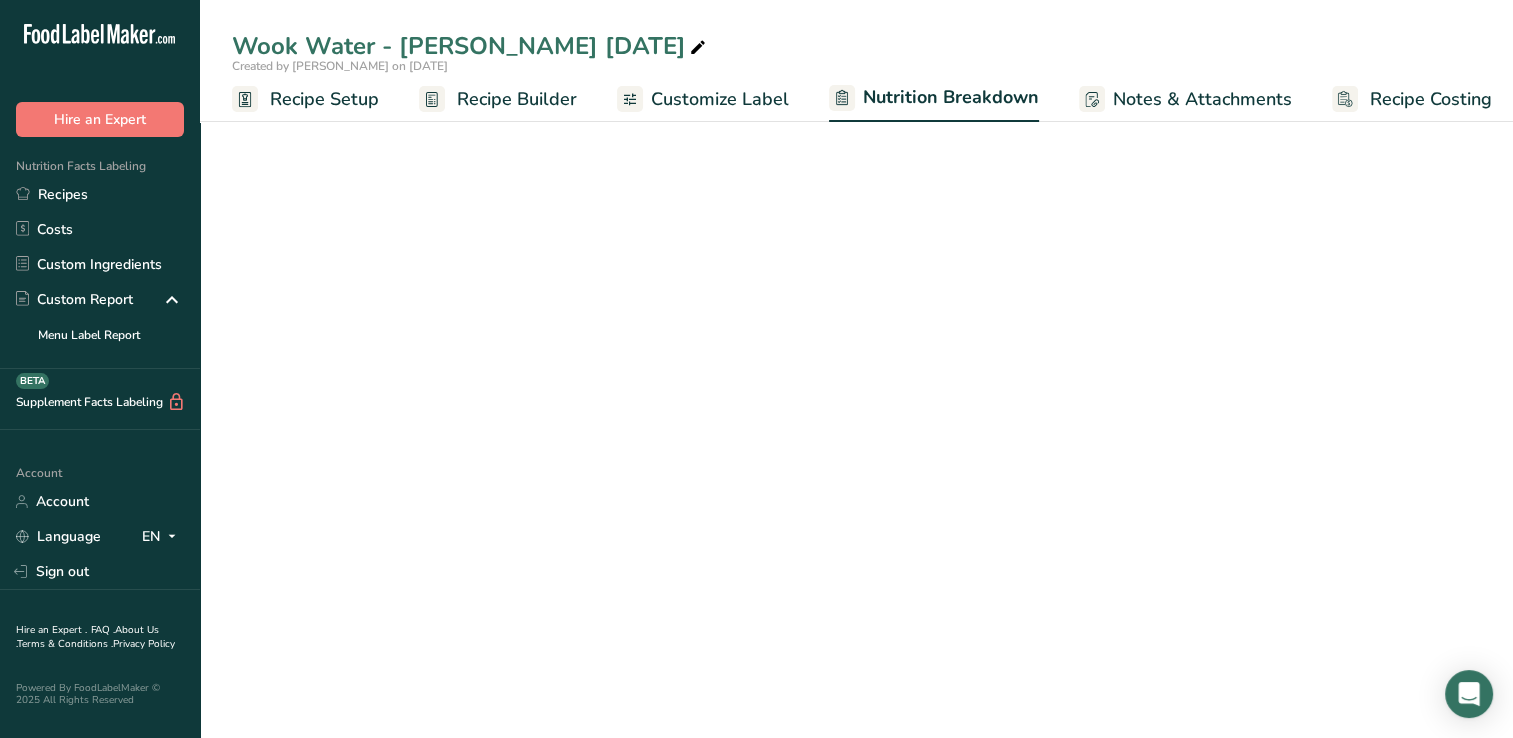 scroll, scrollTop: 0, scrollLeft: 10, axis: horizontal 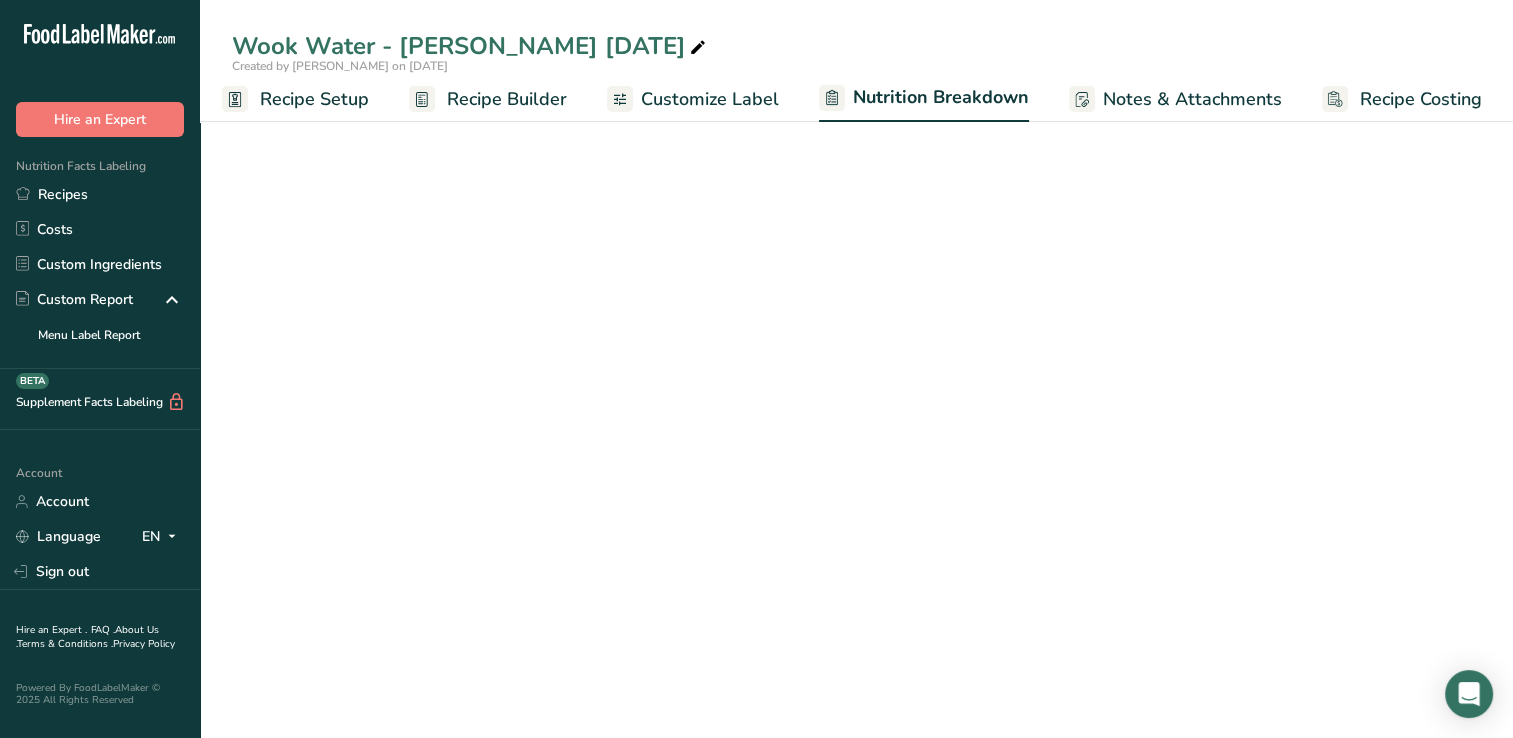 select on "Calories" 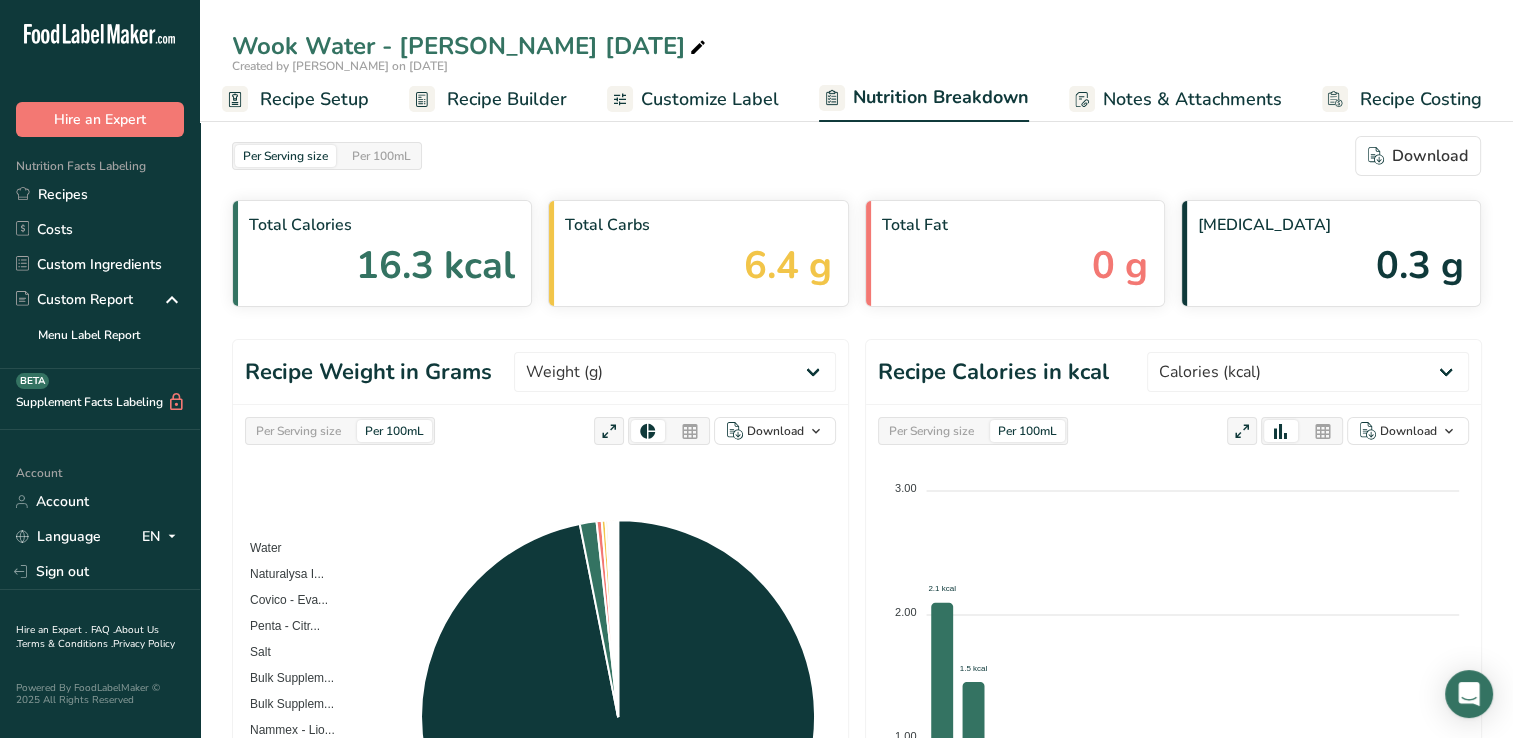 click on "Customize Label" at bounding box center [710, 99] 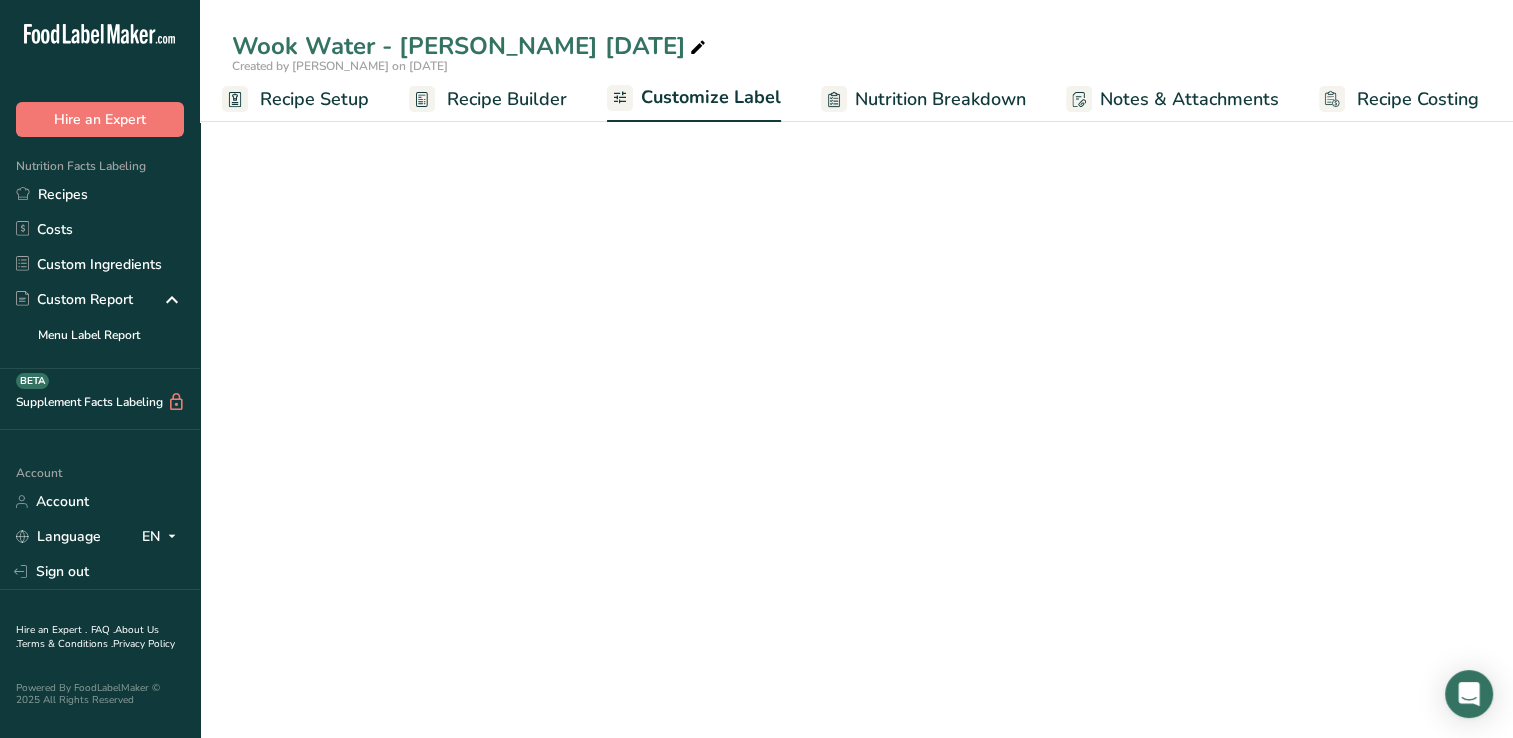 scroll, scrollTop: 0, scrollLeft: 8, axis: horizontal 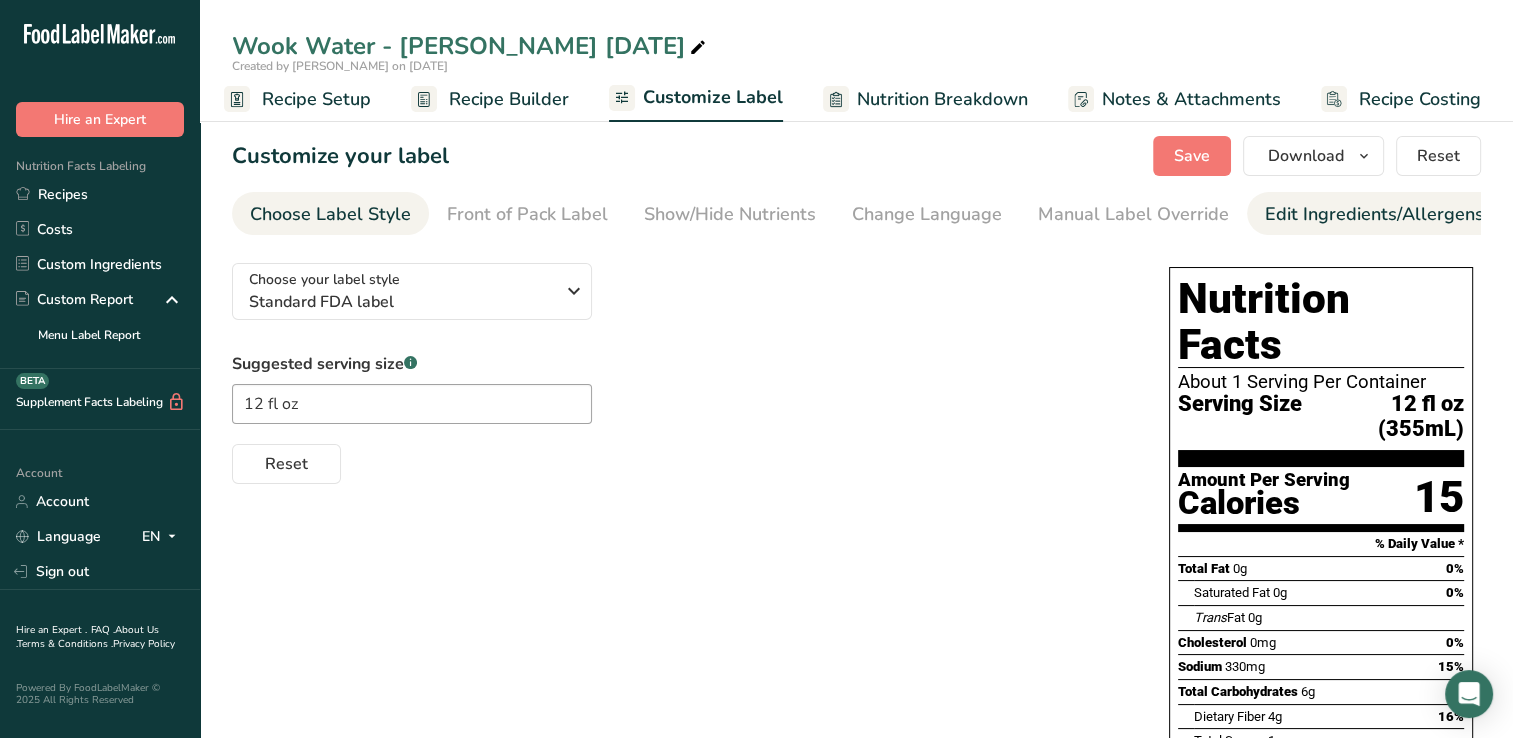 click on "Edit Ingredients/Allergens List" at bounding box center (1392, 214) 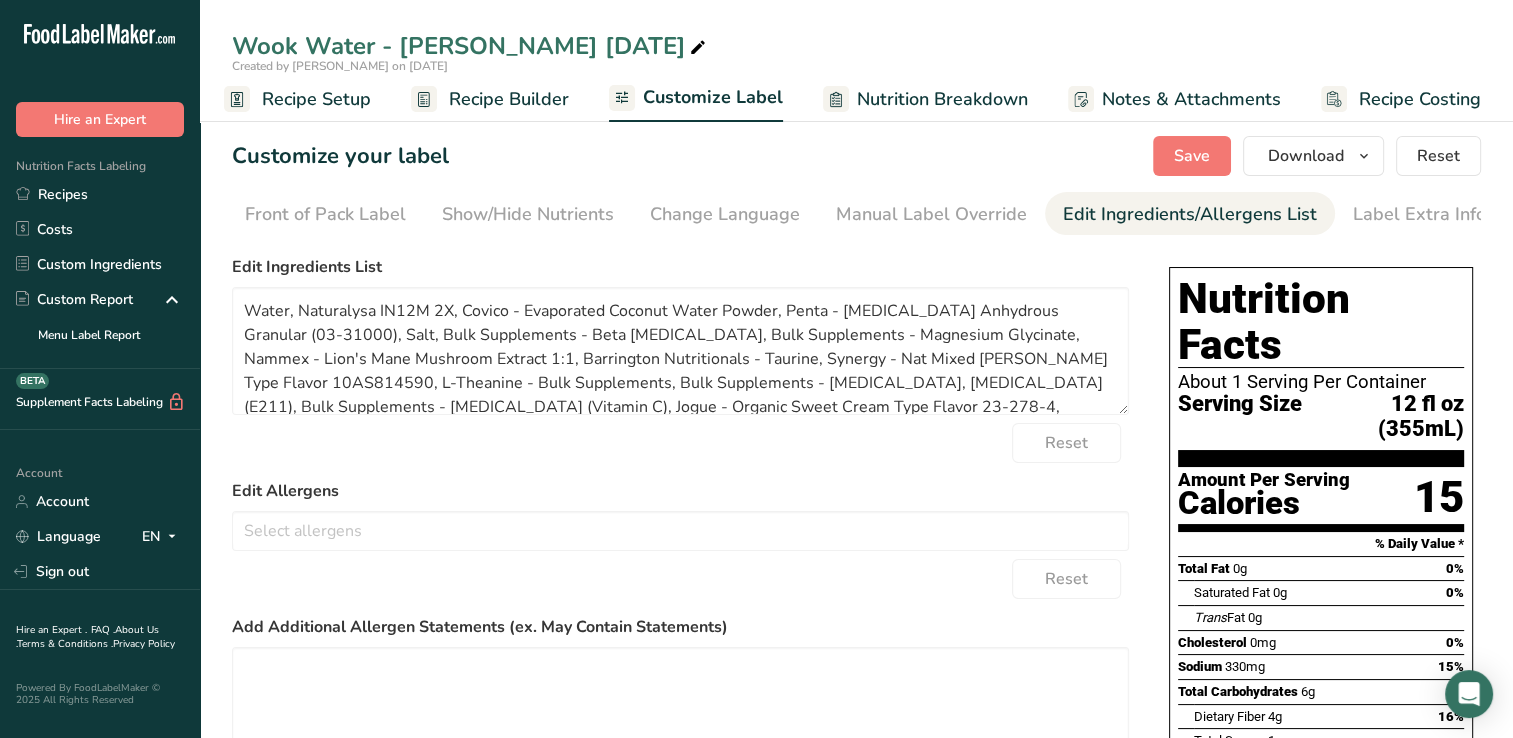 scroll, scrollTop: 0, scrollLeft: 204, axis: horizontal 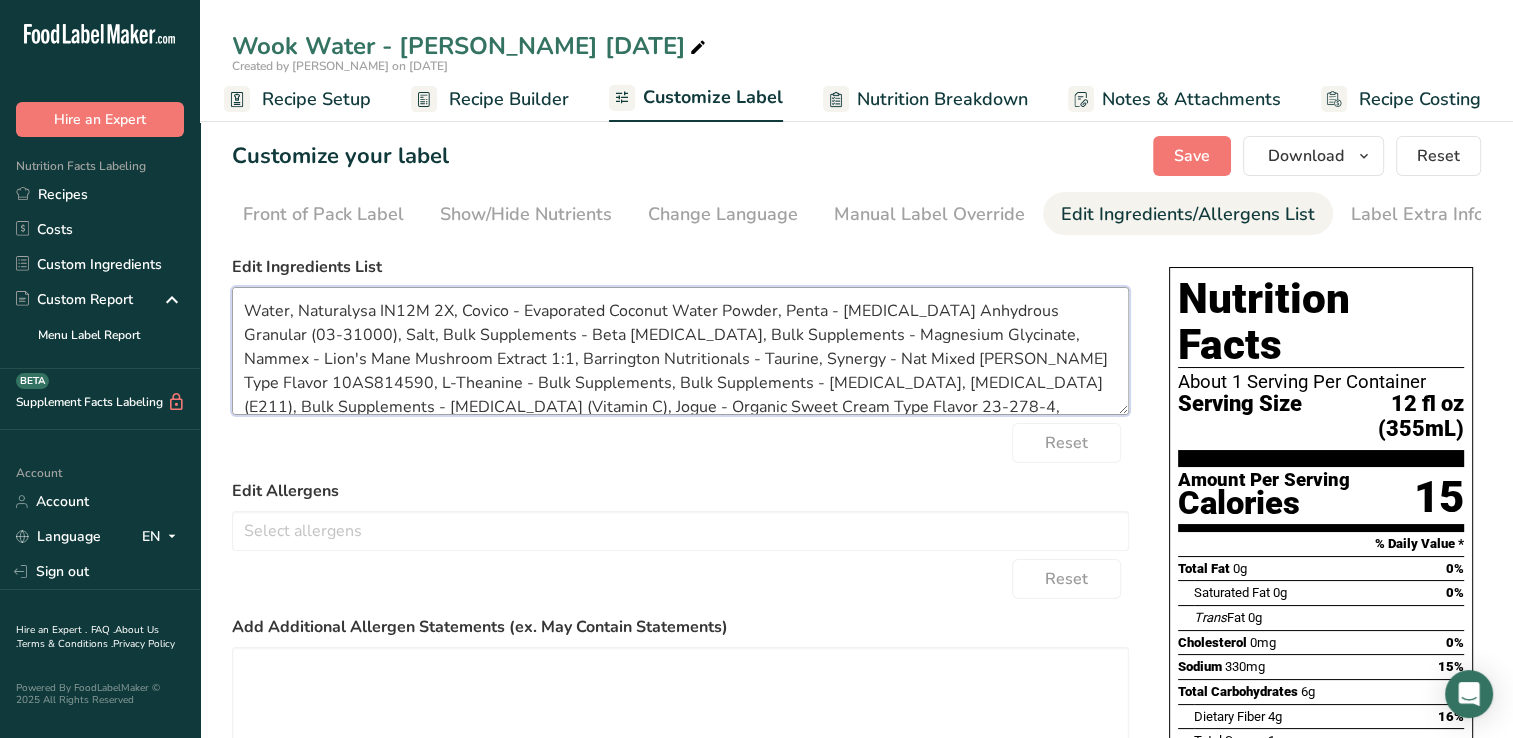 drag, startPoint x: 451, startPoint y: 316, endPoint x: 298, endPoint y: 319, distance: 153.0294 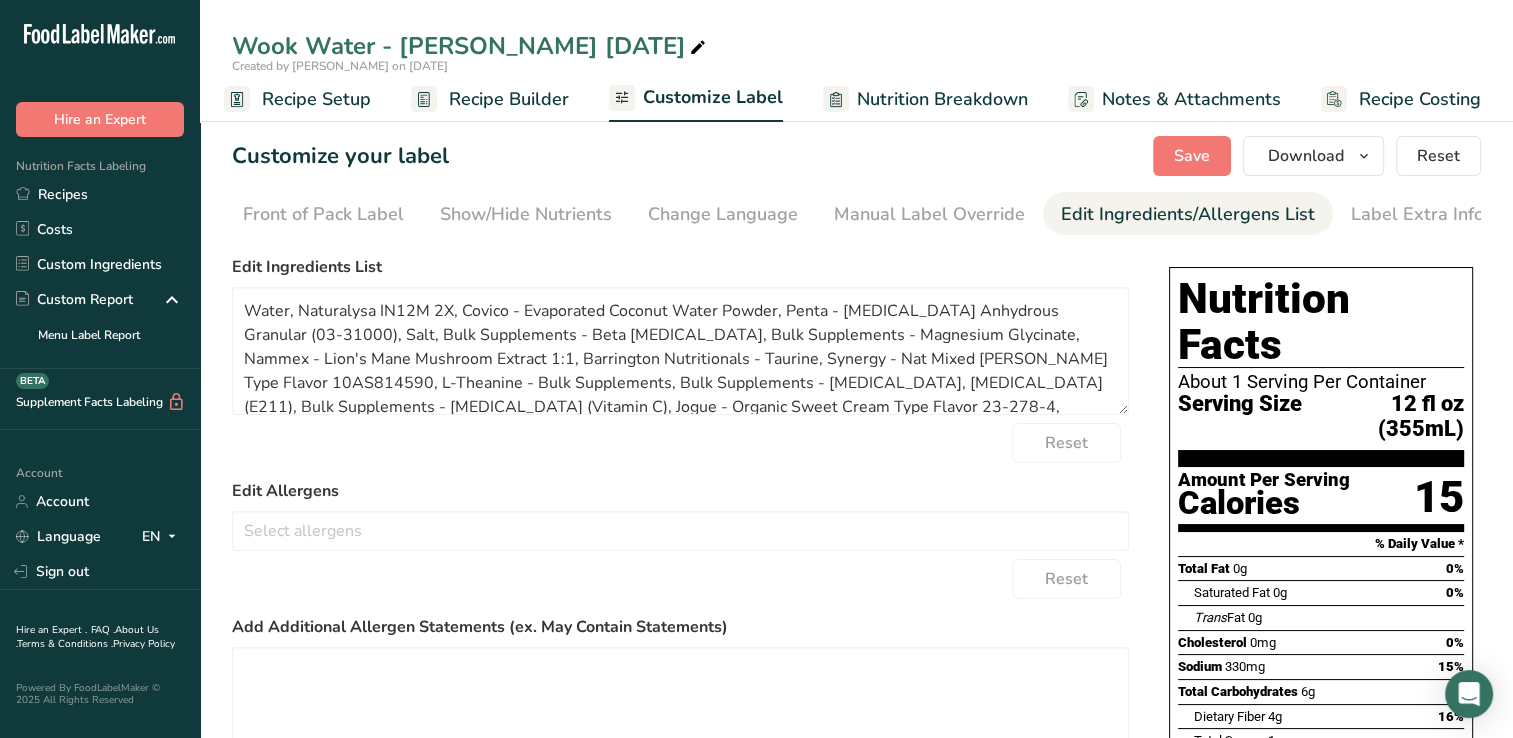 click on "Reset" at bounding box center (680, 579) 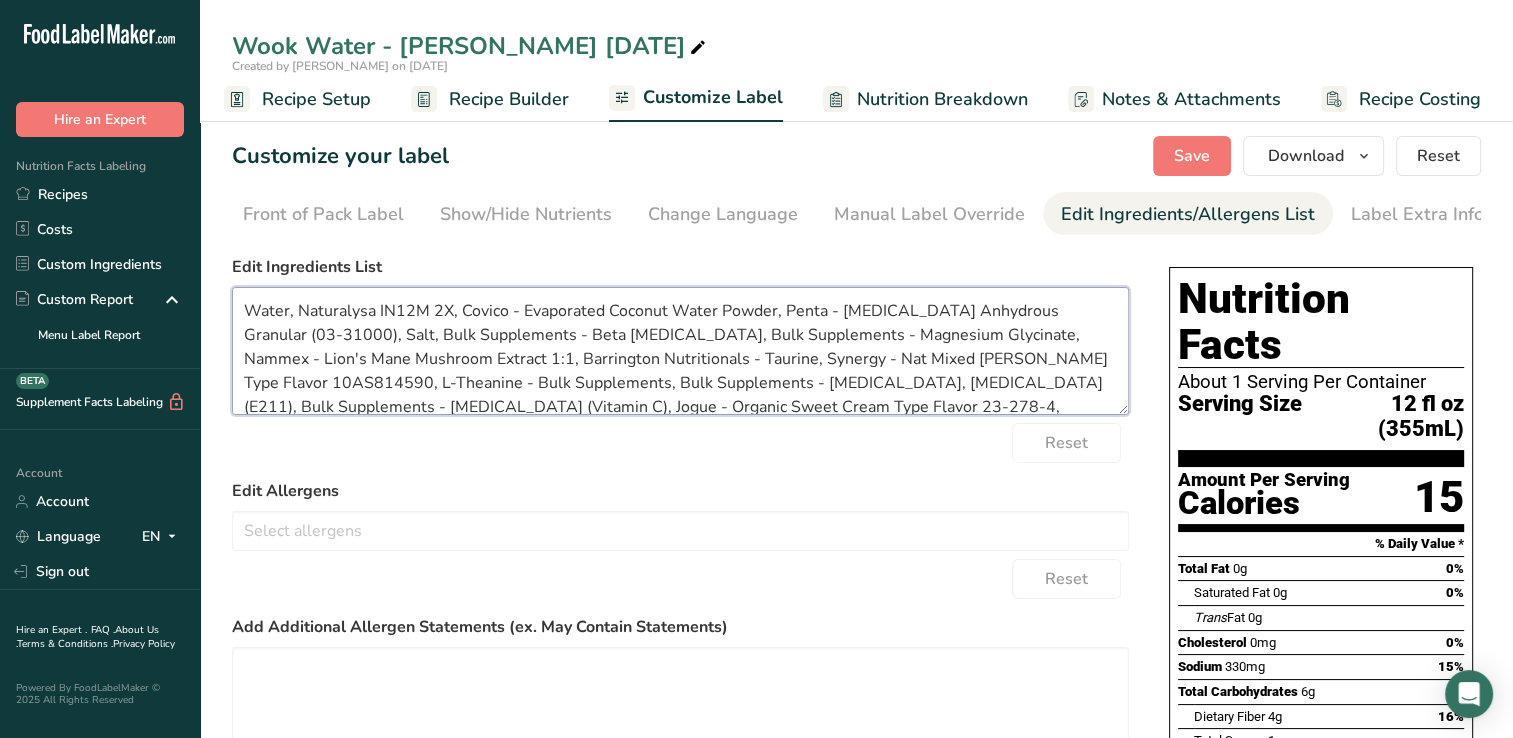 drag, startPoint x: 408, startPoint y: 318, endPoint x: 296, endPoint y: 312, distance: 112.1606 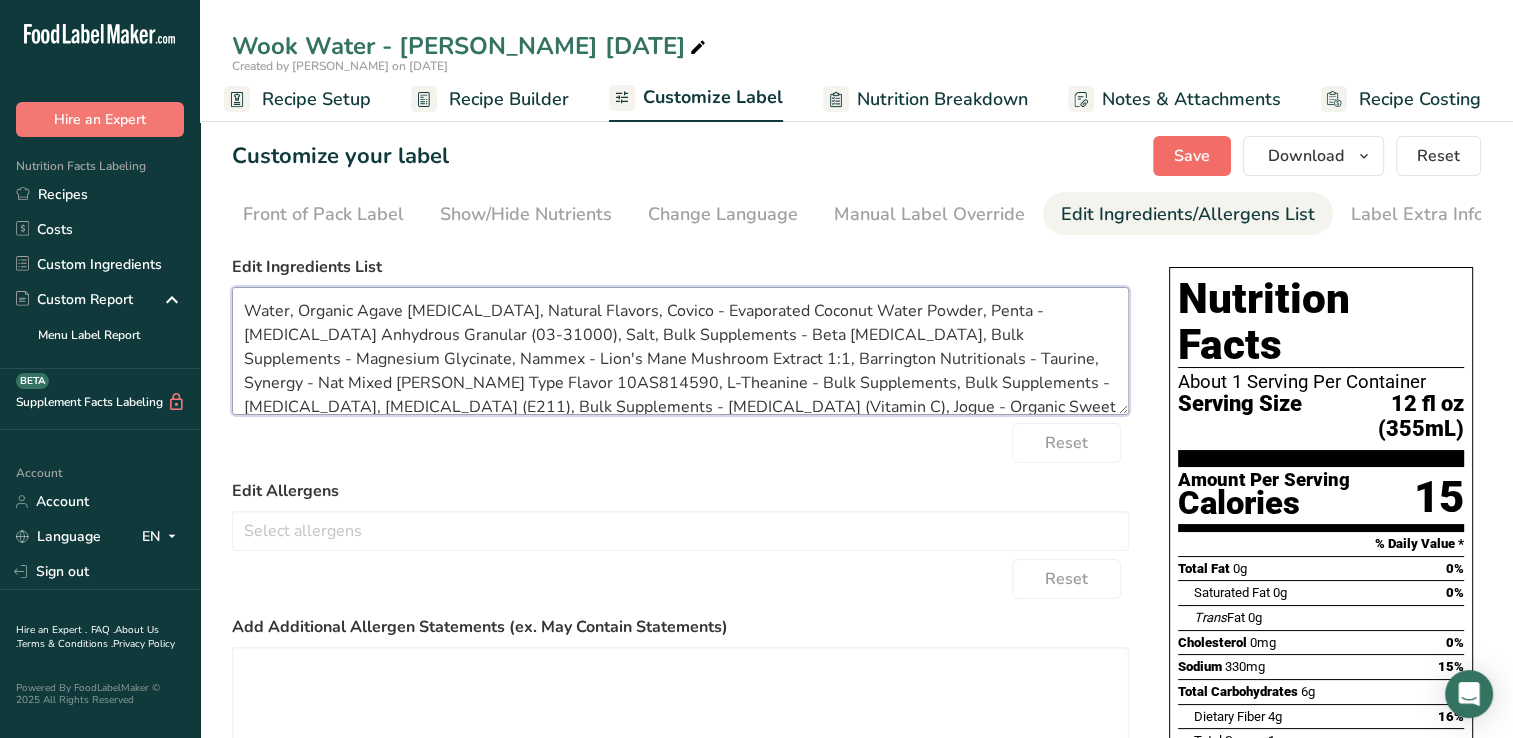 type on "Water, Organic Agave [MEDICAL_DATA], Natural Flavors, Covico - Evaporated Coconut Water Powder, Penta - [MEDICAL_DATA] Anhydrous Granular (03-31000), Salt, Bulk Supplements - Beta [MEDICAL_DATA], Bulk Supplements - Magnesium Glycinate, Nammex - Lion's Mane Mushroom Extract 1:1, Barrington Nutritionals - Taurine, Synergy - Nat Mixed [PERSON_NAME] Type Flavor 10AS814590, L-Theanine - Bulk Supplements, Bulk Supplements - [MEDICAL_DATA], [MEDICAL_DATA] (E211), Bulk Supplements - [MEDICAL_DATA] (Vitamin C), Jogue - Organic Sweet Cream Type Flavor 23-278-4, Potassium Sorbate, Bulk Supplements - [MEDICAL_DATA] ([MEDICAL_DATA]) ([MEDICAL_DATA])" 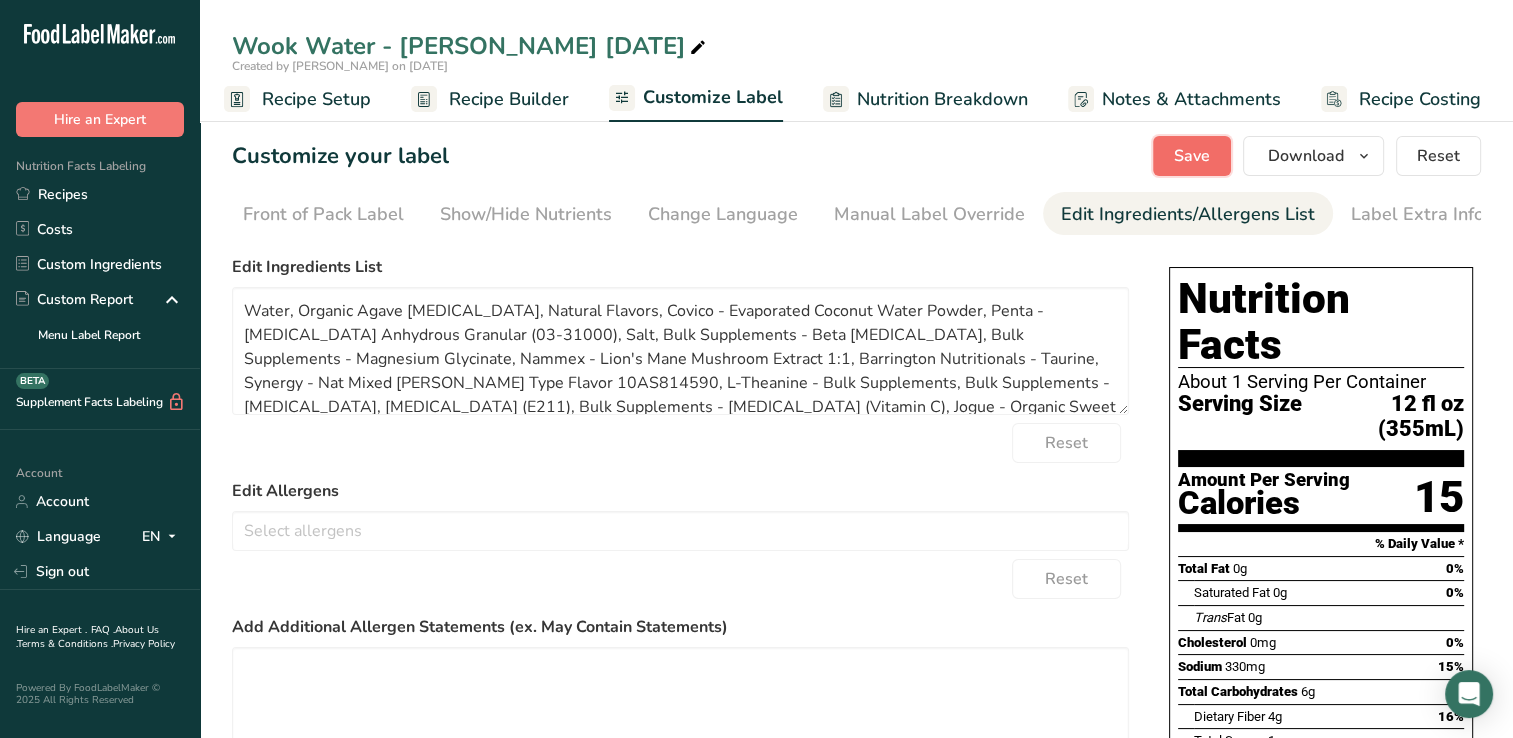 click on "Save" at bounding box center (1192, 156) 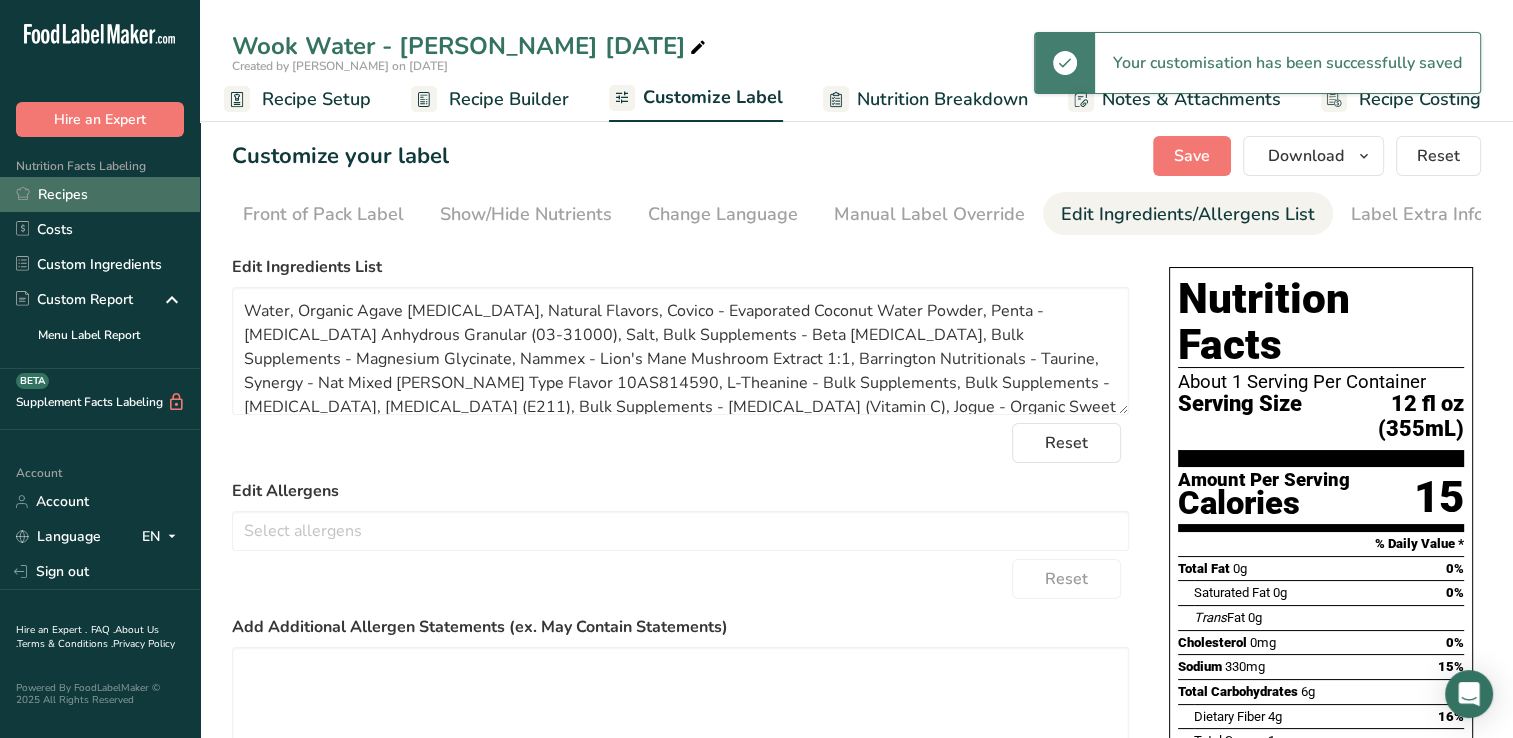 click on "Recipes" at bounding box center (100, 194) 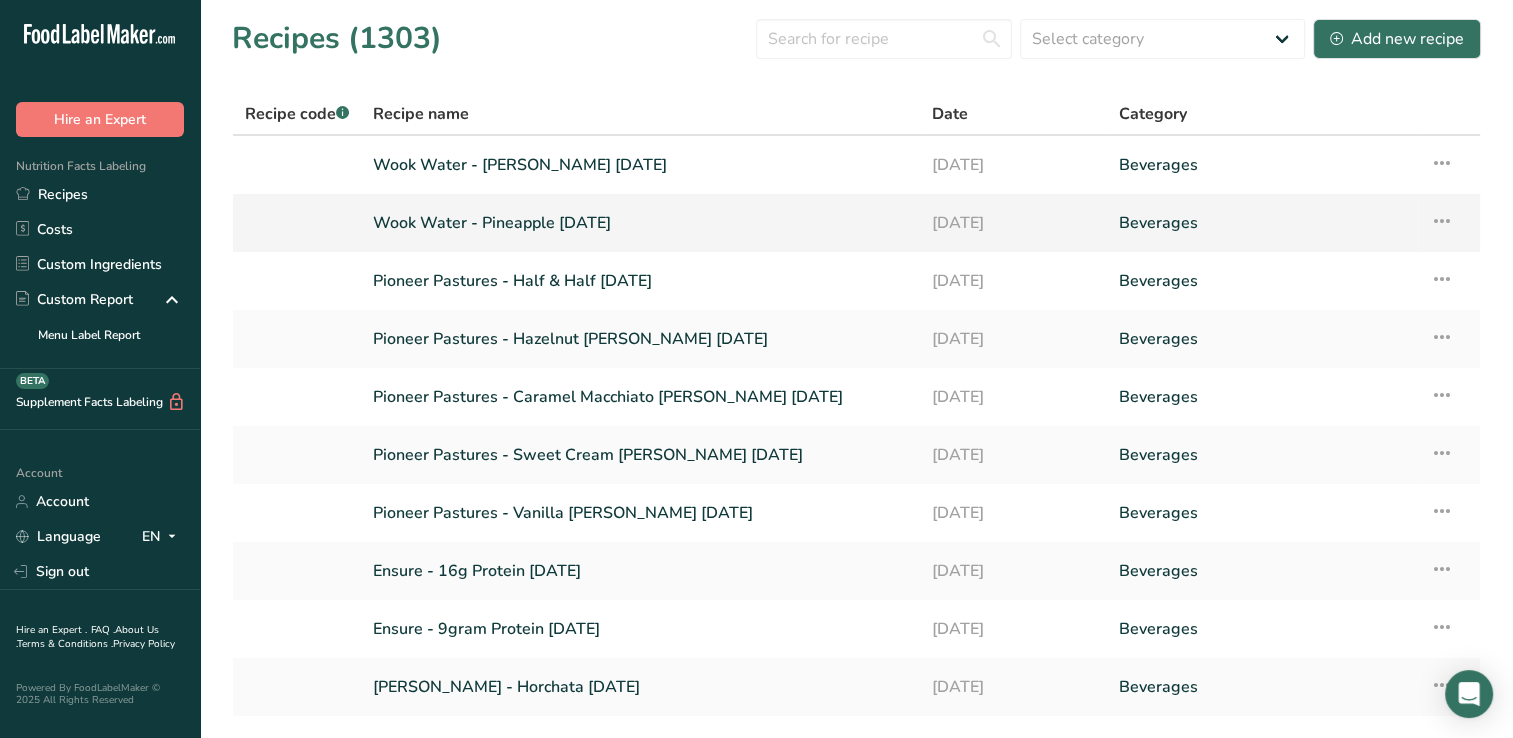 click on "Wook Water - Pineapple [DATE]" at bounding box center [640, 223] 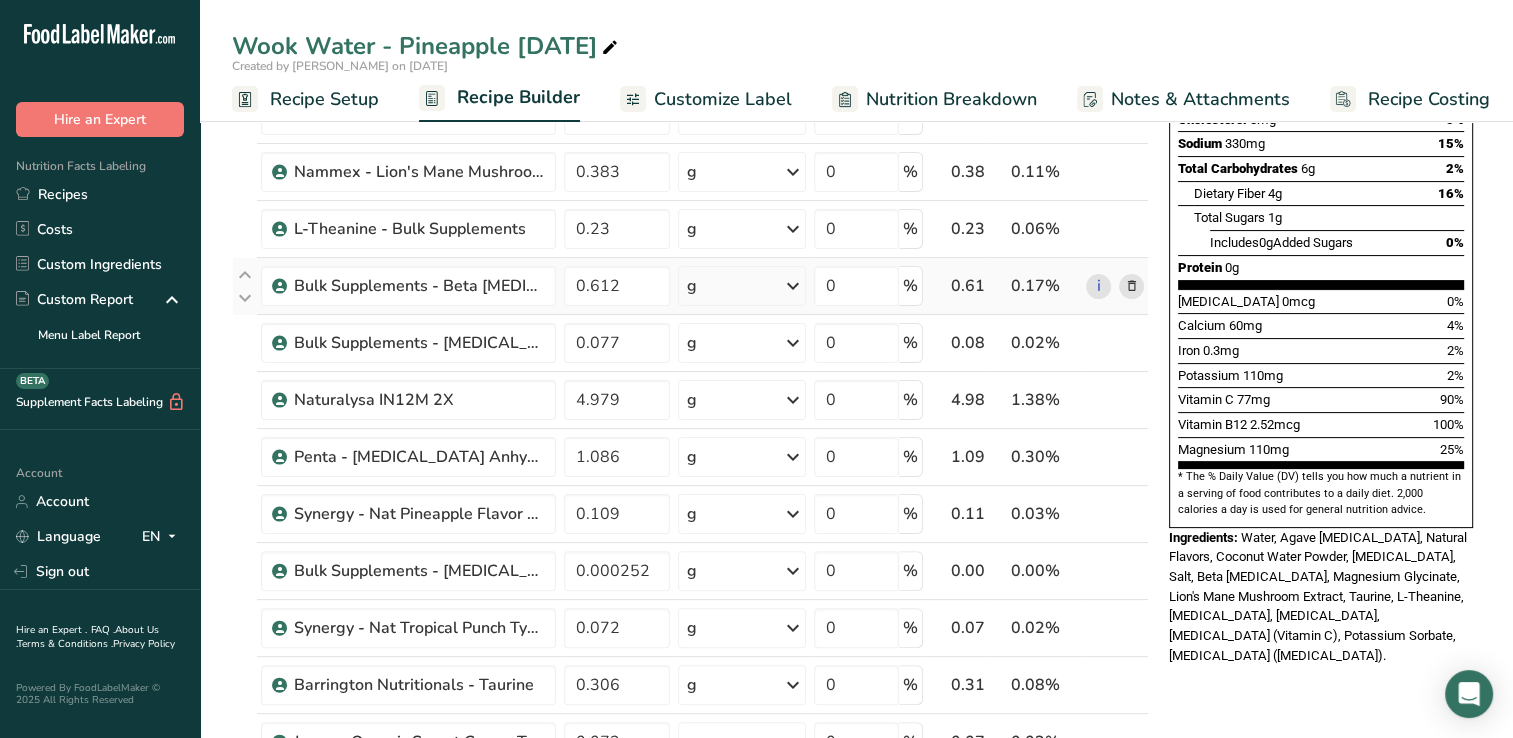 scroll, scrollTop: 0, scrollLeft: 0, axis: both 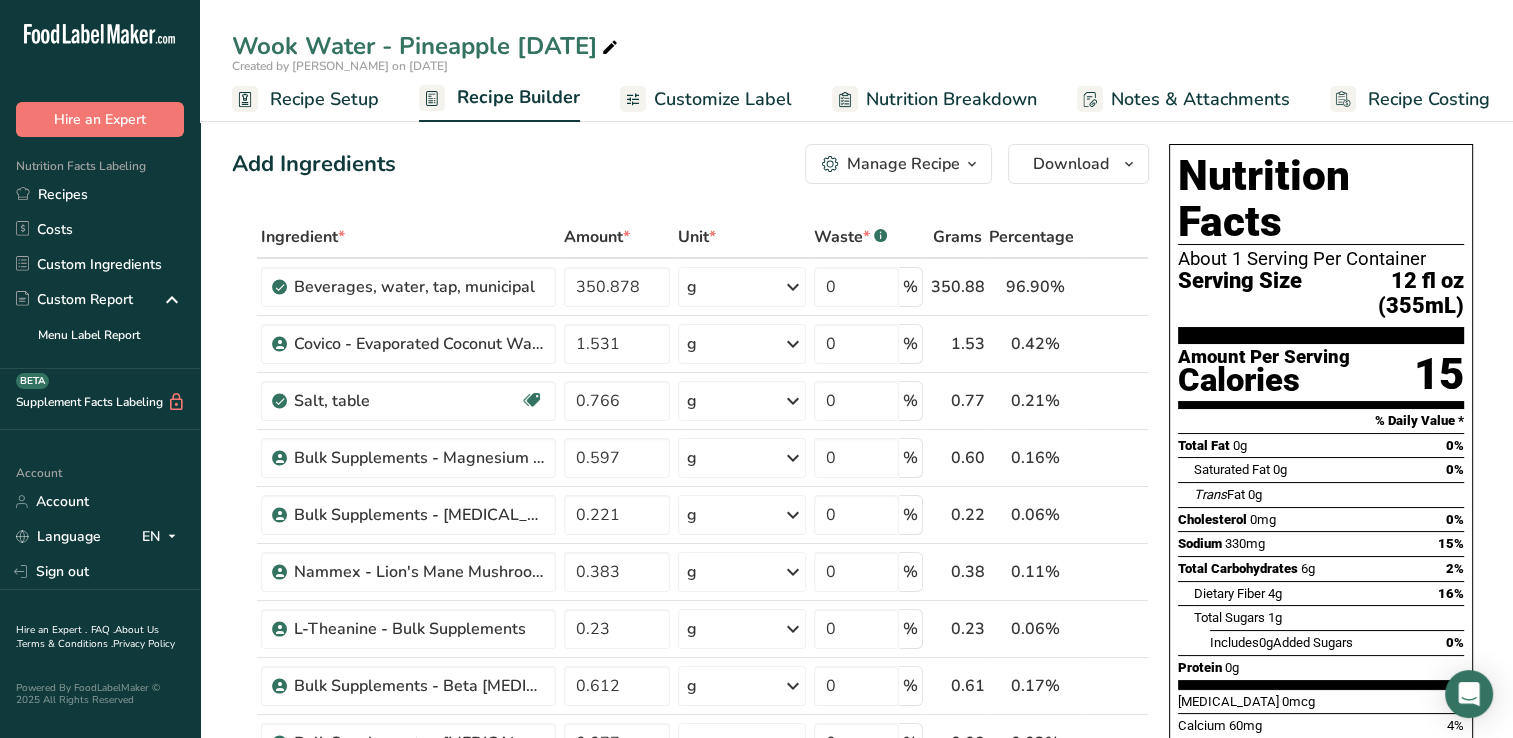 click on "Nutrition Breakdown" at bounding box center (951, 99) 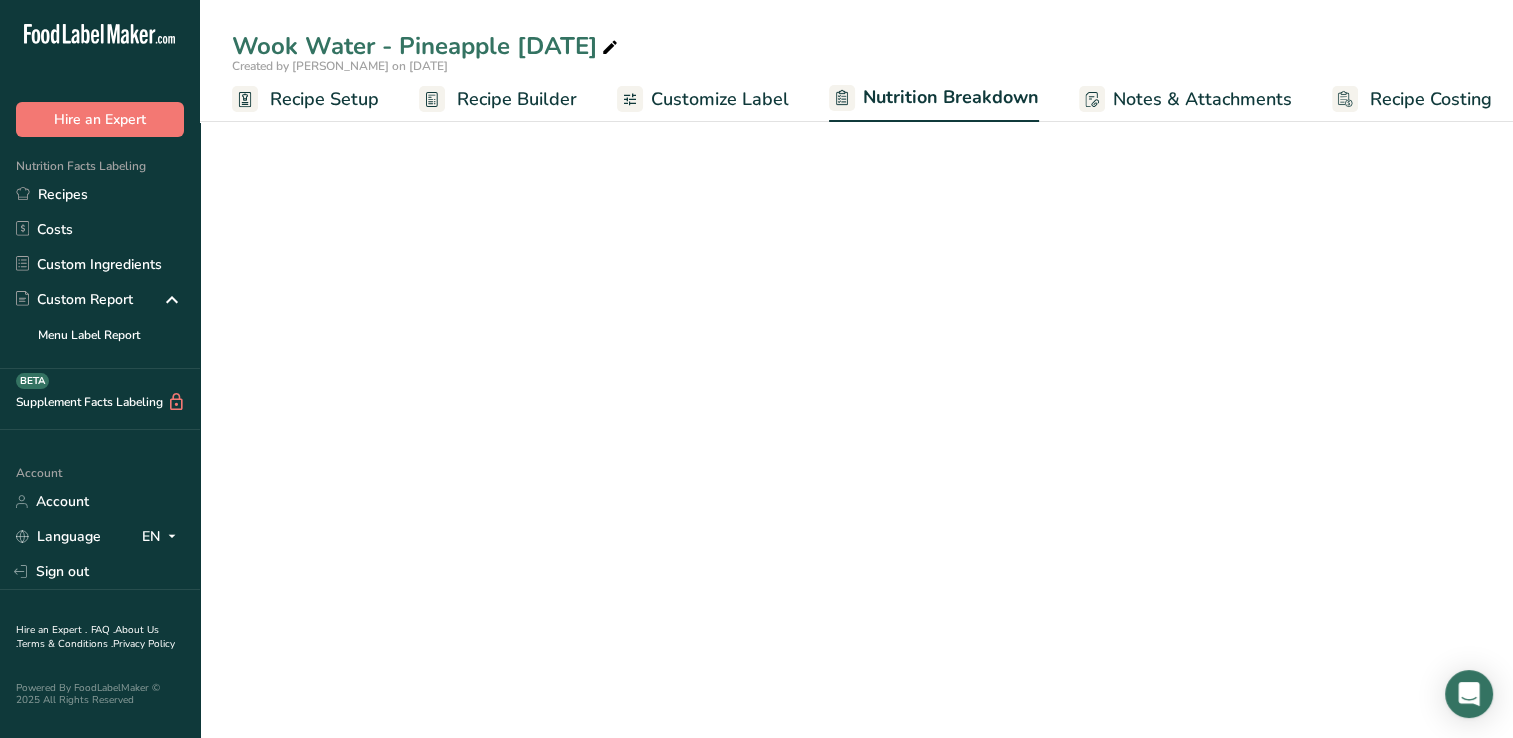 scroll, scrollTop: 0, scrollLeft: 10, axis: horizontal 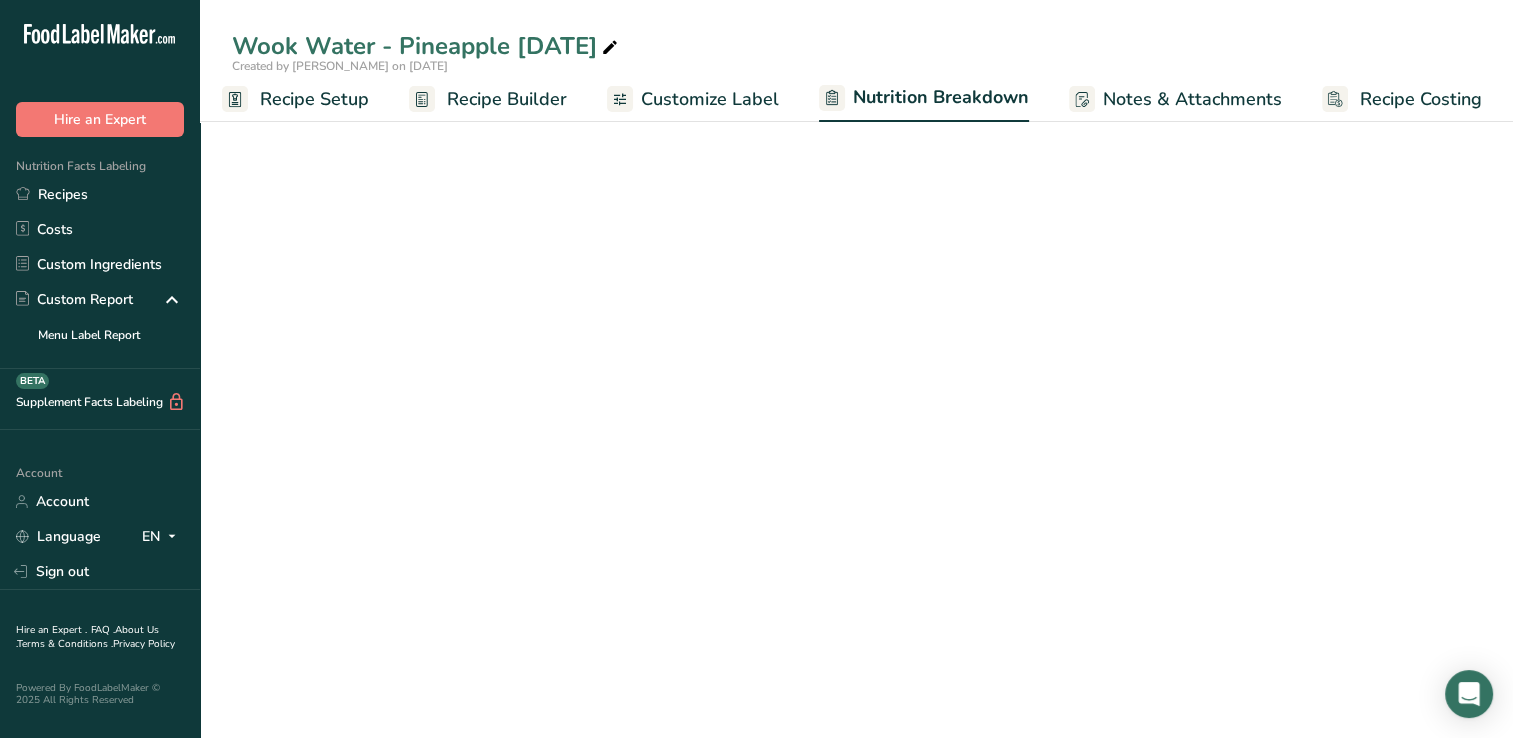 select on "Calories" 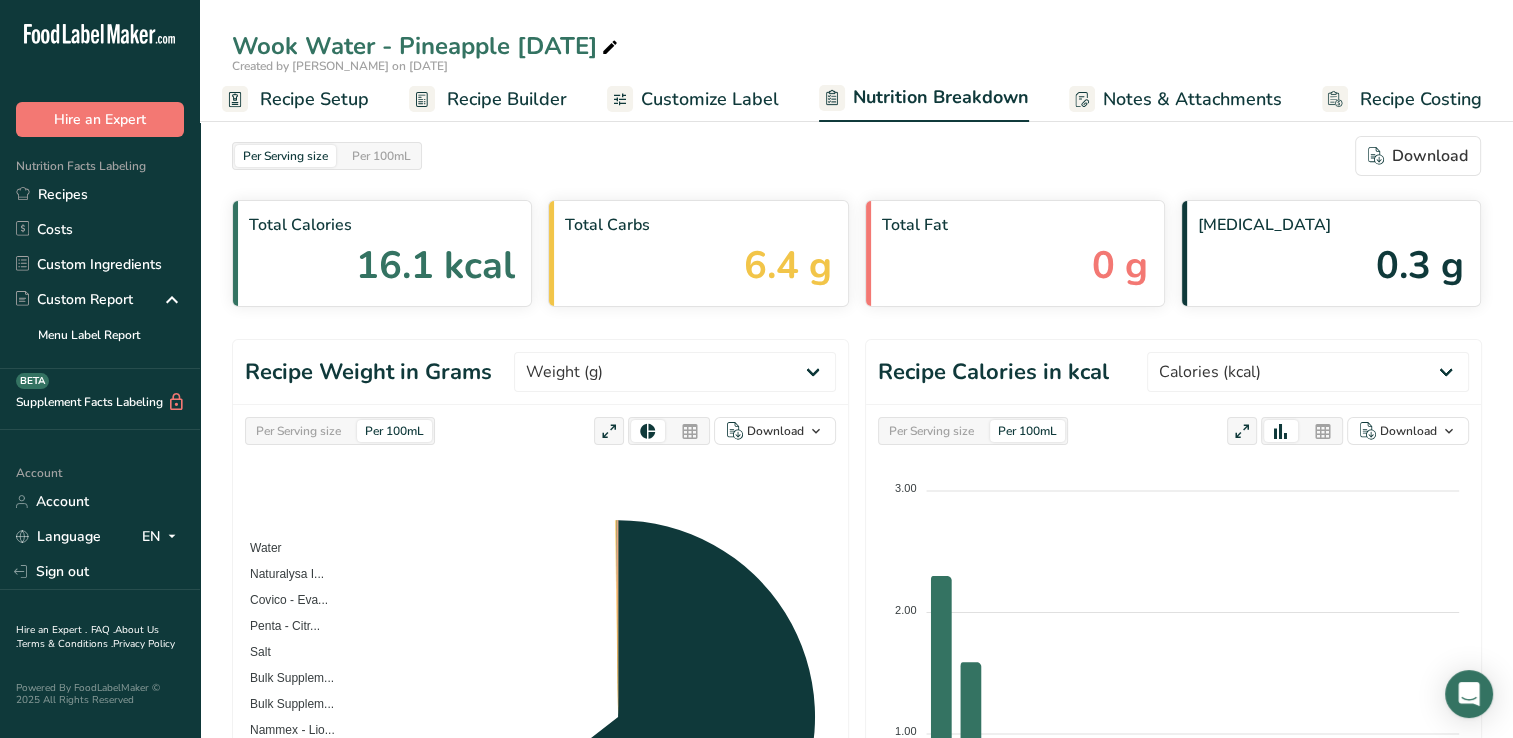 click on "Customize Label" at bounding box center (710, 99) 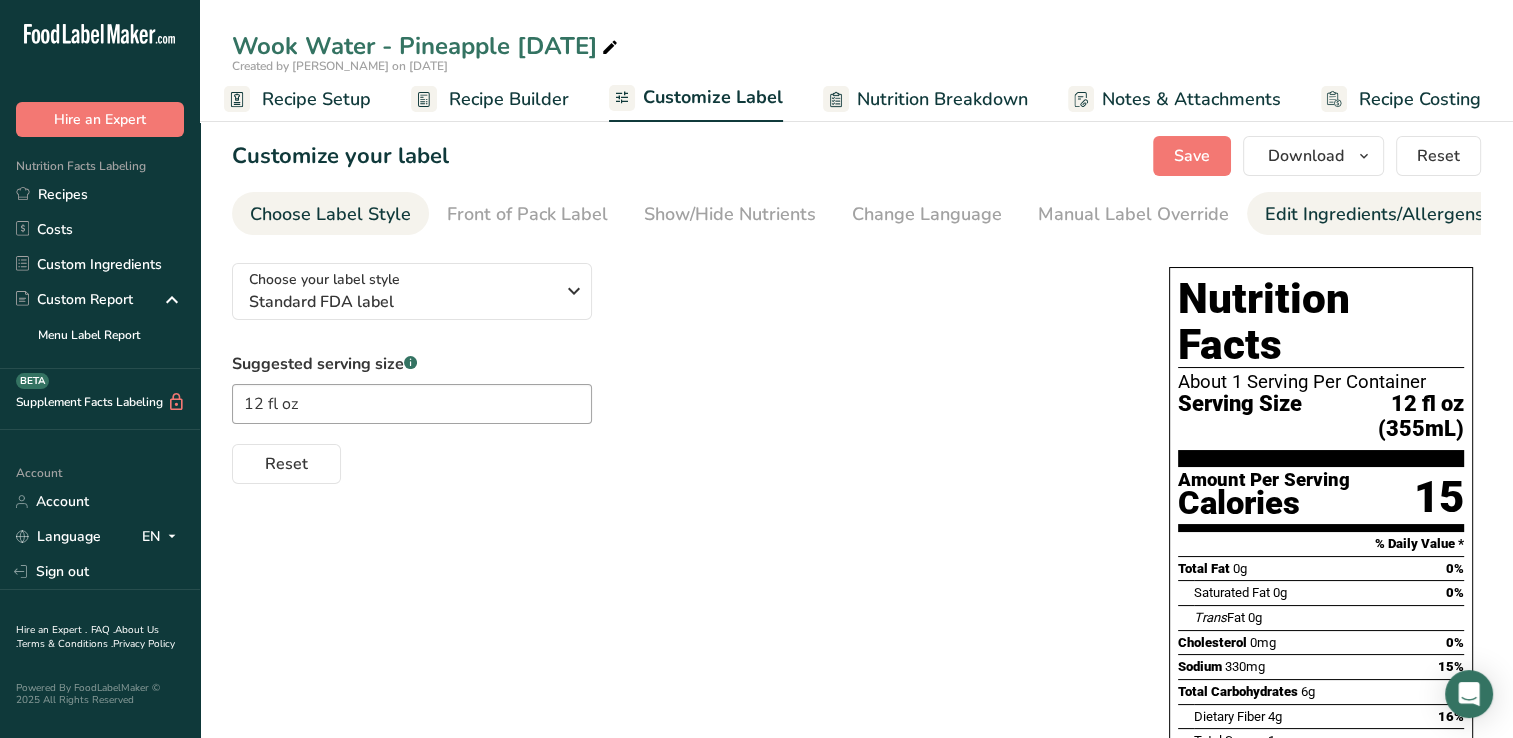 click on "Edit Ingredients/Allergens List" at bounding box center [1392, 214] 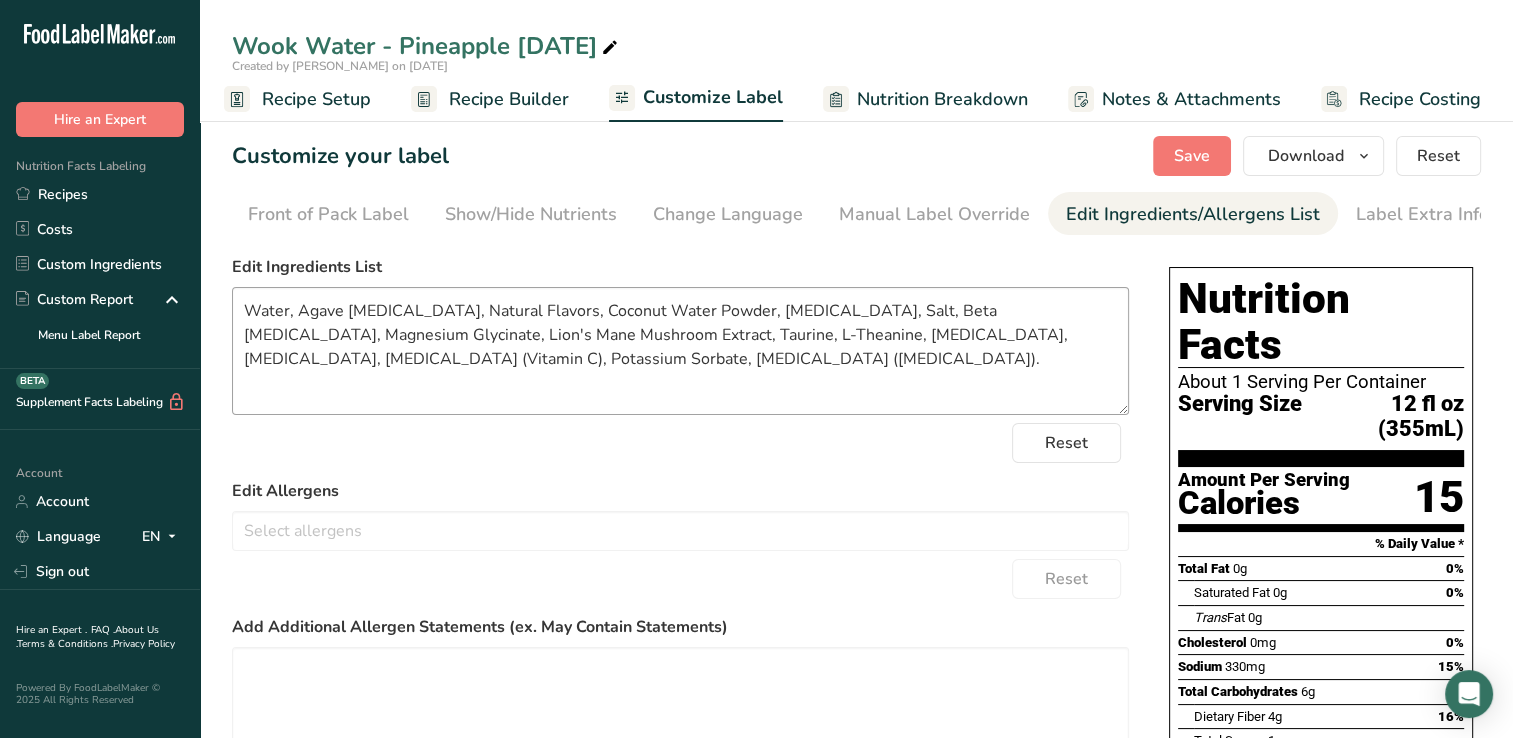 scroll, scrollTop: 0, scrollLeft: 204, axis: horizontal 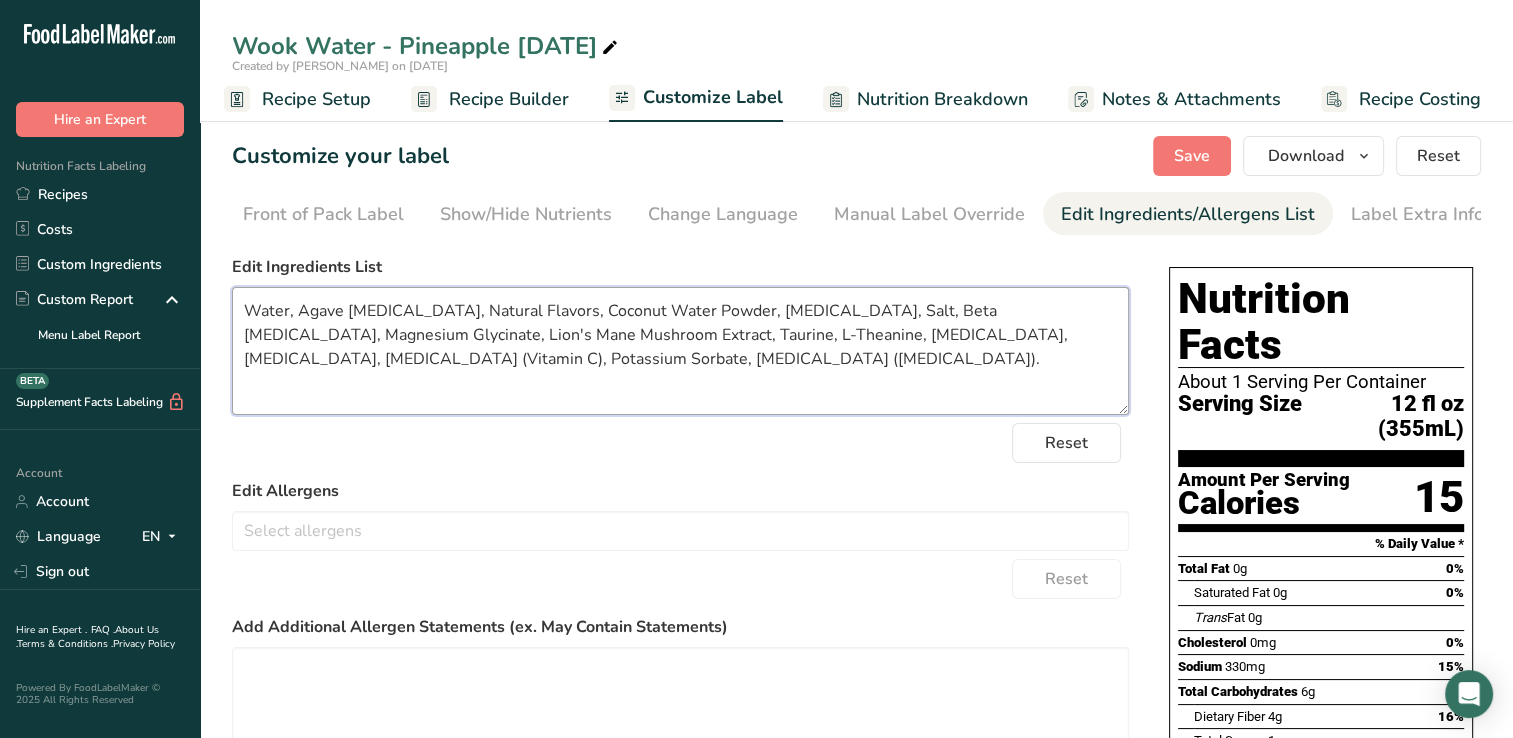 click on "Water, Agave [MEDICAL_DATA], Natural Flavors, Coconut Water Powder, [MEDICAL_DATA], Salt, Beta [MEDICAL_DATA], Magnesium Glycinate, Lion's Mane Mushroom Extract, Taurine, L-Theanine, [MEDICAL_DATA], [MEDICAL_DATA], [MEDICAL_DATA] (Vitamin C), Potassium Sorbate, [MEDICAL_DATA] ([MEDICAL_DATA])." at bounding box center (680, 351) 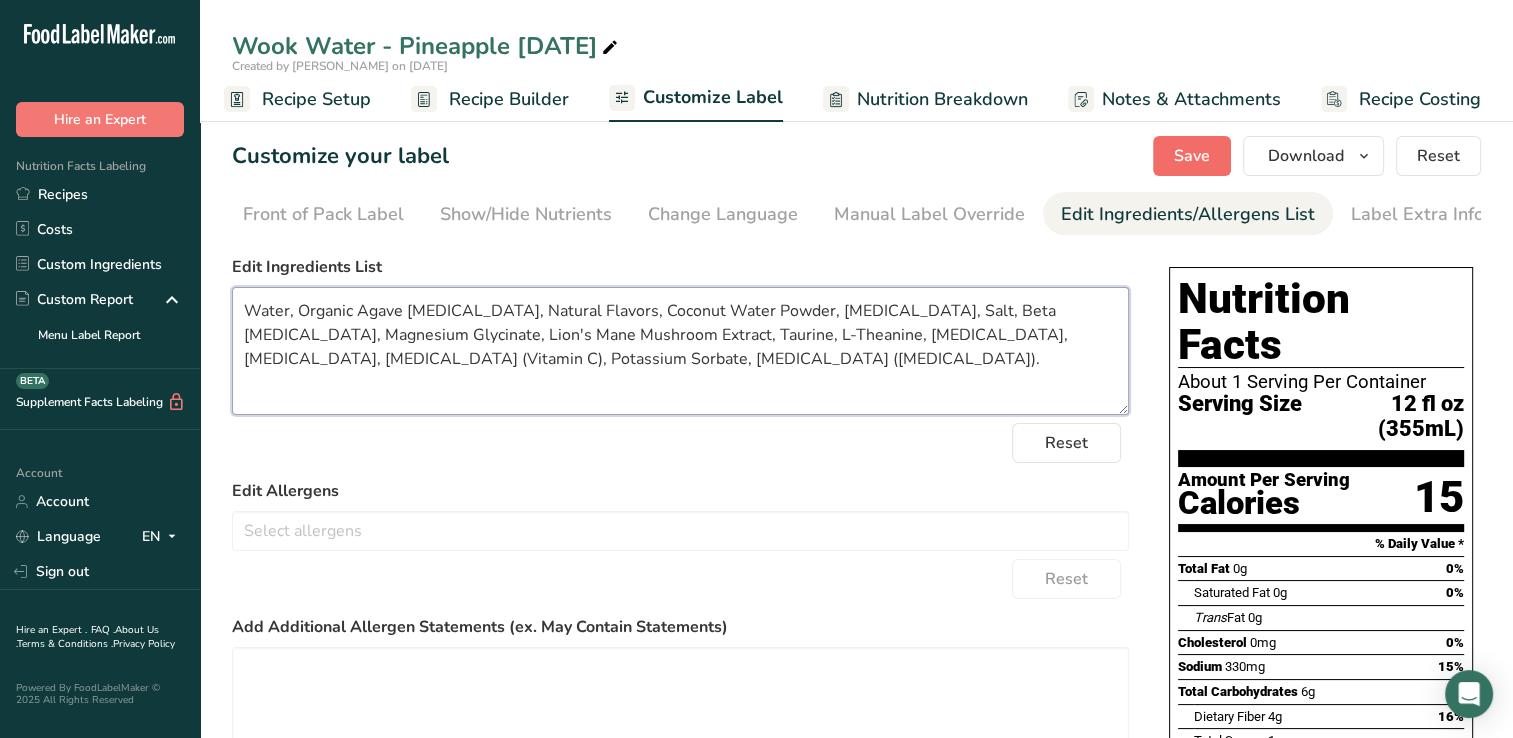 type on "Water, Organic Agave [MEDICAL_DATA], Natural Flavors, Coconut Water Powder, [MEDICAL_DATA], Salt, Beta [MEDICAL_DATA], Magnesium Glycinate, Lion's Mane Mushroom Extract, Taurine, L-Theanine, [MEDICAL_DATA], [MEDICAL_DATA], [MEDICAL_DATA] (Vitamin C), Potassium Sorbate, [MEDICAL_DATA] ([MEDICAL_DATA])." 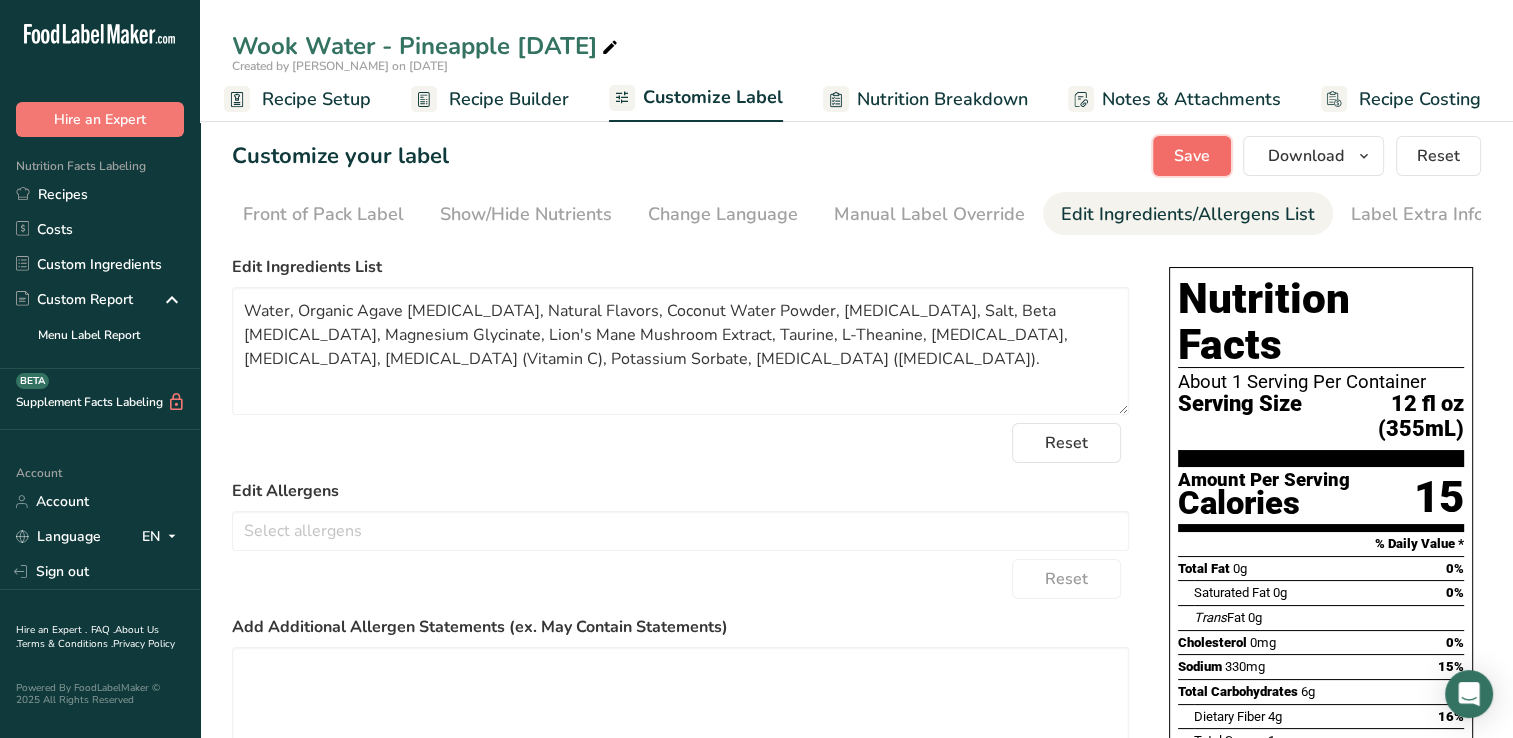 click on "Save" at bounding box center [1192, 156] 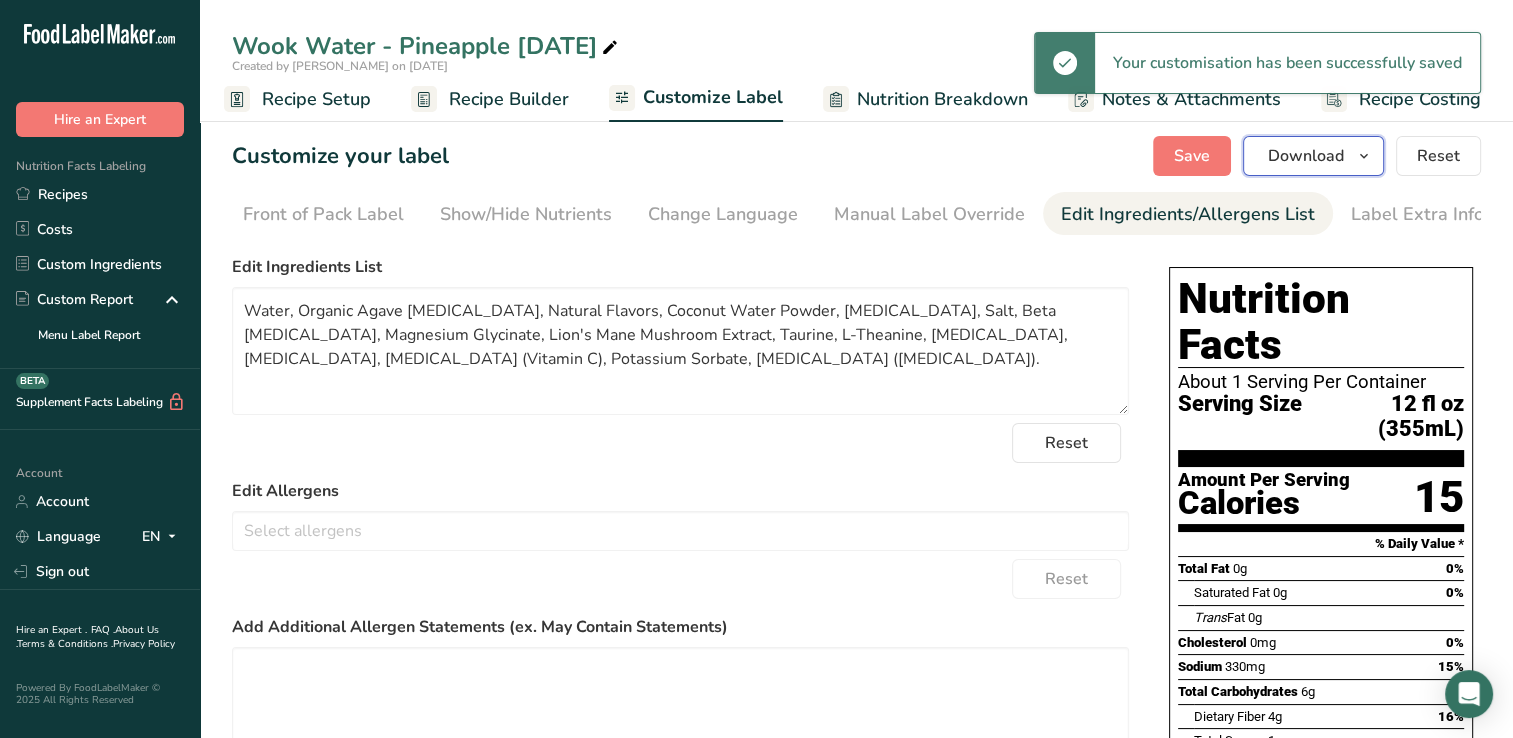 click at bounding box center (1364, 156) 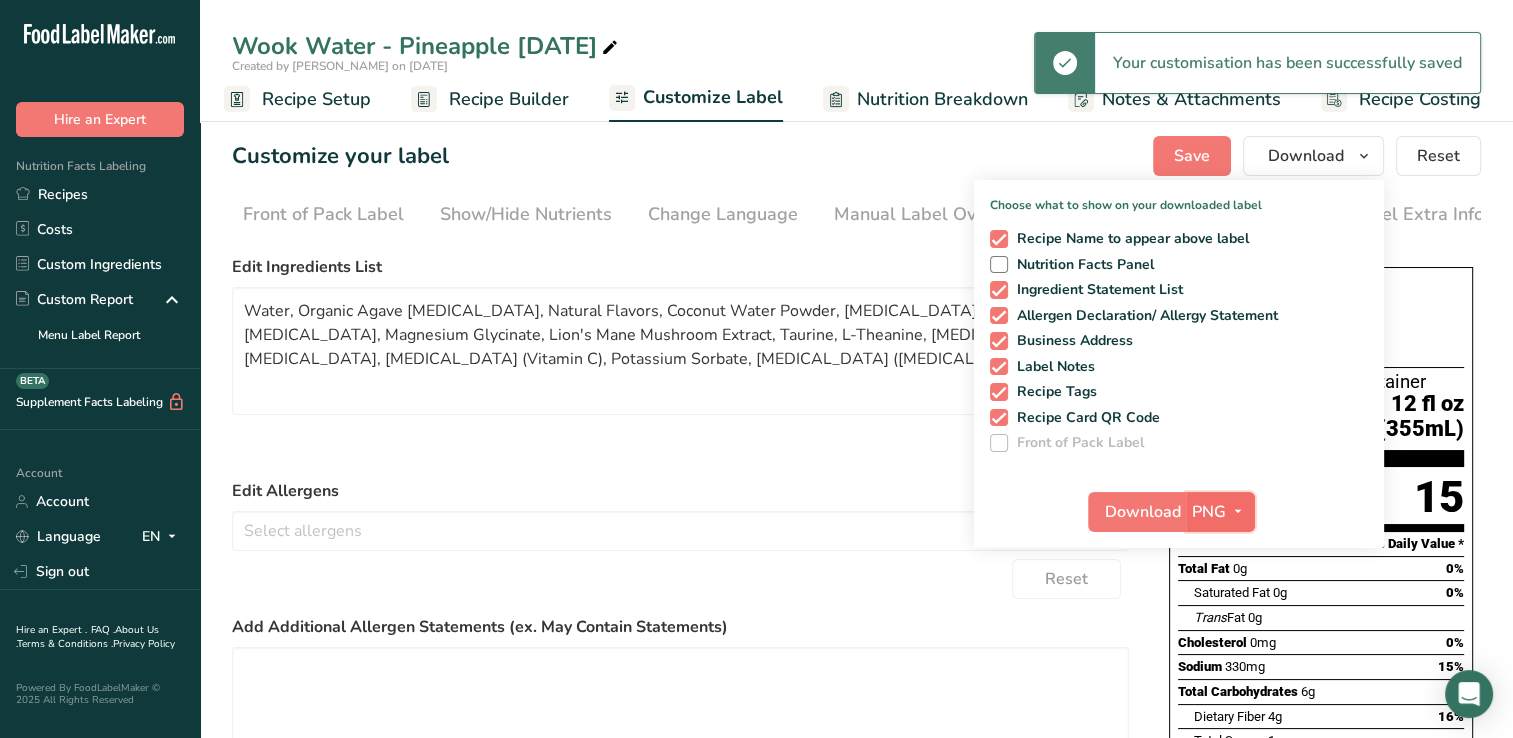 click at bounding box center (1238, 511) 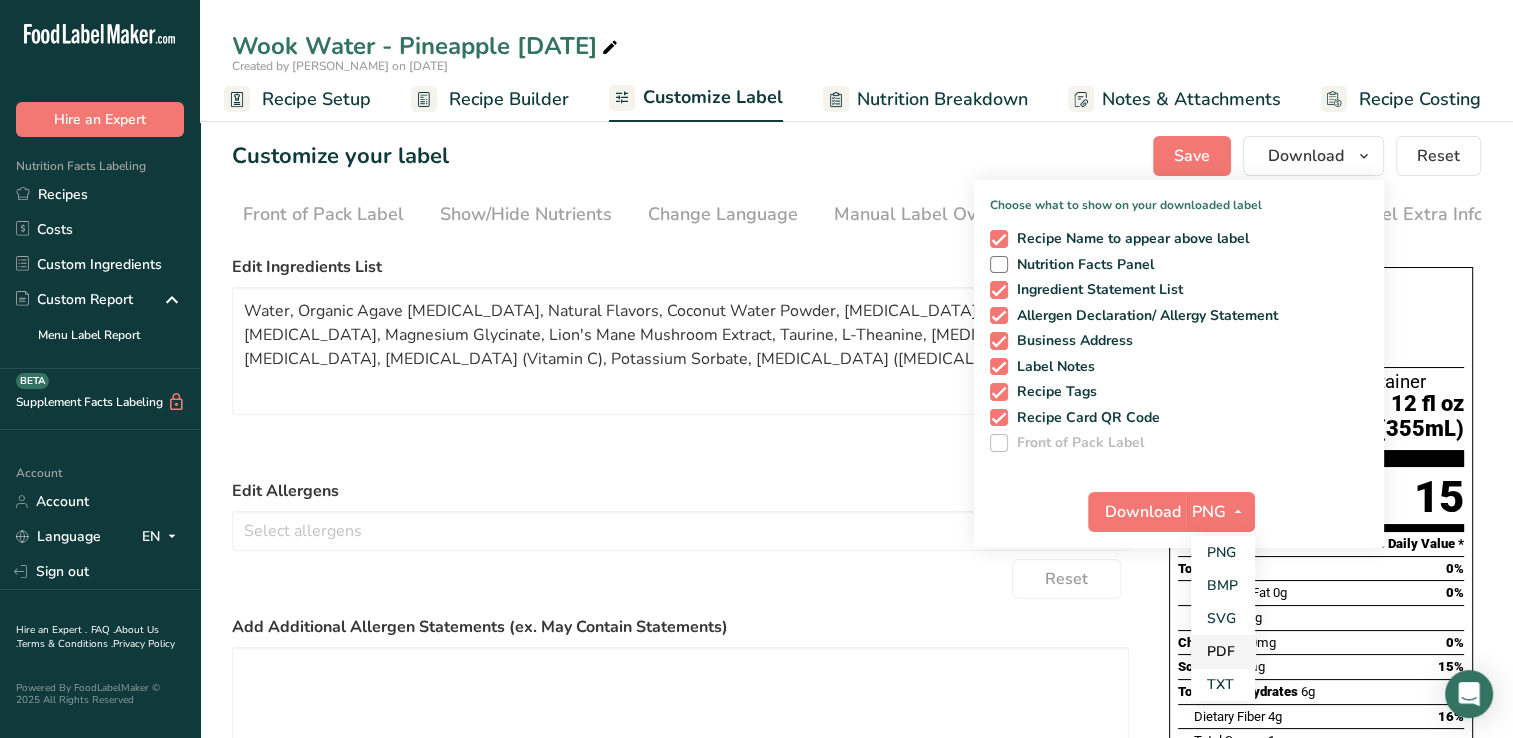 click on "PDF" at bounding box center [1223, 651] 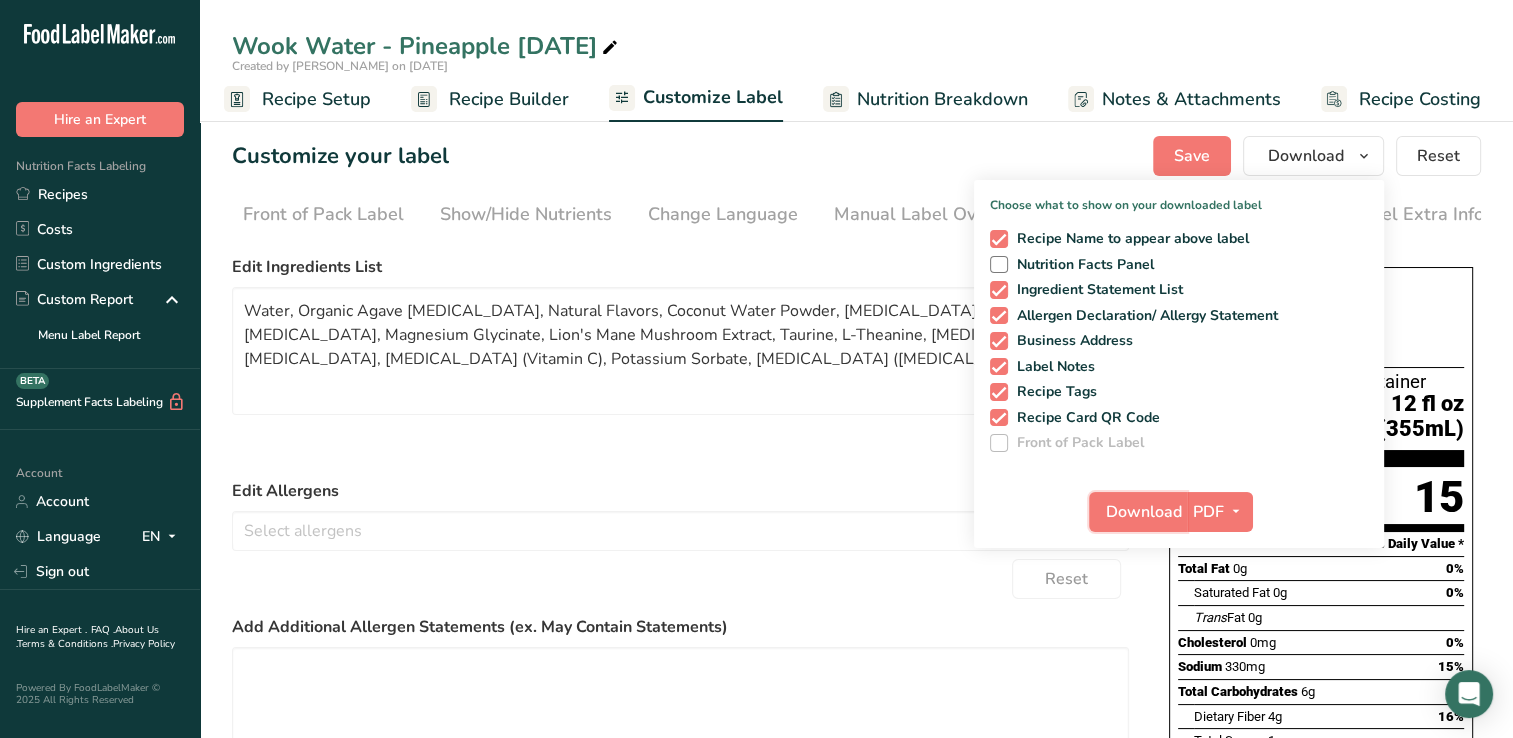 drag, startPoint x: 1138, startPoint y: 507, endPoint x: 1172, endPoint y: 531, distance: 41.617306 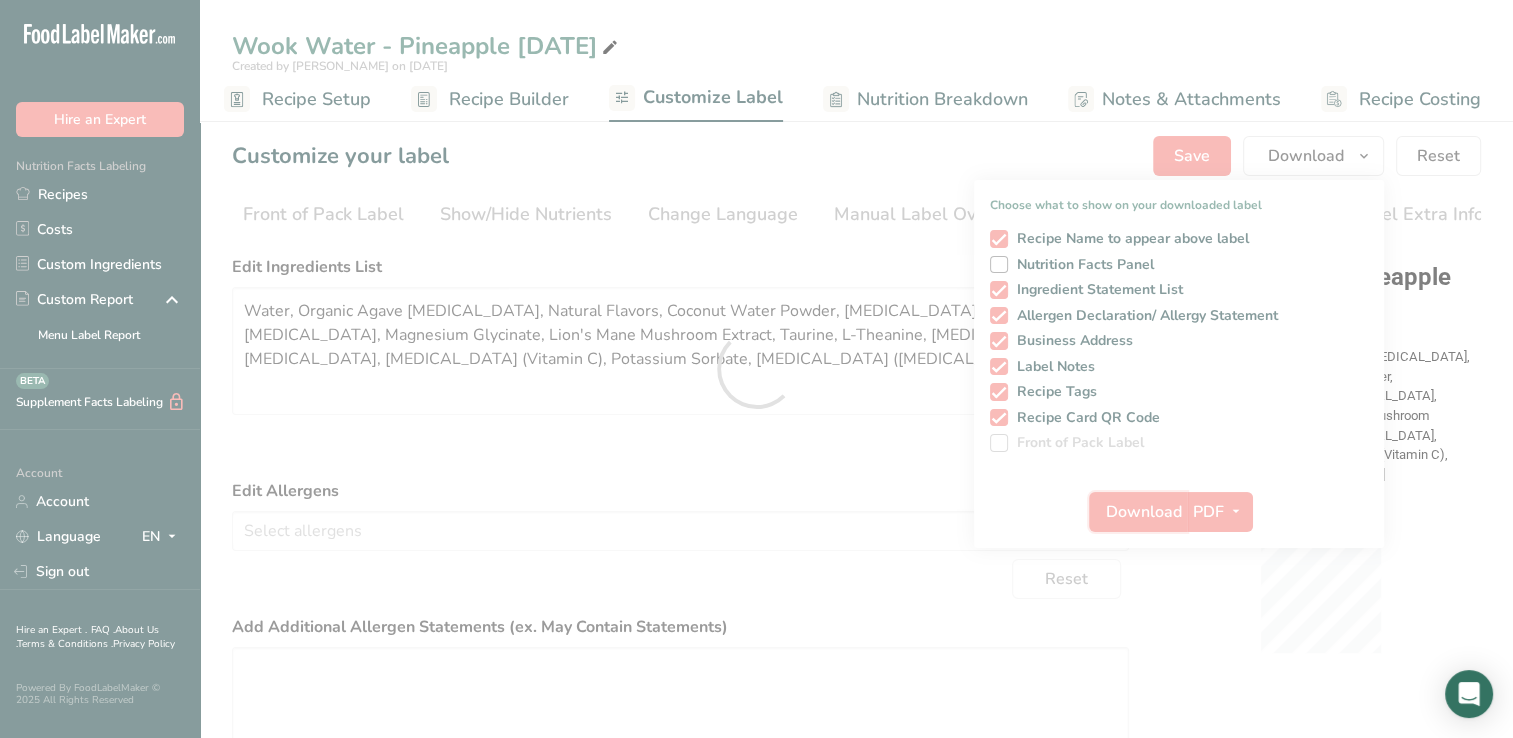 scroll, scrollTop: 0, scrollLeft: 0, axis: both 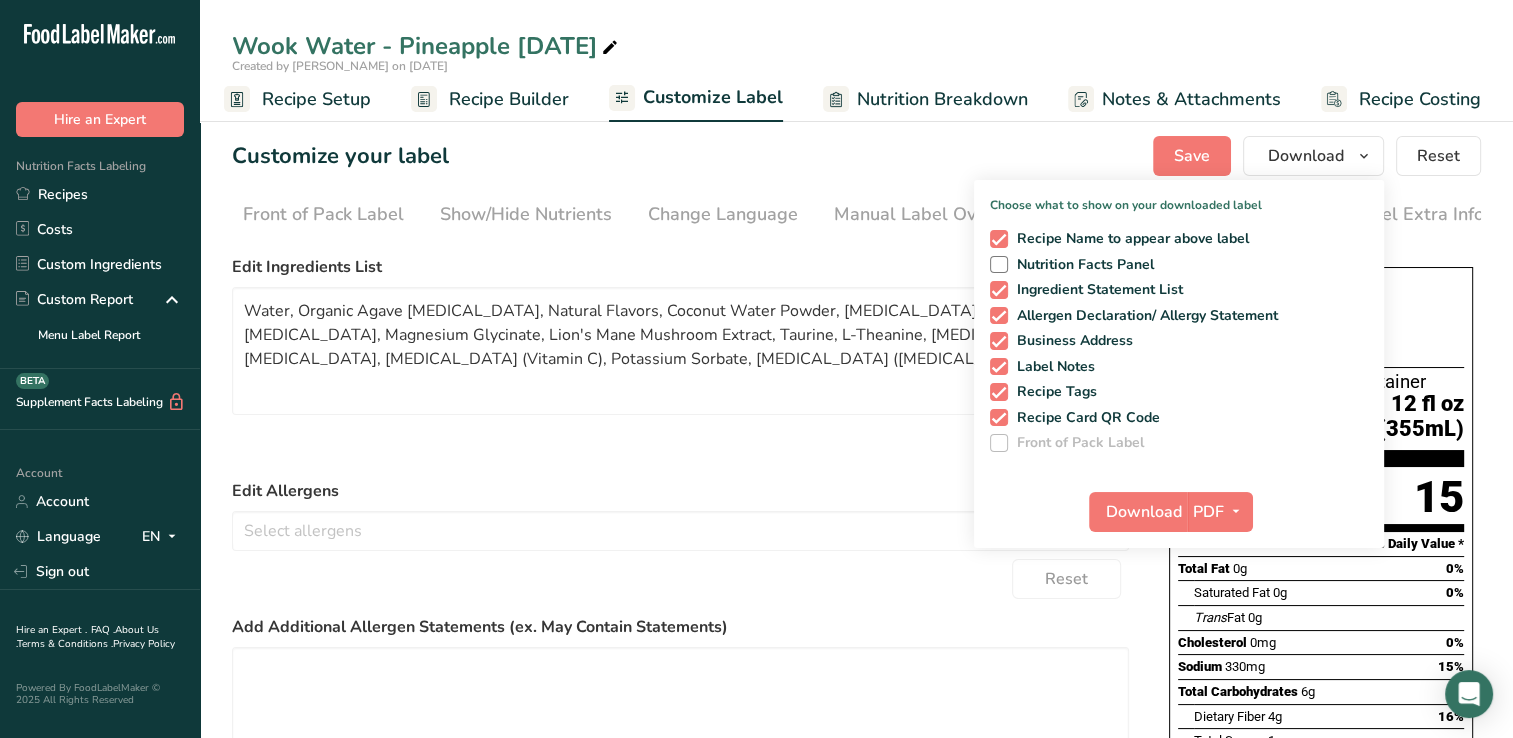 click on "Edit Ingredients List Water, Organic Agave [MEDICAL_DATA], Natural Flavors, Coconut Water Powder, [MEDICAL_DATA], Salt, Beta [MEDICAL_DATA], Magnesium Glycinate, Lion's Mane Mushroom Extract, Taurine, L-Theanine, [MEDICAL_DATA], [MEDICAL_DATA], [MEDICAL_DATA] (Vitamin C), Potassium Sorbate, [MEDICAL_DATA] ([MEDICAL_DATA]).
Reset
Edit Allergens
Soy
Tree Nuts
Wheat
Milk
Eggs
Fish
Peanuts
Sesame
Crustaceans
Sulphites
Celery
Mustard
Lupins
[GEOGRAPHIC_DATA]
[GEOGRAPHIC_DATA]
[GEOGRAPHIC_DATA]
Beech nut
Brazil nut
Butternut
Cashew
Chestnut
[GEOGRAPHIC_DATA]
[GEOGRAPHIC_DATA]
Hazelnut" at bounding box center (680, 574) 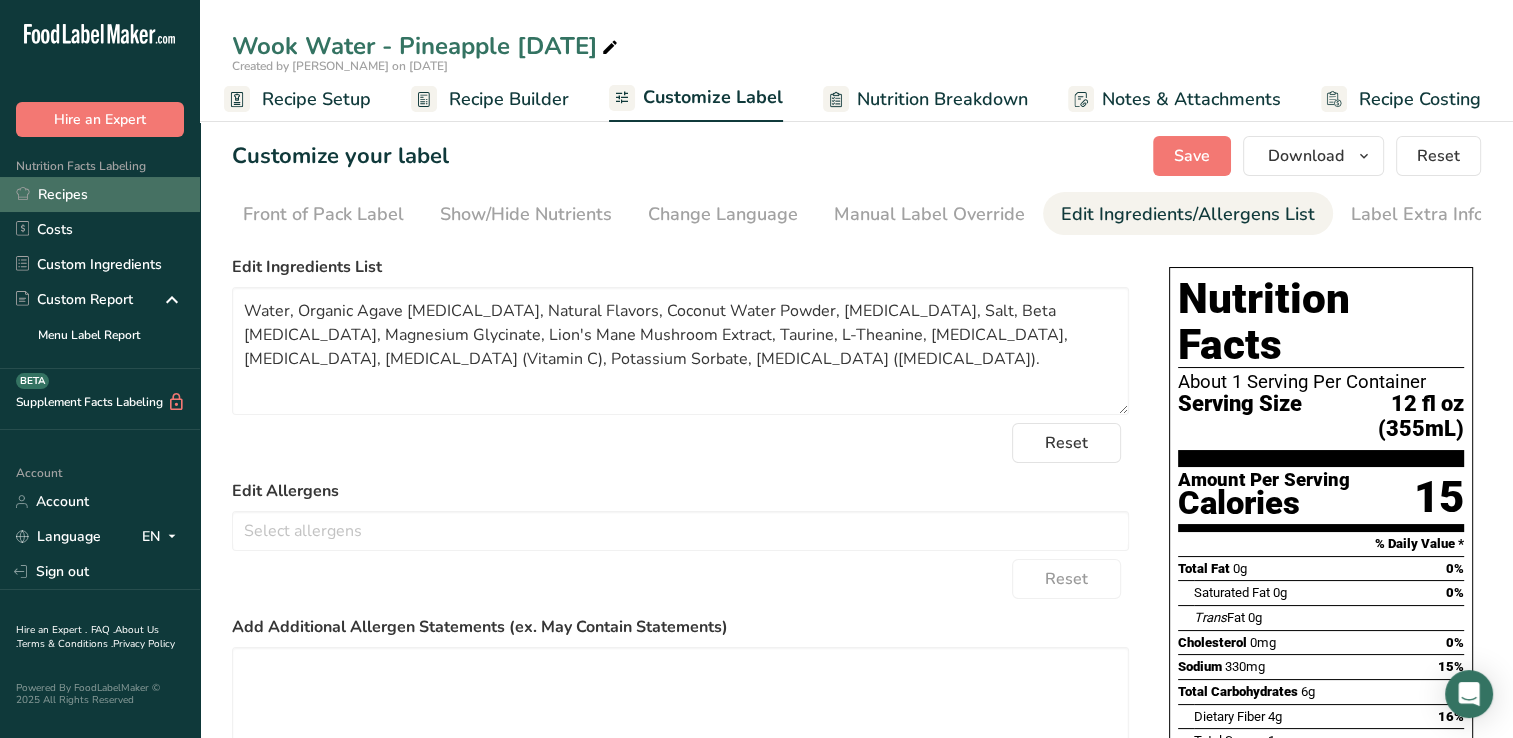 click on "Recipes" at bounding box center (100, 194) 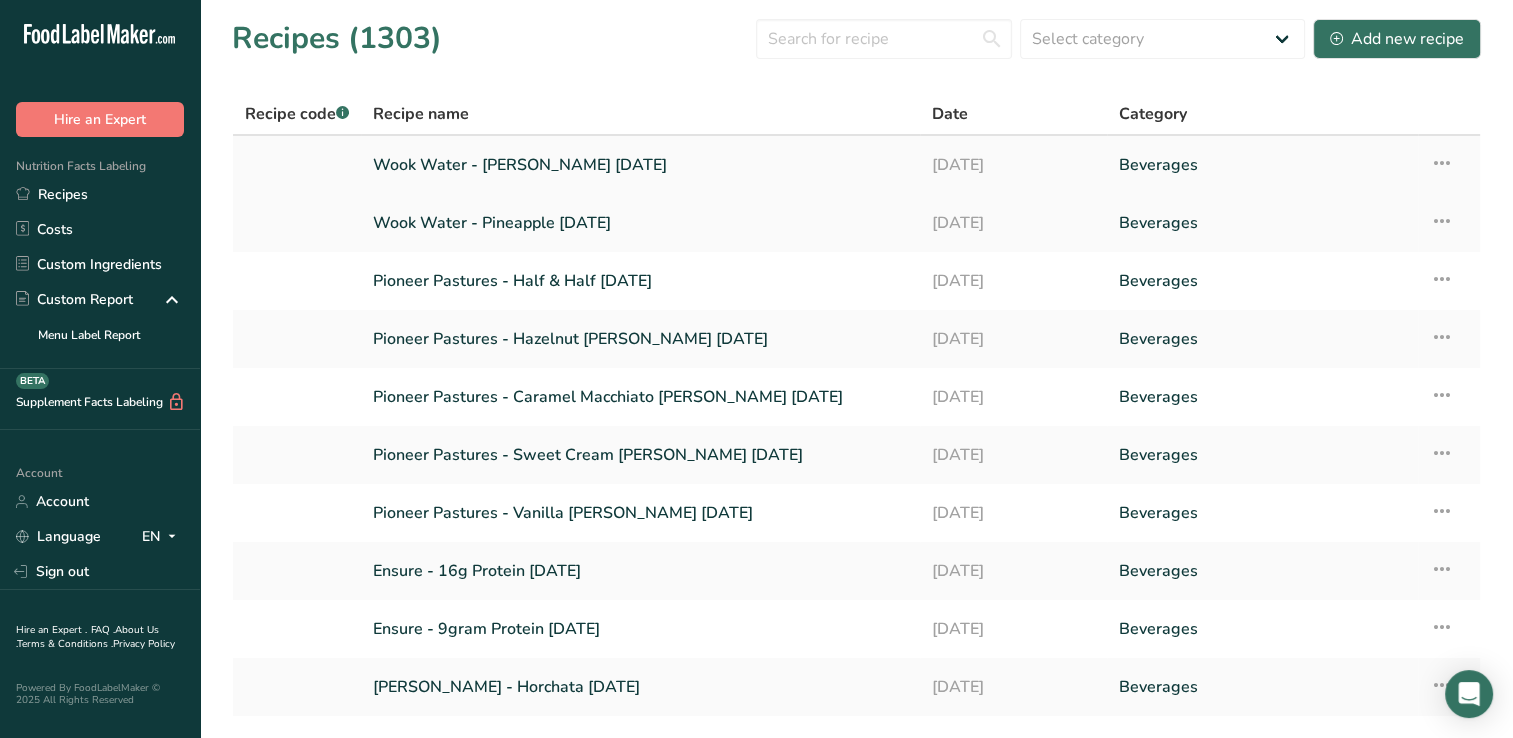 click on "Wook Water - [PERSON_NAME] [DATE]" at bounding box center (640, 165) 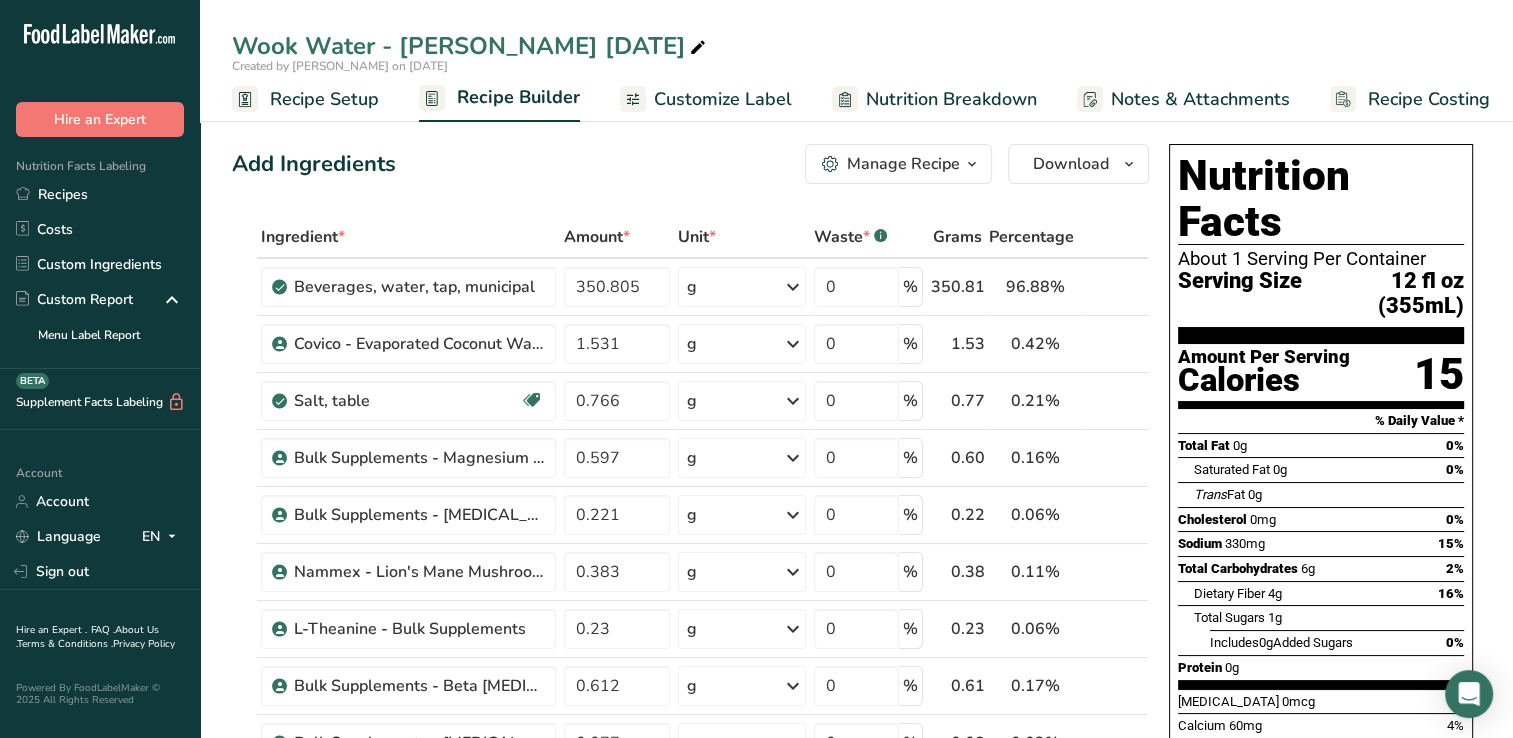 click on "Customize Label" at bounding box center [723, 99] 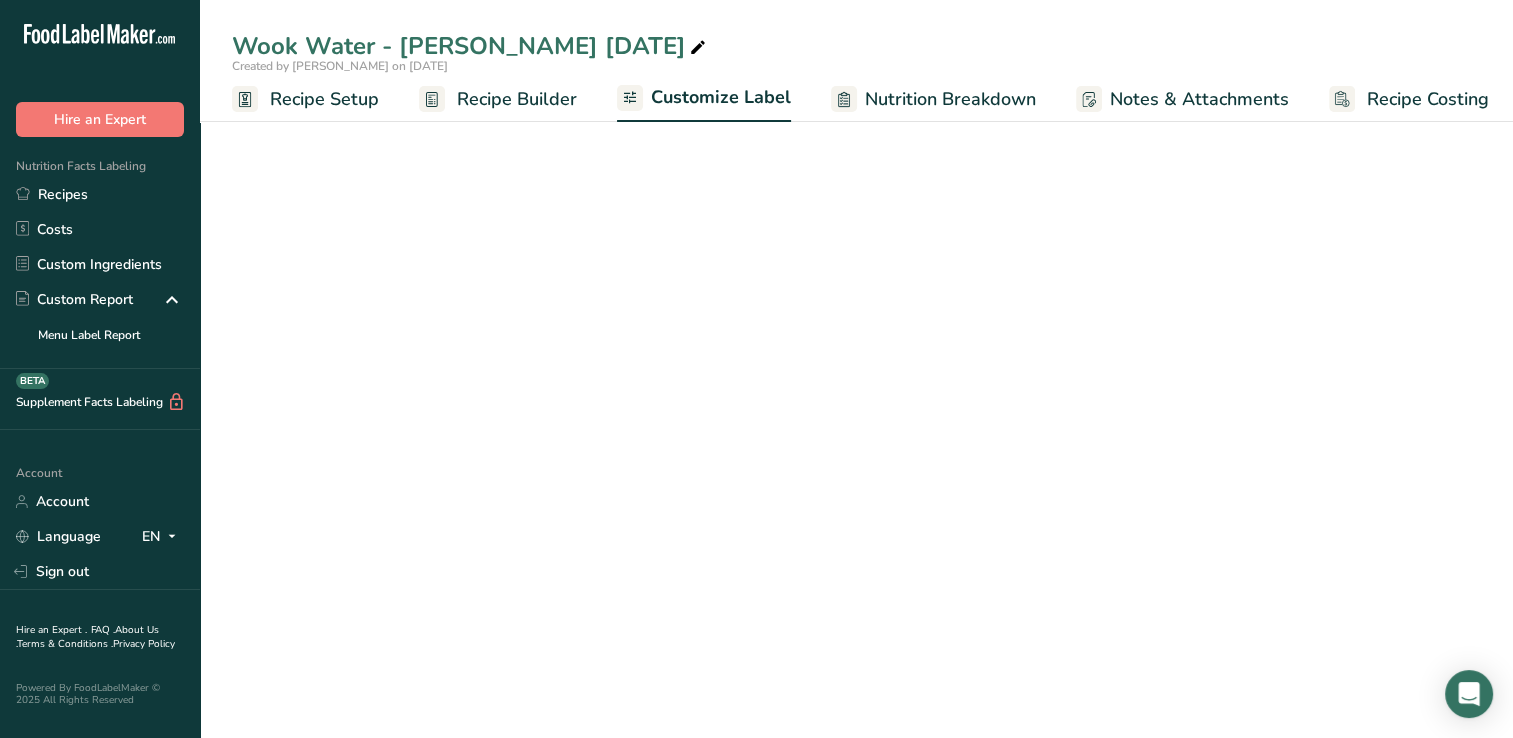 scroll, scrollTop: 0, scrollLeft: 8, axis: horizontal 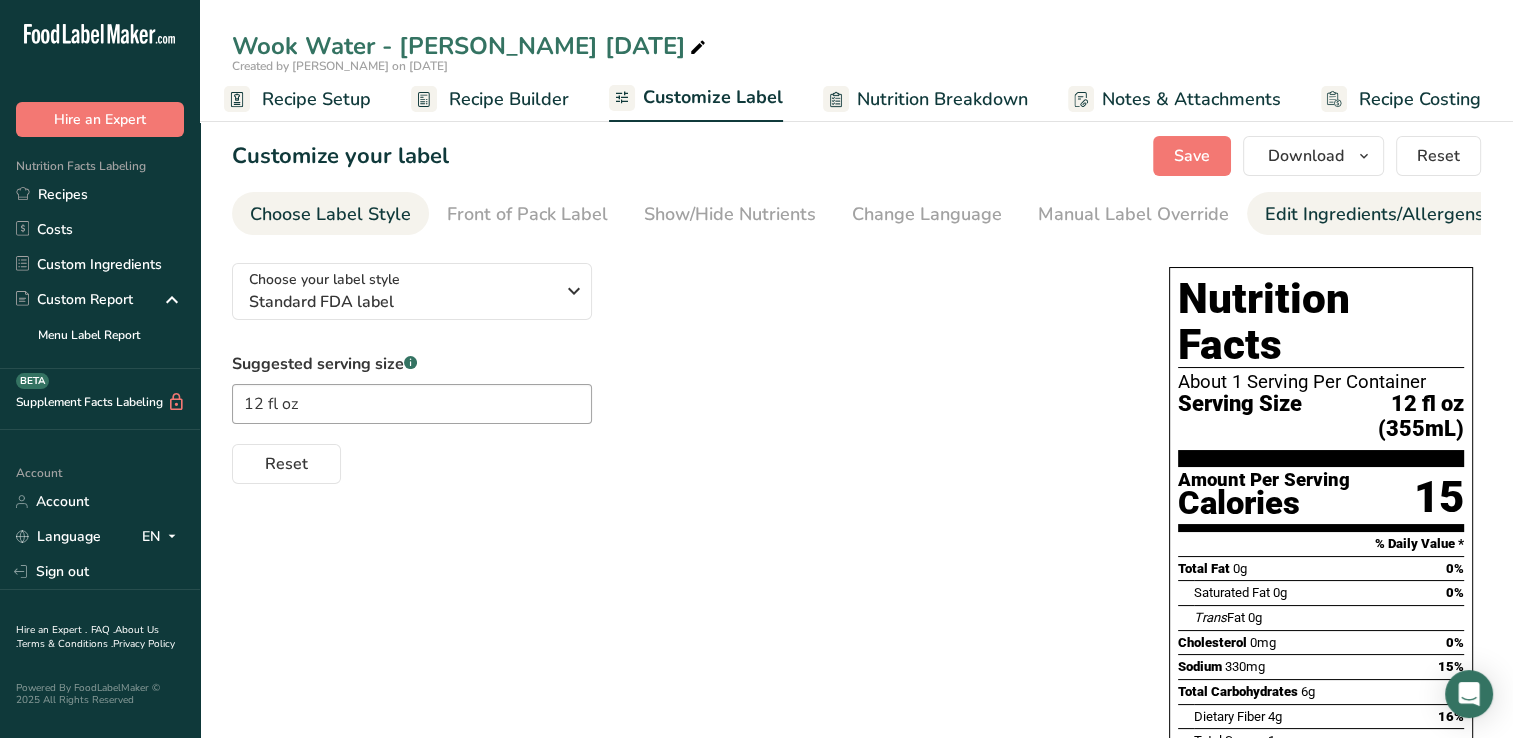 click on "Edit Ingredients/Allergens List" at bounding box center [1392, 214] 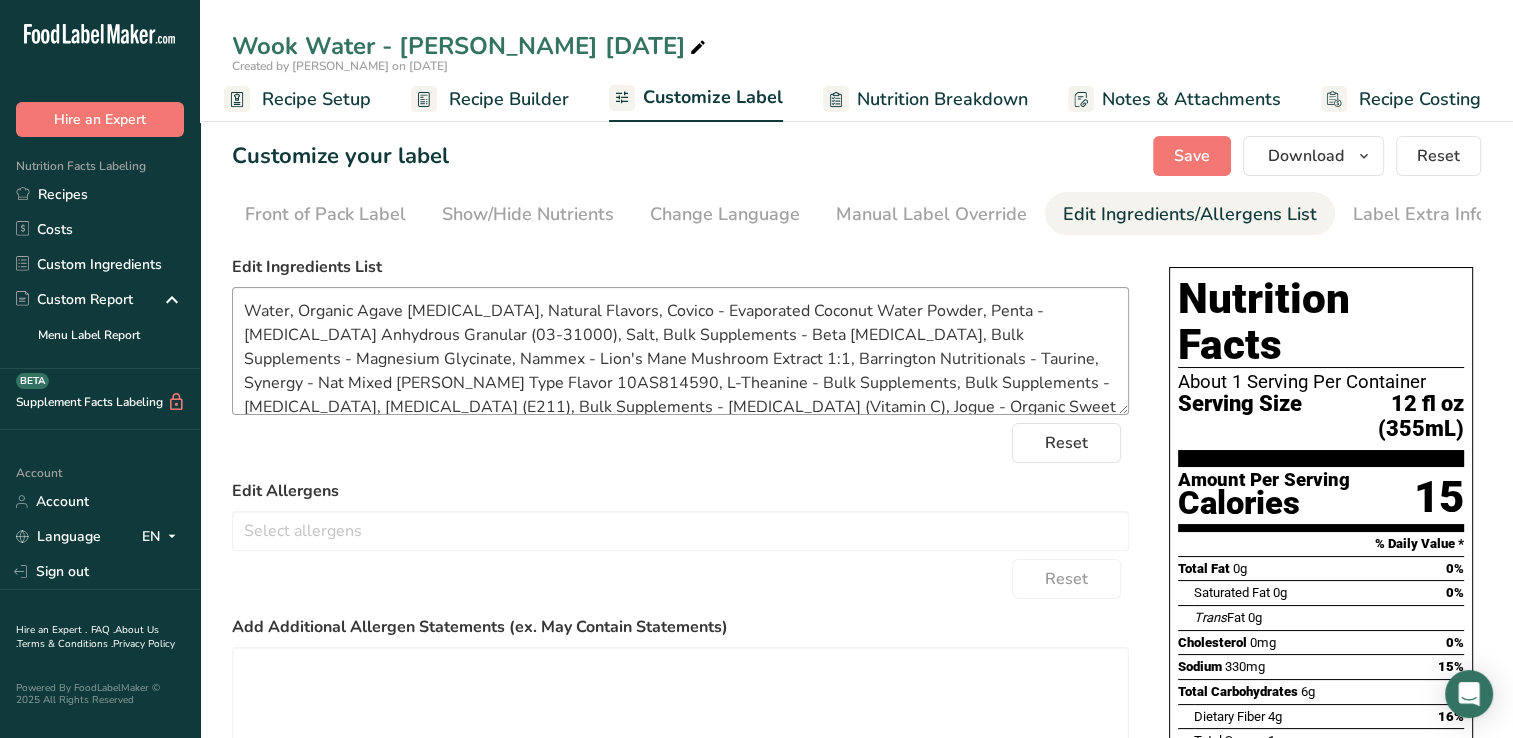 scroll, scrollTop: 0, scrollLeft: 204, axis: horizontal 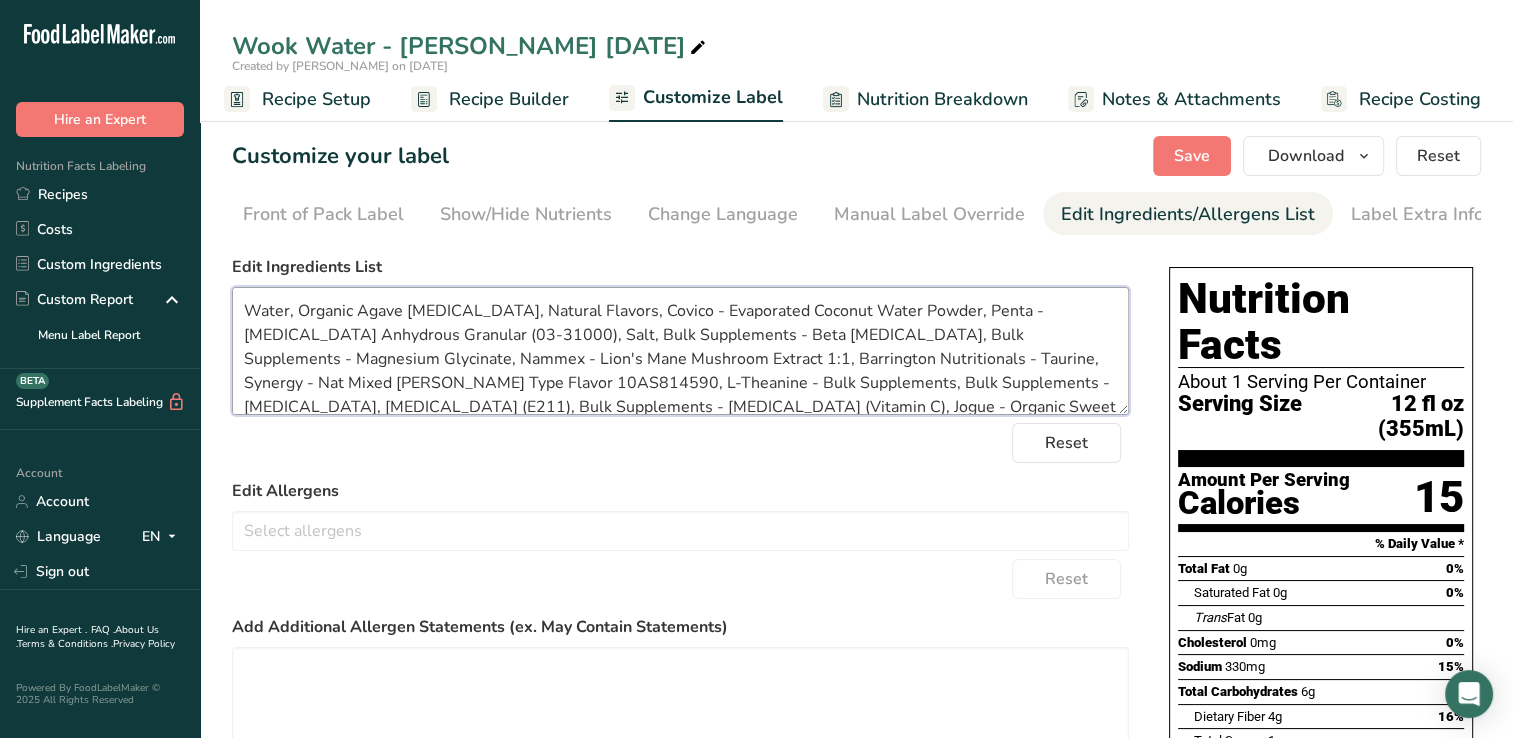 drag, startPoint x: 721, startPoint y: 312, endPoint x: 573, endPoint y: 322, distance: 148.33745 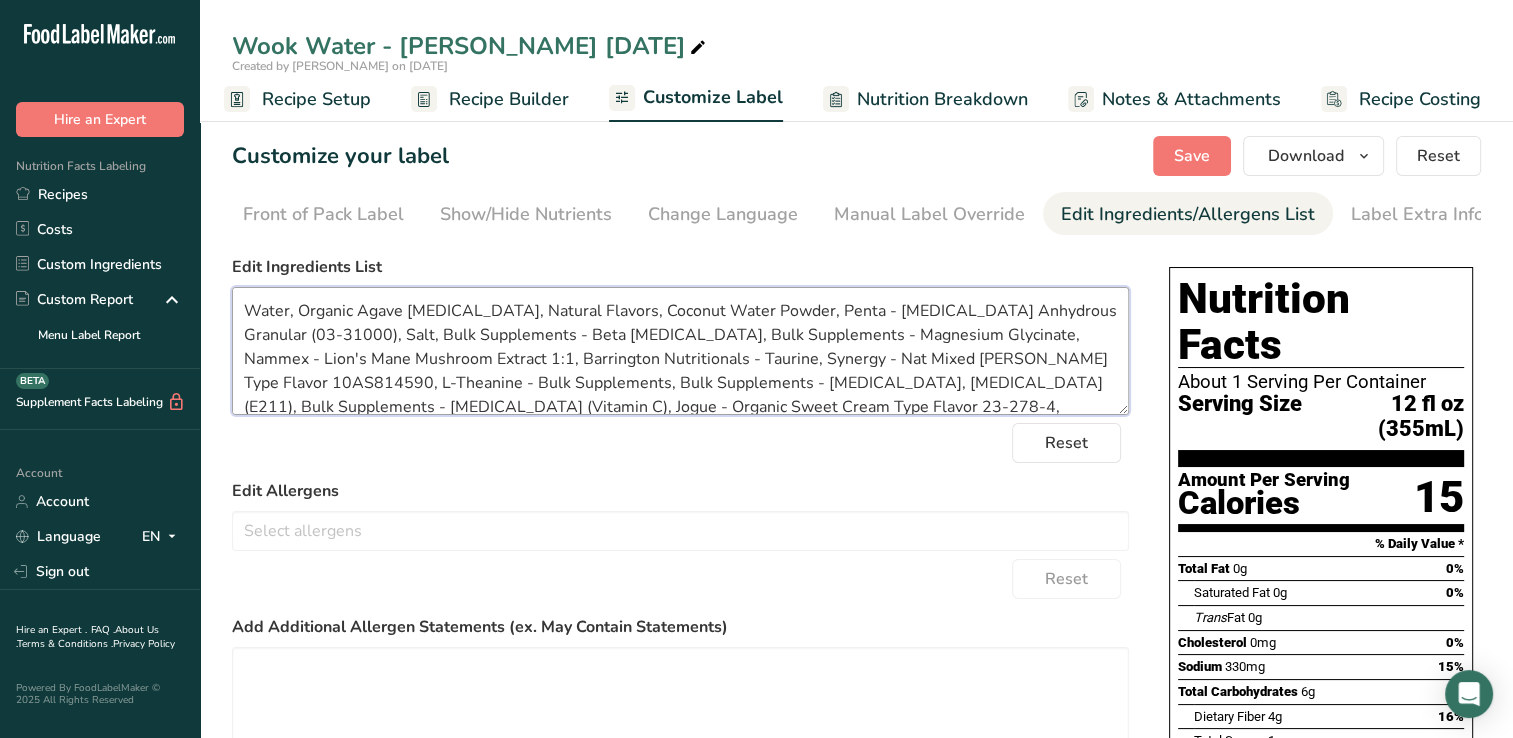 drag, startPoint x: 807, startPoint y: 315, endPoint x: 748, endPoint y: 316, distance: 59.008472 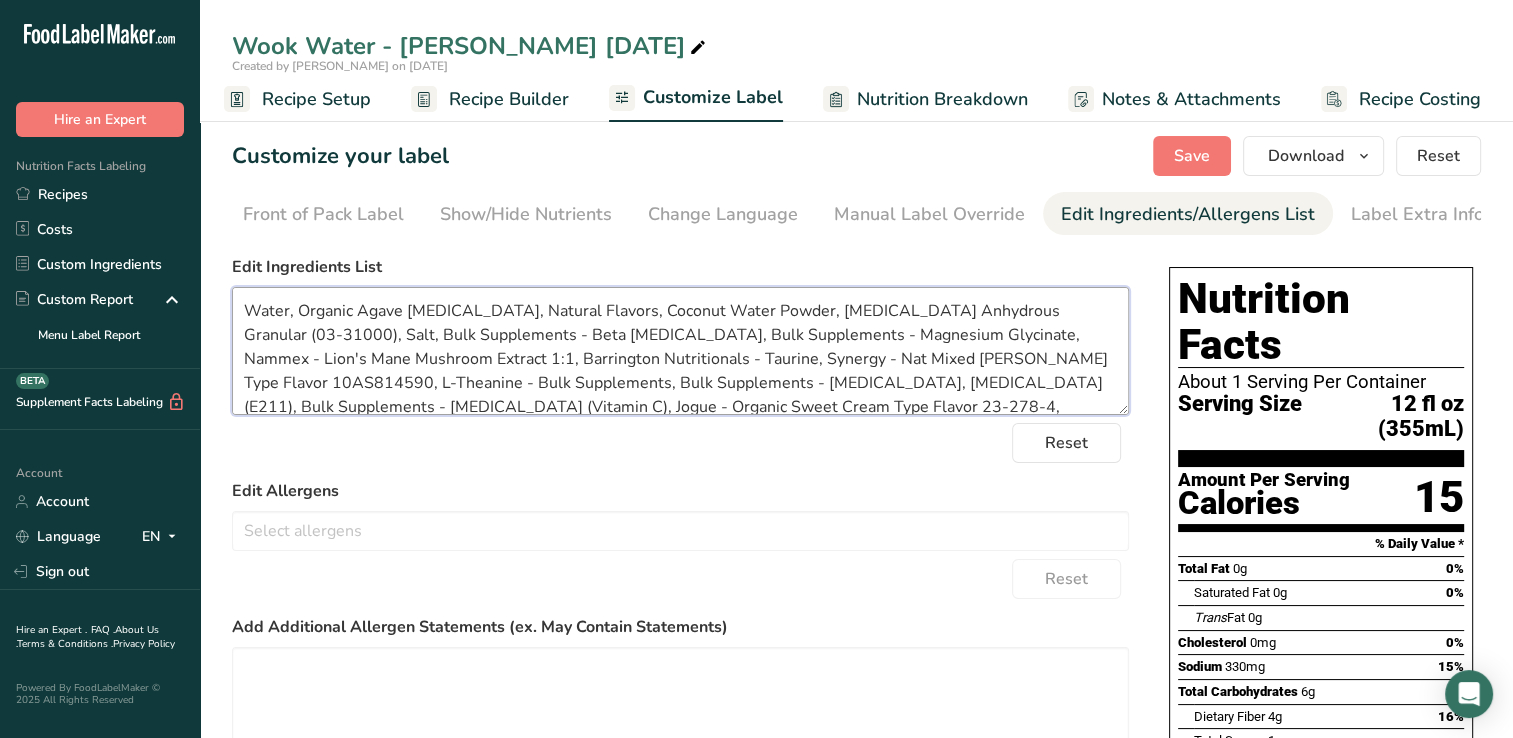 drag, startPoint x: 1057, startPoint y: 311, endPoint x: 819, endPoint y: 325, distance: 238.4114 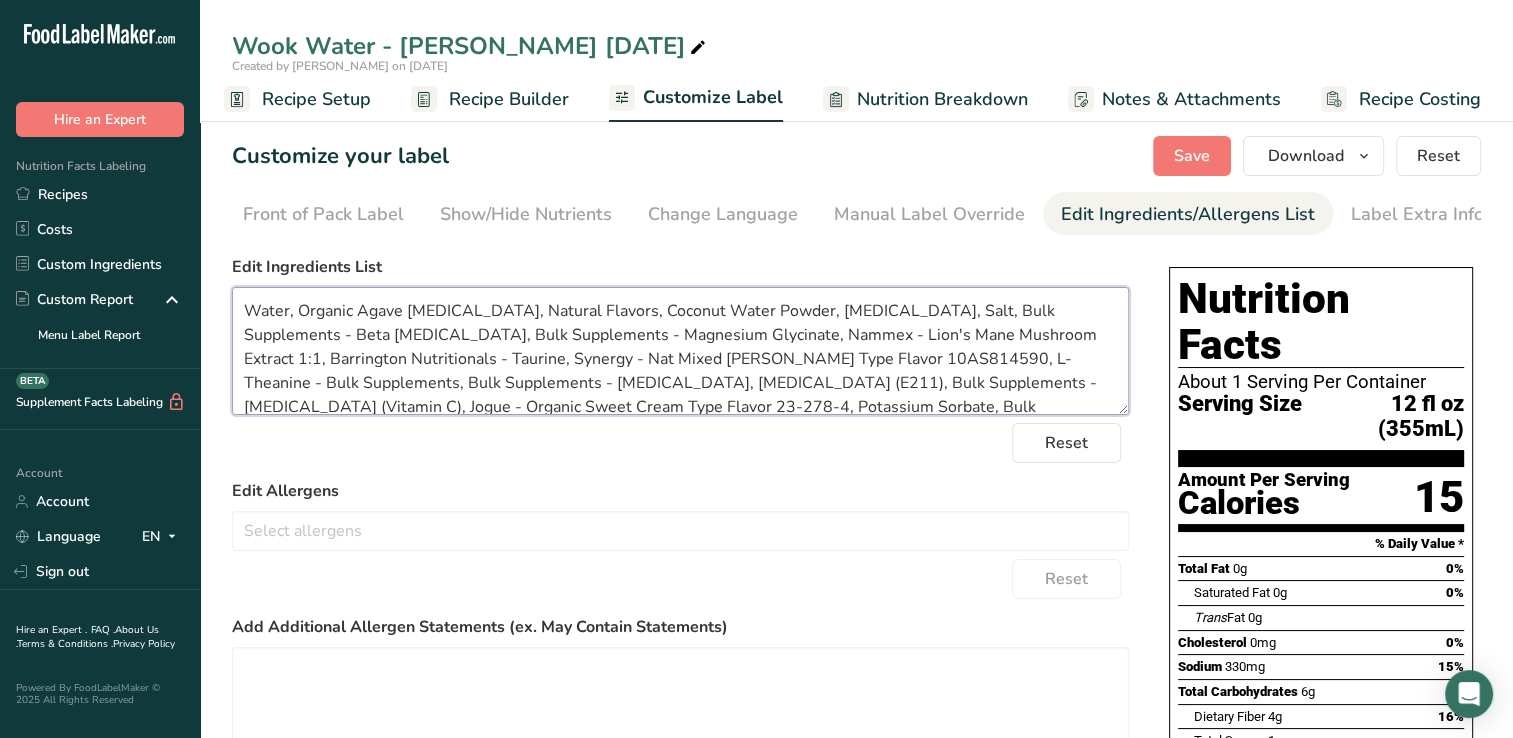 drag, startPoint x: 1014, startPoint y: 315, endPoint x: 865, endPoint y: 312, distance: 149.0302 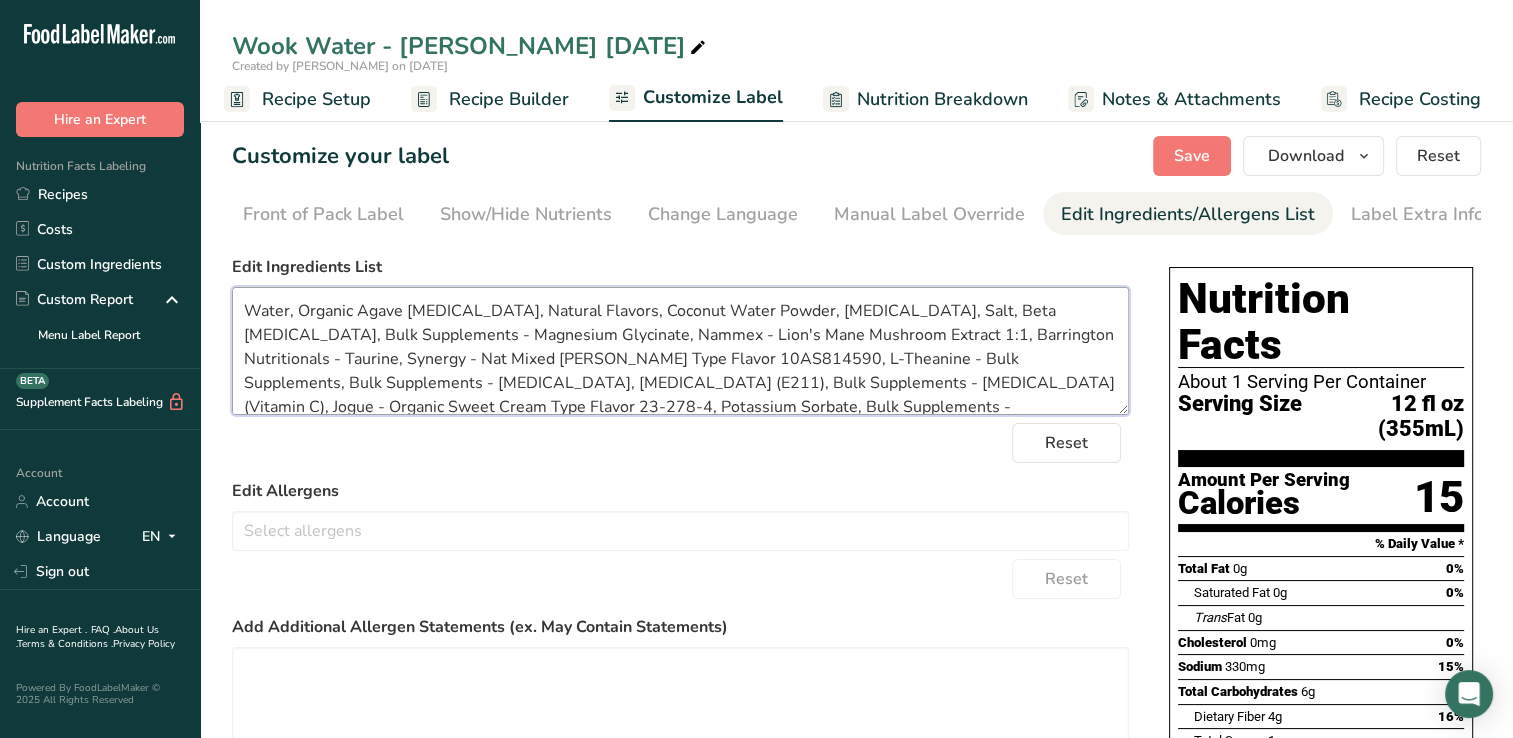 drag, startPoint x: 965, startPoint y: 316, endPoint x: 1115, endPoint y: 305, distance: 150.40279 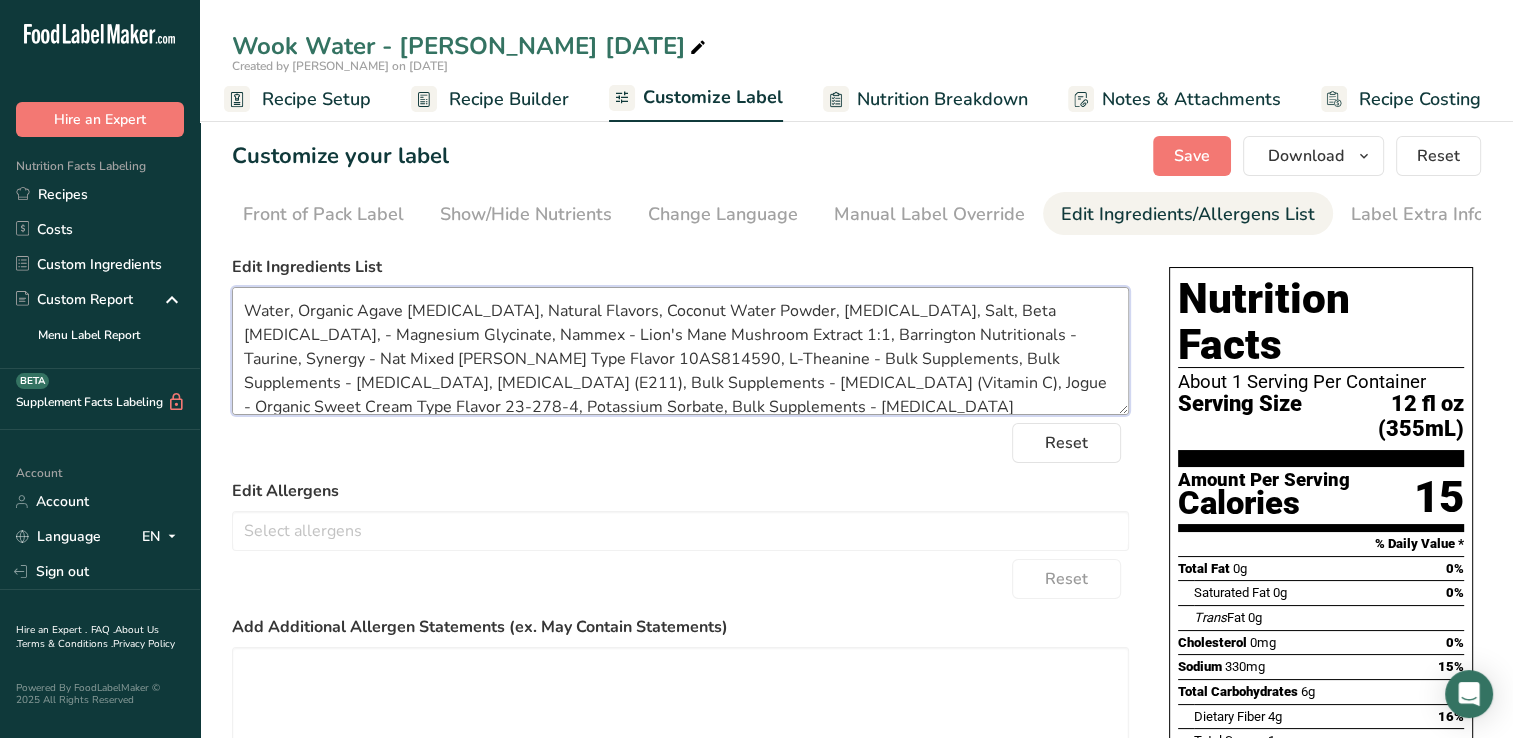 drag, startPoint x: 977, startPoint y: 316, endPoint x: 965, endPoint y: 319, distance: 12.369317 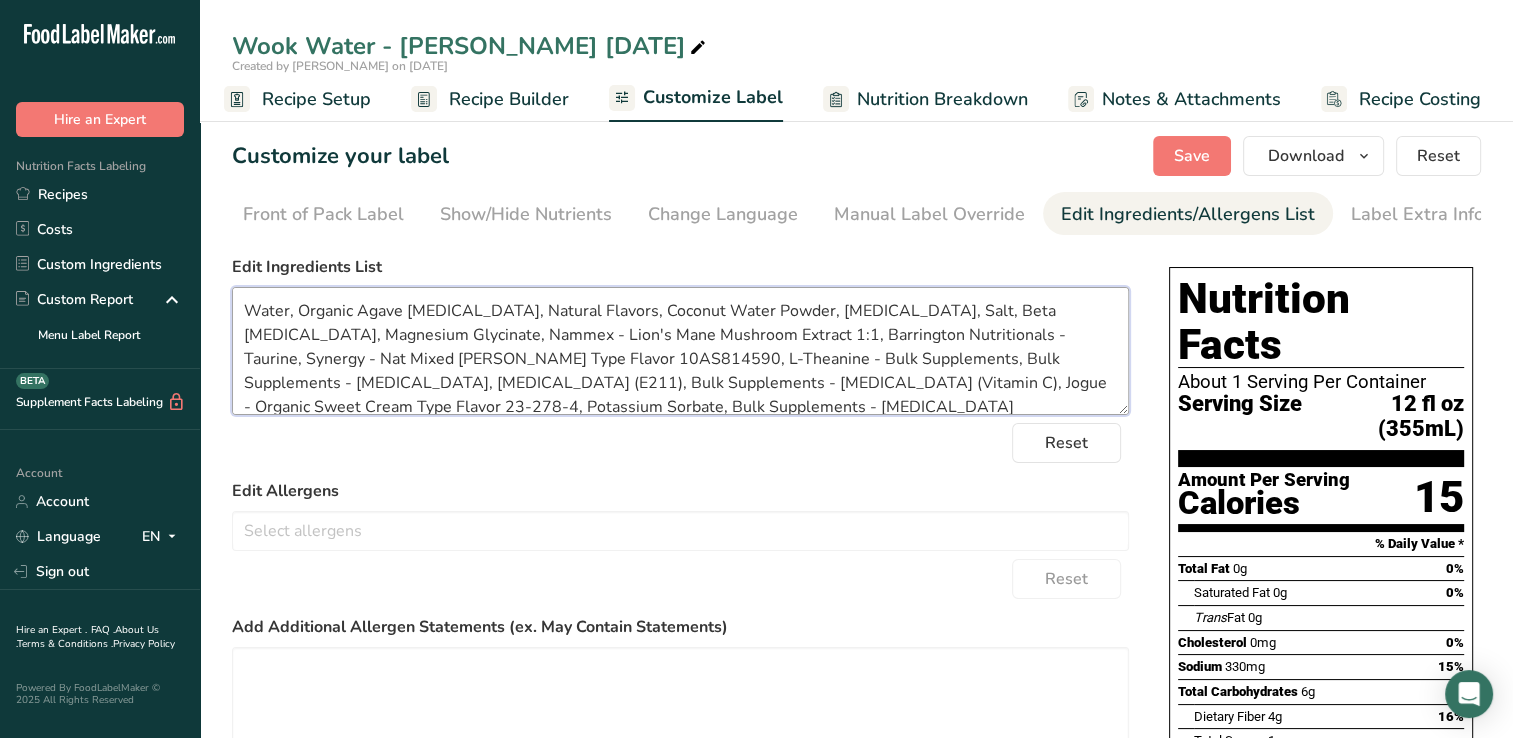 drag, startPoint x: 318, startPoint y: 339, endPoint x: 401, endPoint y: 346, distance: 83.294655 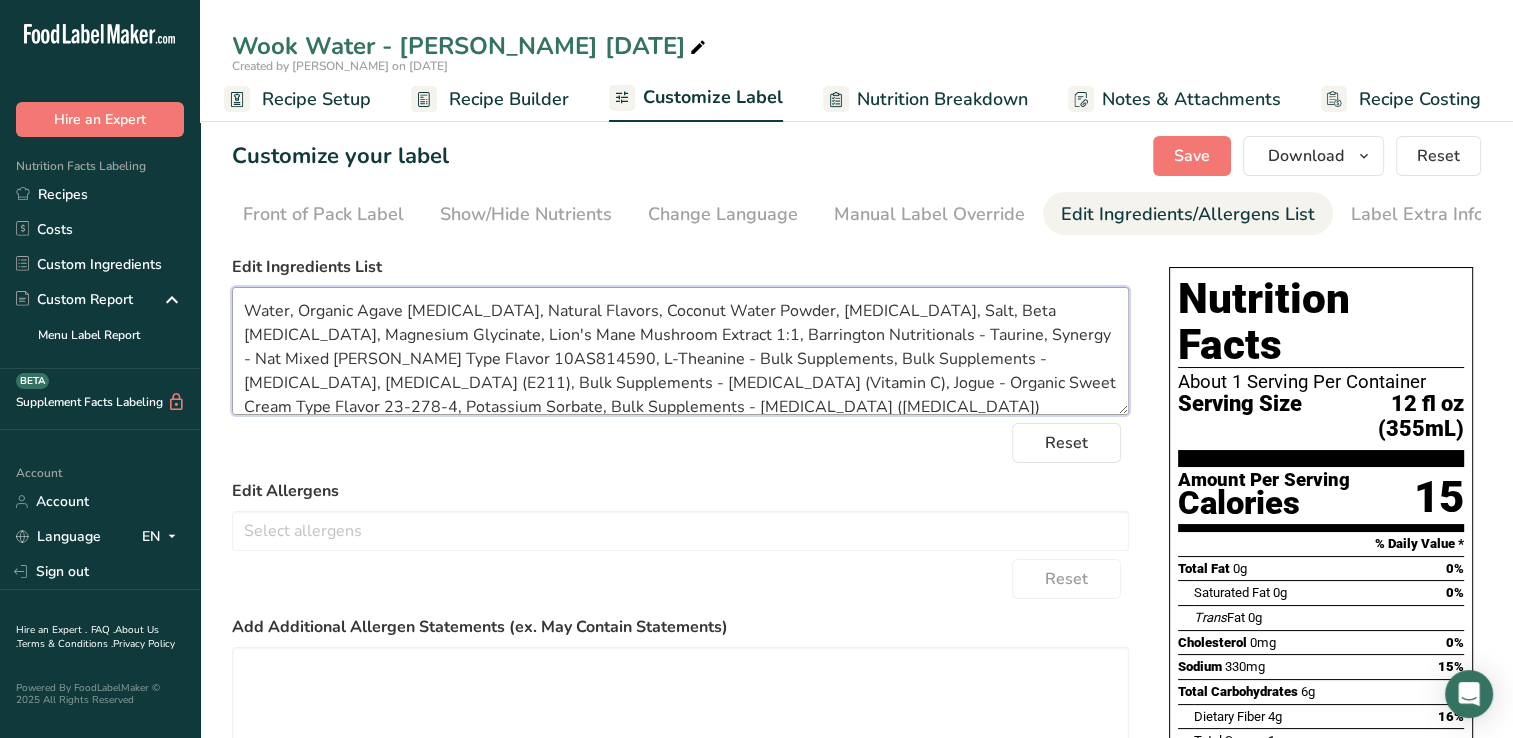 drag, startPoint x: 567, startPoint y: 341, endPoint x: 540, endPoint y: 347, distance: 27.658634 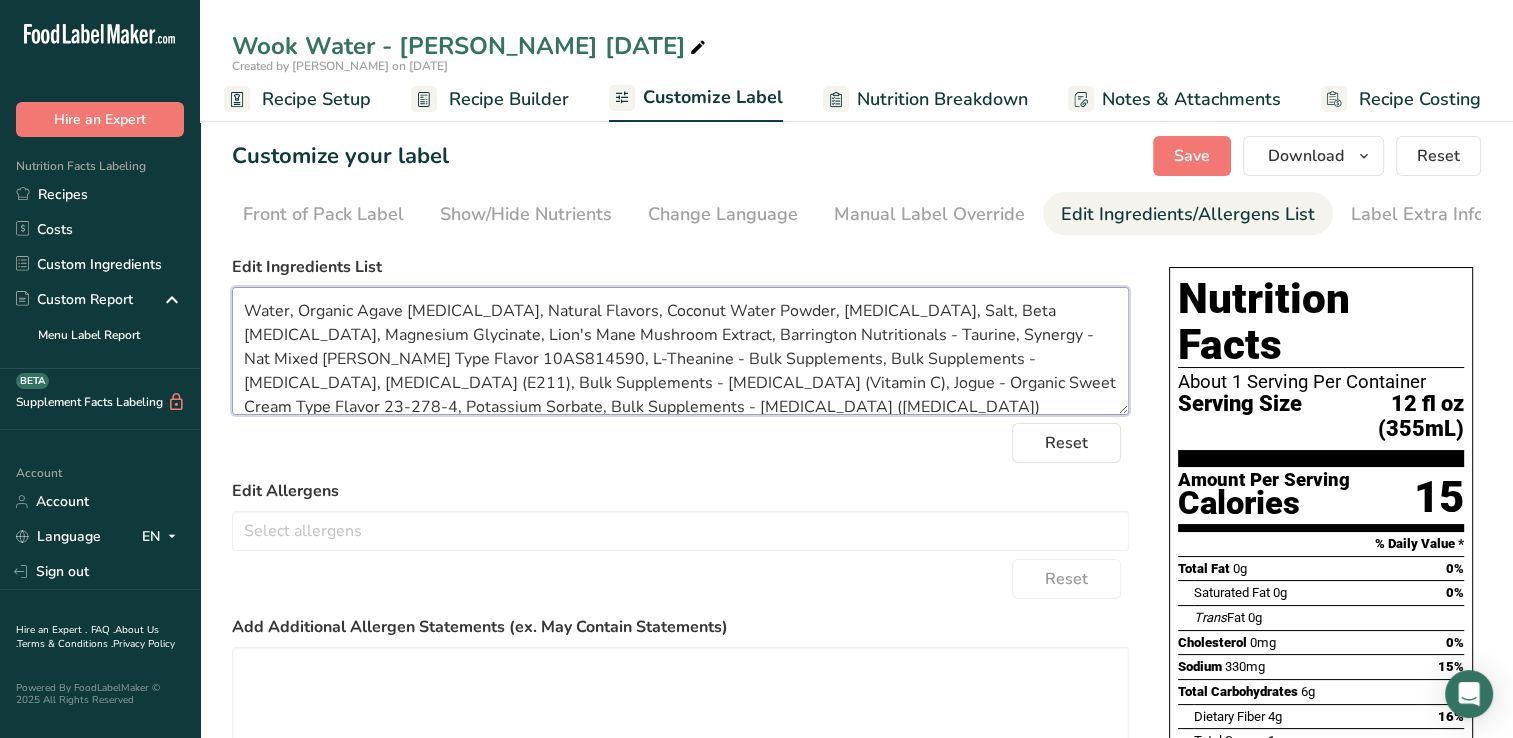 drag, startPoint x: 549, startPoint y: 342, endPoint x: 728, endPoint y: 339, distance: 179.02513 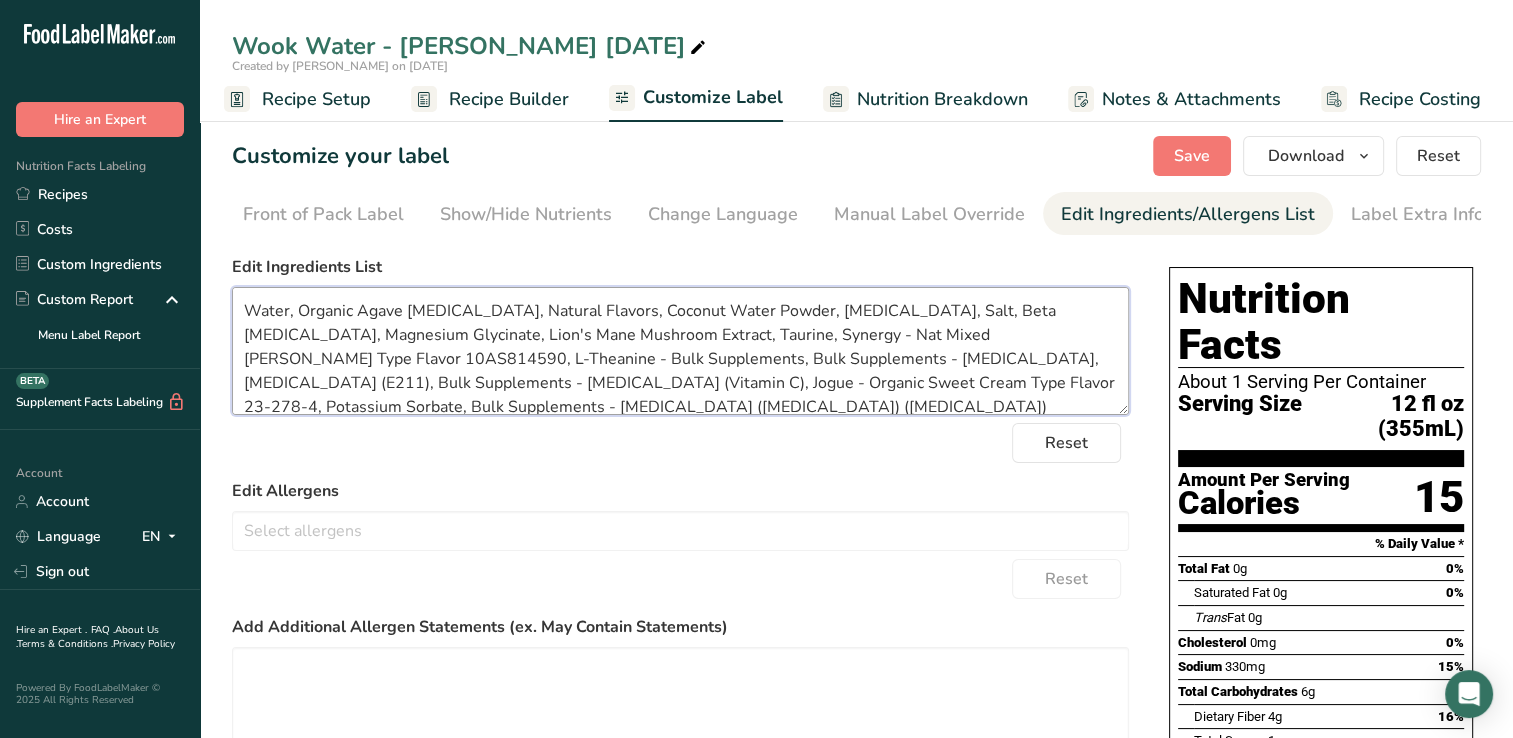 drag, startPoint x: 611, startPoint y: 339, endPoint x: 999, endPoint y: 333, distance: 388.0464 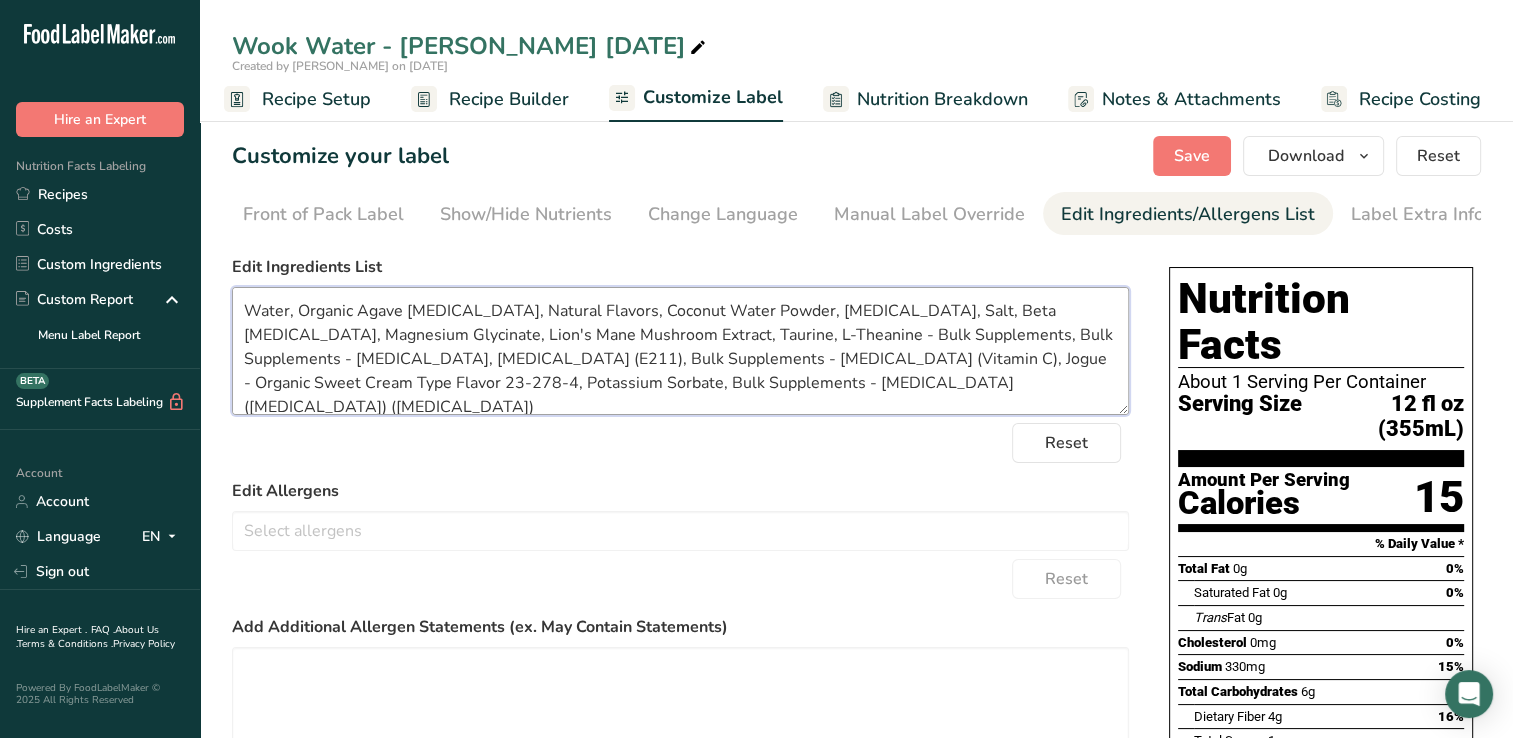 drag, startPoint x: 833, startPoint y: 340, endPoint x: 688, endPoint y: 351, distance: 145.41664 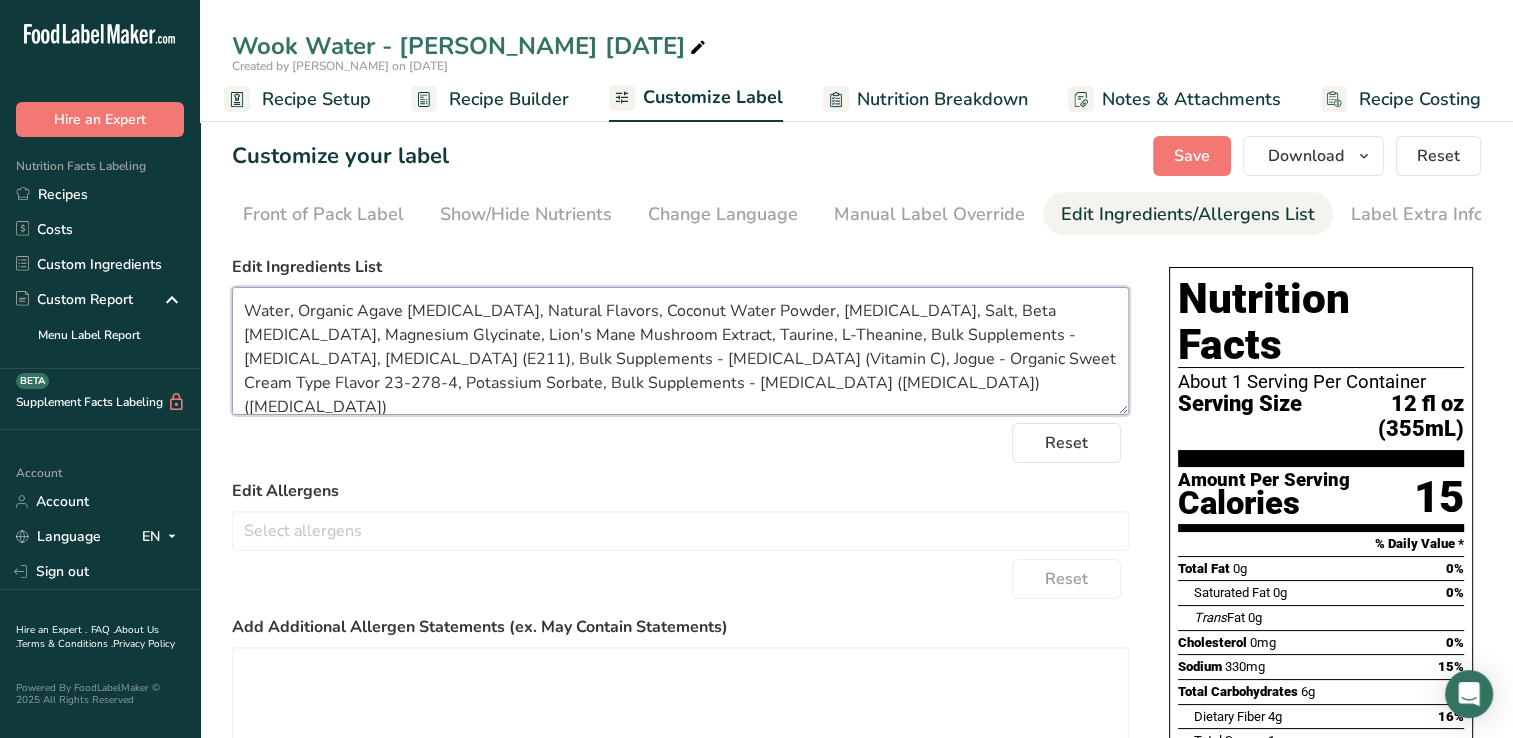 drag, startPoint x: 699, startPoint y: 336, endPoint x: 846, endPoint y: 343, distance: 147.16656 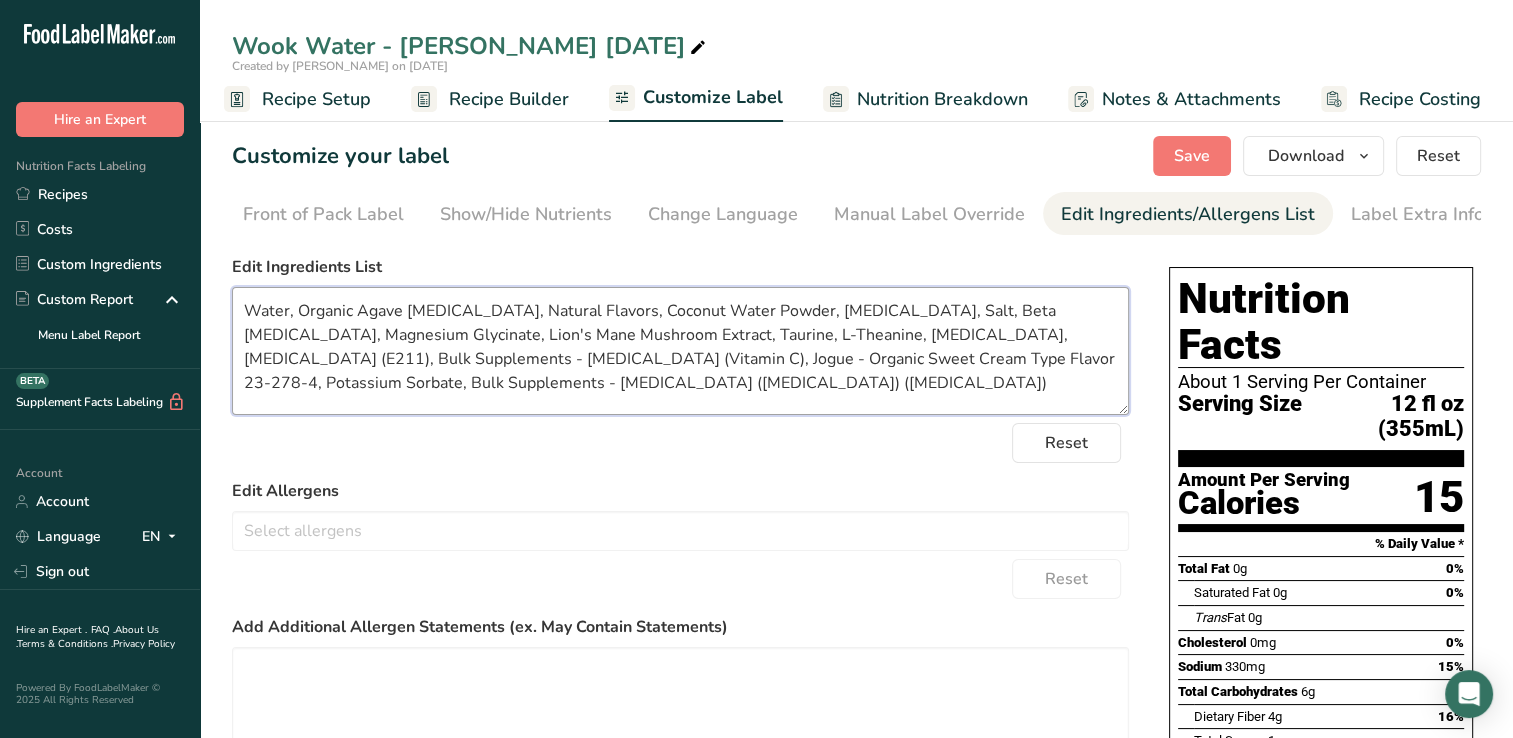 drag, startPoint x: 991, startPoint y: 344, endPoint x: 938, endPoint y: 350, distance: 53.338543 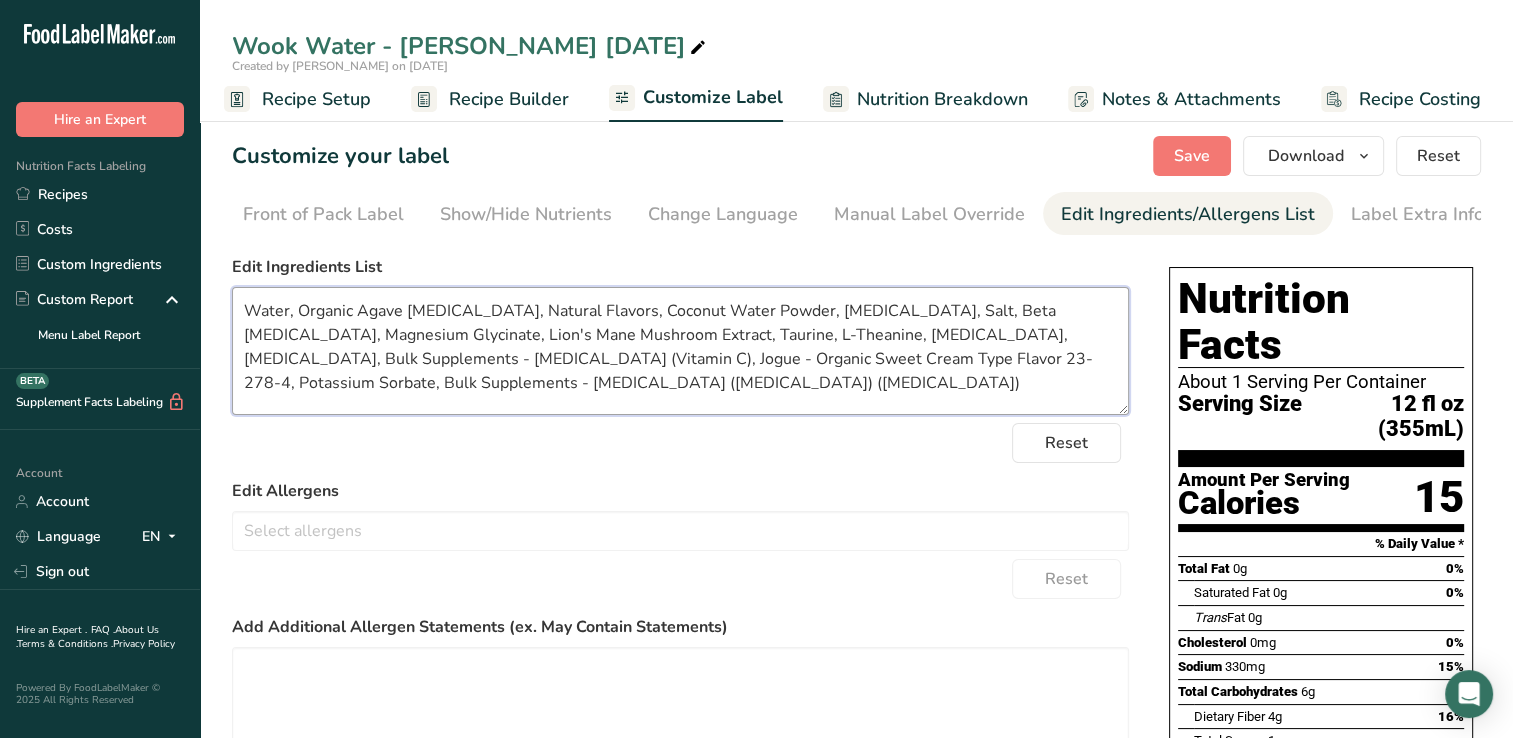 drag, startPoint x: 947, startPoint y: 336, endPoint x: 1097, endPoint y: 330, distance: 150.11995 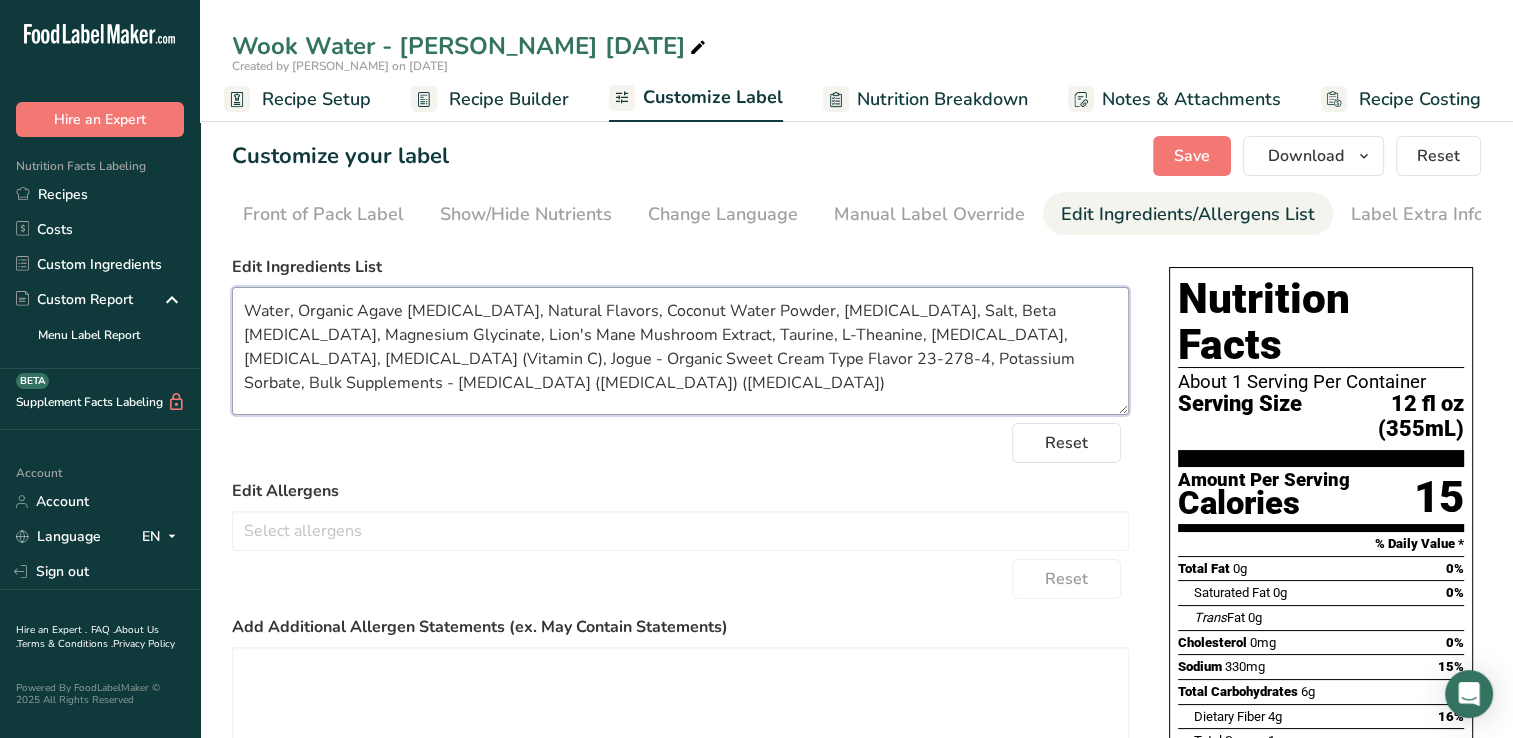 drag, startPoint x: 268, startPoint y: 364, endPoint x: 654, endPoint y: 369, distance: 386.03238 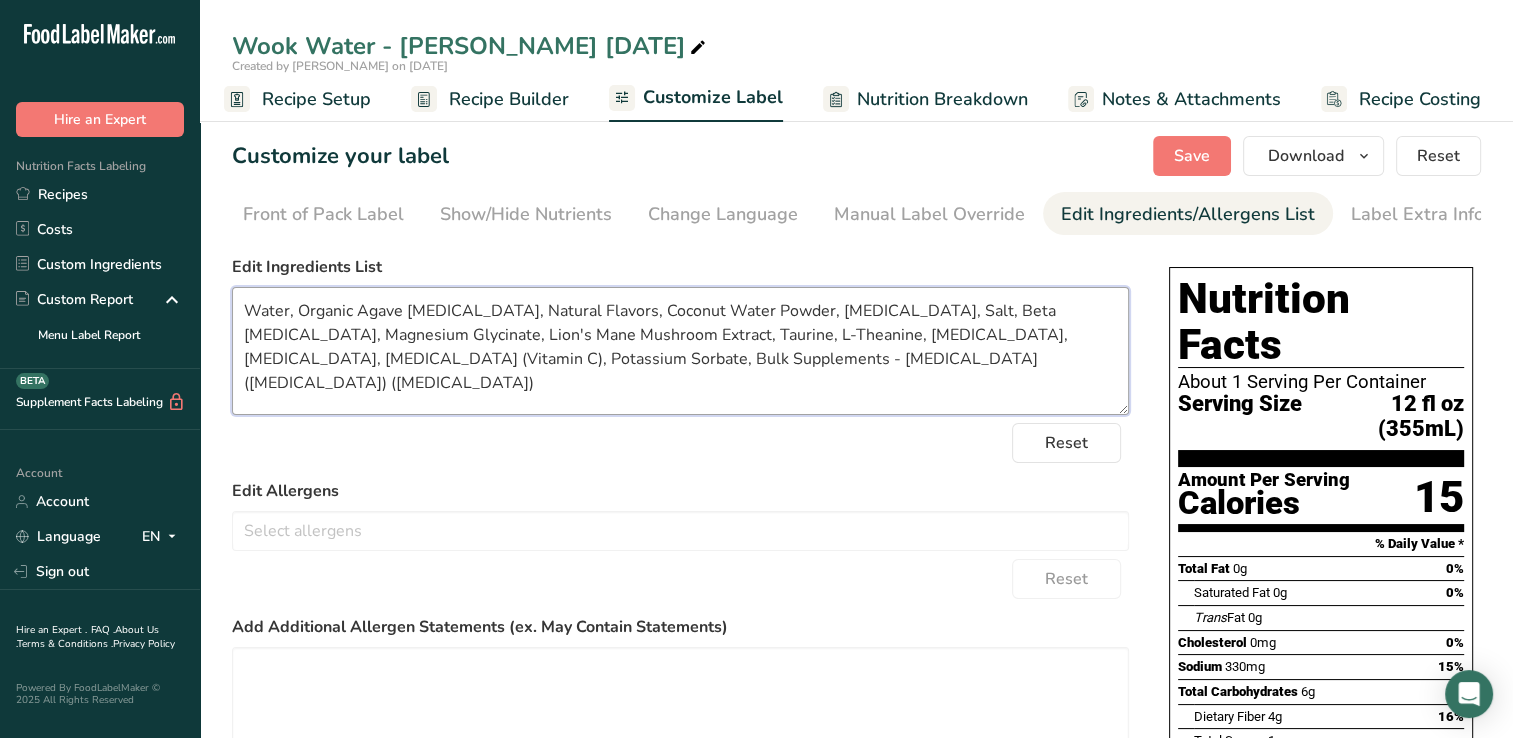 drag, startPoint x: 412, startPoint y: 365, endPoint x: 654, endPoint y: 358, distance: 242.10121 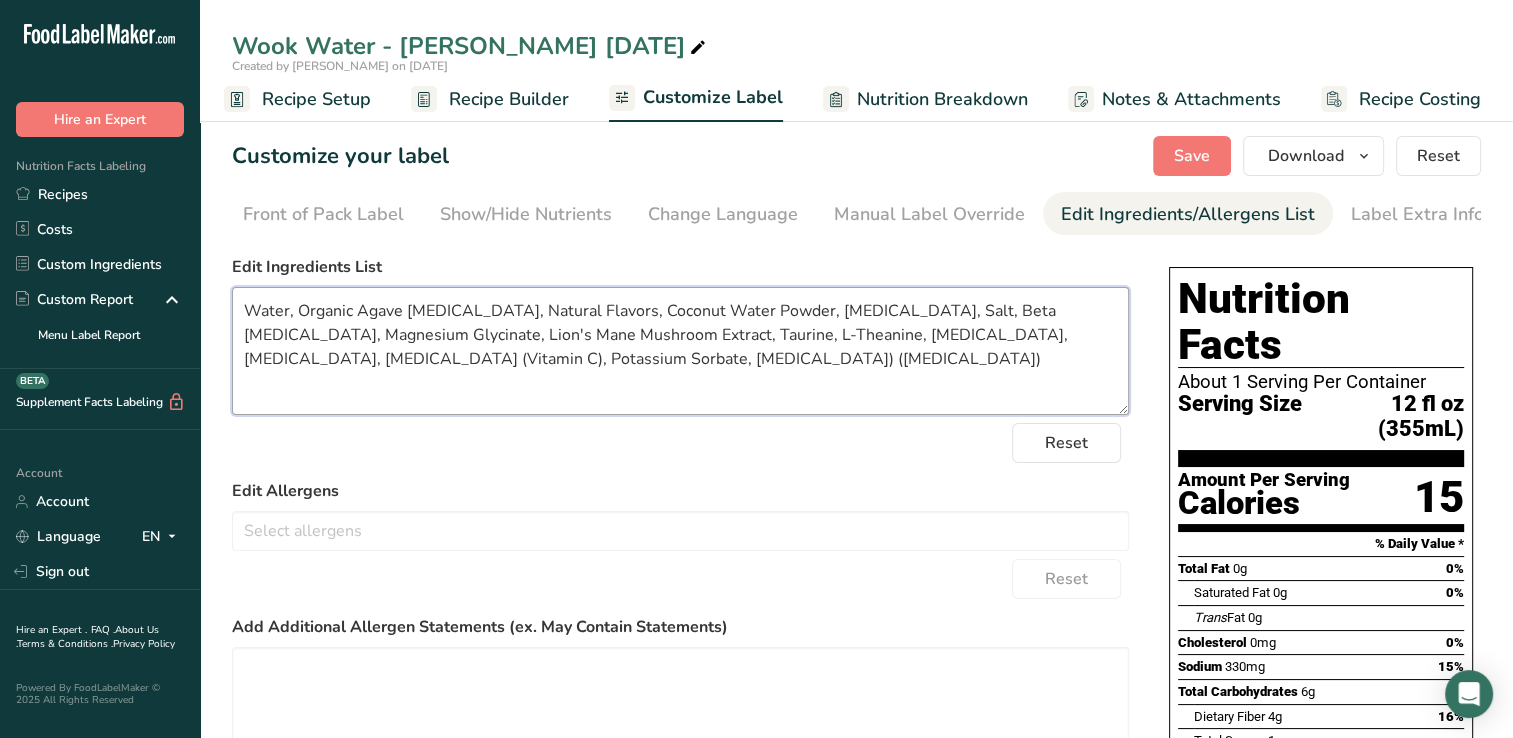 drag, startPoint x: 674, startPoint y: 364, endPoint x: 532, endPoint y: 378, distance: 142.68848 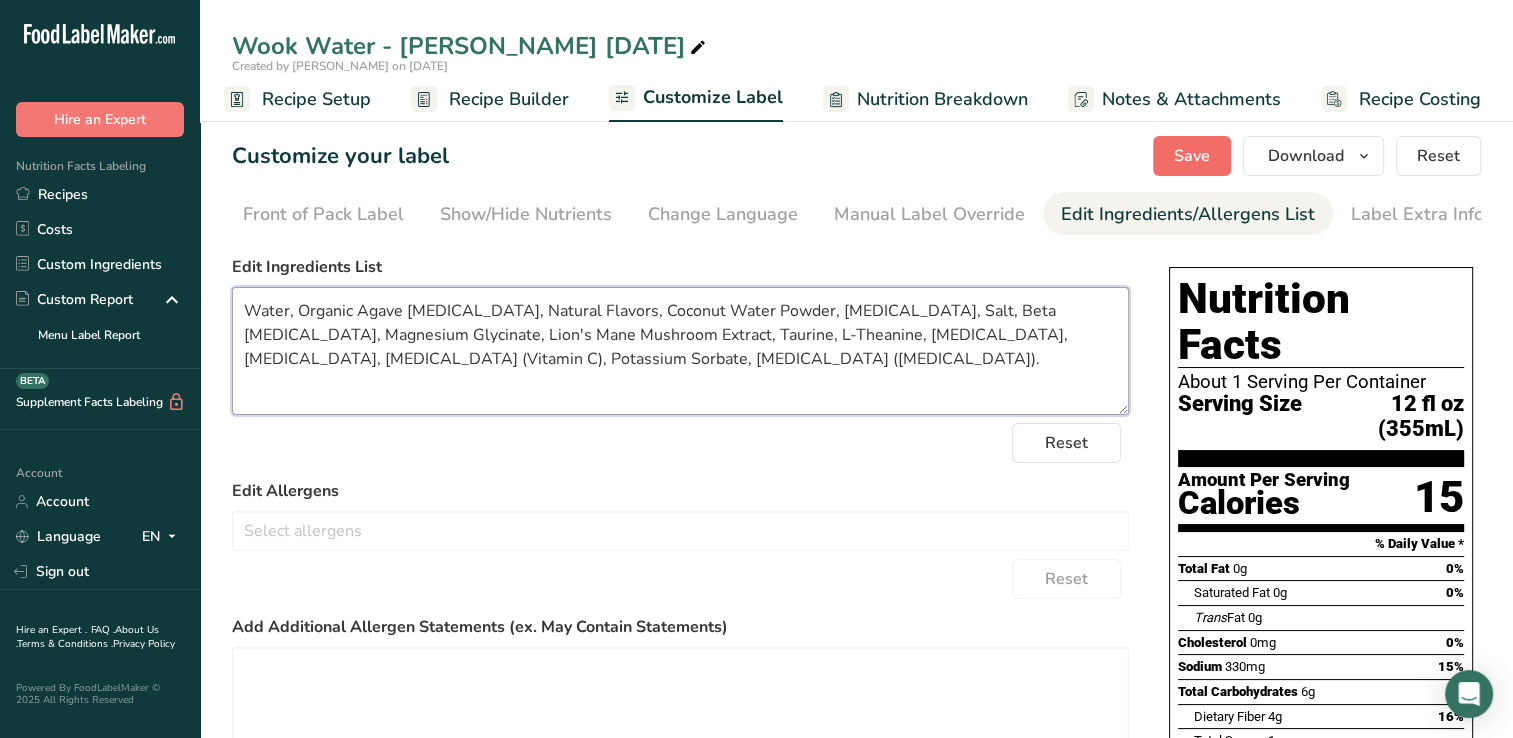 type on "Water, Organic Agave [MEDICAL_DATA], Natural Flavors, Coconut Water Powder, [MEDICAL_DATA], Salt, Beta [MEDICAL_DATA], Magnesium Glycinate, Lion's Mane Mushroom Extract, Taurine, L-Theanine, [MEDICAL_DATA], [MEDICAL_DATA], [MEDICAL_DATA] (Vitamin C), Potassium Sorbate, [MEDICAL_DATA] ([MEDICAL_DATA])." 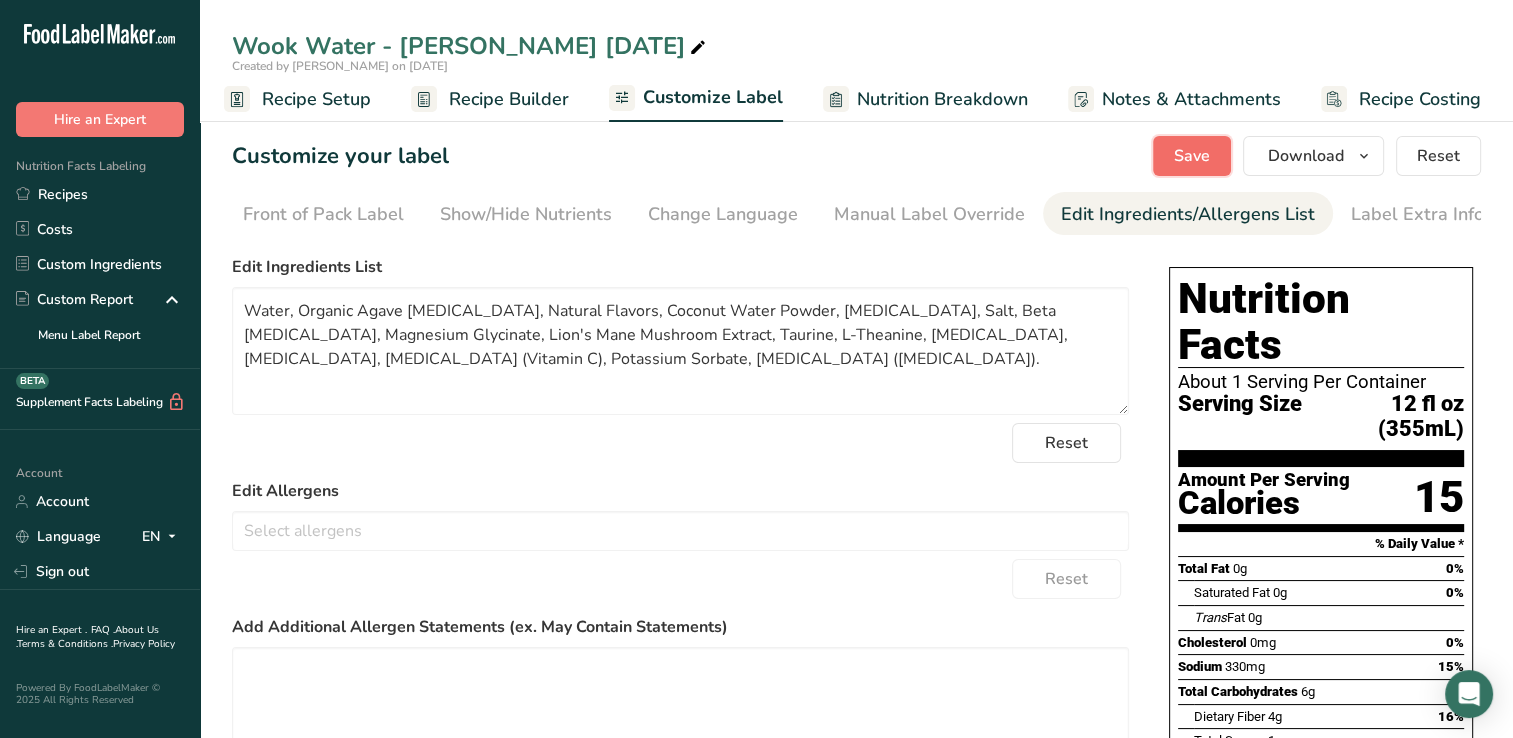 click on "Save" at bounding box center [1192, 156] 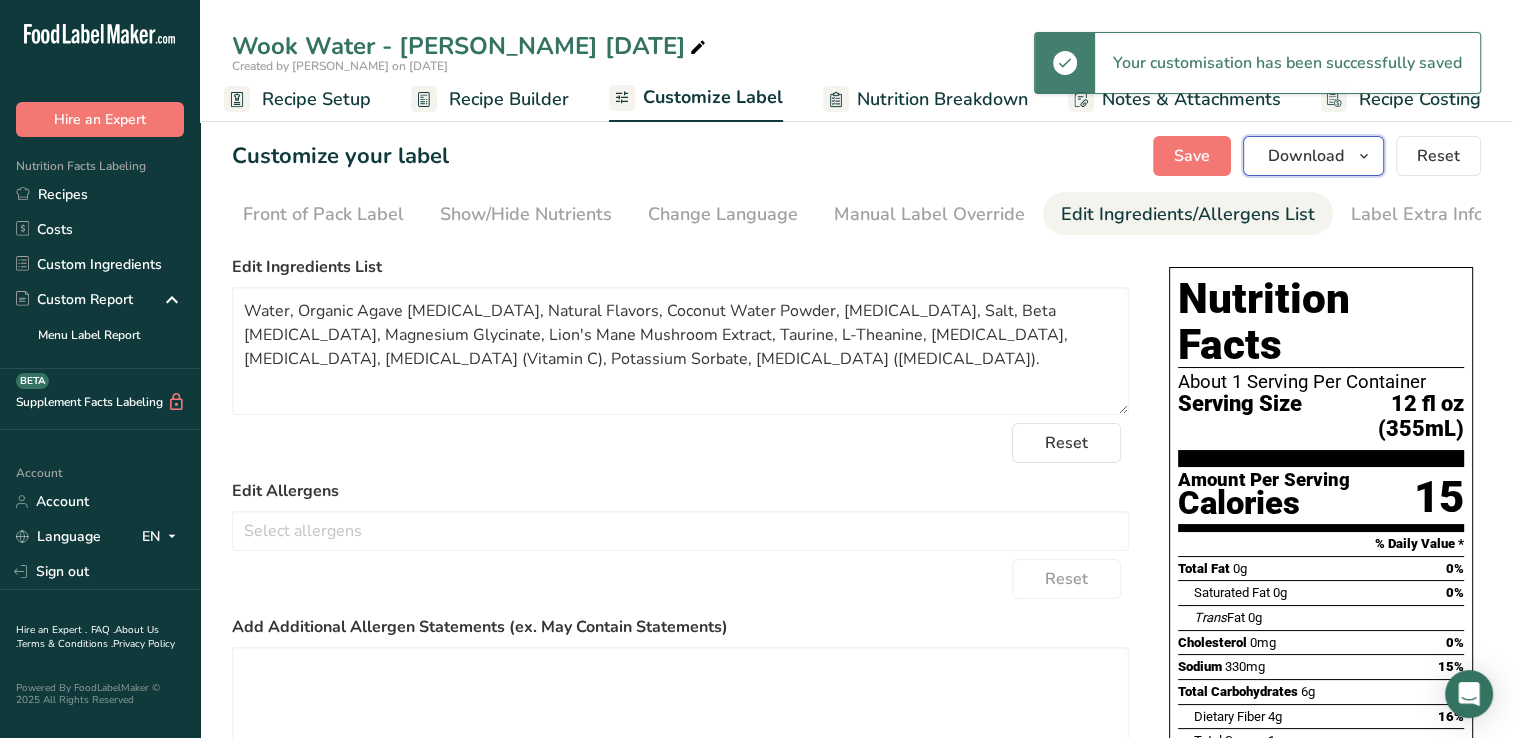 click on "Download" at bounding box center (1313, 156) 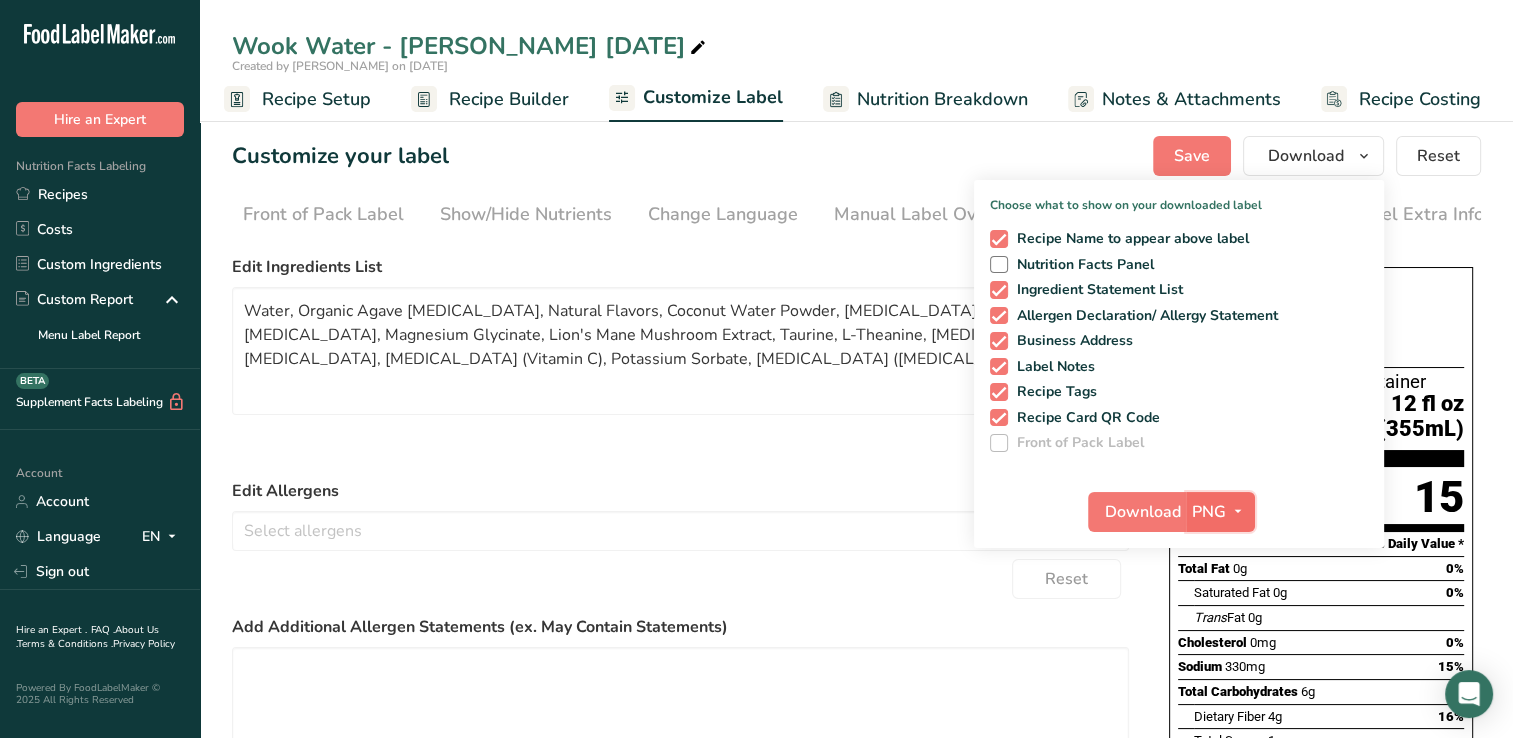 click on "PNG" at bounding box center (1209, 512) 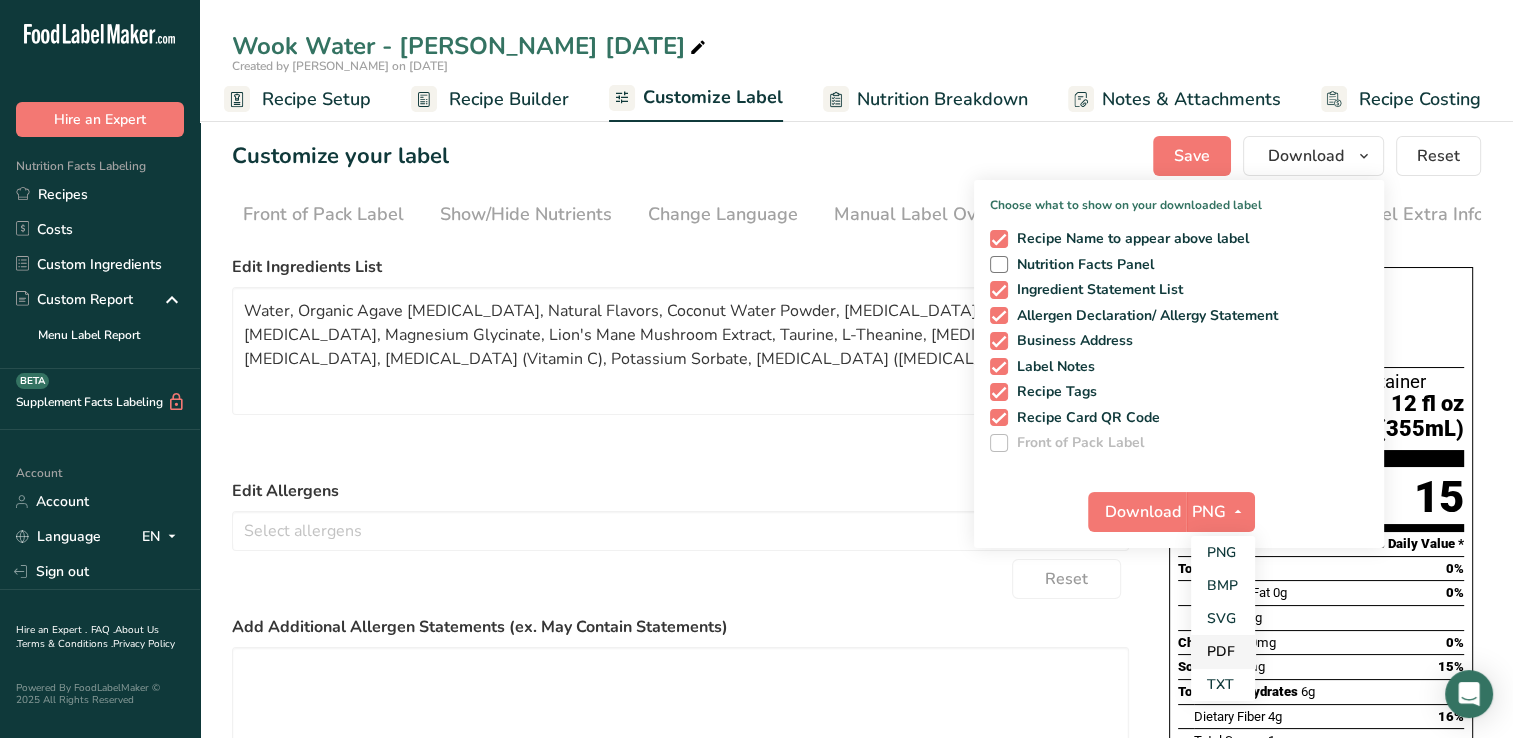 click on "PDF" at bounding box center (1223, 651) 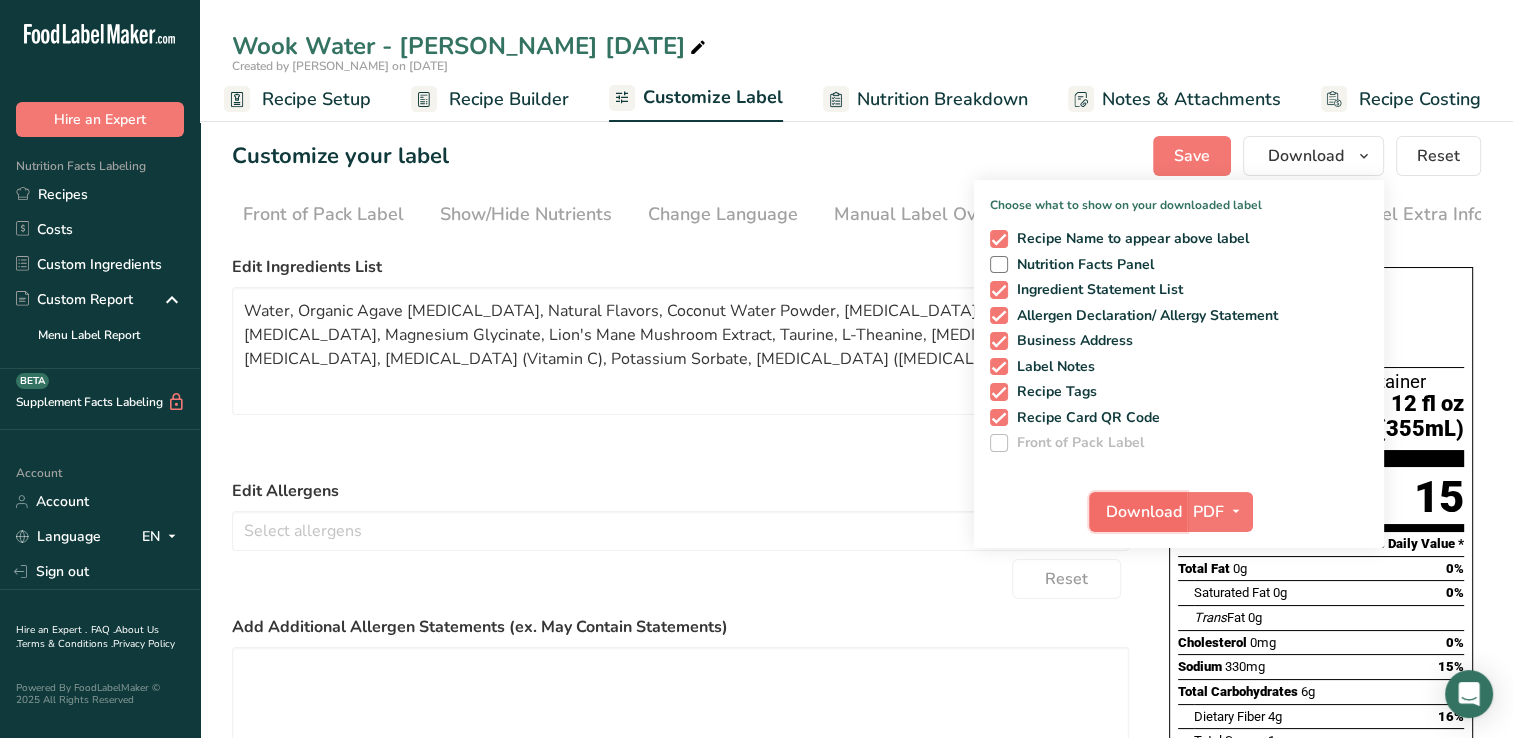 click on "Download" at bounding box center (1144, 512) 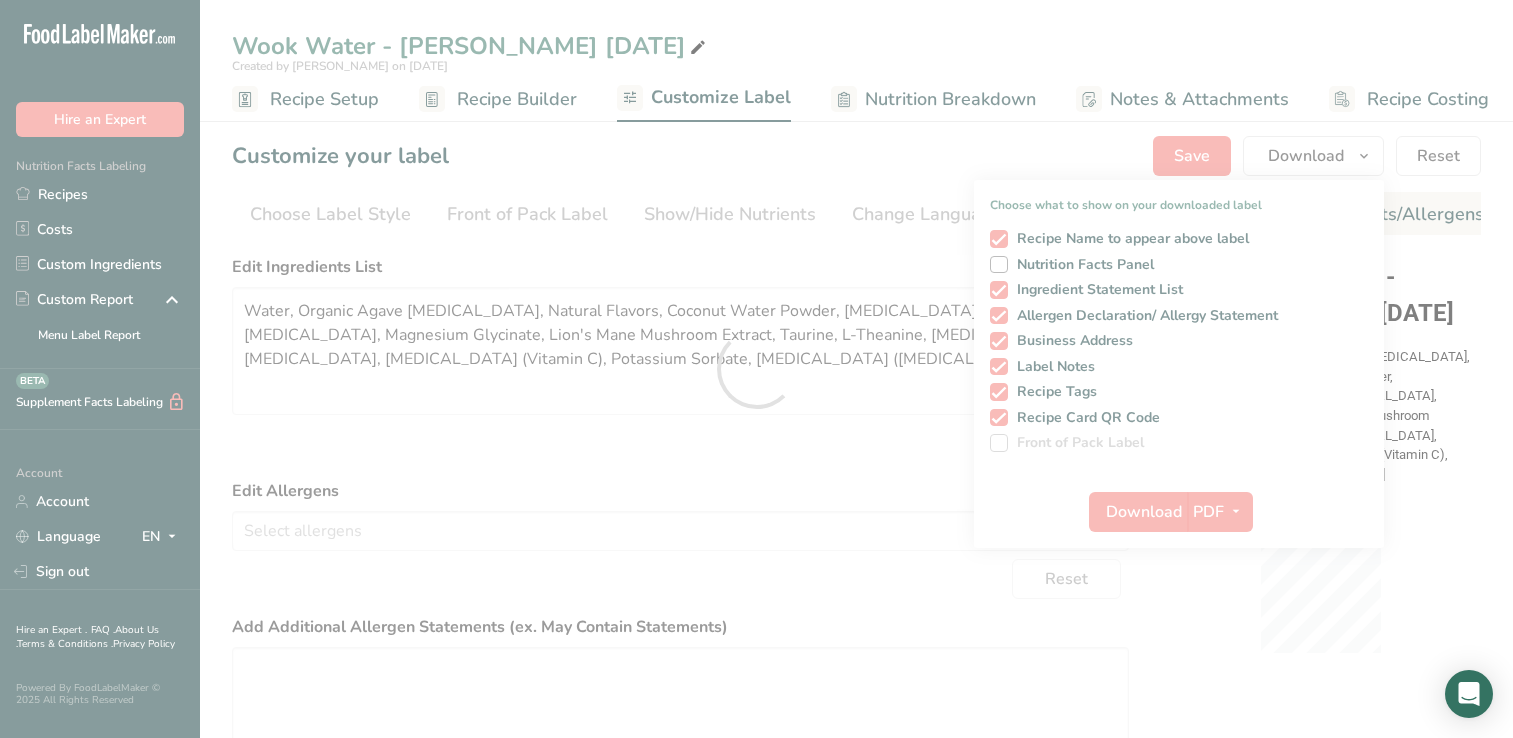 scroll, scrollTop: 0, scrollLeft: 0, axis: both 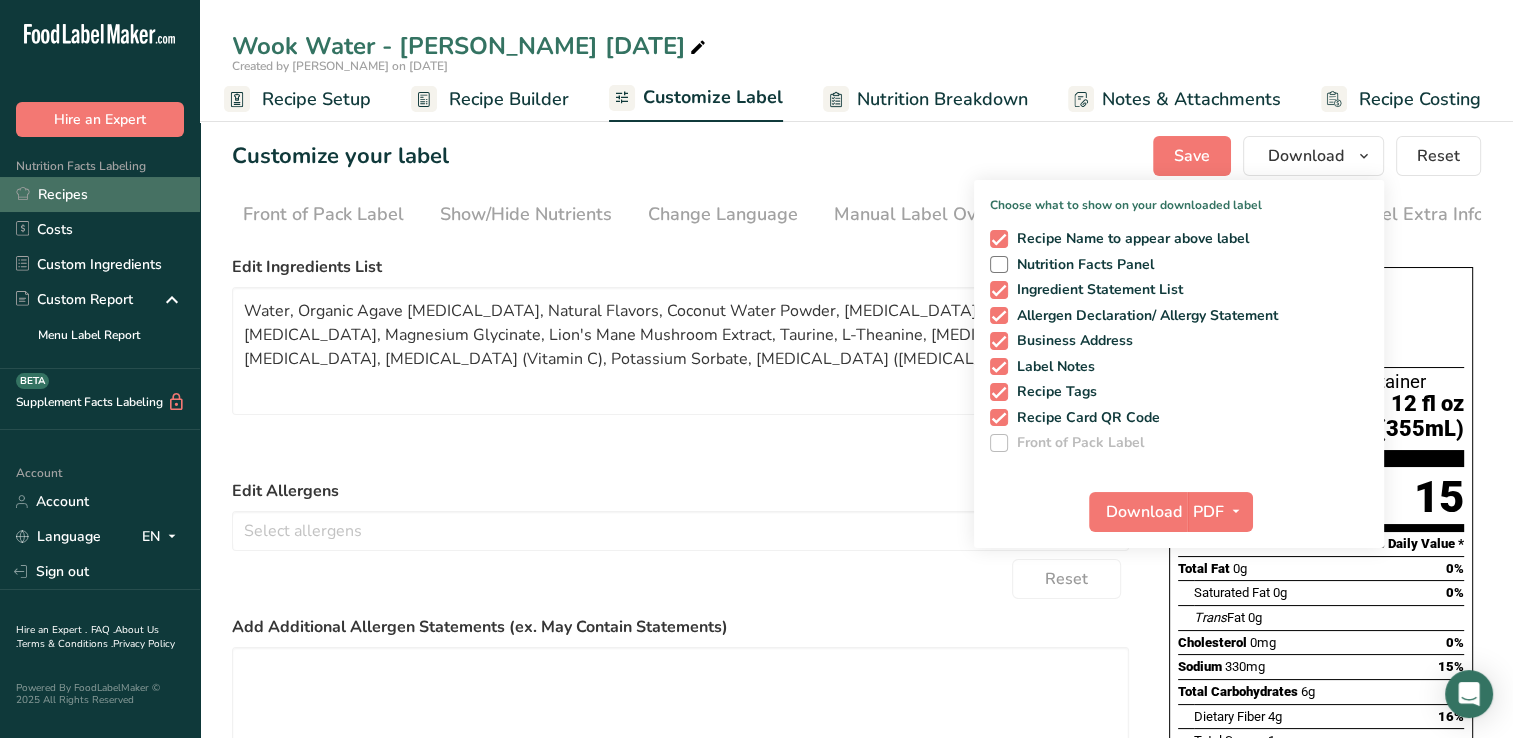click on "Recipes" at bounding box center [100, 194] 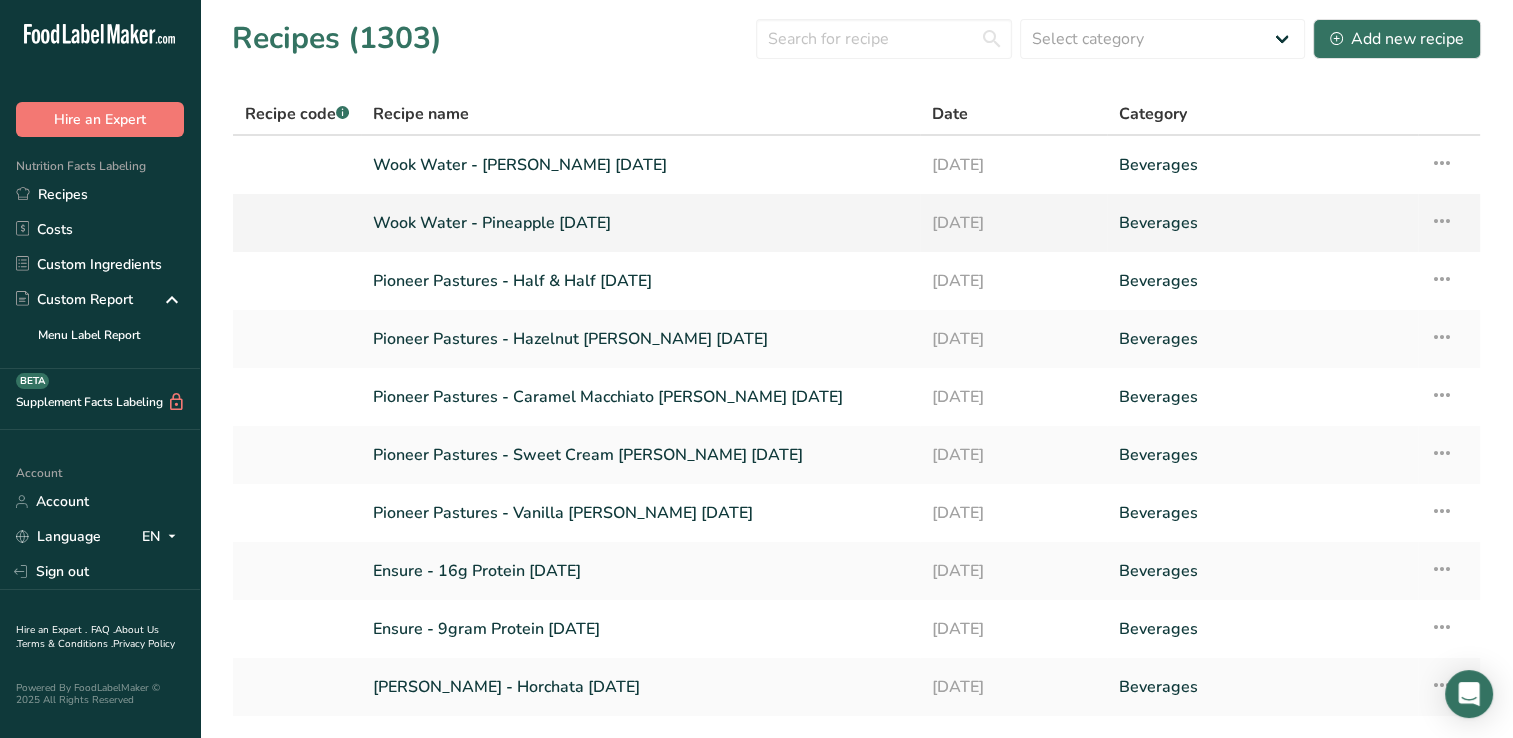 click on "Wook Water - Pineapple [DATE]" at bounding box center (640, 223) 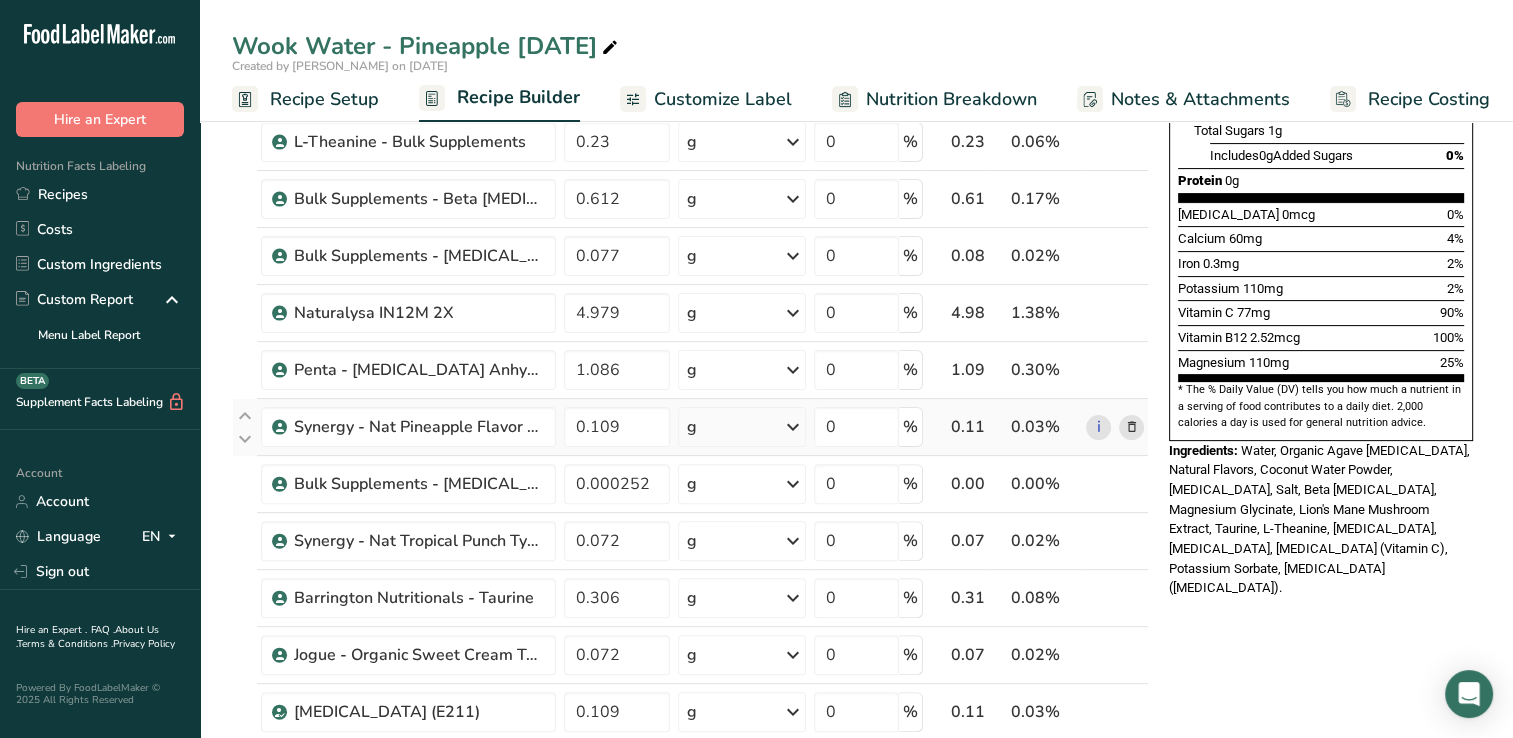 scroll, scrollTop: 500, scrollLeft: 0, axis: vertical 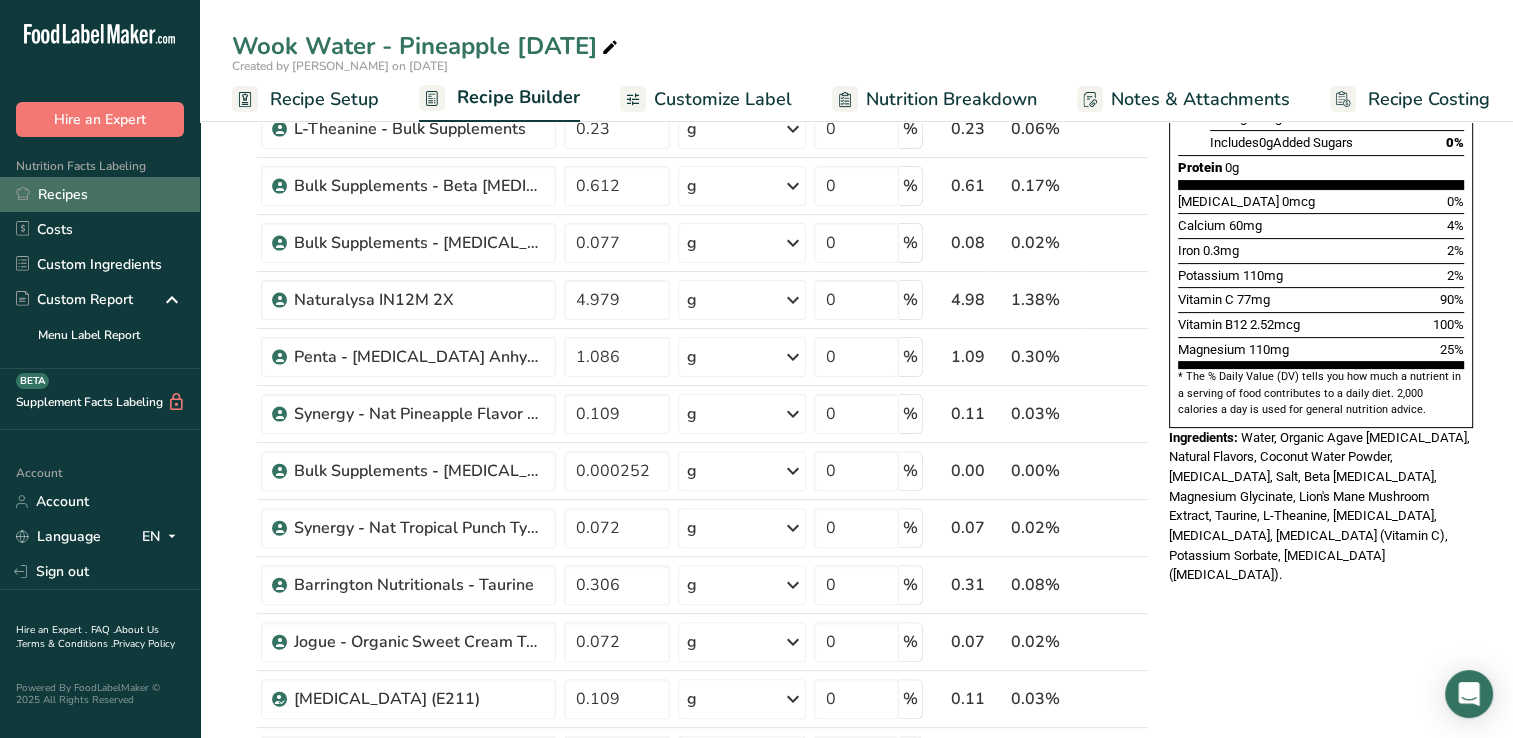 click on "Recipes" at bounding box center (100, 194) 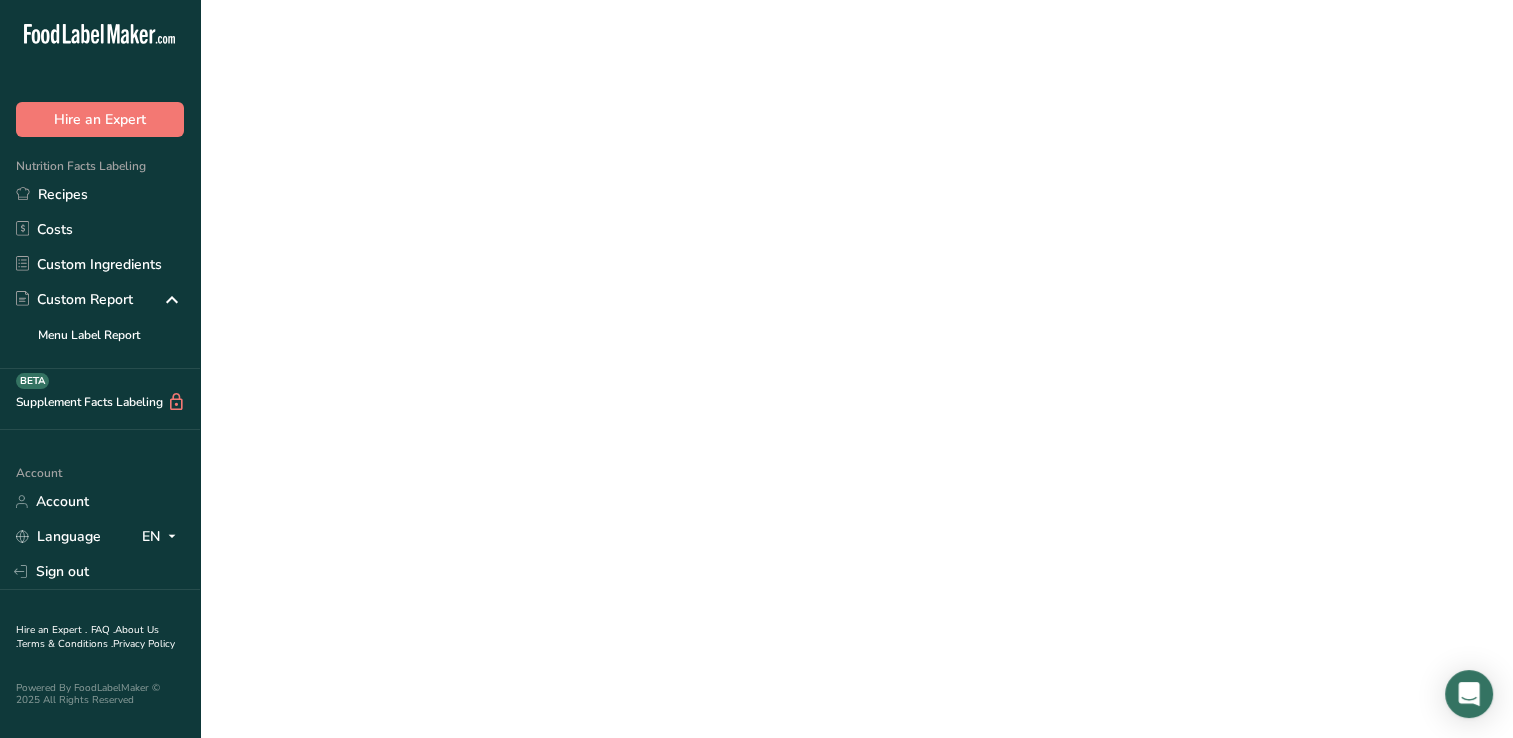 scroll, scrollTop: 0, scrollLeft: 0, axis: both 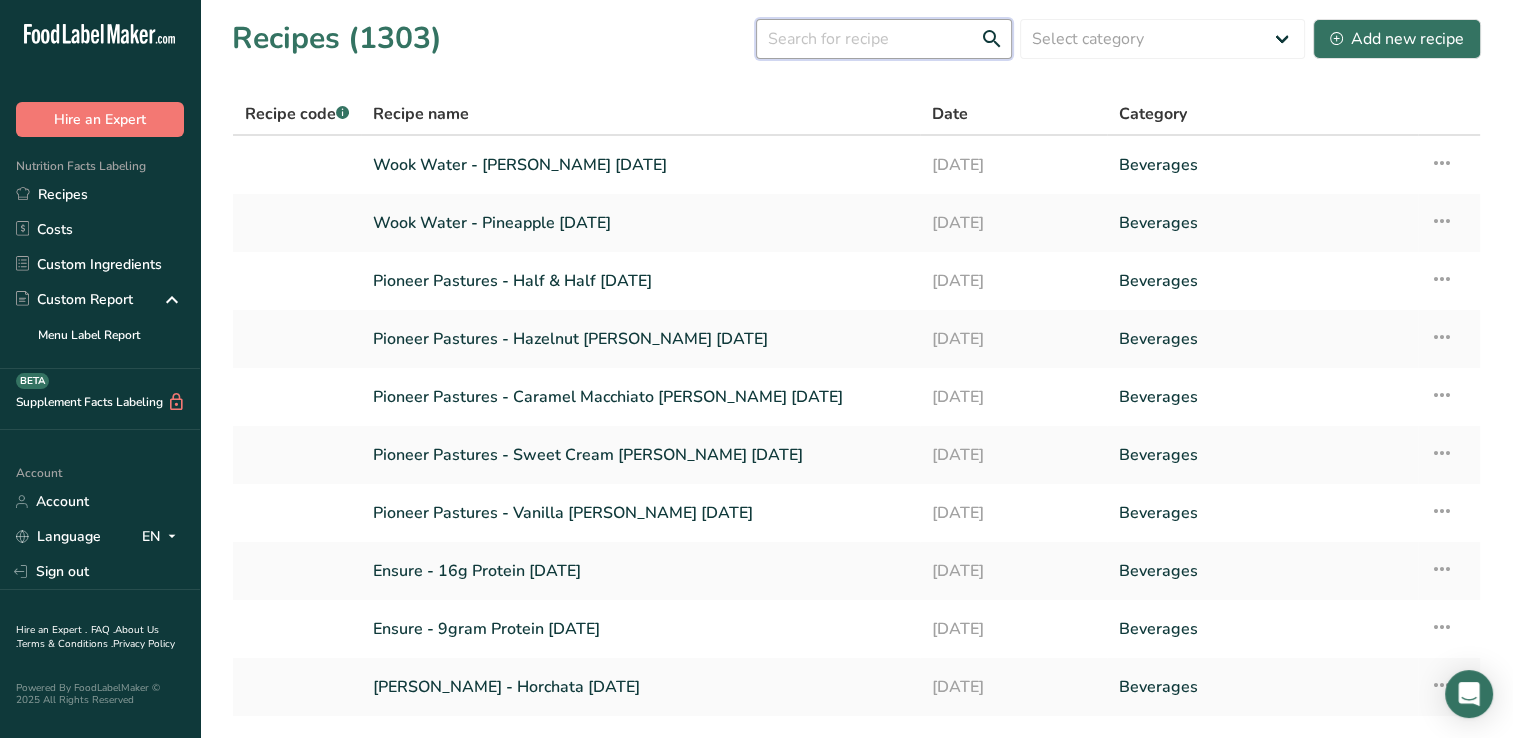drag, startPoint x: 858, startPoint y: 38, endPoint x: 847, endPoint y: 46, distance: 13.601471 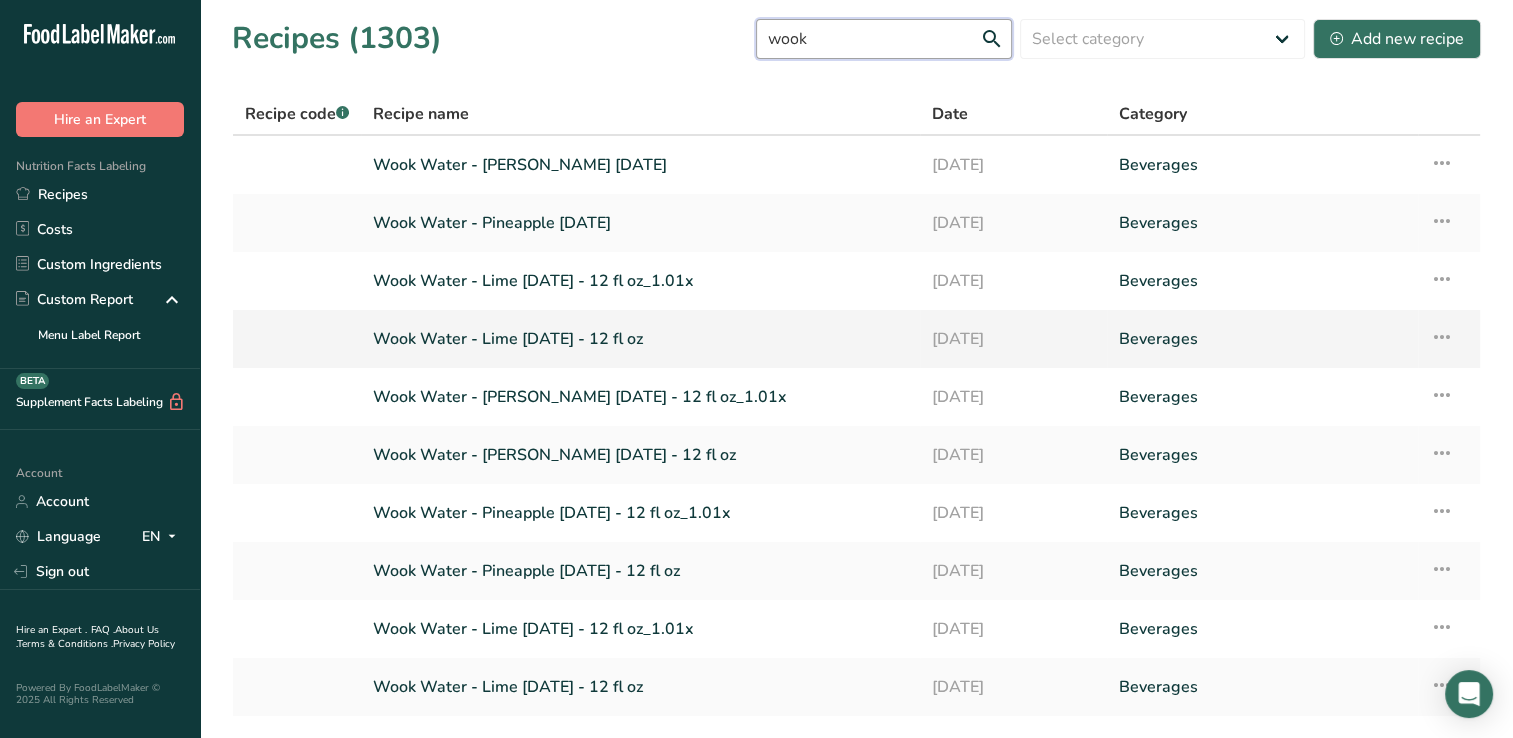 type on "wook" 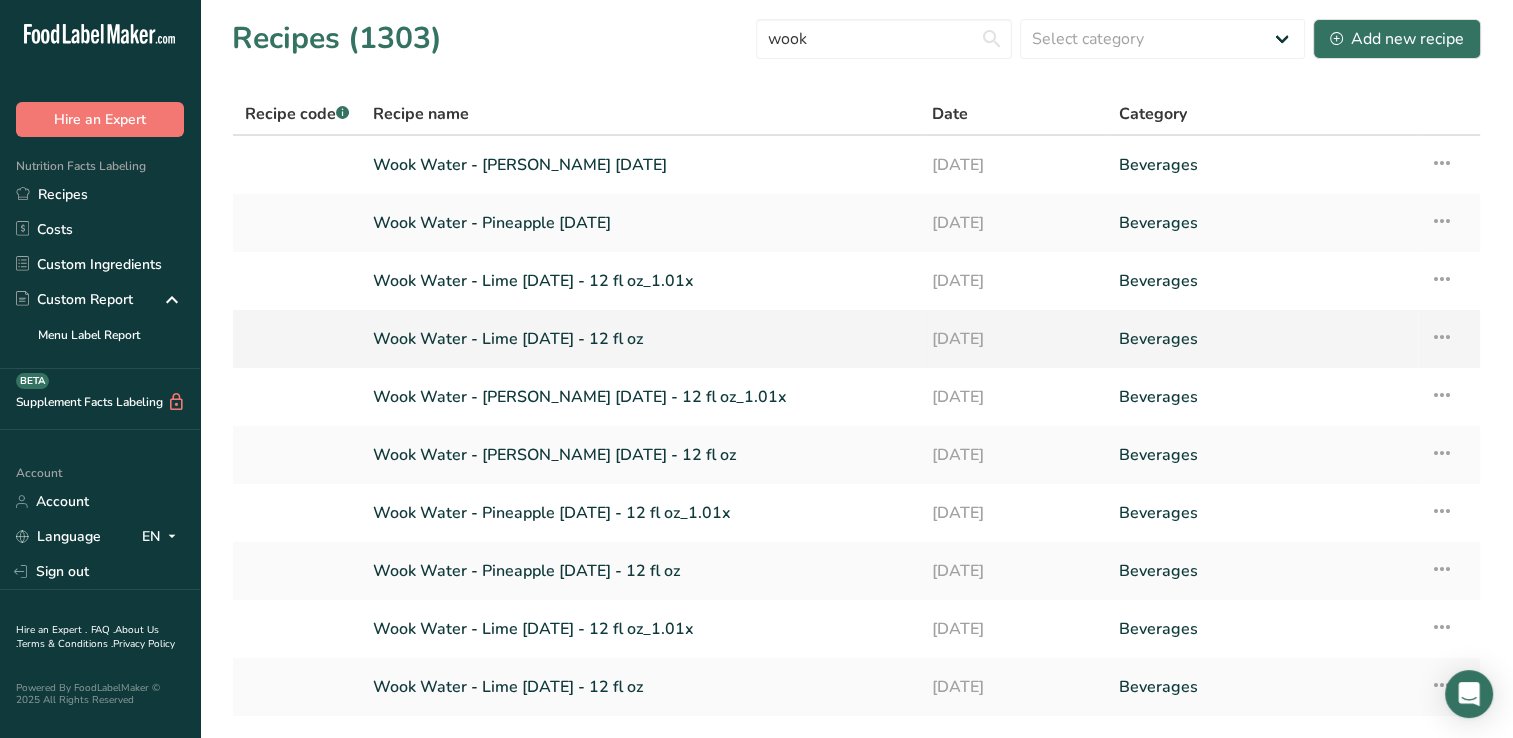 click at bounding box center (1442, 337) 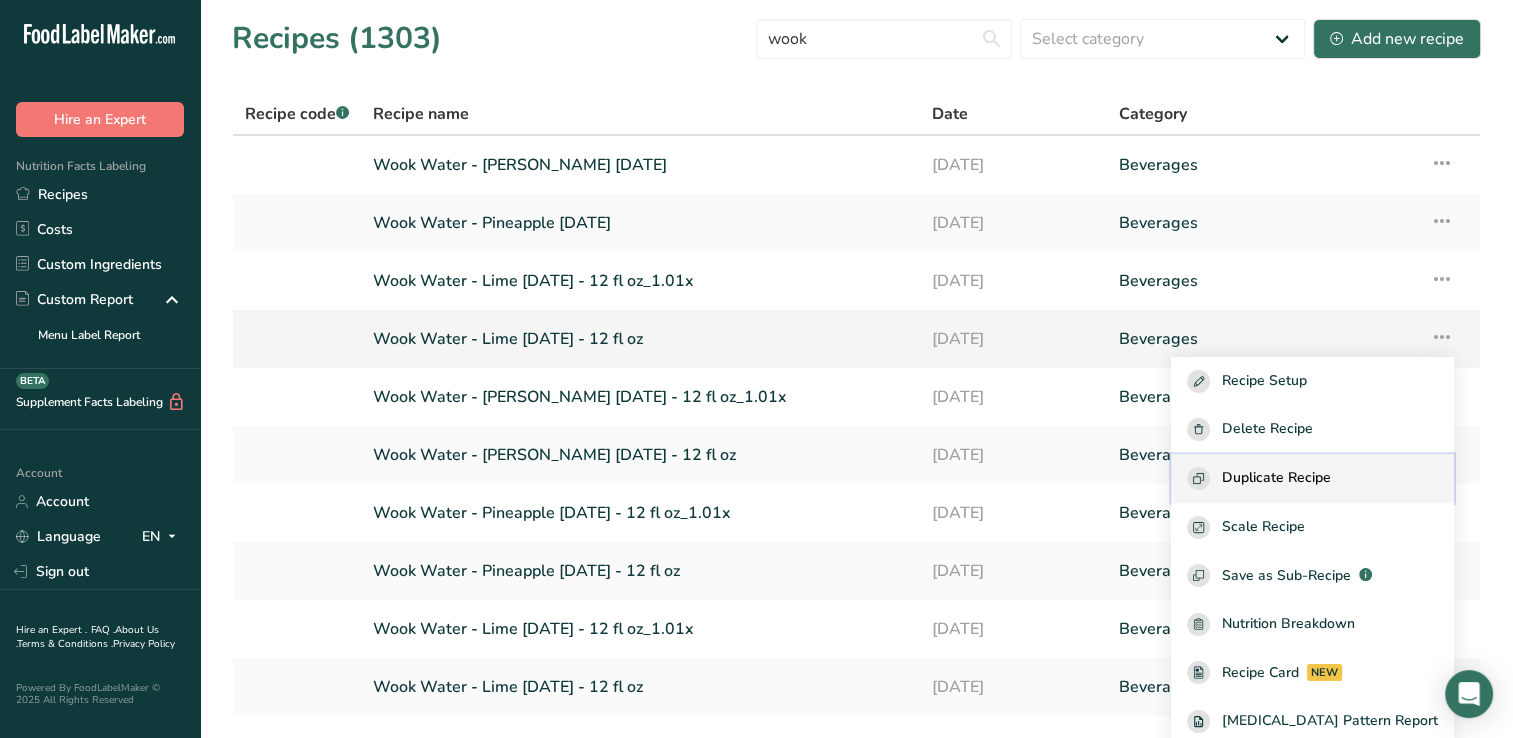 click on "Duplicate Recipe" at bounding box center (1312, 478) 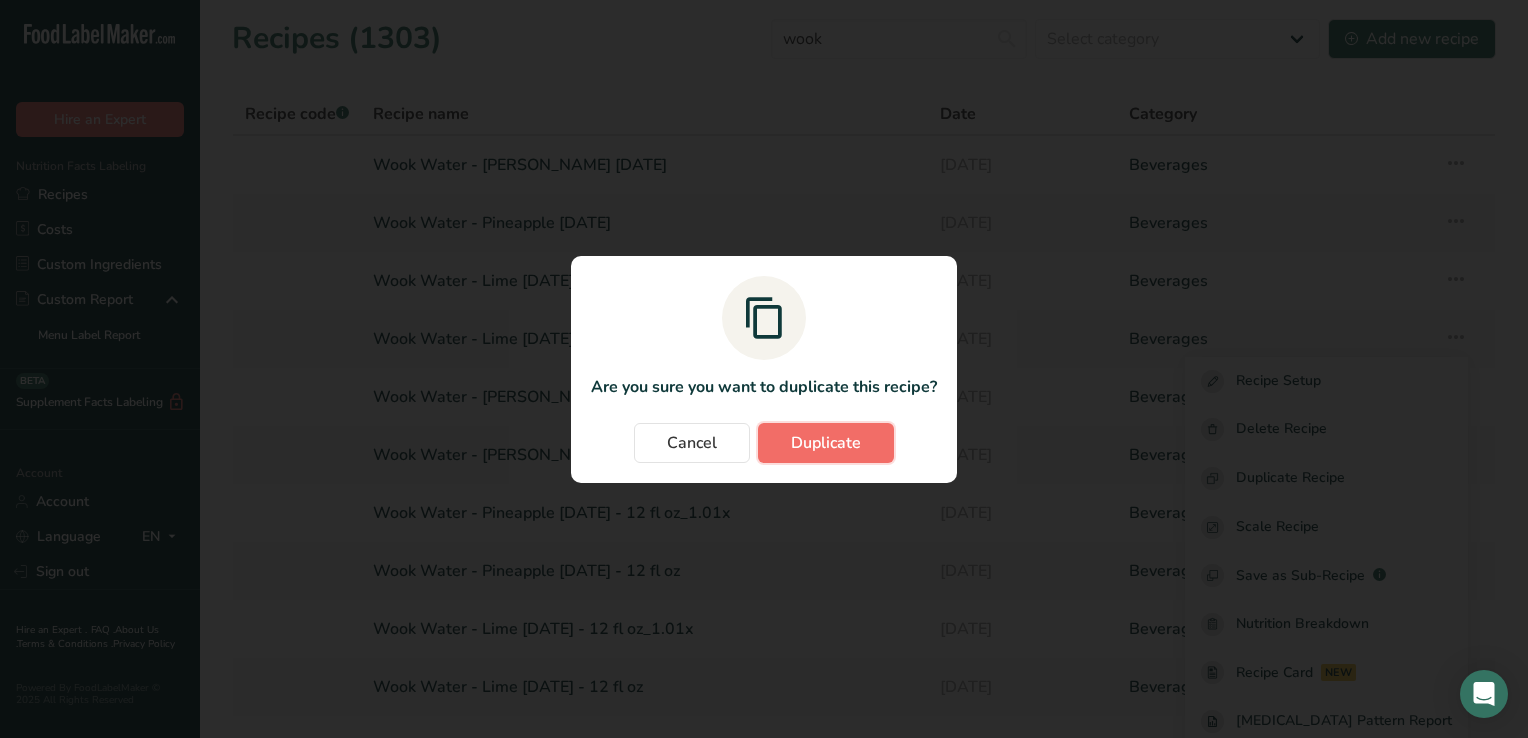 click on "Duplicate" at bounding box center (826, 443) 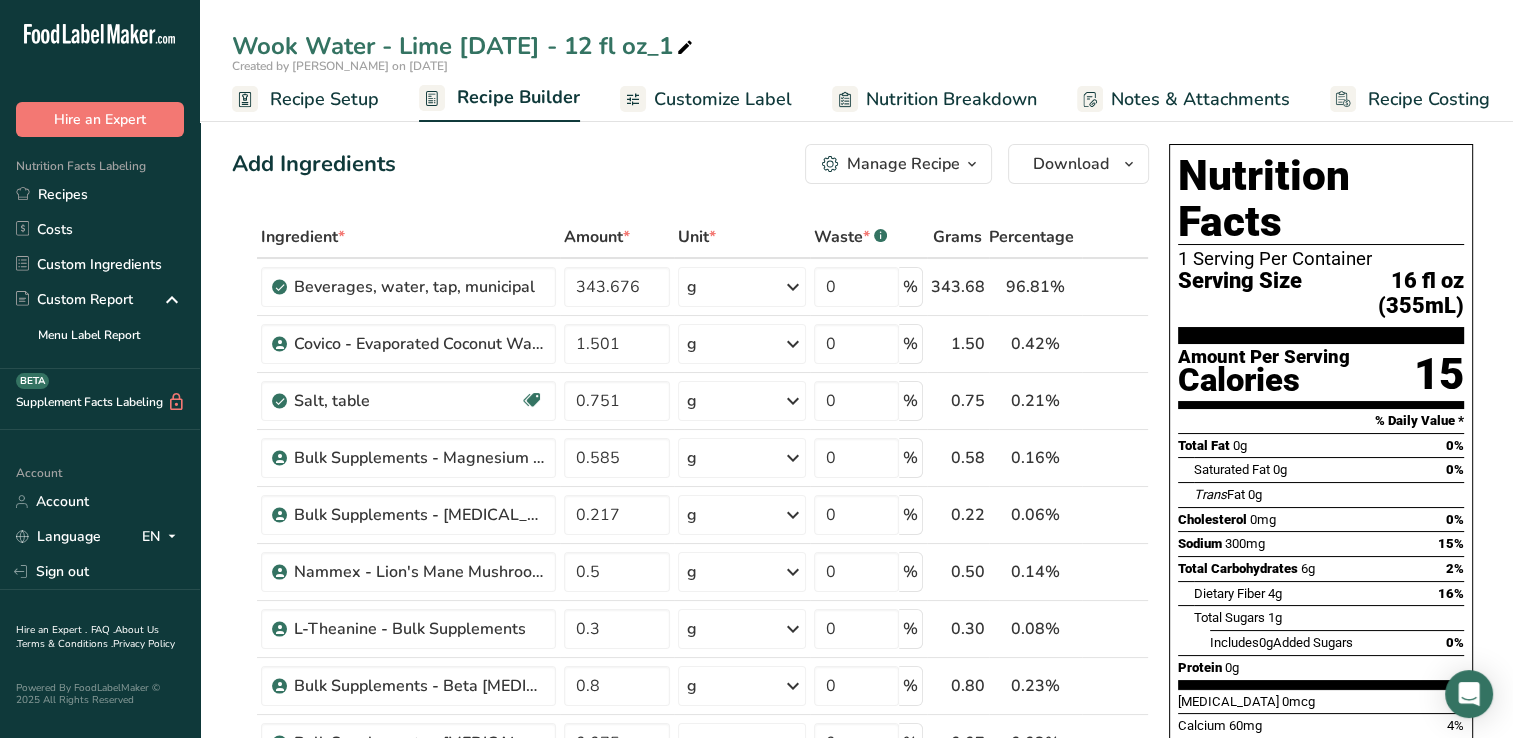 click at bounding box center (685, 48) 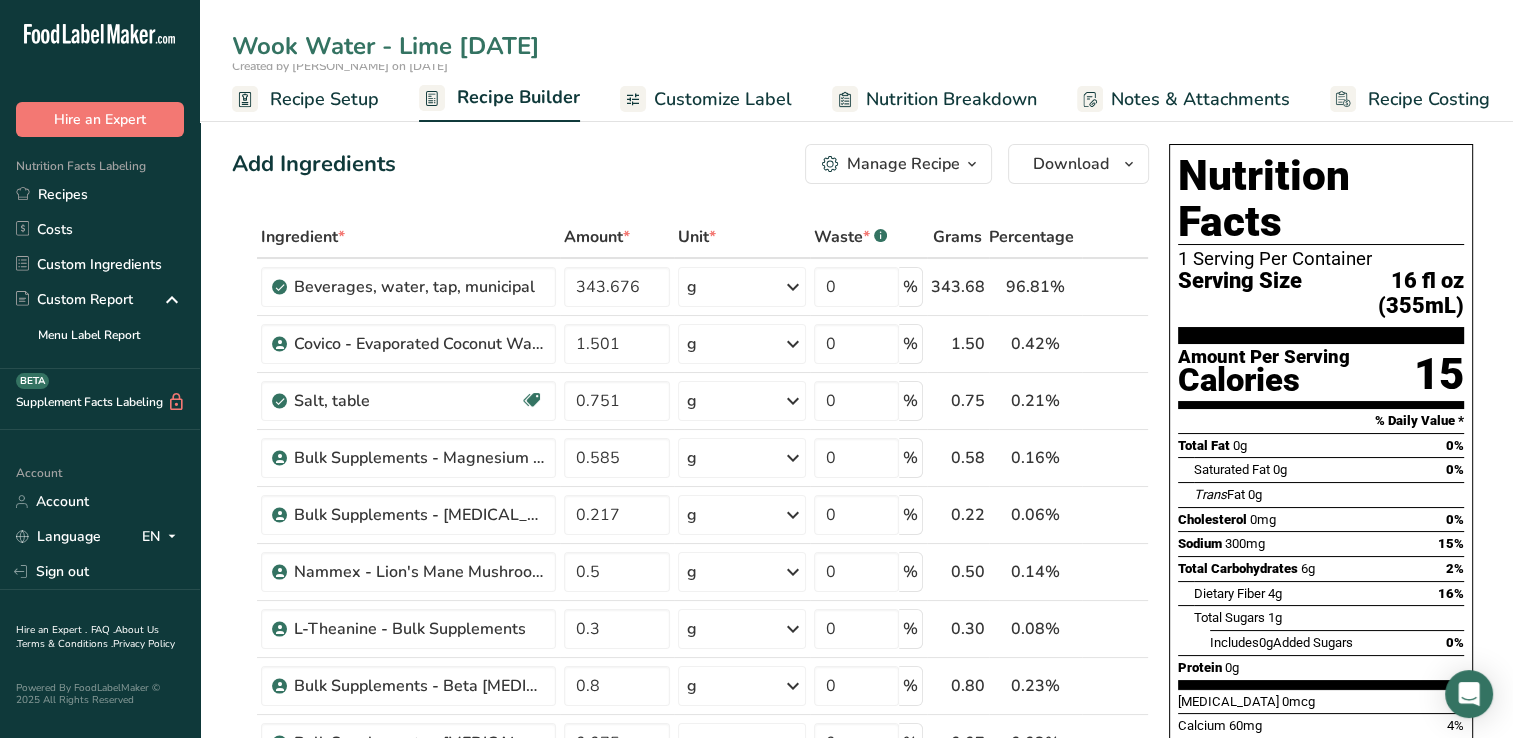 type on "Wook Water - Lime 07-11-2025" 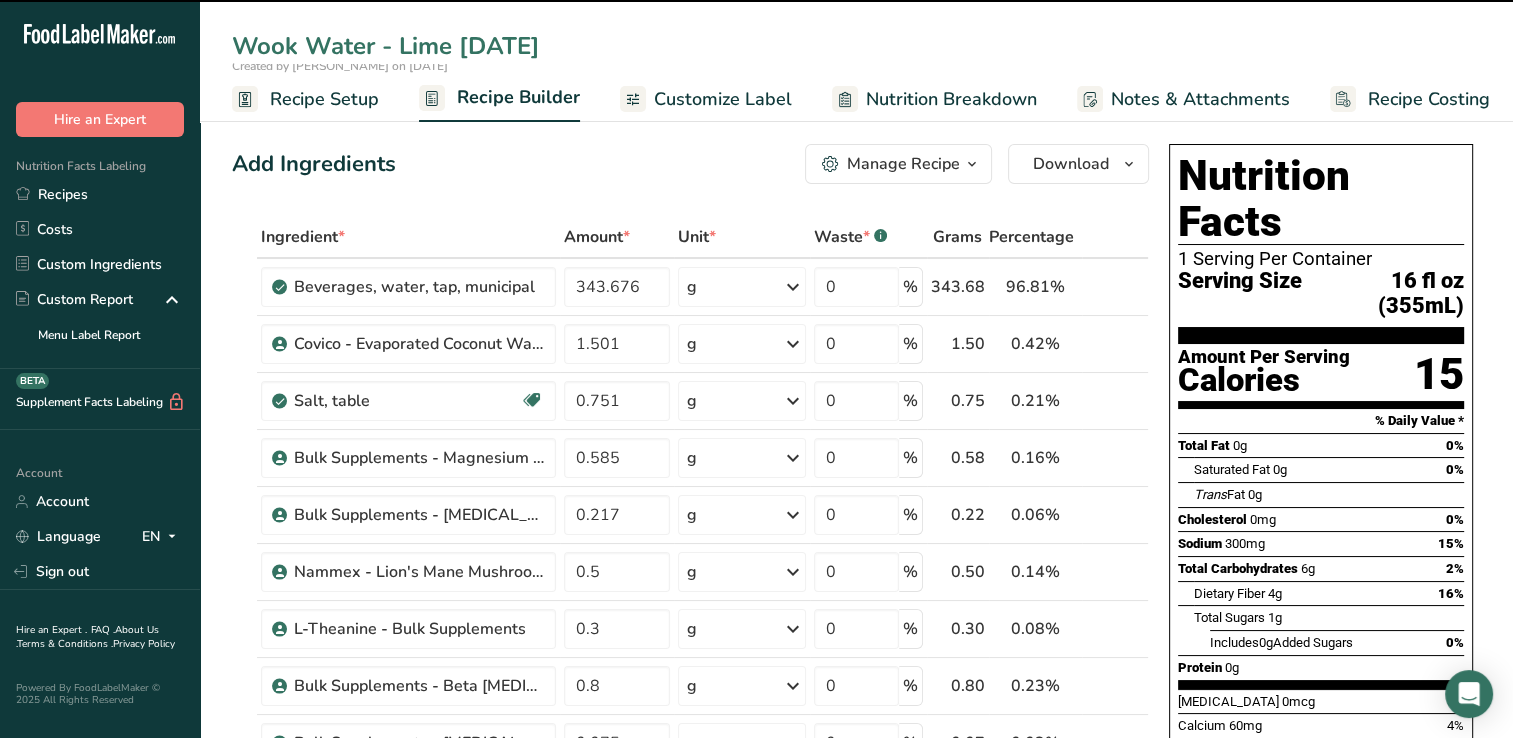 click on "Customize Label" at bounding box center (723, 99) 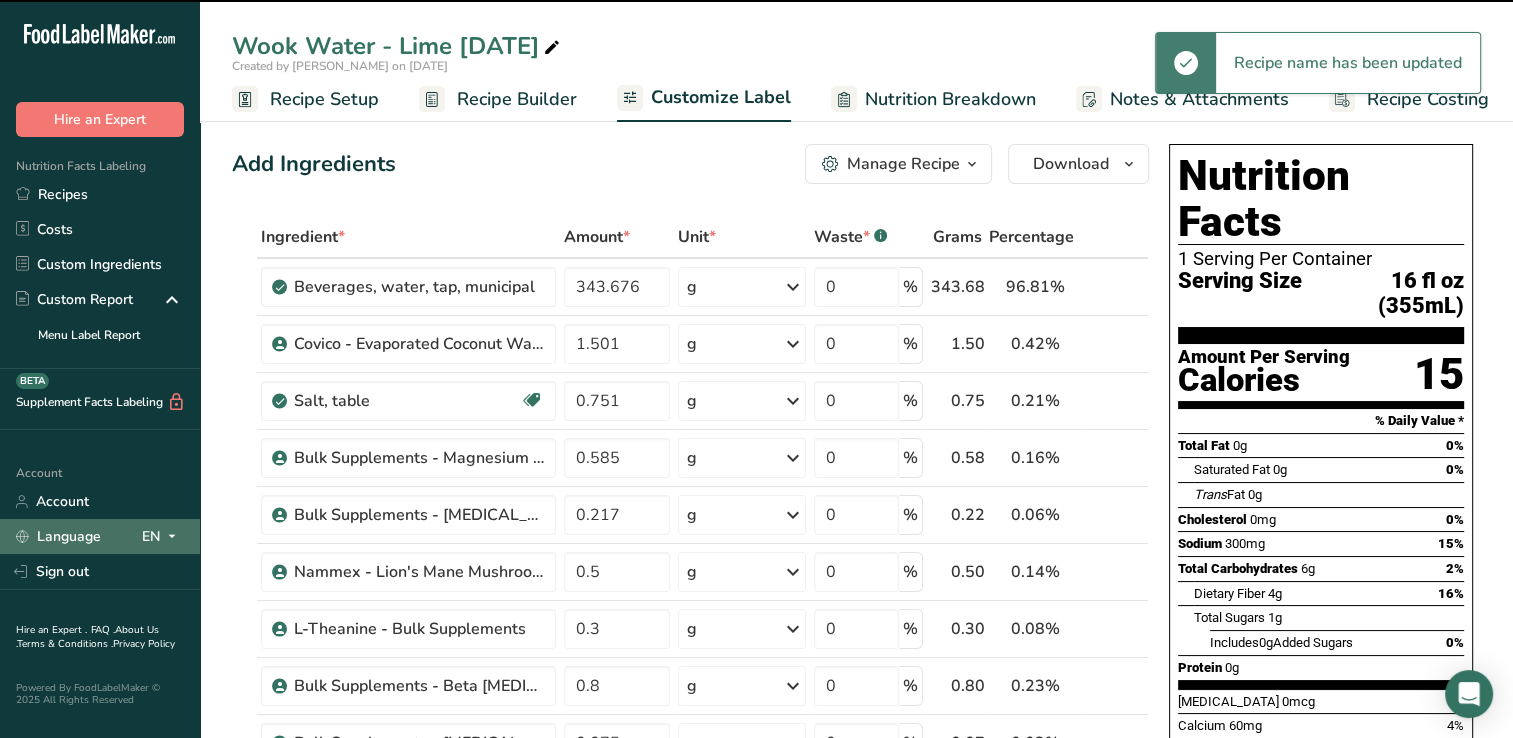 scroll, scrollTop: 0, scrollLeft: 8, axis: horizontal 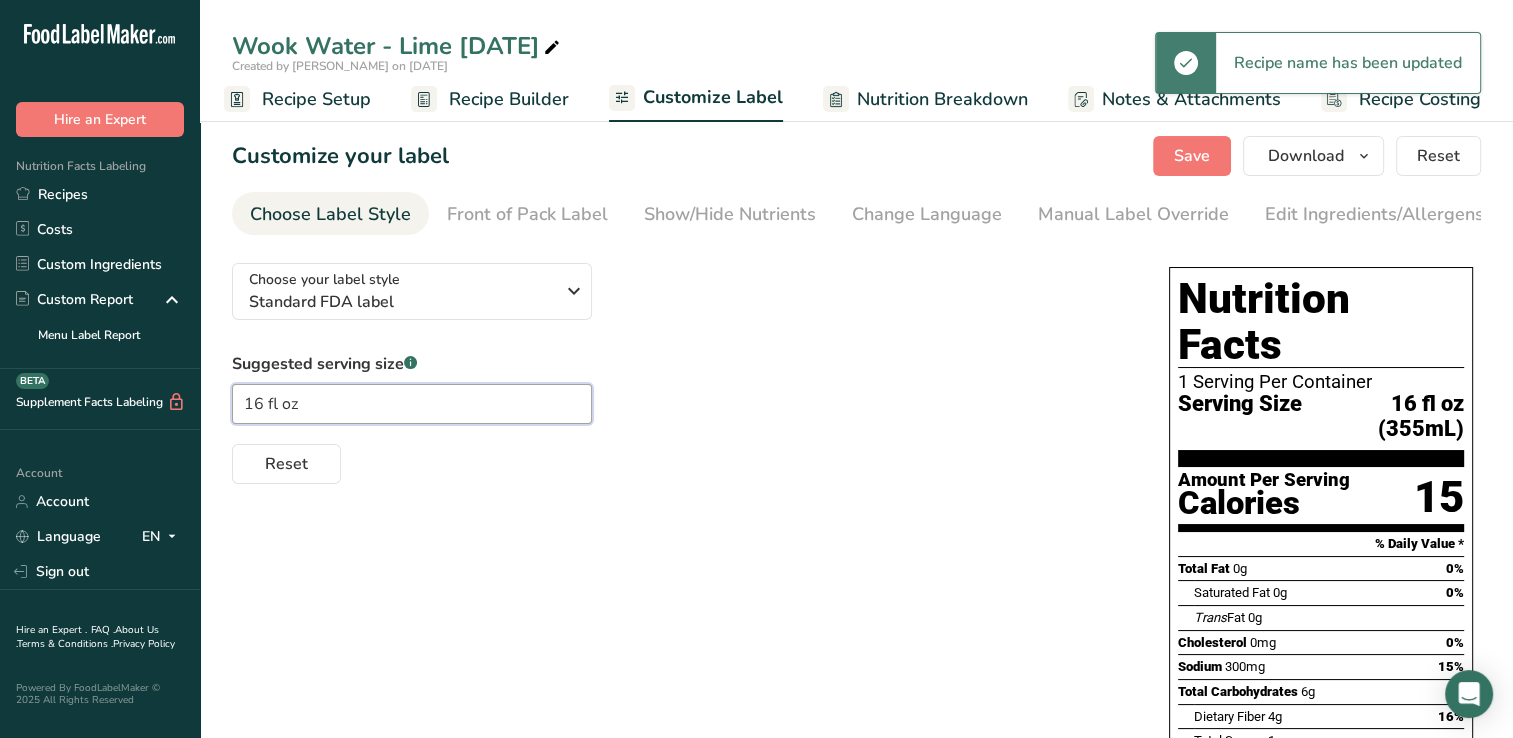 click on "16 fl oz" at bounding box center [412, 404] 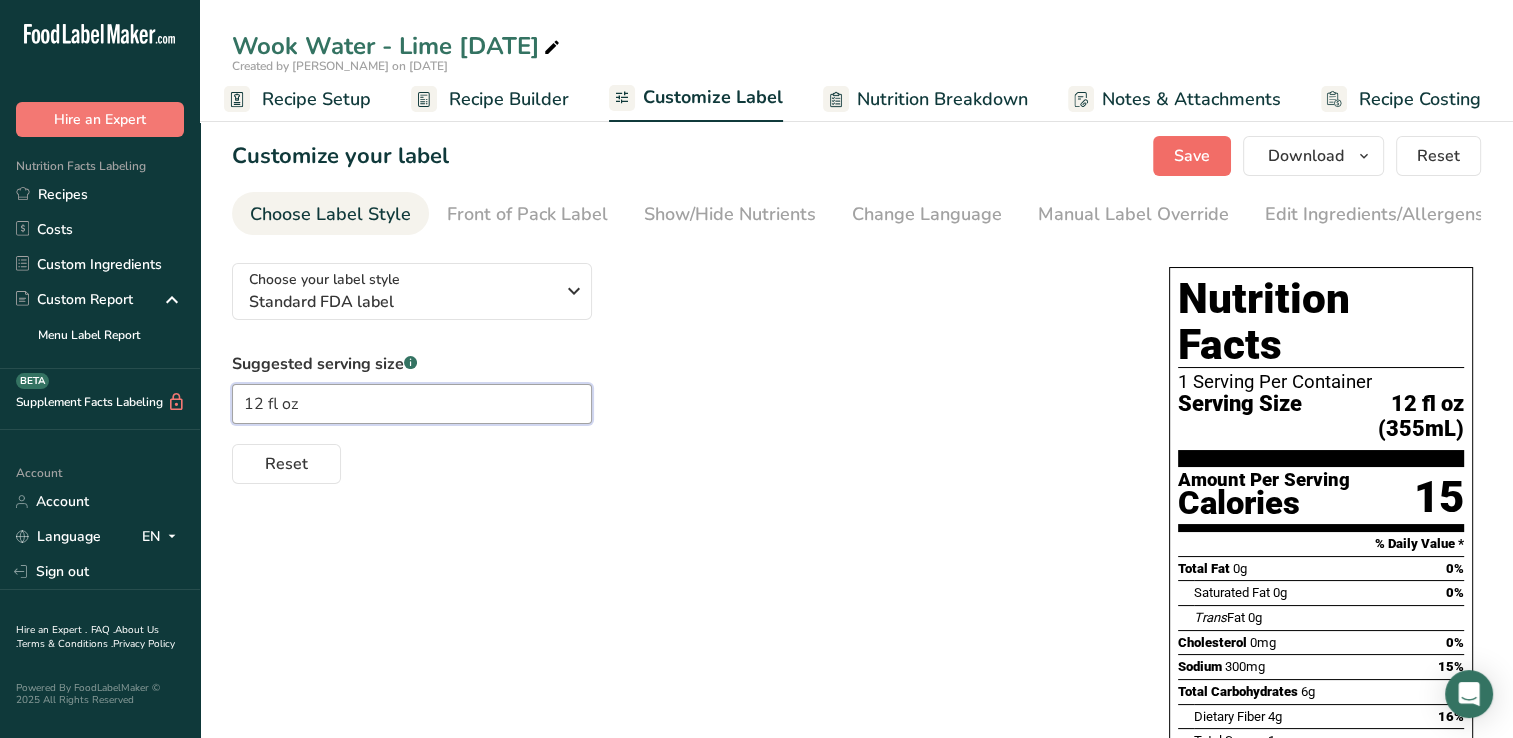 type on "12 fl oz" 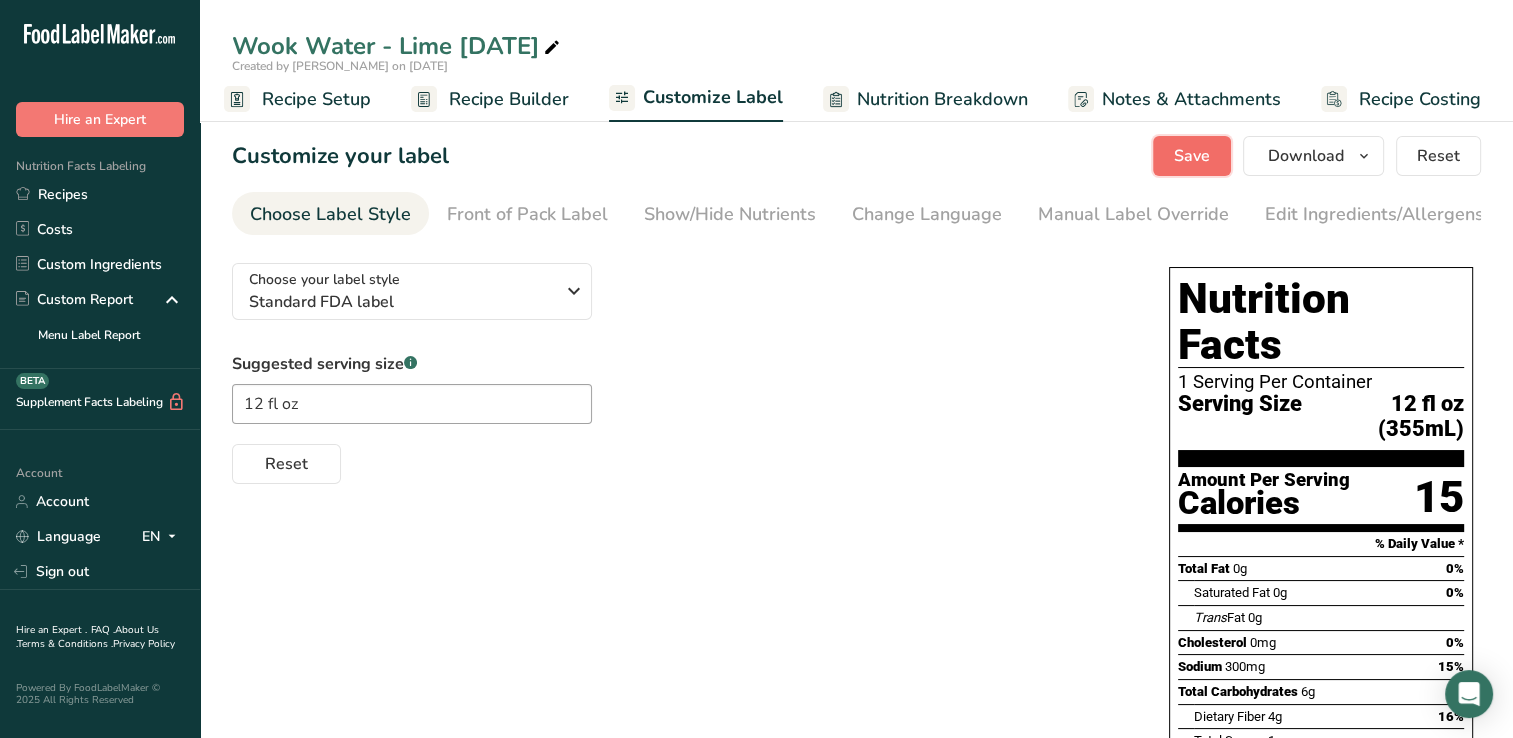 click on "Save" at bounding box center (1192, 156) 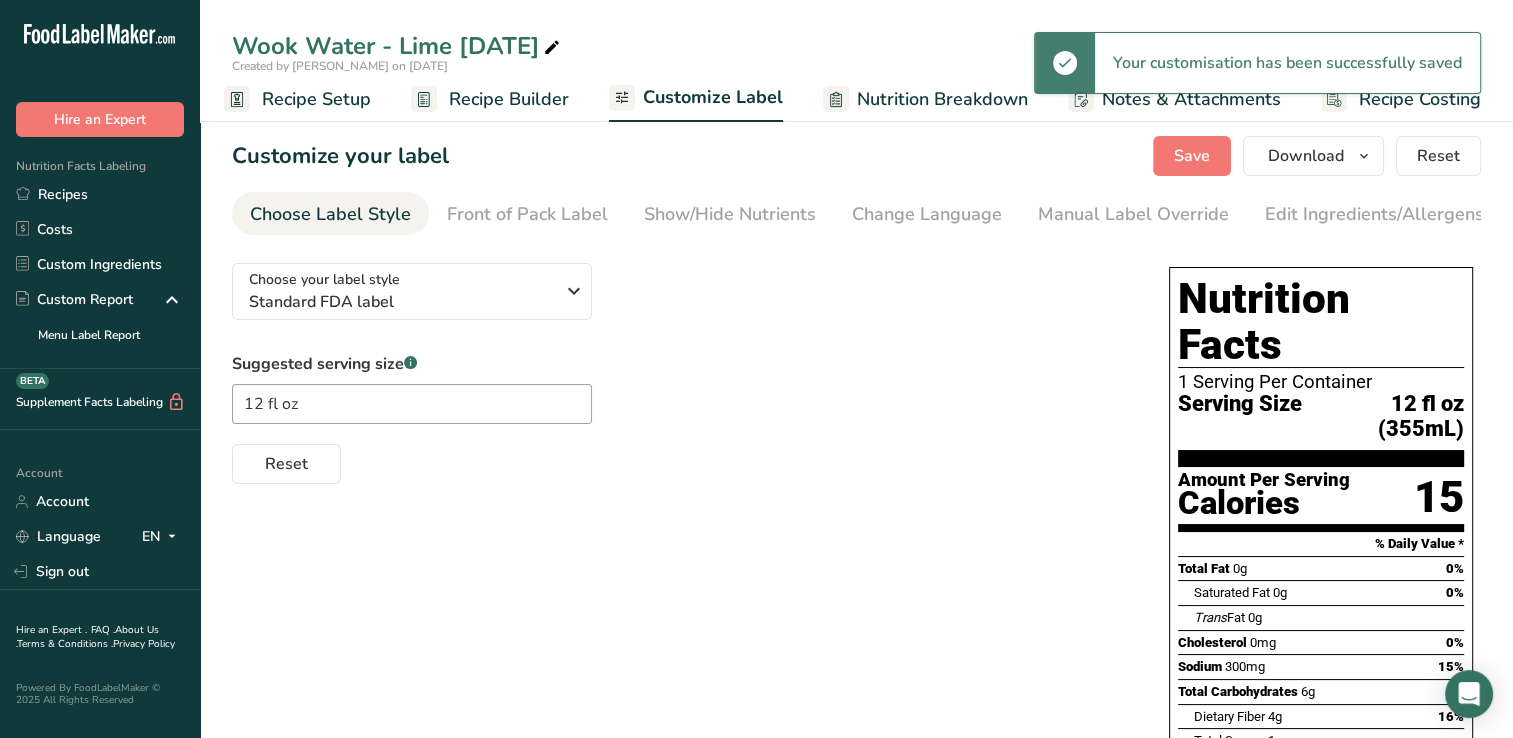 click on "Recipe Setup" at bounding box center [316, 99] 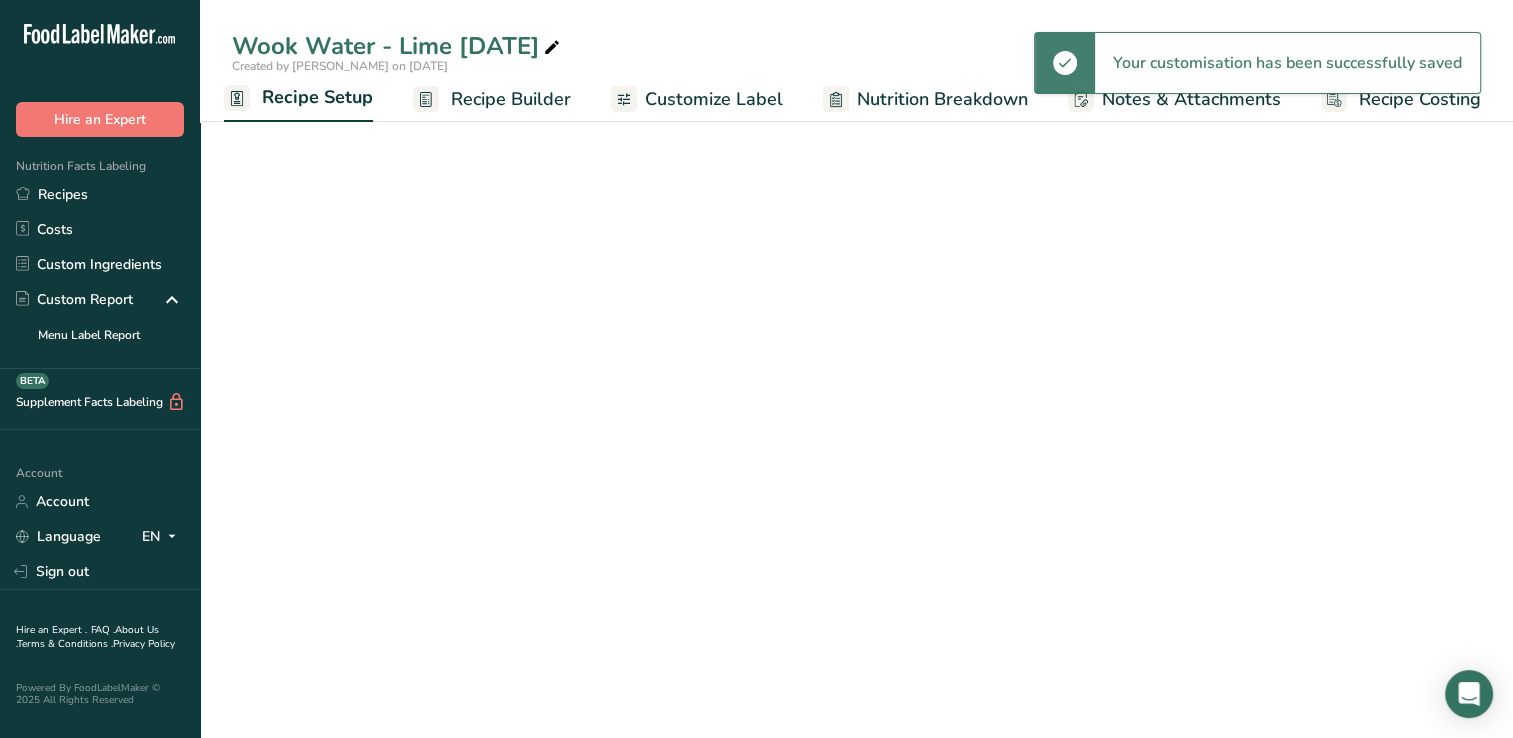 scroll, scrollTop: 0, scrollLeft: 7, axis: horizontal 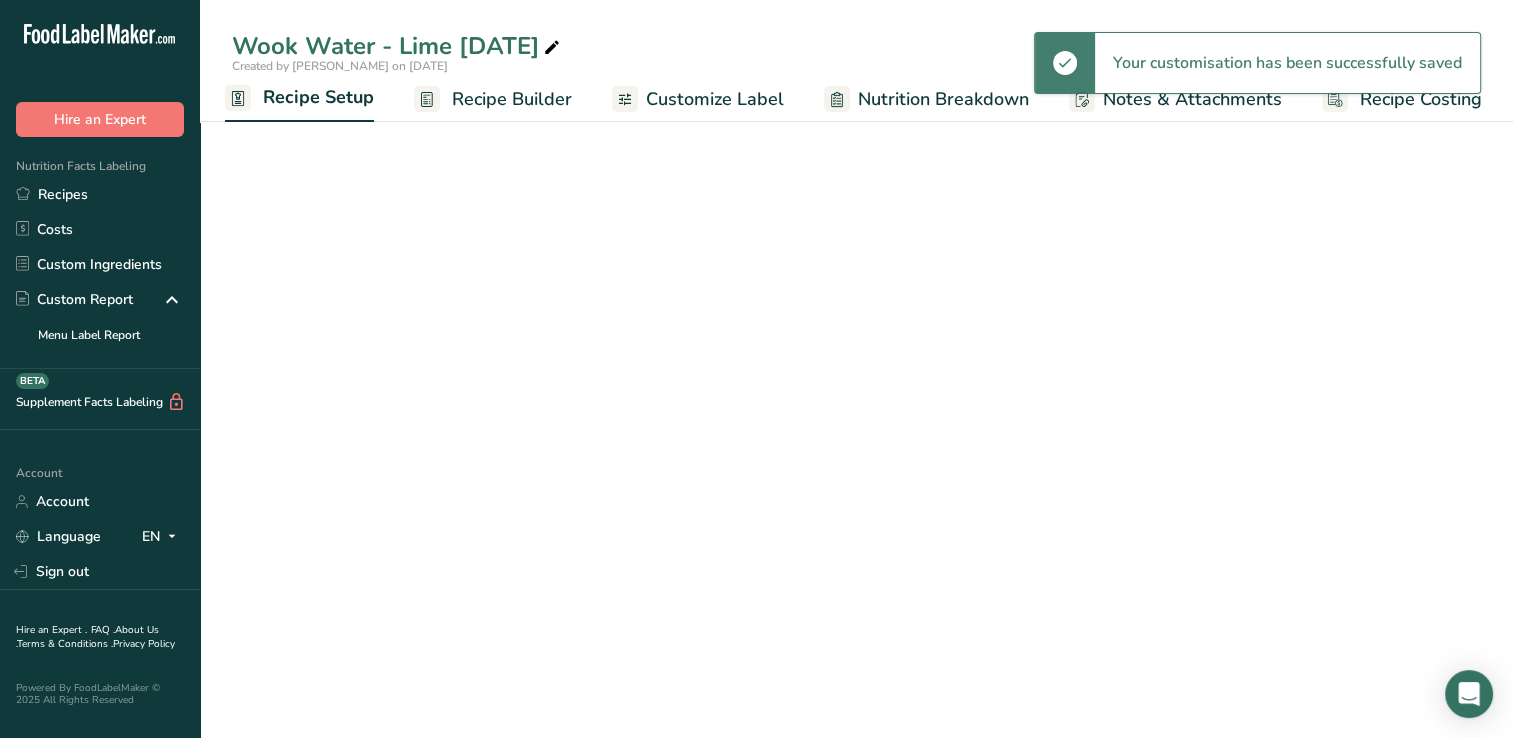 select on "22" 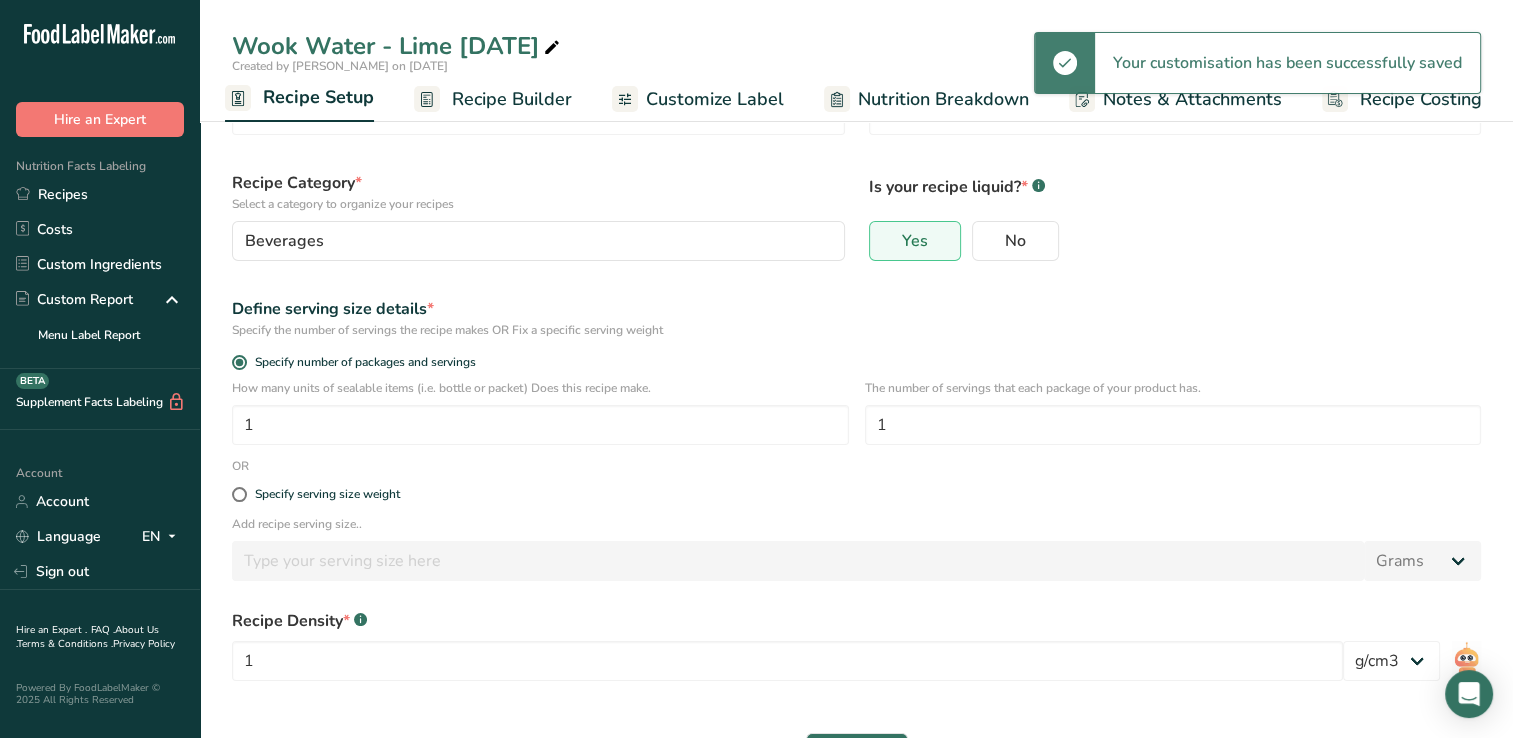 scroll, scrollTop: 160, scrollLeft: 0, axis: vertical 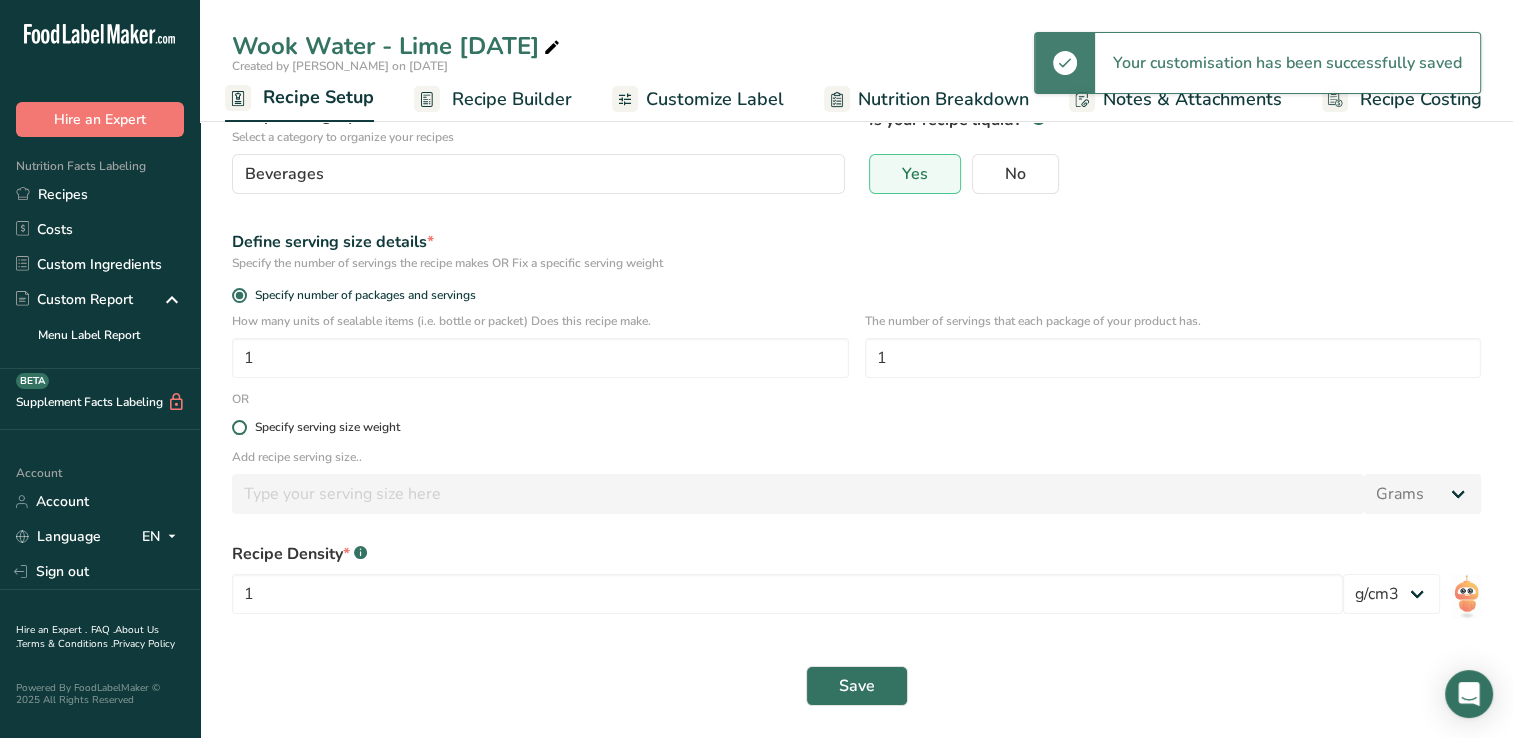 click on "Specify serving size weight" at bounding box center [856, 428] 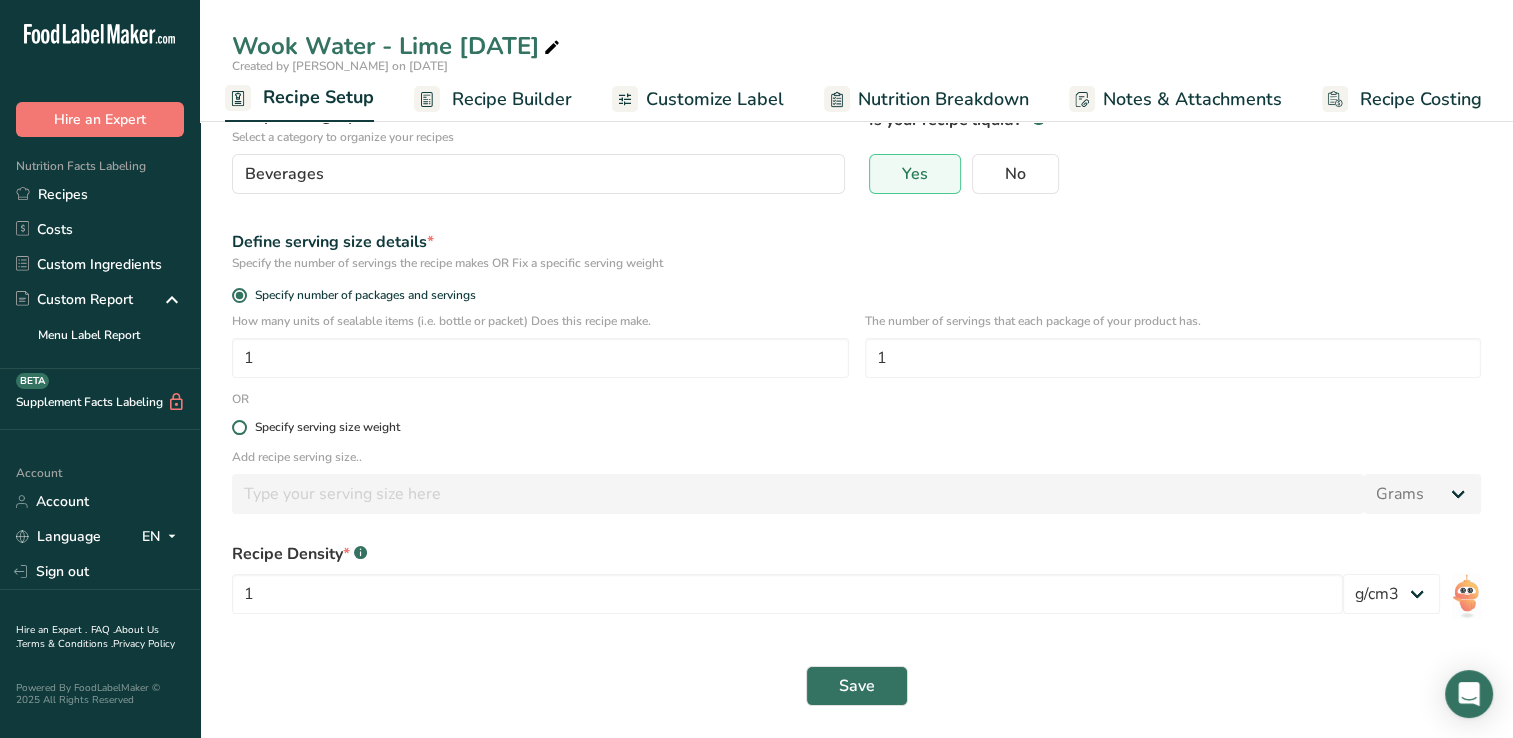 click on "Specify serving size weight" at bounding box center (856, 428) 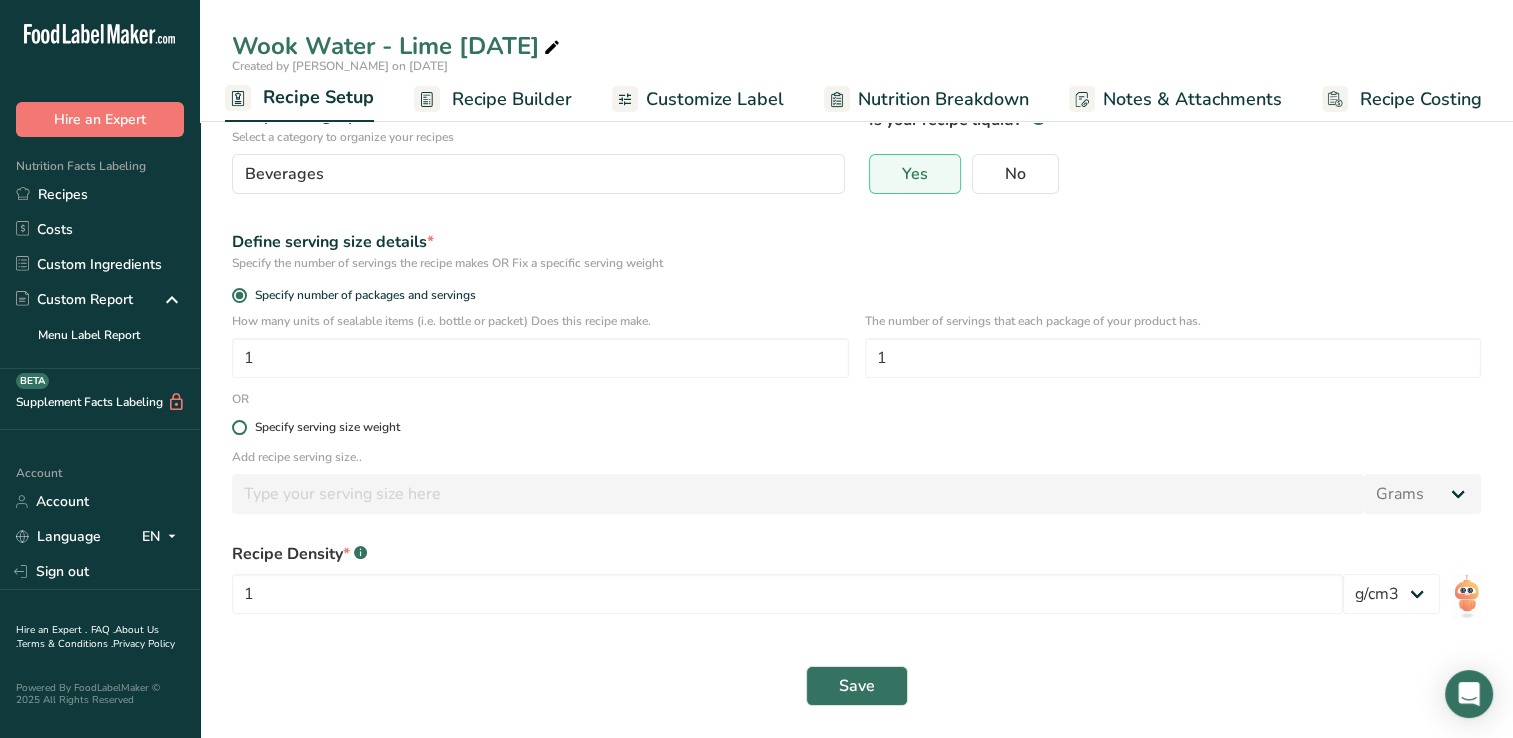 click at bounding box center [239, 427] 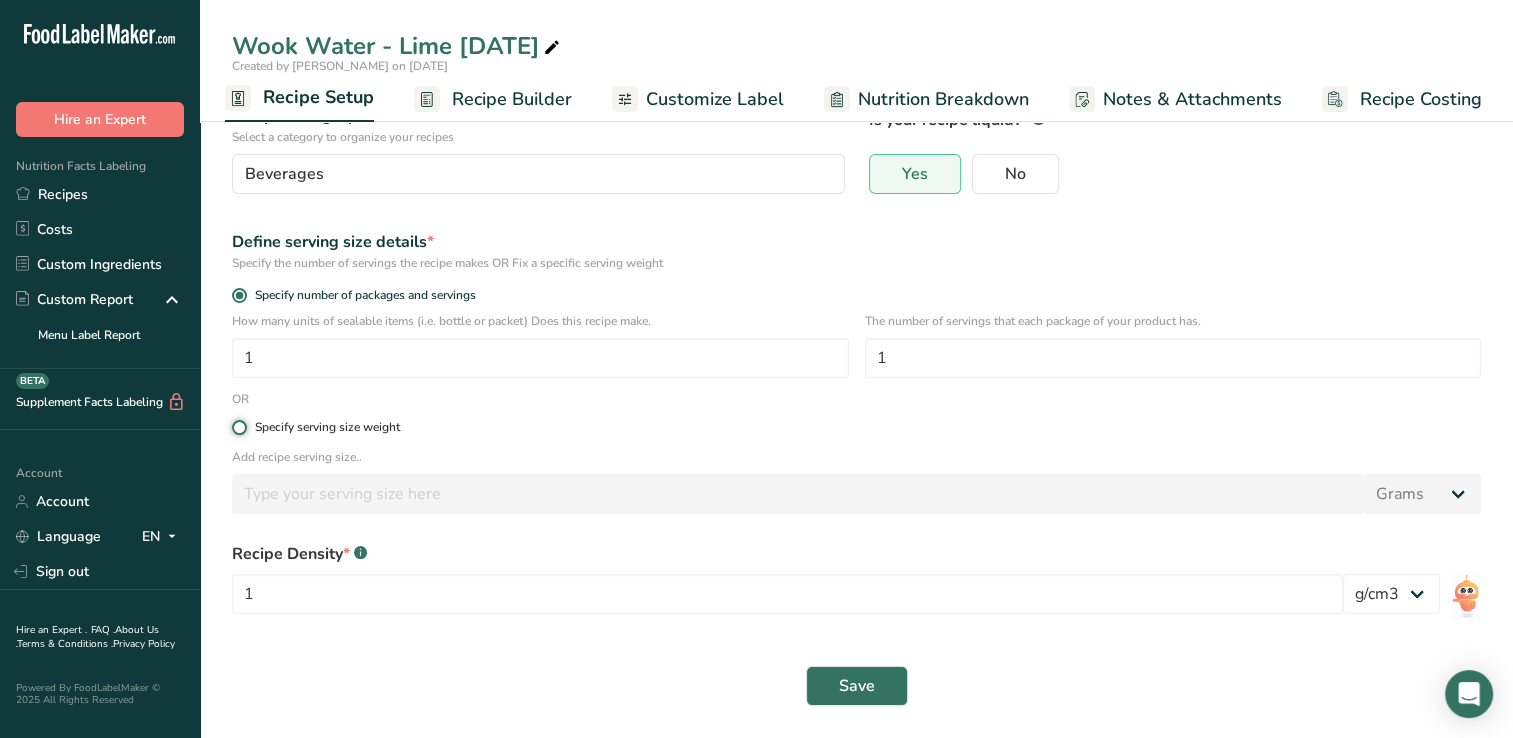 click on "Specify serving size weight" at bounding box center [238, 427] 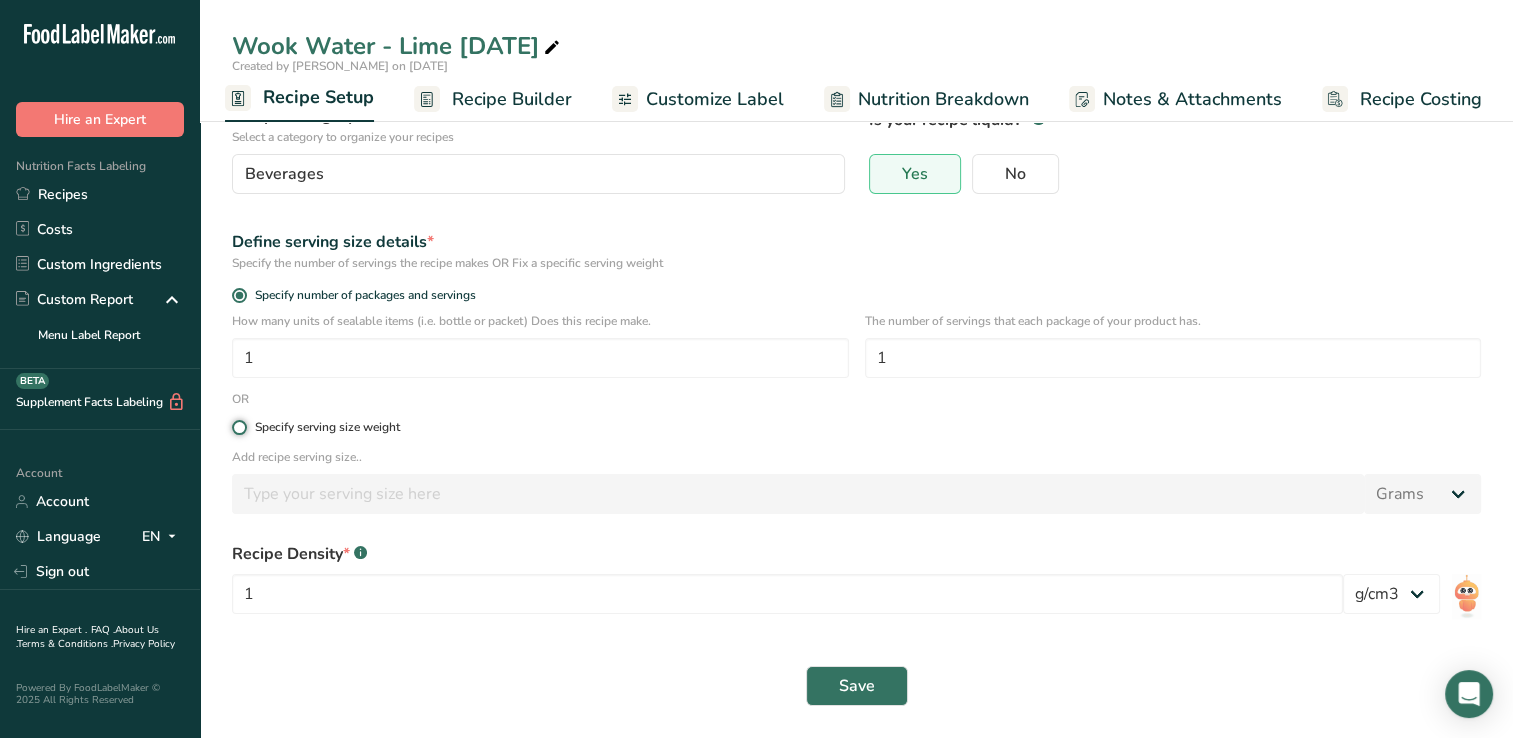 radio on "true" 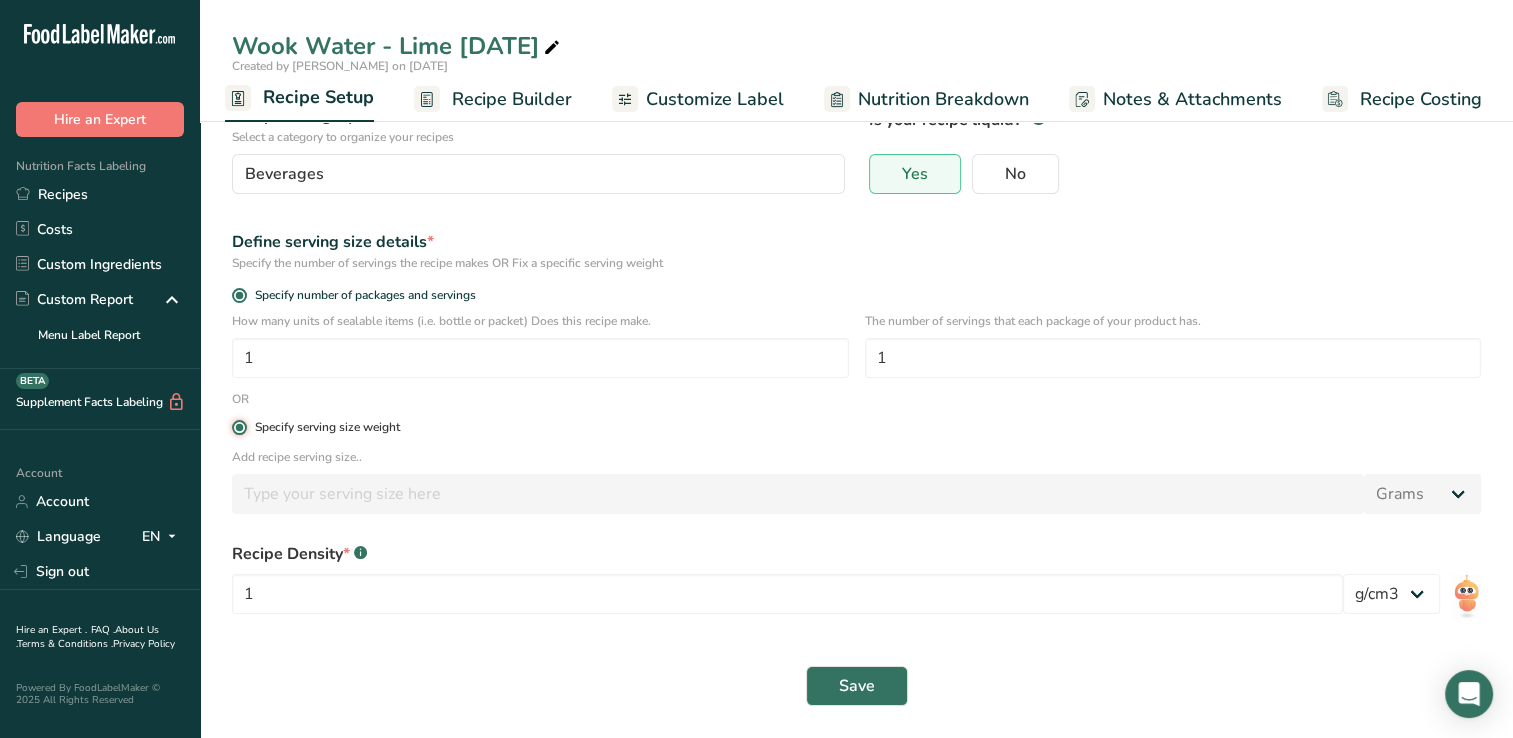 radio on "false" 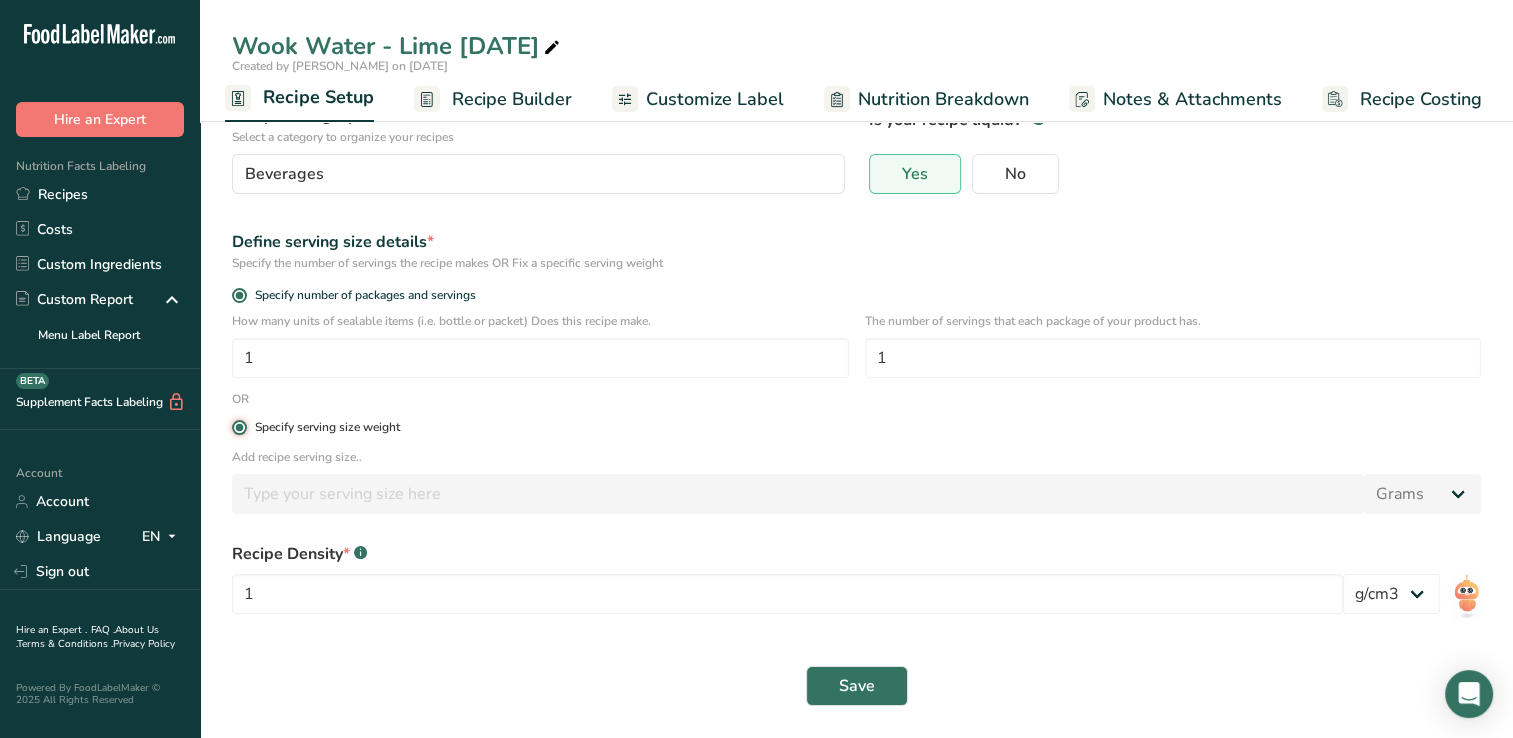 type 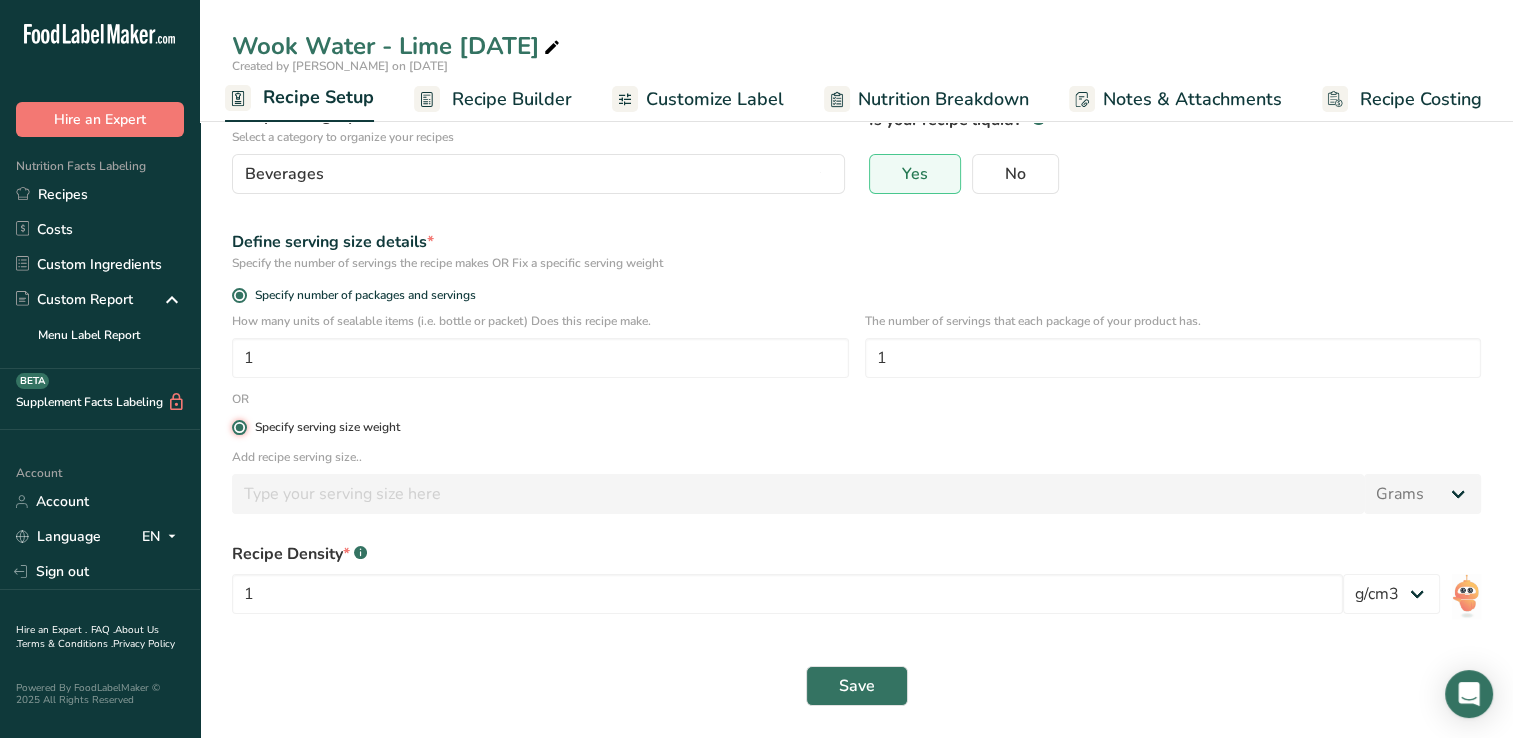 type 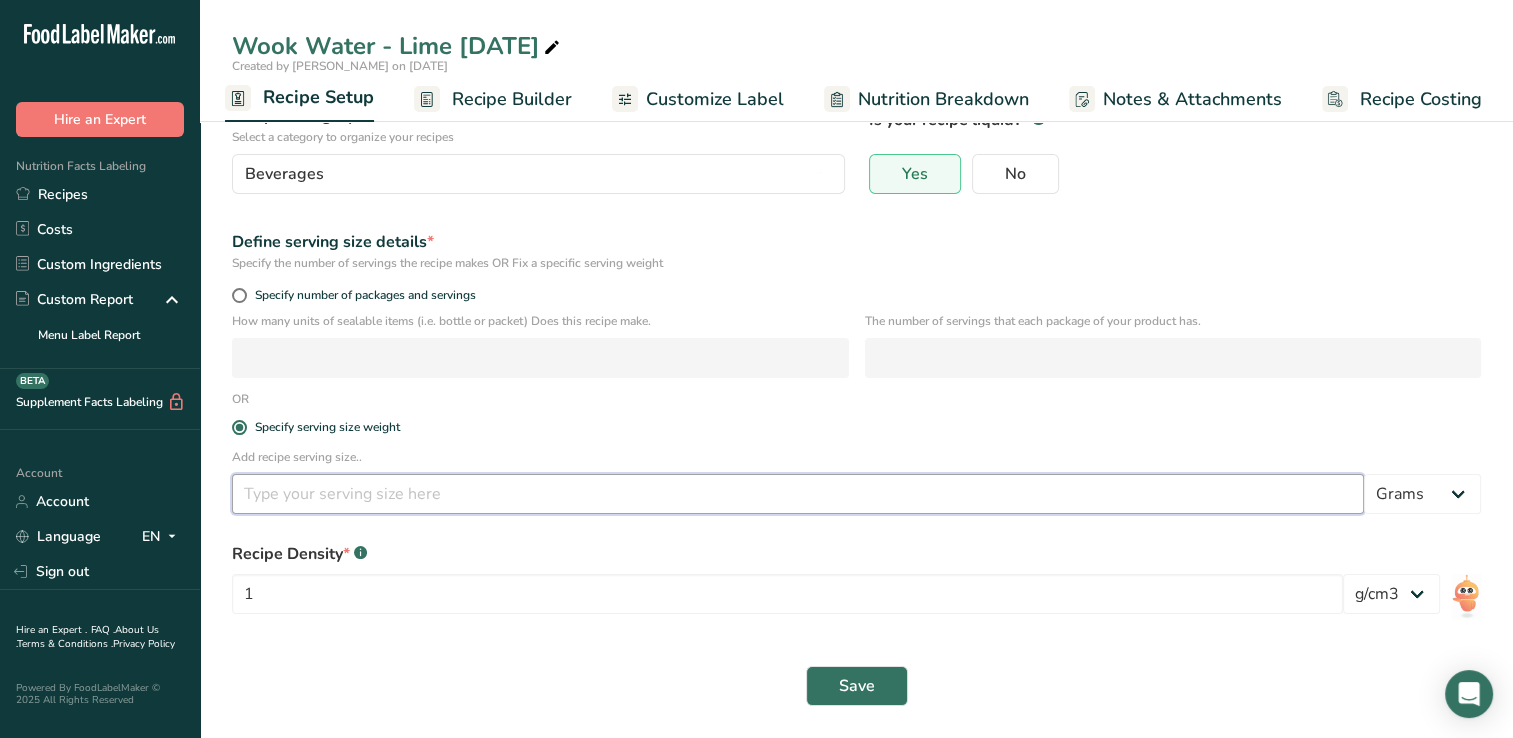 click at bounding box center [798, 494] 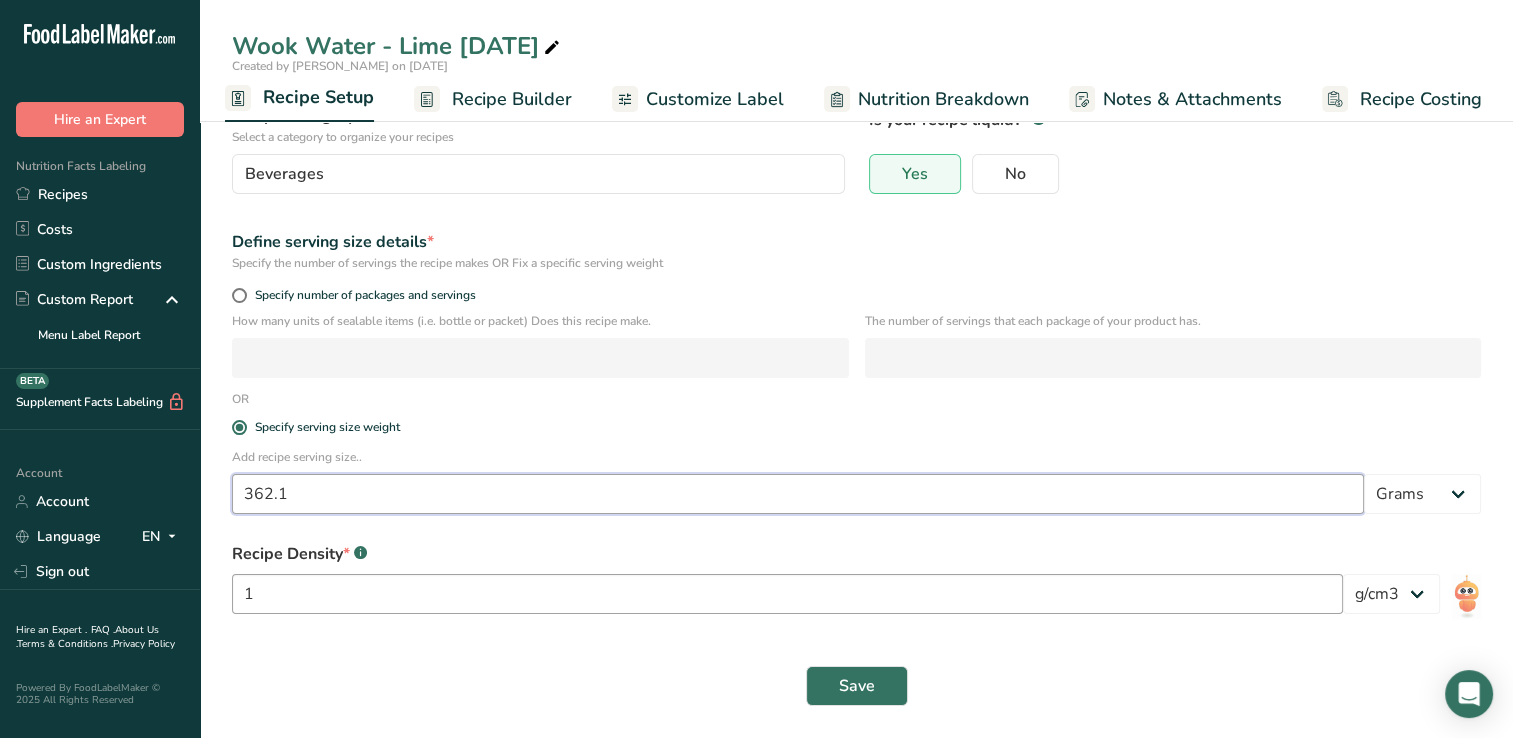 type on "362.1" 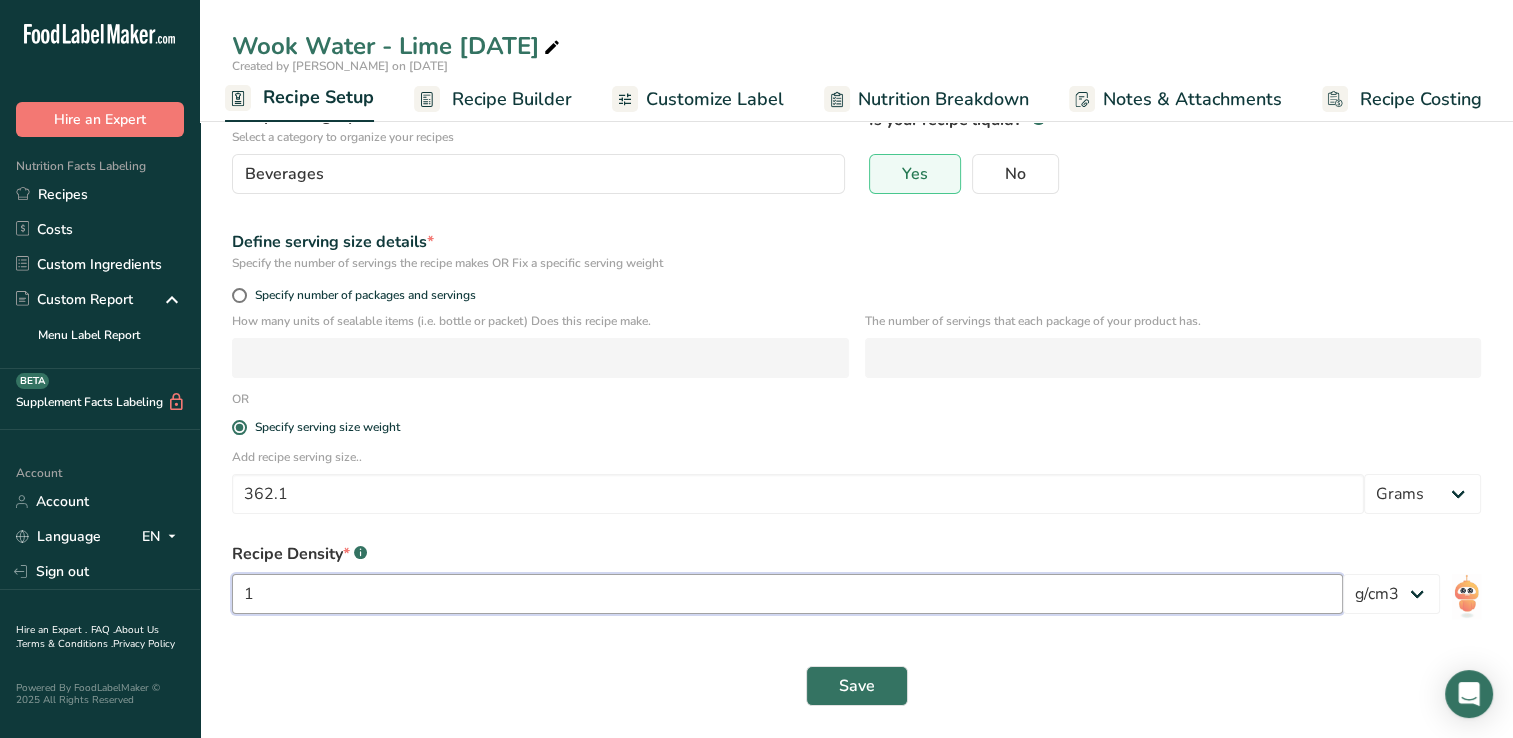 click on "1" at bounding box center [787, 594] 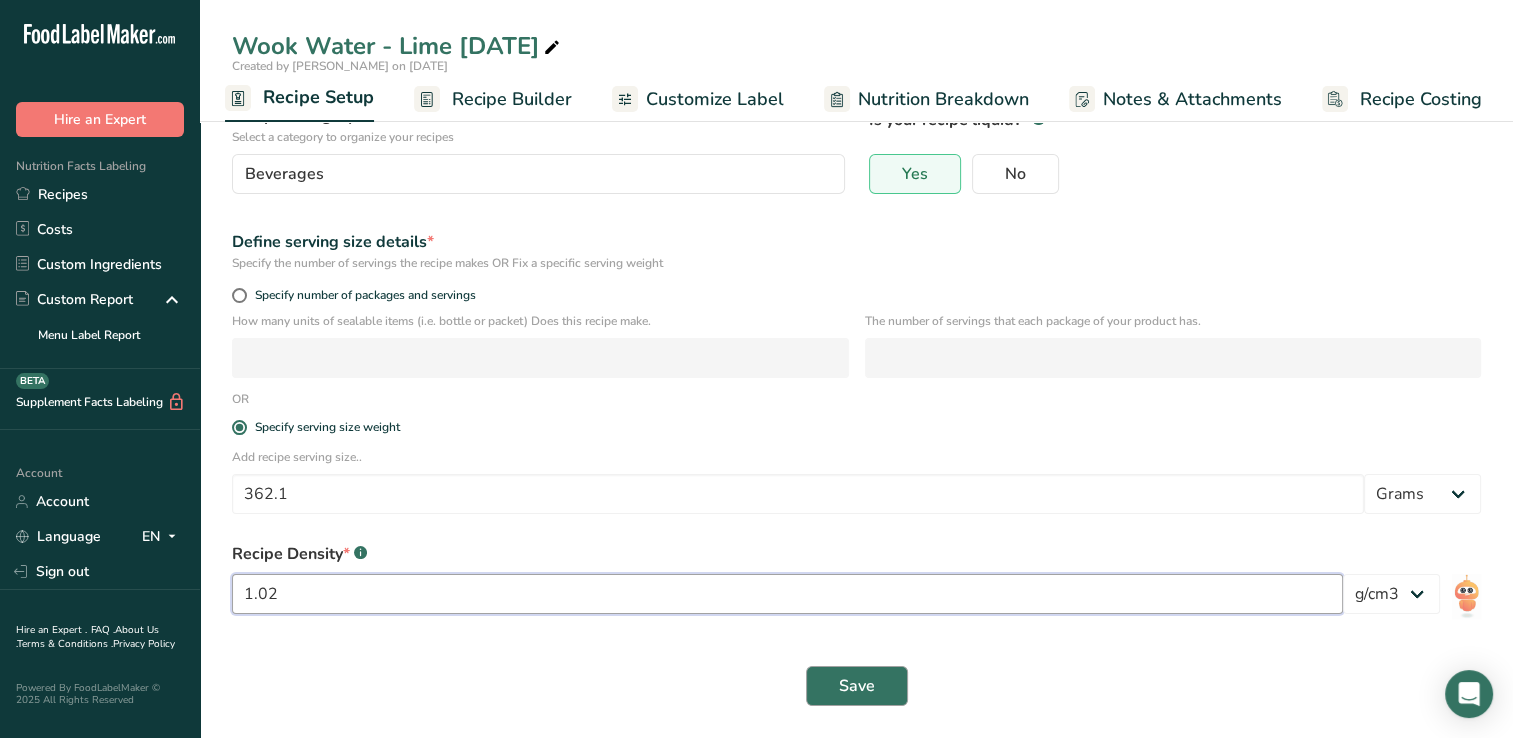type on "1.02" 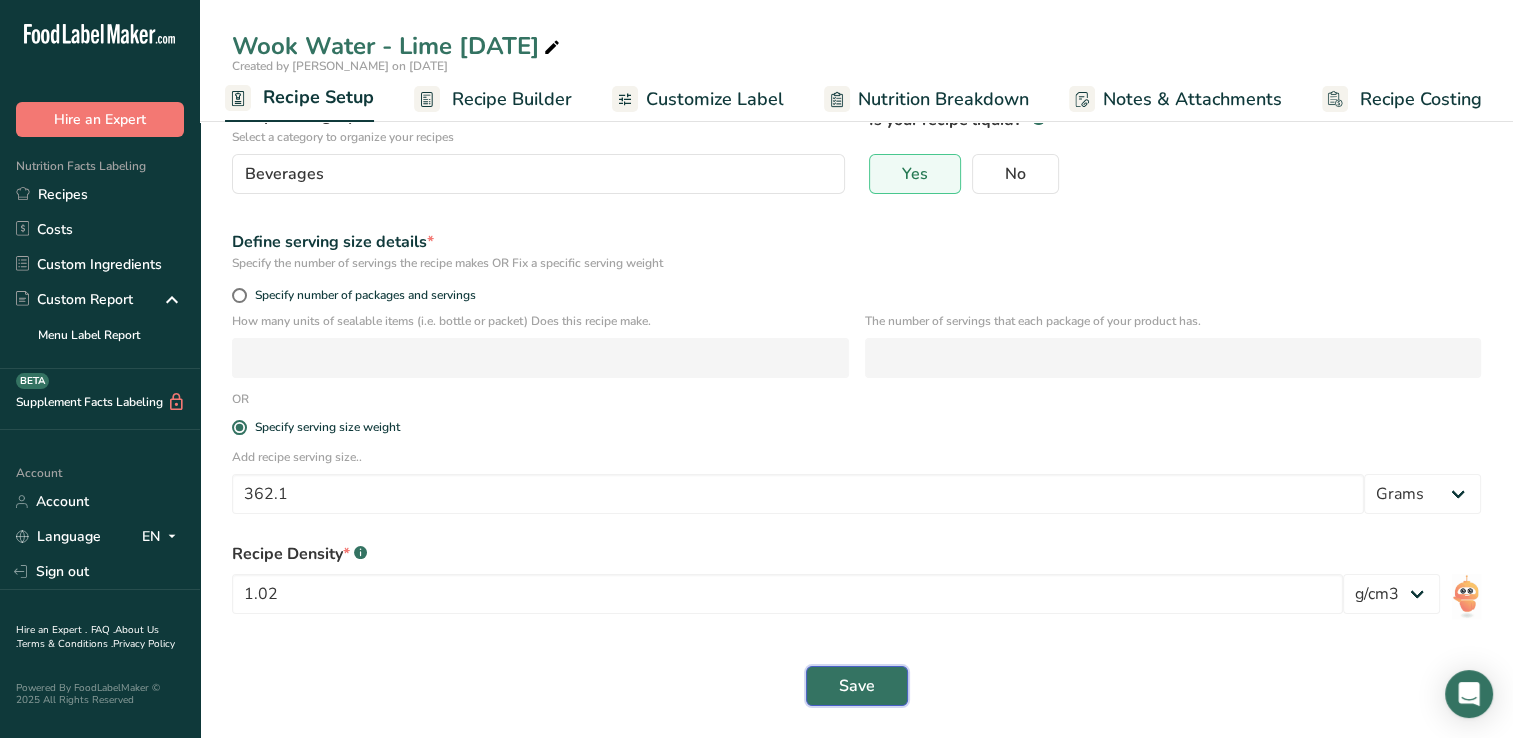 click on "Save" at bounding box center (857, 686) 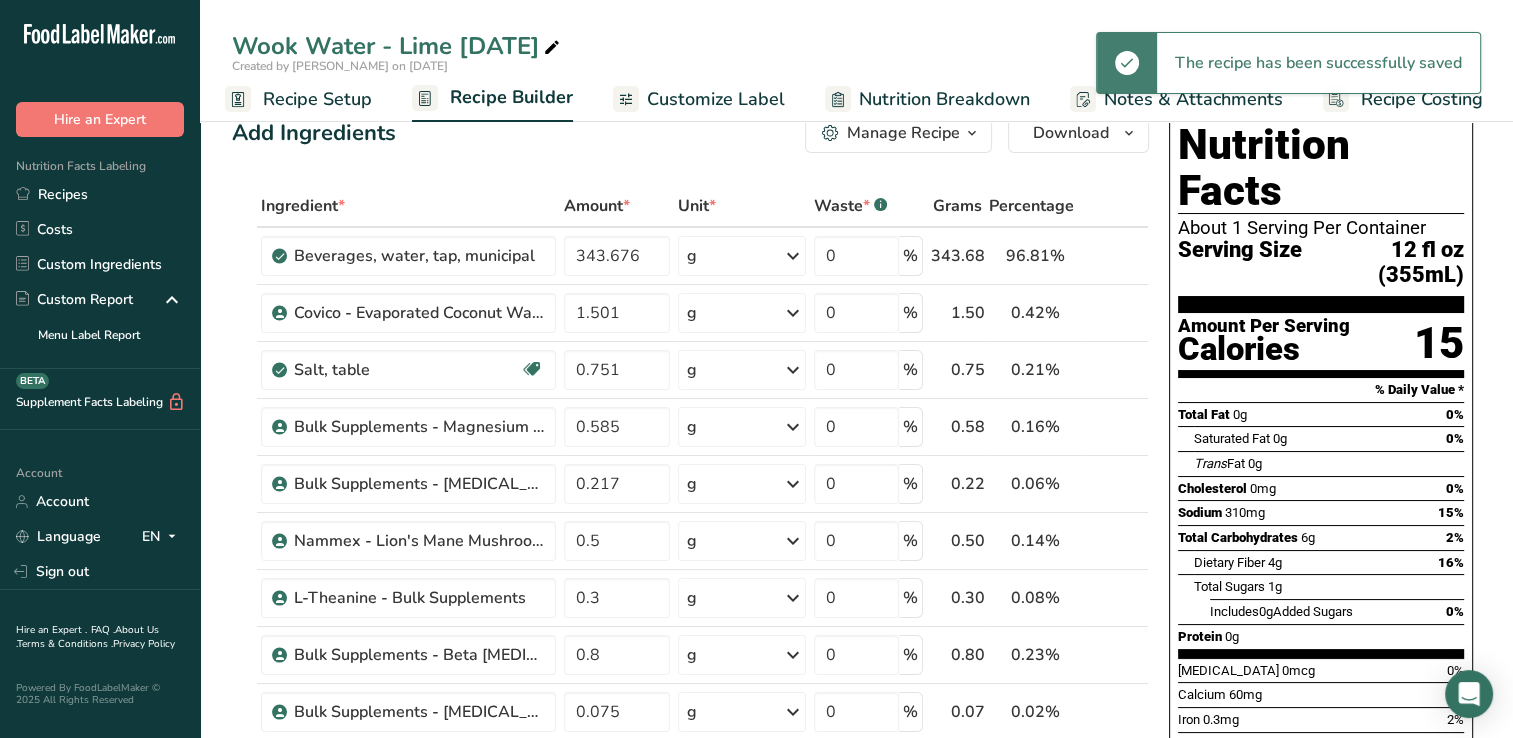 scroll, scrollTop: 0, scrollLeft: 0, axis: both 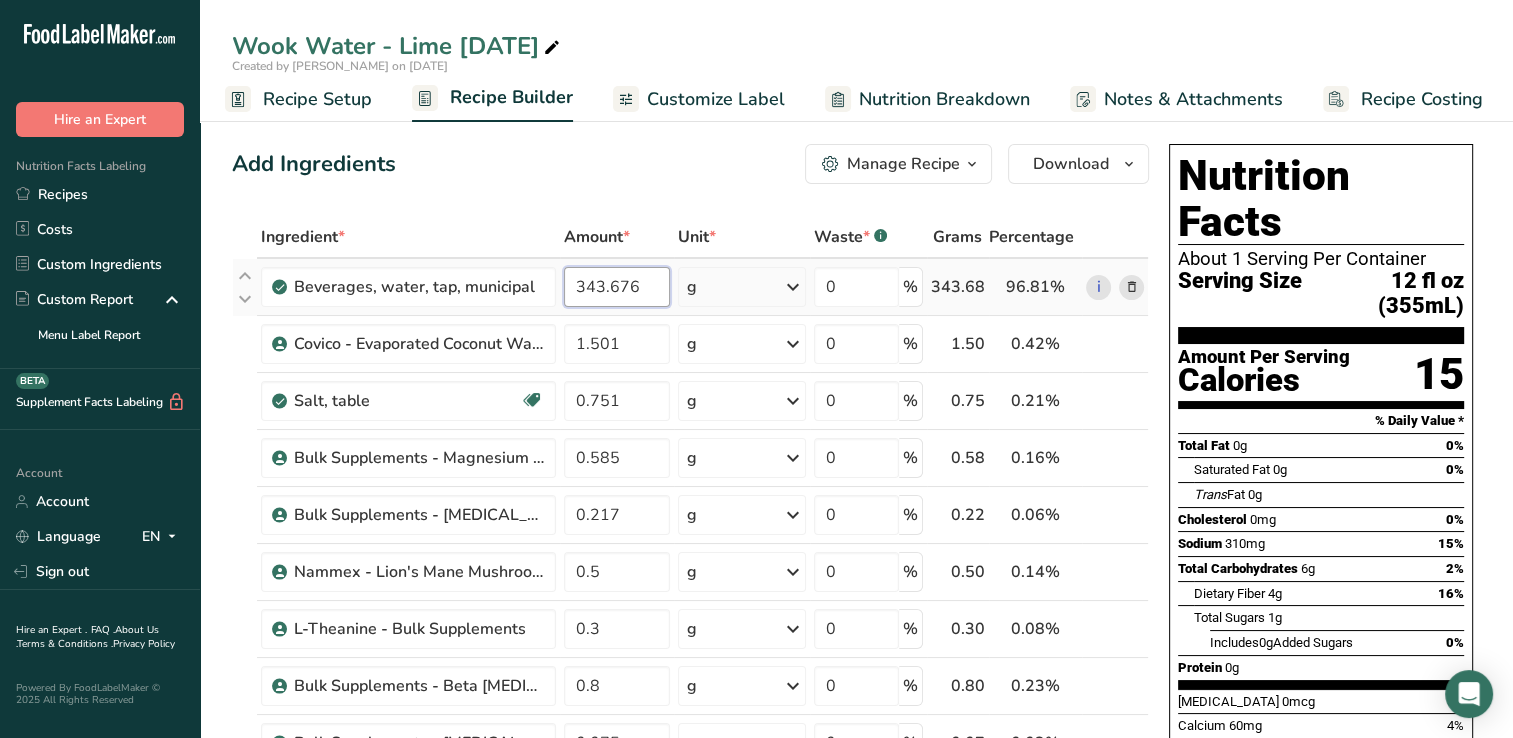 drag, startPoint x: 584, startPoint y: 289, endPoint x: 667, endPoint y: 283, distance: 83.21658 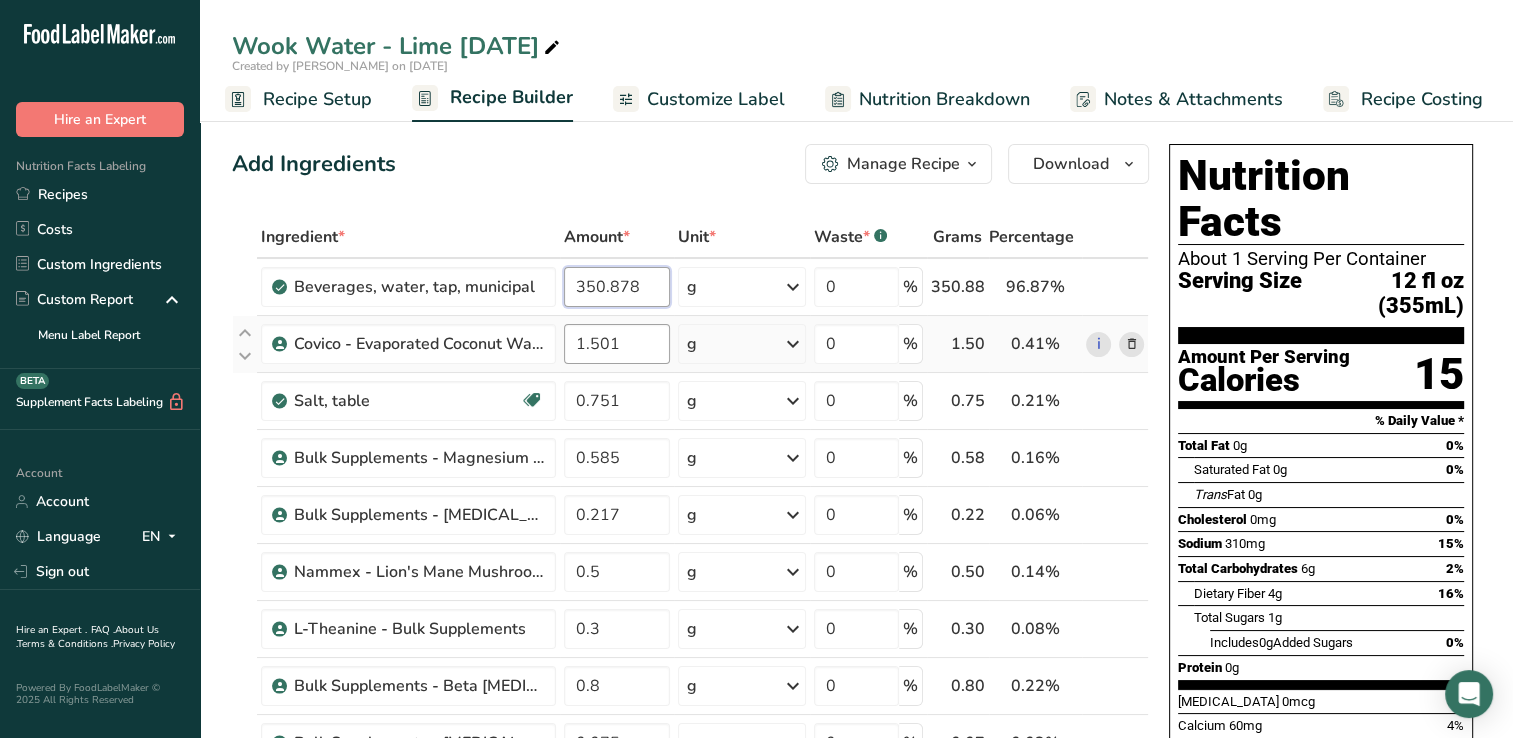 type on "350.878" 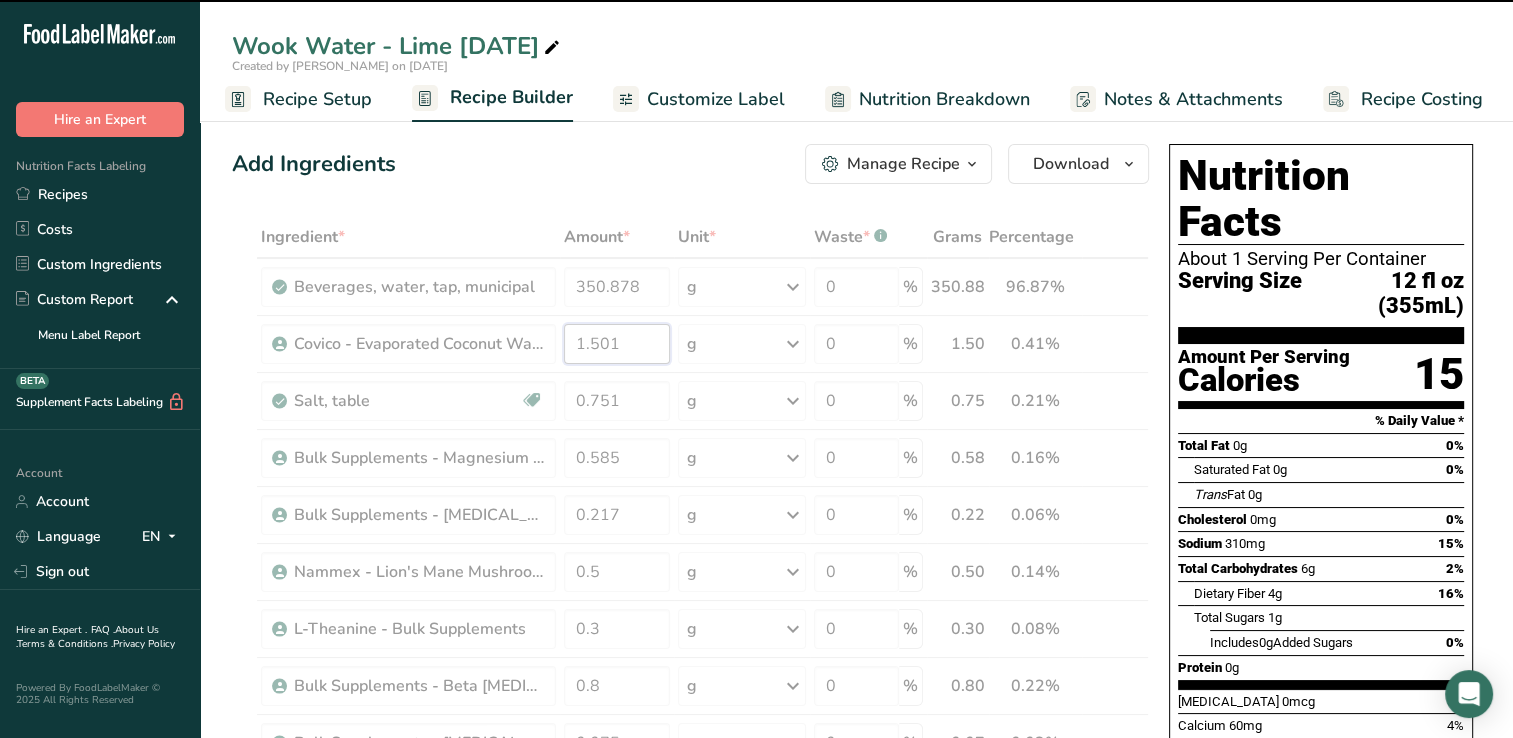 drag, startPoint x: 598, startPoint y: 344, endPoint x: 608, endPoint y: 342, distance: 10.198039 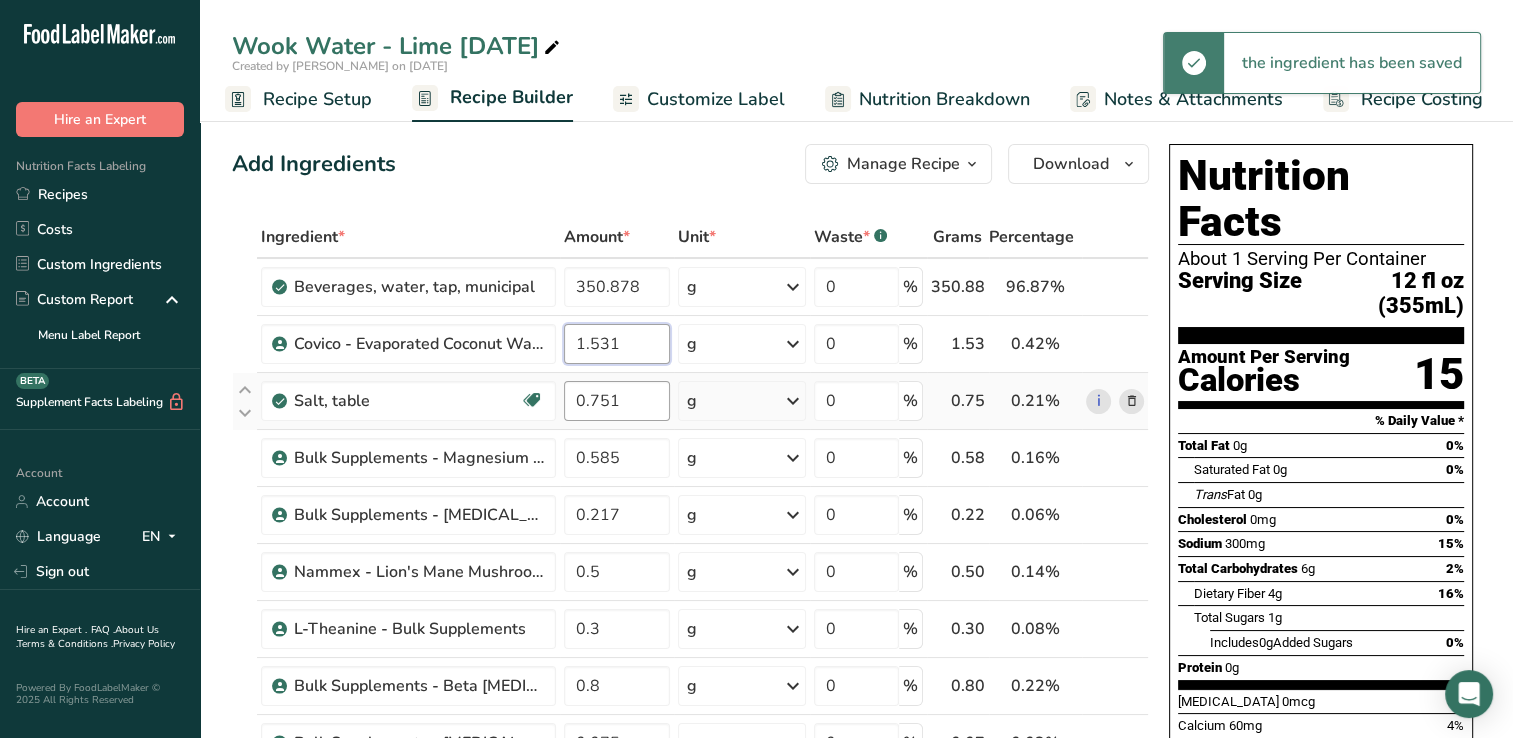 type on "1.531" 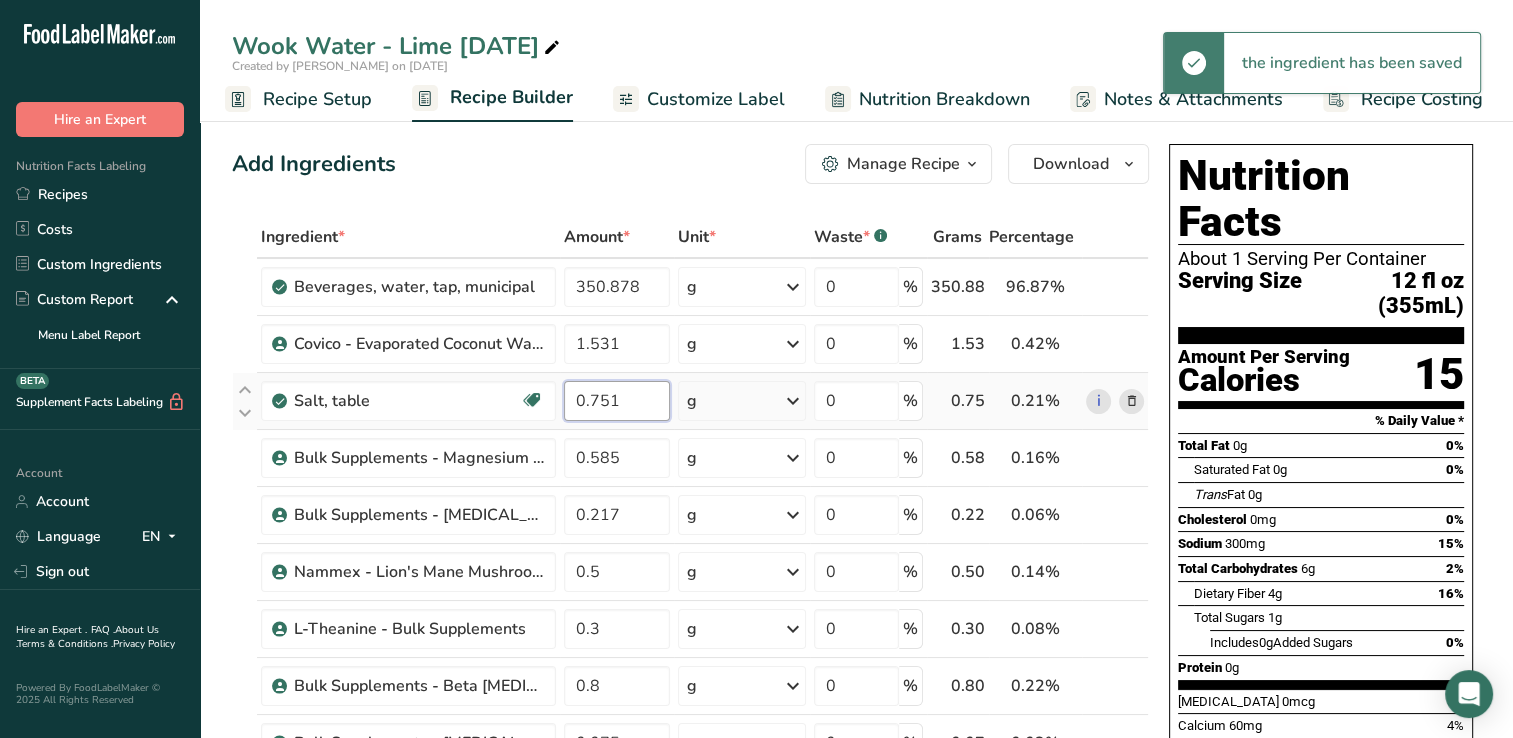 click on "Ingredient *
Amount *
Unit *
Waste *   .a-a{fill:#347362;}.b-a{fill:#fff;}          Grams
Percentage
[GEOGRAPHIC_DATA], water, tap, municipal
350.878
g
Portions
1 fl oz
1 bottle 8 fl oz
1 liter
See more
Weight Units
g
kg
mg
See more
Volume Units
l
Volume units require a density conversion. If you know your ingredient's density enter it below. Otherwise, click on "RIA" our AI Regulatory bot - she will be able to help you
lb/ft3
g/cm3
Confirm
mL
lb/ft3
g/cm3
fl oz" at bounding box center [690, 756] 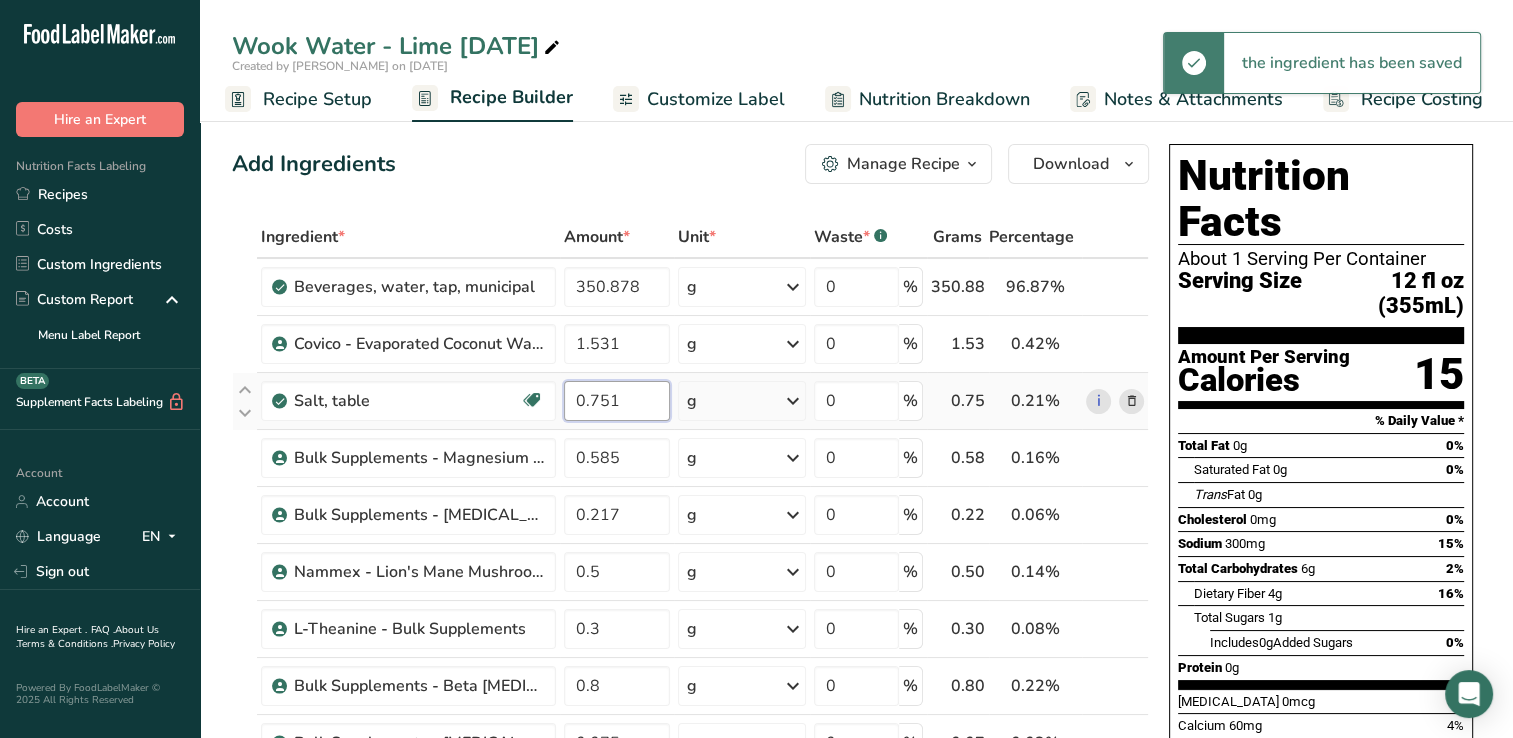 drag, startPoint x: 602, startPoint y: 403, endPoint x: 648, endPoint y: 400, distance: 46.09772 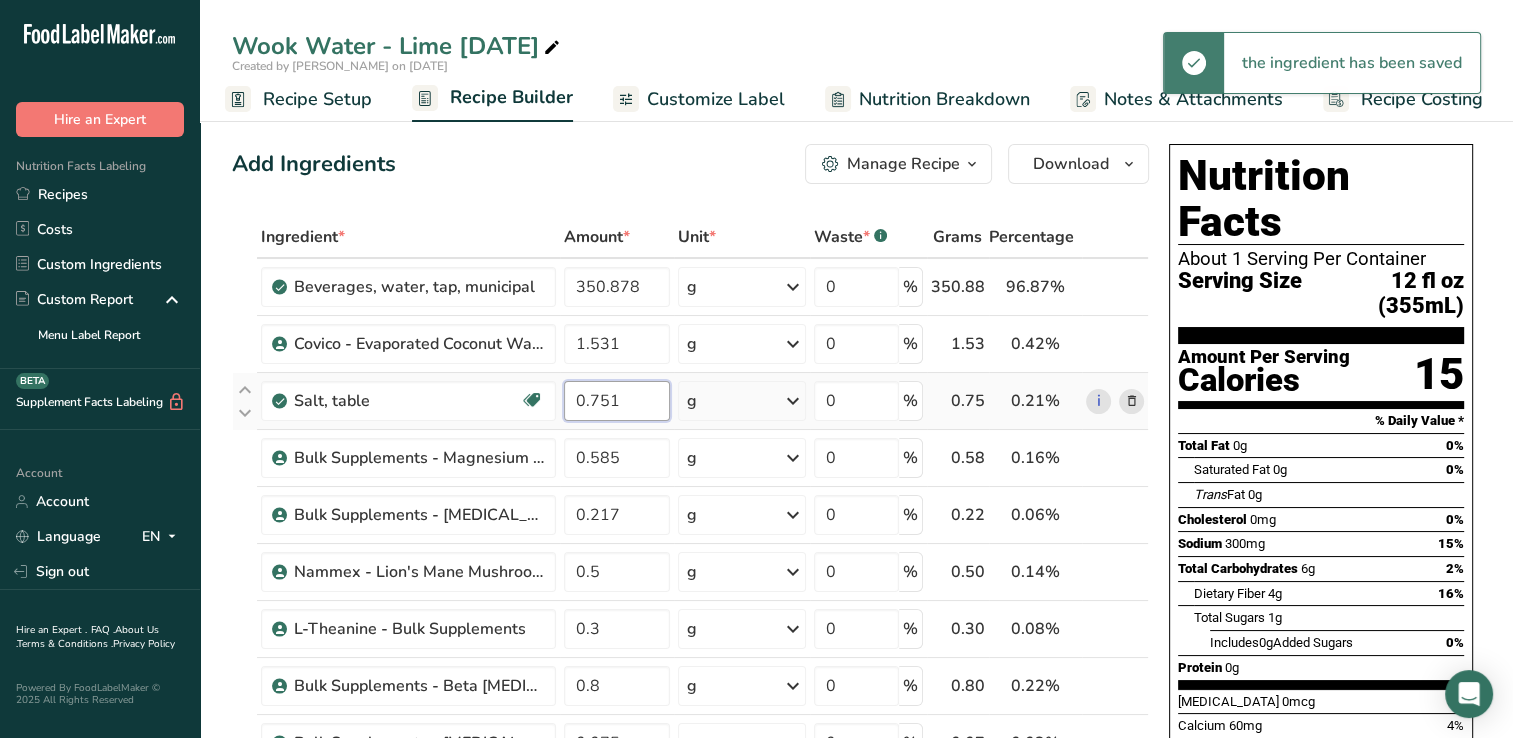 click on "0.751" at bounding box center (617, 401) 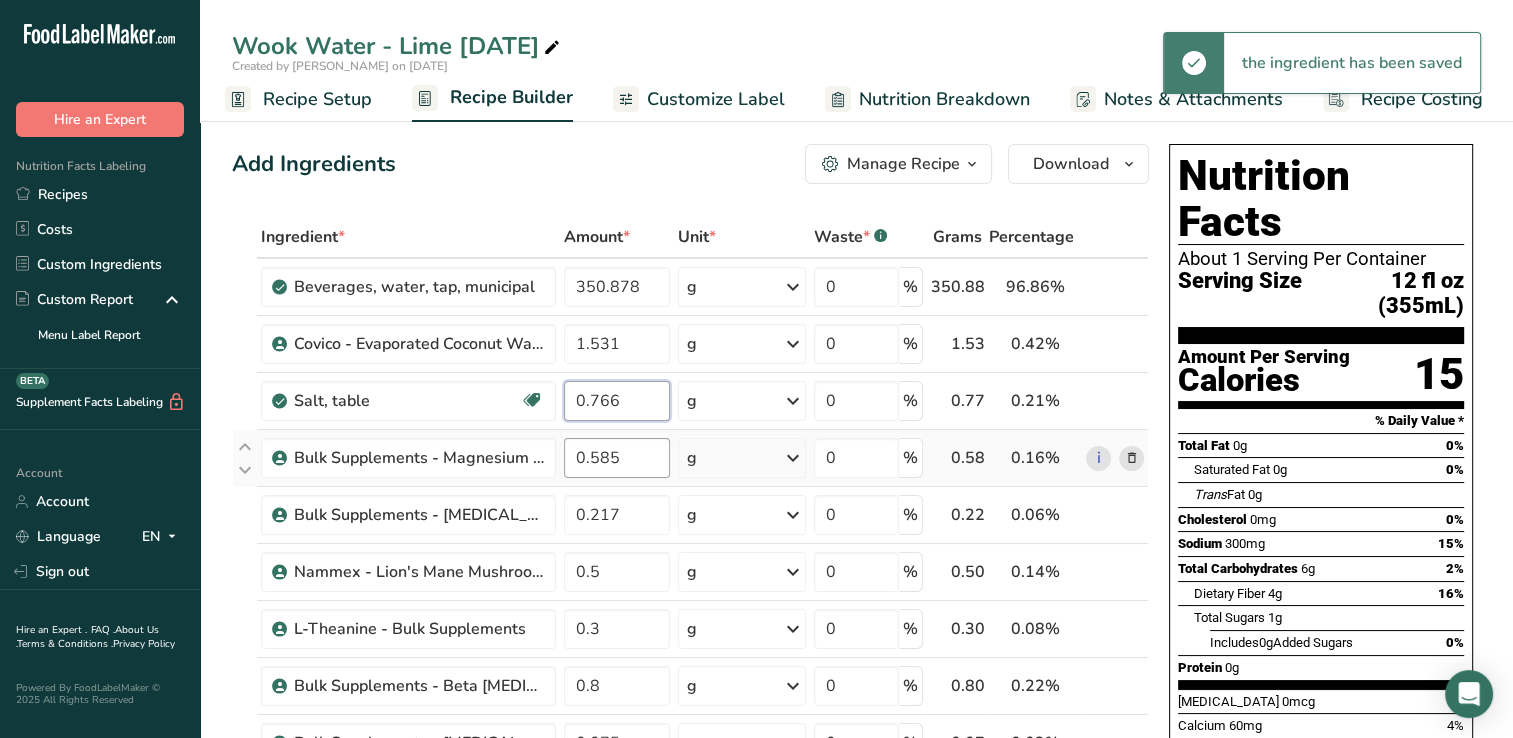 type on "0.766" 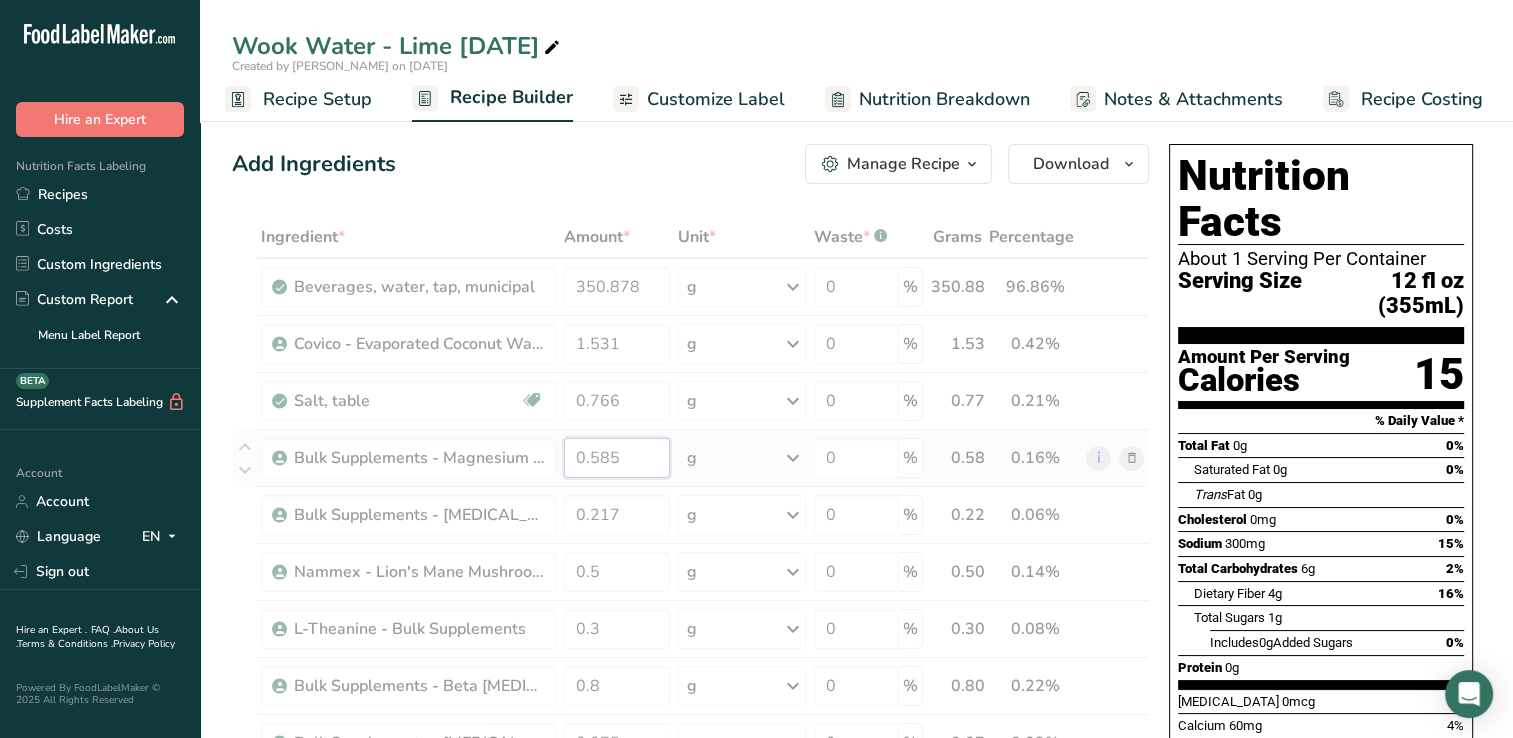 click on "Ingredient *
Amount *
Unit *
Waste *   .a-a{fill:#347362;}.b-a{fill:#fff;}          Grams
Percentage
[GEOGRAPHIC_DATA], water, tap, municipal
350.878
g
Portions
1 fl oz
1 bottle 8 fl oz
1 liter
See more
Weight Units
g
kg
mg
See more
Volume Units
l
Volume units require a density conversion. If you know your ingredient's density enter it below. Otherwise, click on "RIA" our AI Regulatory bot - she will be able to help you
lb/ft3
g/cm3
Confirm
mL
lb/ft3
g/cm3
fl oz" at bounding box center (690, 756) 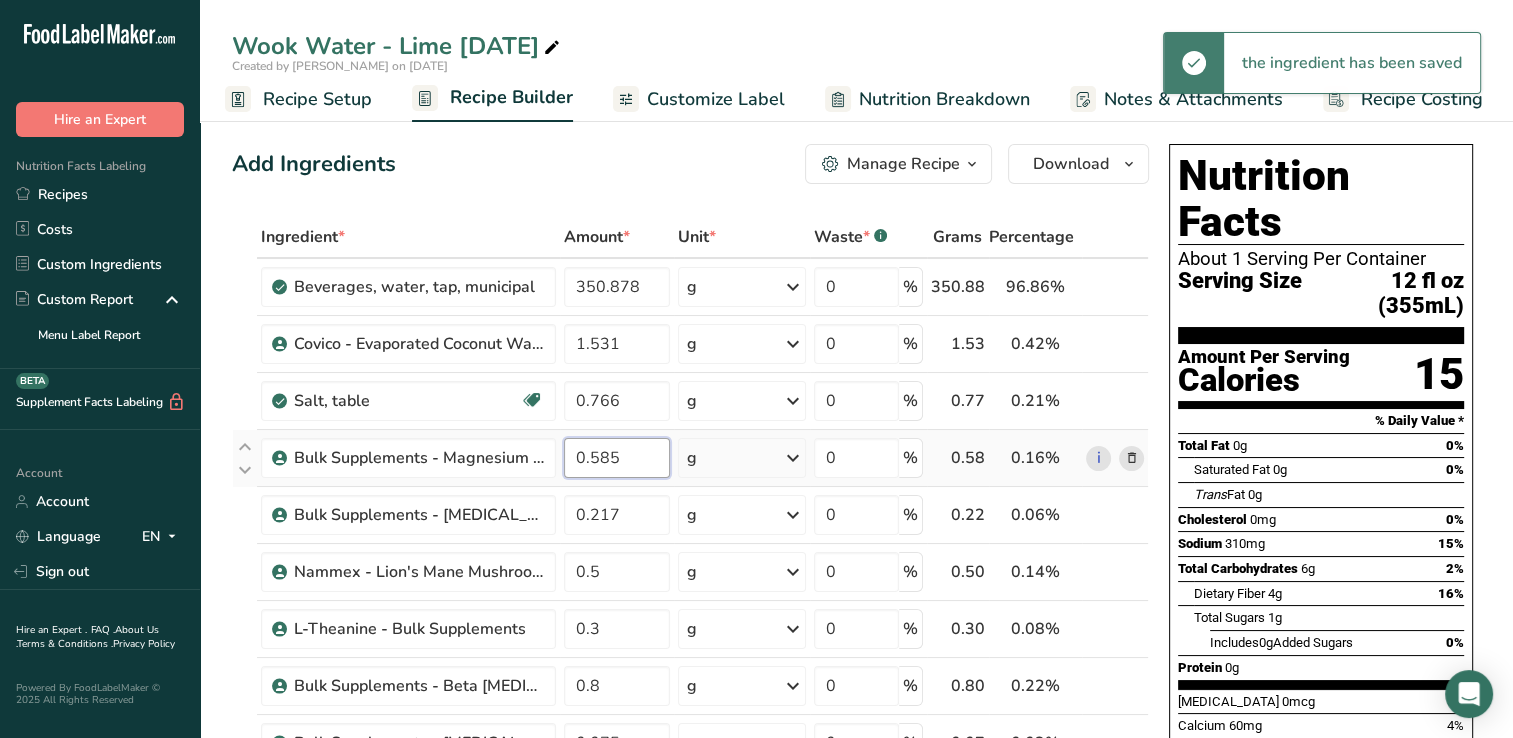 drag, startPoint x: 599, startPoint y: 460, endPoint x: 631, endPoint y: 458, distance: 32.06244 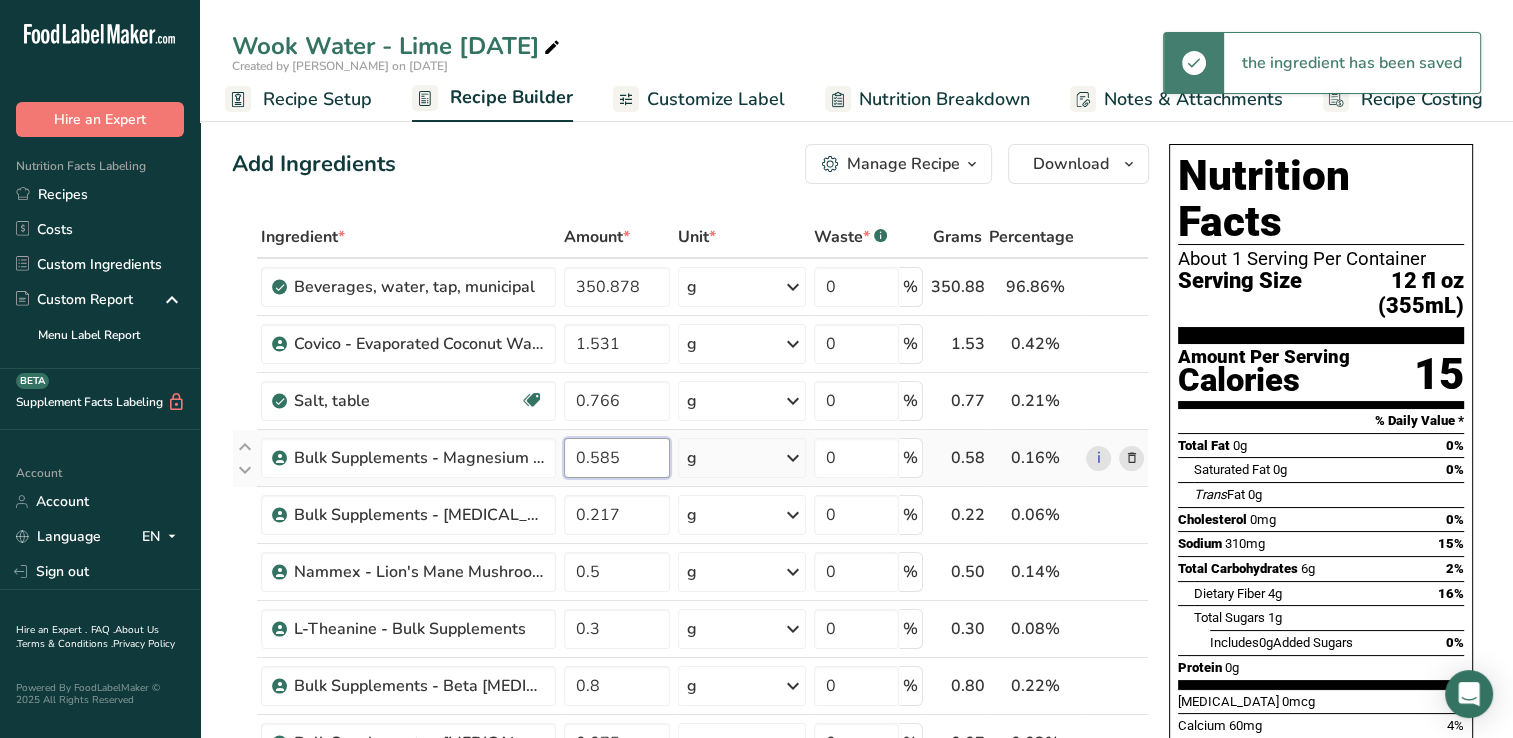 click on "0.585" at bounding box center (617, 458) 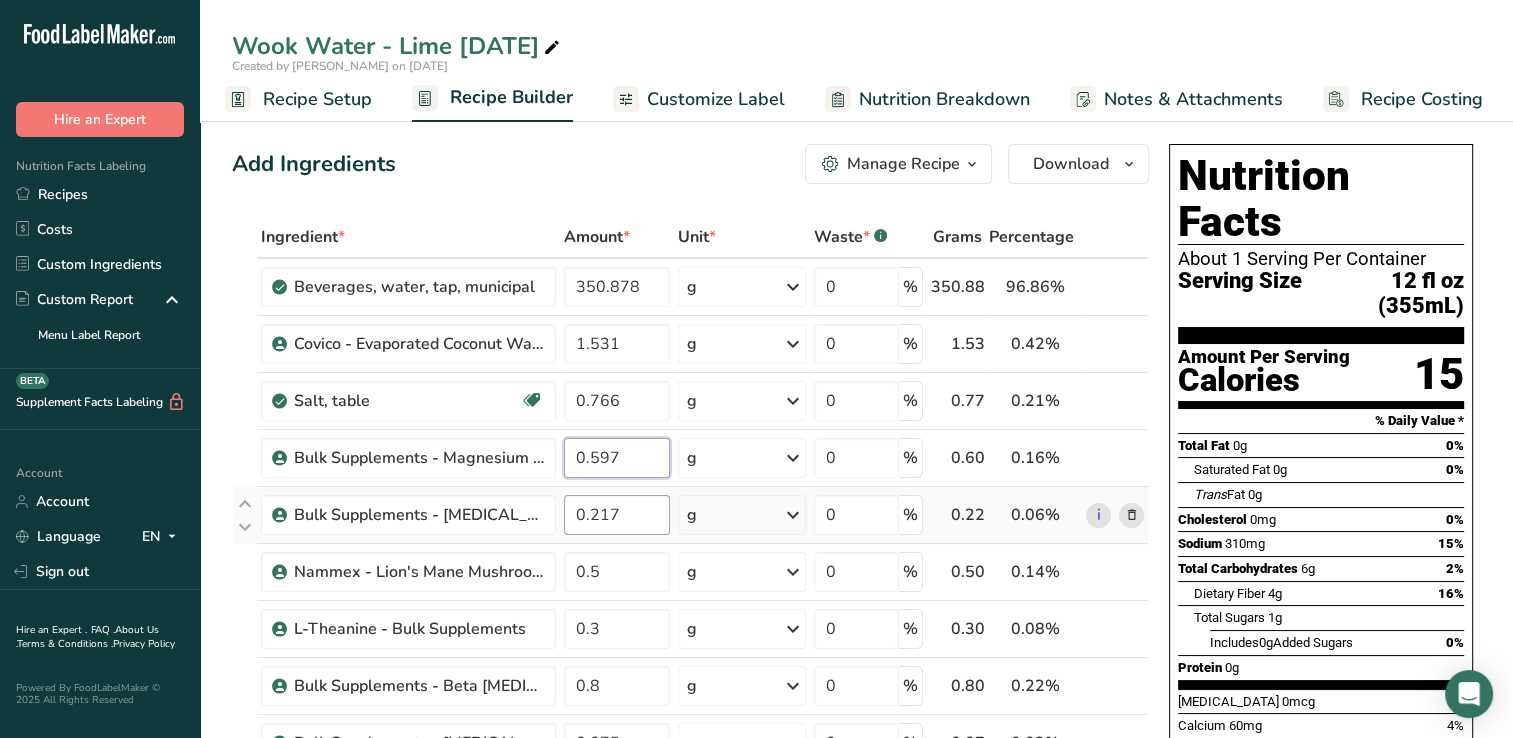 type on "0.597" 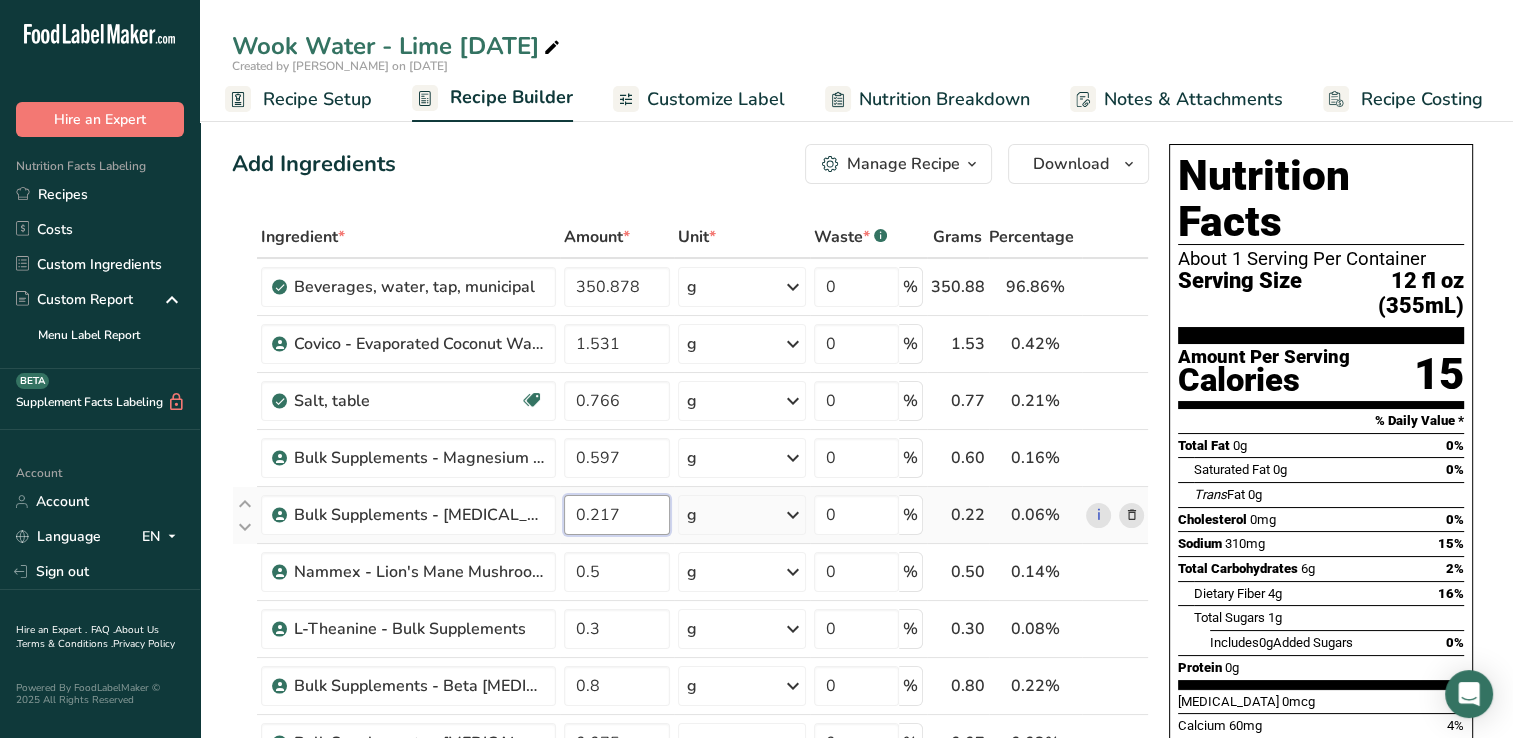 click on "Ingredient *
Amount *
Unit *
Waste *   .a-a{fill:#347362;}.b-a{fill:#fff;}          Grams
Percentage
[GEOGRAPHIC_DATA], water, tap, municipal
350.878
g
Portions
1 fl oz
1 bottle 8 fl oz
1 liter
See more
Weight Units
g
kg
mg
See more
Volume Units
l
Volume units require a density conversion. If you know your ingredient's density enter it below. Otherwise, click on "RIA" our AI Regulatory bot - she will be able to help you
lb/ft3
g/cm3
Confirm
mL
lb/ft3
g/cm3
fl oz" at bounding box center [690, 756] 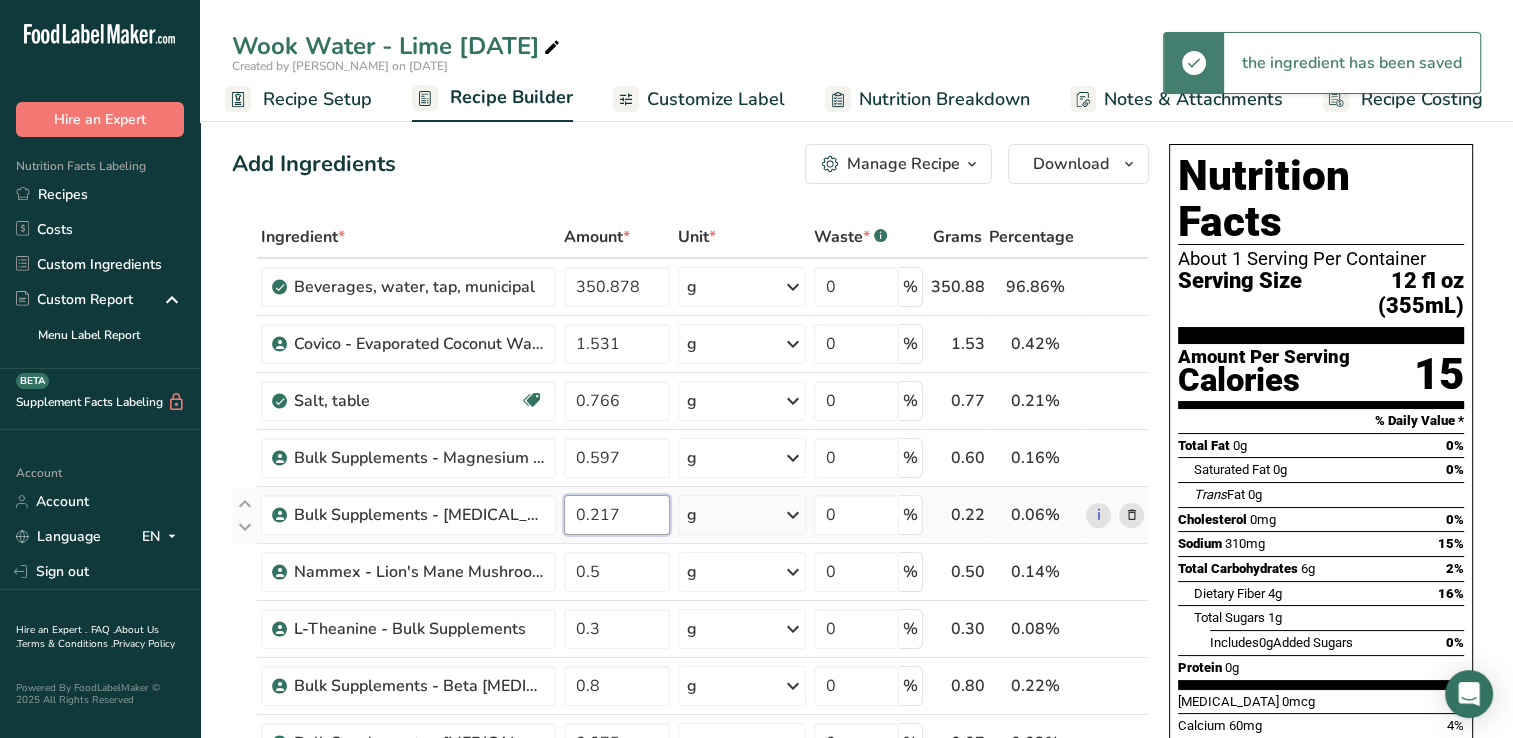 drag, startPoint x: 598, startPoint y: 514, endPoint x: 727, endPoint y: 498, distance: 129.98846 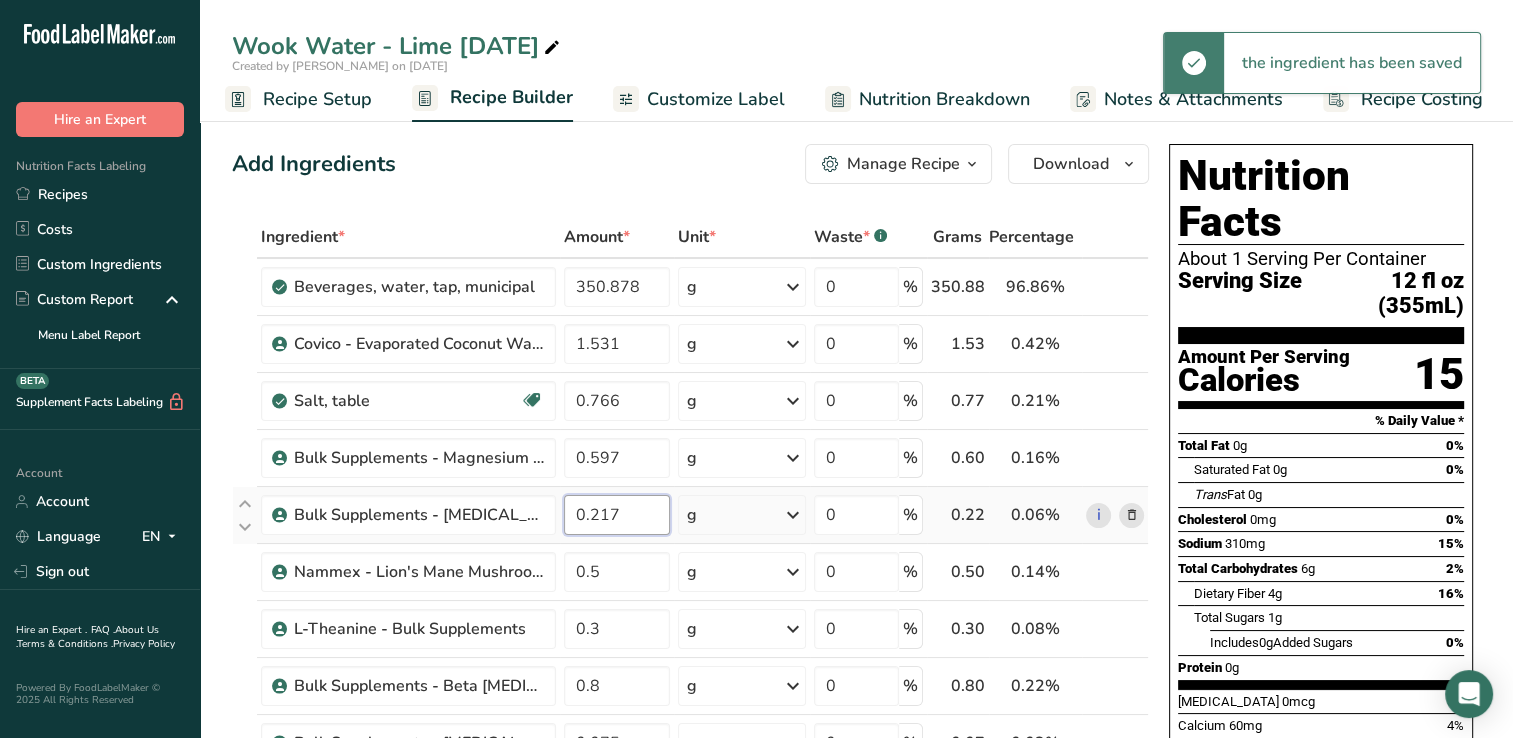 click on "Bulk Supplements - [MEDICAL_DATA]
0.217
g
Weight Units
g
kg
mg
See more
Volume Units
l
mL
fl oz
See more
0
%
0.22
0.06%
i" at bounding box center (690, 515) 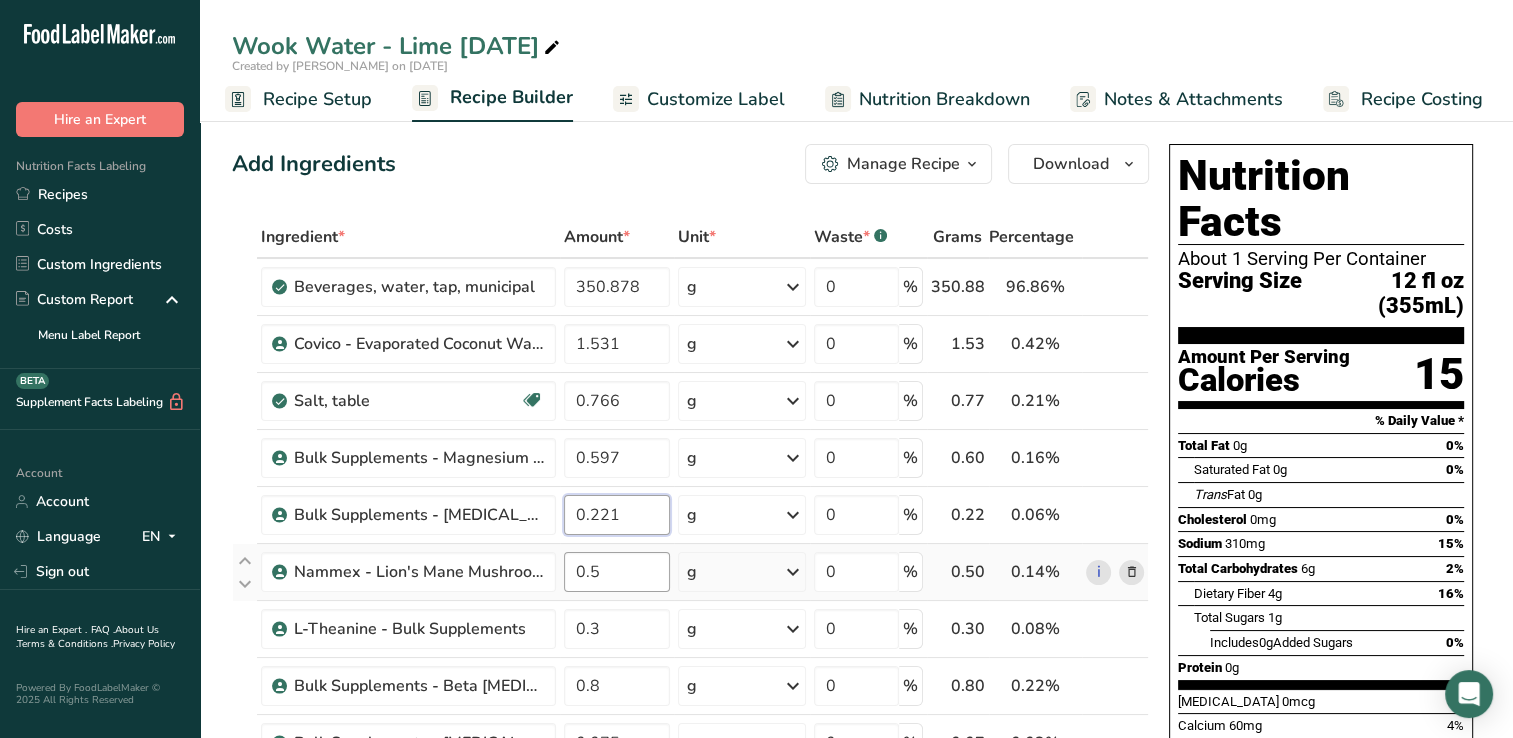 type on "0.221" 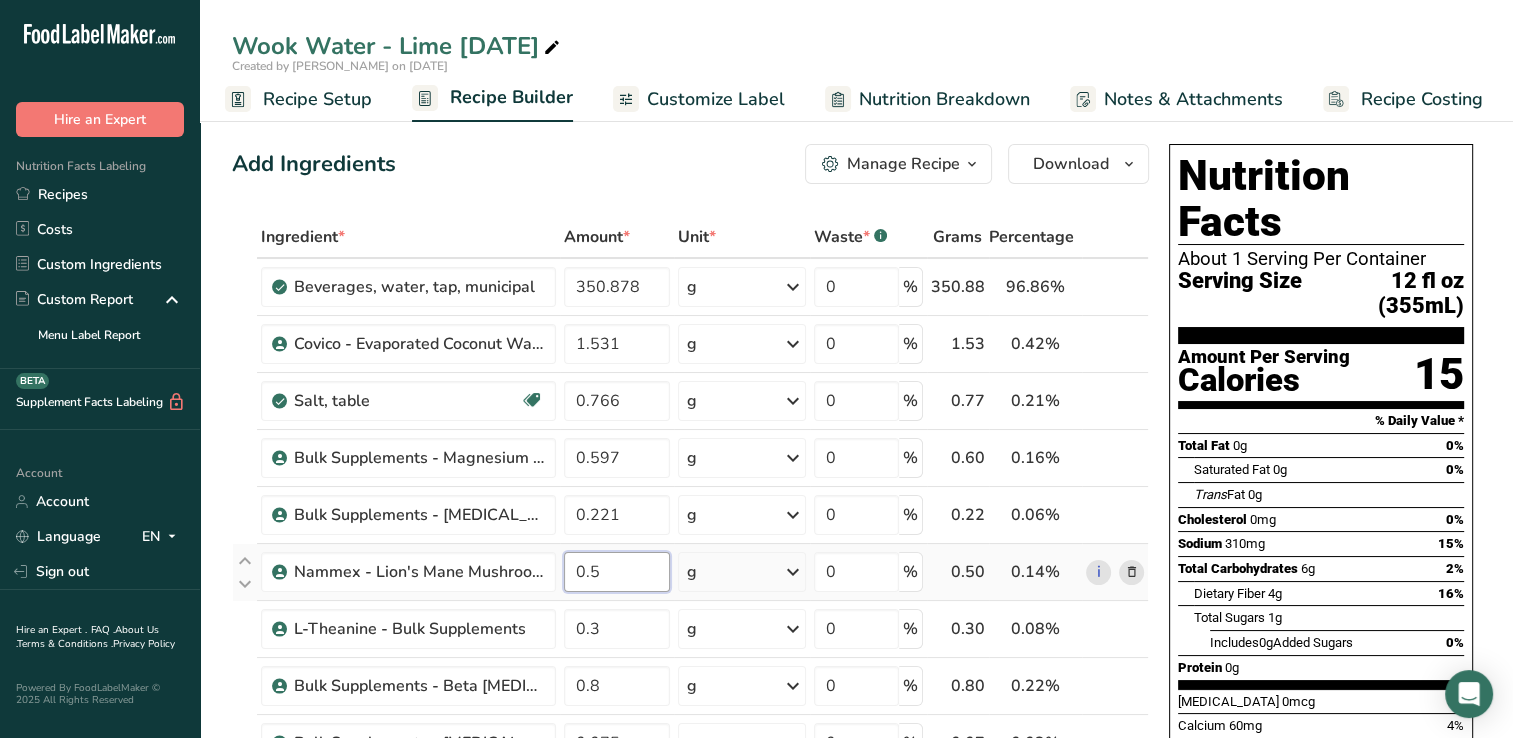 click on "Ingredient *
Amount *
Unit *
Waste *   .a-a{fill:#347362;}.b-a{fill:#fff;}          Grams
Percentage
[GEOGRAPHIC_DATA], water, tap, municipal
350.878
g
Portions
1 fl oz
1 bottle 8 fl oz
1 liter
See more
Weight Units
g
kg
mg
See more
Volume Units
l
Volume units require a density conversion. If you know your ingredient's density enter it below. Otherwise, click on "RIA" our AI Regulatory bot - she will be able to help you
lb/ft3
g/cm3
Confirm
mL
lb/ft3
g/cm3
fl oz" at bounding box center [690, 756] 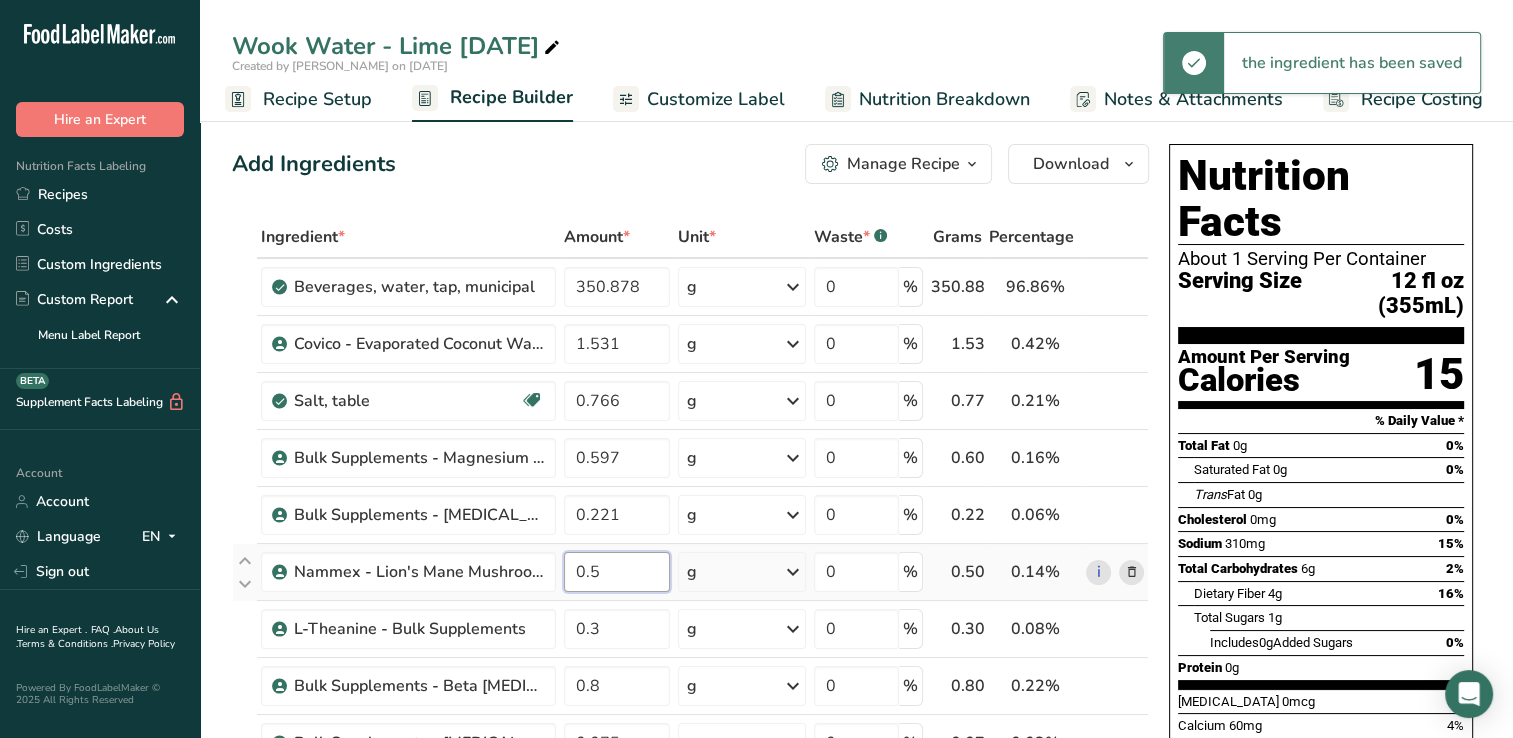 drag, startPoint x: 590, startPoint y: 572, endPoint x: 614, endPoint y: 566, distance: 24.738634 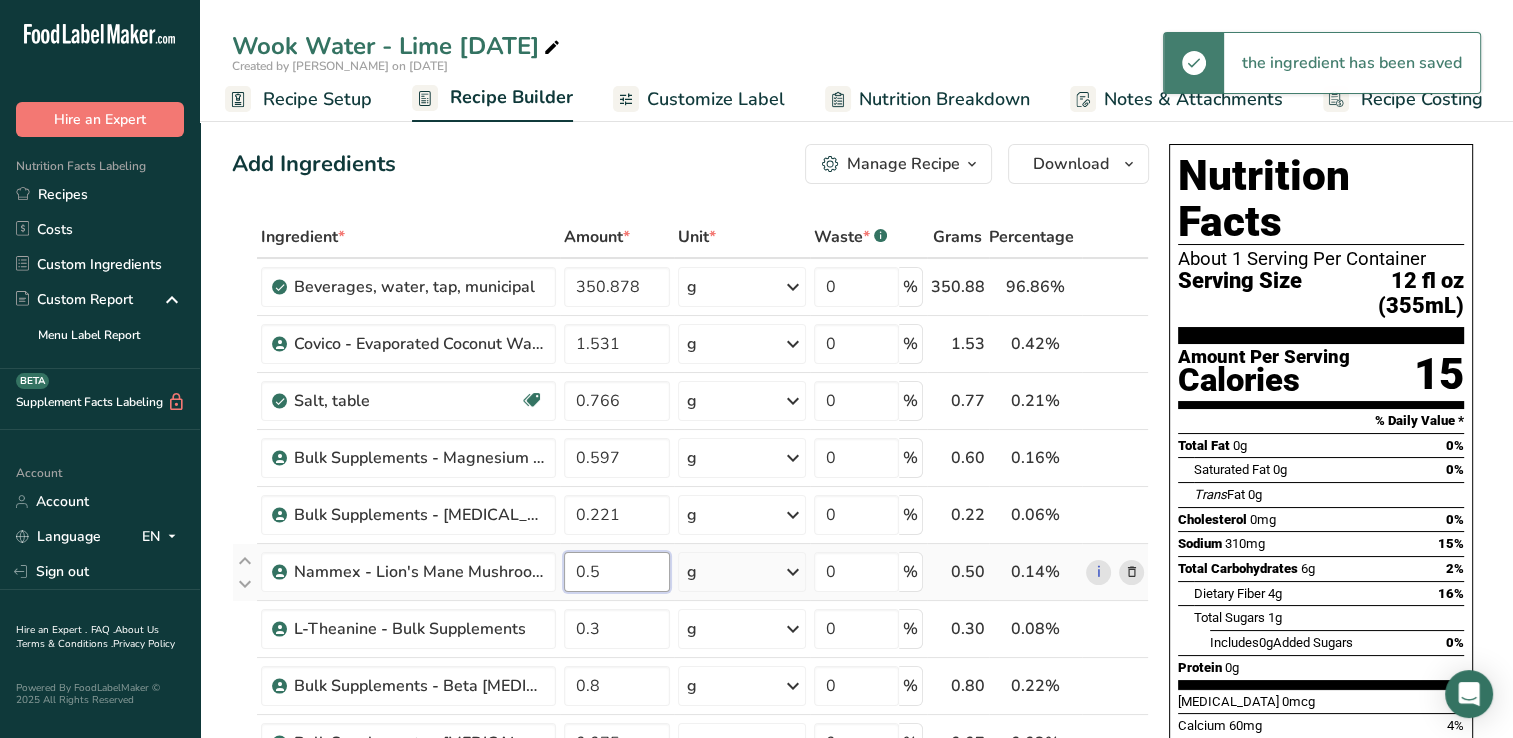 click on "0.5" at bounding box center (617, 572) 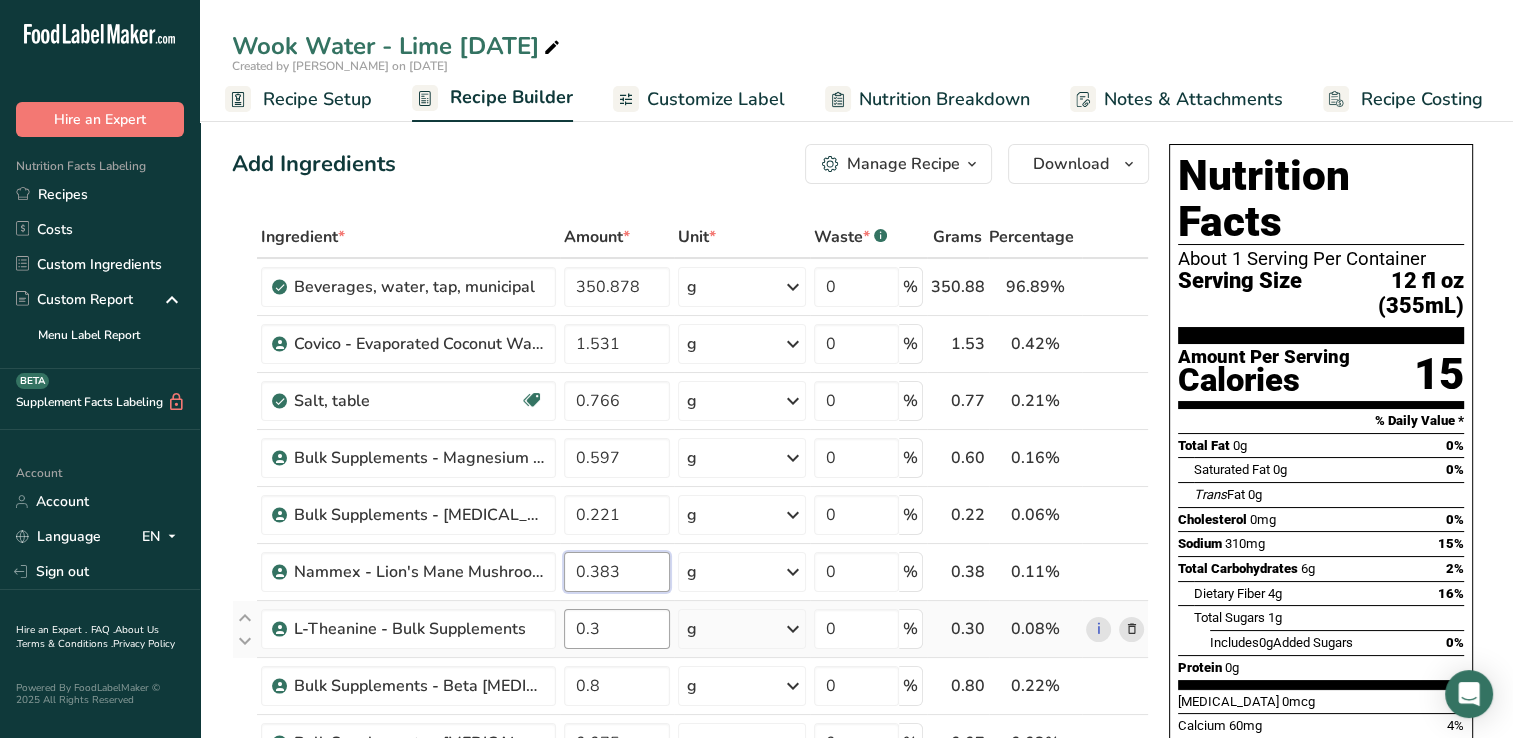 type on "0.383" 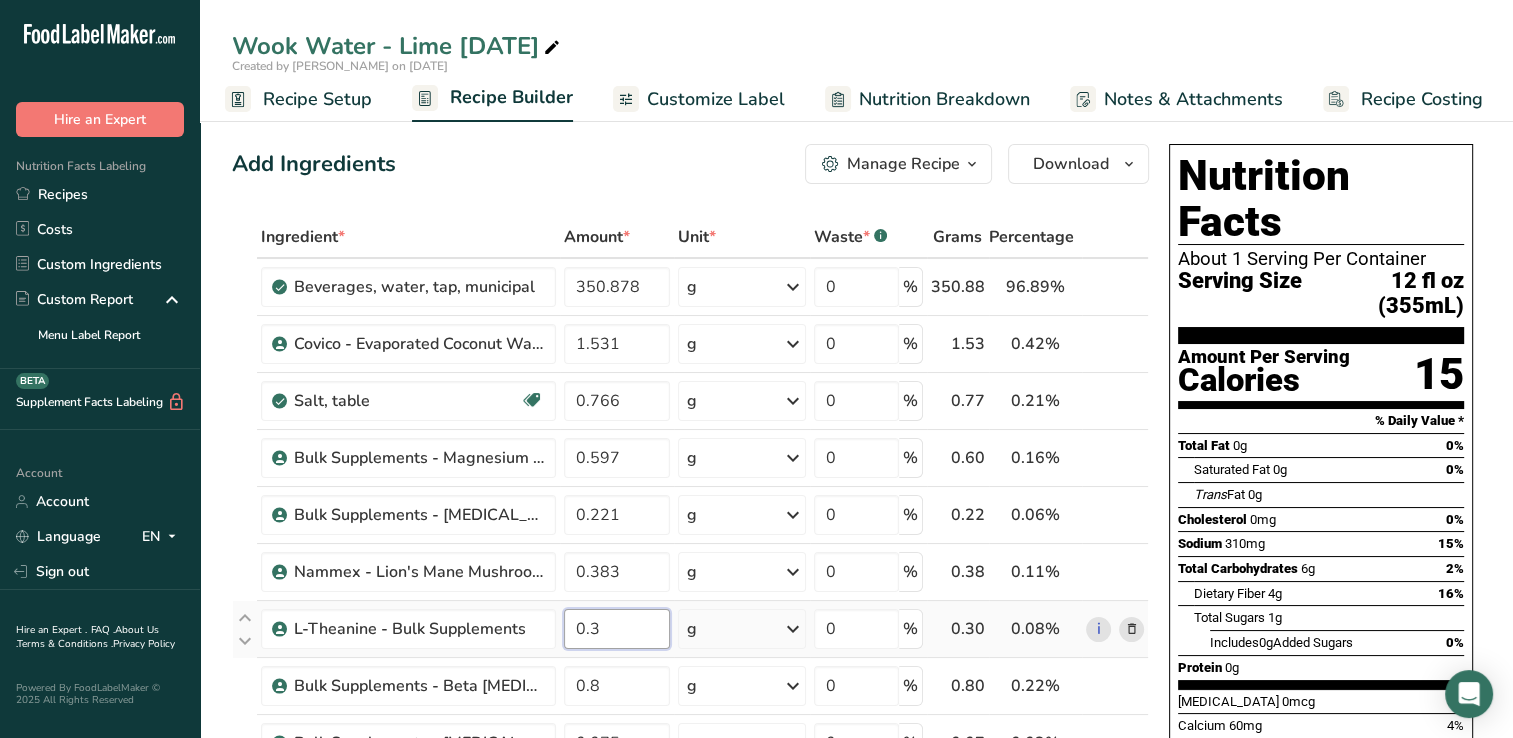 click on "Ingredient *
Amount *
Unit *
Waste *   .a-a{fill:#347362;}.b-a{fill:#fff;}          Grams
Percentage
[GEOGRAPHIC_DATA], water, tap, municipal
350.878
g
Portions
1 fl oz
1 bottle 8 fl oz
1 liter
See more
Weight Units
g
kg
mg
See more
Volume Units
l
Volume units require a density conversion. If you know your ingredient's density enter it below. Otherwise, click on "RIA" our AI Regulatory bot - she will be able to help you
lb/ft3
g/cm3
Confirm
mL
lb/ft3
g/cm3
fl oz" at bounding box center [690, 756] 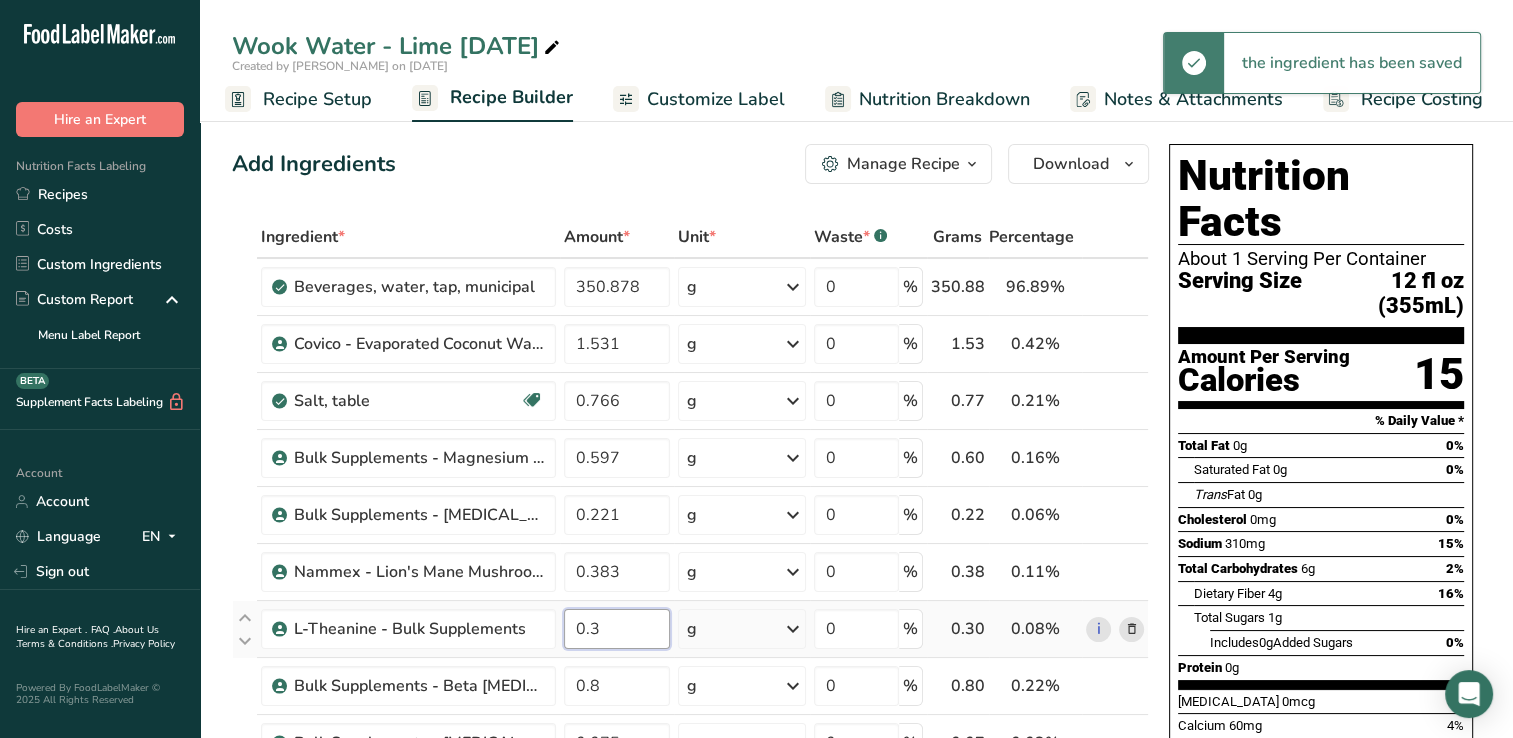 drag, startPoint x: 592, startPoint y: 627, endPoint x: 614, endPoint y: 629, distance: 22.090721 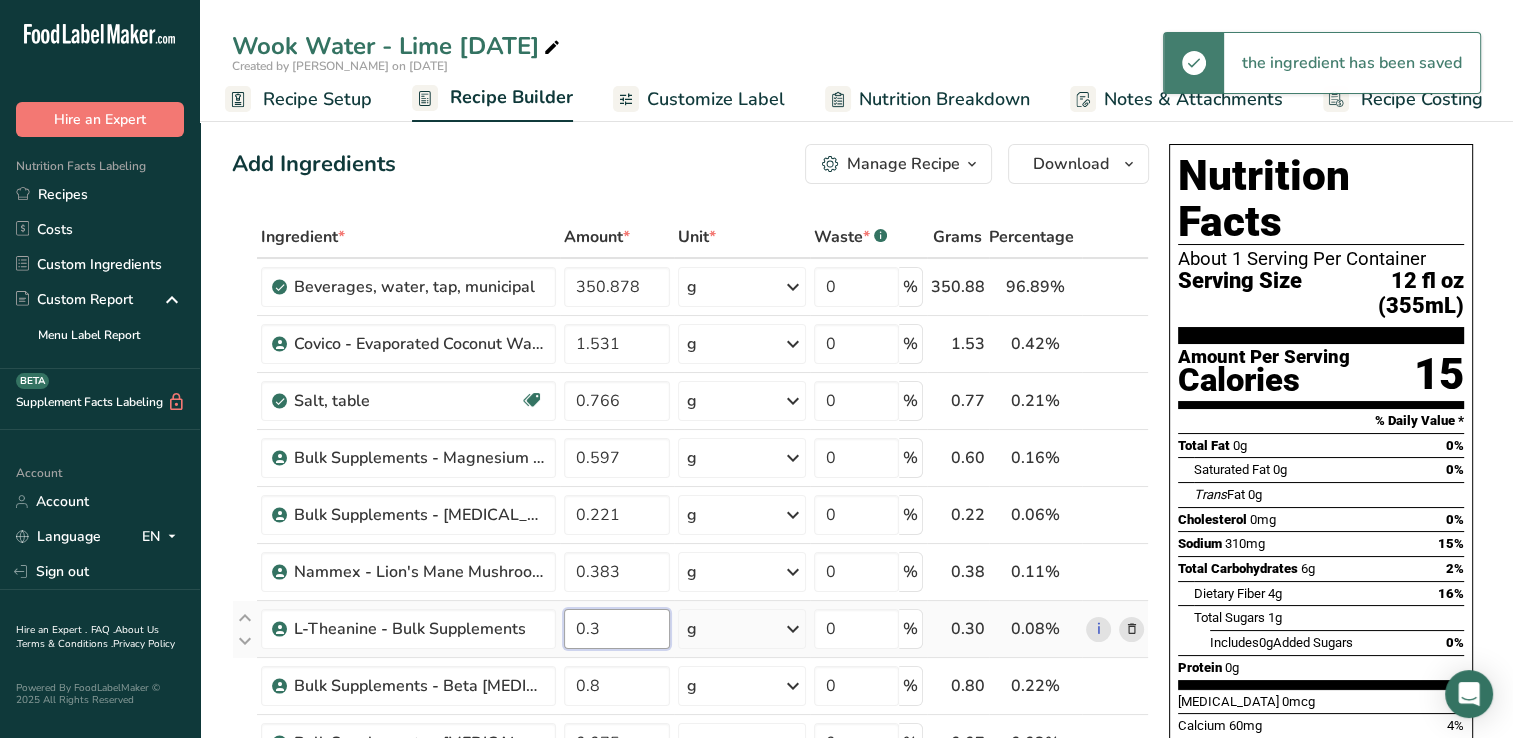 click on "0.3" at bounding box center (617, 629) 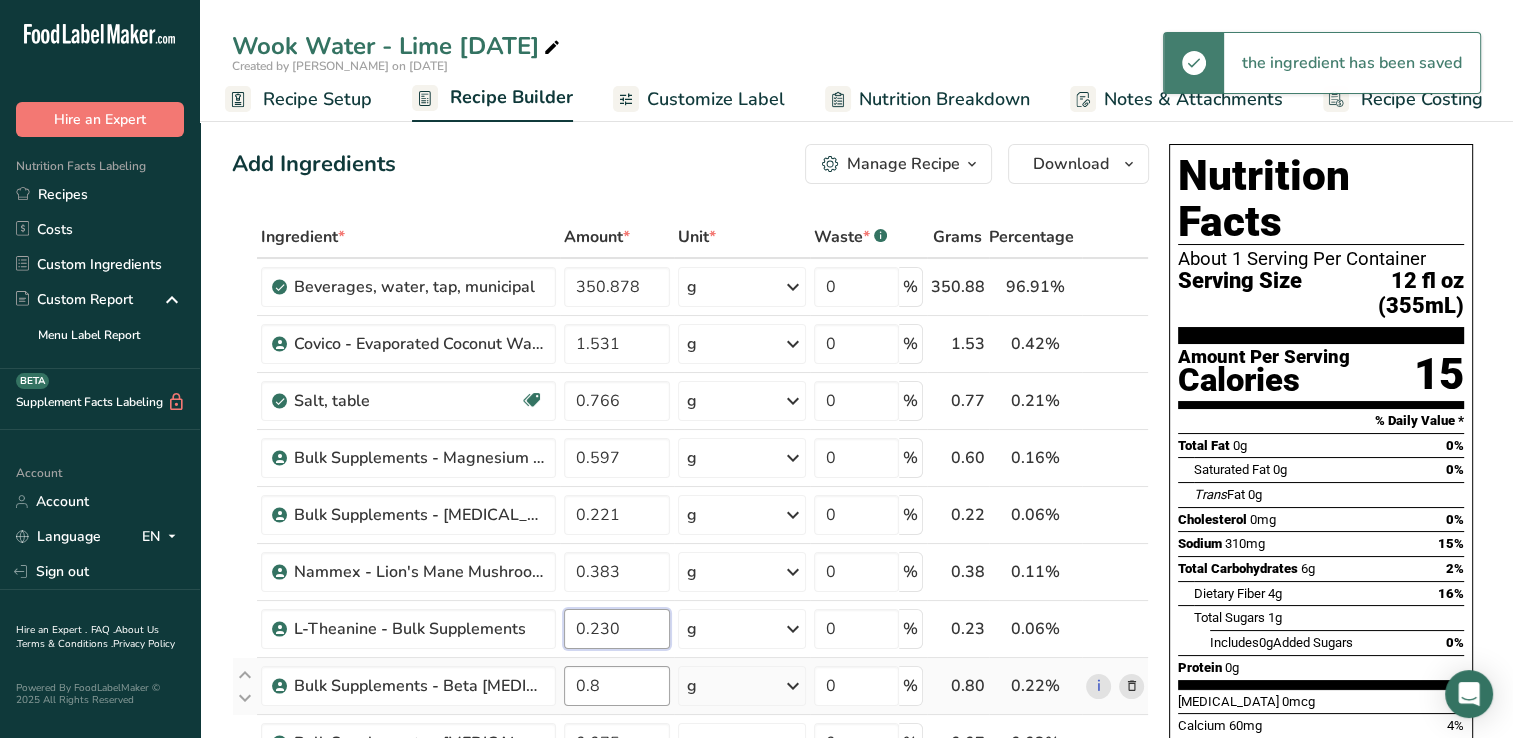 type on "0.230" 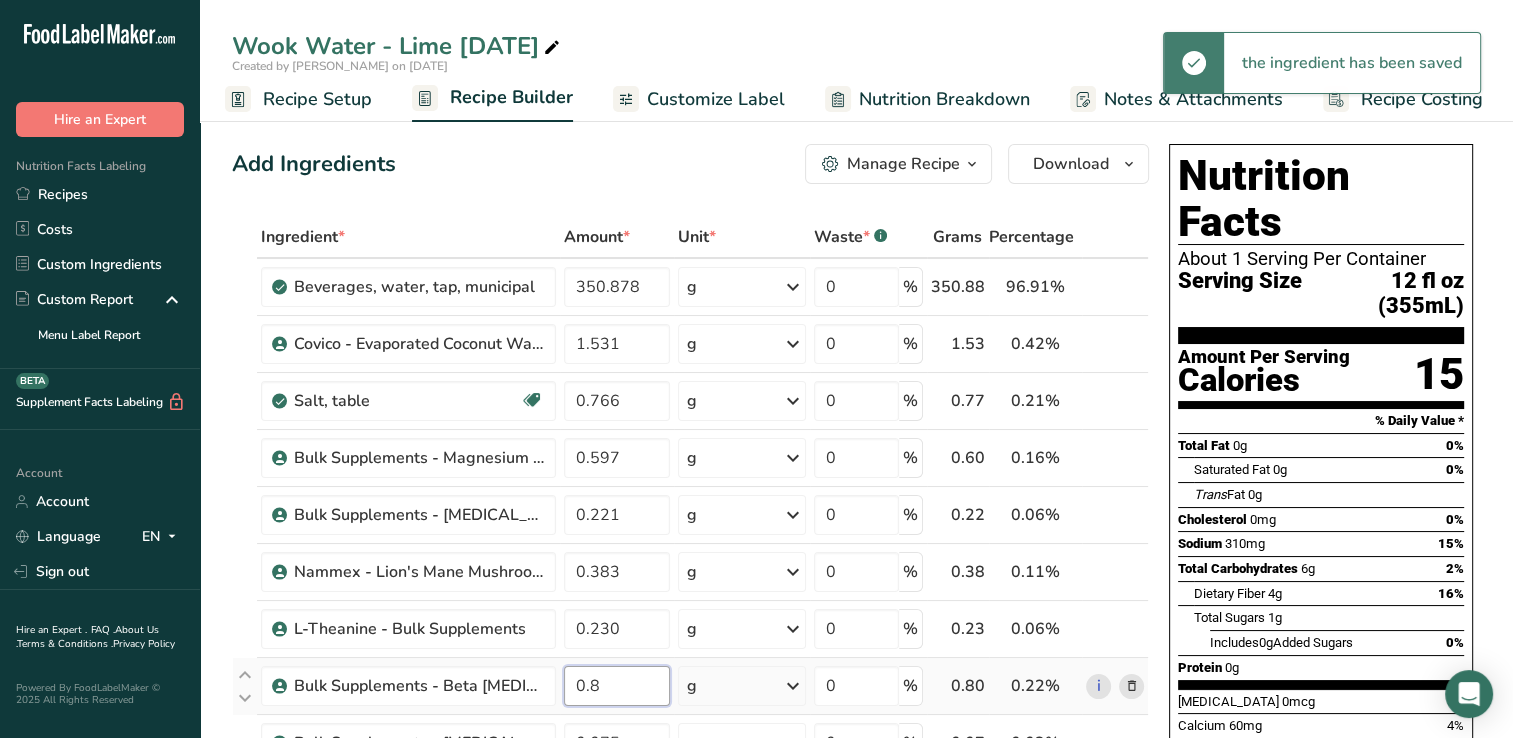 click on "Ingredient *
Amount *
Unit *
Waste *   .a-a{fill:#347362;}.b-a{fill:#fff;}          Grams
Percentage
[GEOGRAPHIC_DATA], water, tap, municipal
350.878
g
Portions
1 fl oz
1 bottle 8 fl oz
1 liter
See more
Weight Units
g
kg
mg
See more
Volume Units
l
Volume units require a density conversion. If you know your ingredient's density enter it below. Otherwise, click on "RIA" our AI Regulatory bot - she will be able to help you
lb/ft3
g/cm3
Confirm
mL
lb/ft3
g/cm3
fl oz" at bounding box center [690, 756] 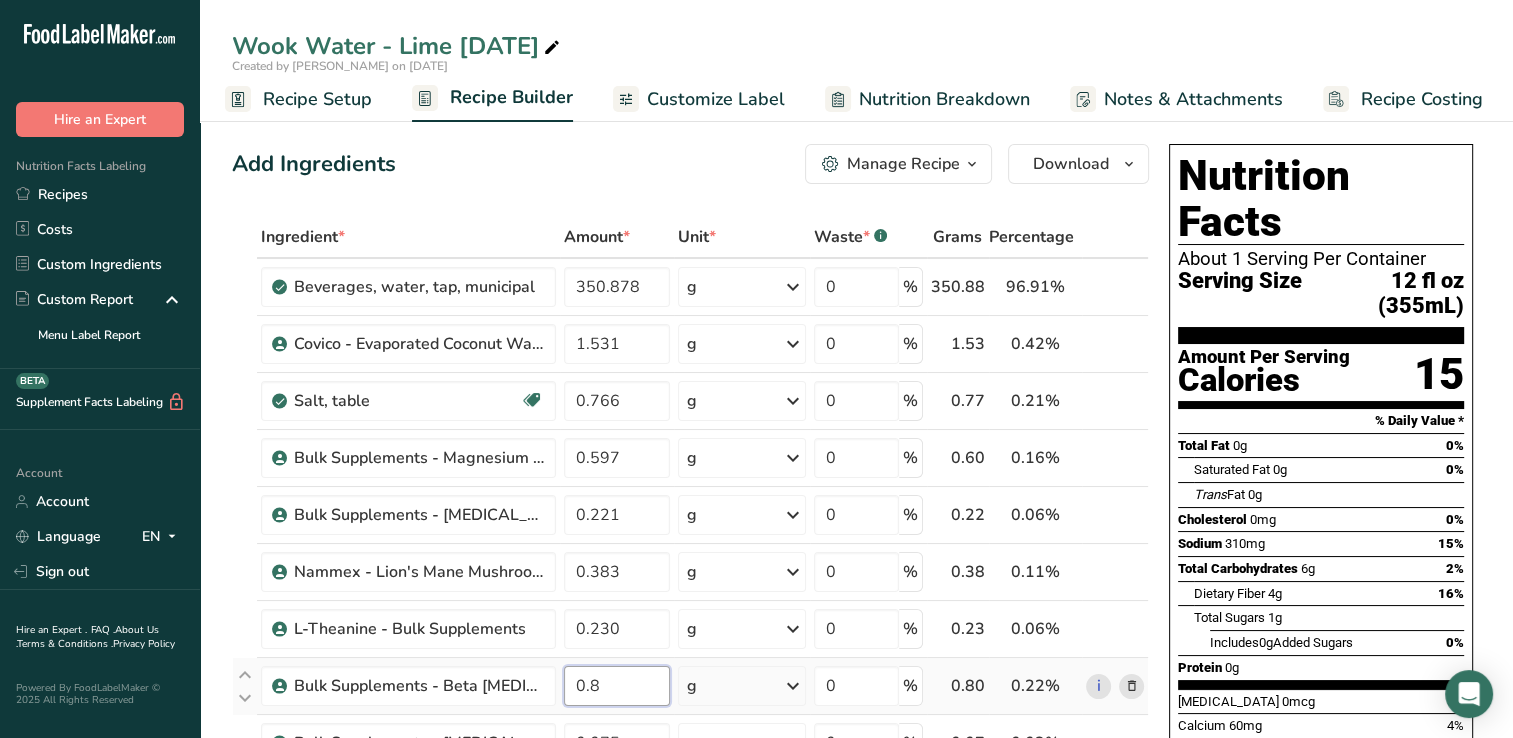 drag, startPoint x: 590, startPoint y: 682, endPoint x: 601, endPoint y: 682, distance: 11 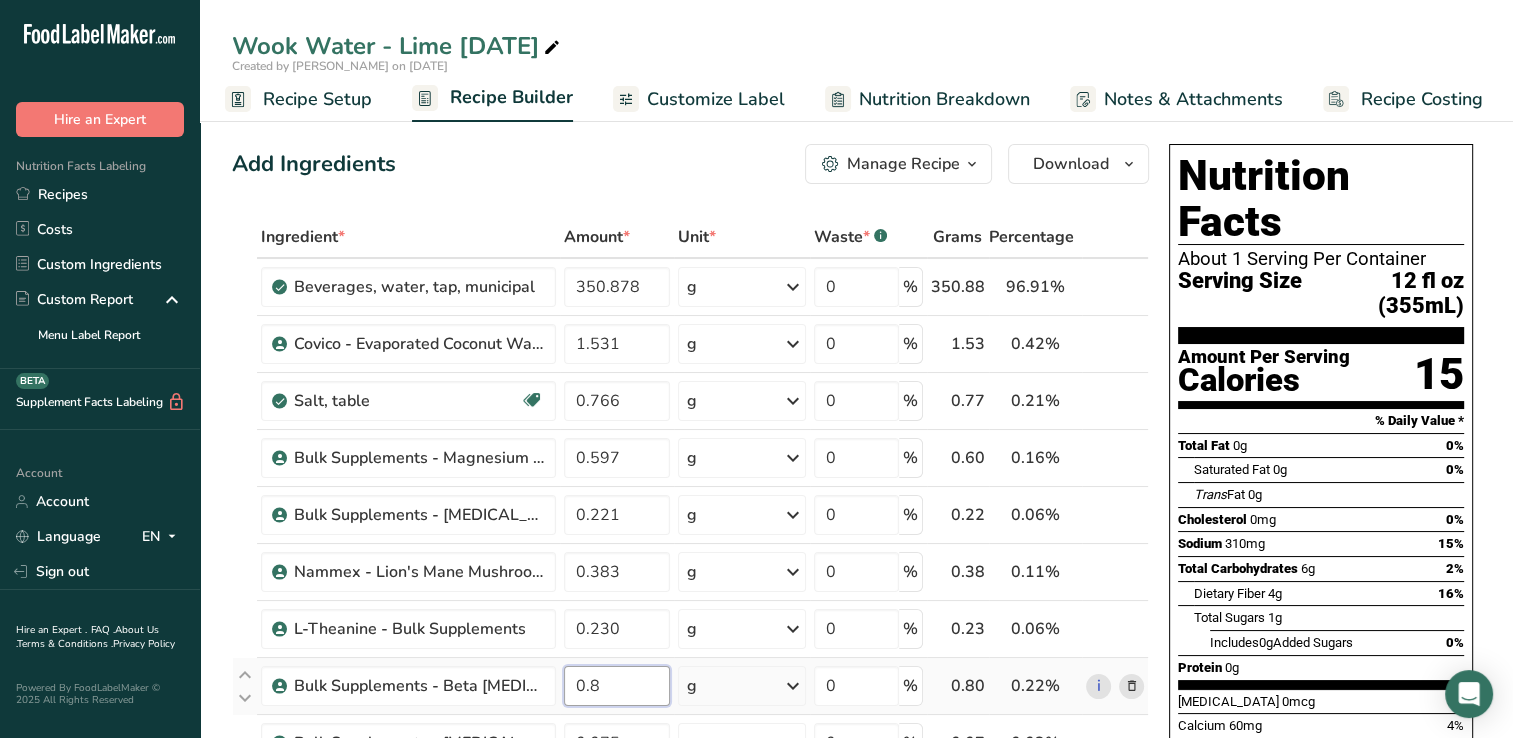 click on "0.8" at bounding box center [617, 686] 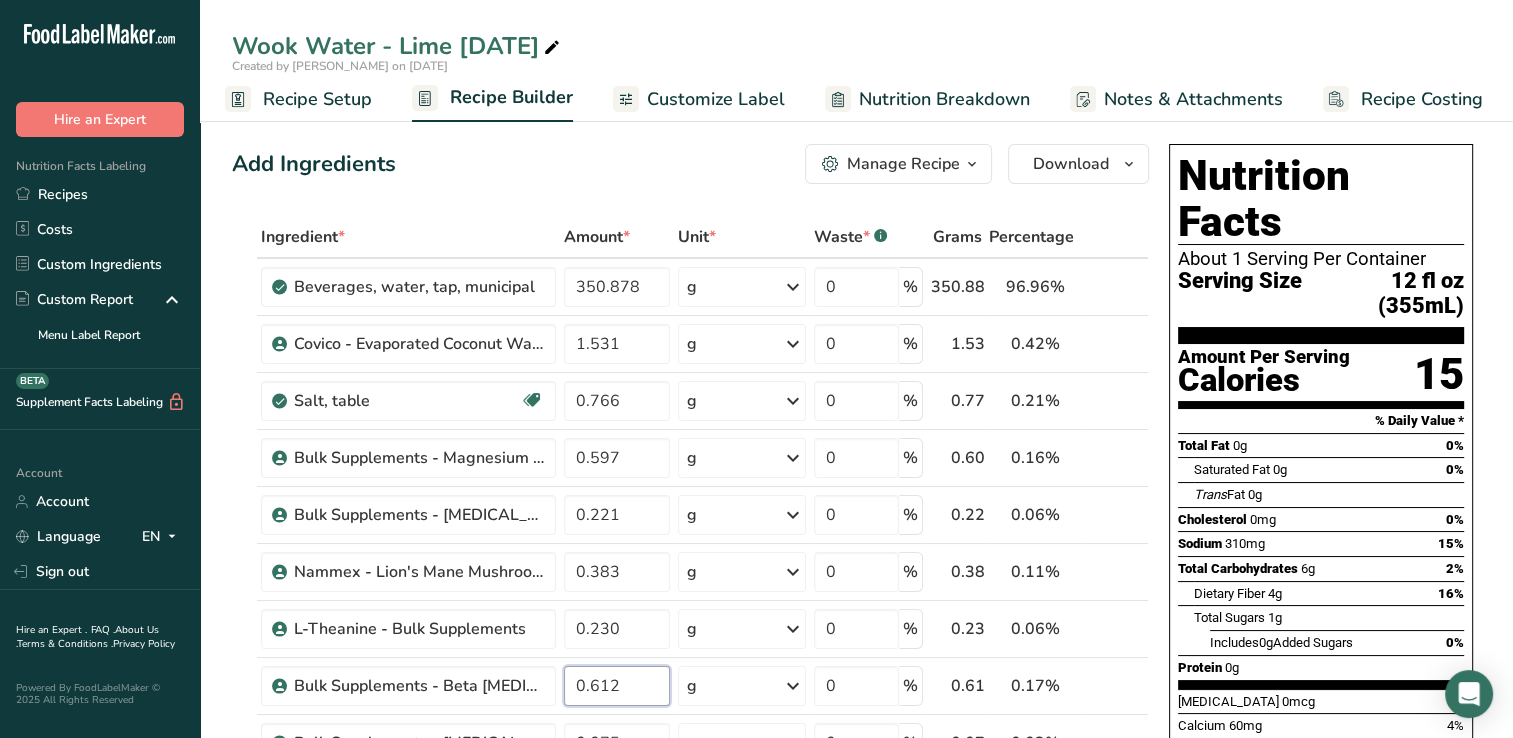 type on "0.612" 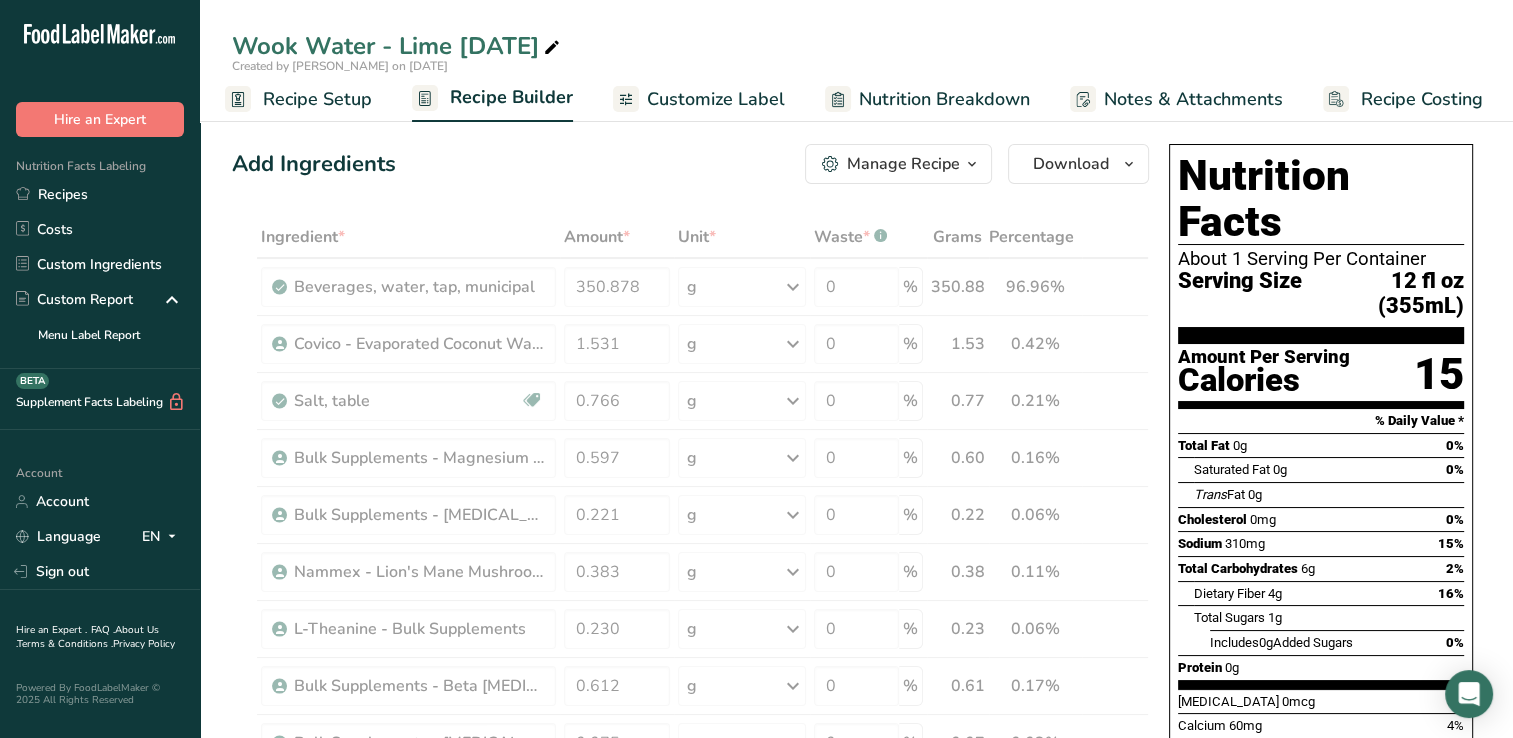 click on "Add Ingredients
Manage Recipe         Delete Recipe           Duplicate Recipe             Scale Recipe             Save as Sub-Recipe   .a-a{fill:#347362;}.b-a{fill:#fff;}                               Nutrition Breakdown                 Recipe Card
NEW
[MEDICAL_DATA] Pattern Report           Activity History
Download
Choose your preferred label style
Standard FDA label
Standard FDA label
The most common format for nutrition facts labels in compliance with the FDA's typeface, style and requirements
Tabular FDA label
A label format compliant with the FDA regulations presented in a tabular (horizontal) display.
Linear FDA label
A simple linear display for small sized packages.
Simplified FDA label" at bounding box center (690, 164) 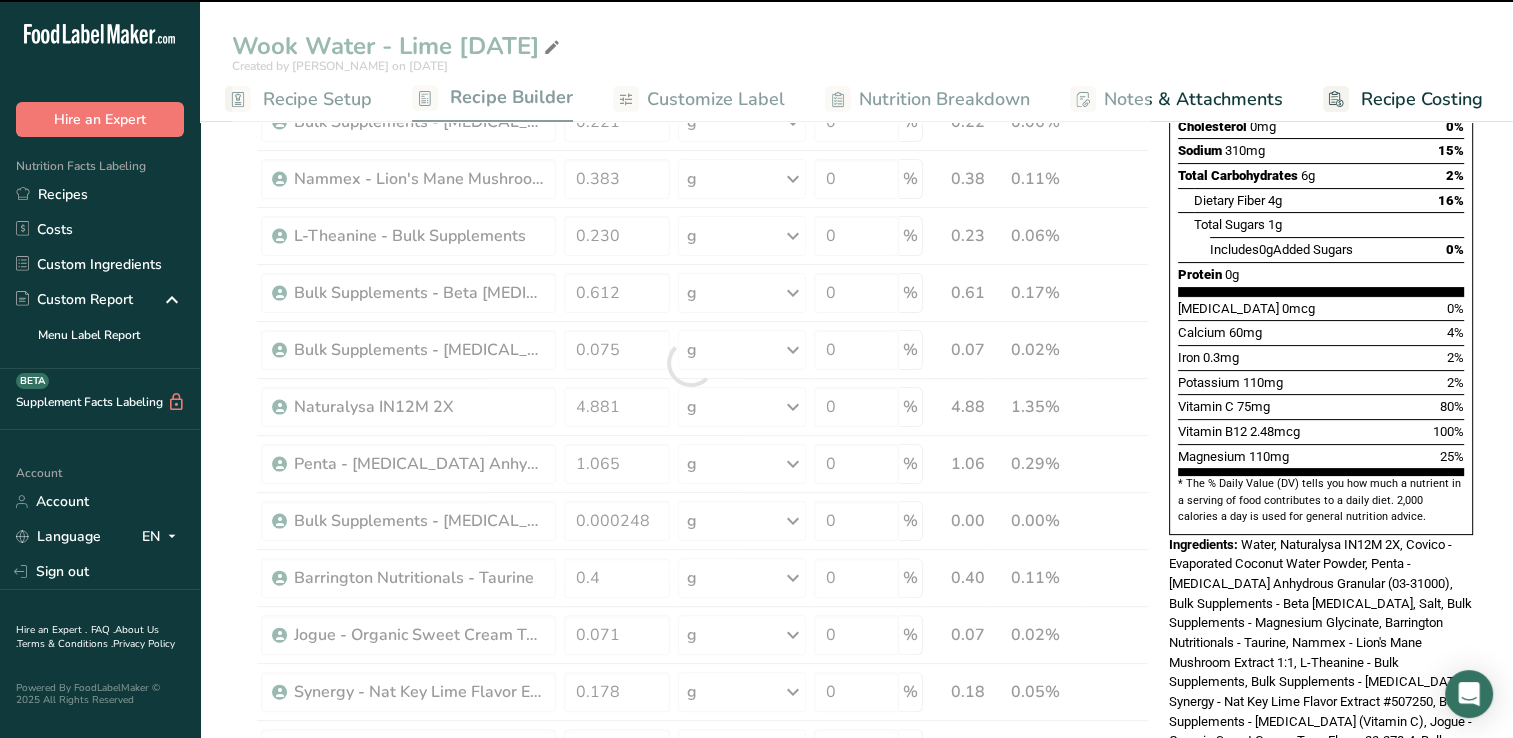 scroll, scrollTop: 400, scrollLeft: 0, axis: vertical 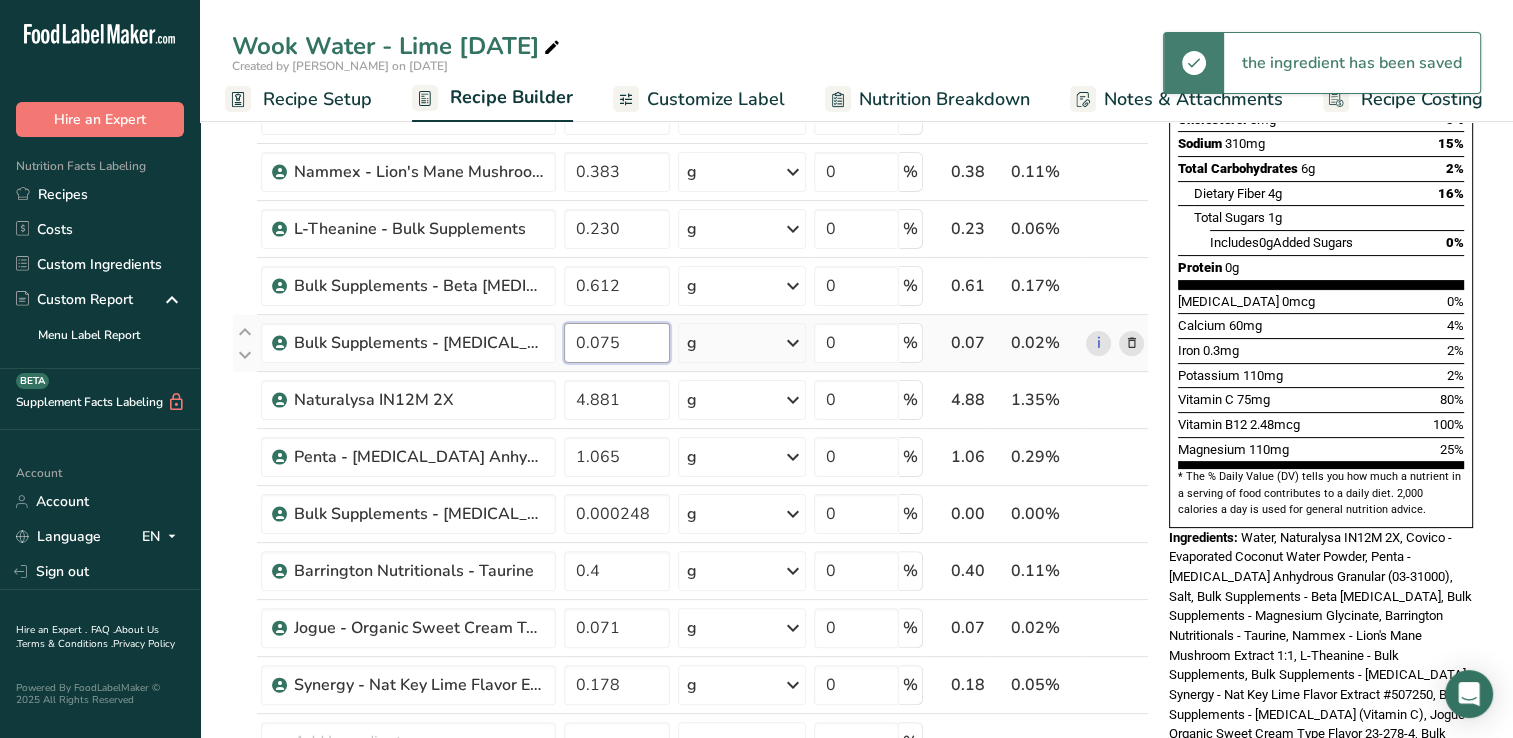 drag, startPoint x: 616, startPoint y: 344, endPoint x: 630, endPoint y: 333, distance: 17.804493 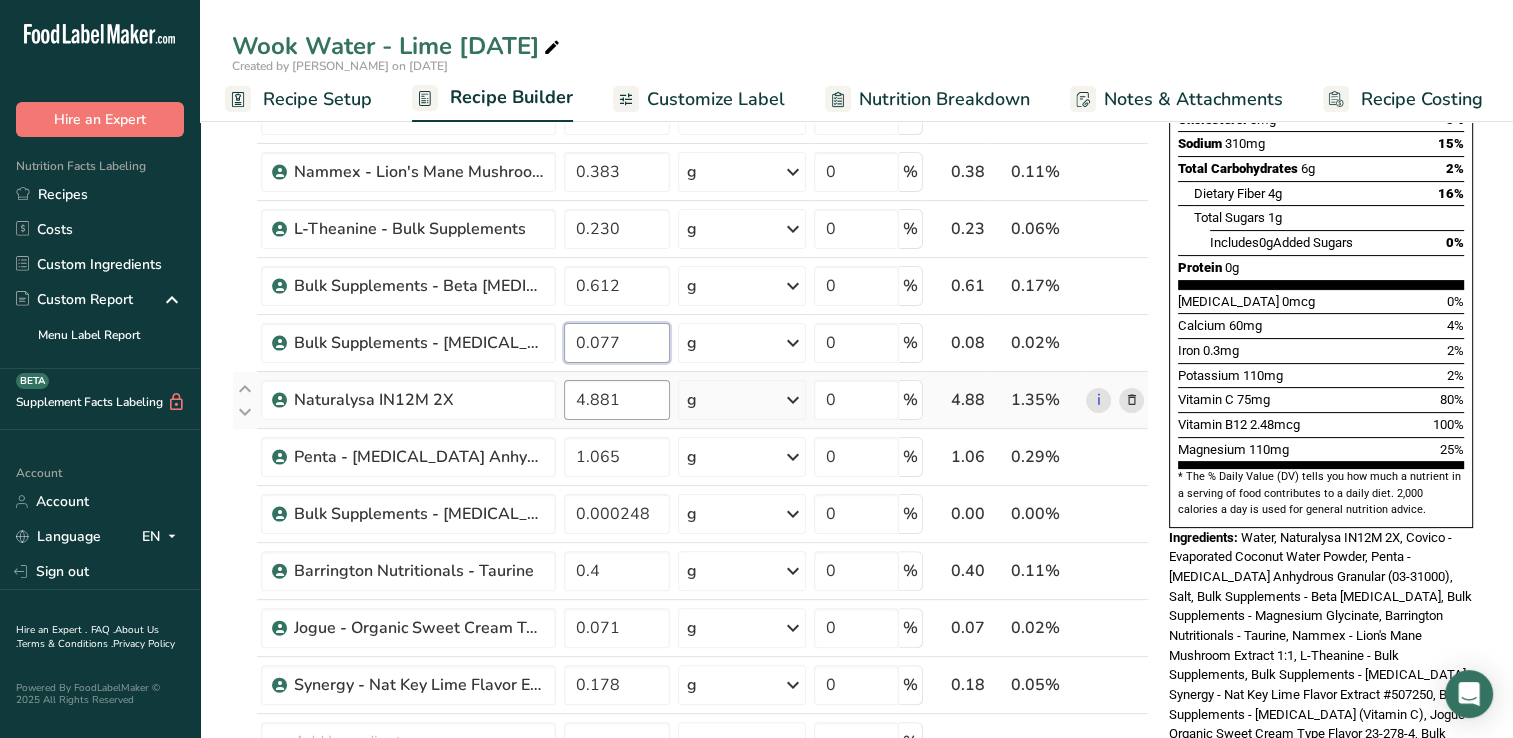 type on "0.077" 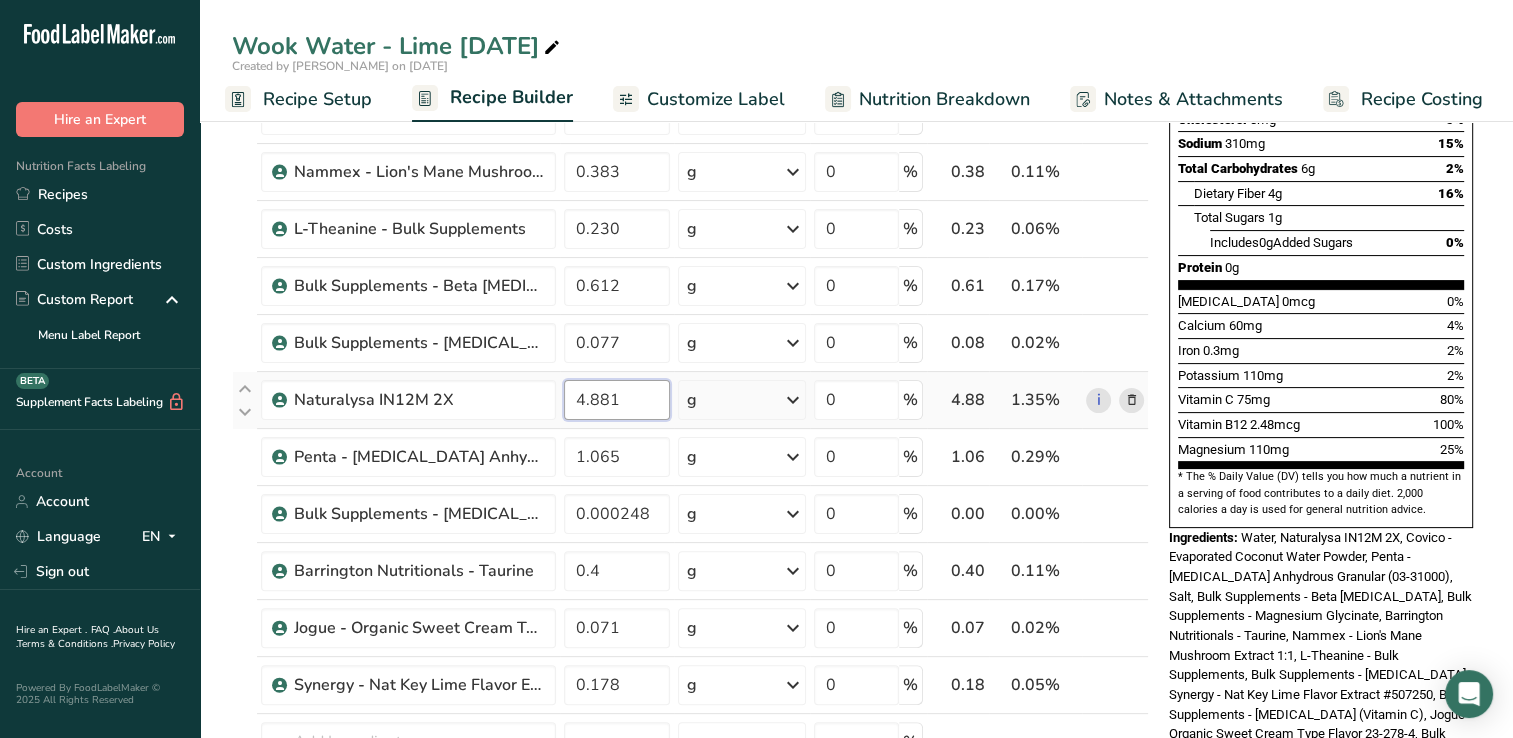 click on "Ingredient *
Amount *
Unit *
Waste *   .a-a{fill:#347362;}.b-a{fill:#fff;}          Grams
Percentage
[GEOGRAPHIC_DATA], water, tap, municipal
350.878
g
Portions
1 fl oz
1 bottle 8 fl oz
1 liter
See more
Weight Units
g
kg
mg
See more
Volume Units
l
Volume units require a density conversion. If you know your ingredient's density enter it below. Otherwise, click on "RIA" our AI Regulatory bot - she will be able to help you
lb/ft3
g/cm3
Confirm
mL
lb/ft3
g/cm3
fl oz" at bounding box center [690, 356] 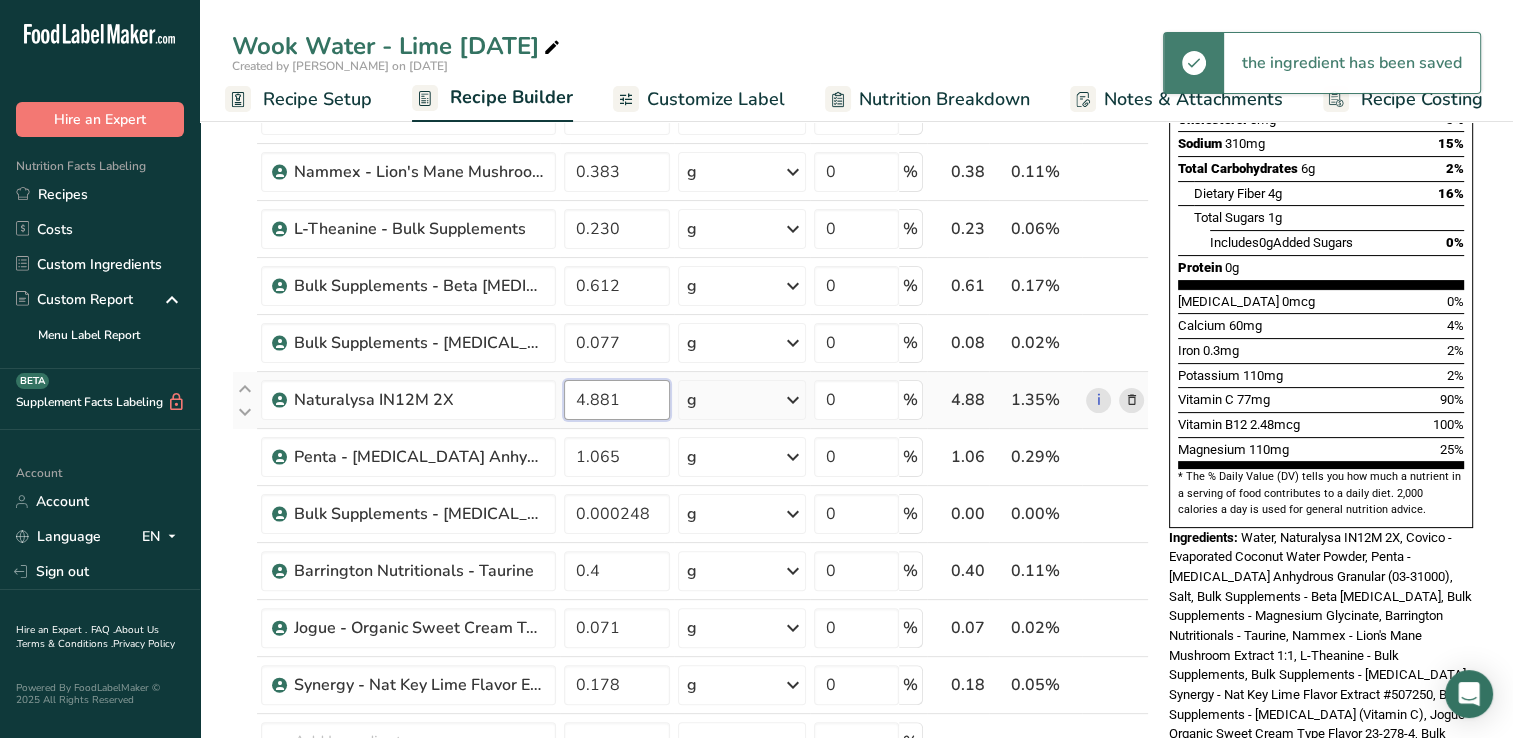 drag, startPoint x: 589, startPoint y: 395, endPoint x: 686, endPoint y: 414, distance: 98.84331 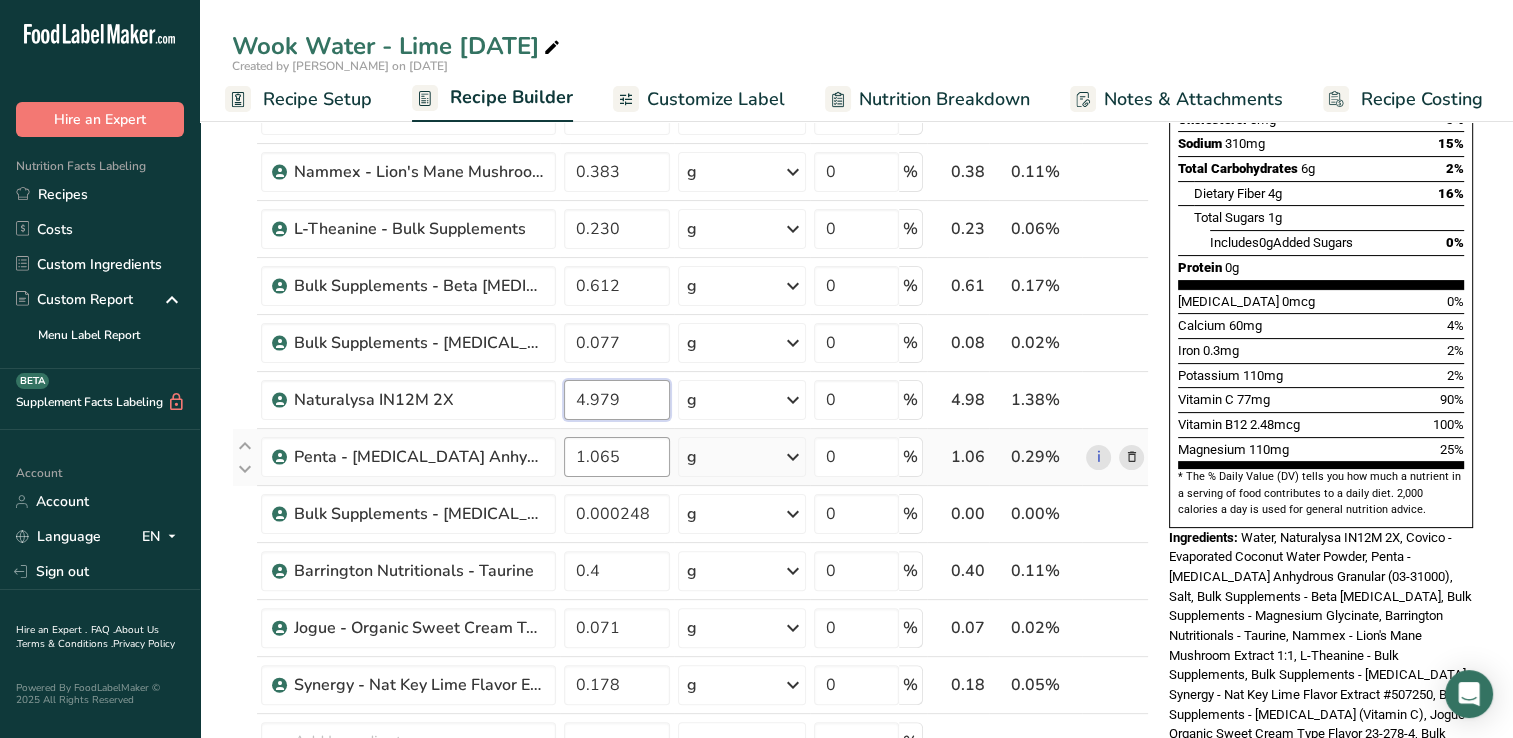 type on "4.979" 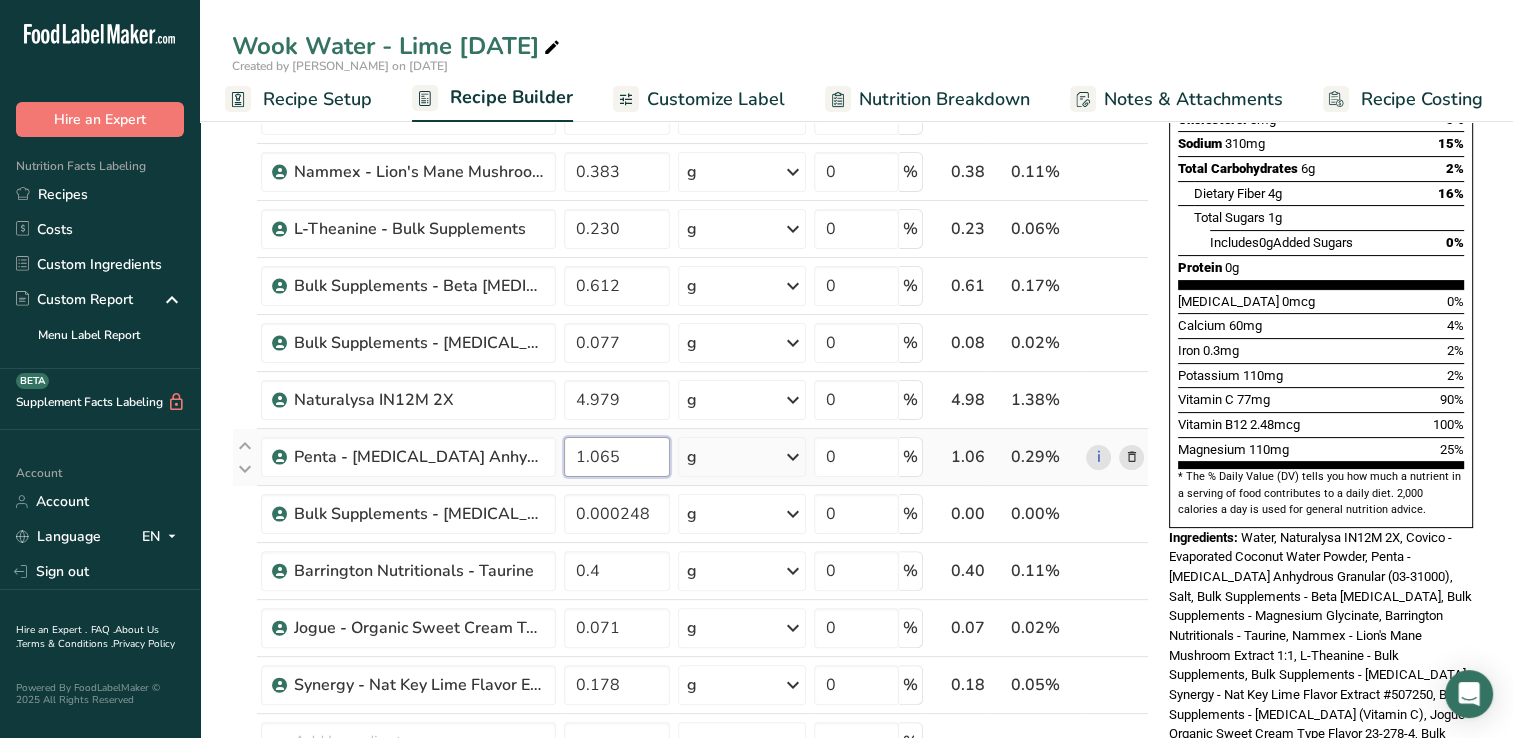 click on "Ingredient *
Amount *
Unit *
Waste *   .a-a{fill:#347362;}.b-a{fill:#fff;}          Grams
Percentage
[GEOGRAPHIC_DATA], water, tap, municipal
350.878
g
Portions
1 fl oz
1 bottle 8 fl oz
1 liter
See more
Weight Units
g
kg
mg
See more
Volume Units
l
Volume units require a density conversion. If you know your ingredient's density enter it below. Otherwise, click on "RIA" our AI Regulatory bot - she will be able to help you
lb/ft3
g/cm3
Confirm
mL
lb/ft3
g/cm3
fl oz" at bounding box center (690, 356) 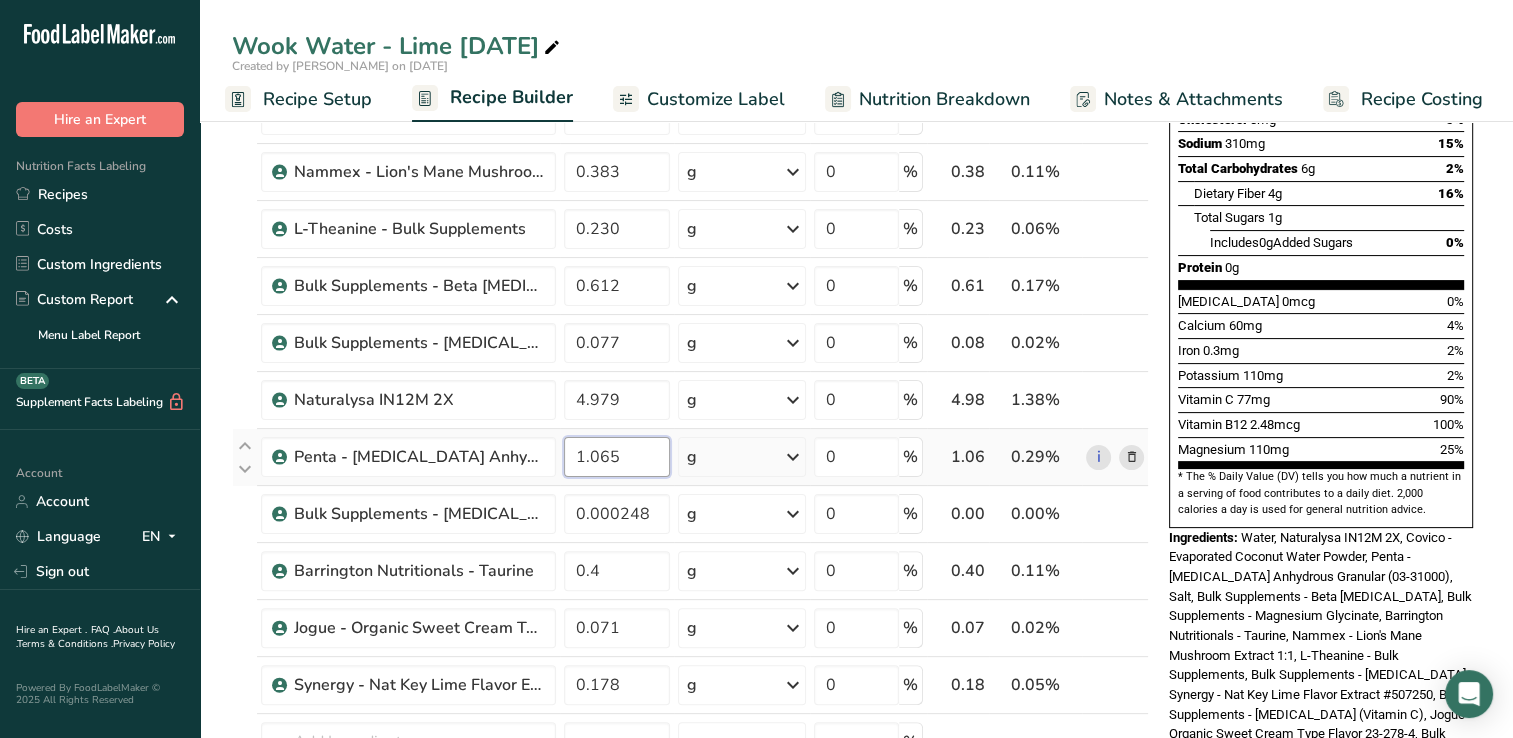 drag, startPoint x: 601, startPoint y: 456, endPoint x: 630, endPoint y: 446, distance: 30.675724 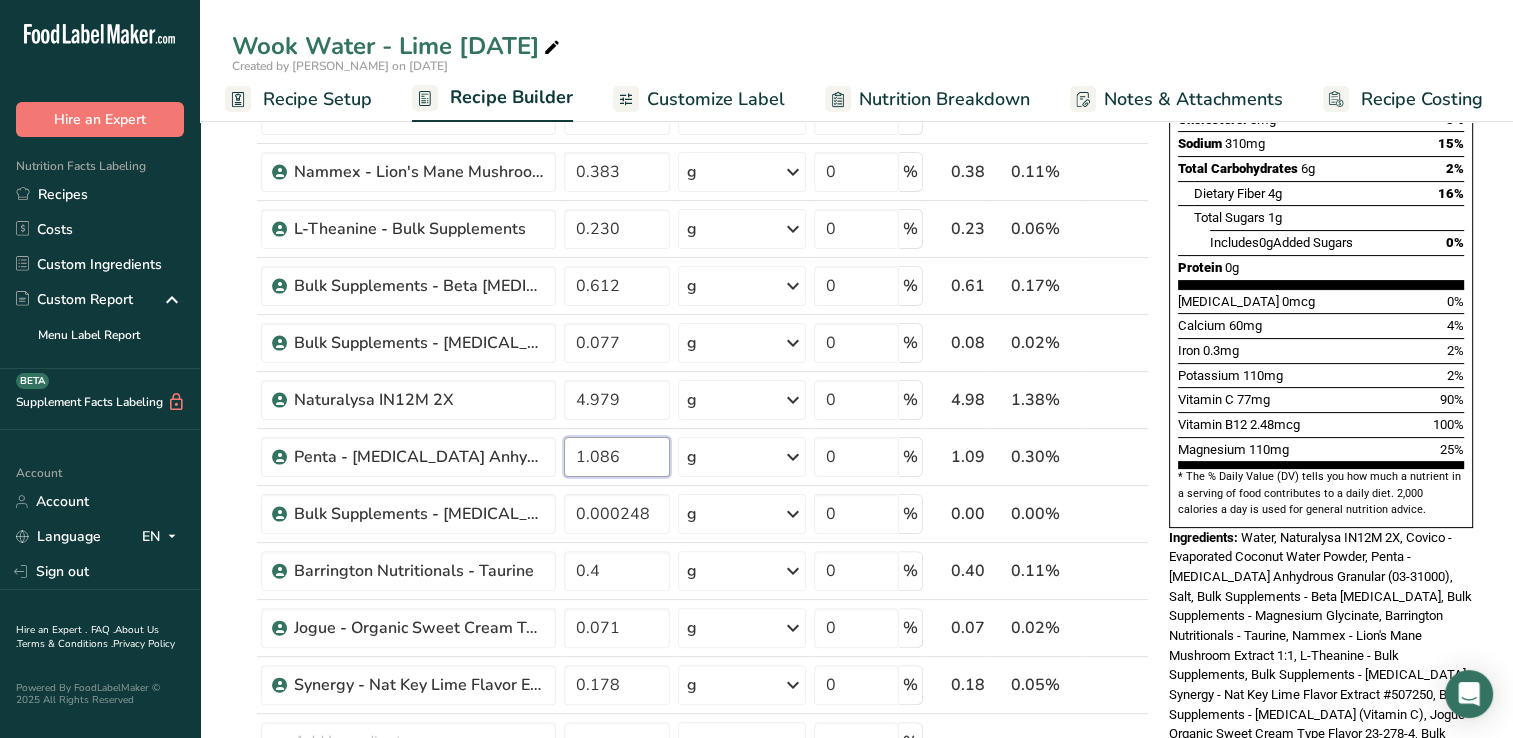 type on "1.086" 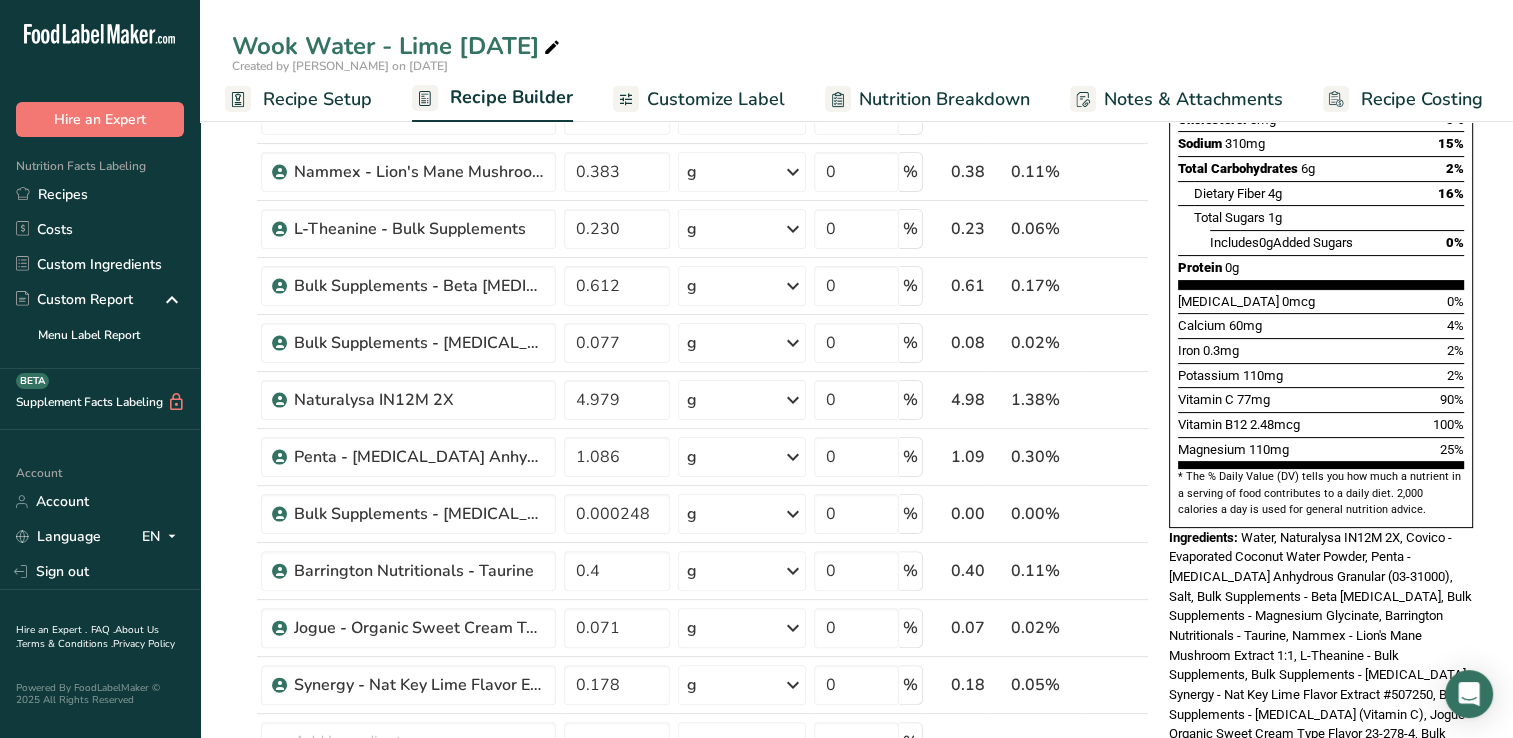 click on "Wook Water - Lime 07-11-2025
Created by Kara Foran on 2025-07-14
Recipe Setup                       Recipe Builder   Customize Label               Nutrition Breakdown               Notes & Attachments                 Recipe Costing
Add Ingredients
Manage Recipe         Delete Recipe           Duplicate Recipe             Scale Recipe             Save as Sub-Recipe   .a-a{fill:#347362;}.b-a{fill:#fff;}                               Nutrition Breakdown                 Recipe Card
NEW
Amino Acids Pattern Report           Activity History
Download
Choose your preferred label style
Standard FDA label
Standard FDA label
The most common format for nutrition facts labels in compliance with the FDA's typeface, style and requirements" at bounding box center [856, 682] 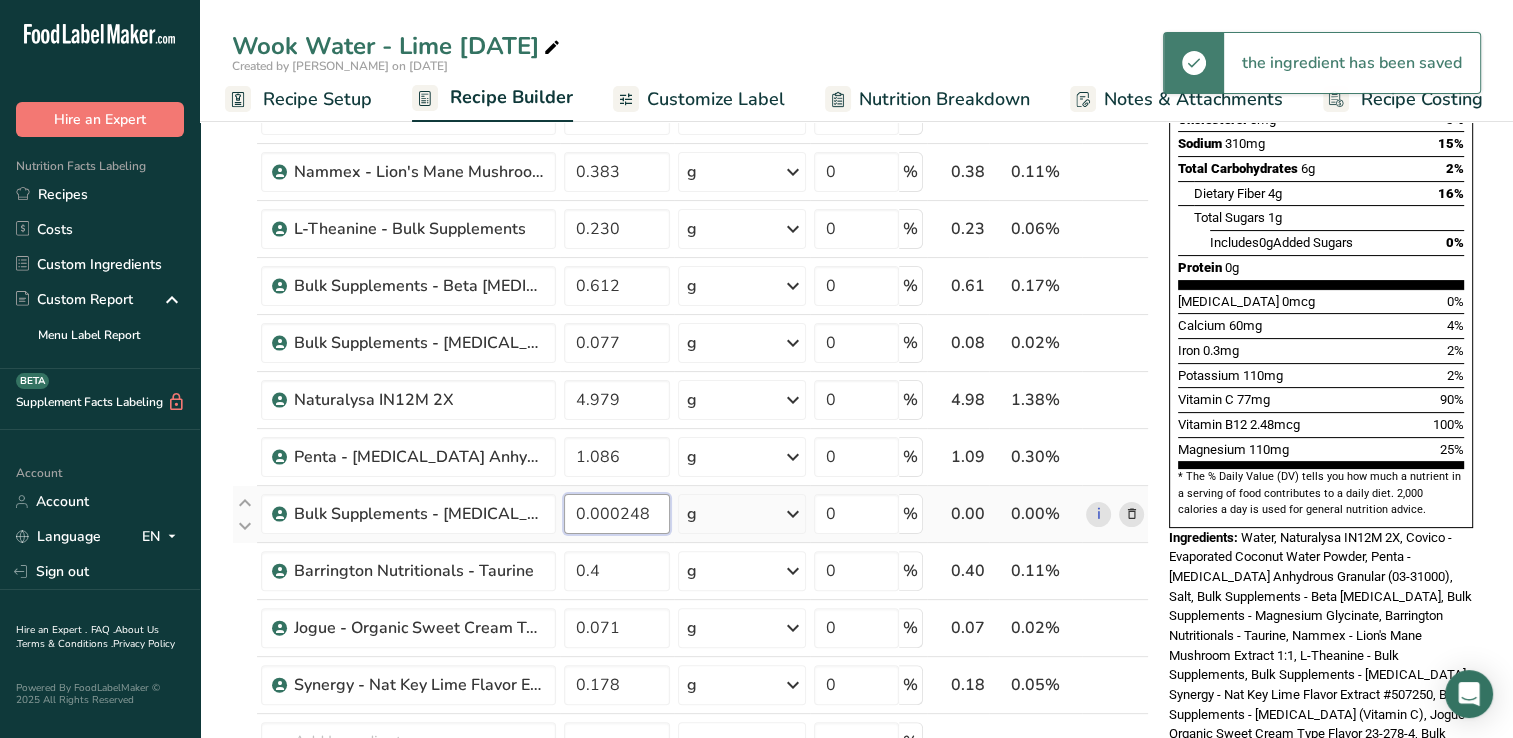 drag, startPoint x: 632, startPoint y: 504, endPoint x: 696, endPoint y: 500, distance: 64.12488 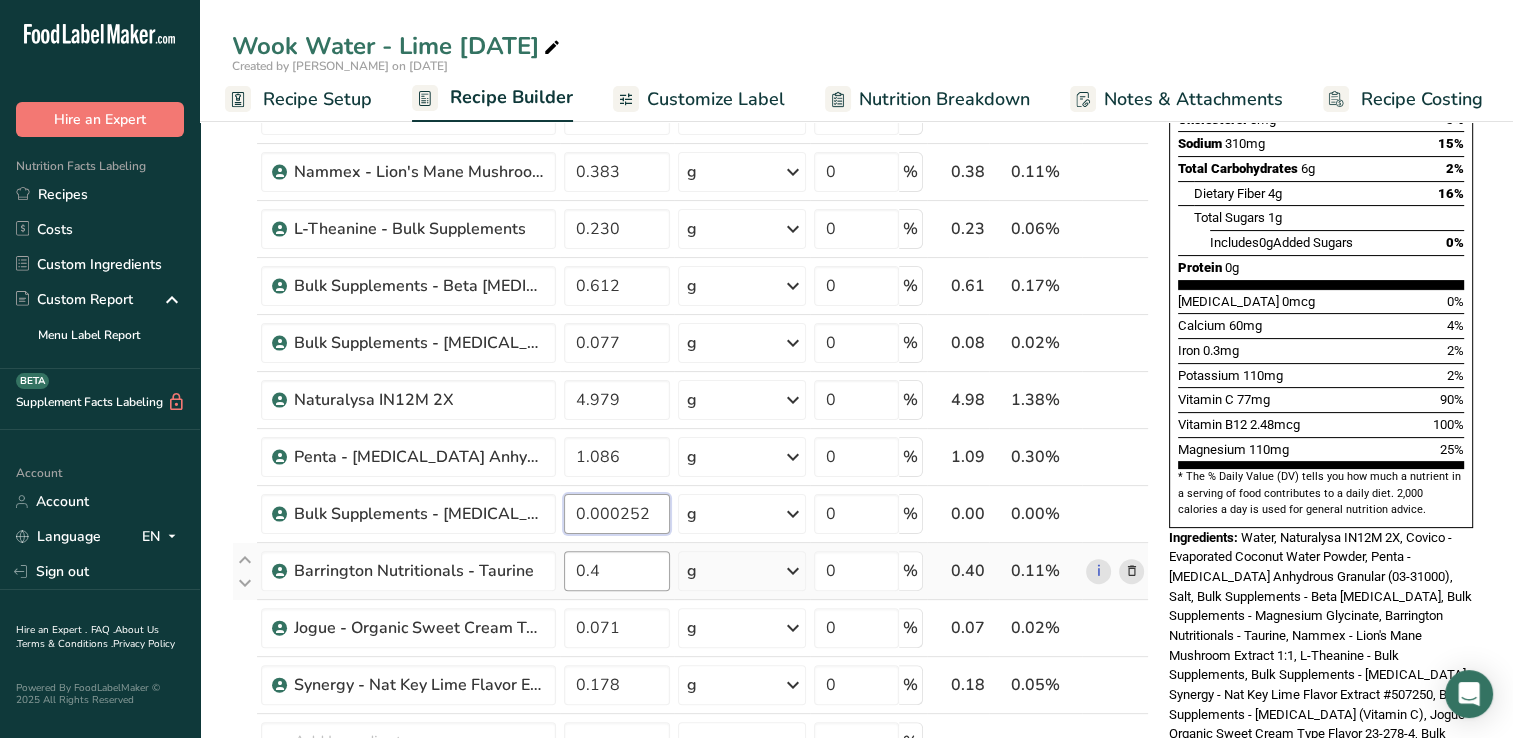 type on "0.000252" 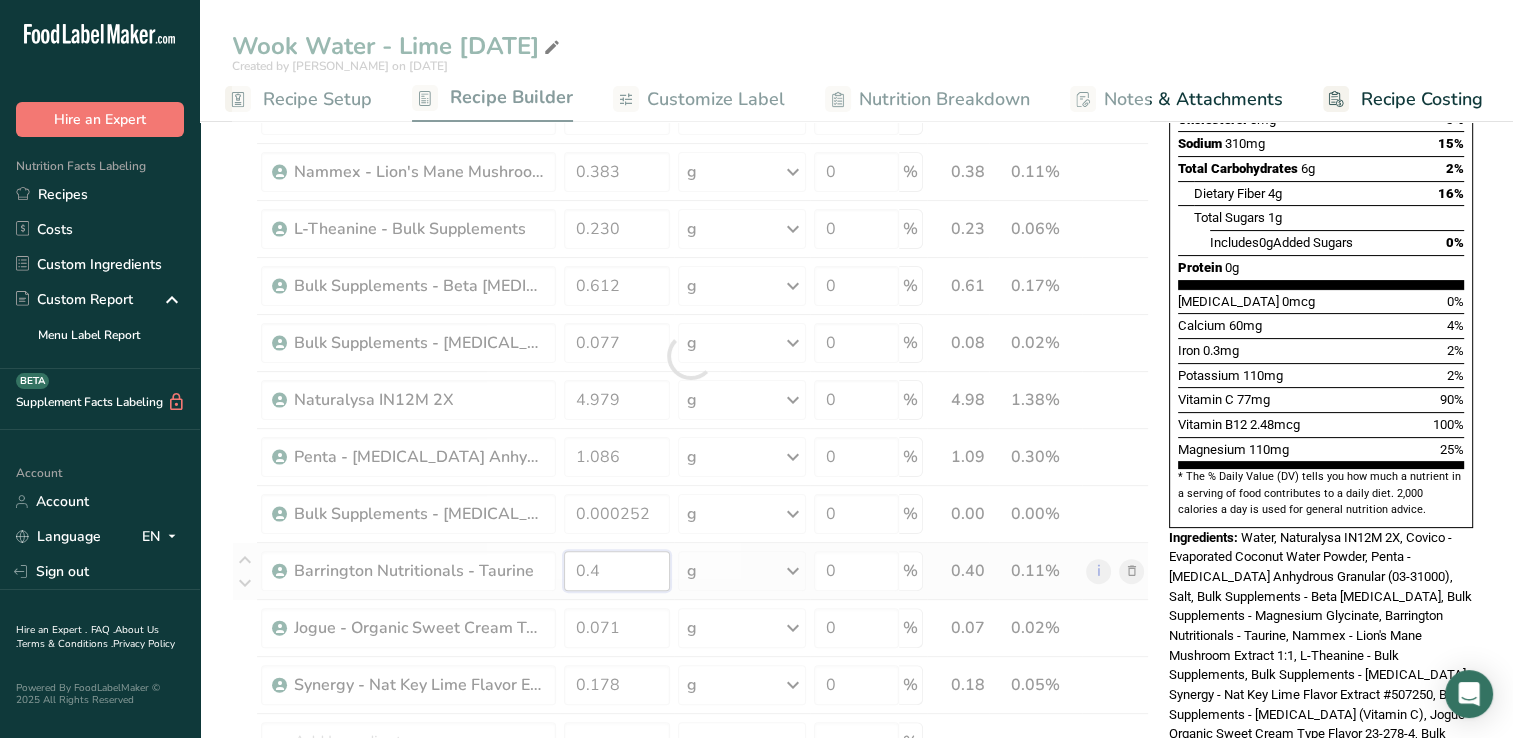 click on "Ingredient *
Amount *
Unit *
Waste *   .a-a{fill:#347362;}.b-a{fill:#fff;}          Grams
Percentage
[GEOGRAPHIC_DATA], water, tap, municipal
350.878
g
Portions
1 fl oz
1 bottle 8 fl oz
1 liter
See more
Weight Units
g
kg
mg
See more
Volume Units
l
Volume units require a density conversion. If you know your ingredient's density enter it below. Otherwise, click on "RIA" our AI Regulatory bot - she will be able to help you
lb/ft3
g/cm3
Confirm
mL
lb/ft3
g/cm3
fl oz" at bounding box center [690, 356] 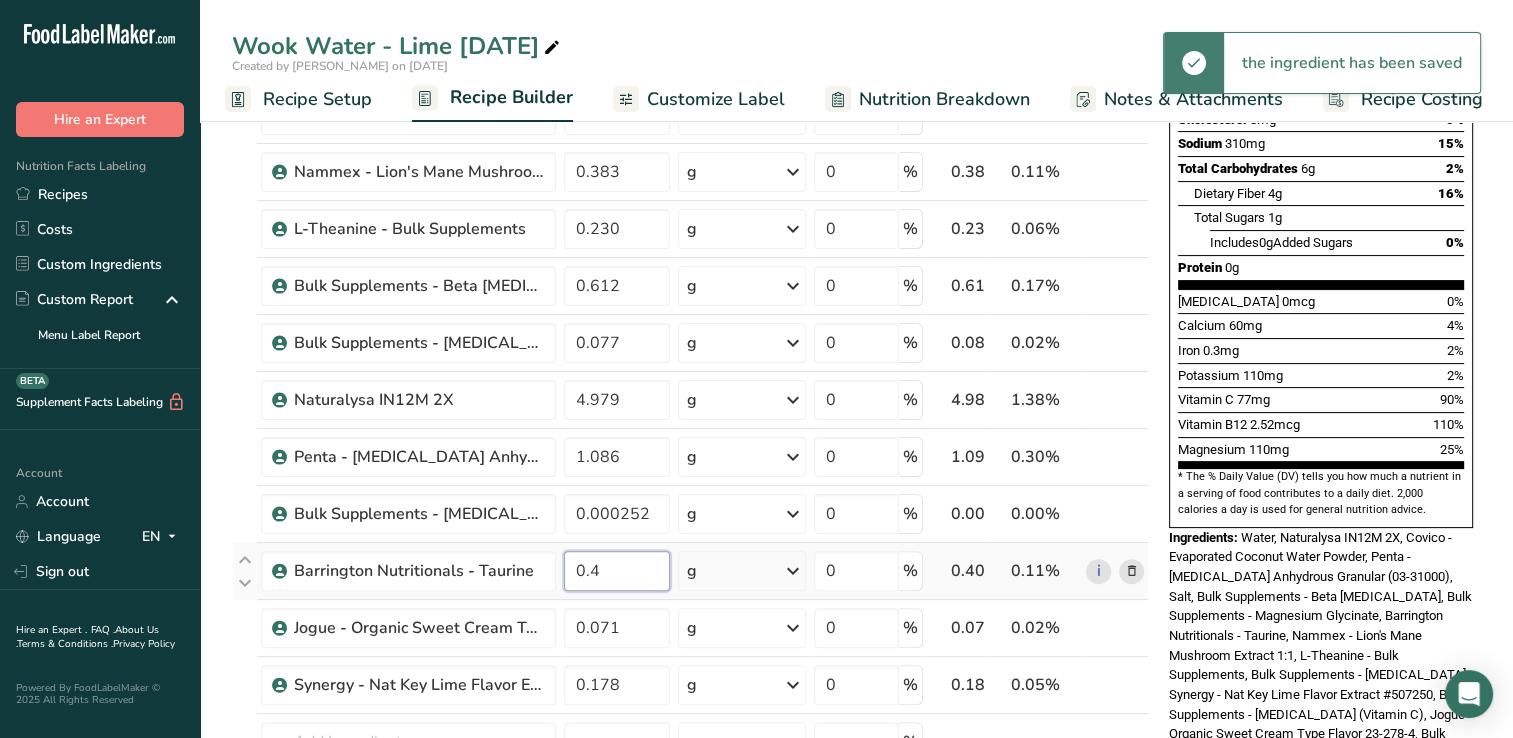 drag, startPoint x: 590, startPoint y: 566, endPoint x: 622, endPoint y: 563, distance: 32.140316 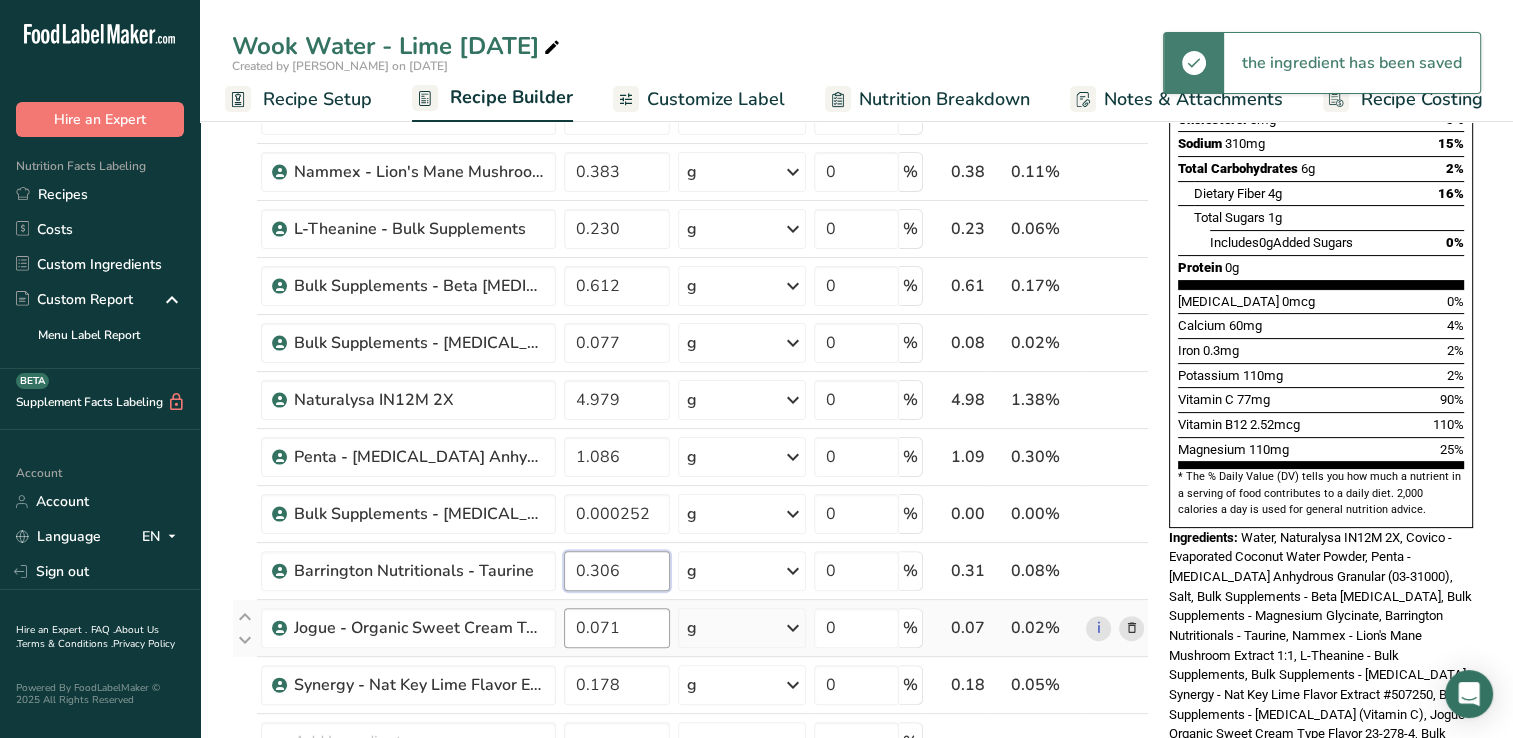 type on "0.306" 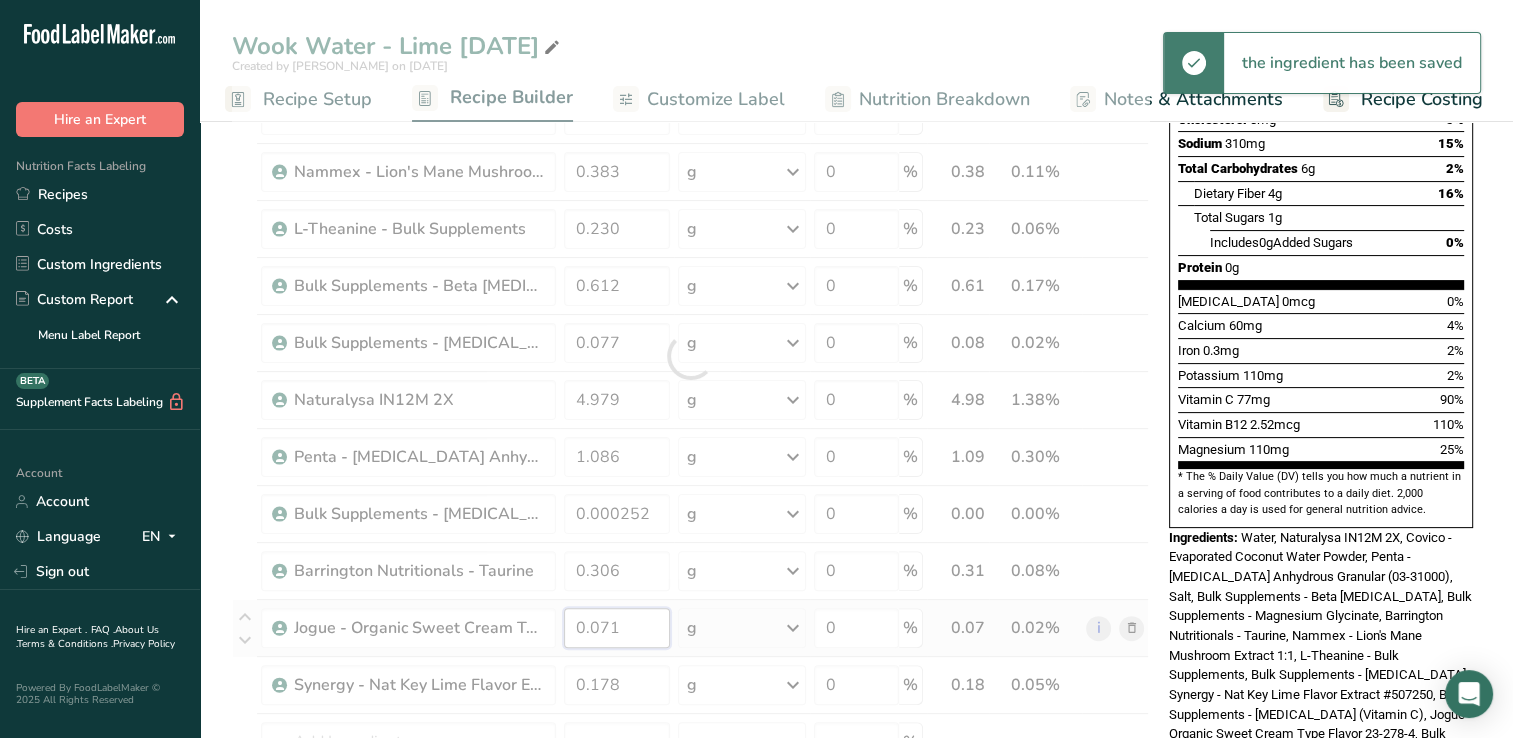 click on "Ingredient *
Amount *
Unit *
Waste *   .a-a{fill:#347362;}.b-a{fill:#fff;}          Grams
Percentage
[GEOGRAPHIC_DATA], water, tap, municipal
350.878
g
Portions
1 fl oz
1 bottle 8 fl oz
1 liter
See more
Weight Units
g
kg
mg
See more
Volume Units
l
Volume units require a density conversion. If you know your ingredient's density enter it below. Otherwise, click on "RIA" our AI Regulatory bot - she will be able to help you
lb/ft3
g/cm3
Confirm
mL
lb/ft3
g/cm3
fl oz" at bounding box center (690, 356) 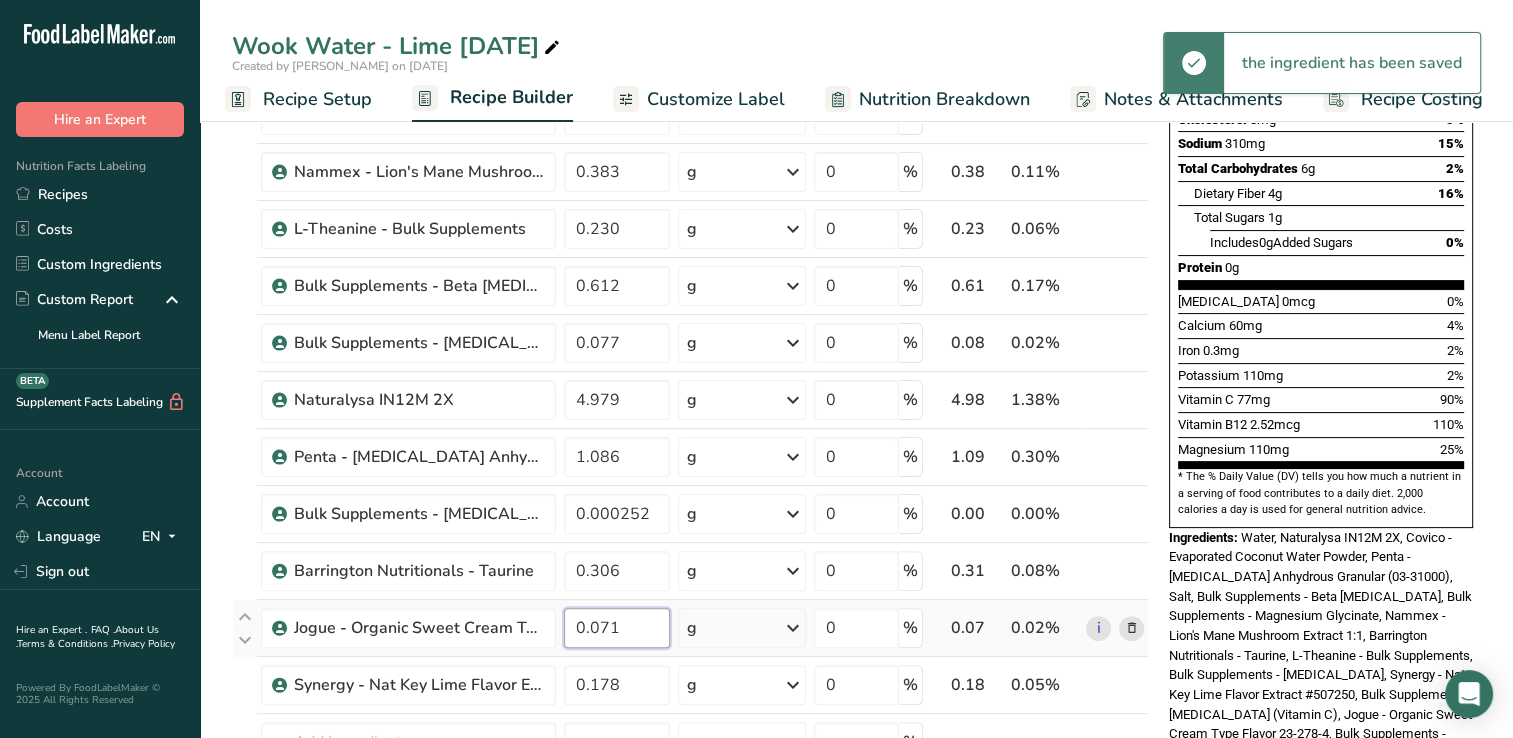 drag, startPoint x: 610, startPoint y: 628, endPoint x: 657, endPoint y: 630, distance: 47.042534 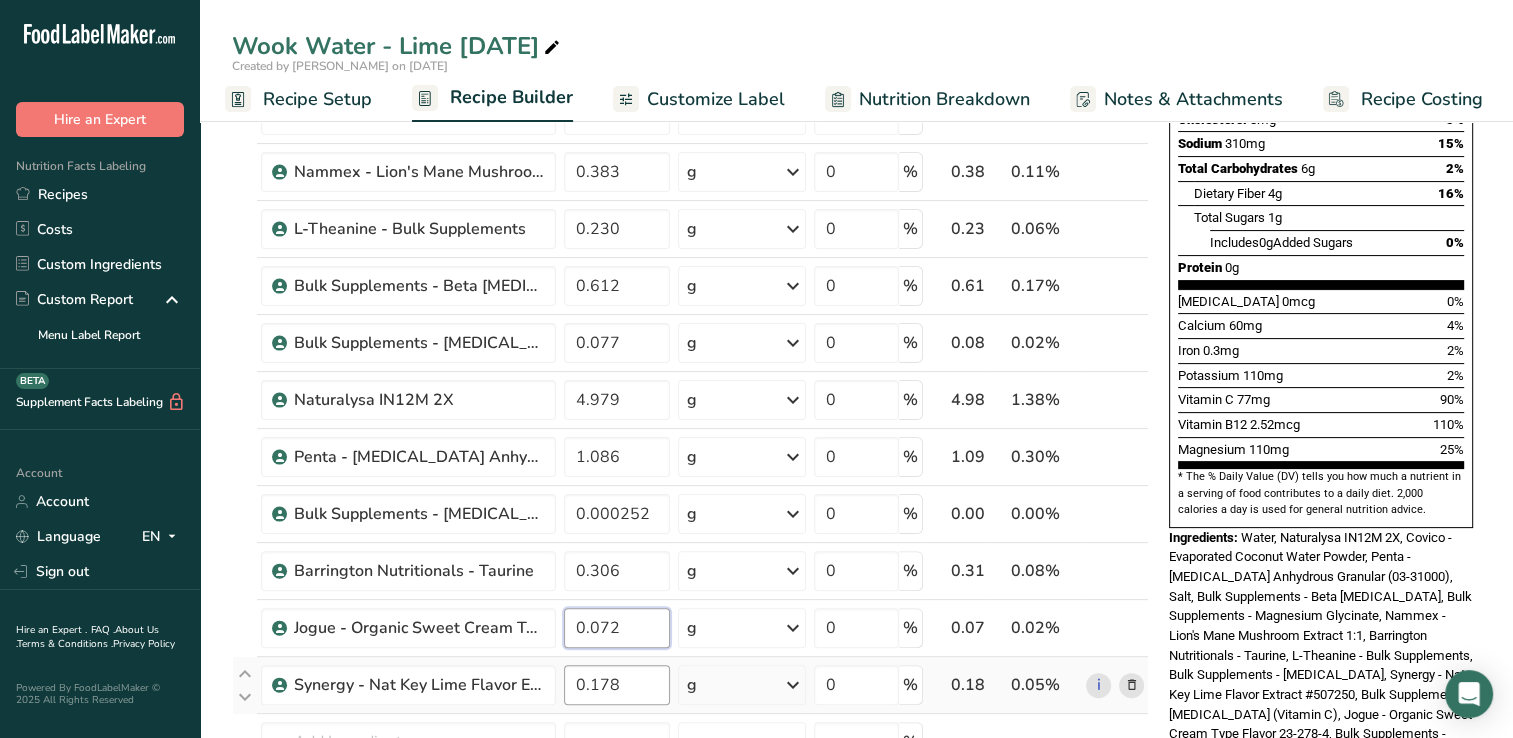 type on "0.072" 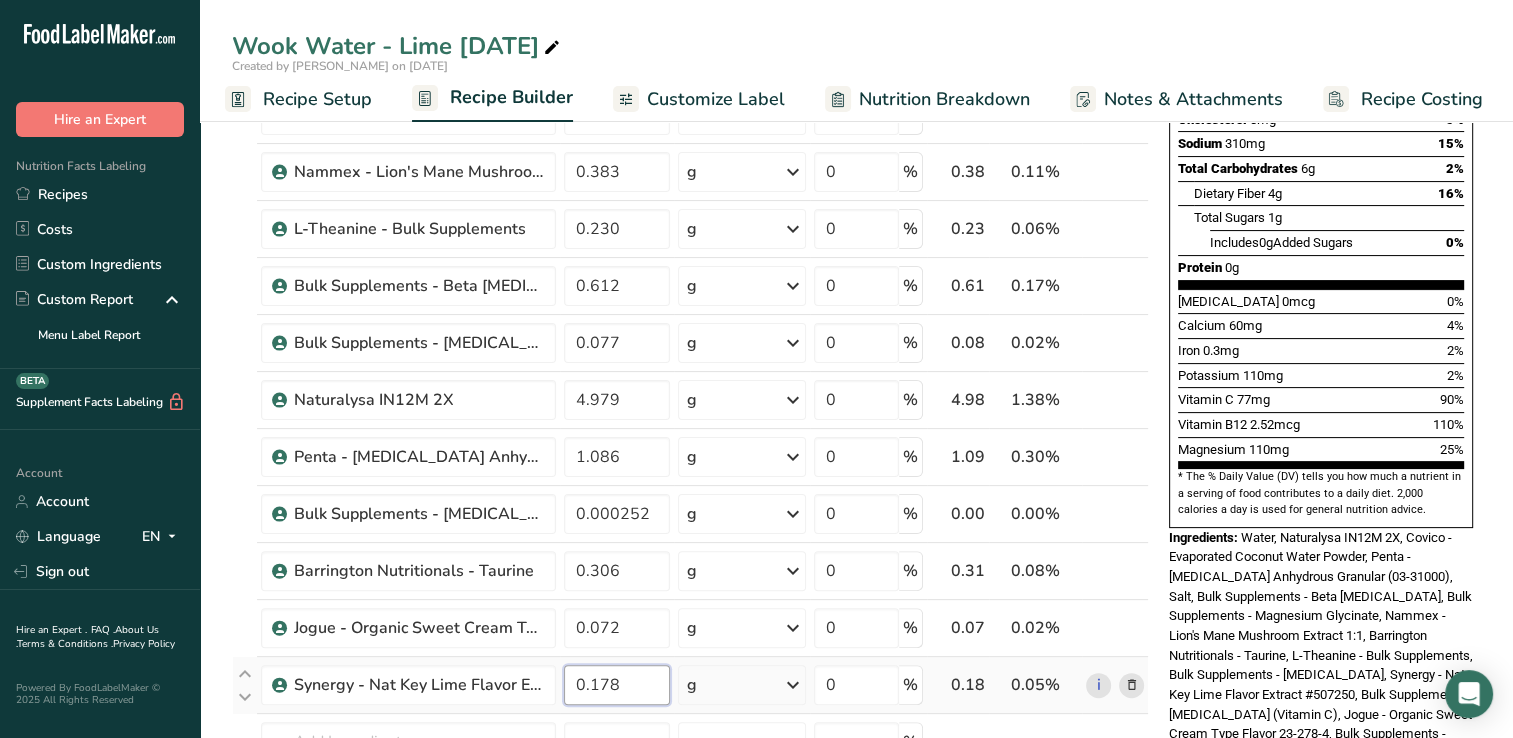 click on "Ingredient *
Amount *
Unit *
Waste *   .a-a{fill:#347362;}.b-a{fill:#fff;}          Grams
Percentage
[GEOGRAPHIC_DATA], water, tap, municipal
350.878
g
Portions
1 fl oz
1 bottle 8 fl oz
1 liter
See more
Weight Units
g
kg
mg
See more
Volume Units
l
Volume units require a density conversion. If you know your ingredient's density enter it below. Otherwise, click on "RIA" our AI Regulatory bot - she will be able to help you
lb/ft3
g/cm3
Confirm
mL
lb/ft3
g/cm3
fl oz" at bounding box center [690, 356] 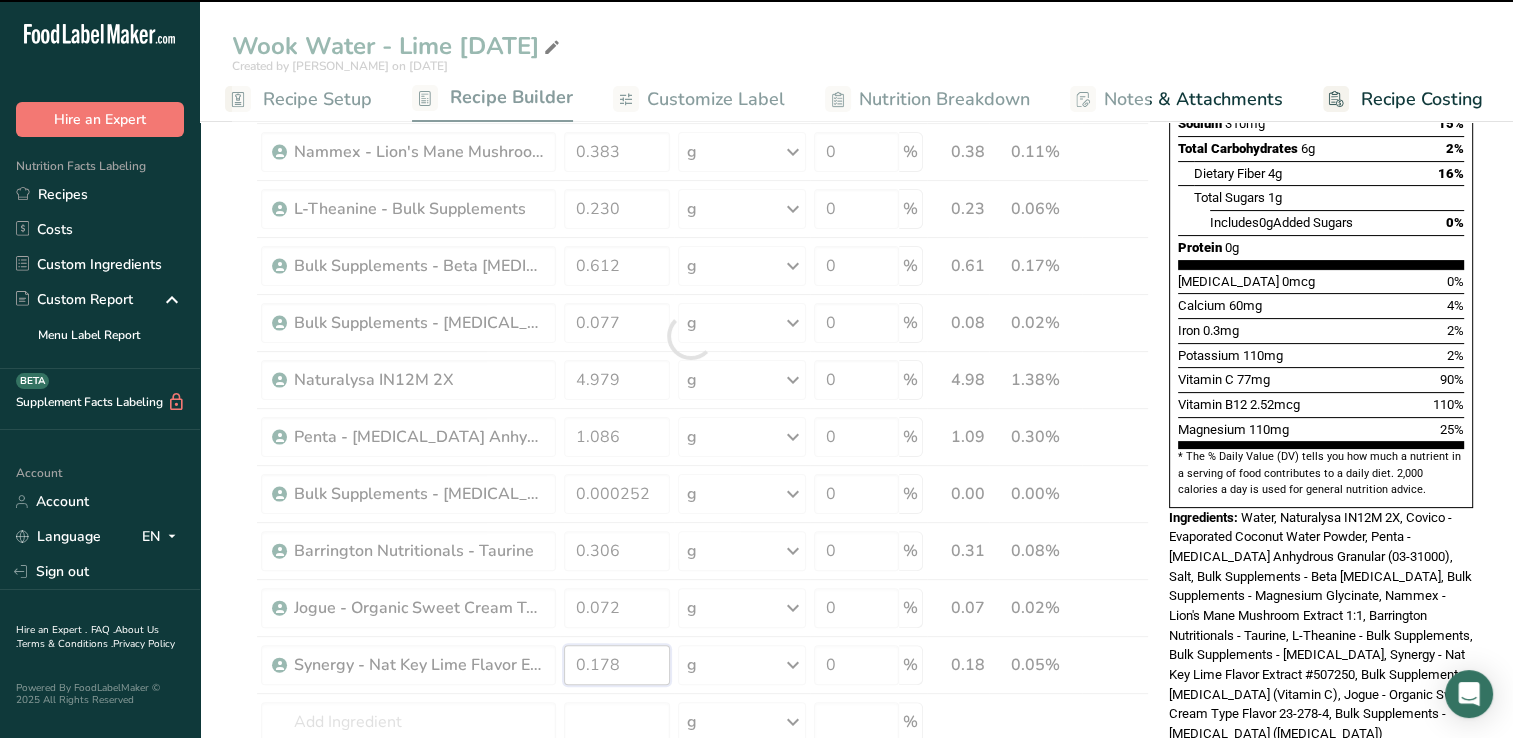 scroll, scrollTop: 700, scrollLeft: 0, axis: vertical 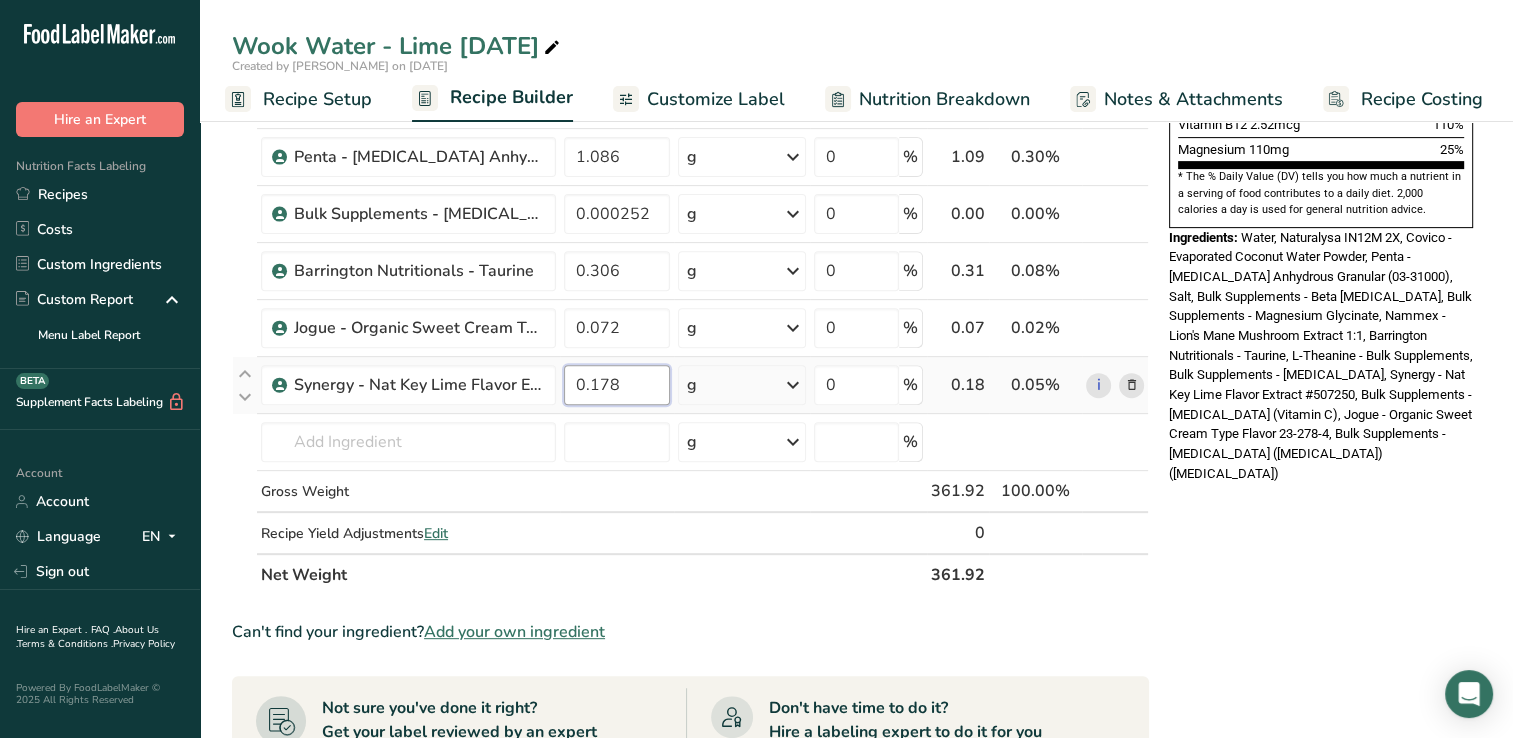 drag, startPoint x: 596, startPoint y: 384, endPoint x: 626, endPoint y: 382, distance: 30.066593 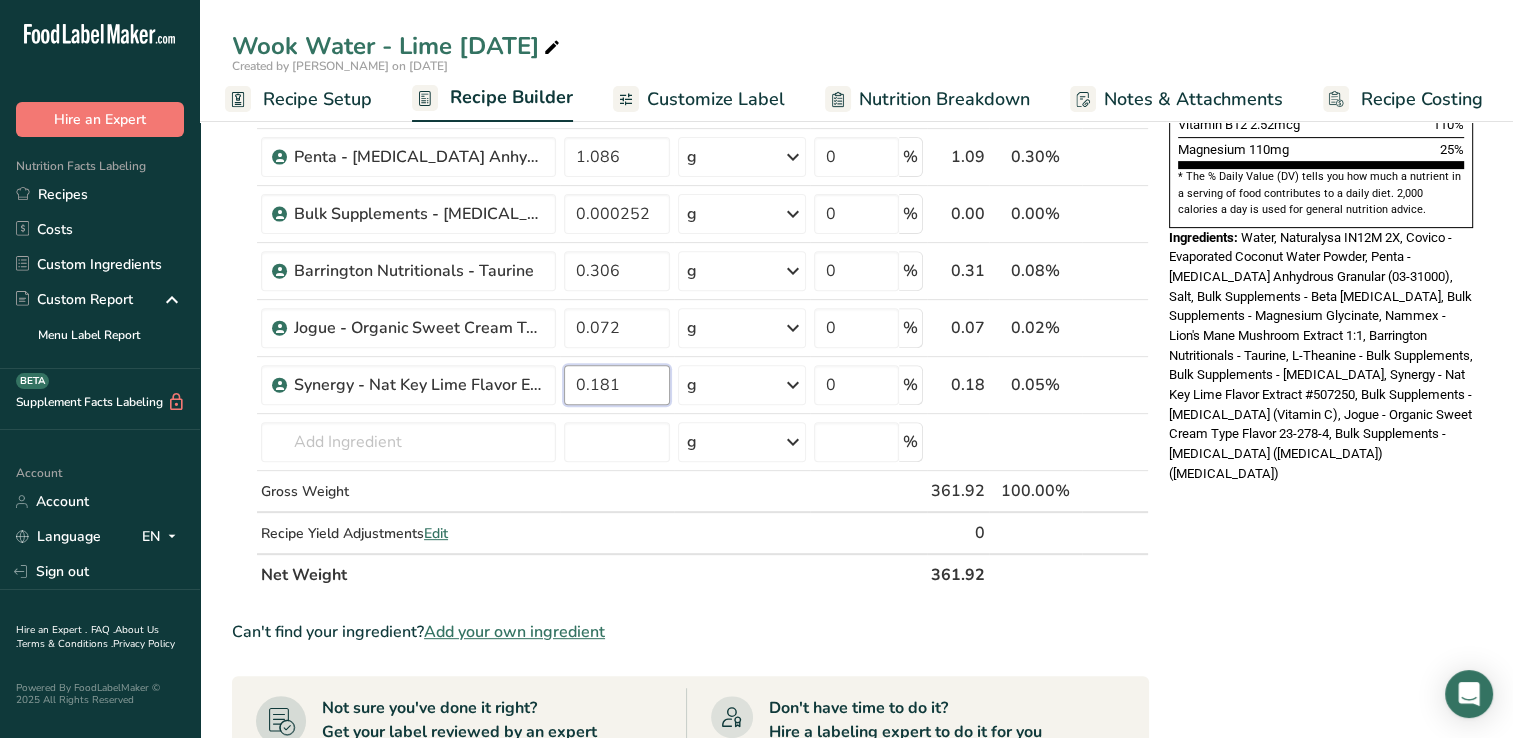 type on "0.181" 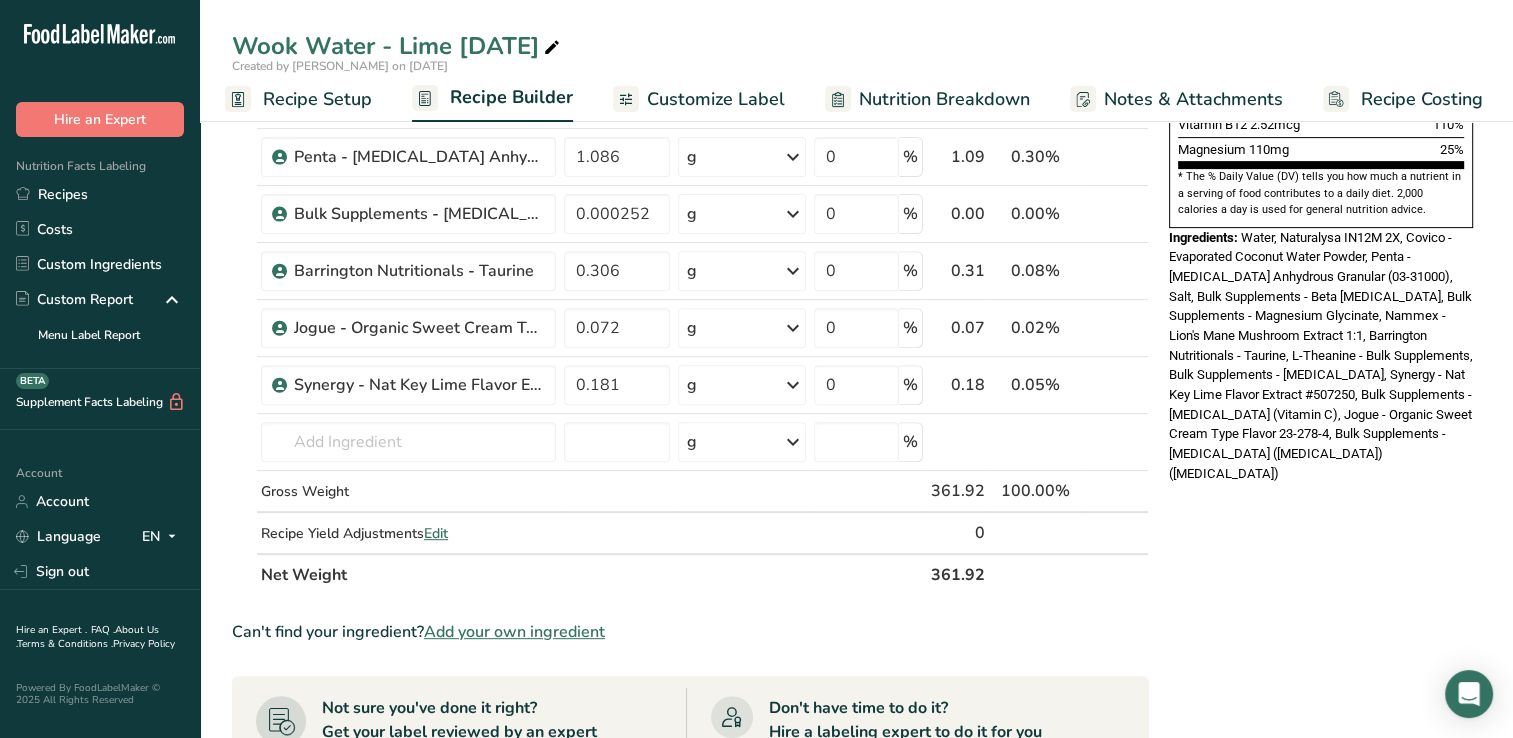 click on "Ingredient *
Amount *
Unit *
Waste *   .a-a{fill:#347362;}.b-a{fill:#fff;}          Grams
Percentage
[GEOGRAPHIC_DATA], water, tap, municipal
350.878
g
Portions
1 fl oz
1 bottle 8 fl oz
1 liter
See more
Weight Units
g
kg
mg
See more
Volume Units
l
Volume units require a density conversion. If you know your ingredient's density enter it below. Otherwise, click on "RIA" our AI Regulatory bot - she will be able to help you
lb/ft3
g/cm3
Confirm
mL
lb/ft3
g/cm3
fl oz" at bounding box center [690, 56] 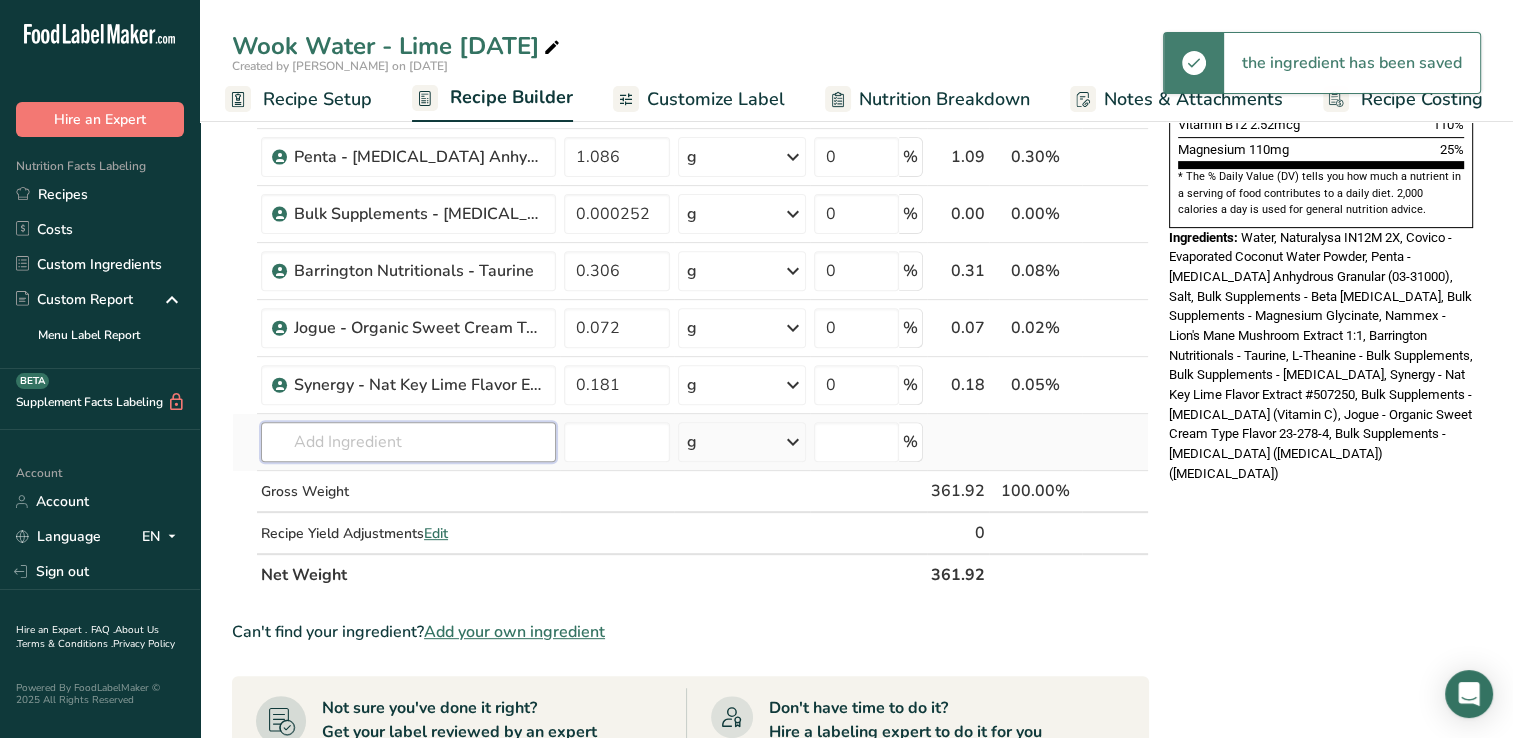 click at bounding box center (408, 442) 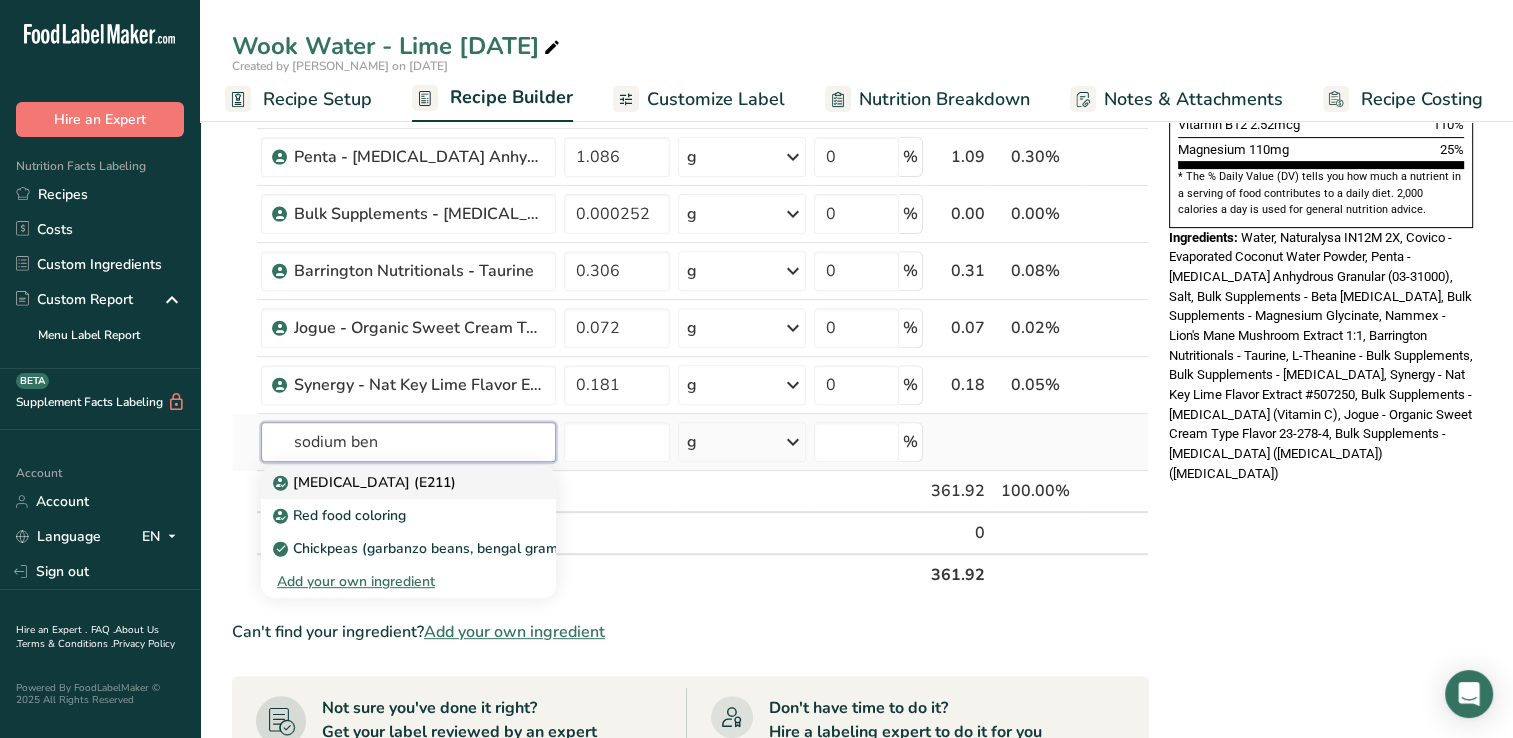 type on "sodium ben" 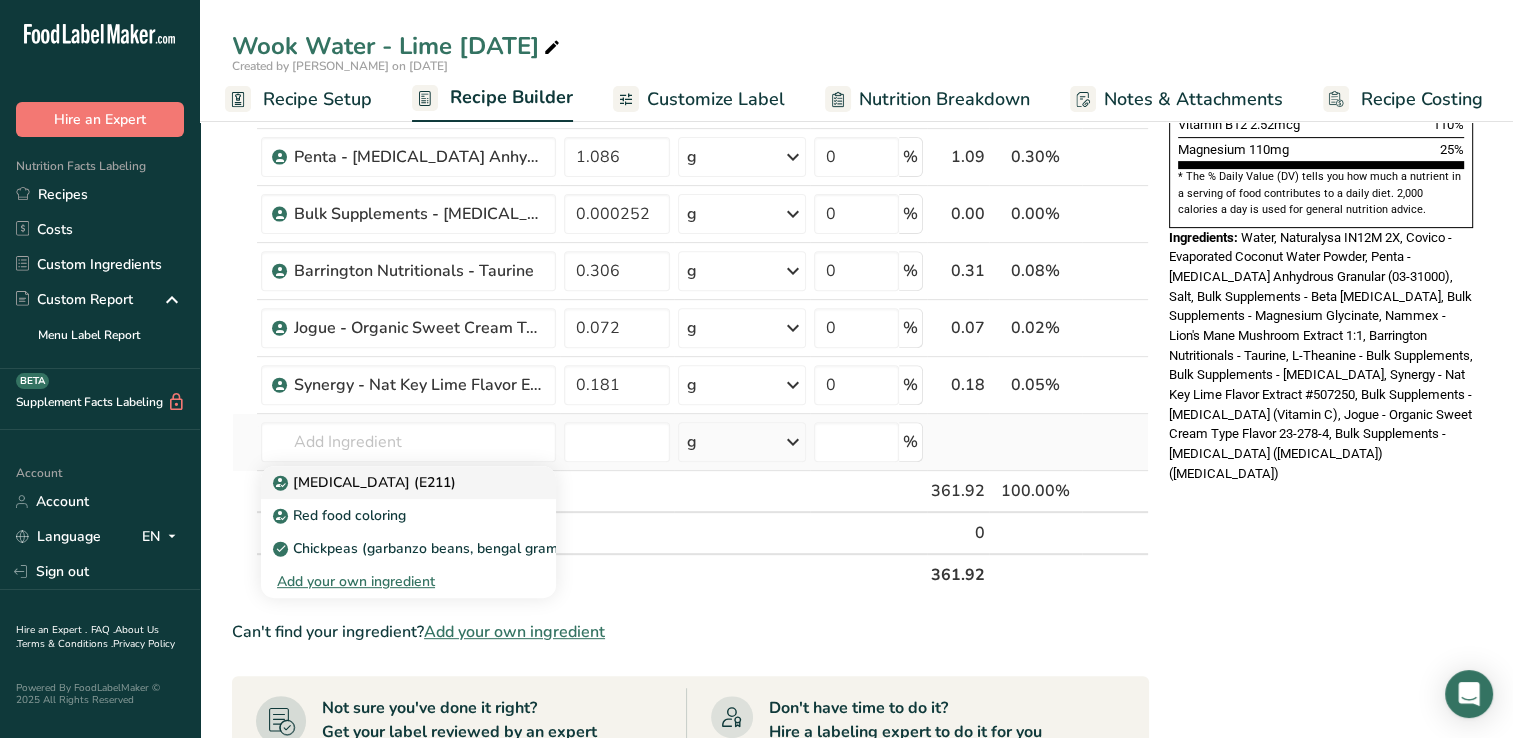 click on "[MEDICAL_DATA] (E211)" at bounding box center (392, 482) 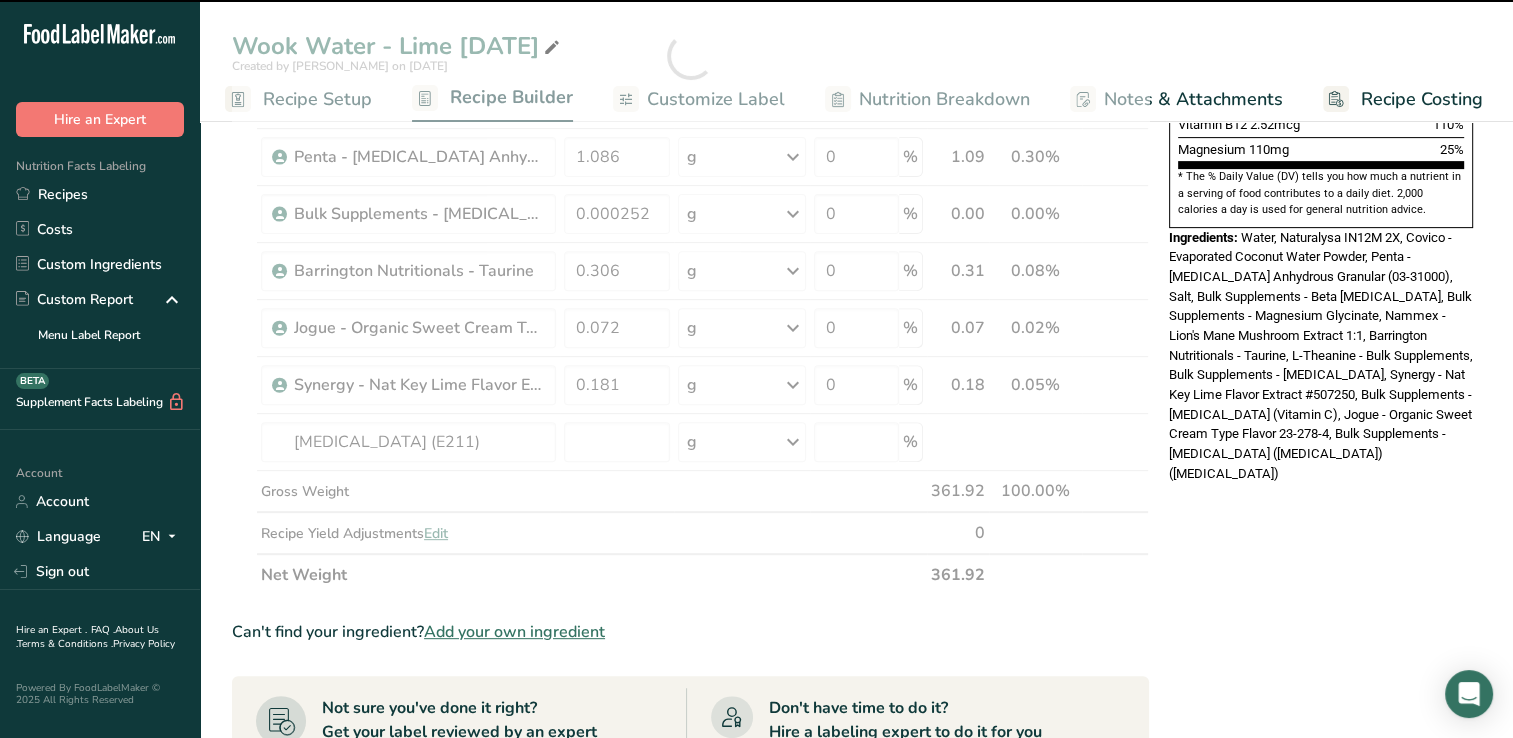 type on "0" 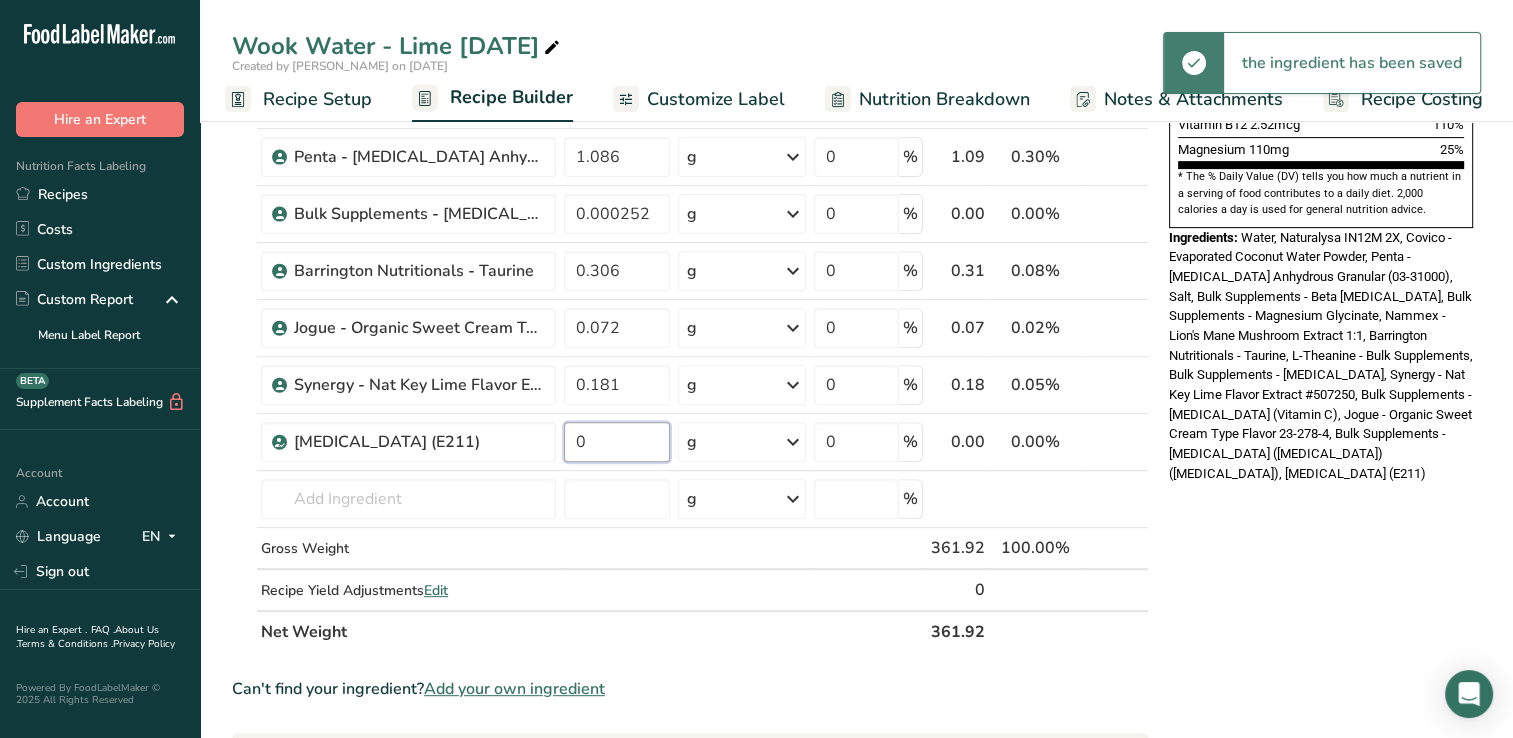 click on "0" at bounding box center (617, 442) 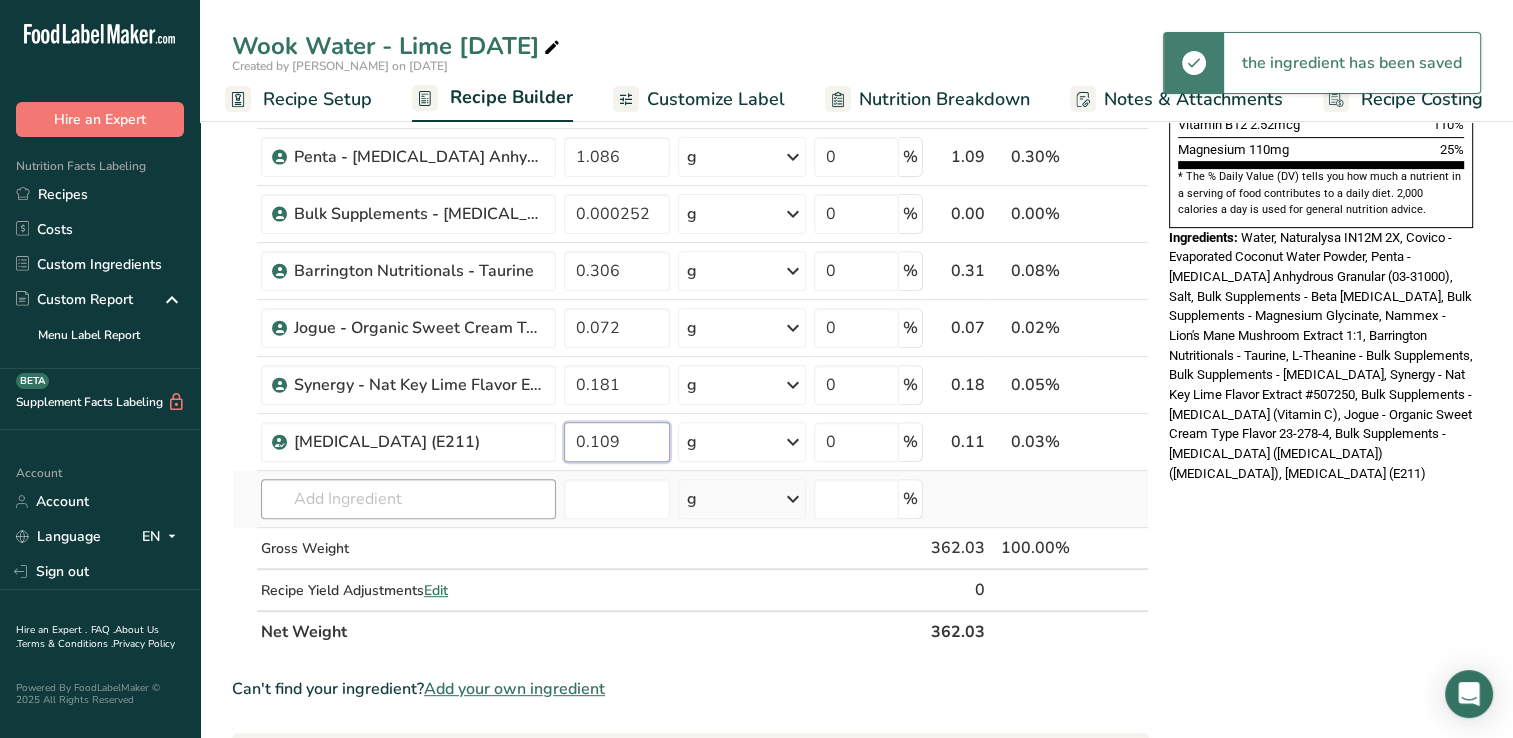 type on "0.109" 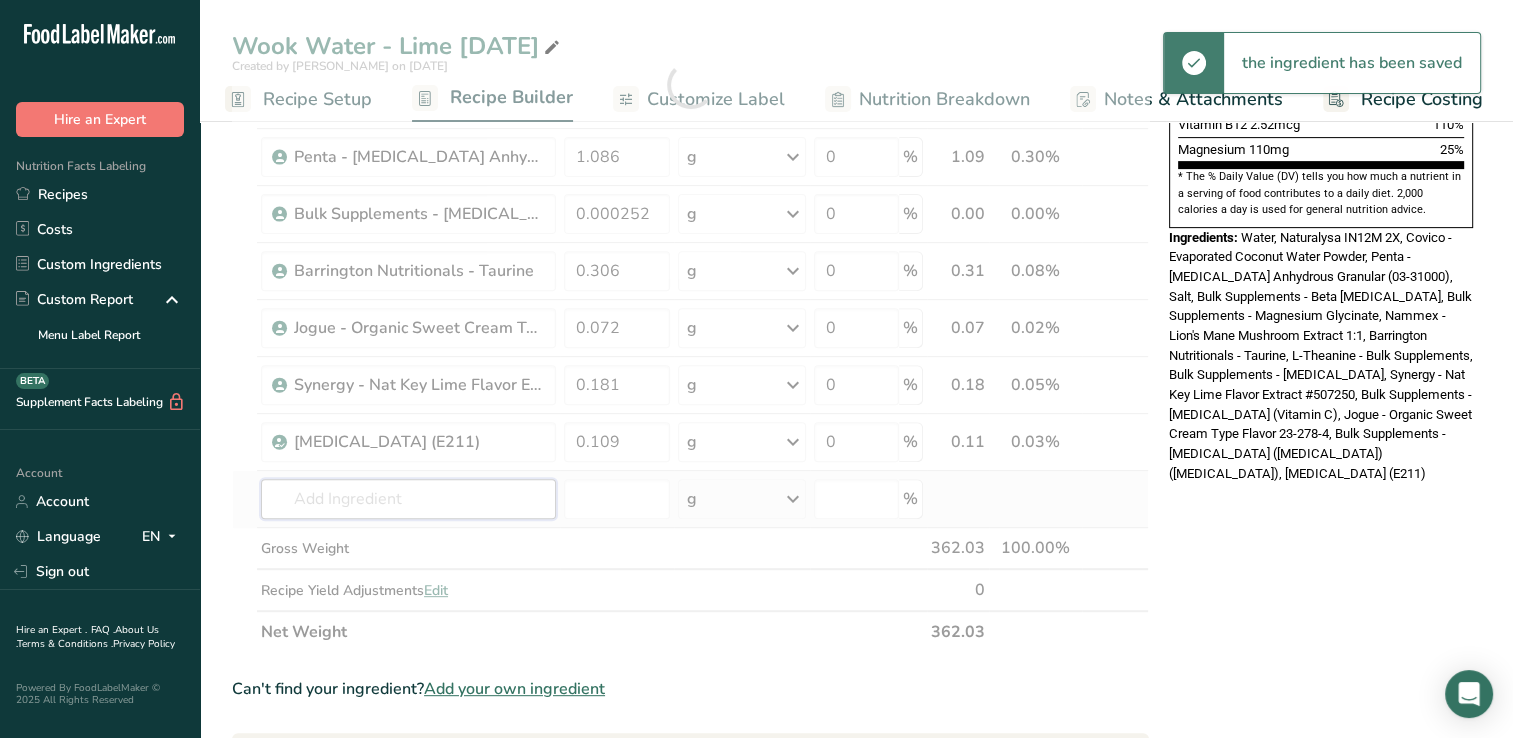 click on "Ingredient *
Amount *
Unit *
Waste *   .a-a{fill:#347362;}.b-a{fill:#fff;}          Grams
Percentage
[GEOGRAPHIC_DATA], water, tap, municipal
350.878
g
Portions
1 fl oz
1 bottle 8 fl oz
1 liter
See more
Weight Units
g
kg
mg
See more
Volume Units
l
Volume units require a density conversion. If you know your ingredient's density enter it below. Otherwise, click on "RIA" our AI Regulatory bot - she will be able to help you
lb/ft3
g/cm3
Confirm
mL
lb/ft3
g/cm3
fl oz" at bounding box center [690, 84] 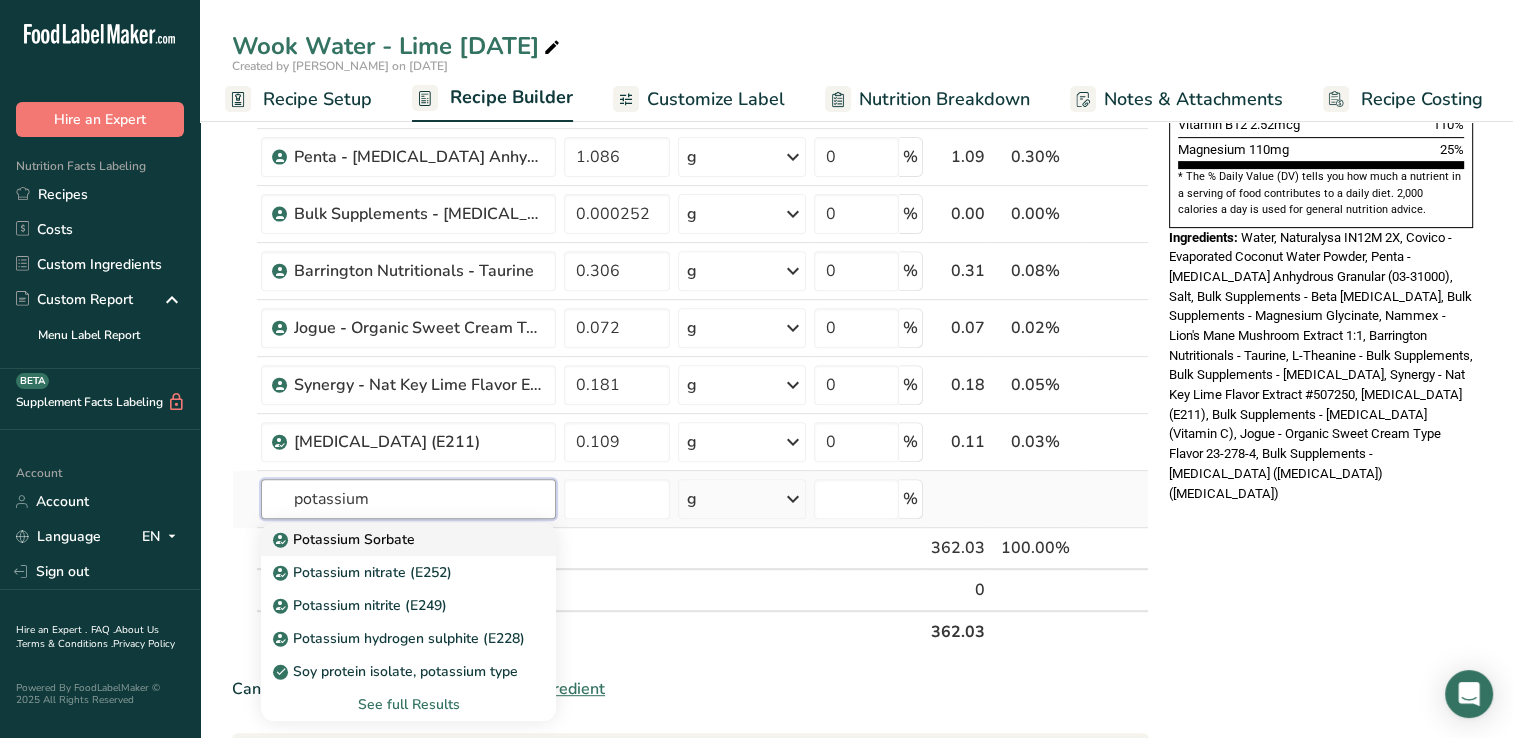 type on "potassium" 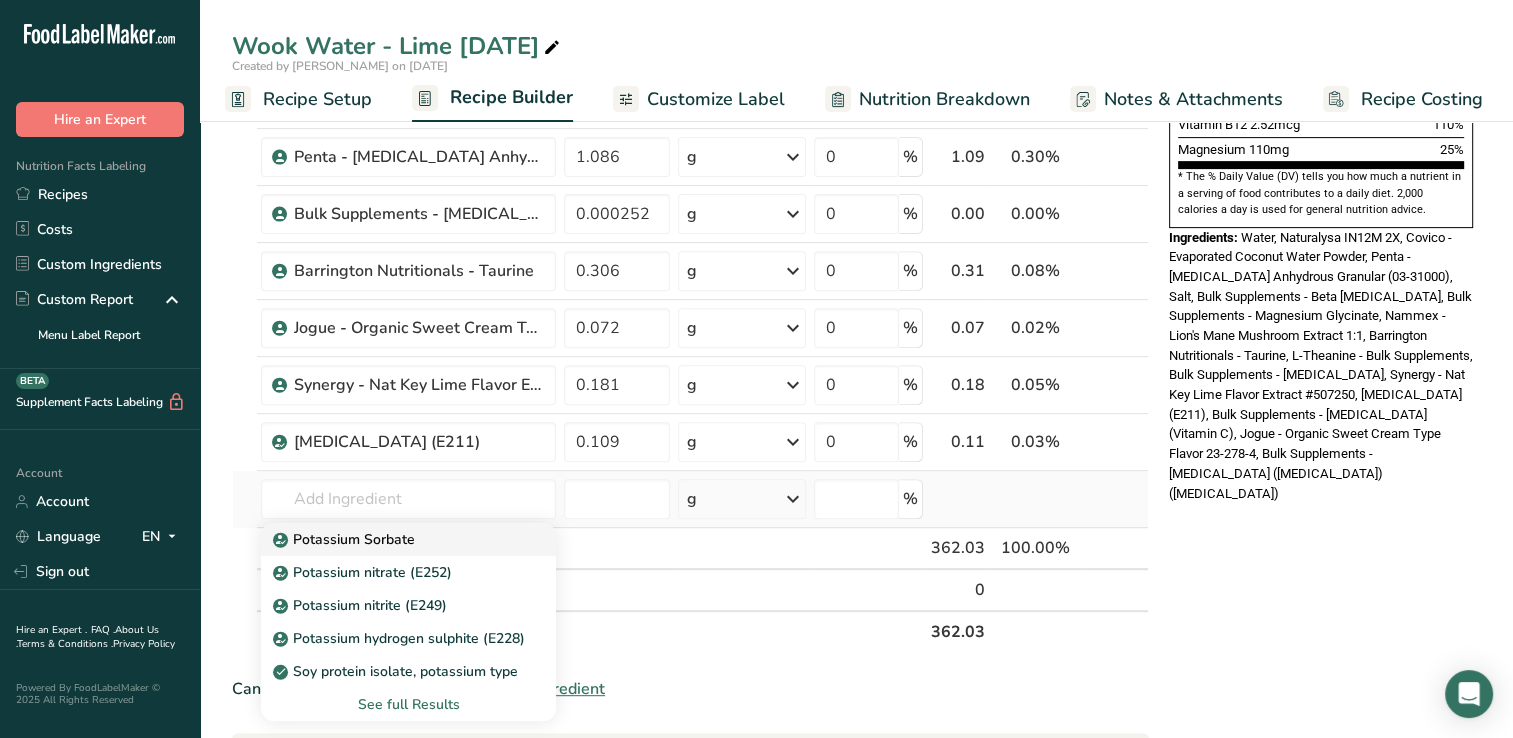 click on "Potassium Sorbate" at bounding box center [392, 539] 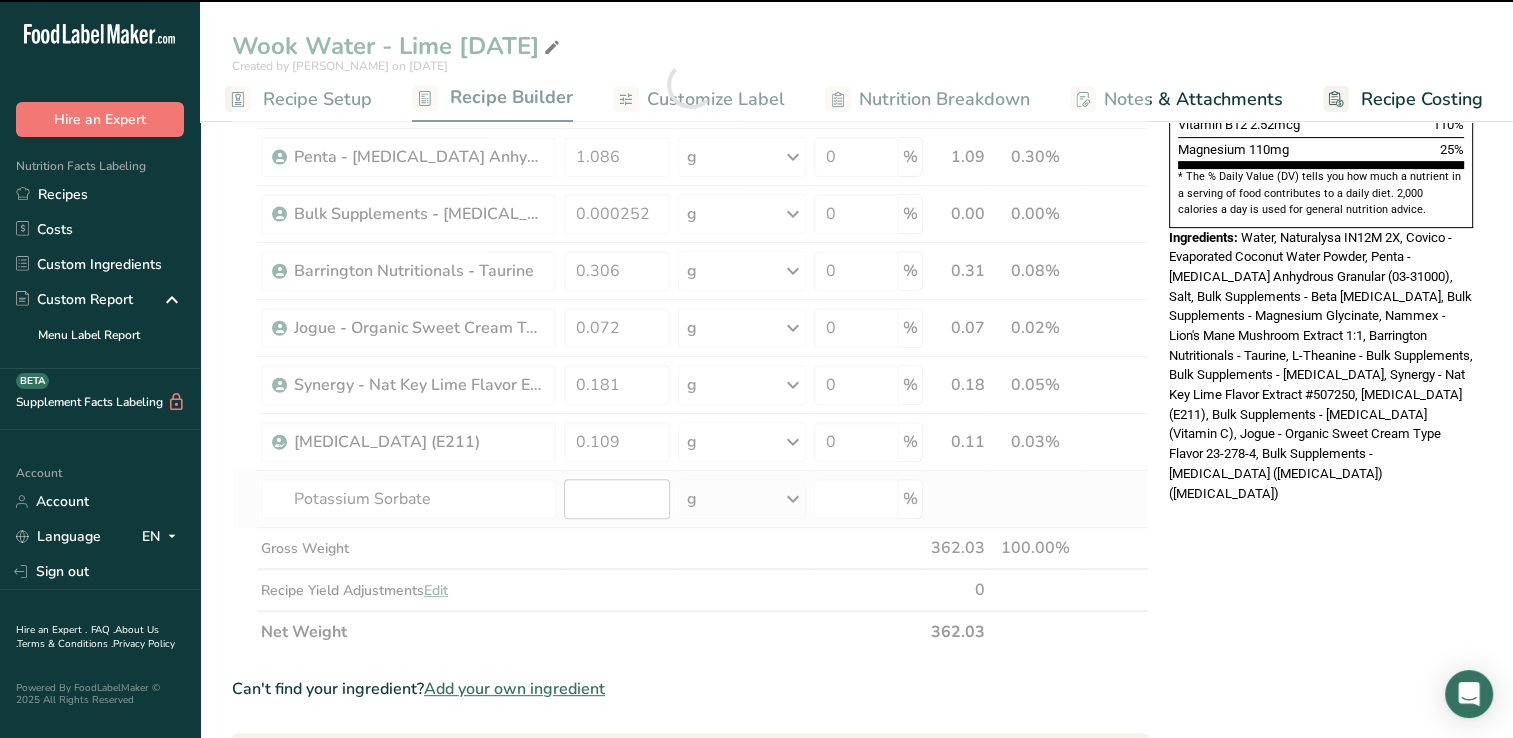 type on "0" 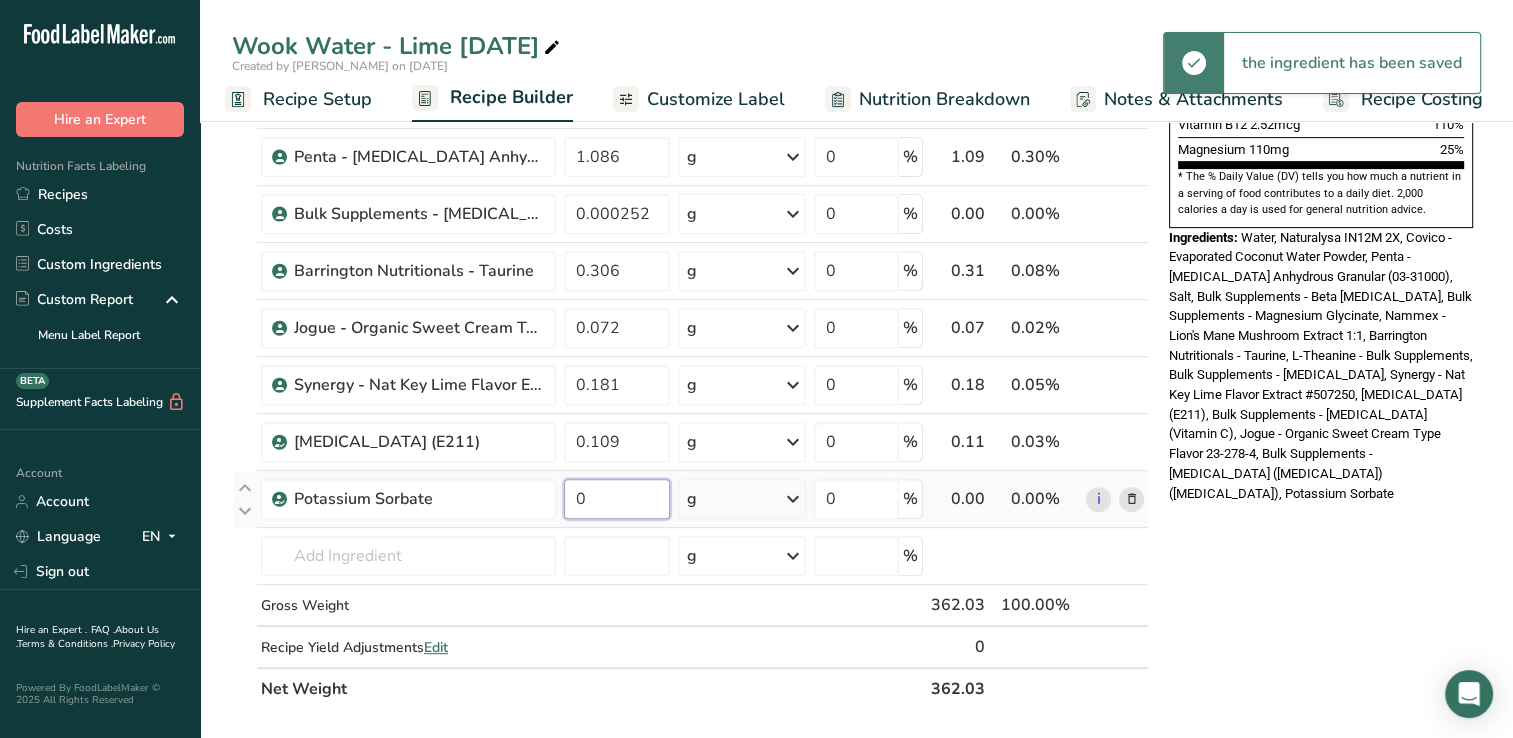 click on "0" at bounding box center [617, 499] 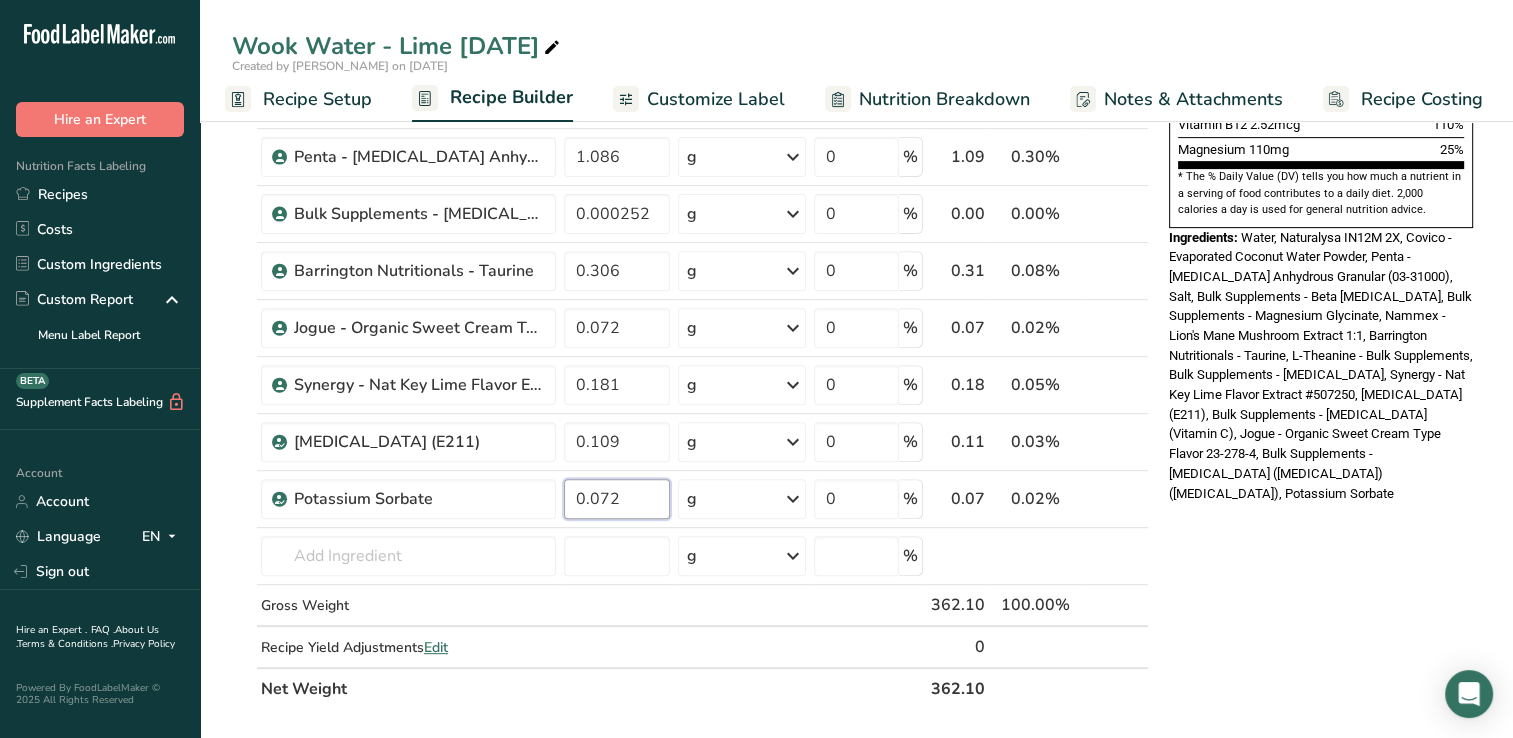 type on "0.072" 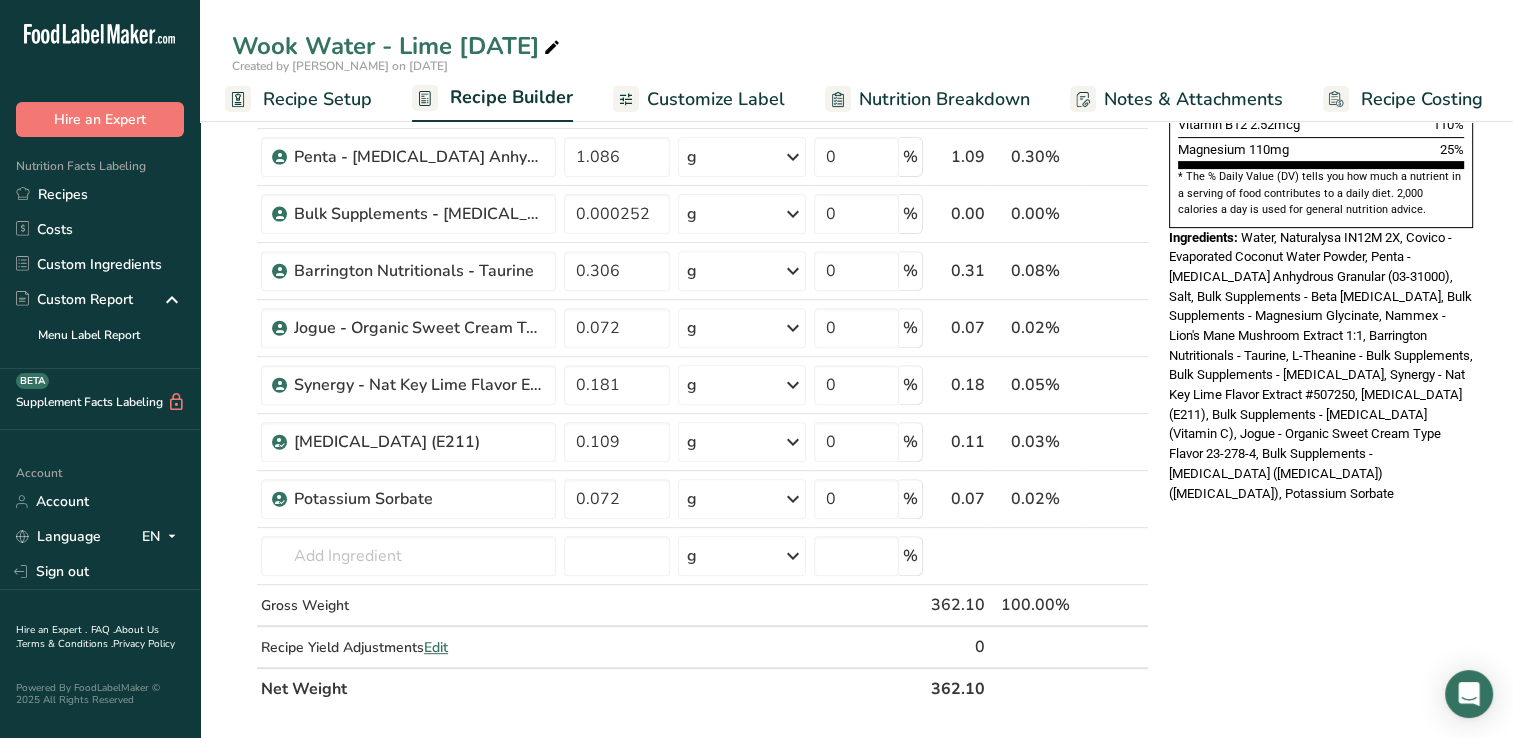click on "Nutrition Facts
About 1 Serving Per Container
Serving Size
12 fl oz (355mL)
Amount Per Serving
Calories
15
% Daily Value *
Total Fat
0g
0%
Saturated Fat
0g
0%
Trans  Fat
0g
[MEDICAL_DATA]
0mg
0%
Sodium
330mg
15%
Total Carbohydrates
6g
2%
Dietary Fiber
4g" at bounding box center (1321, 439) 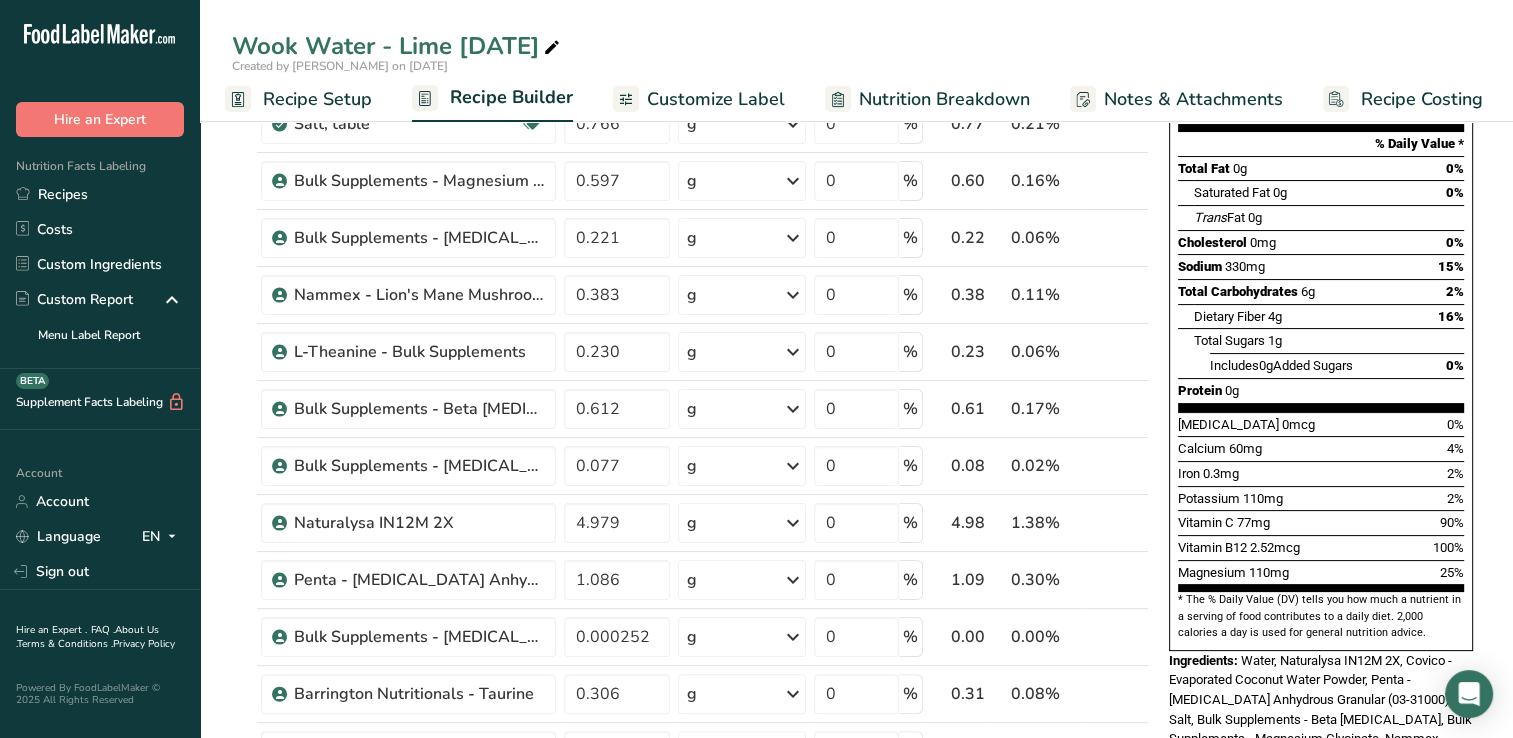 scroll, scrollTop: 0, scrollLeft: 0, axis: both 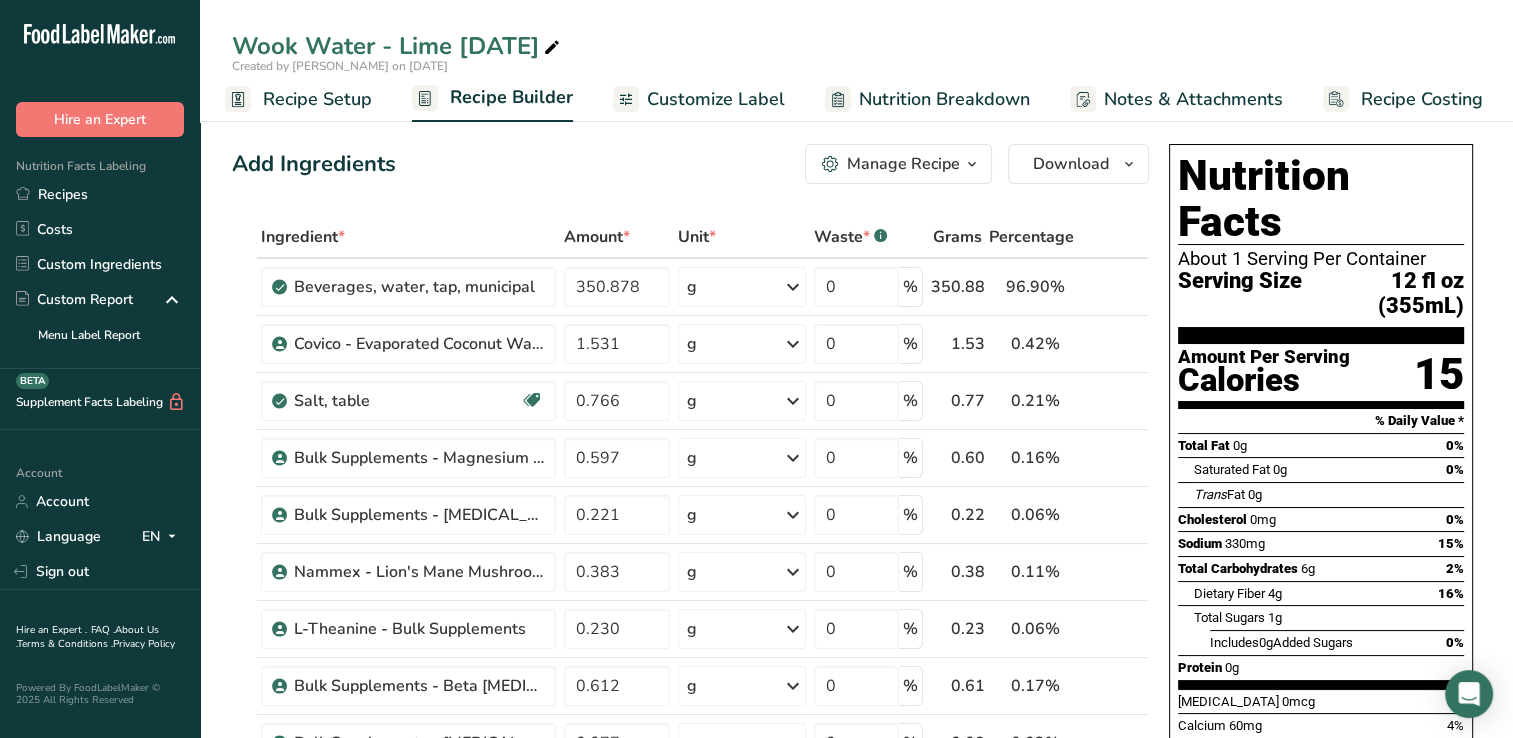click on "Customize Label" at bounding box center (716, 99) 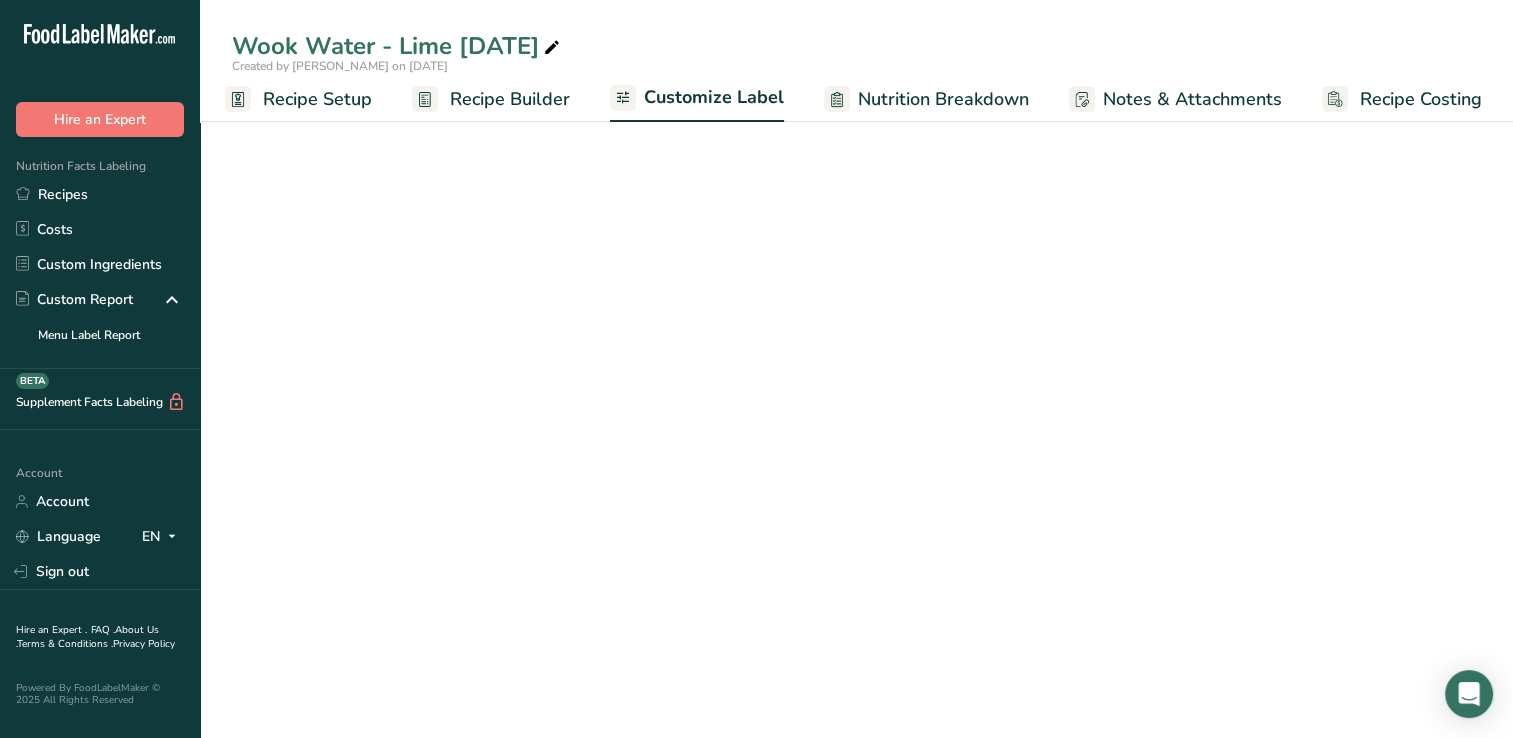 scroll, scrollTop: 0, scrollLeft: 8, axis: horizontal 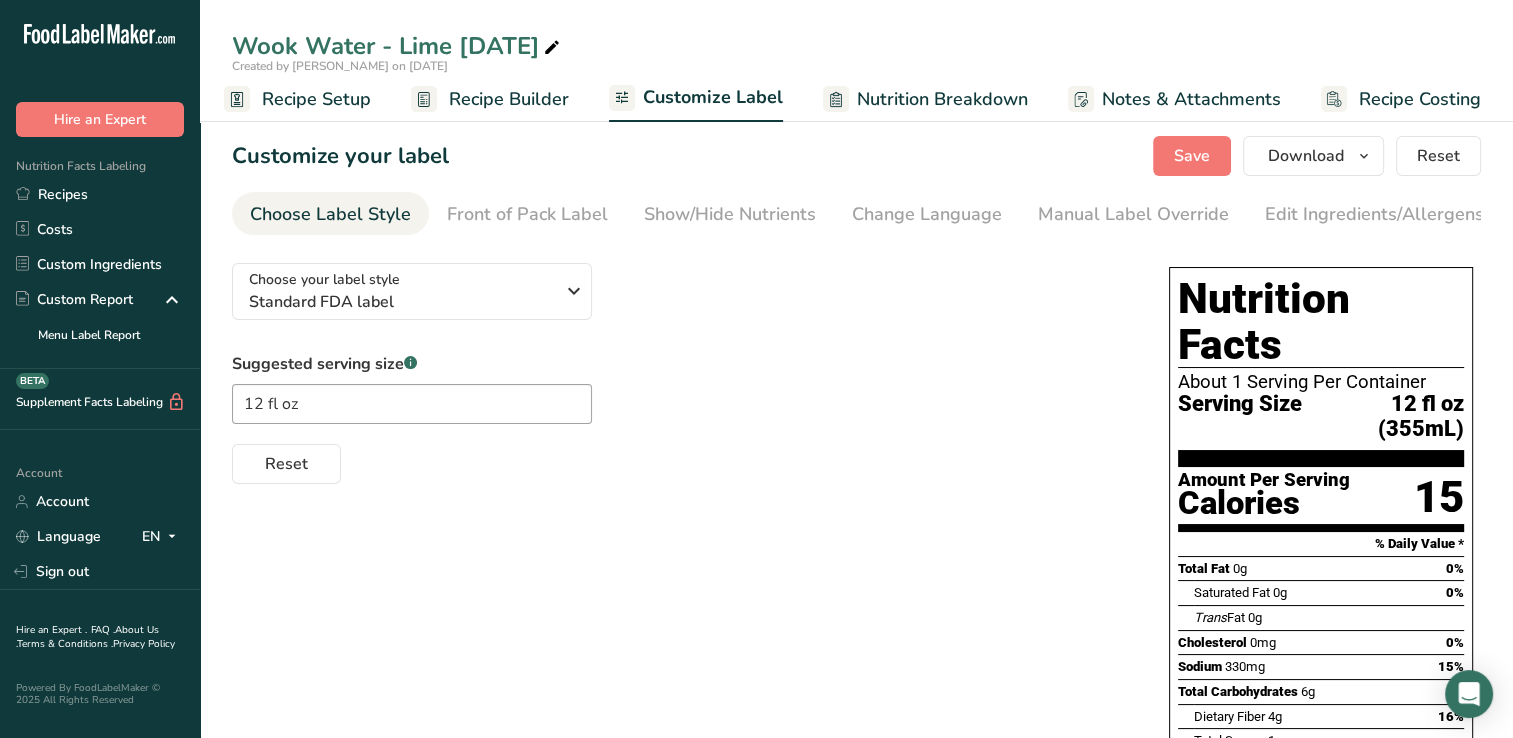 click on "Customize your label
Save
Download
Choose what to show on your downloaded label
Recipe Name to appear above label
Nutrition Facts Panel
Ingredient Statement List
Allergen Declaration/ Allergy Statement
Business Address
Label Notes
Recipe Tags
Recipe Card QR Code
Front of Pack Label
Download
PNG
PNG
BMP
SVG
PDF
TXT
Reset
Choose Label Style
Front of Pack Label
Show/Hide Nutrients
Change Language
Manual Label Override
Edit Ingredients/Allergens List
Label Extra Info" at bounding box center [856, 741] 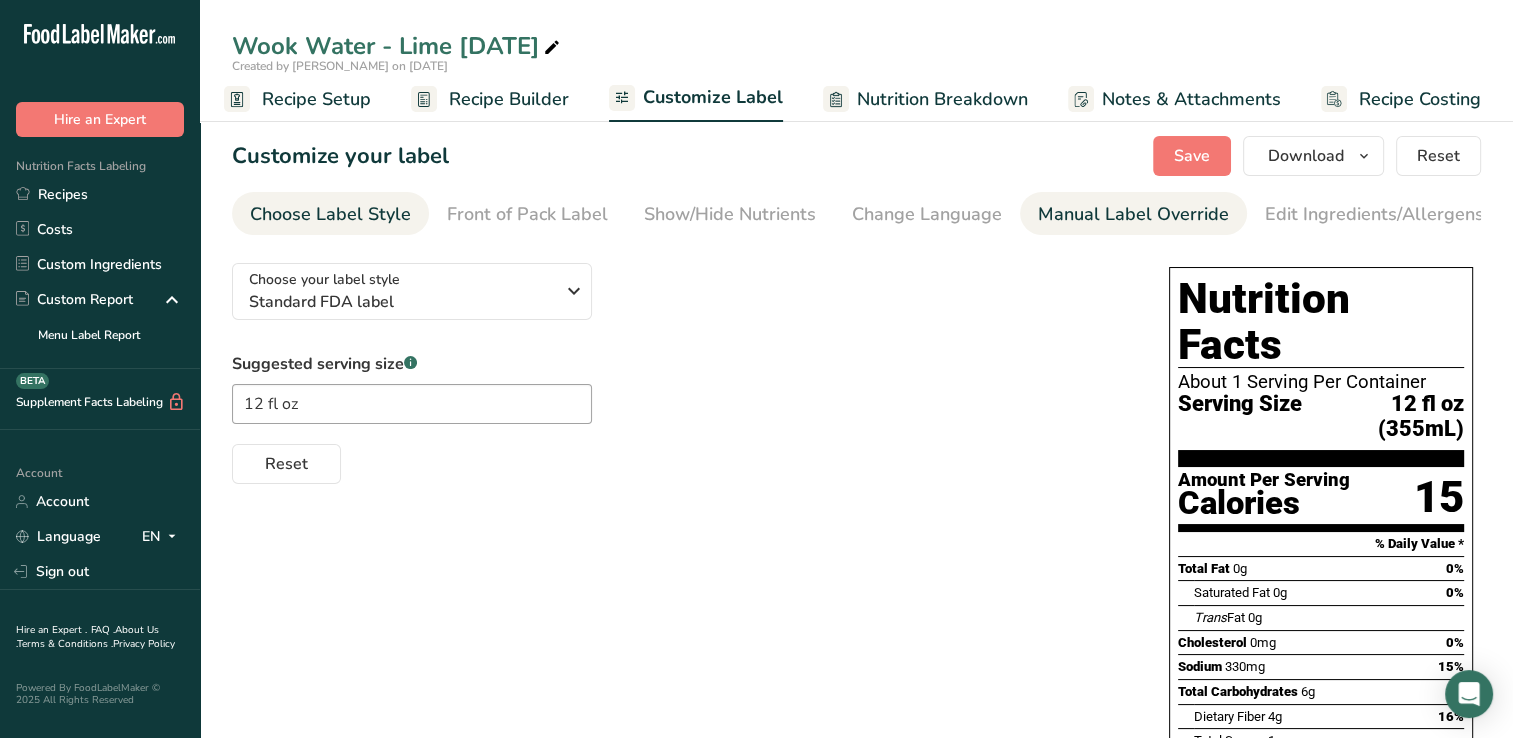 click on "Manual Label Override" at bounding box center [1133, 214] 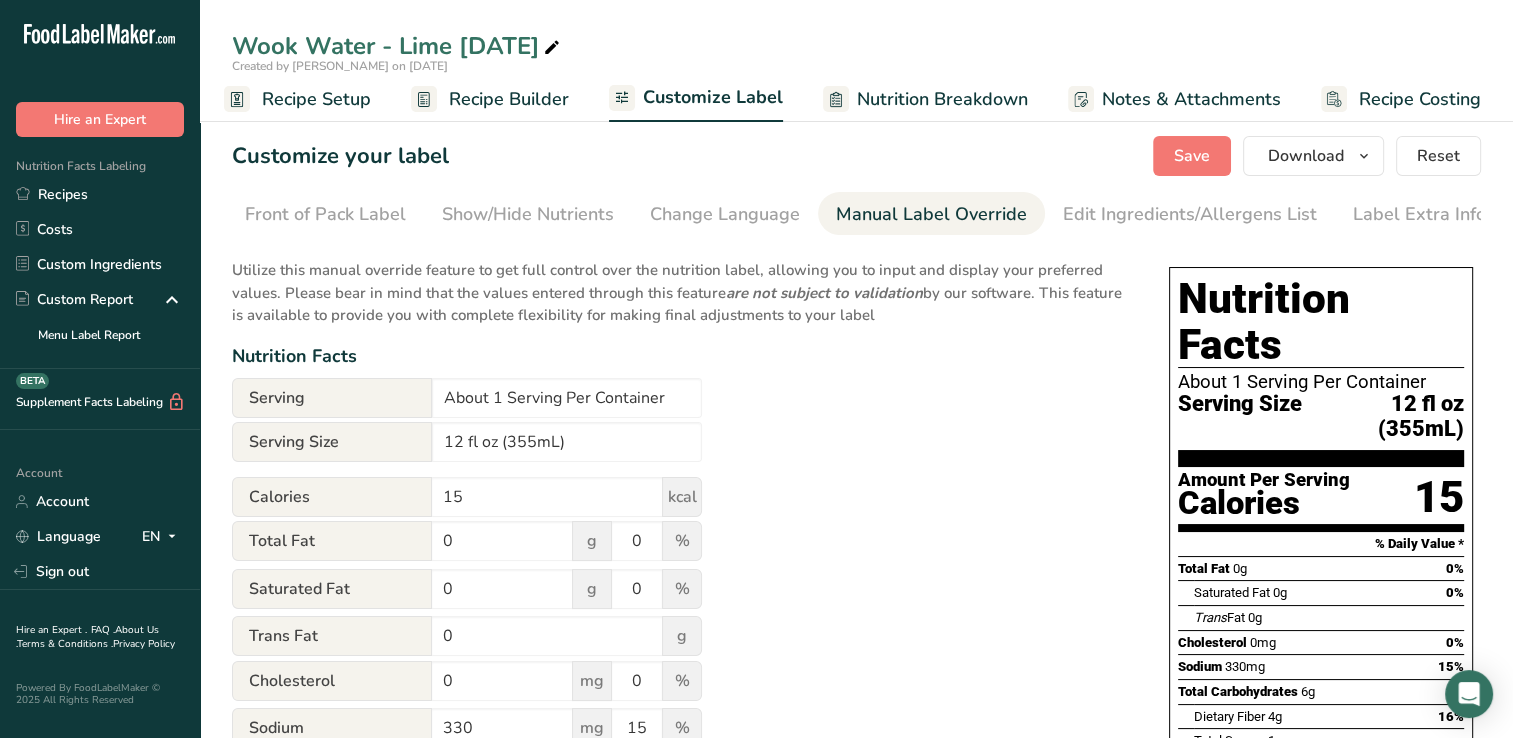 scroll, scrollTop: 0, scrollLeft: 204, axis: horizontal 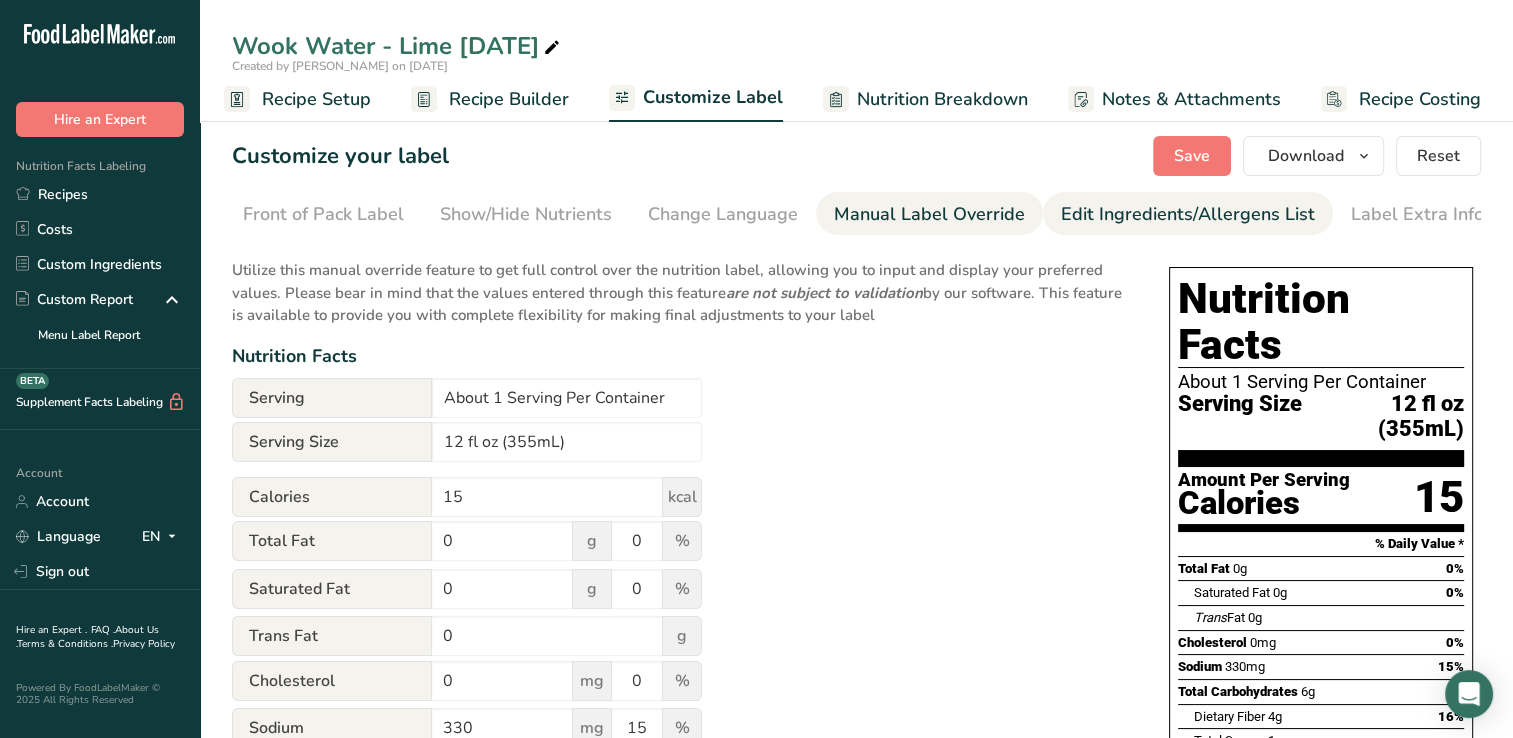 click on "Edit Ingredients/Allergens List" at bounding box center (1188, 214) 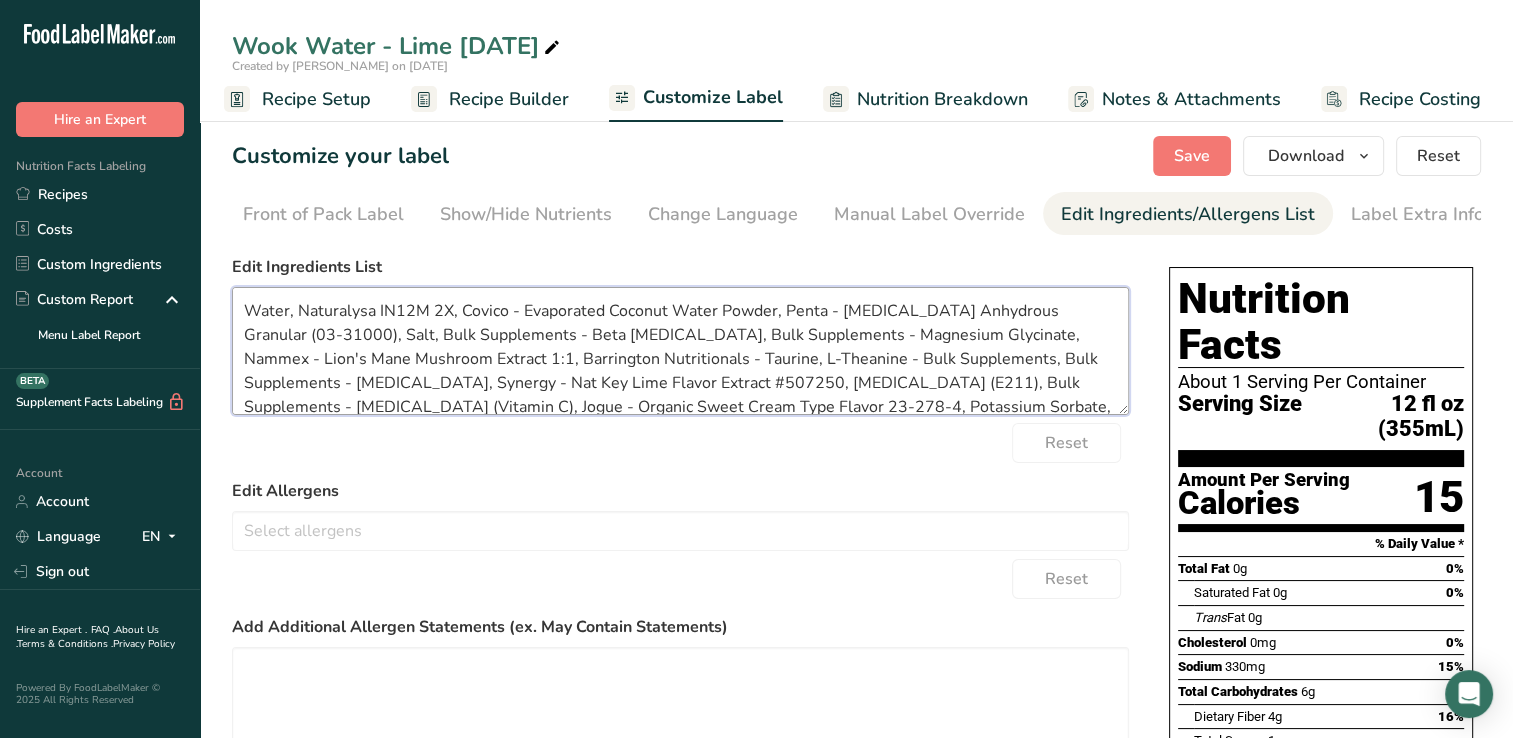 drag, startPoint x: 447, startPoint y: 315, endPoint x: 296, endPoint y: 315, distance: 151 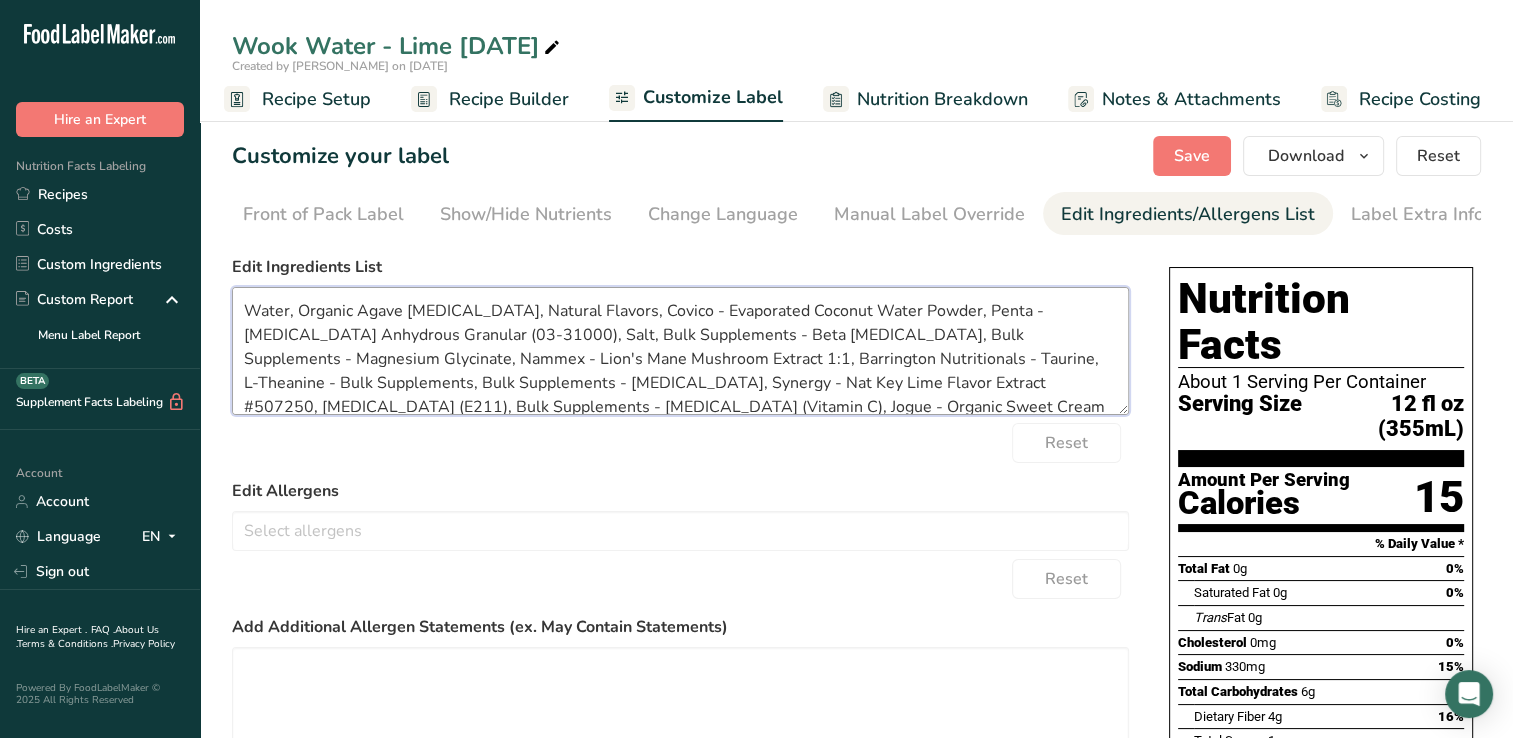 drag, startPoint x: 723, startPoint y: 312, endPoint x: 576, endPoint y: 322, distance: 147.33974 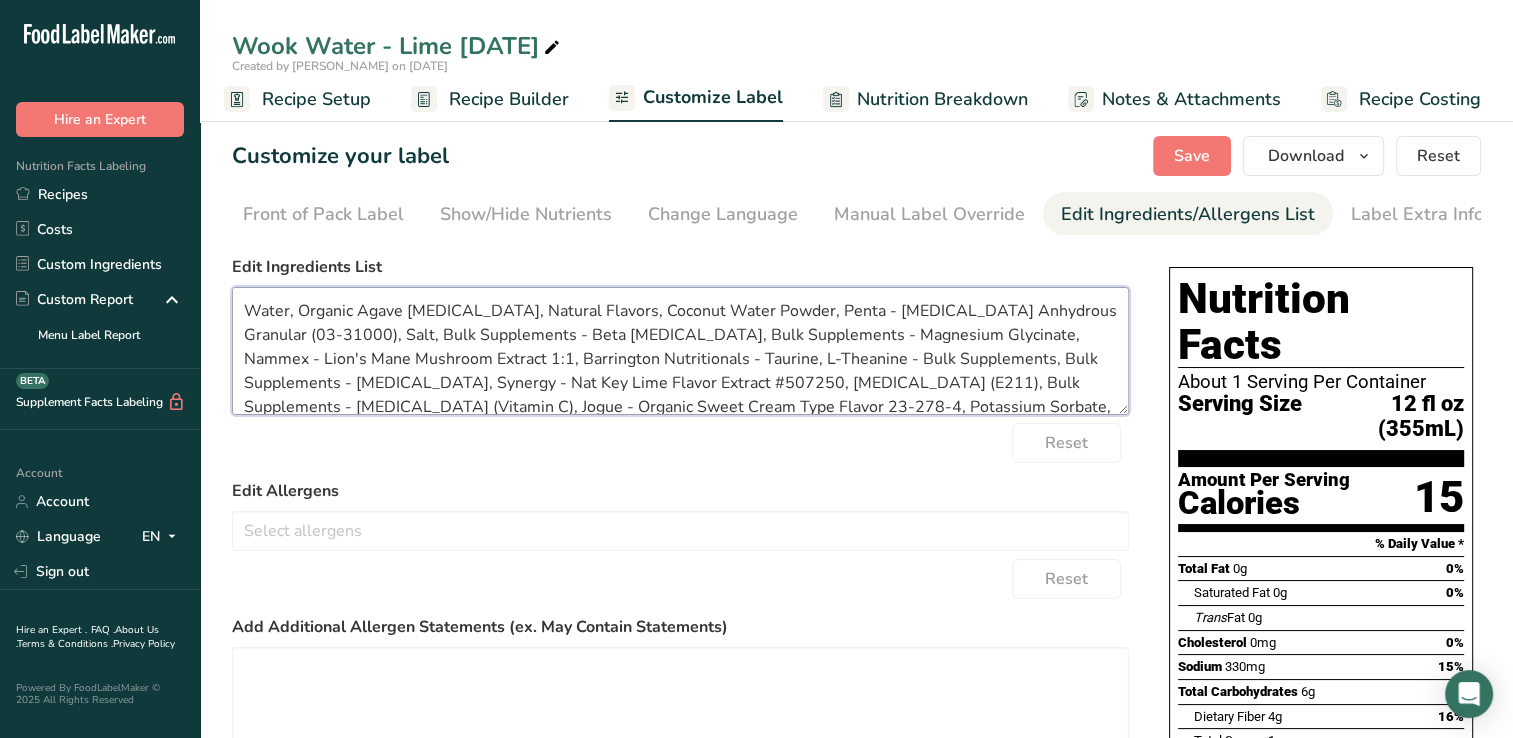 drag, startPoint x: 805, startPoint y: 314, endPoint x: 749, endPoint y: 324, distance: 56.88585 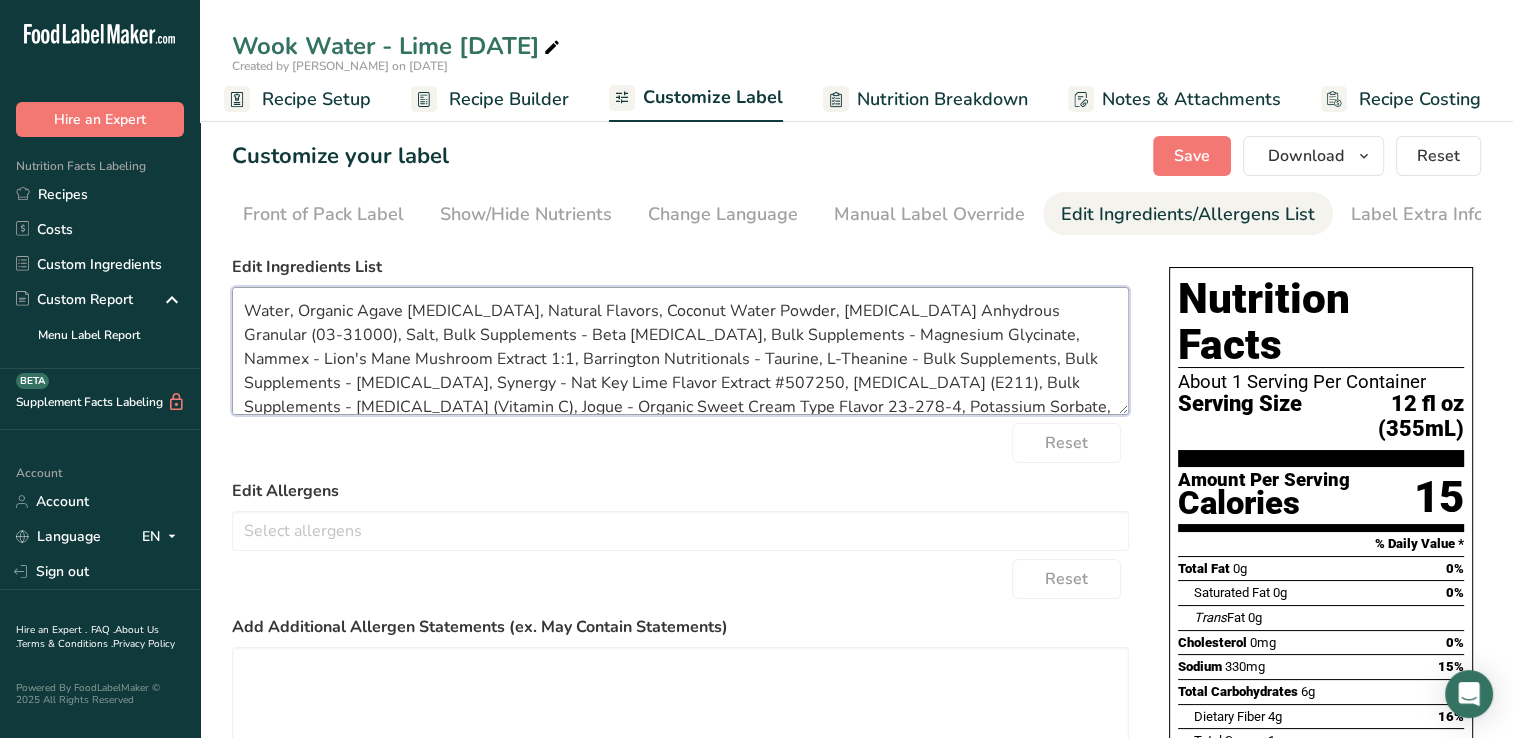 drag, startPoint x: 1055, startPoint y: 315, endPoint x: 821, endPoint y: 325, distance: 234.21358 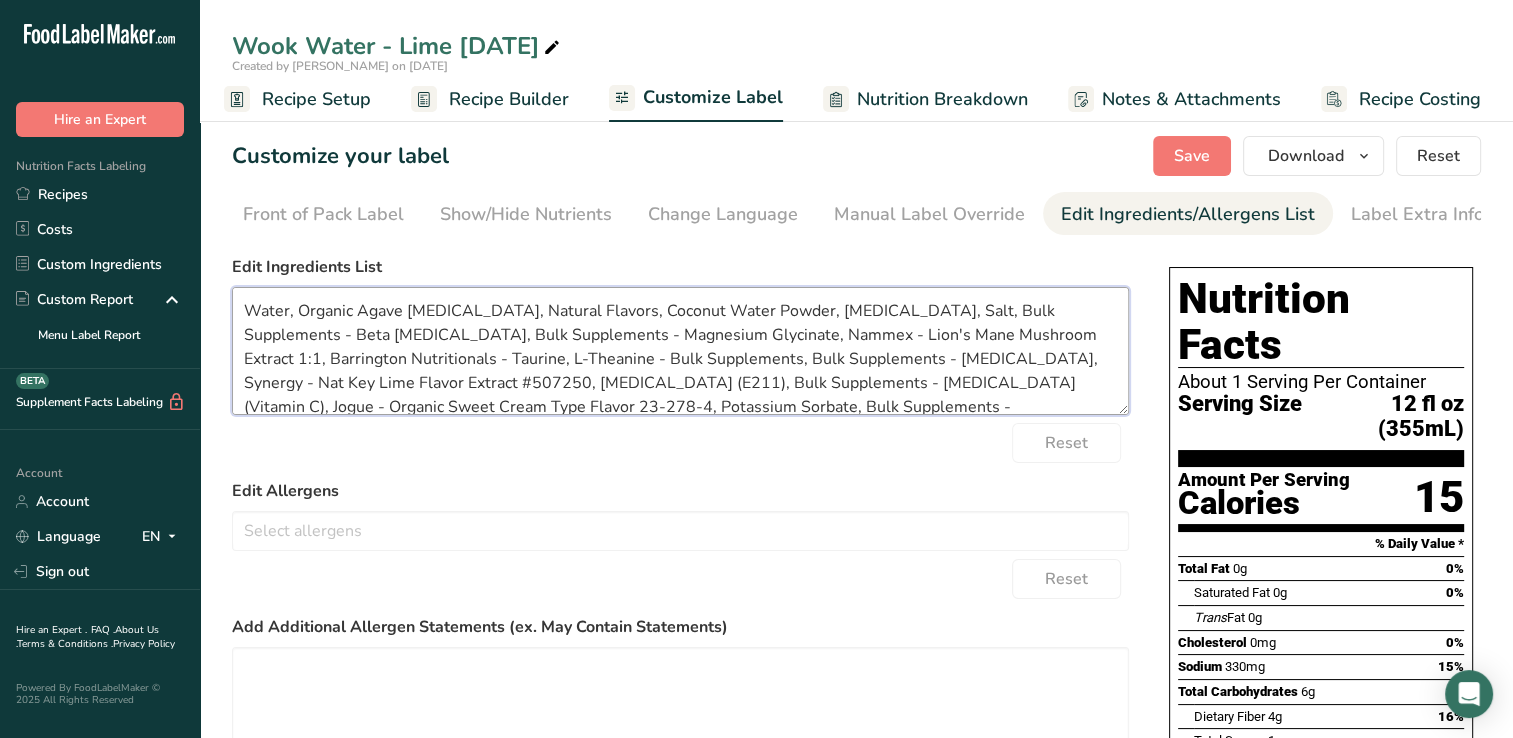 drag, startPoint x: 867, startPoint y: 314, endPoint x: 1013, endPoint y: 323, distance: 146.27713 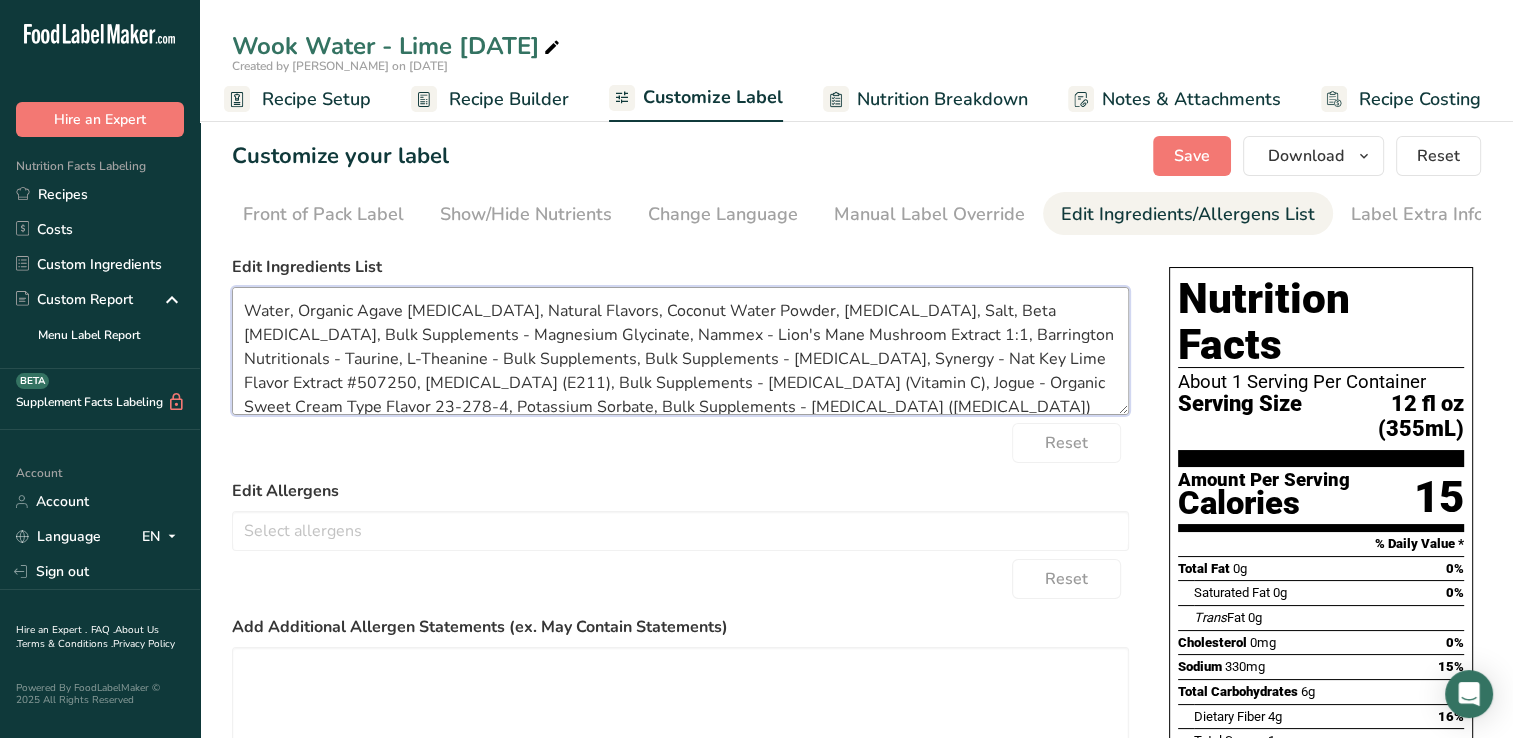 drag, startPoint x: 963, startPoint y: 313, endPoint x: 976, endPoint y: 313, distance: 13 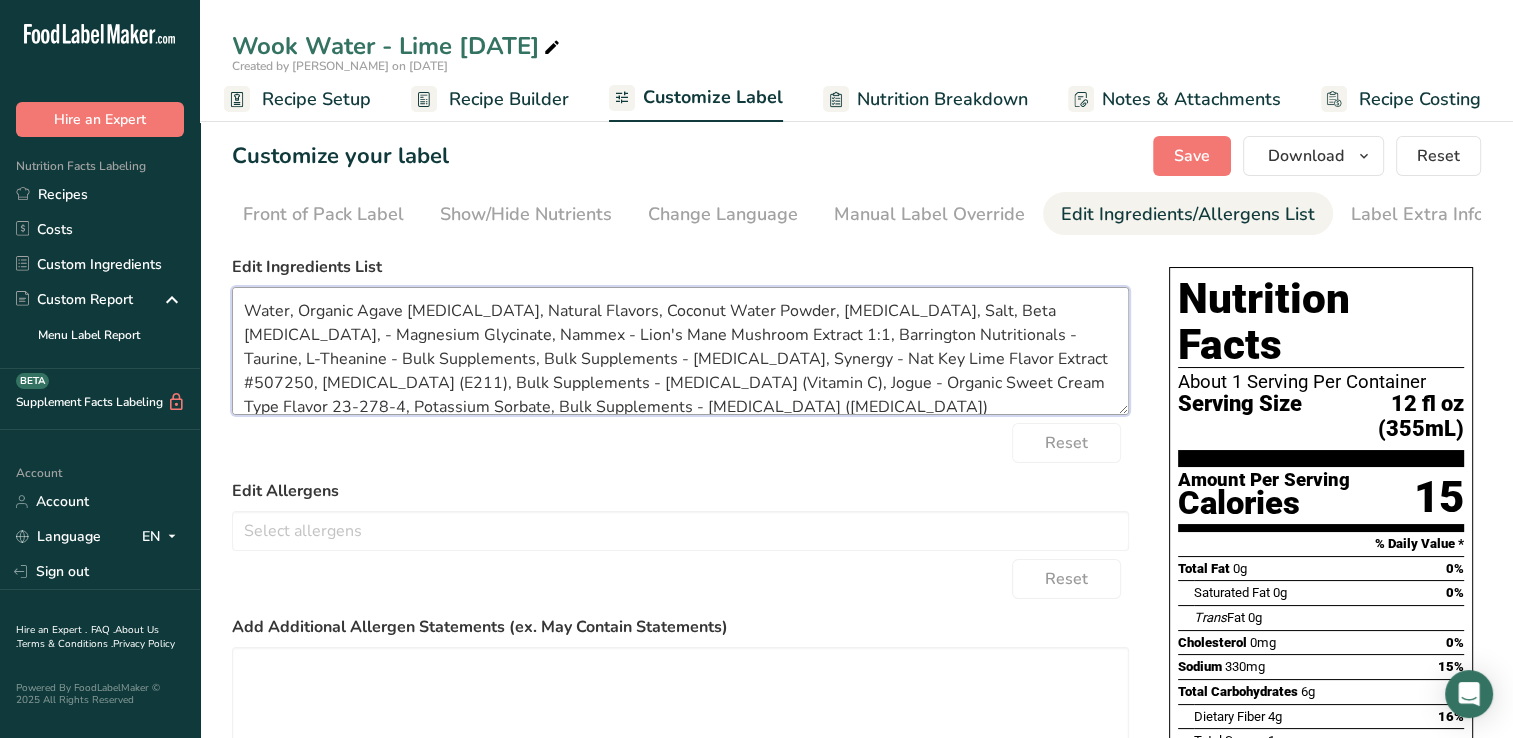 drag, startPoint x: 978, startPoint y: 318, endPoint x: 967, endPoint y: 318, distance: 11 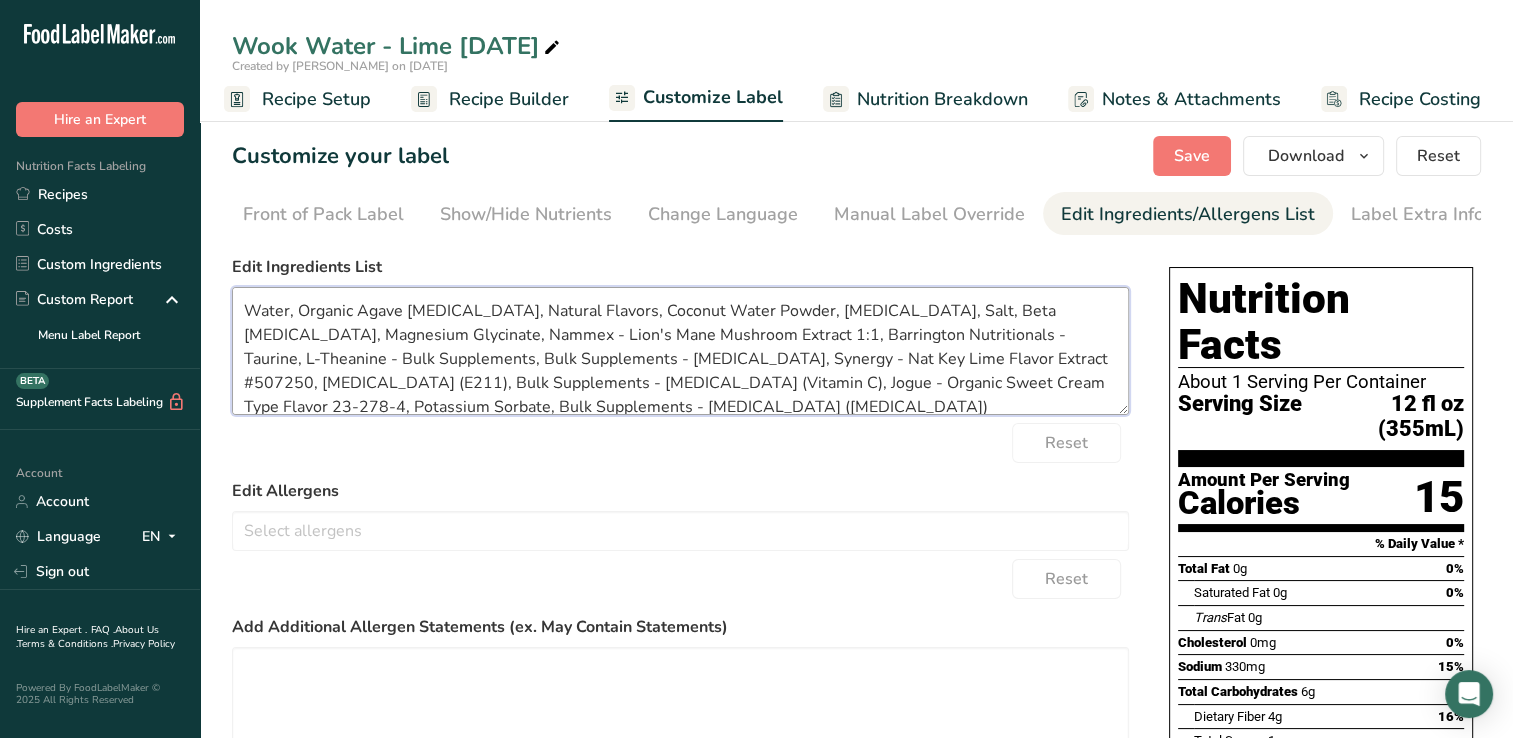 drag, startPoint x: 316, startPoint y: 336, endPoint x: 401, endPoint y: 339, distance: 85.052925 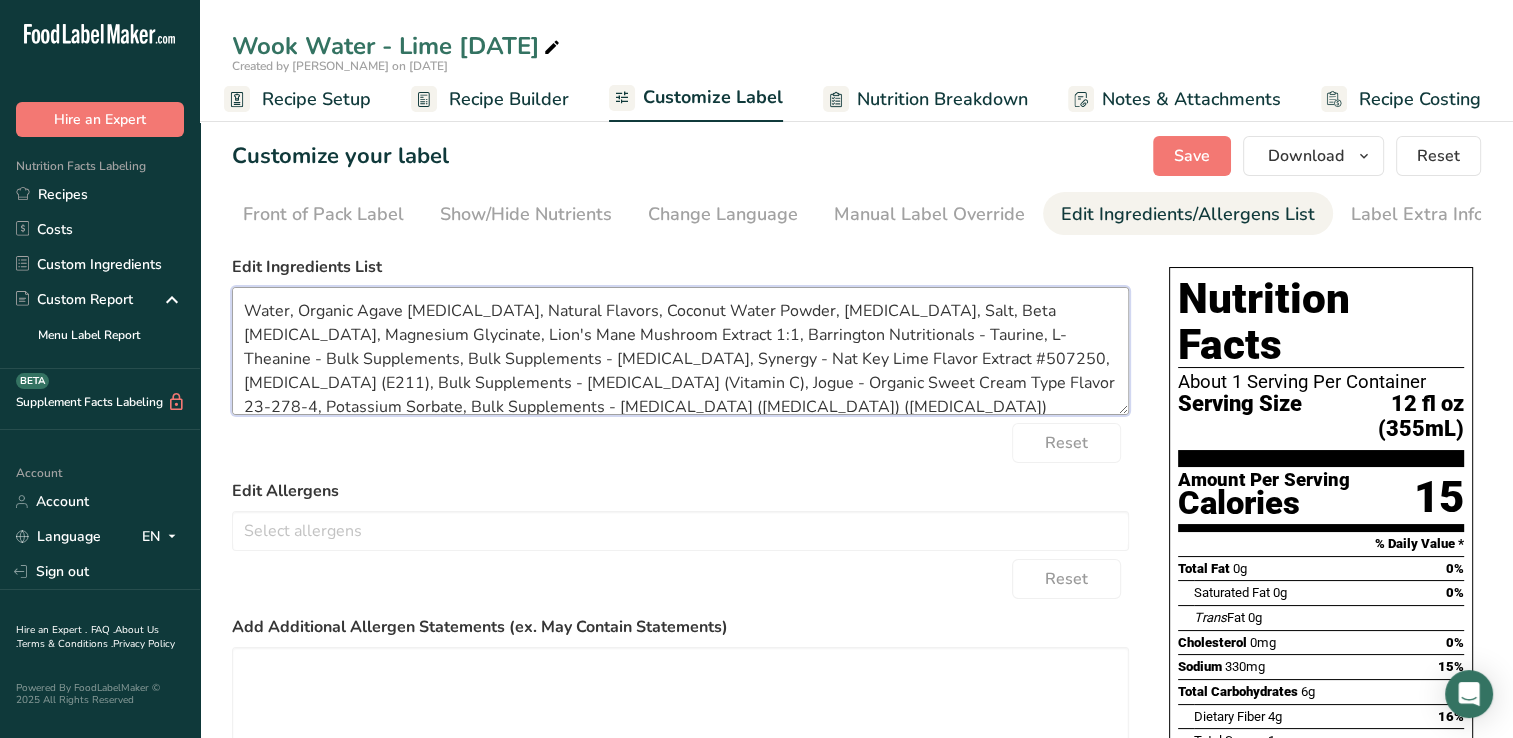 drag, startPoint x: 565, startPoint y: 340, endPoint x: 539, endPoint y: 347, distance: 26.925823 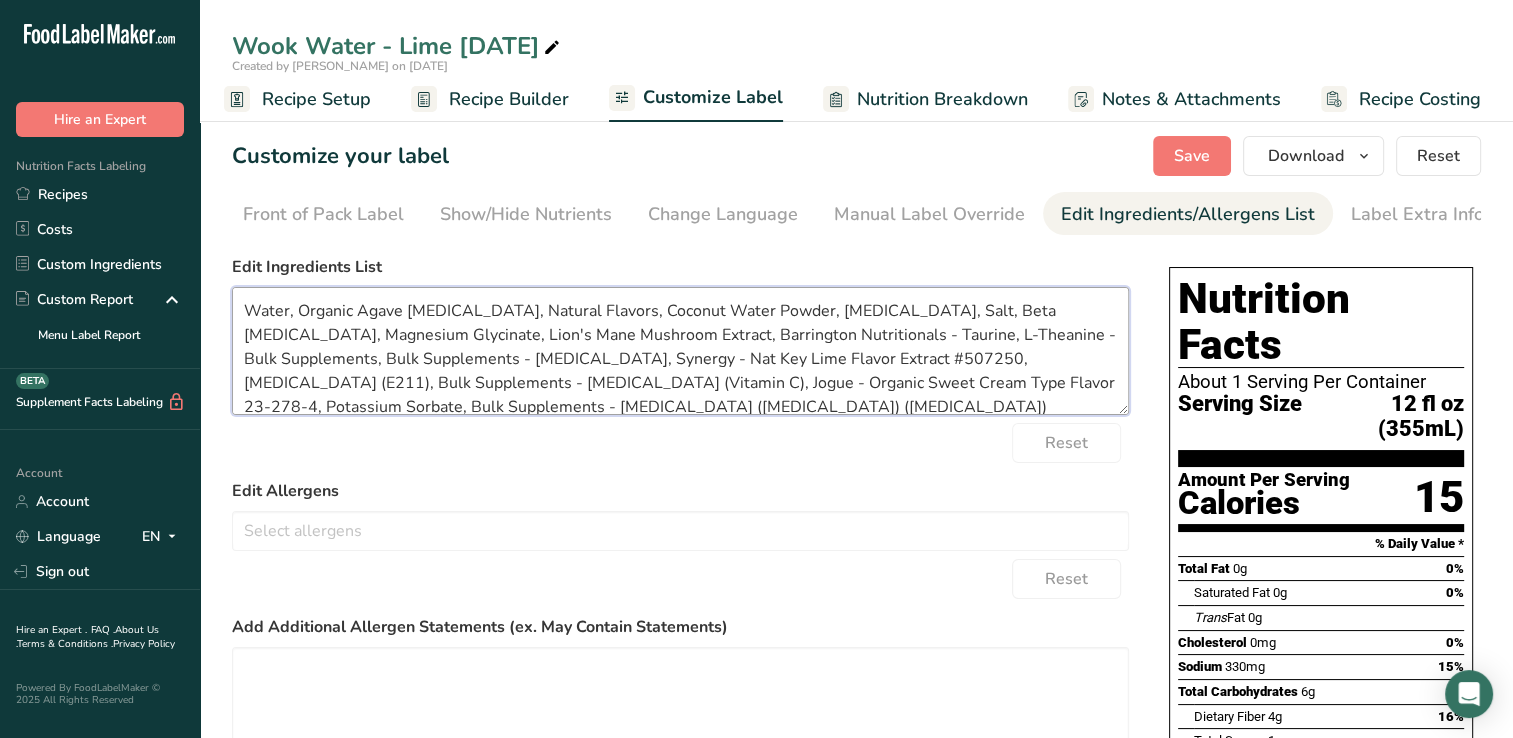 drag, startPoint x: 546, startPoint y: 340, endPoint x: 730, endPoint y: 336, distance: 184.04347 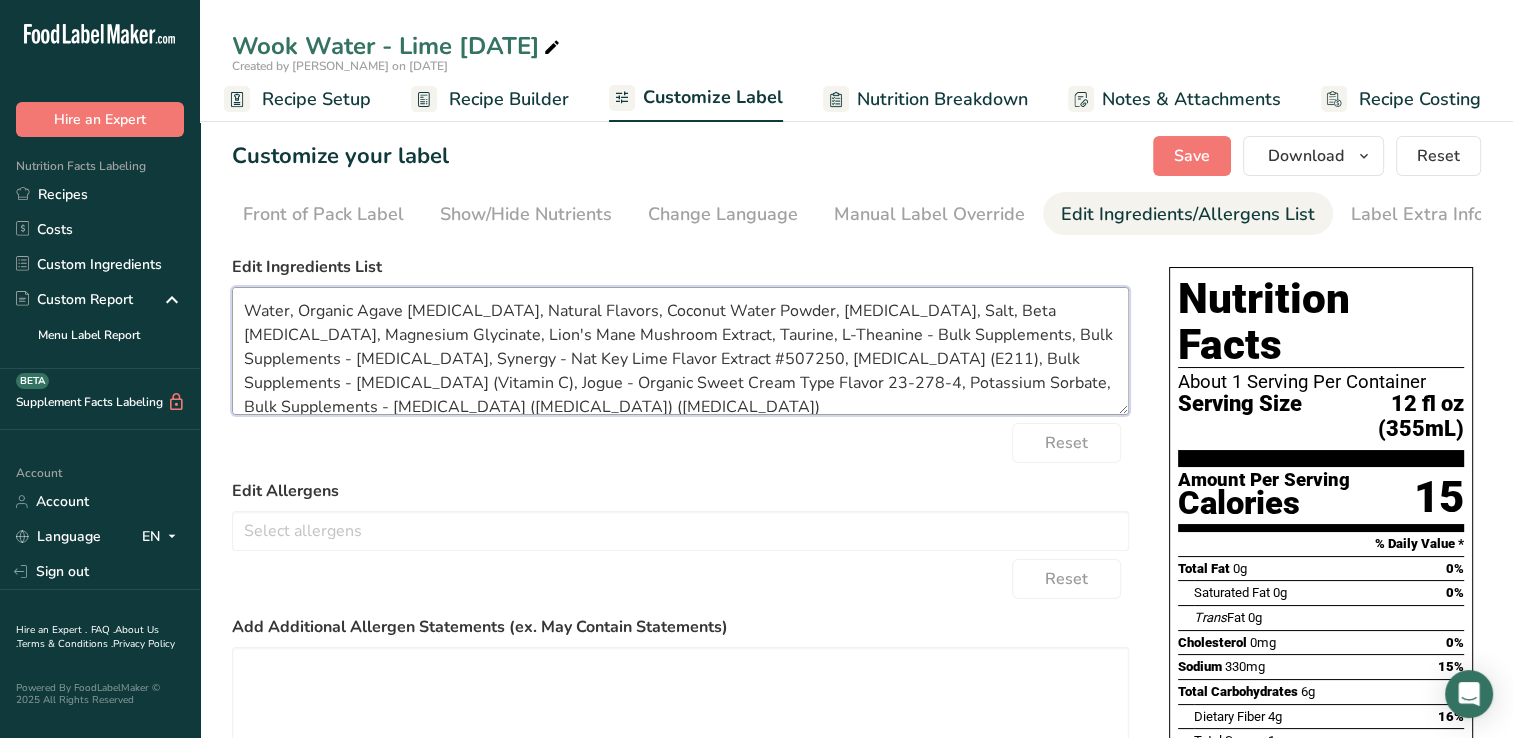 drag, startPoint x: 835, startPoint y: 339, endPoint x: 688, endPoint y: 347, distance: 147.21753 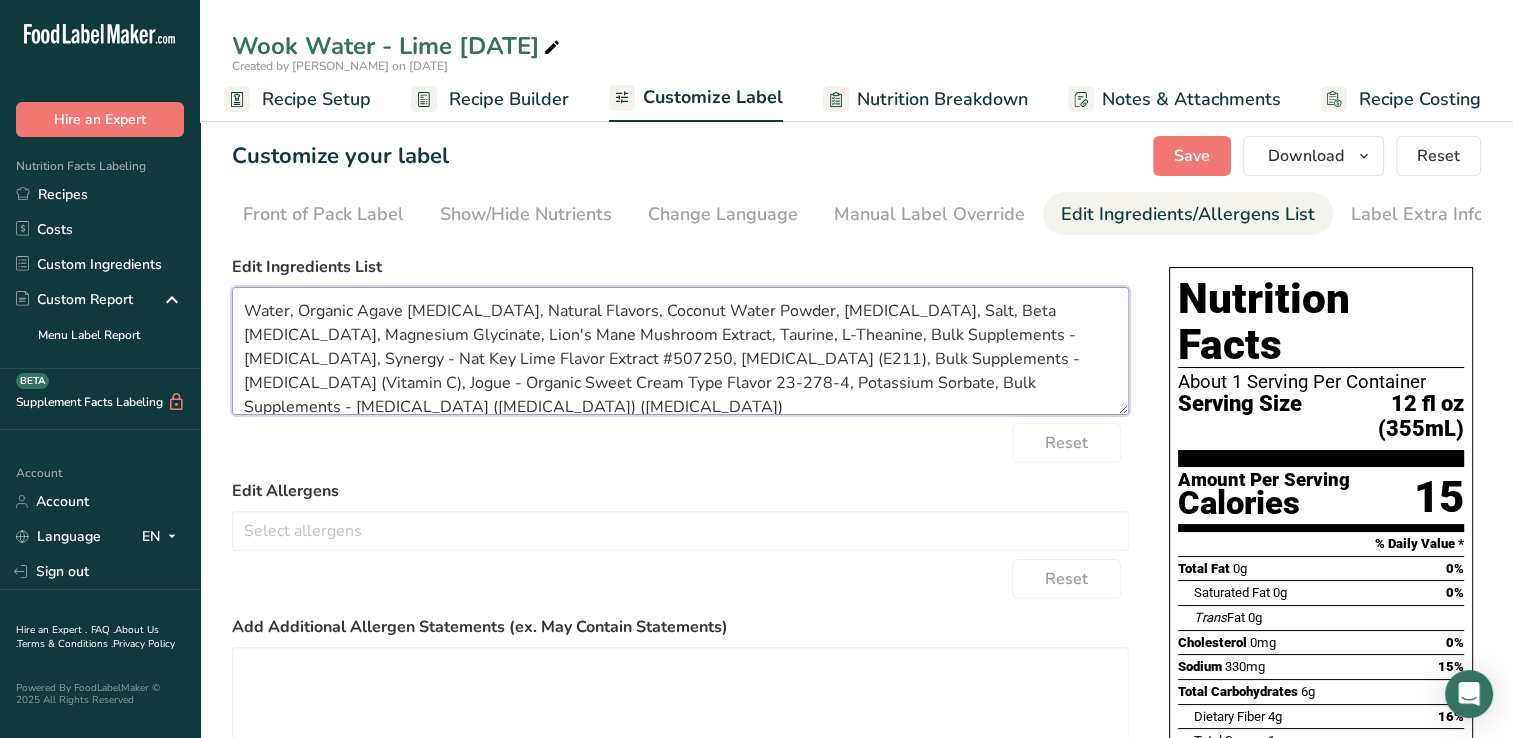 drag, startPoint x: 699, startPoint y: 339, endPoint x: 842, endPoint y: 340, distance: 143.0035 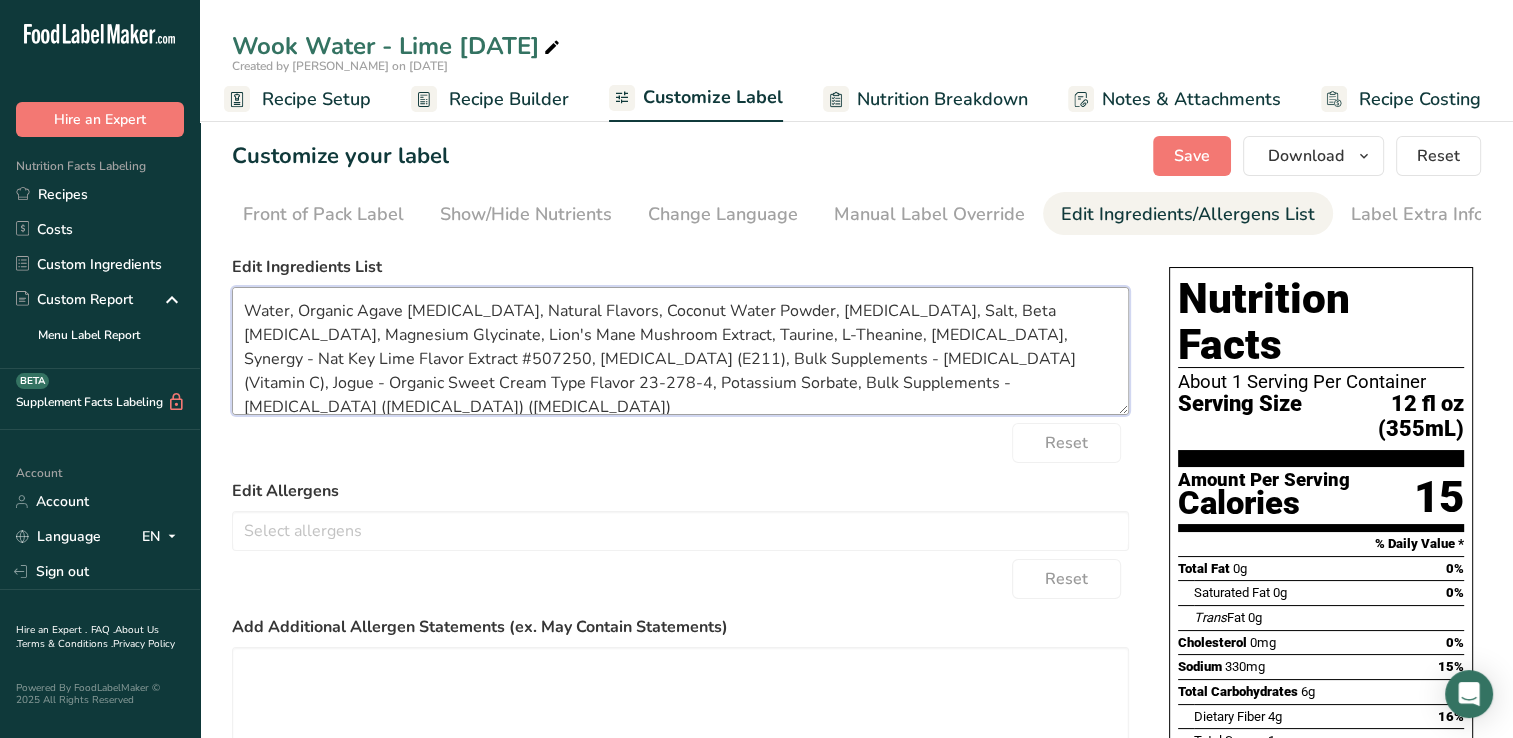drag, startPoint x: 816, startPoint y: 342, endPoint x: 321, endPoint y: 368, distance: 495.68237 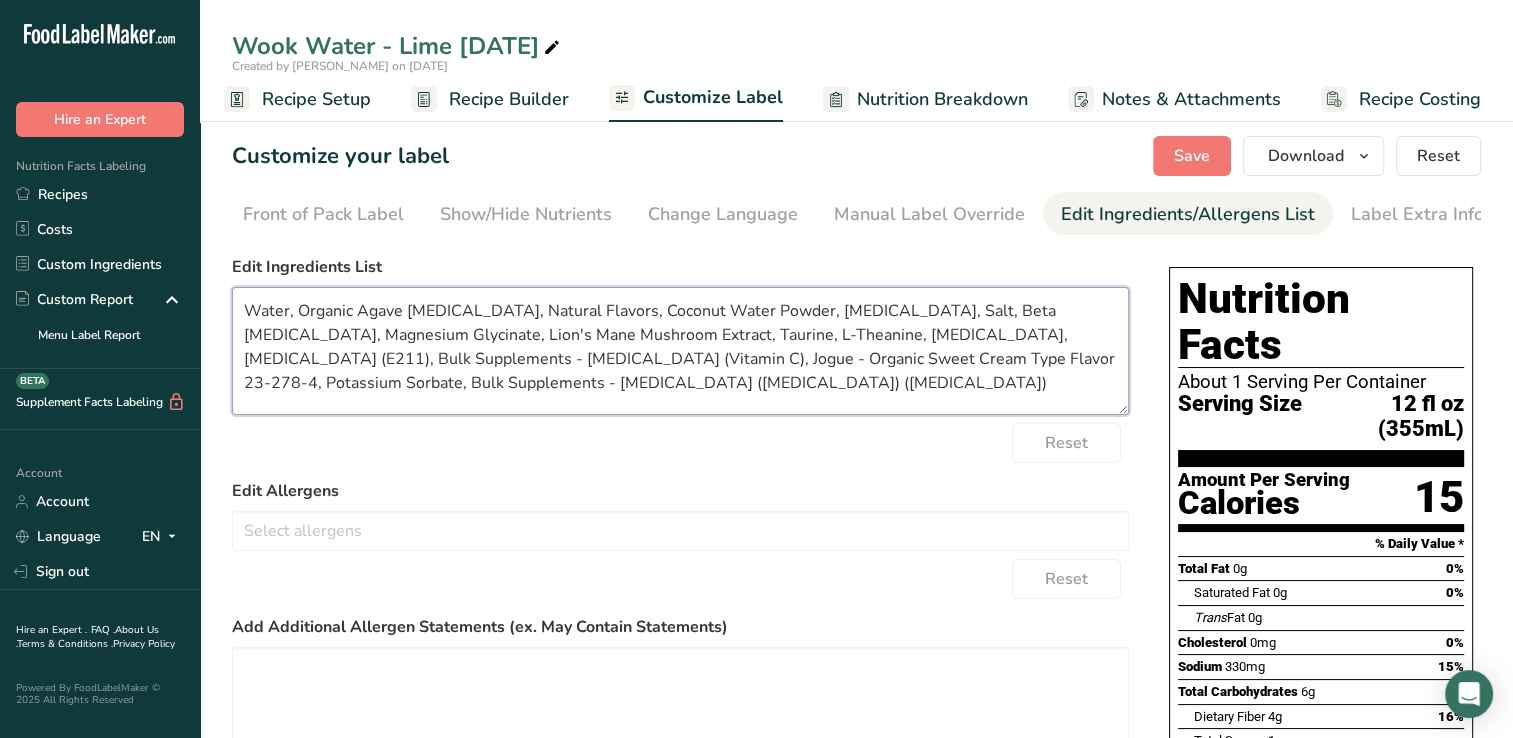 drag, startPoint x: 990, startPoint y: 341, endPoint x: 937, endPoint y: 350, distance: 53.75872 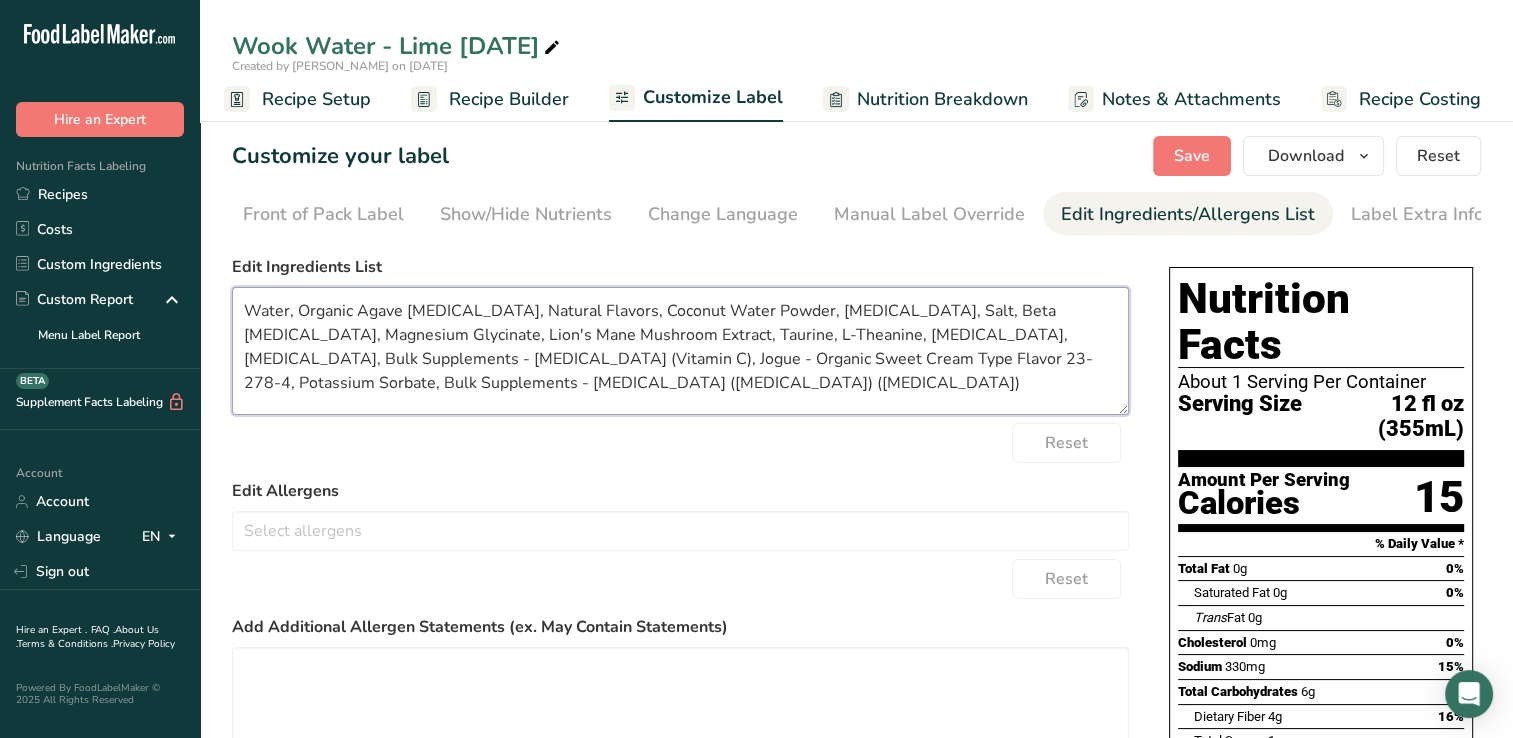 drag, startPoint x: 948, startPoint y: 339, endPoint x: 1105, endPoint y: 339, distance: 157 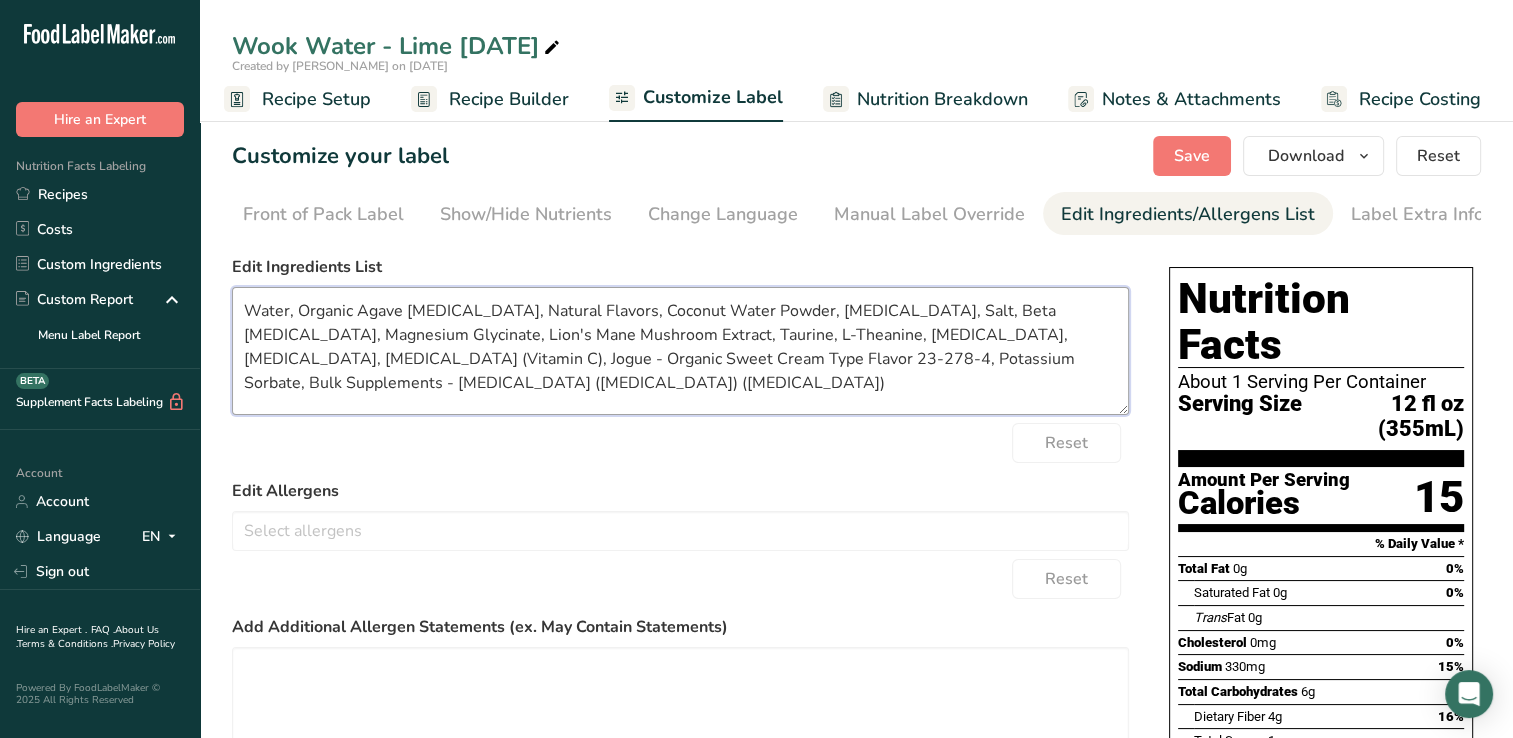 drag, startPoint x: 281, startPoint y: 366, endPoint x: 652, endPoint y: 361, distance: 371.0337 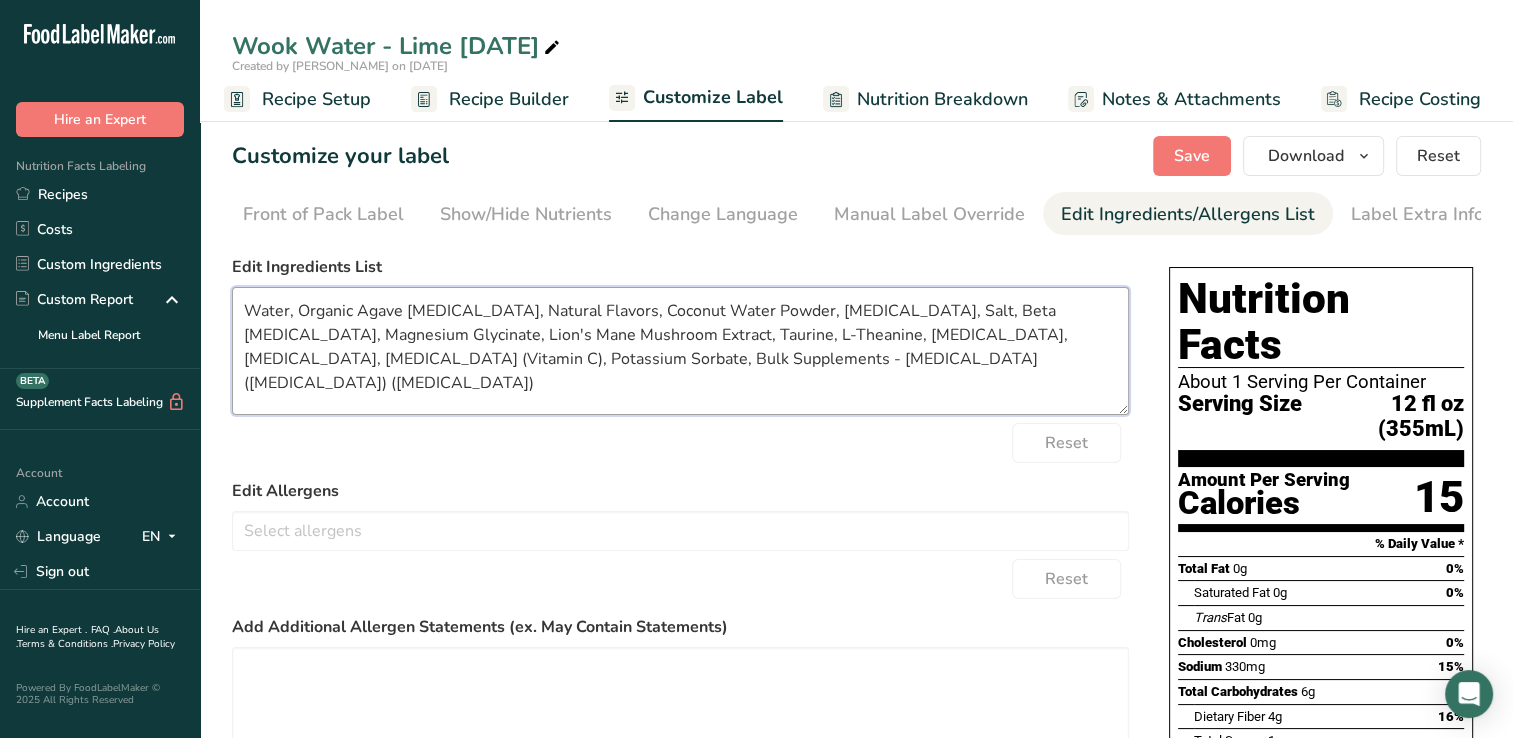 drag, startPoint x: 409, startPoint y: 364, endPoint x: 654, endPoint y: 362, distance: 245.00816 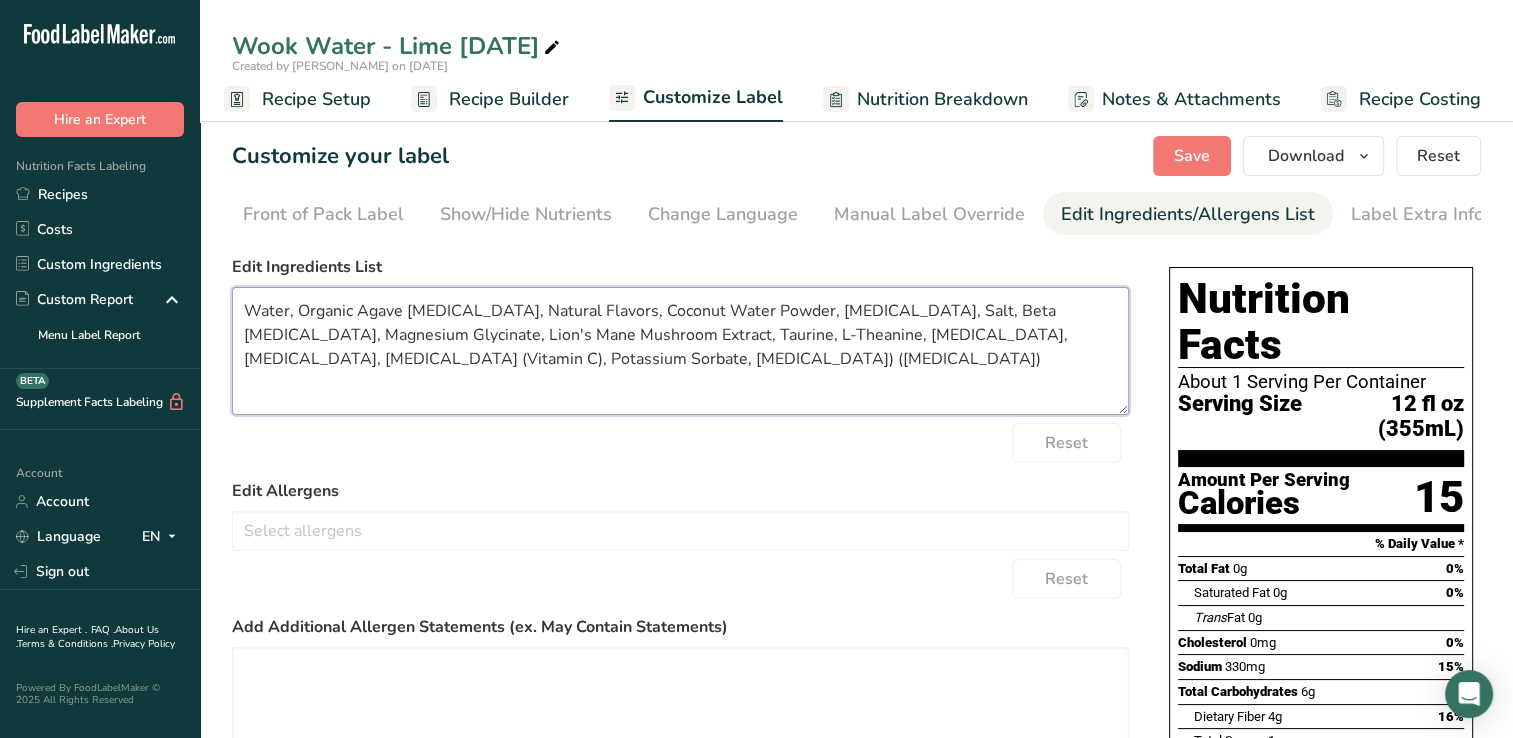 drag, startPoint x: 680, startPoint y: 364, endPoint x: 533, endPoint y: 371, distance: 147.16656 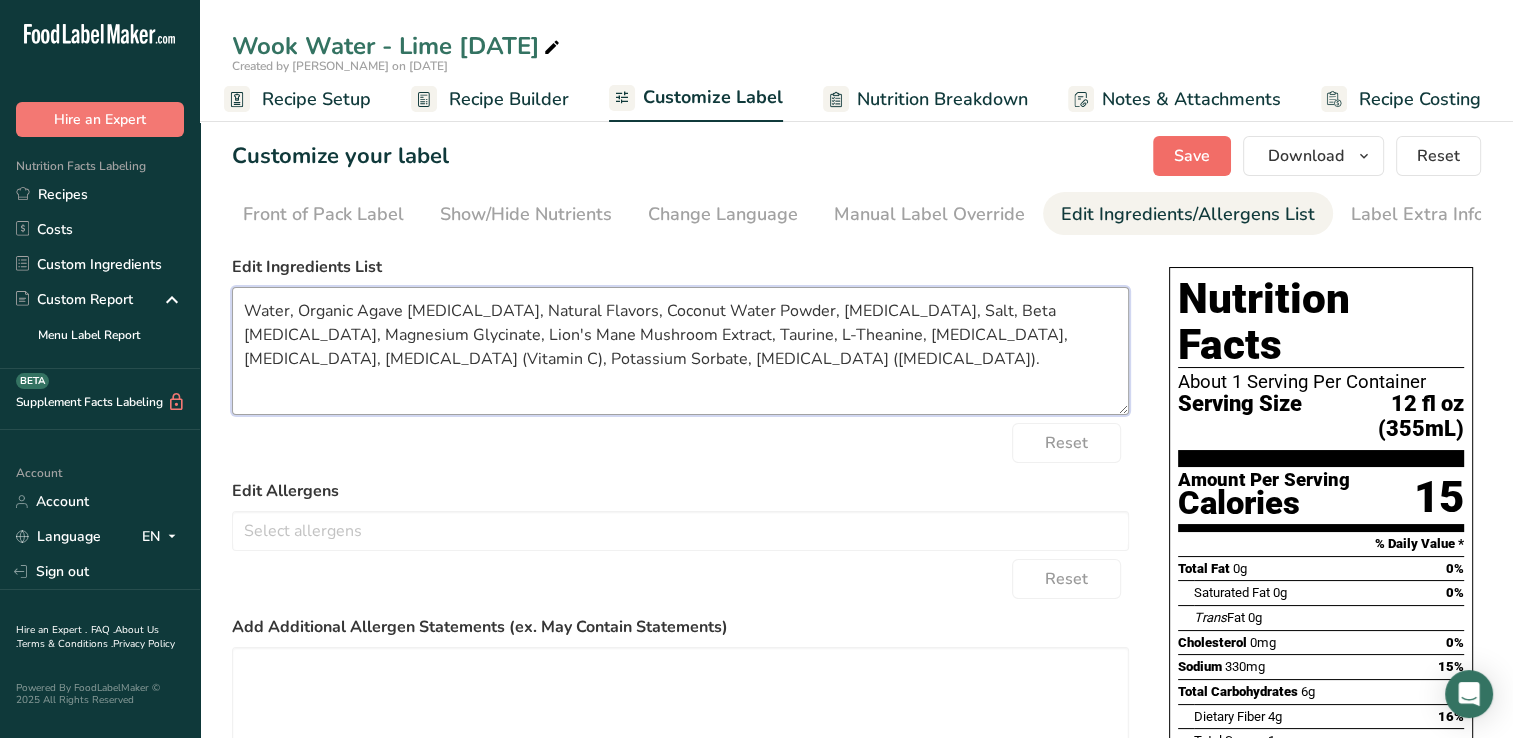 type on "Water, Organic Agave [MEDICAL_DATA], Natural Flavors, Coconut Water Powder, [MEDICAL_DATA], Salt, Beta [MEDICAL_DATA], Magnesium Glycinate, Lion's Mane Mushroom Extract, Taurine, L-Theanine, [MEDICAL_DATA], [MEDICAL_DATA], [MEDICAL_DATA] (Vitamin C), Potassium Sorbate, [MEDICAL_DATA] ([MEDICAL_DATA])." 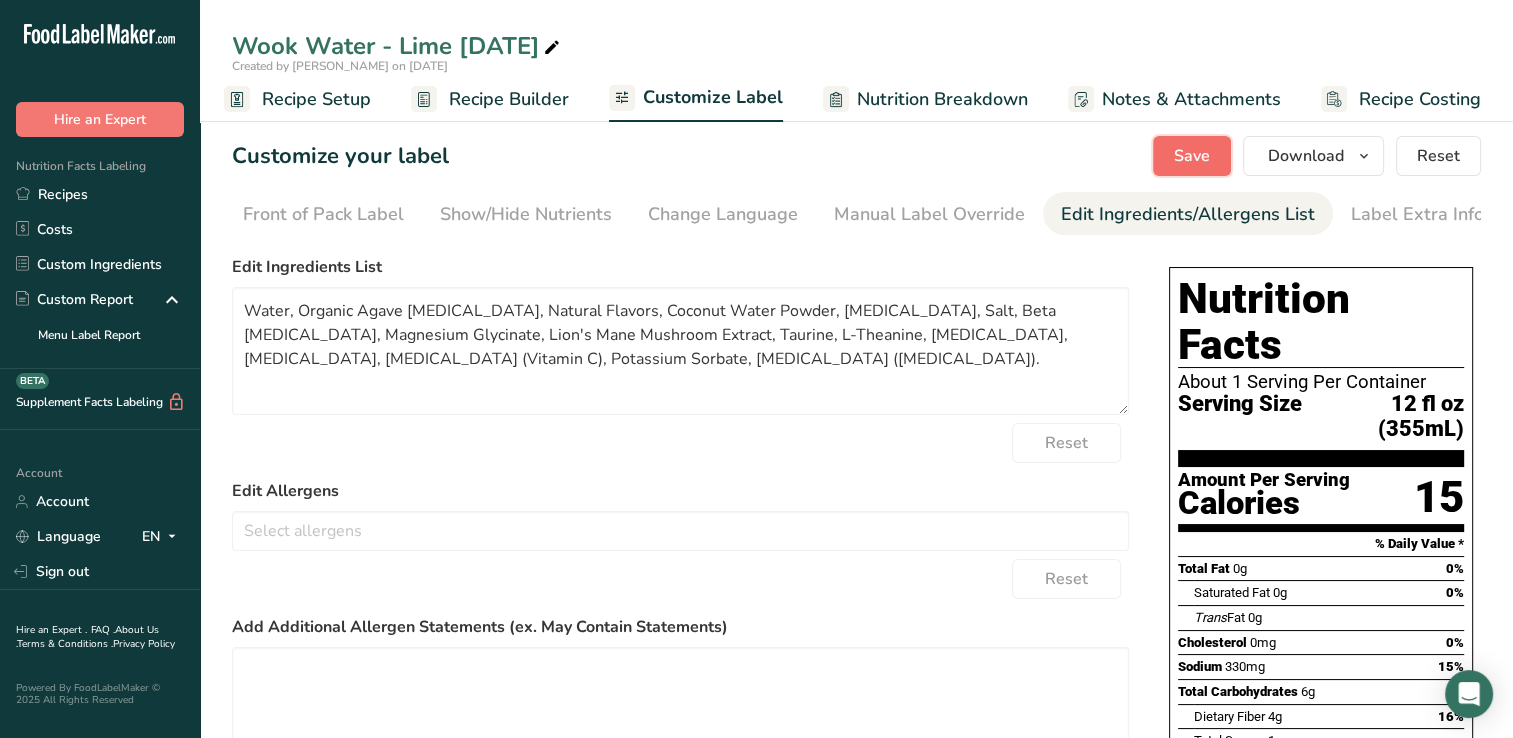 click on "Save" at bounding box center [1192, 156] 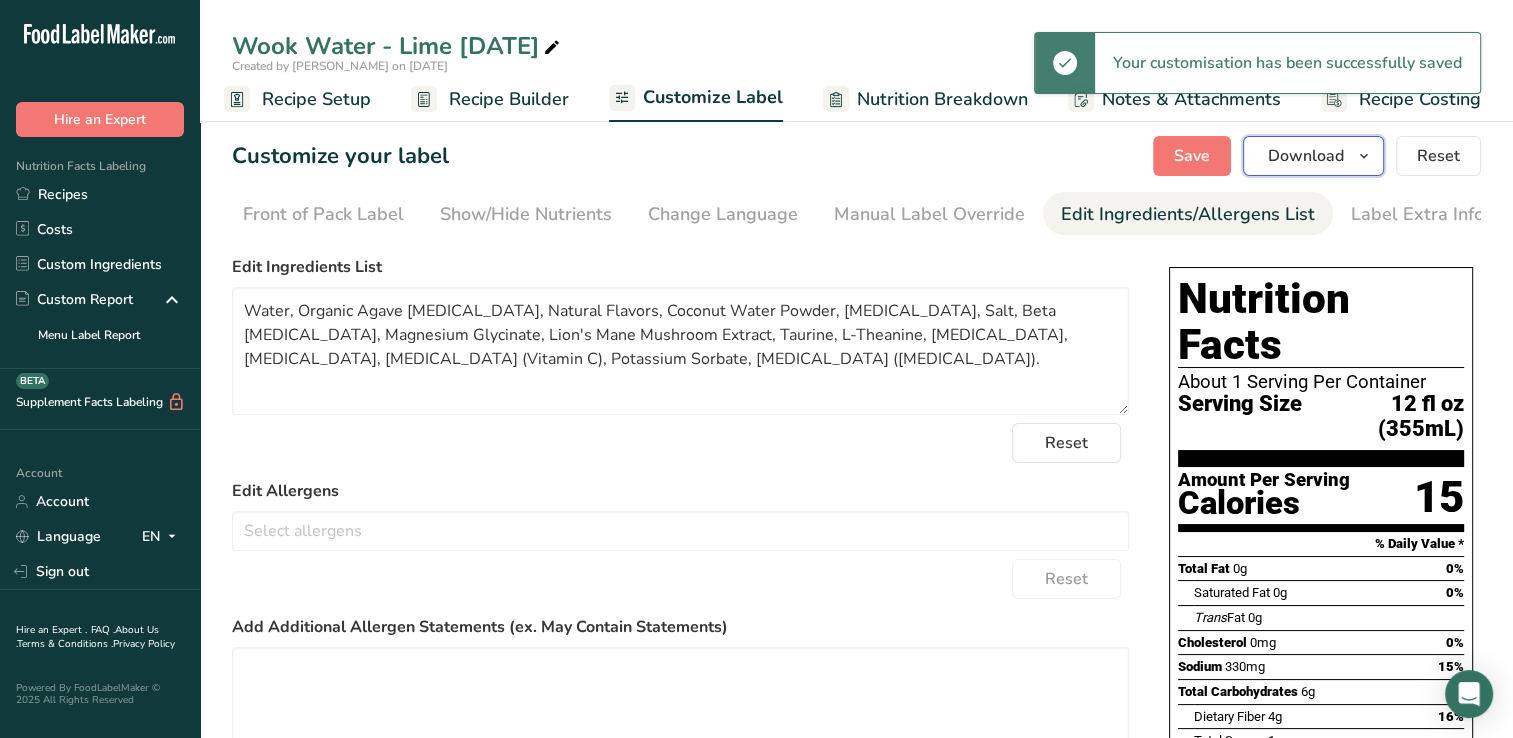 click at bounding box center [1364, 156] 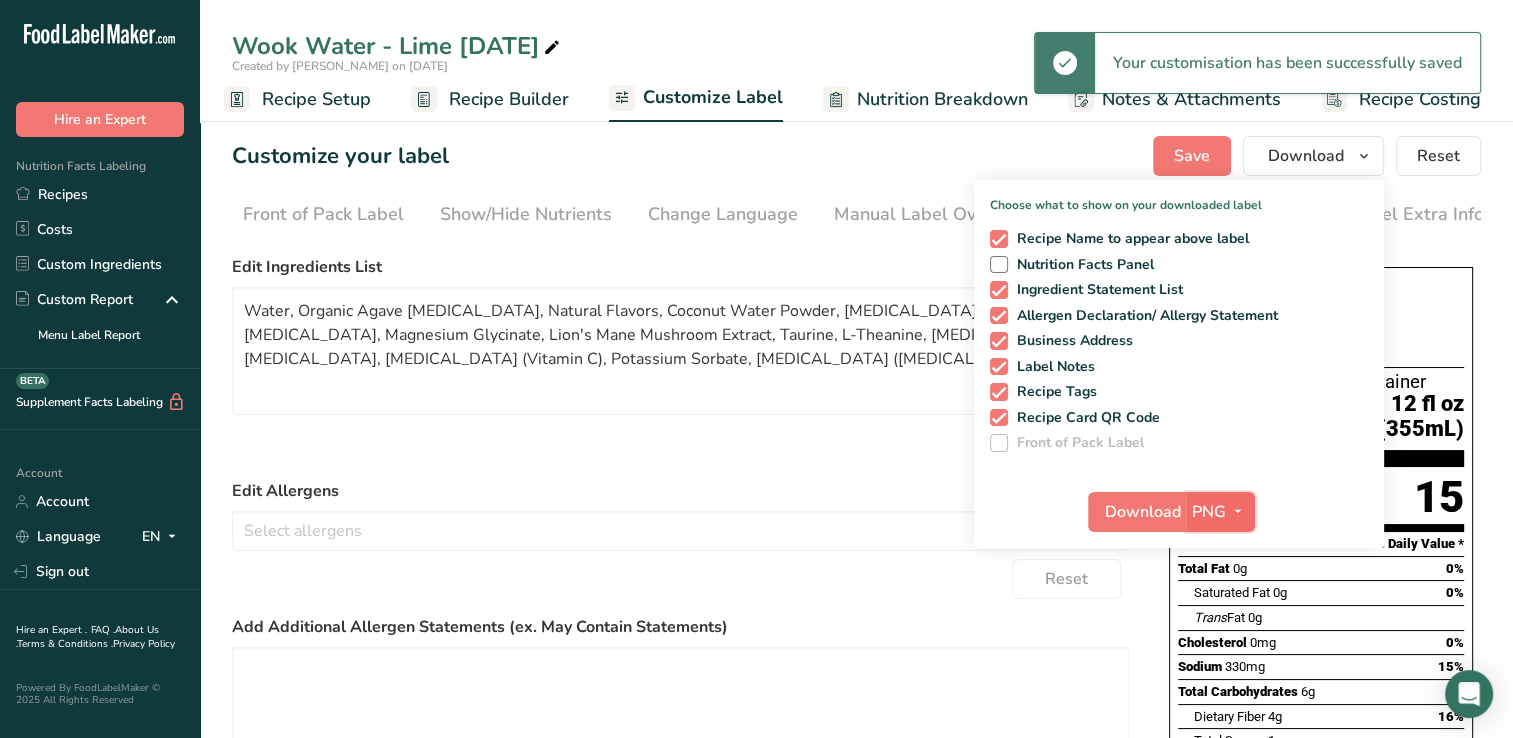 click at bounding box center (1238, 512) 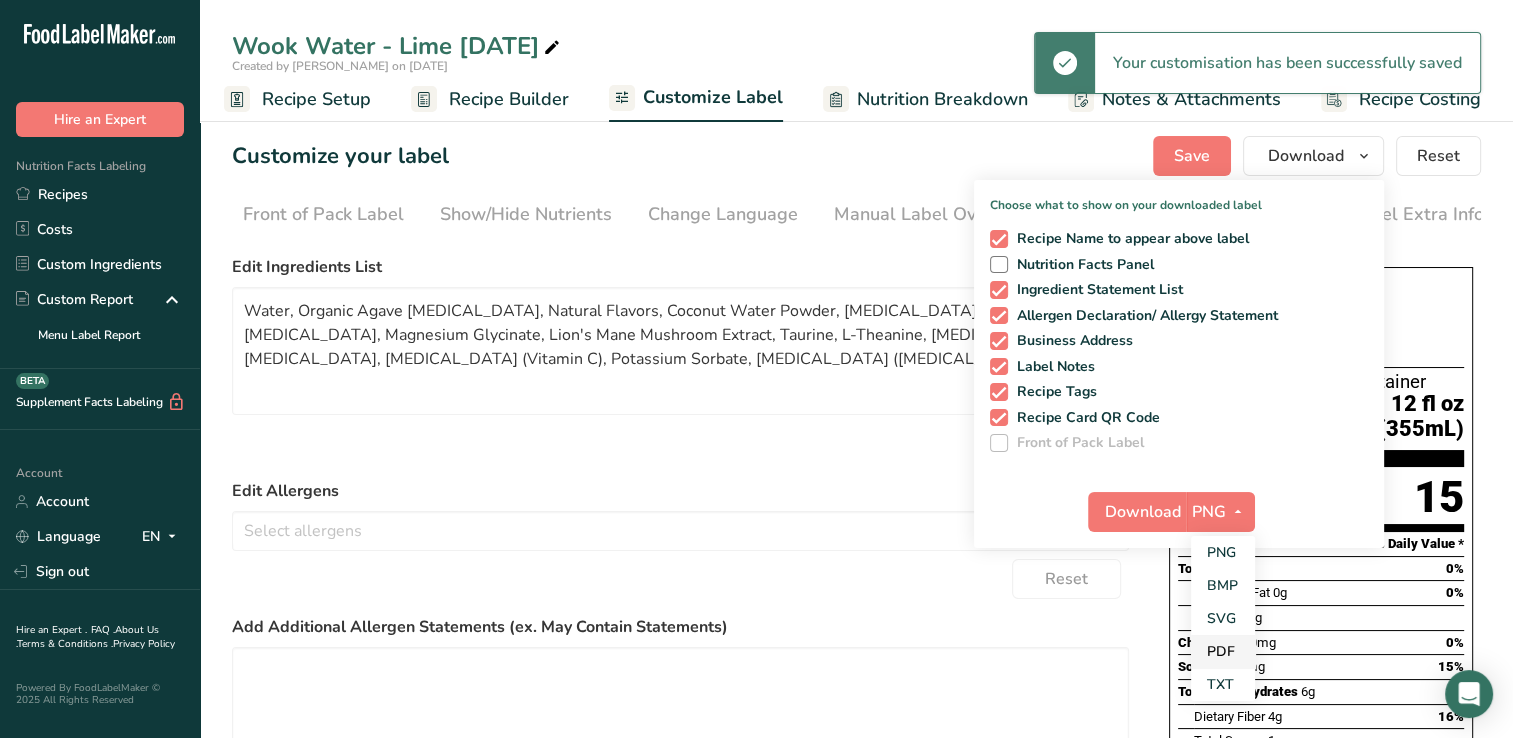click on "PDF" at bounding box center [1223, 651] 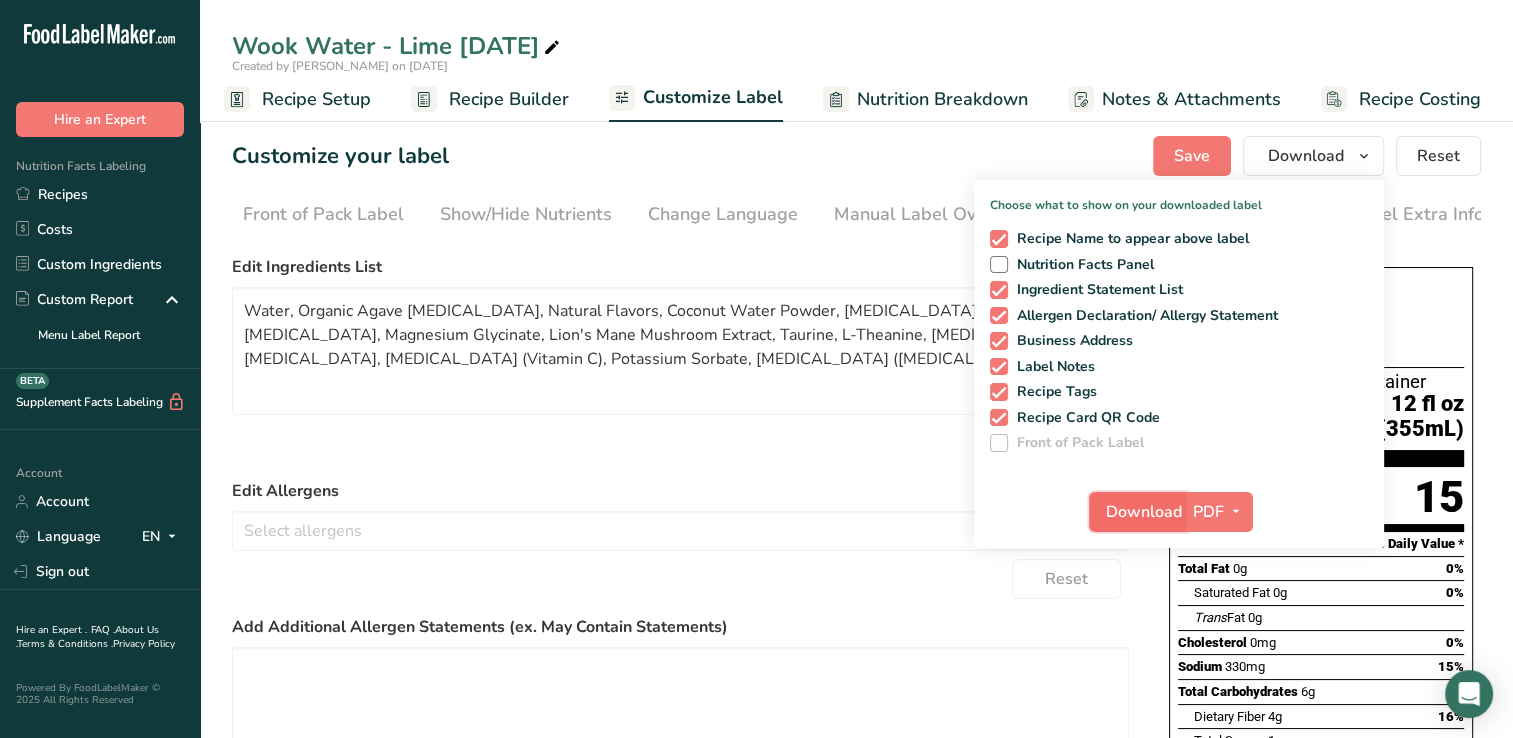 click on "Download" at bounding box center [1144, 512] 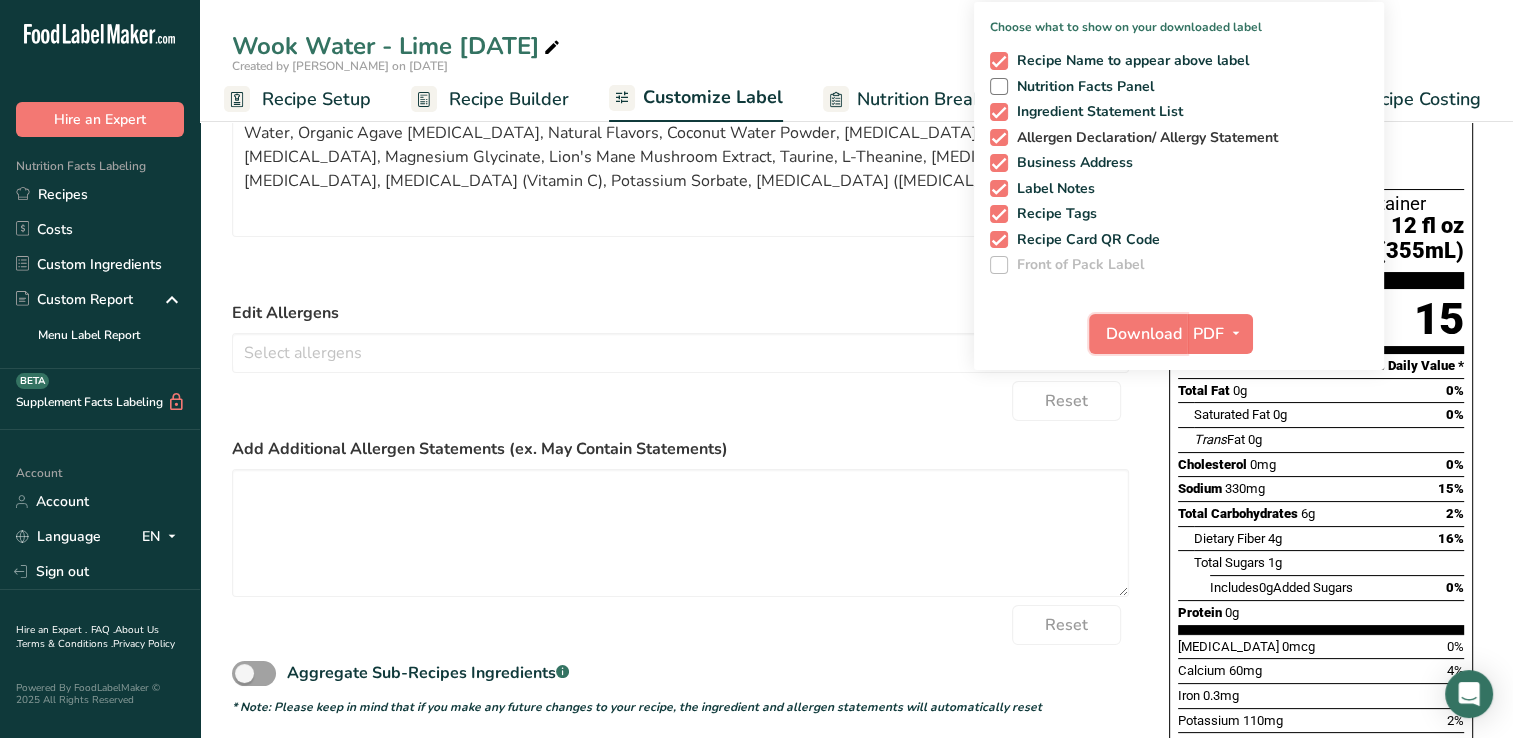 scroll, scrollTop: 0, scrollLeft: 0, axis: both 